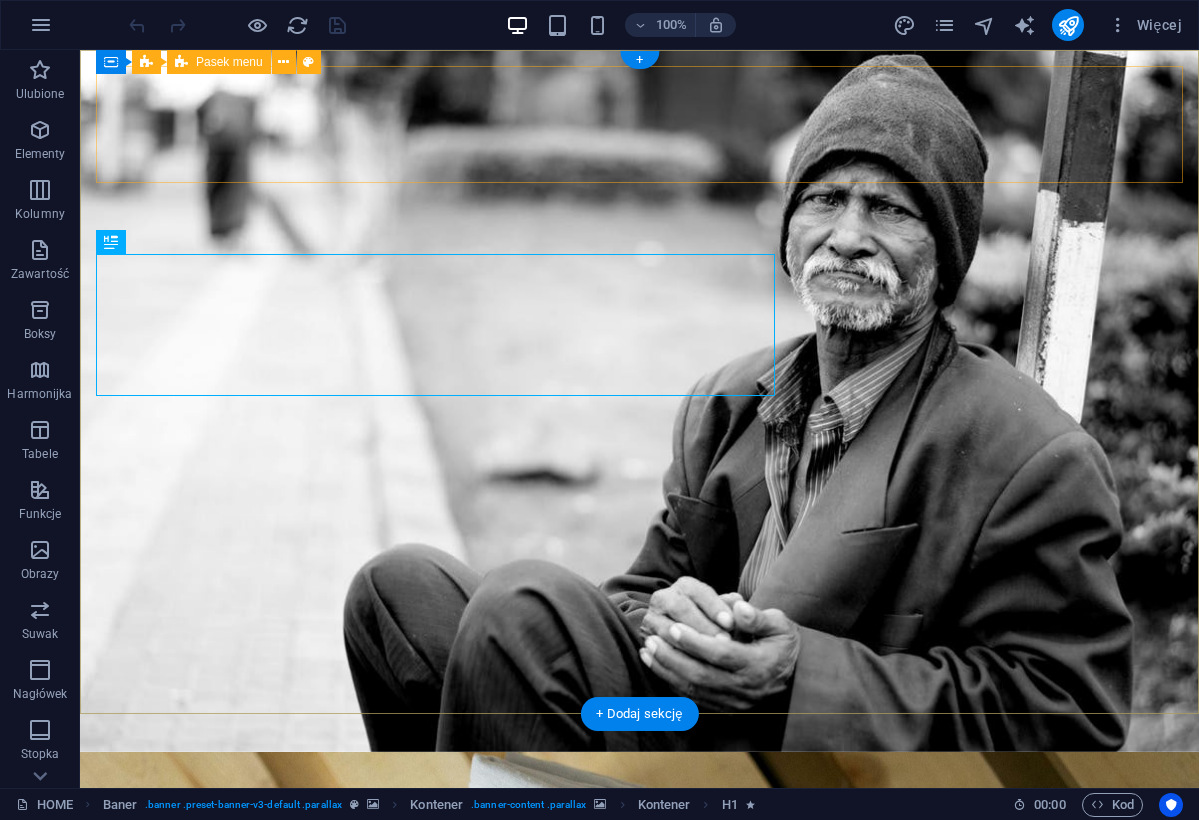 scroll, scrollTop: 0, scrollLeft: 0, axis: both 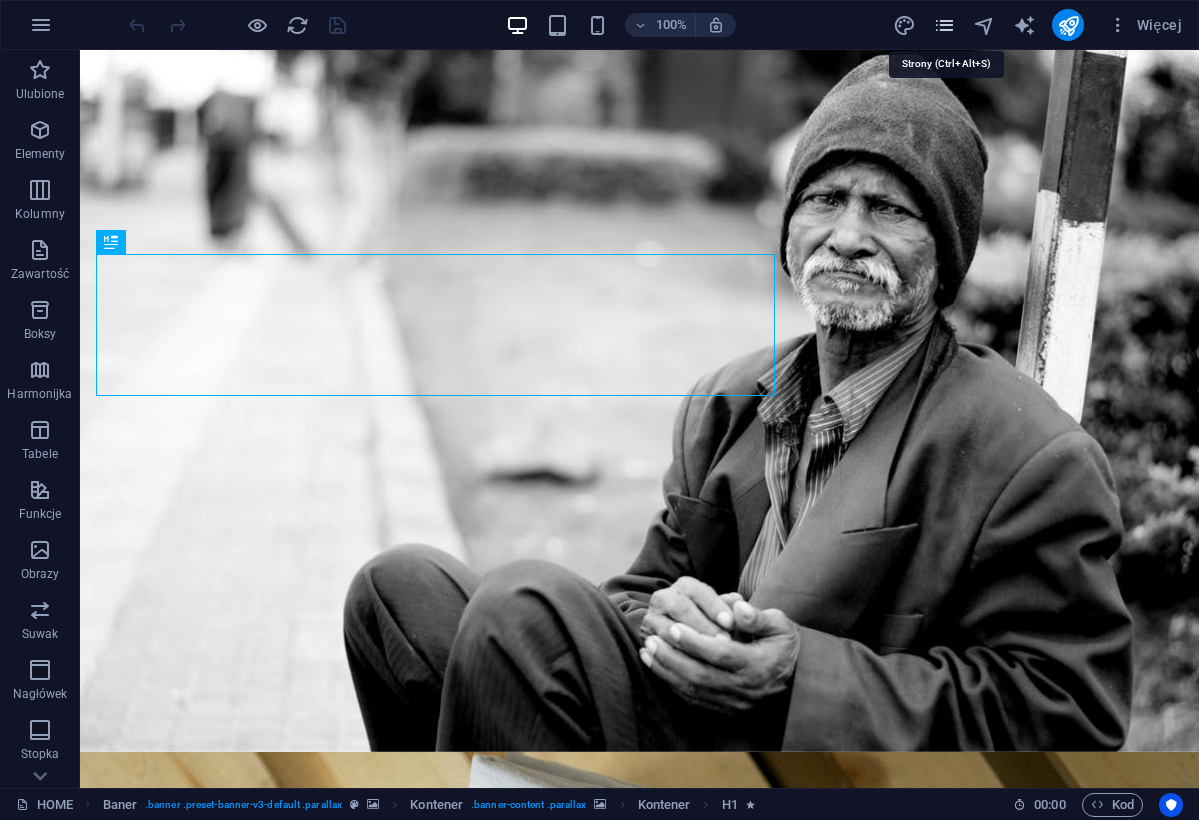 click at bounding box center (944, 25) 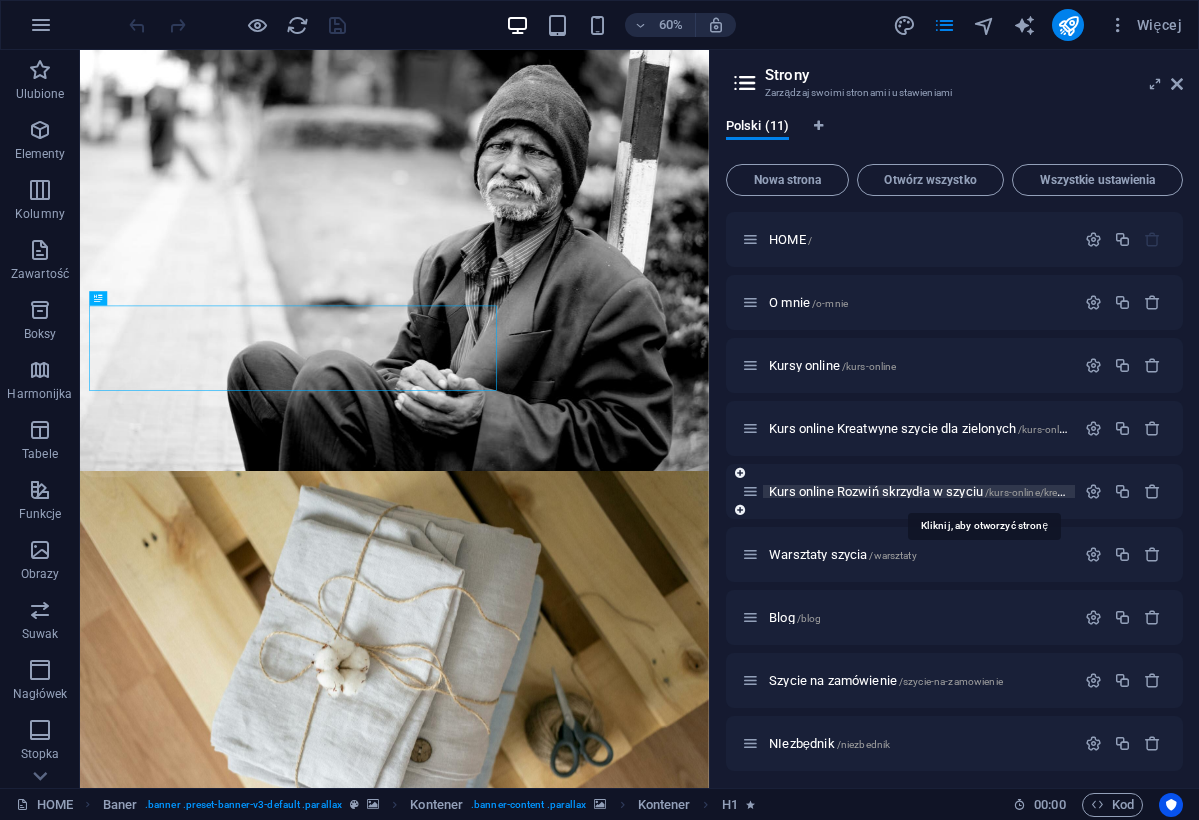 click on "Kurs online Rozwiń skrzydła w szyciu /kurs-online/kreatwyne-szycie-rozwin-skrzydla" at bounding box center [982, 491] 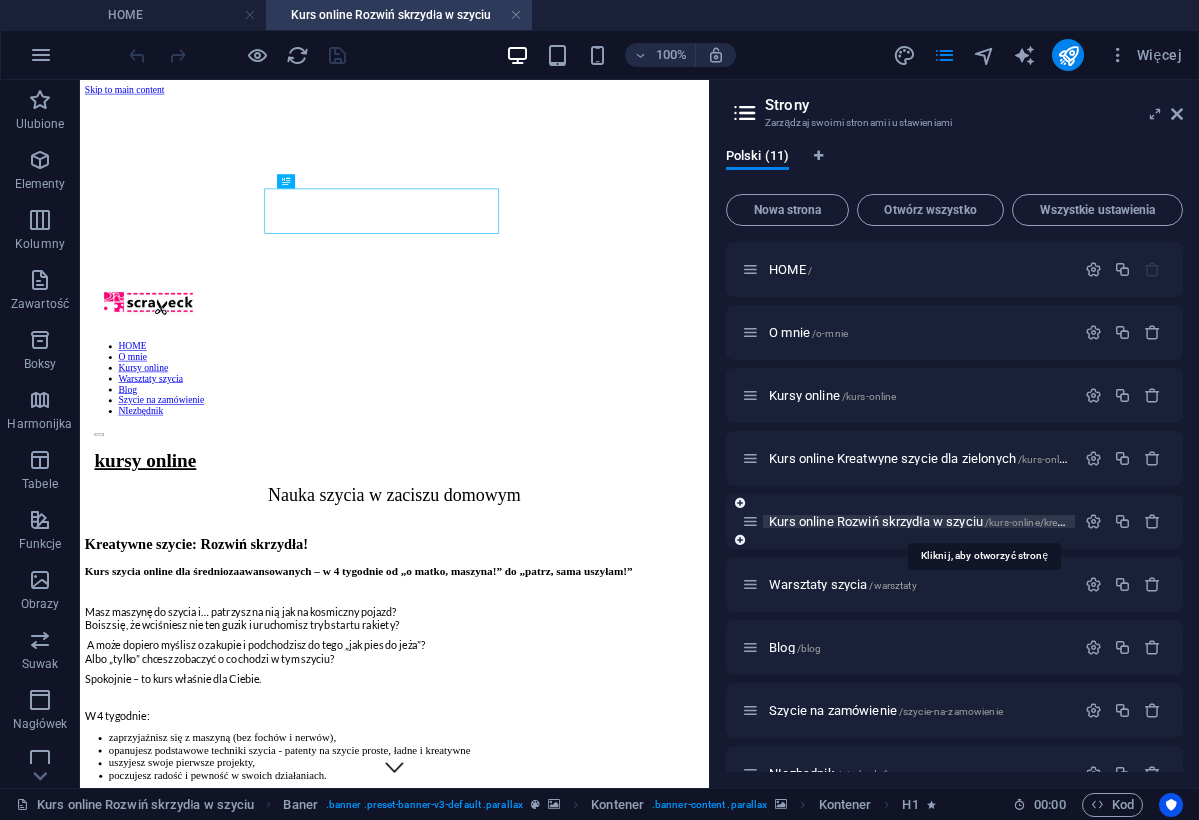 scroll, scrollTop: 0, scrollLeft: 0, axis: both 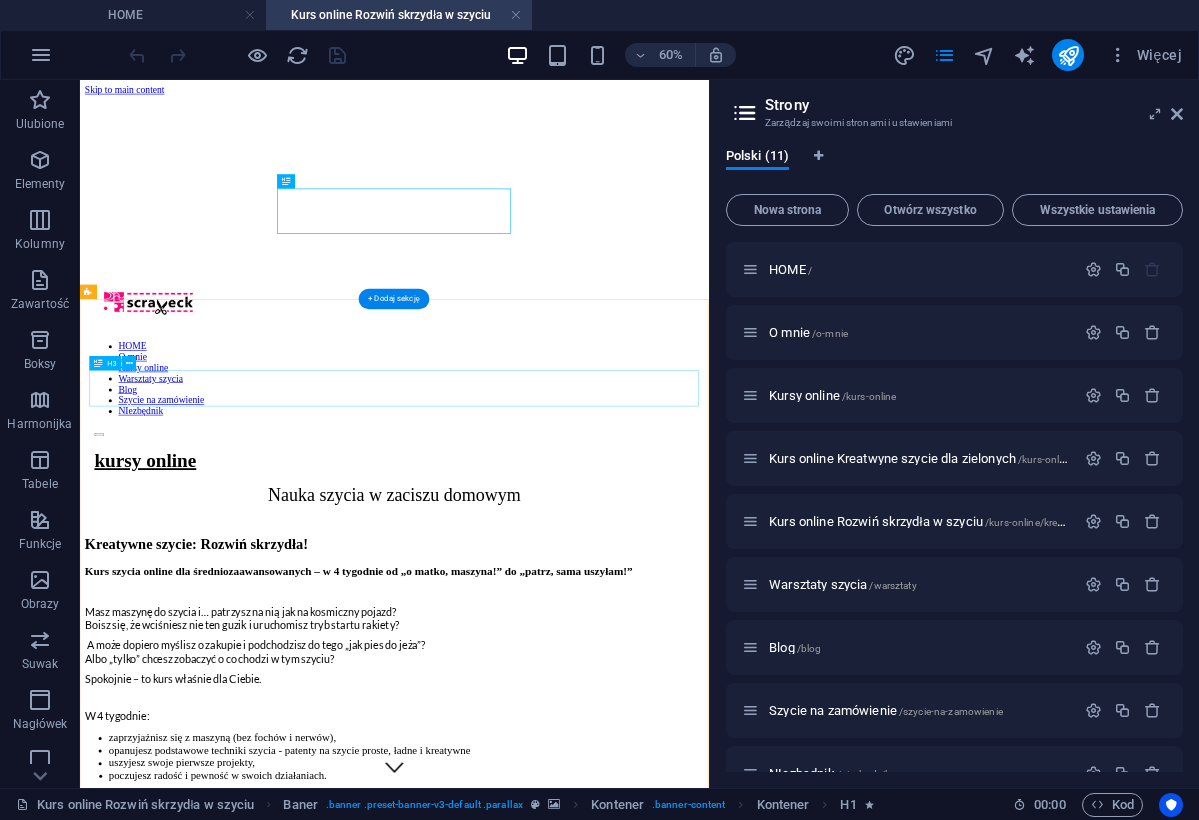 click on "Kurs szycia online dla średniozaawansowanych – w 4 tygodnie od „o matko, maszyna!” do „patrz, sama uszyłam!”" at bounding box center [604, 899] 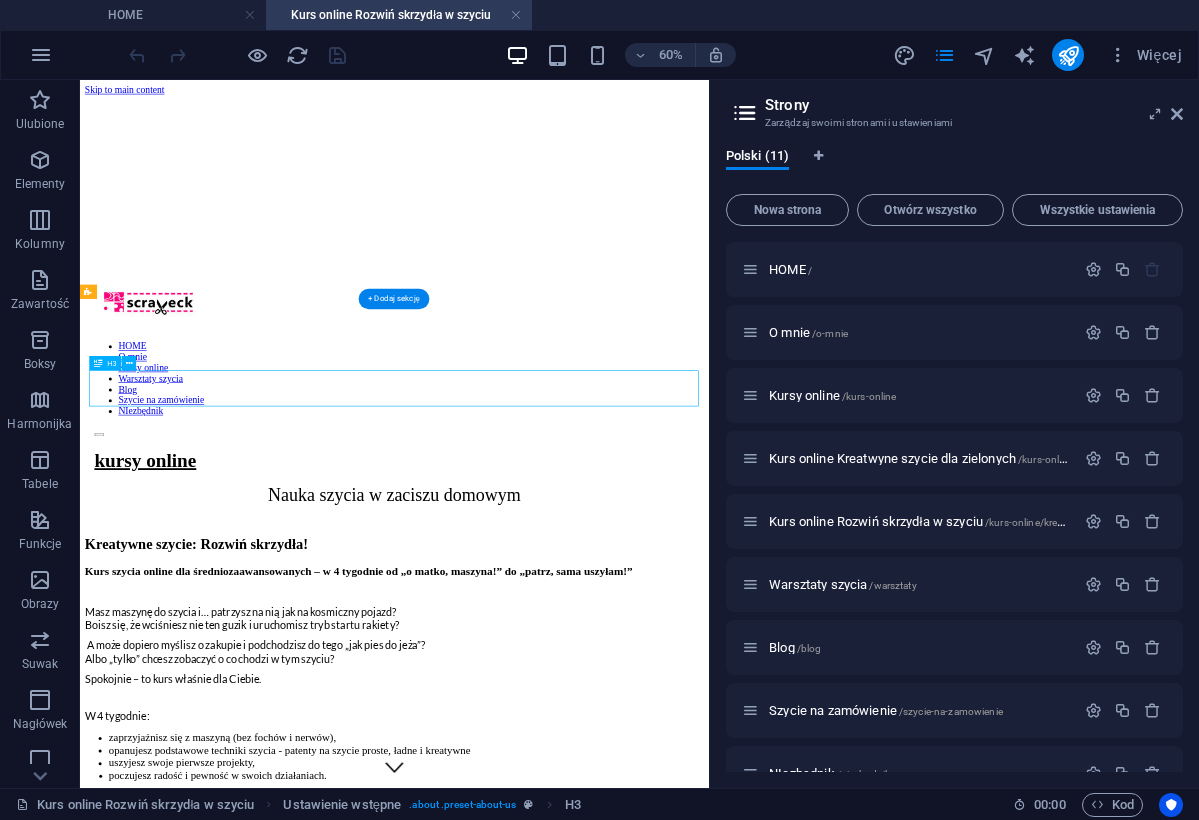 click on "Kurs szycia online dla średniozaawansowanych – w 4 tygodnie od „o matko, maszyna!” do „patrz, sama uszyłam!”" at bounding box center (604, 899) 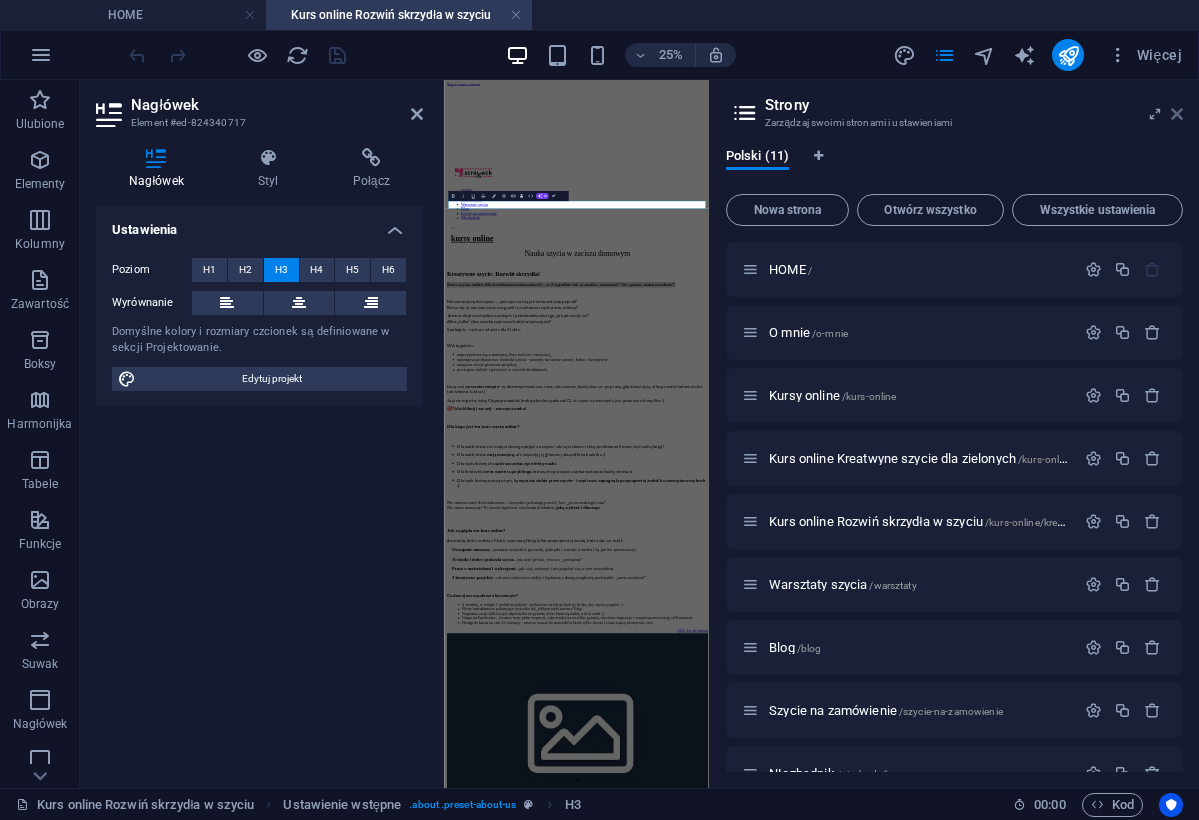 click at bounding box center (1177, 114) 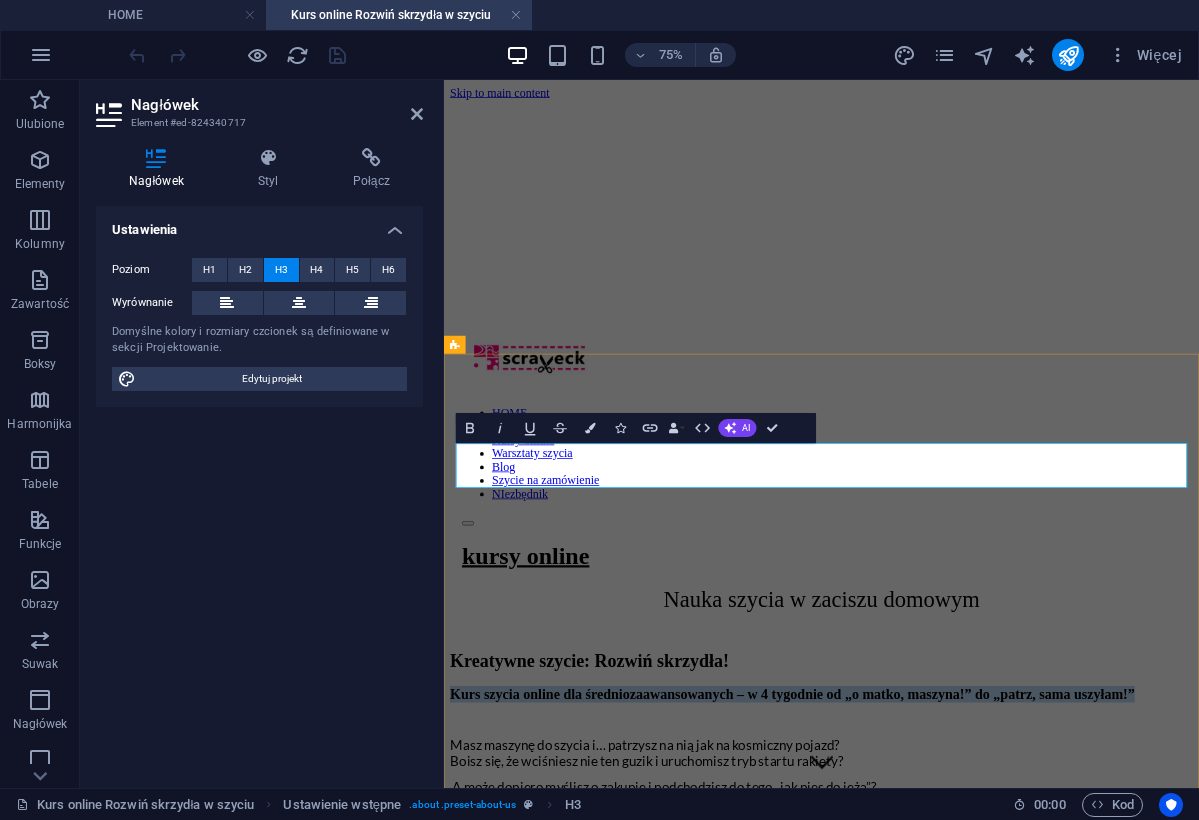 drag, startPoint x: 567, startPoint y: 601, endPoint x: 461, endPoint y: 580, distance: 108.060165 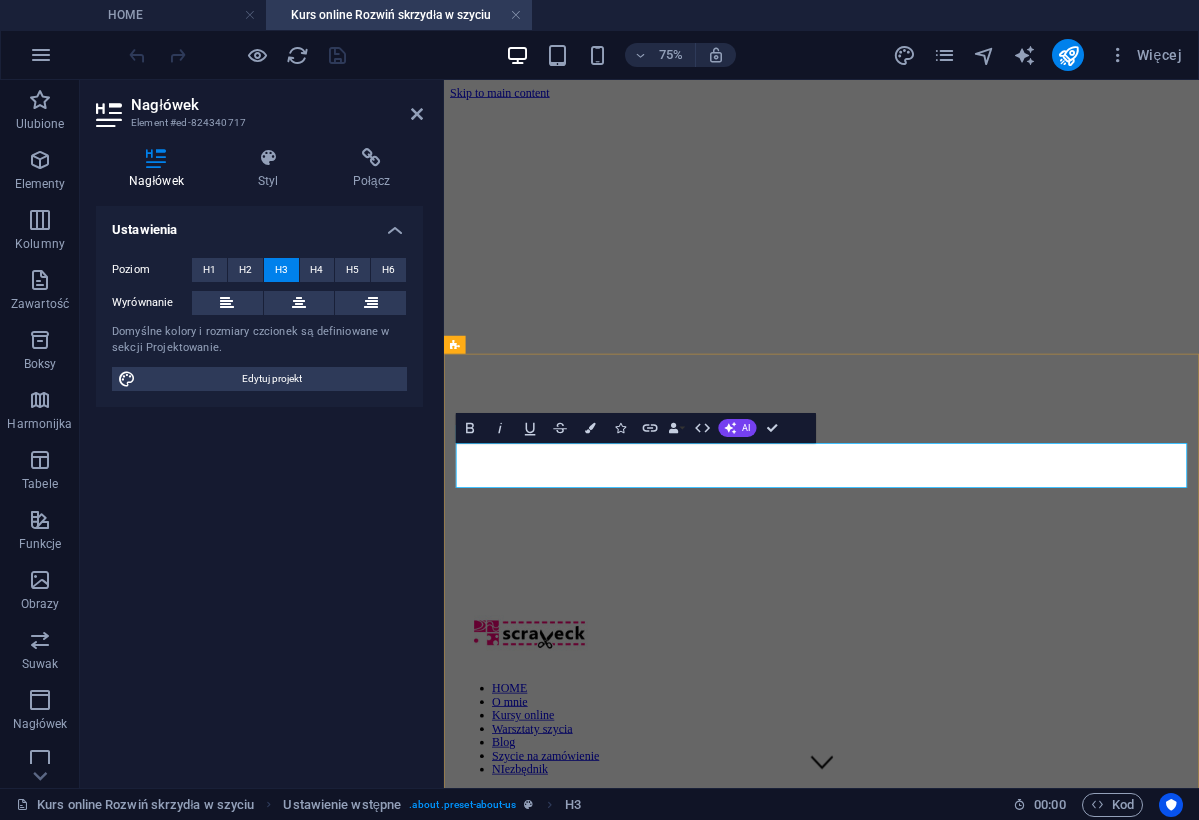 click on "Kurs szycia online – od „umiem trochę” do „uszyłam to sama, serio!” W 6 tygodni rozwijasz umiejętności, szyjesz 3 kreatywne projekty i czujesz dumę ze swojego szycia." at bounding box center [947, 1277] 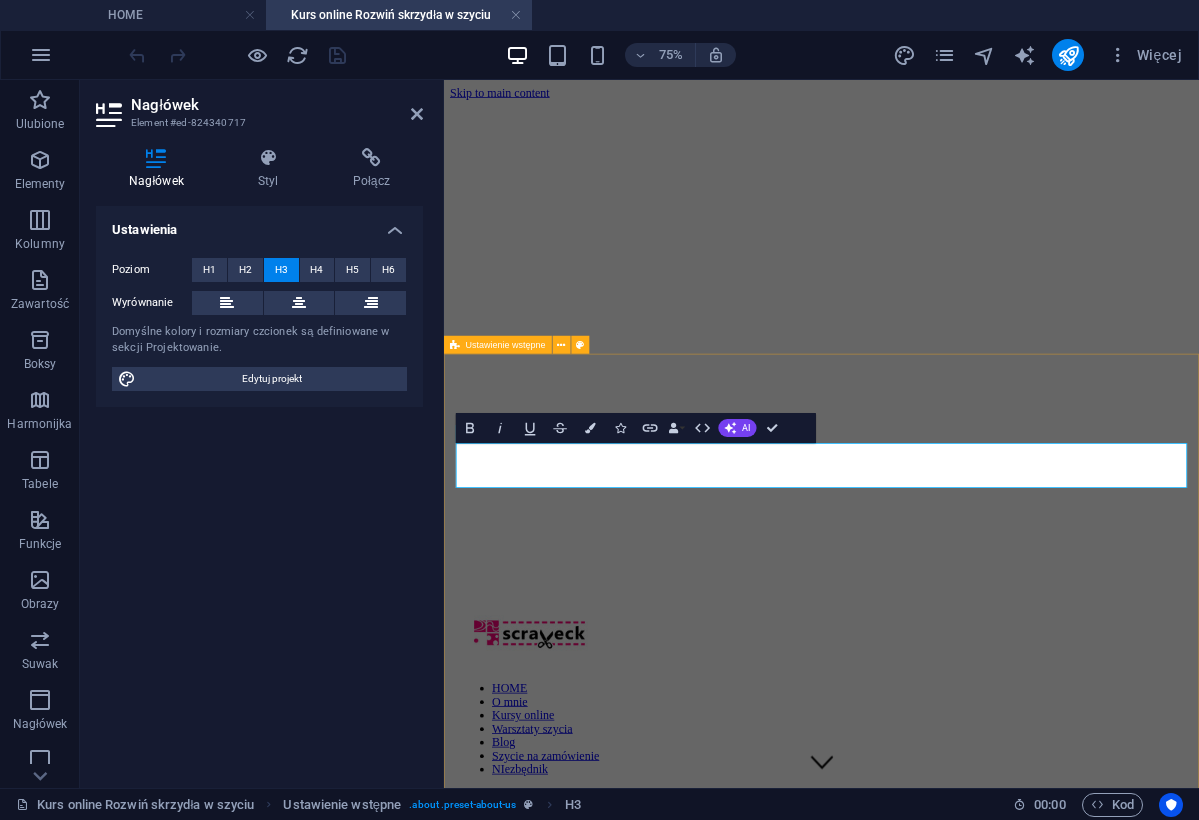 click on "Kreatywne szycie: Rozwiń skrzydła! Kurs szycia online – od „umiem trochę” do „uszyłam to sama, serio!”  ‌W 6 tygodni rozwijasz umiejętności, szyjesz 3 kreatywne projekty i czujesz dumę ze swojego szycia. Masz maszynę do szycia i… patrzysz na nią jak na kosmiczny pojazd? Boisz się, że wciśniesz nie ten guzik i uruchomisz tryb startu rakiety?     A może dopiero myślisz o zakupie i podchodzisz do tego „jak pies do jeża”? Albo „tylko” chcesz zobaczyć o co chodzi w tym szyciu? Spokojnie – to kurs właśnie dla Ciebie. W 4 tygodnie: zaprzyjaźnisz się z maszyną (bez fochów i nerwów), opanujesz podstawowe techniki szycia - patenty na szycie proste, ładne i kreatywne uszyjesz swoje pierwsze projekty, poczujesz radość i pewność w swoich działaniach. Uczysz się  w swoim tempie  – w domowym zaciszu, rano, wieczorem, kiedy chcesz - po pracy, gdy dzieci śpią, albo przed śniadaniem, bo tak właśnie lubisz :) 🎯  Tylko  kl iknij i zacznij – maszyna czeka! . ." at bounding box center [947, 1716] 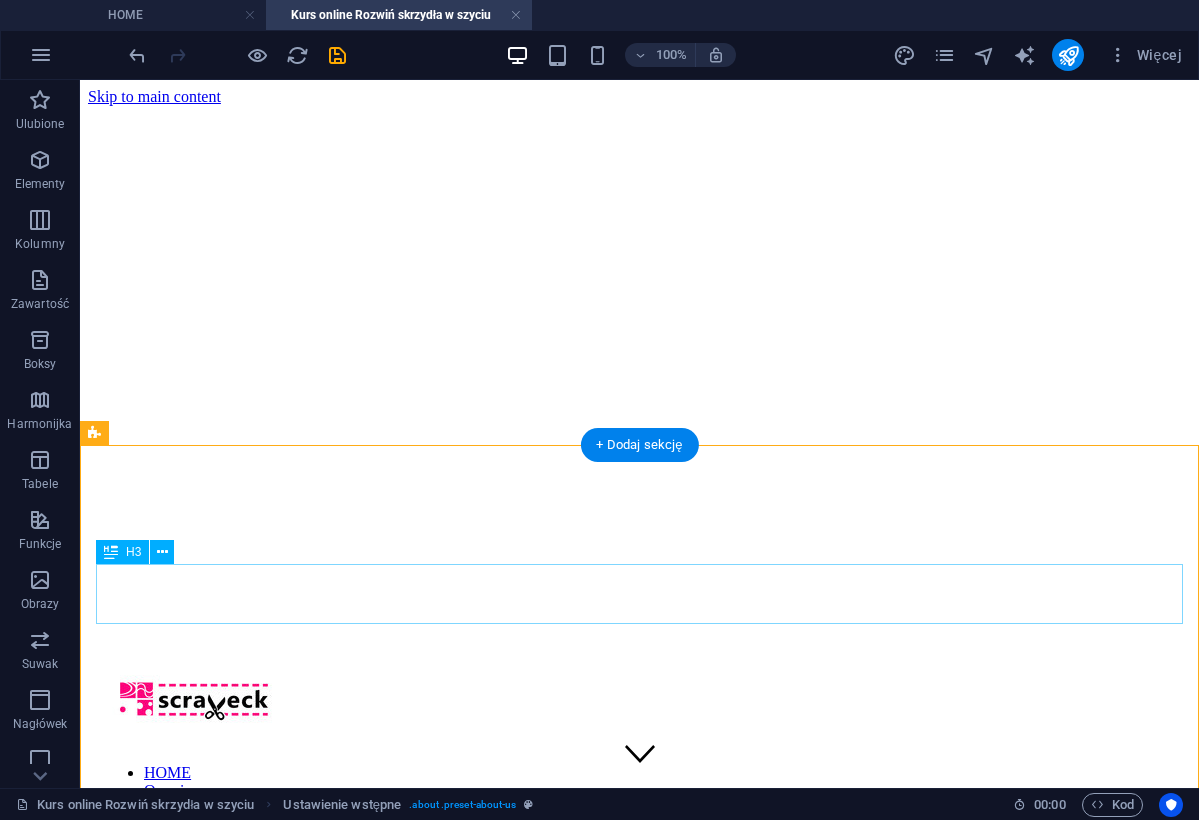 click on "Kurs szycia online – od „umiem trochę” do „uszyłam to sama, serio!”  W 6 tygodni rozwijasz umiejętności, szyjesz 3 kreatywne projekty i czujesz dumę ze swojego szycia." at bounding box center [639, 1159] 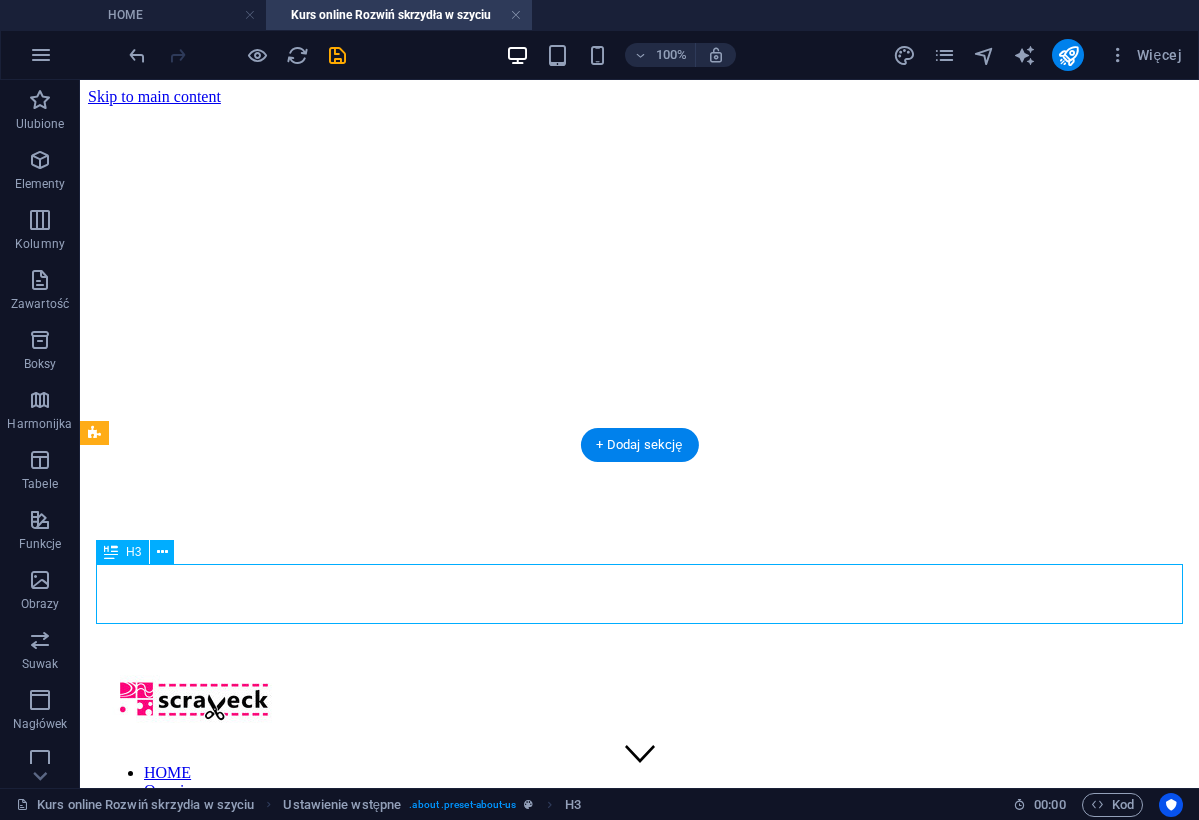 click on "Kurs szycia online – od „umiem trochę” do „uszyłam to sama, serio!”  W 6 tygodni rozwijasz umiejętności, szyjesz 3 kreatywne projekty i czujesz dumę ze swojego szycia." at bounding box center [639, 1159] 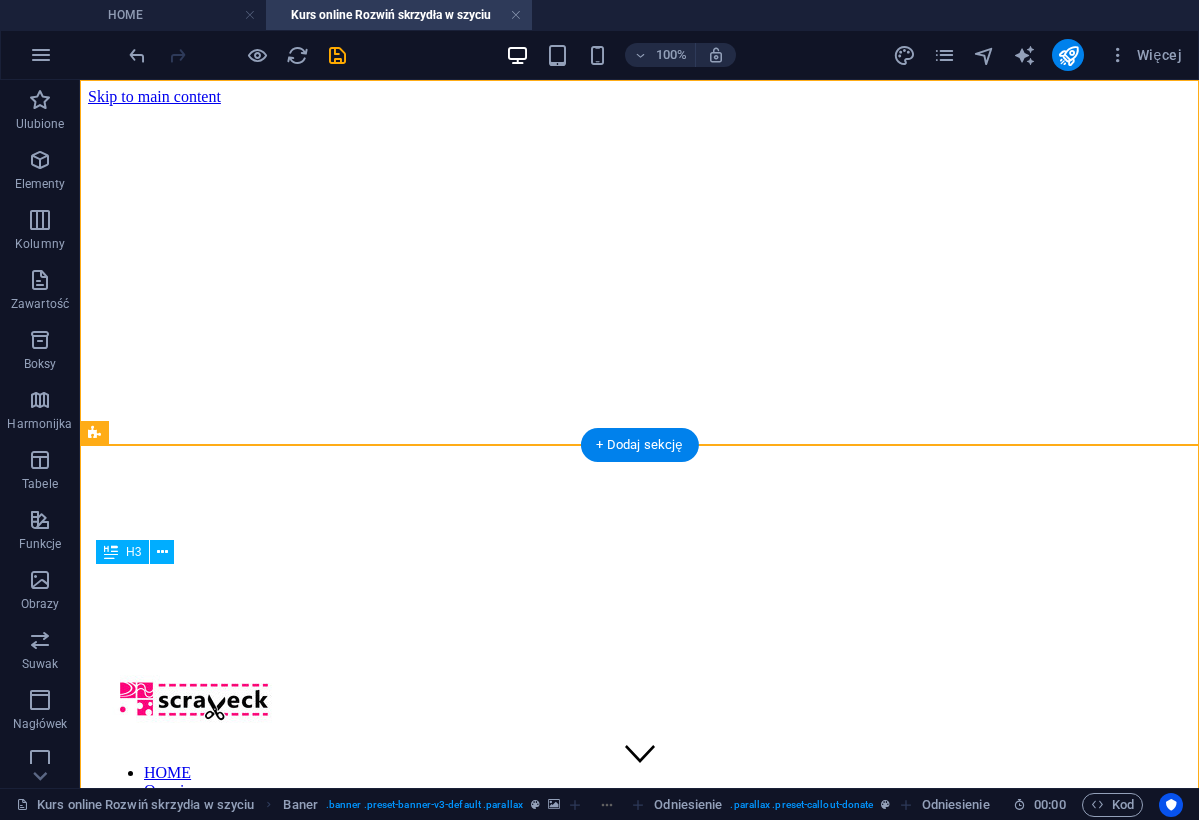 click on "Kurs szycia online – od „umiem trochę” do „uszyłam to sama, serio!”  W 6 tygodni rozwijasz umiejętności, szyjesz 3 kreatywne projekty i czujesz dumę ze swojego szycia." at bounding box center (639, 1159) 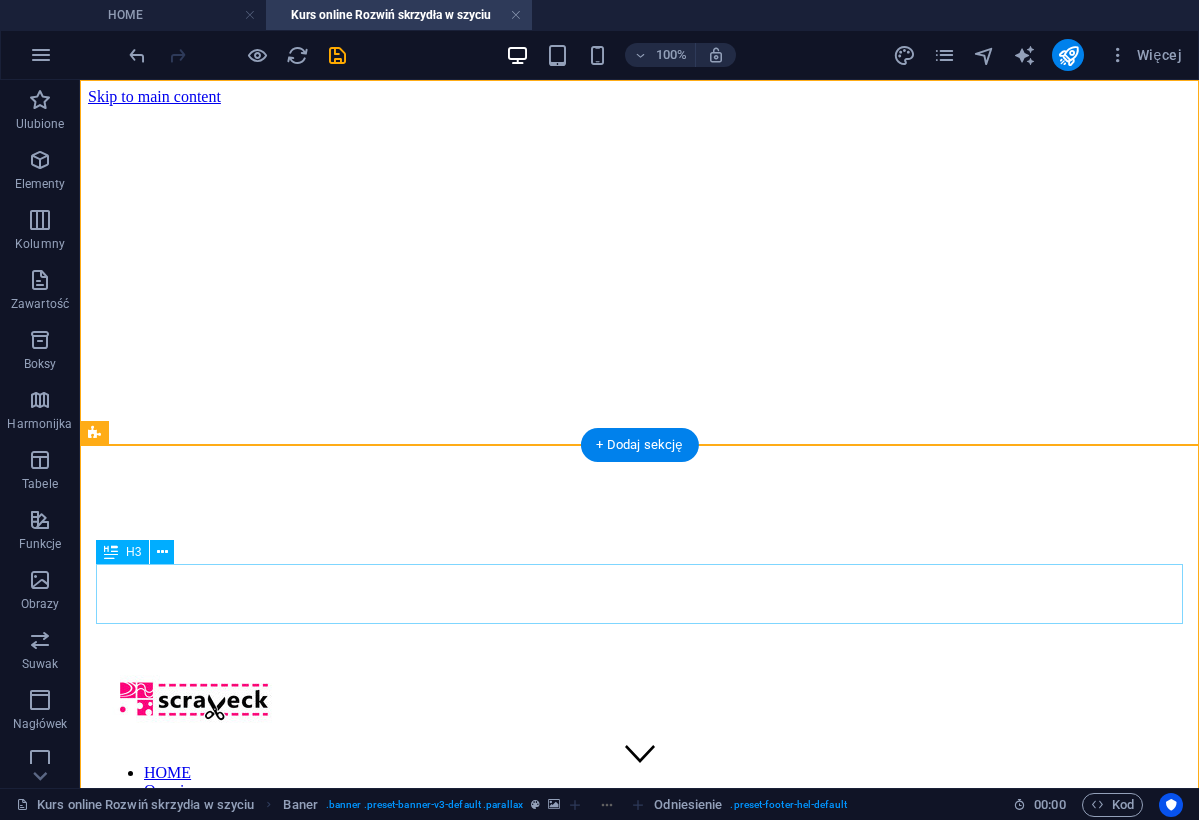 click on "Kurs szycia online – od „umiem trochę” do „uszyłam to sama, serio!”  W 6 tygodni rozwijasz umiejętności, szyjesz 3 kreatywne projekty i czujesz dumę ze swojego szycia." at bounding box center [639, 1159] 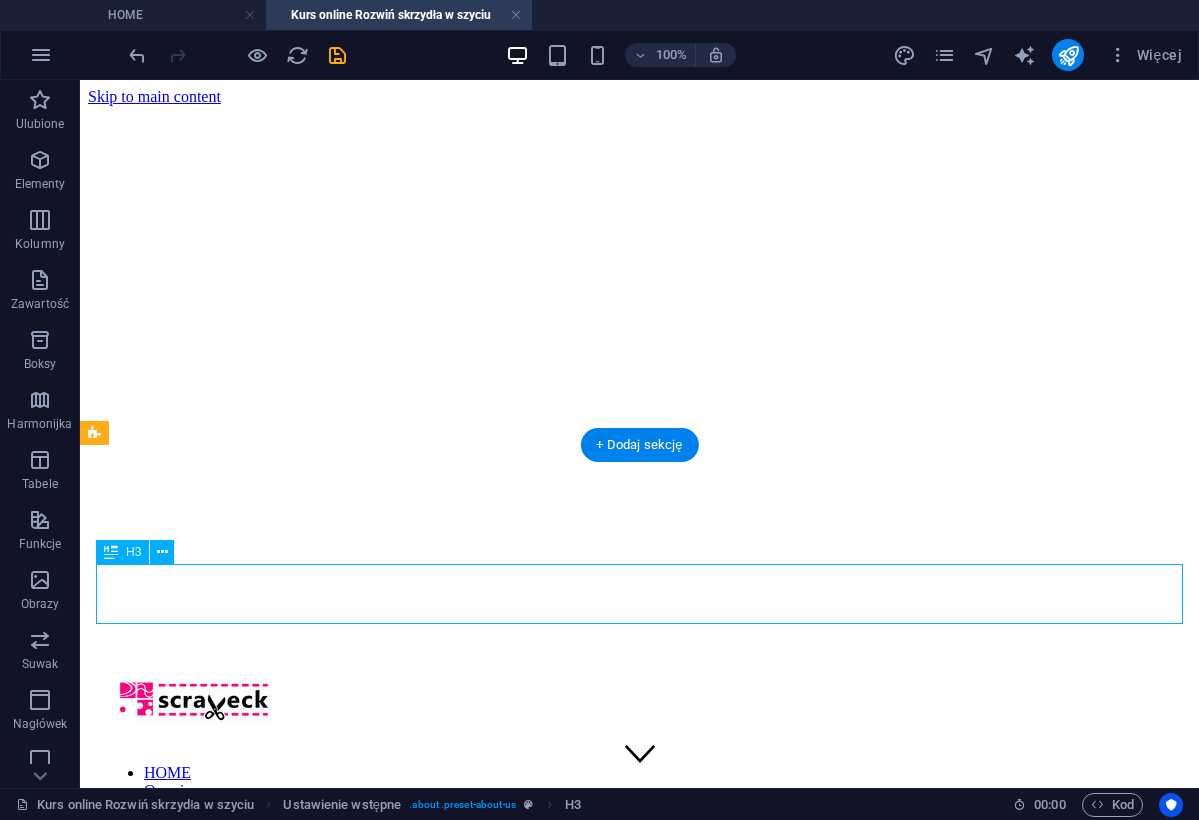 click on "Kurs szycia online – od „umiem trochę” do „uszyłam to sama, serio!”  W 6 tygodni rozwijasz umiejętności, szyjesz 3 kreatywne projekty i czujesz dumę ze swojego szycia." at bounding box center (639, 1159) 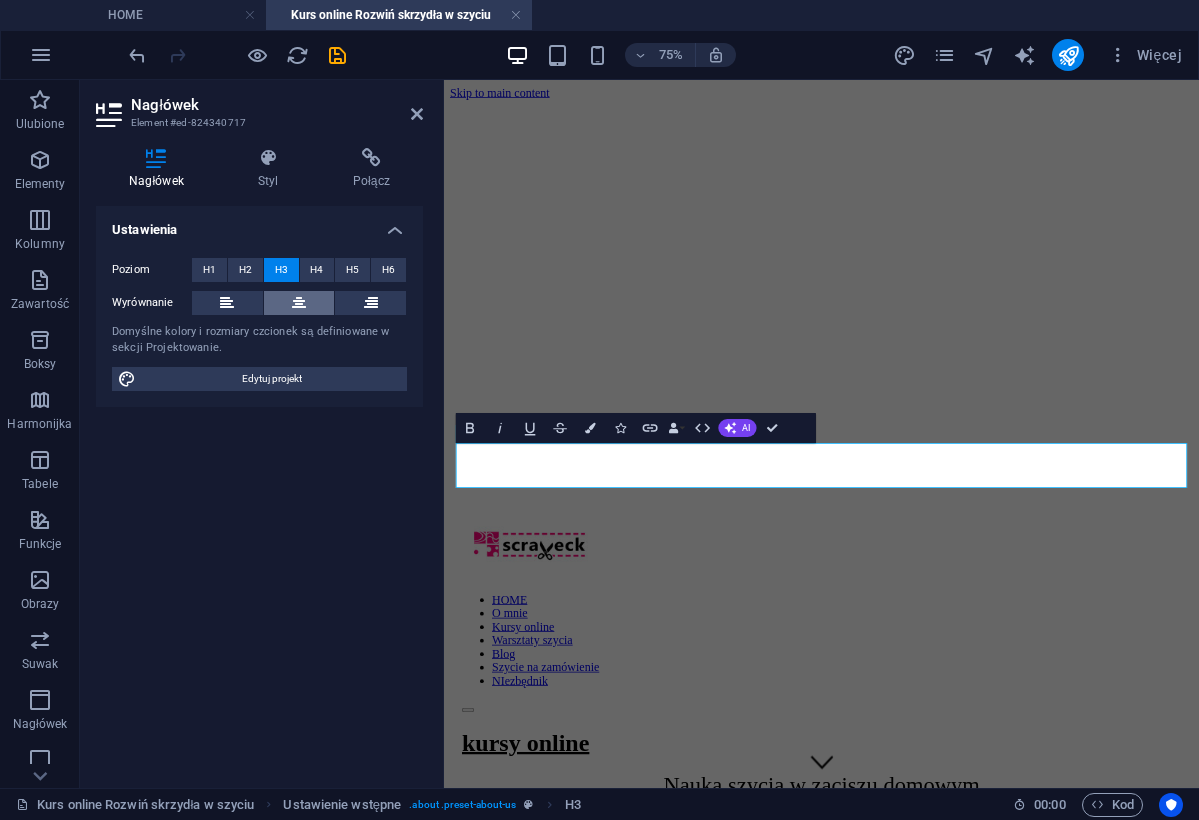 click at bounding box center (299, 303) 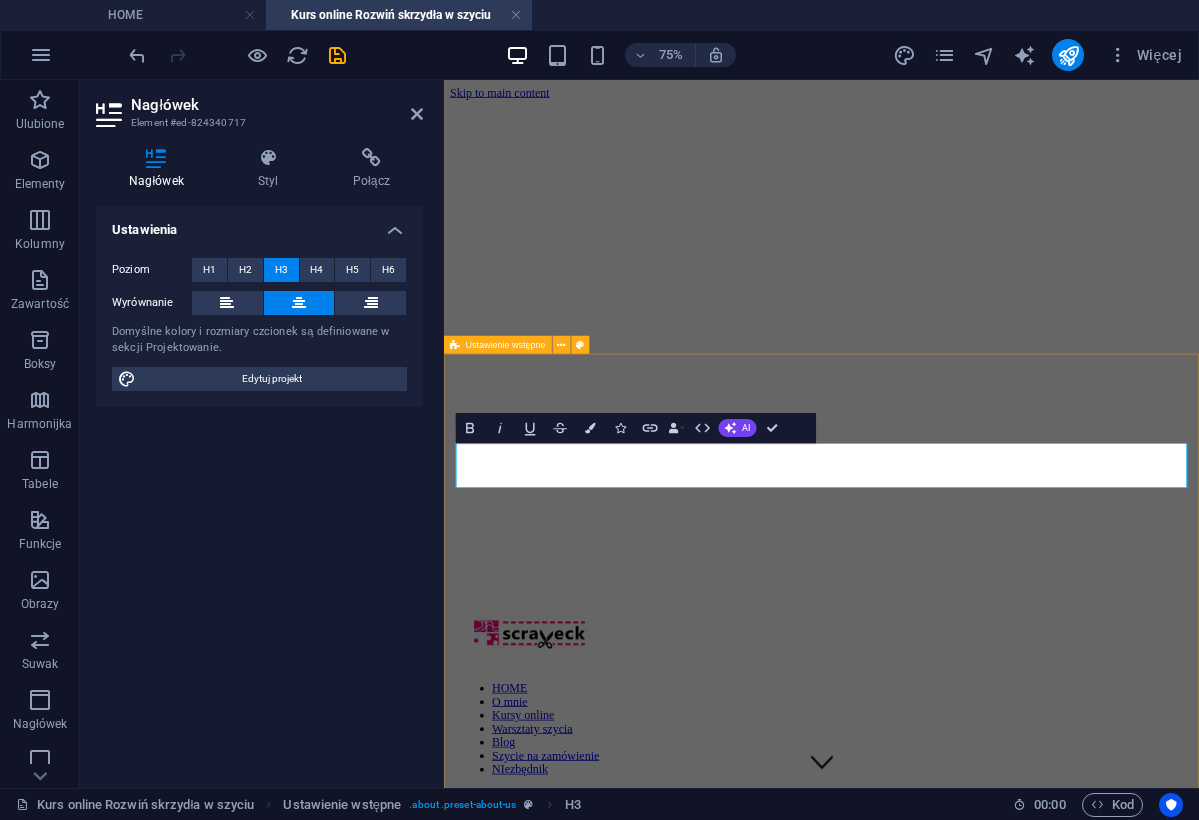 click on "Kreatywne szycie: Rozwiń skrzydła! Kurs szycia online – od „umiem trochę” do „uszyłam to sama, serio!” W 6 tygodni rozwijasz umiejętności, szyjesz 3 kreatywne projekty i czujesz dumę ze swojego szycia. Masz maszynę do szycia i… patrzysz na nią jak na kosmiczny pojazd? Boisz się, że wciśniesz nie ten guzik i uruchomisz tryb startu rakiety?     A może dopiero myślisz o zakupie i podchodzisz do tego „jak pies do jeża”? Albo „tylko” chcesz zobaczyć o co chodzi w tym szyciu? Spokojnie – to kurs właśnie dla Ciebie. W 4 tygodnie: zaprzyjaźnisz się z maszyną (bez fochów i nerwów), opanujesz podstawowe techniki szycia - patenty na szycie proste, ładne i kreatywne uszyjesz swoje pierwsze projekty, poczujesz radość i pewność w swoich działaniach. Uczysz się  w swoim tempie   – w domowym zaciszu, rano, wieczorem, kiedy chcesz - po pracy, gdy dzieci śpią, albo przed śniadaniem, bo tak właśnie lubisz :) ✀  Tylko   kl iknij i zacznij – maszyna czeka! . ." at bounding box center [947, 1716] 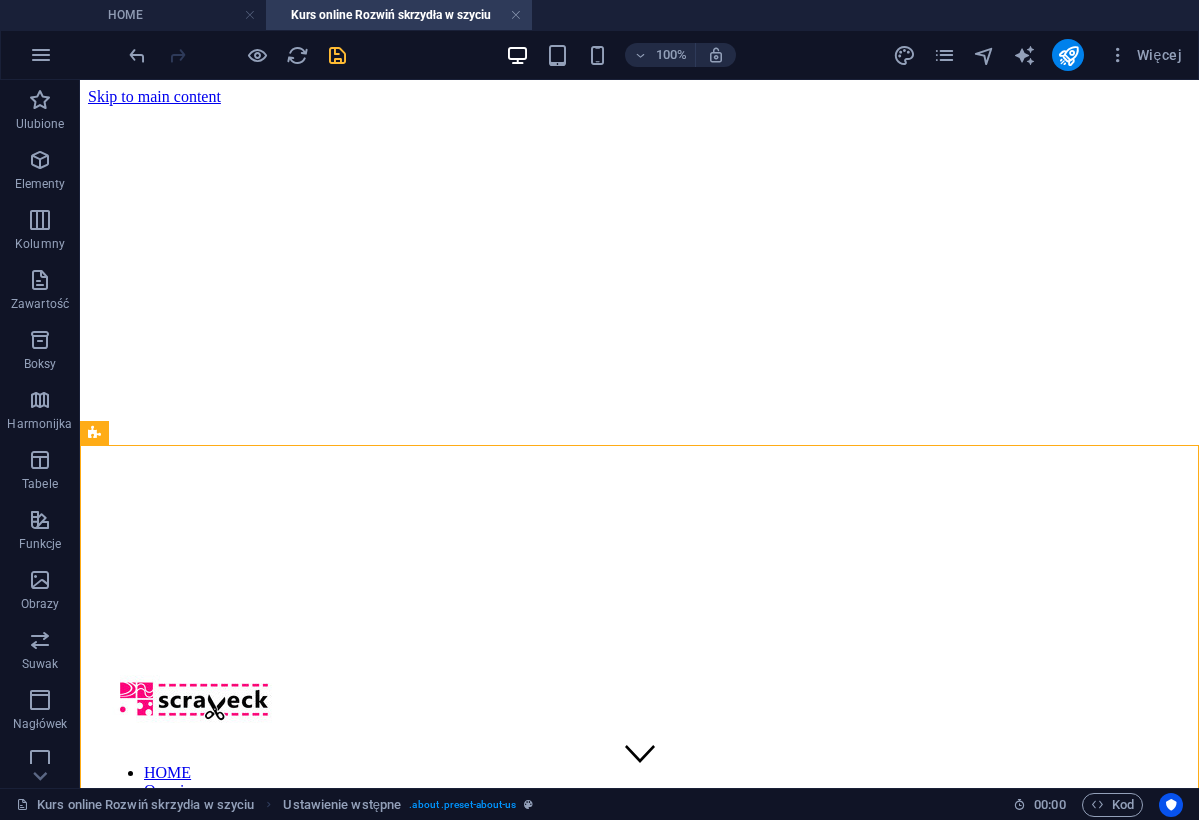 click at bounding box center [337, 55] 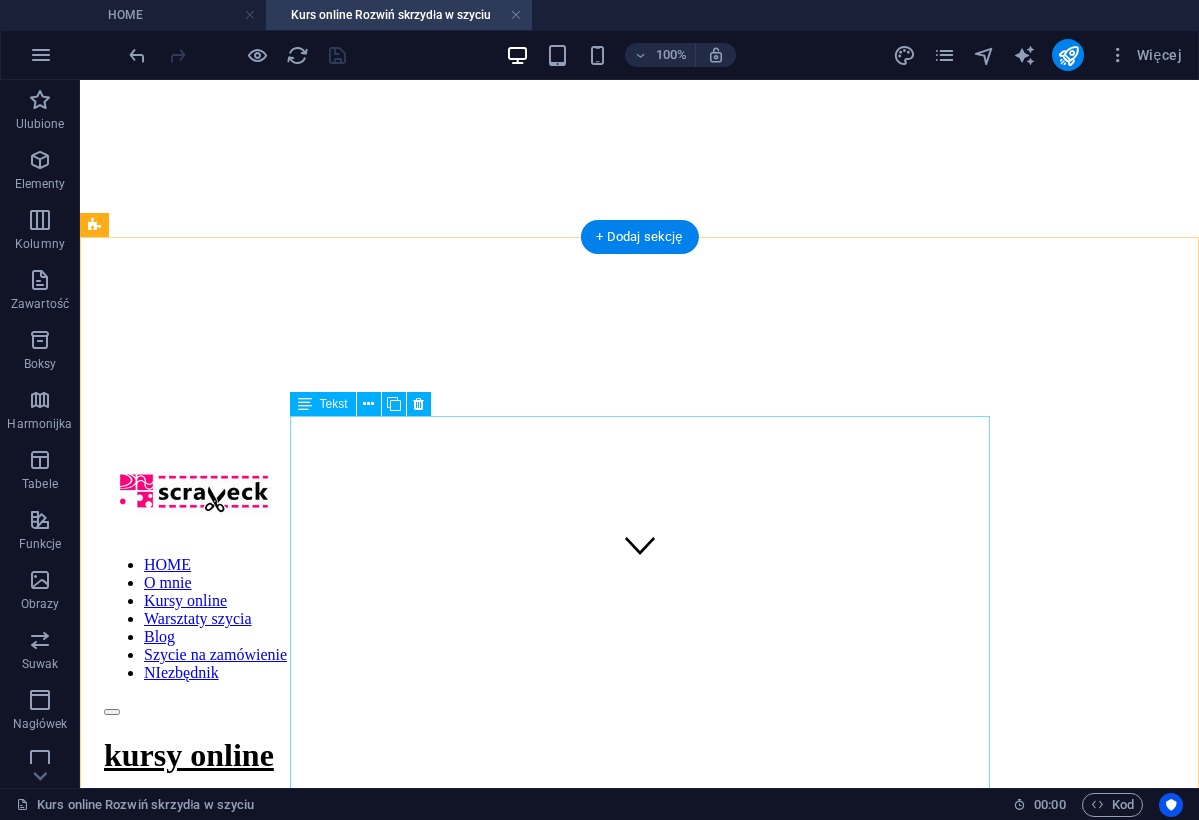 scroll, scrollTop: 223, scrollLeft: 0, axis: vertical 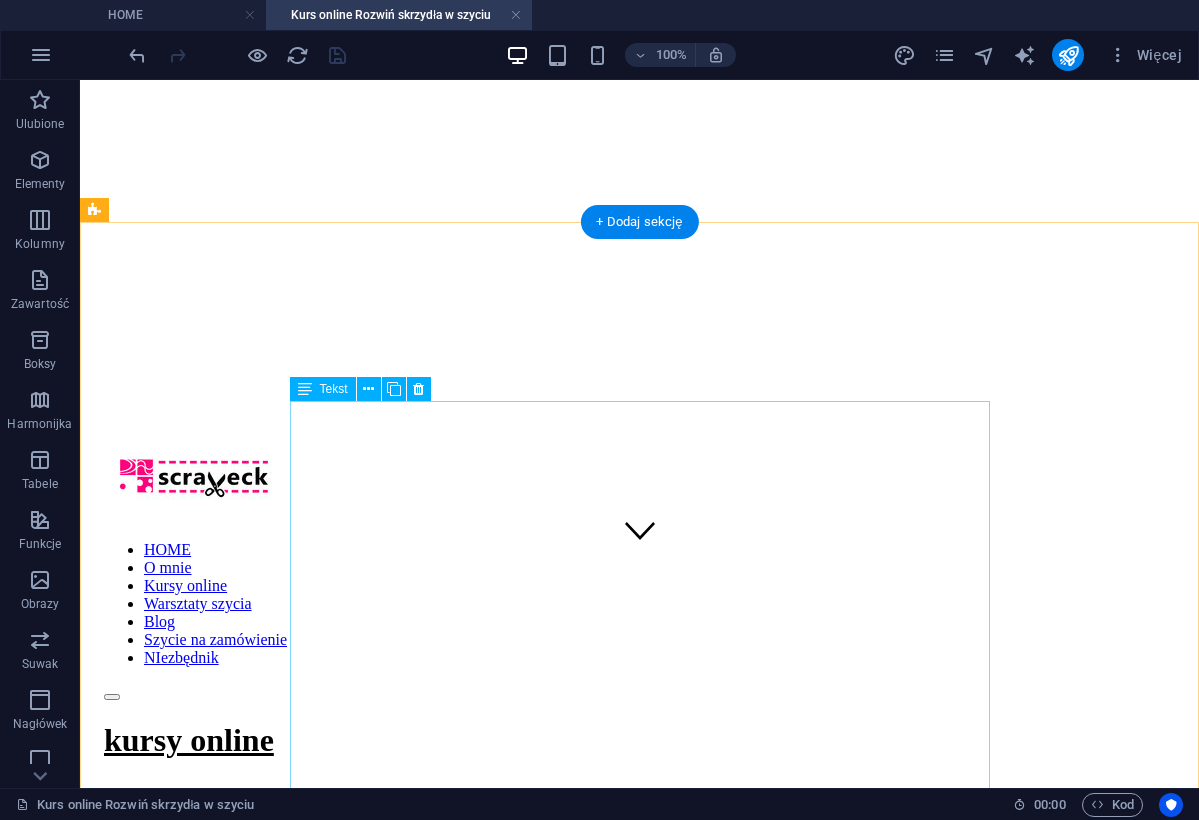 click on "Masz maszynę do szycia i… patrzysz na nią jak na kosmiczny pojazd? Boisz się, że wciśniesz nie ten guzik i uruchomisz tryb startu rakiety?     A może dopiero myślisz o zakupie i podchodzisz do tego „jak pies do jeża”? Albo „tylko” chcesz zobaczyć o co chodzi w tym szyciu? Spokojnie – to kurs właśnie dla Ciebie. W 4 tygodnie: zaprzyjaźnisz się z maszyną (bez fochów i nerwów), opanujesz podstawowe techniki szycia - patenty na szycie proste, ładne i kreatywne uszyjesz swoje pierwsze projekty, poczujesz radość i pewność w swoich działaniach. Uczysz się  w swoim tempie  – w domowym zaciszu, rano, wieczorem, kiedy chcesz - po pracy, gdy dzieci śpią, albo przed śniadaniem, bo tak właśnie lubisz :) Ja jestem po to, żeby Cię poprowadzić krok po kroku i pokazać Ci, że szycie na maszynie jest prostsze niż myślisz :) 🎯  Tylko  kl iknij i zacznij – maszyna czeka!" at bounding box center (639, 1229) 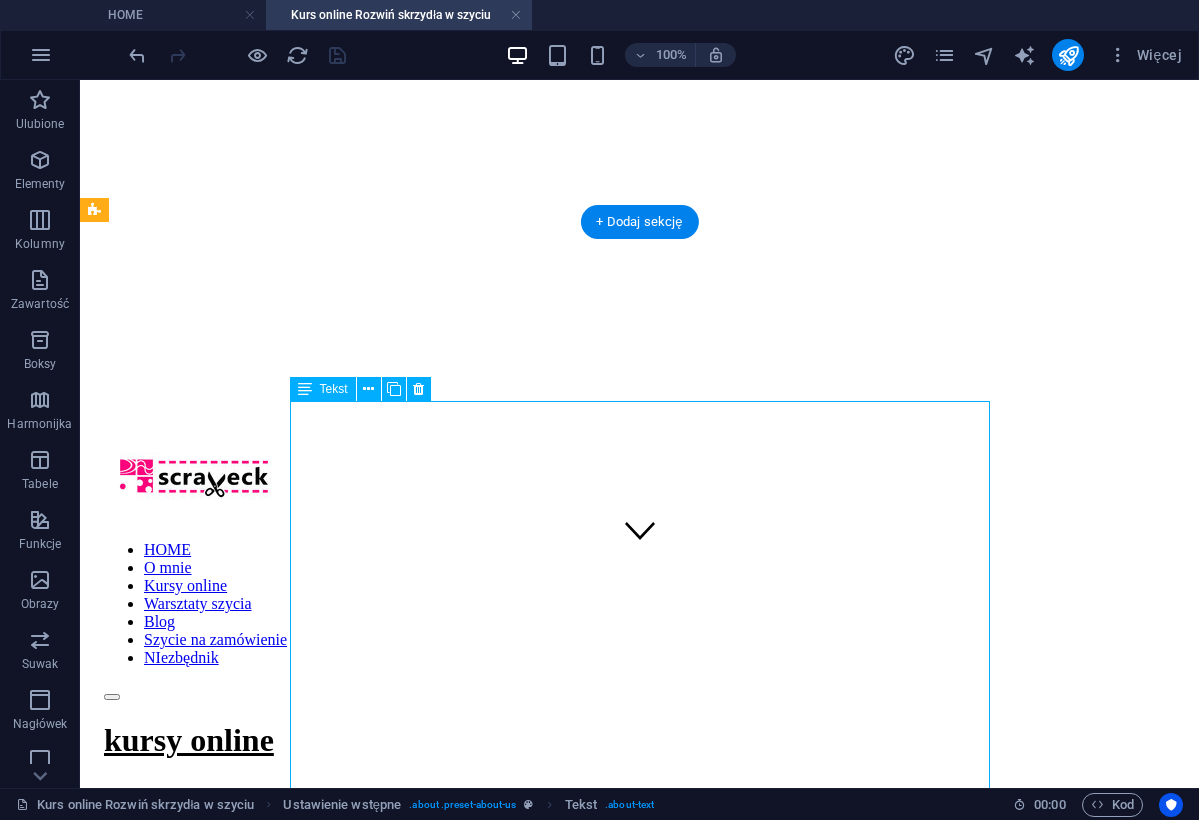 click on "Masz maszynę do szycia i… patrzysz na nią jak na kosmiczny pojazd? Boisz się, że wciśniesz nie ten guzik i uruchomisz tryb startu rakiety?     A może dopiero myślisz o zakupie i podchodzisz do tego „jak pies do jeża”? Albo „tylko” chcesz zobaczyć o co chodzi w tym szyciu? Spokojnie – to kurs właśnie dla Ciebie. W 4 tygodnie: zaprzyjaźnisz się z maszyną (bez fochów i nerwów), opanujesz podstawowe techniki szycia - patenty na szycie proste, ładne i kreatywne uszyjesz swoje pierwsze projekty, poczujesz radość i pewność w swoich działaniach. Uczysz się  w swoim tempie  – w domowym zaciszu, rano, wieczorem, kiedy chcesz - po pracy, gdy dzieci śpią, albo przed śniadaniem, bo tak właśnie lubisz :) Ja jestem po to, żeby Cię poprowadzić krok po kroku i pokazać Ci, że szycie na maszynie jest prostsze niż myślisz :) 🎯  Tylko  kl iknij i zacznij – maszyna czeka!" at bounding box center [639, 1229] 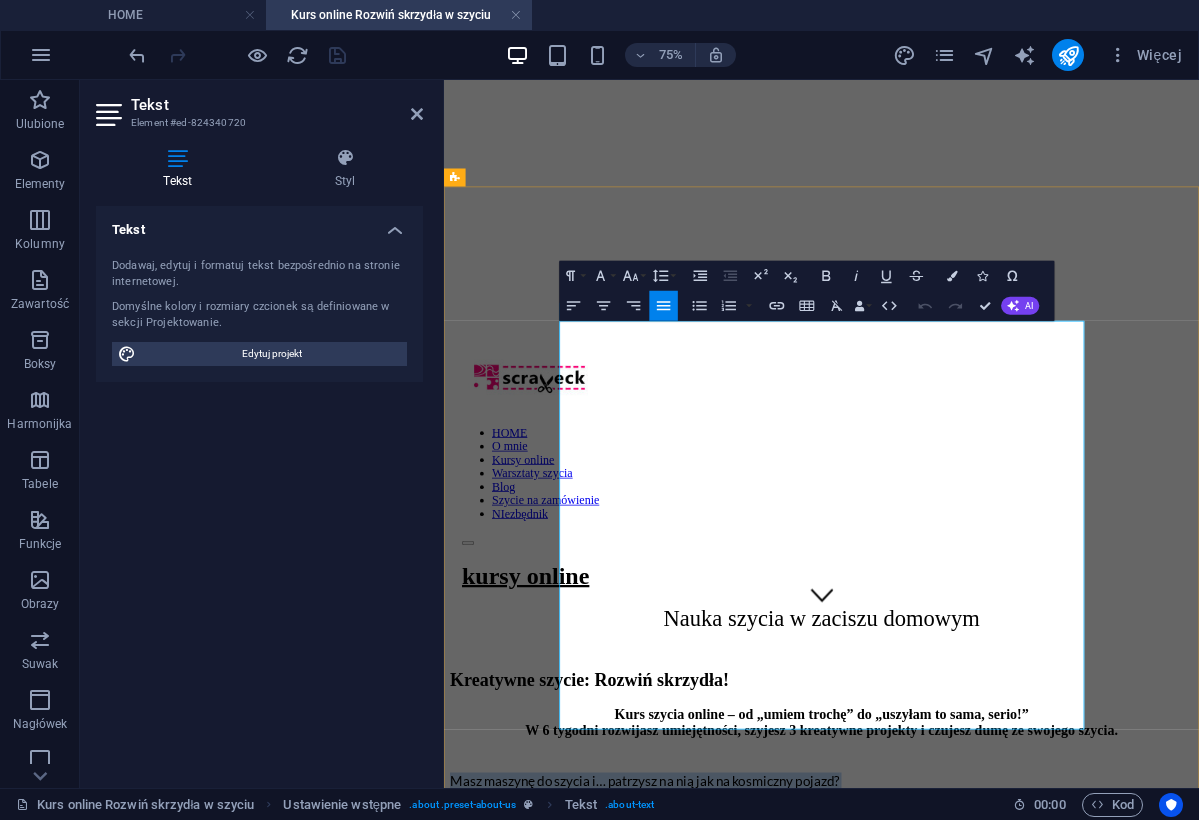 drag, startPoint x: 955, startPoint y: 893, endPoint x: 597, endPoint y: 437, distance: 579.74133 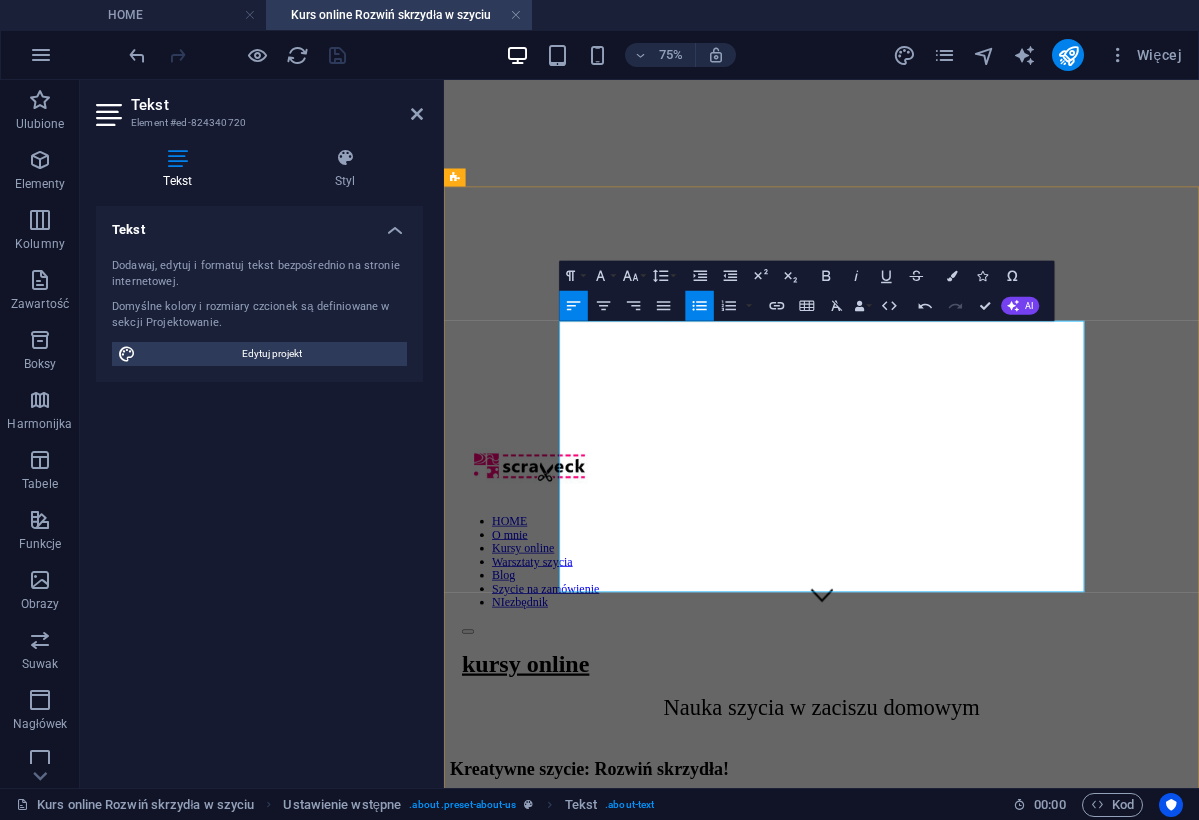 click on "Kreatywne szycie – Rozwiń skrzydła" at bounding box center (576, 1204) 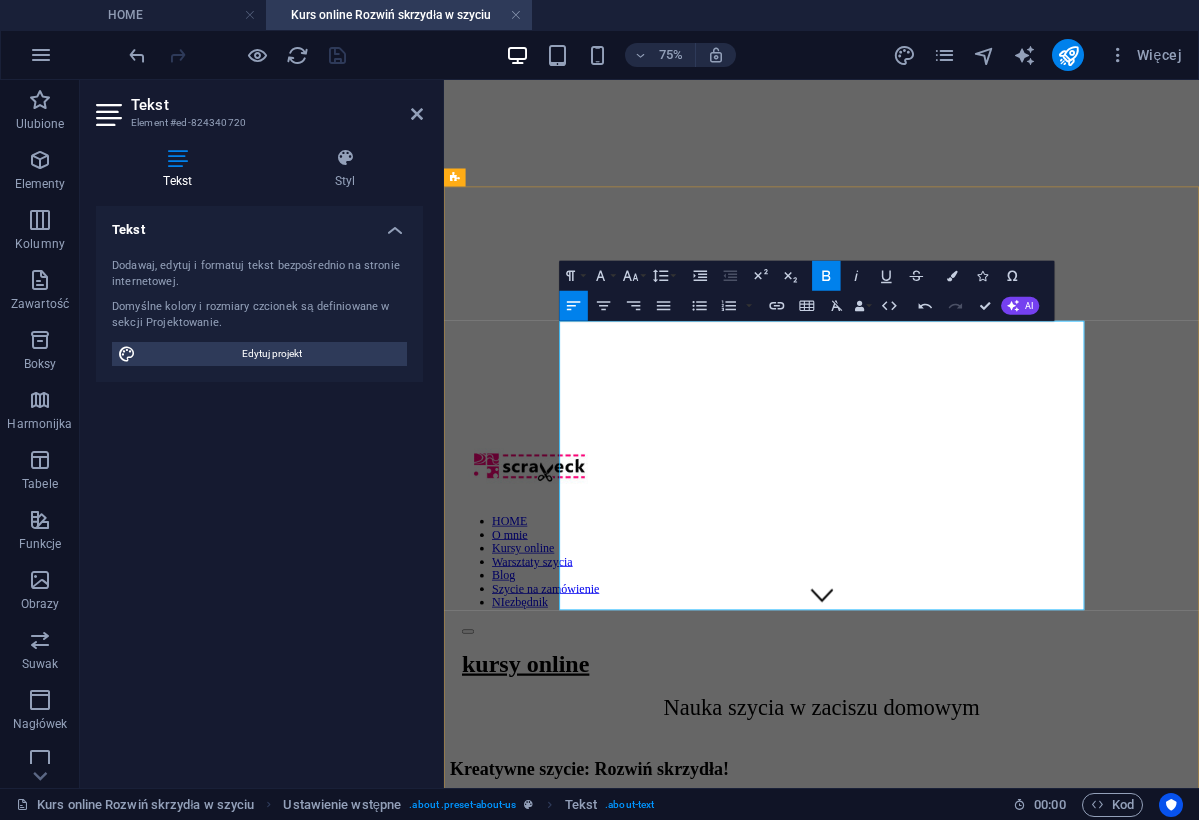 drag, startPoint x: 612, startPoint y: 611, endPoint x: 1103, endPoint y: 767, distance: 515.1864 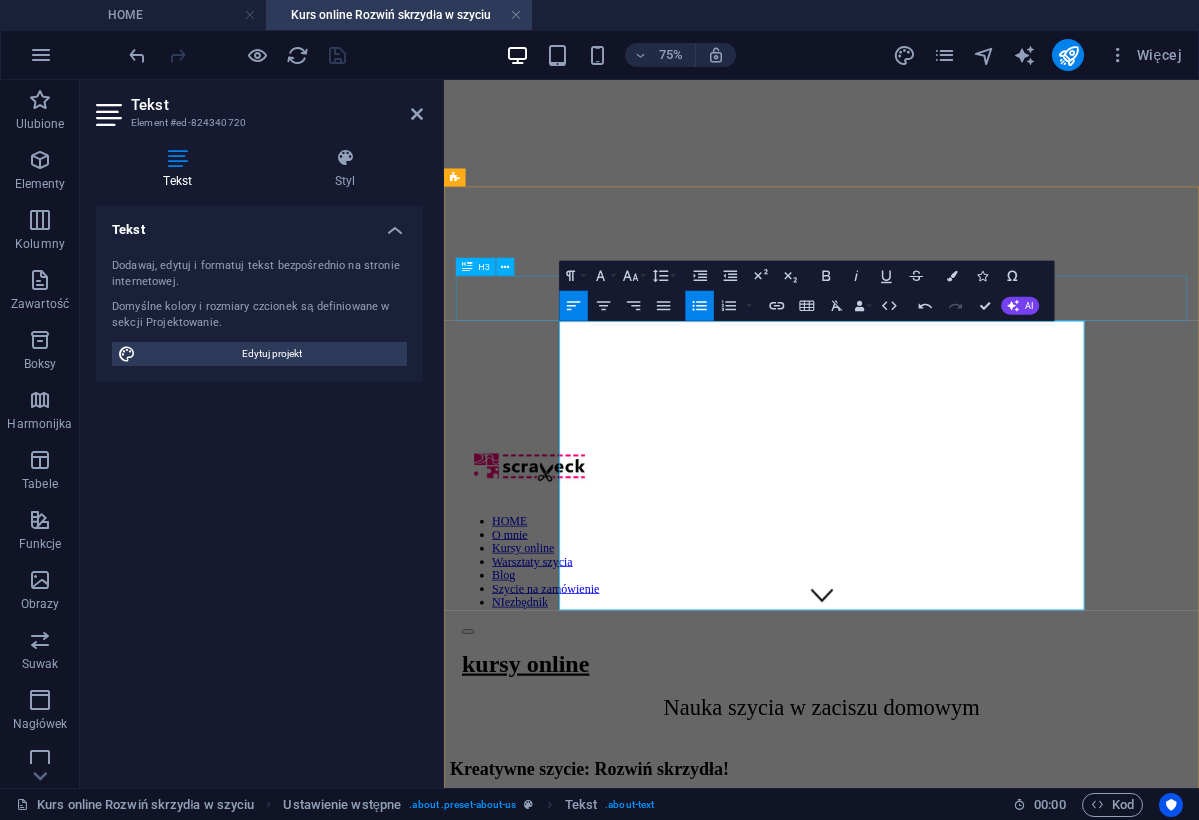 click 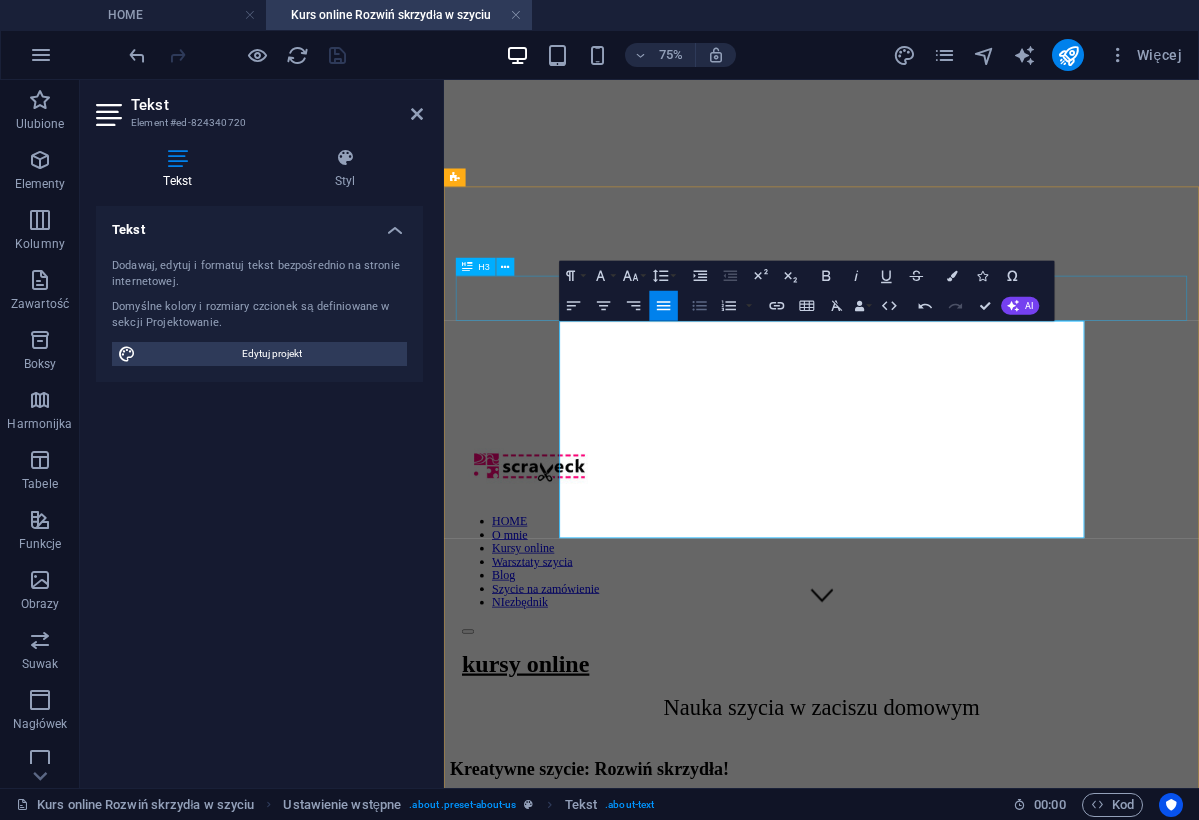 click 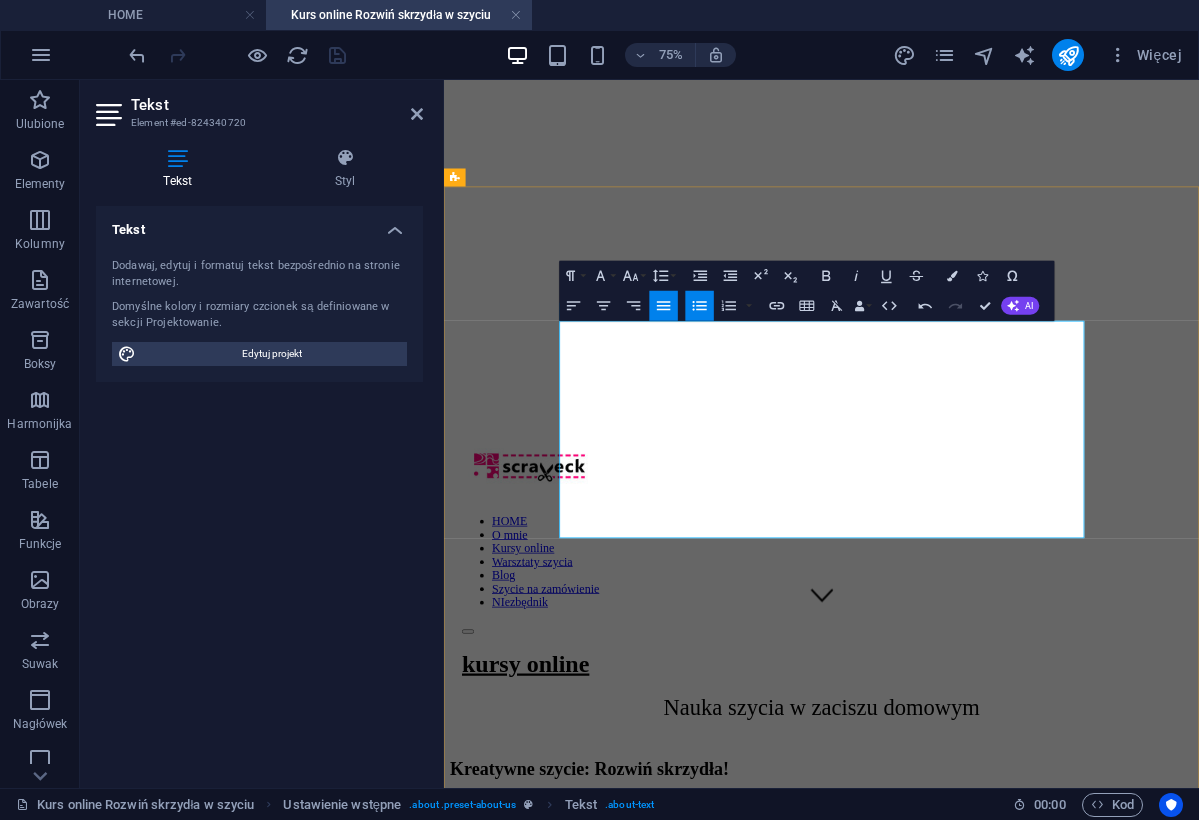 click at bounding box center [947, 1205] 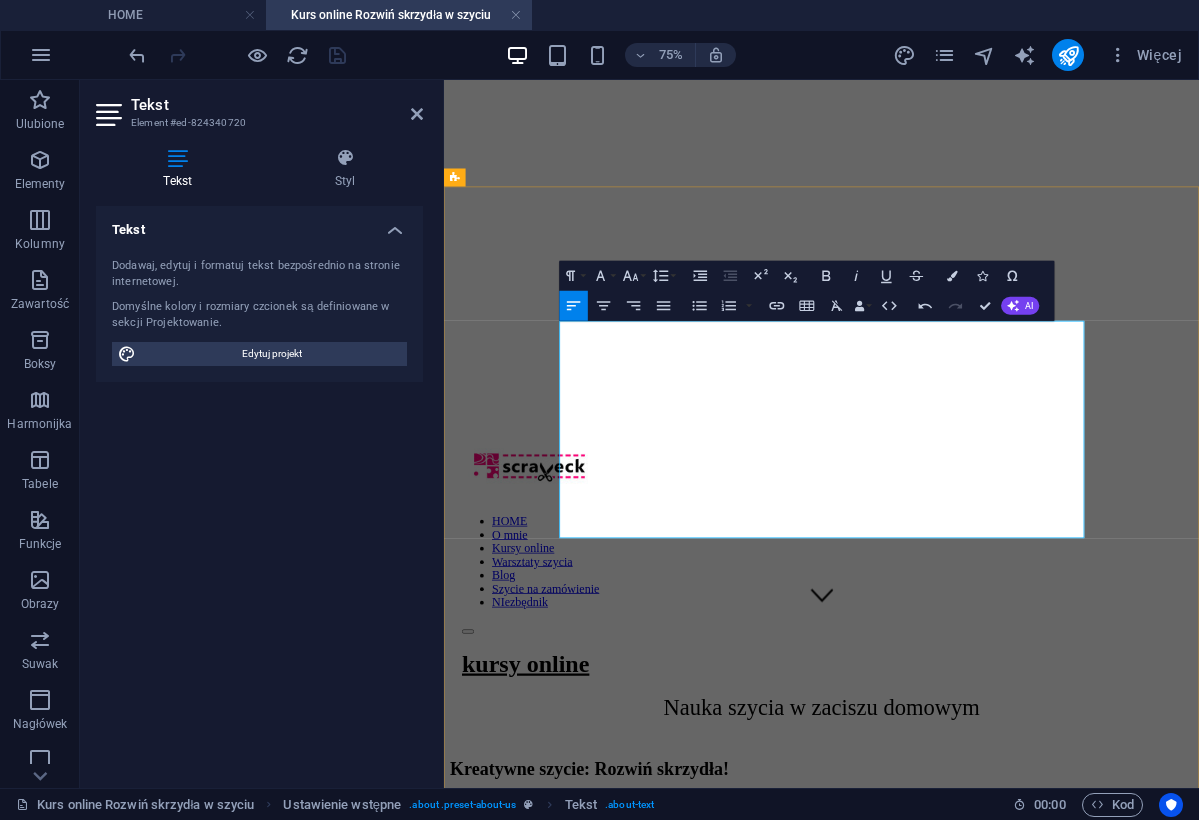 click on "Masz już za sobą swoje pierwsze przygody z maszyną? Potrafisz szyć prosto, zrobić woreczek czy poszewkę, ale kiedy ktoś mówi „podszewka” albo „zamek” – czujesz lekki stres? 😅 Albo po prostu wiesz, że chcesz   więcej , lepiej, odważniej?" at bounding box center (947, 1152) 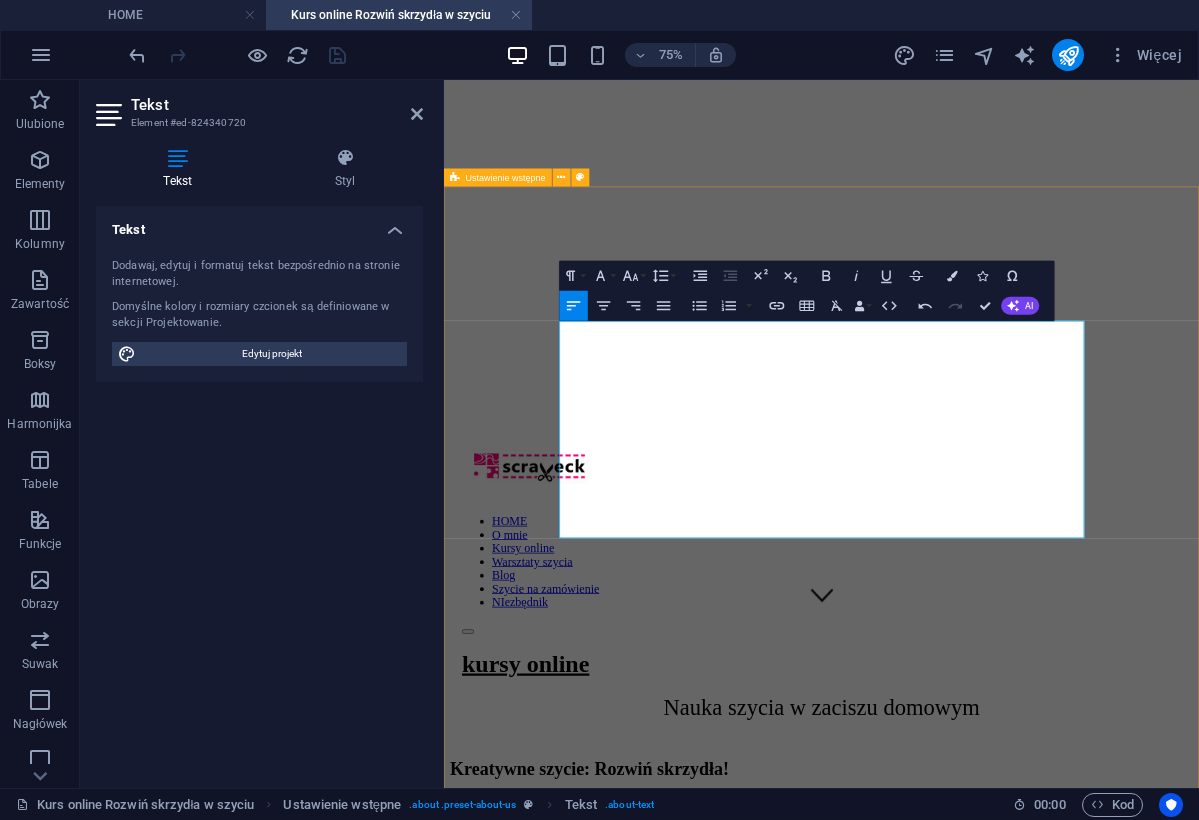 click on "Kreatywne szycie: Rozwiń skrzydła! Kurs szycia online – od „umiem trochę” do „uszyłam to sama, serio!” W 6 tygodni rozwijasz umiejętności, szyjesz 3 kreatywne projekty i czujesz dumę ze swojego szycia. Masz już za sobą swoje pierwsze przygody z maszyną? Potrafisz szyć prosto, zrobić woreczek czy poszewkę, ale kiedy ktoś mówi „podszewka” albo „suwak” – czujesz gęsią skórkę (ekscytacji czy strachu)? Albo po prostu wiesz, że chcesz   więcej , lepiej, odważniej? Kreatywne szycie – Rozwiń skrzydła   to kurs online, w którym: uczysz się szyć precyzyjniej i estetyczniej, odkrywasz nowe techniki i udoskonalasz te, które już znasz, realizujesz 3 konkretne projekty od A do Z, i wreszcie patrzysz na maszynę z myślą: „Dobra, teraz to ja tu rządzę”. Dla kogo jest ten kurs szycia online? Dla osób, które nie mają zielonego pojęcia o szyciu - ale są ciekawe i chcą spróbować (i może się trochę boją)! Dla osób, które  mają maszynę . Dla fanów idei" at bounding box center [947, 1377] 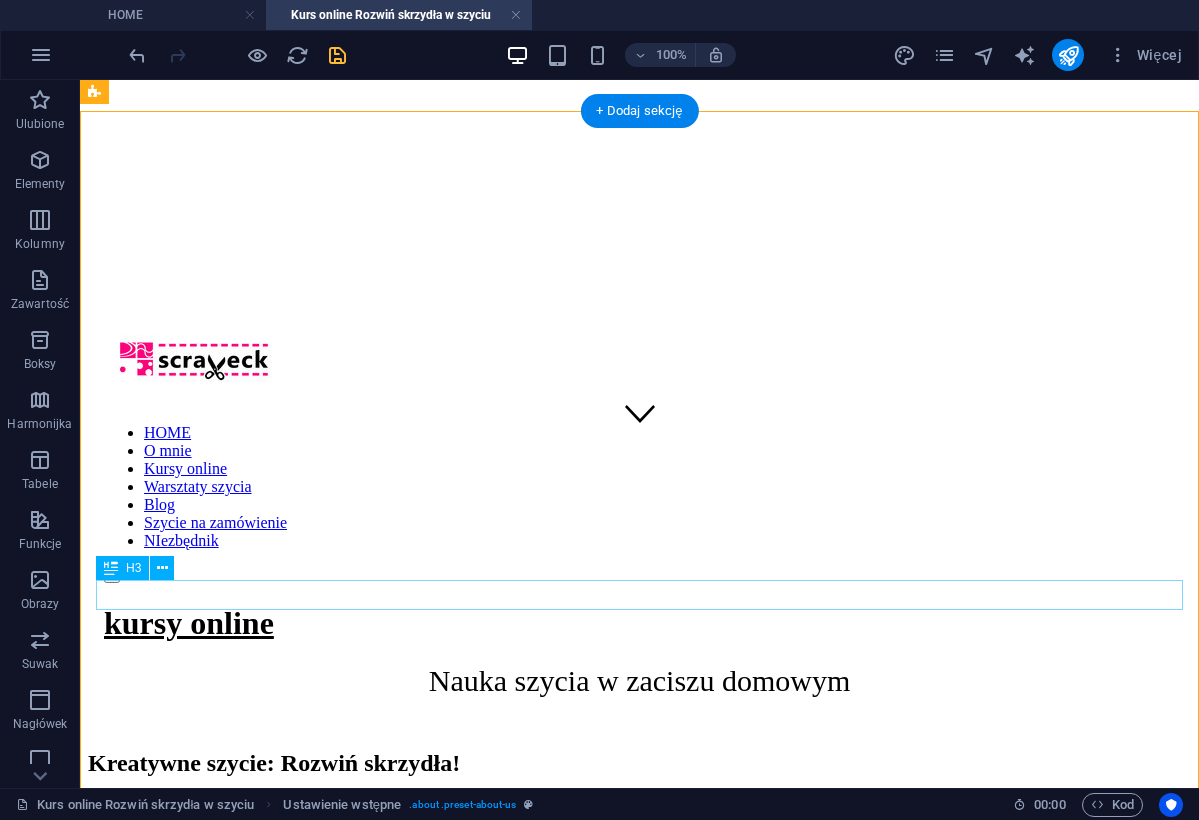 scroll, scrollTop: 331, scrollLeft: 0, axis: vertical 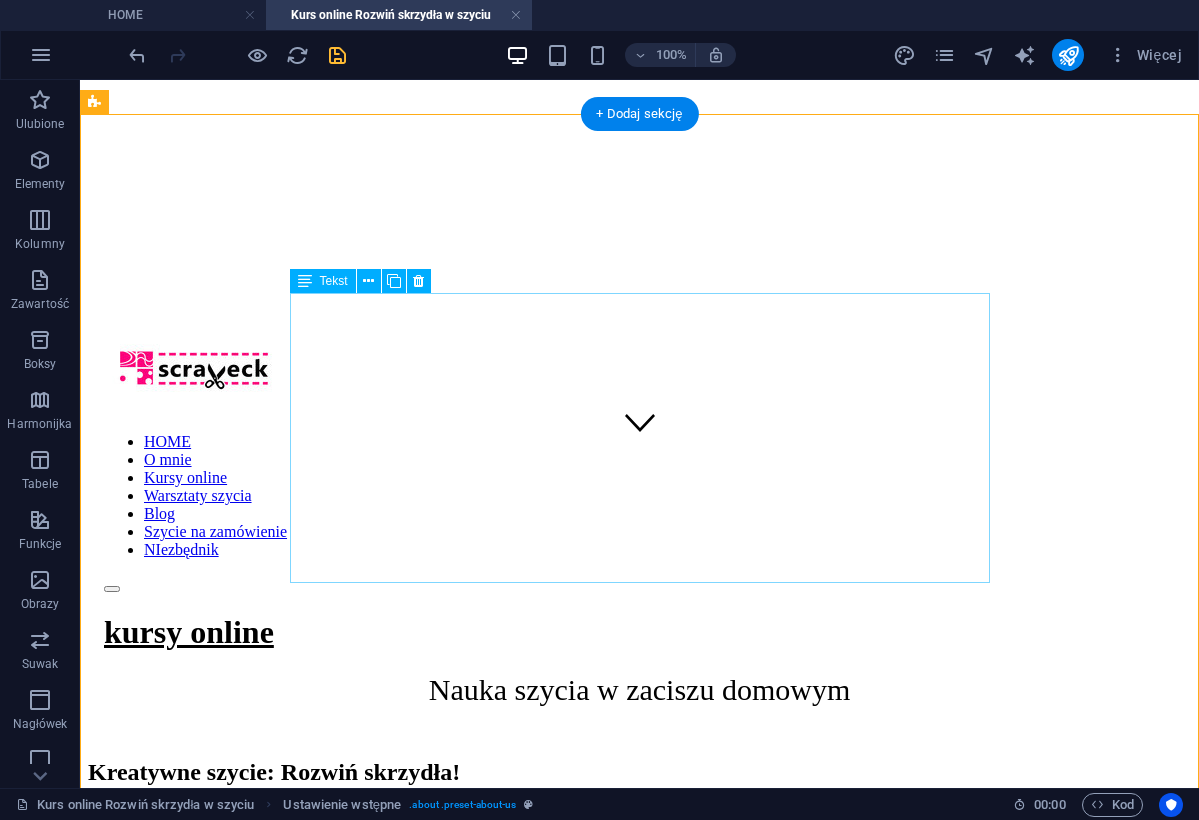 click on "Masz już za sobą swoje pierwsze przygody z maszyną? Potrafisz szyć prosto, zrobić woreczek czy poszewkę, ale kiedy ktoś mówi „podszewka” albo „suwak” – czujesz gęsią skórkę (ekscytacji czy strachu)? Albo po prostu wiesz, że chcesz   więcej , lepiej, odważniej? Kreatywne szycie – Rozwiń skrzydła   to kurs online, w którym: uczysz się szyć precyzyjniej i estetyczniej, odkrywasz nowe techniki i udoskonalasz te, które już znasz, realizujesz 3 konkretne projekty od A do Z, i wreszcie patrzysz na maszynę z myślą: „Dobra, teraz to ja tu rządzę”." at bounding box center [639, 1005] 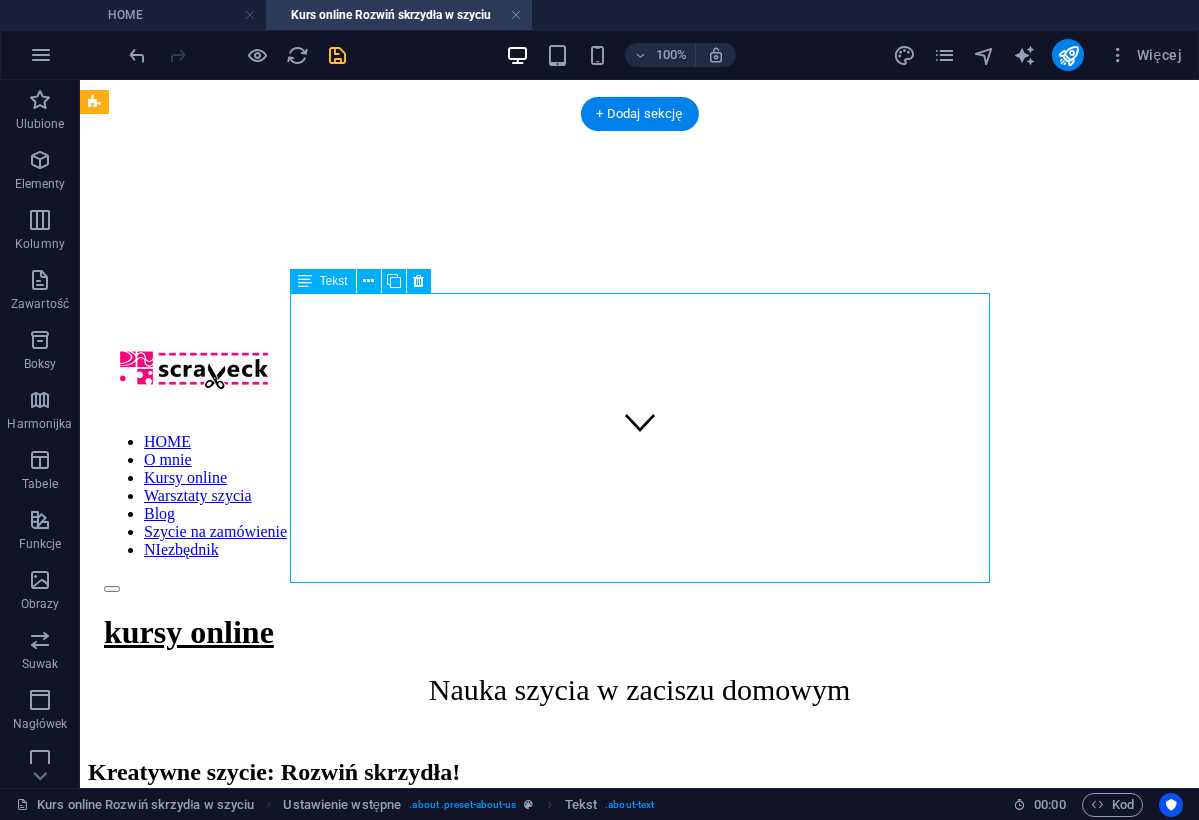 click on "Masz już za sobą swoje pierwsze przygody z maszyną? Potrafisz szyć prosto, zrobić woreczek czy poszewkę, ale kiedy ktoś mówi „podszewka” albo „suwak” – czujesz gęsią skórkę (ekscytacji czy strachu)? Albo po prostu wiesz, że chcesz   więcej , lepiej, odważniej? Kreatywne szycie – Rozwiń skrzydła   to kurs online, w którym: uczysz się szyć precyzyjniej i estetyczniej, odkrywasz nowe techniki i udoskonalasz te, które już znasz, realizujesz 3 konkretne projekty od A do Z, i wreszcie patrzysz na maszynę z myślą: „Dobra, teraz to ja tu rządzę”." at bounding box center (639, 1005) 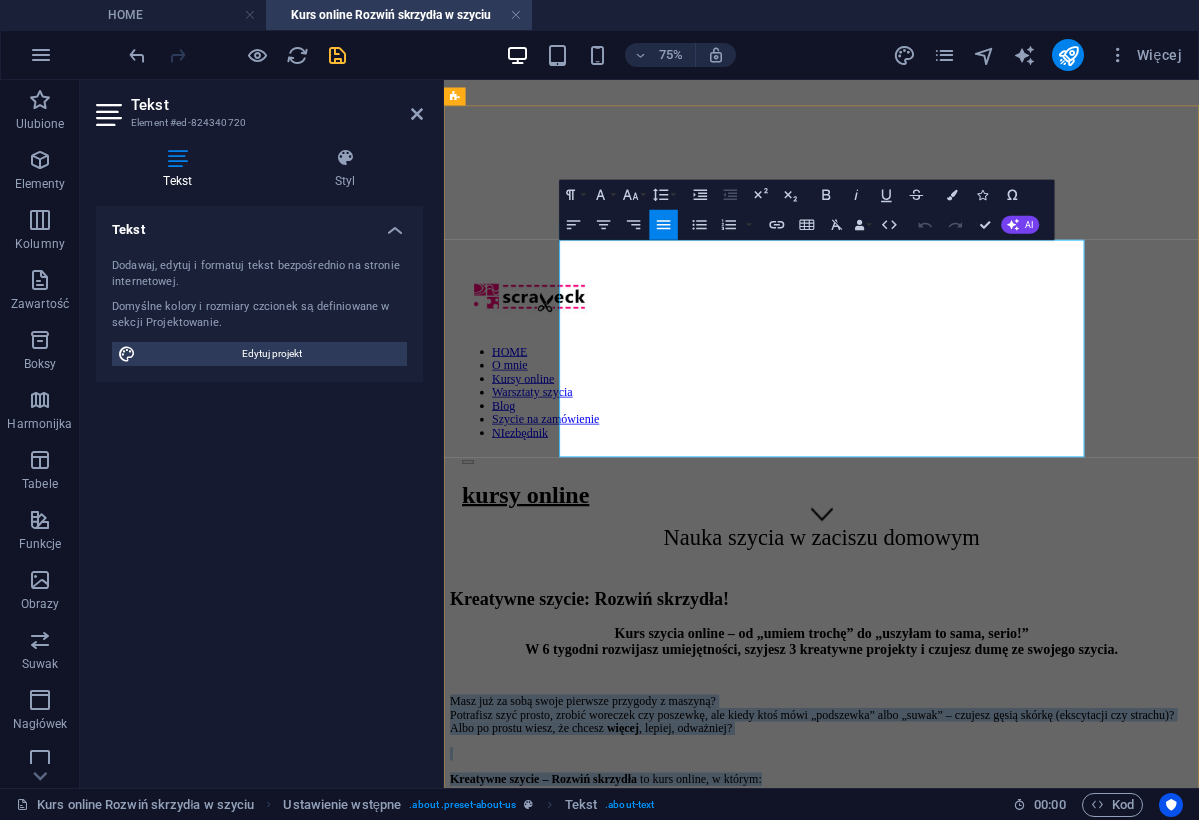 drag, startPoint x: 863, startPoint y: 569, endPoint x: 597, endPoint y: 329, distance: 358.26807 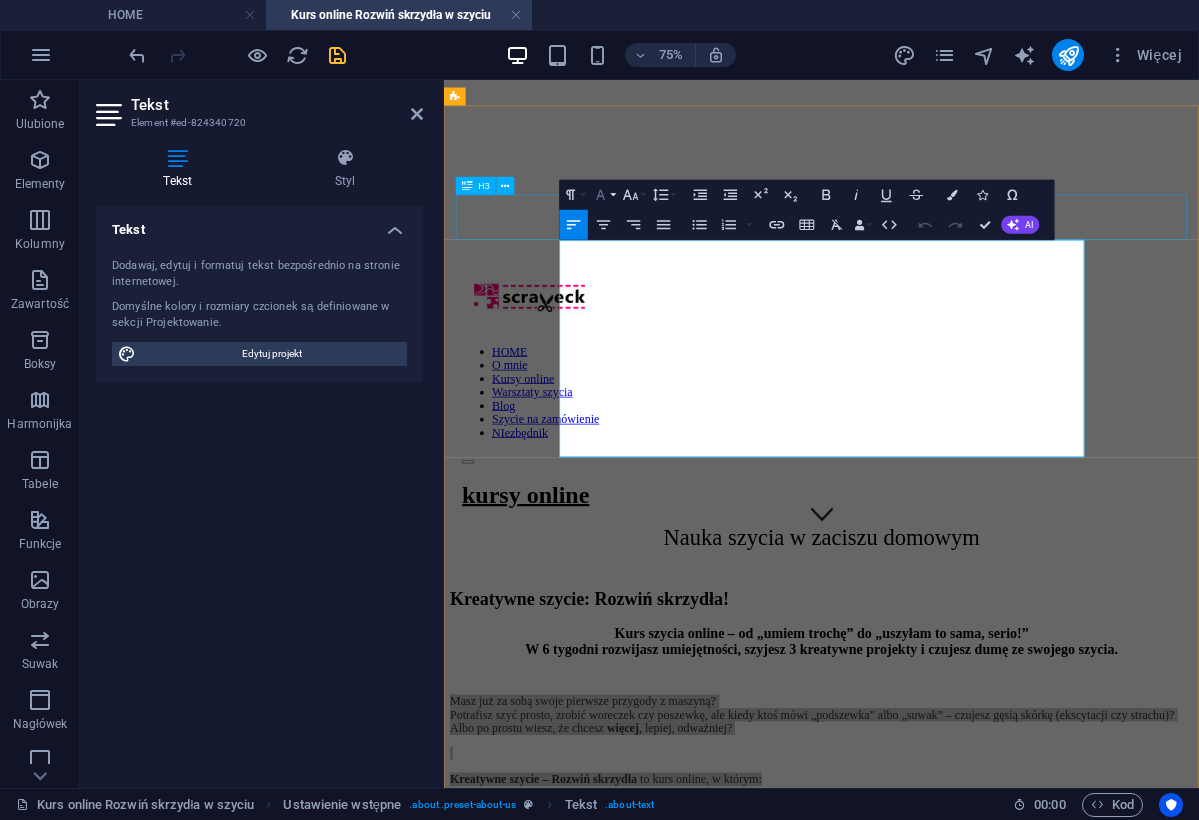click 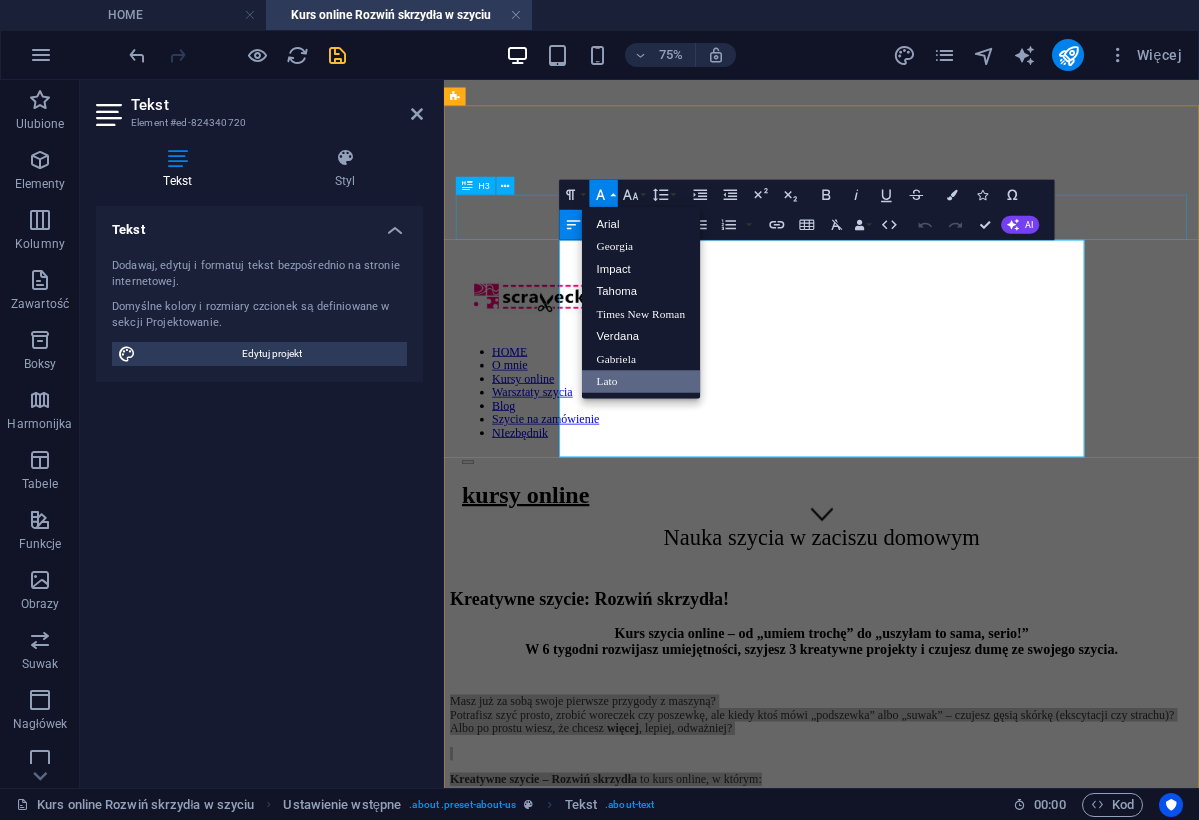 scroll, scrollTop: 0, scrollLeft: 0, axis: both 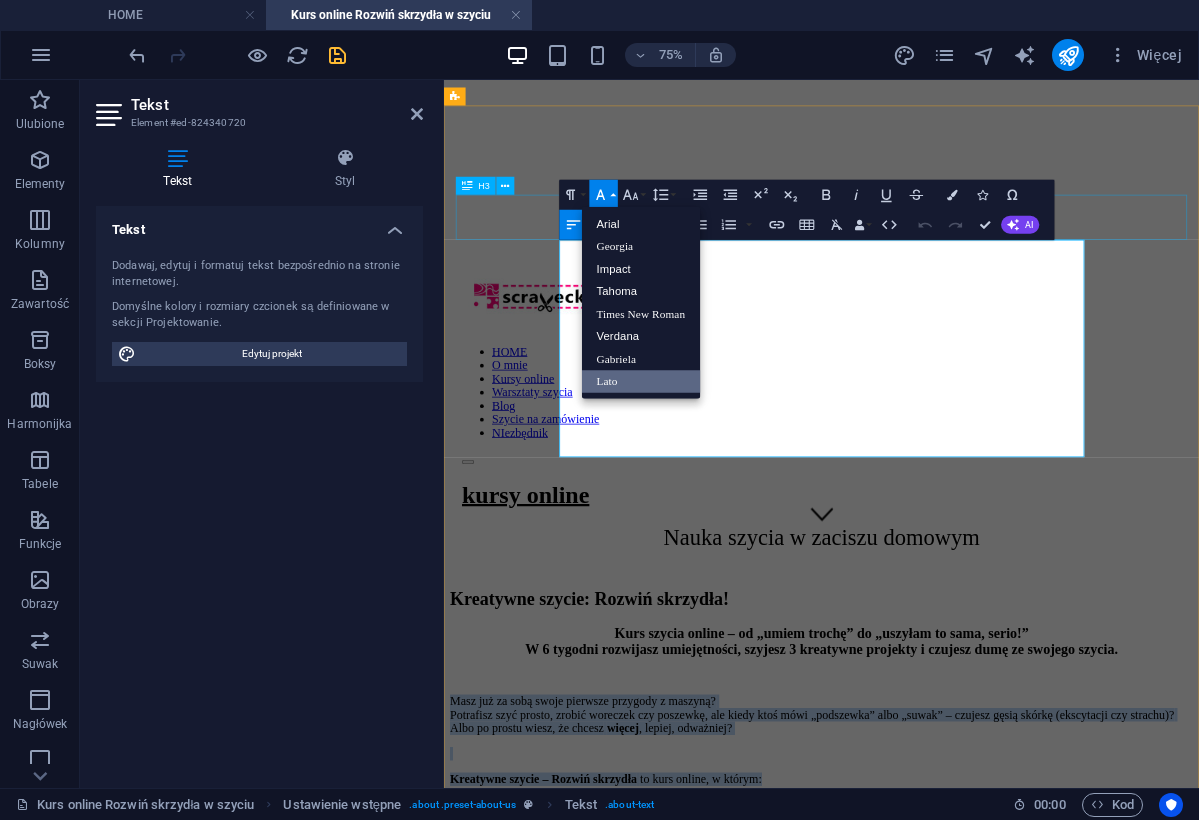 click on "Lato" at bounding box center [641, 381] 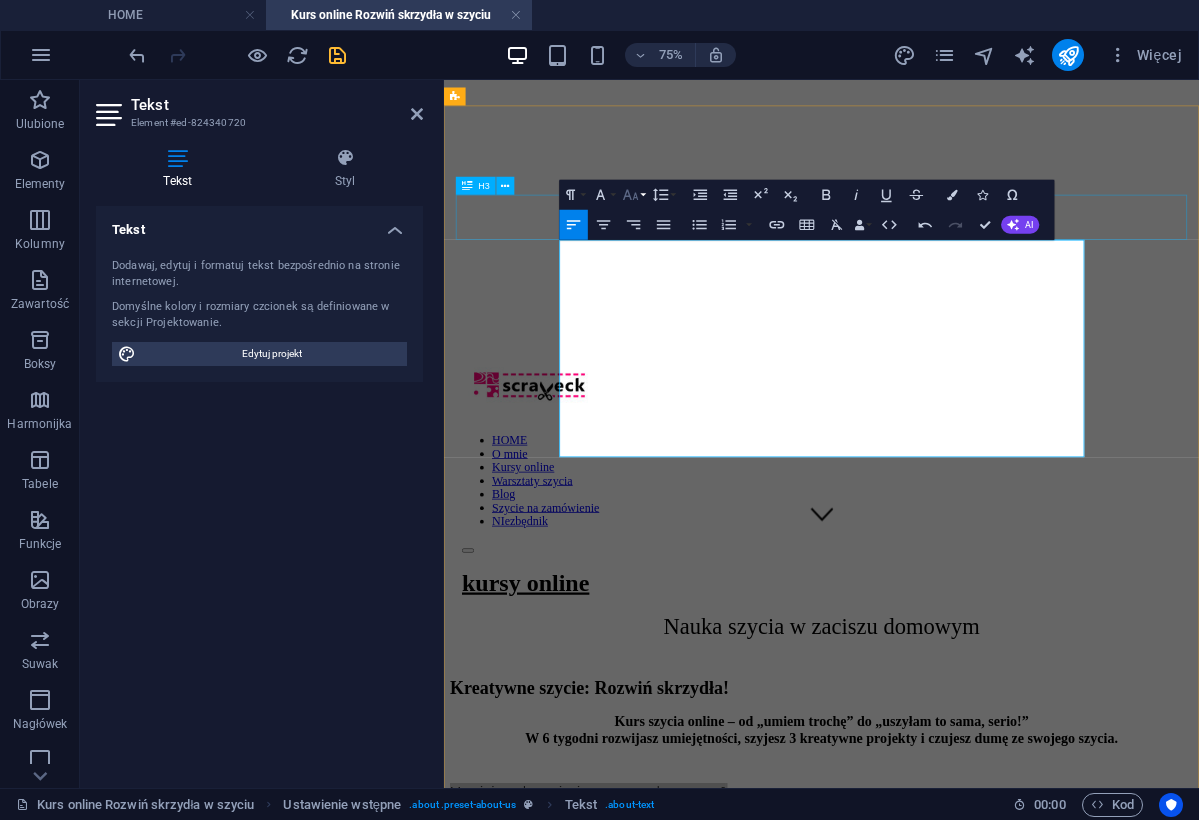 click 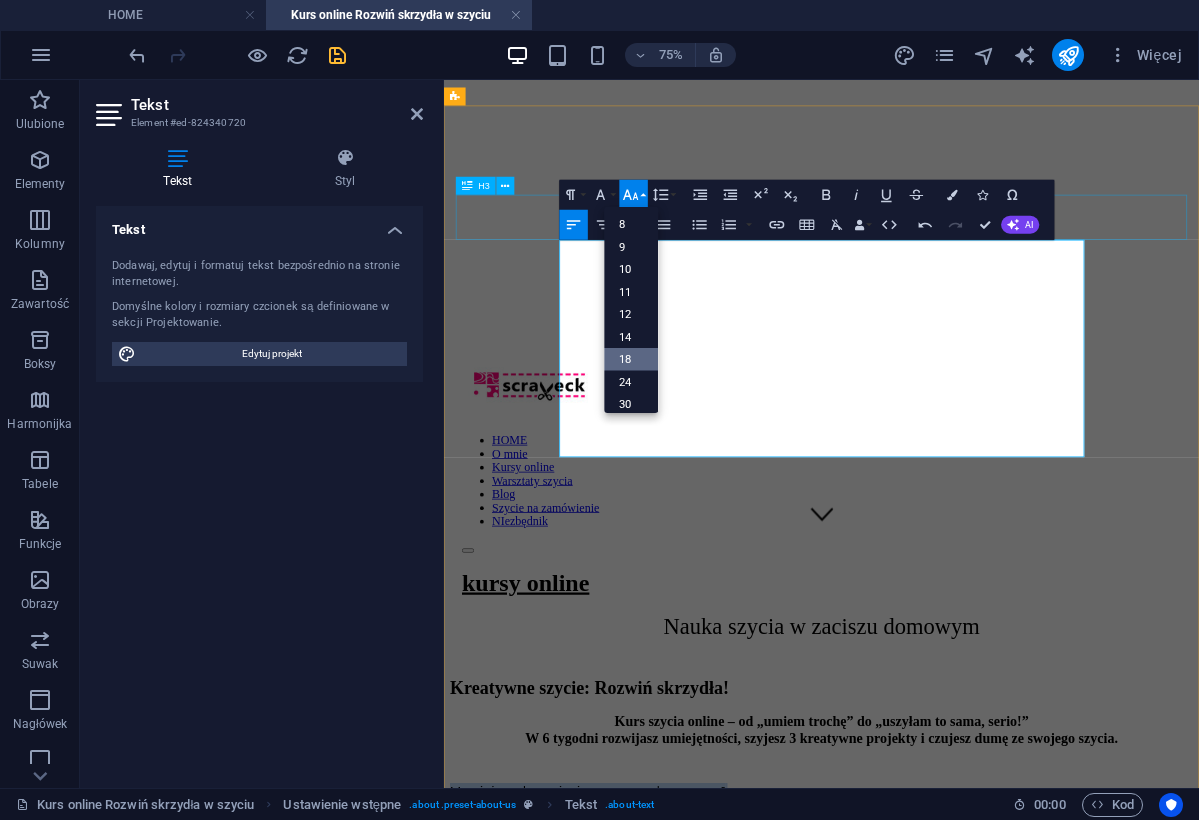 click on "18" at bounding box center [631, 359] 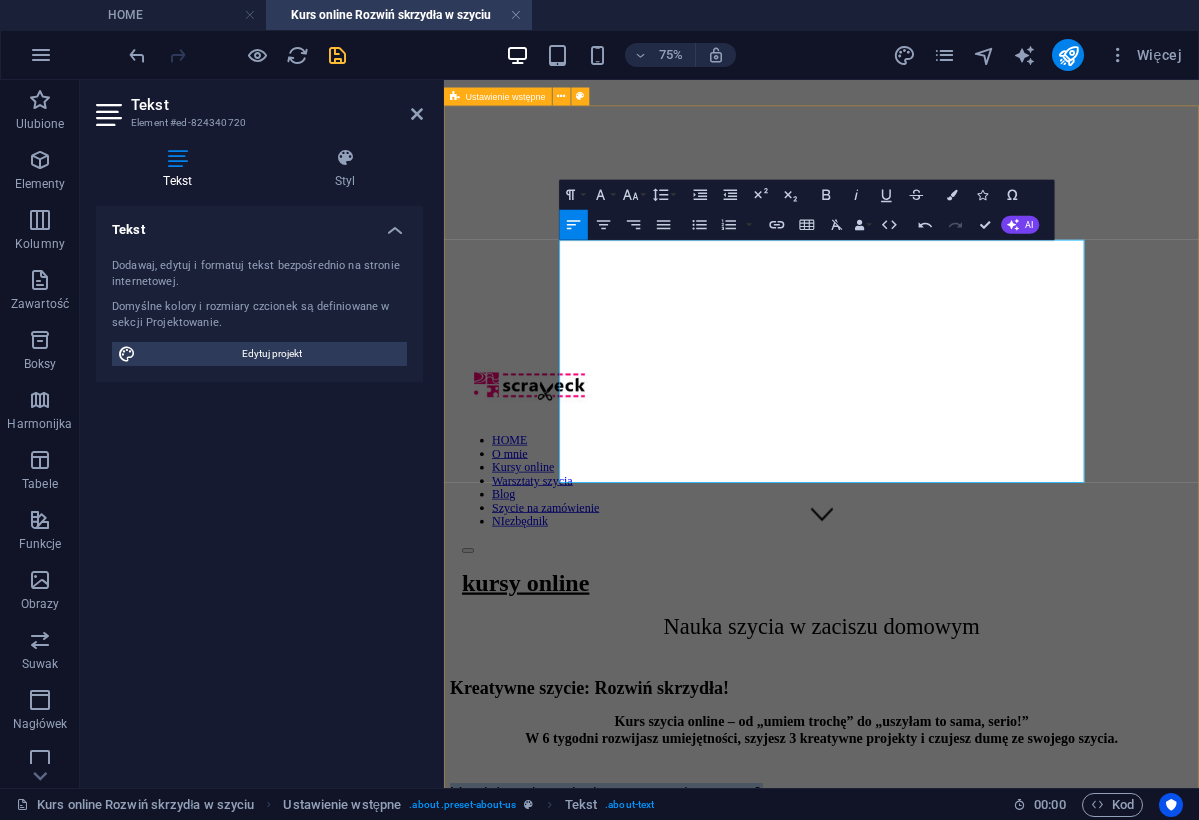 click on "Kreatywne szycie: Rozwiń skrzydła! Kurs szycia online – od „umiem trochę” do „uszyłam to sama, serio!” W 6 tygodni rozwijasz umiejętności, szyjesz 3 kreatywne projekty i czujesz dumę ze swojego szycia. Masz już za sobą swoje pierwsze przygody z maszyną? Potrafisz szyć prosto, zrobić woreczek czy poszewkę, ale kiedy ktoś mówi „podszewka” albo „suwak” – czujesz gęsią skórkę (ekscytacji czy strachu)? Albo po prostu wiesz, że chcesz   więcej , lepiej, odważniej? Kreatywne szycie – Rozwiń skrzydła   to kurs online, w którym: uczysz się szyć precyzyjniej i estetyczniej, odkrywasz nowe techniki i udoskonalasz te, które już znasz, realizujesz 3 konkretne projekty od A do Z, i wreszcie patrzysz na maszynę z myślą: „Dobra, teraz to ja tu rządzę”. Dla kogo jest ten kurs szycia online? Dla osób, które nie mają zielonego pojęcia o szyciu - ale są ciekawe i chcą spróbować (i może się trochę boją)! Dla osób, które  mają maszynę . Dla fanów idei" at bounding box center (947, 1298) 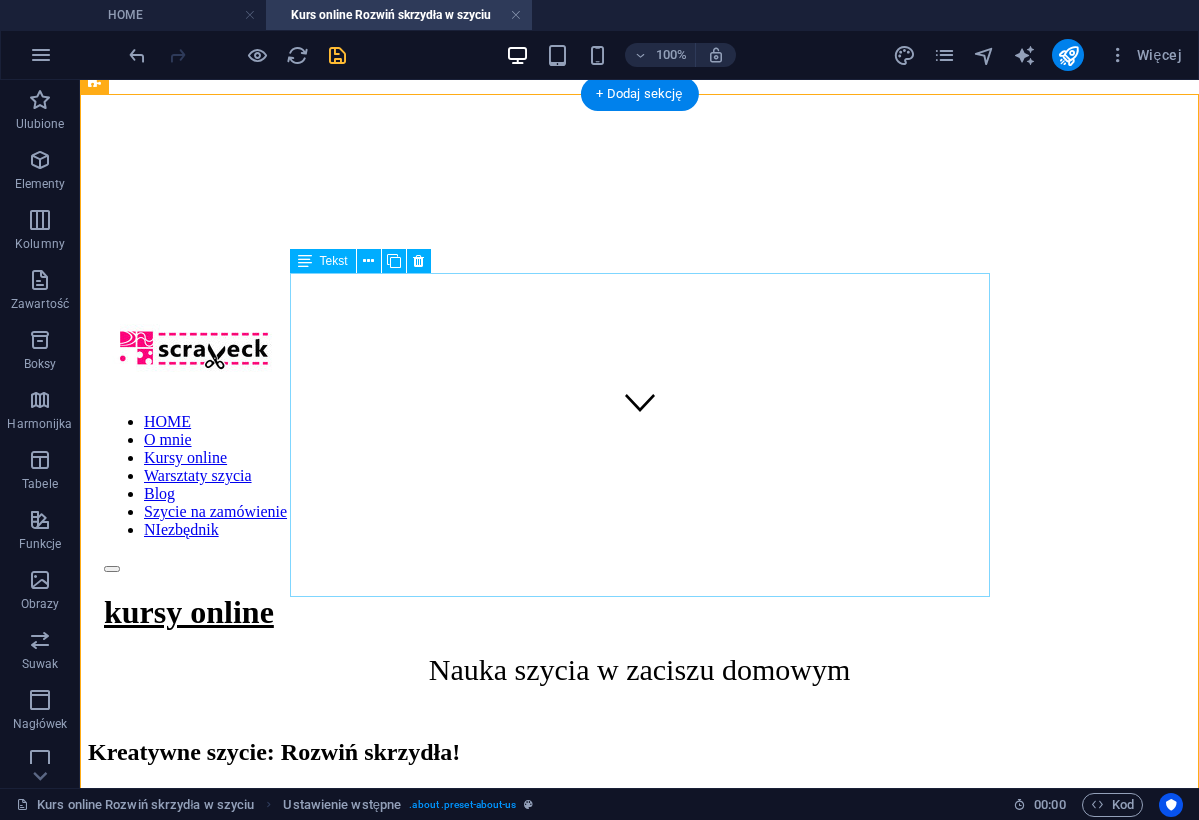 scroll, scrollTop: 352, scrollLeft: 0, axis: vertical 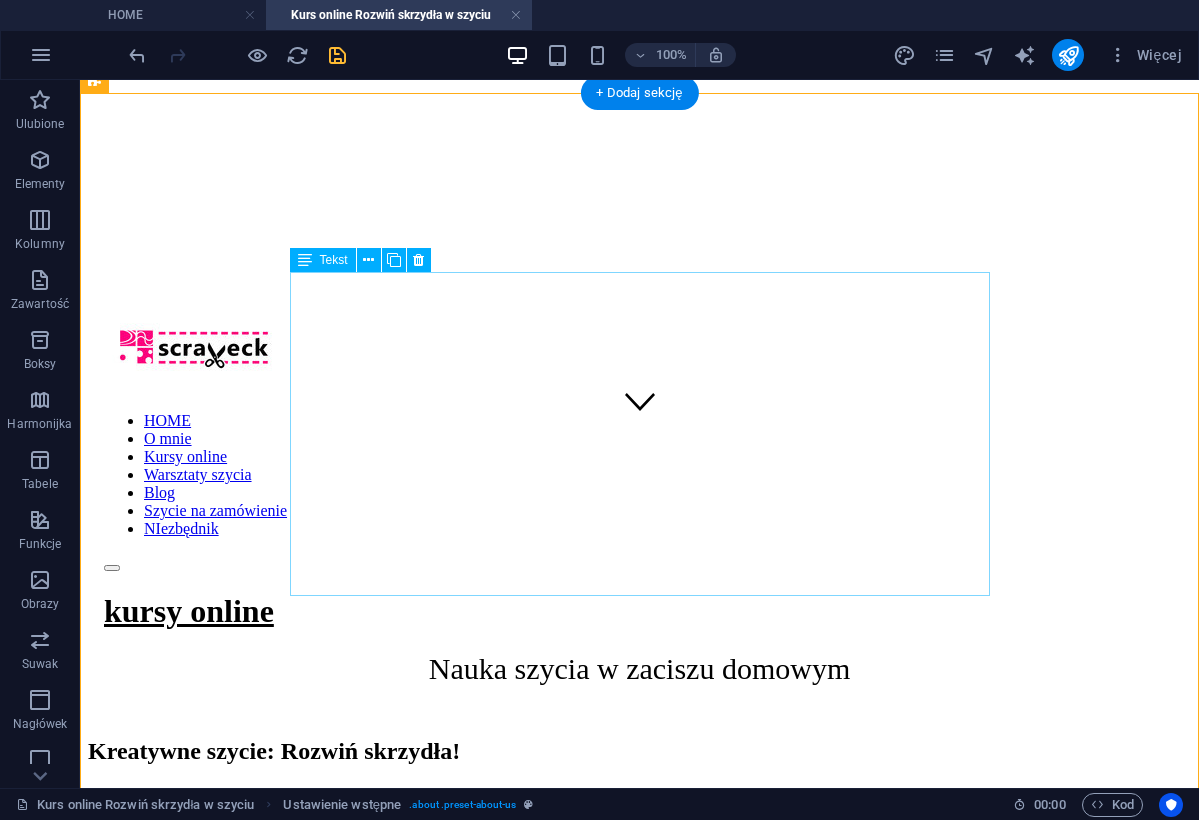 click on "Masz już za sobą swoje pierwsze przygody z maszyną? Potrafisz szyć prosto, zrobić woreczek czy poszewkę, ale kiedy ktoś mówi „podszewka” albo „suwak” – czujesz gęsią skórkę (ekscytacji czy strachu)? Albo po prostu wiesz, że chcesz   więcej , lepiej, odważniej? Kreatywne szycie – Rozwiń skrzydła   to kurs online, w którym: uczysz się szyć precyzyjniej i estetyczniej, odkrywasz nowe techniki i udoskonalasz te, które już znasz, realizujesz 3 konkretne projekty od A do Z, i wreszcie patrzysz na maszynę z myślą: „Dobra, teraz to ja tu rządzę”." at bounding box center [639, 1013] 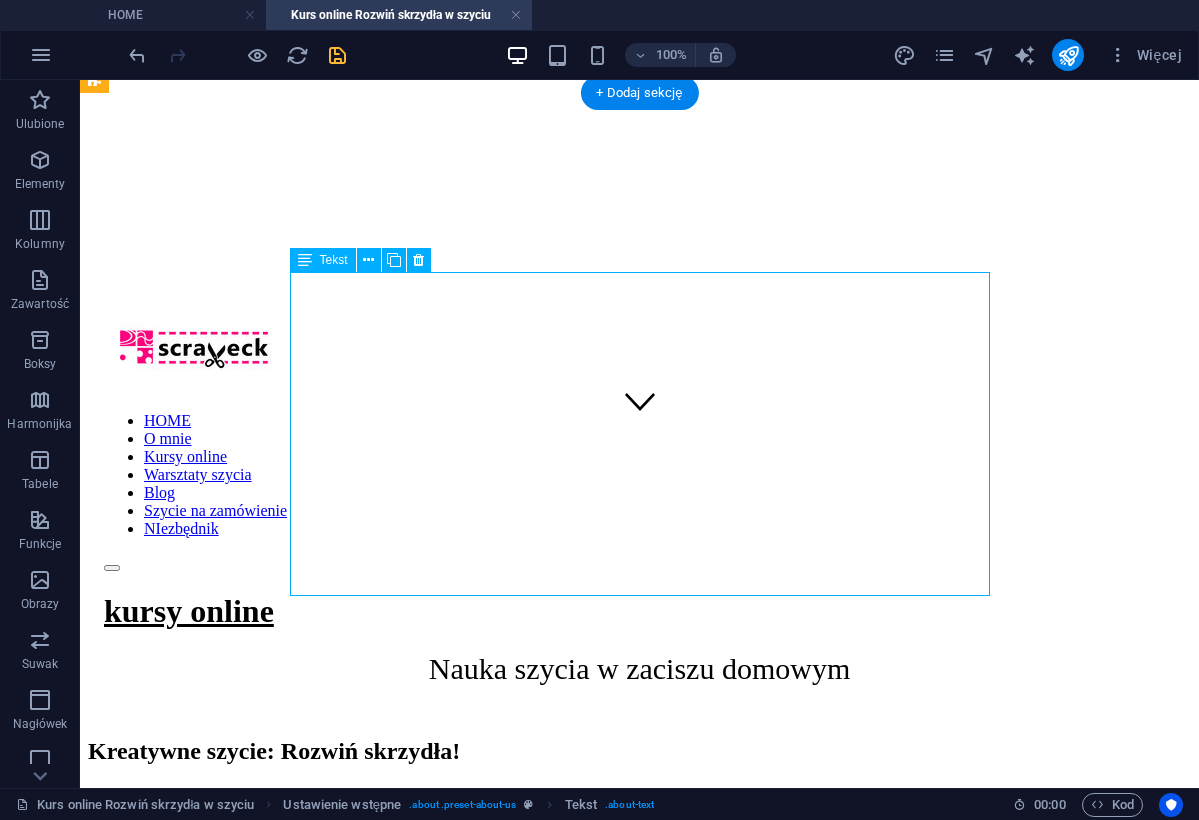 click on "Masz już za sobą swoje pierwsze przygody z maszyną? Potrafisz szyć prosto, zrobić woreczek czy poszewkę, ale kiedy ktoś mówi „podszewka” albo „suwak” – czujesz gęsią skórkę (ekscytacji czy strachu)? Albo po prostu wiesz, że chcesz   więcej , lepiej, odważniej? Kreatywne szycie – Rozwiń skrzydła   to kurs online, w którym: uczysz się szyć precyzyjniej i estetyczniej, odkrywasz nowe techniki i udoskonalasz te, które już znasz, realizujesz 3 konkretne projekty od A do Z, i wreszcie patrzysz na maszynę z myślą: „Dobra, teraz to ja tu rządzę”." at bounding box center (639, 1013) 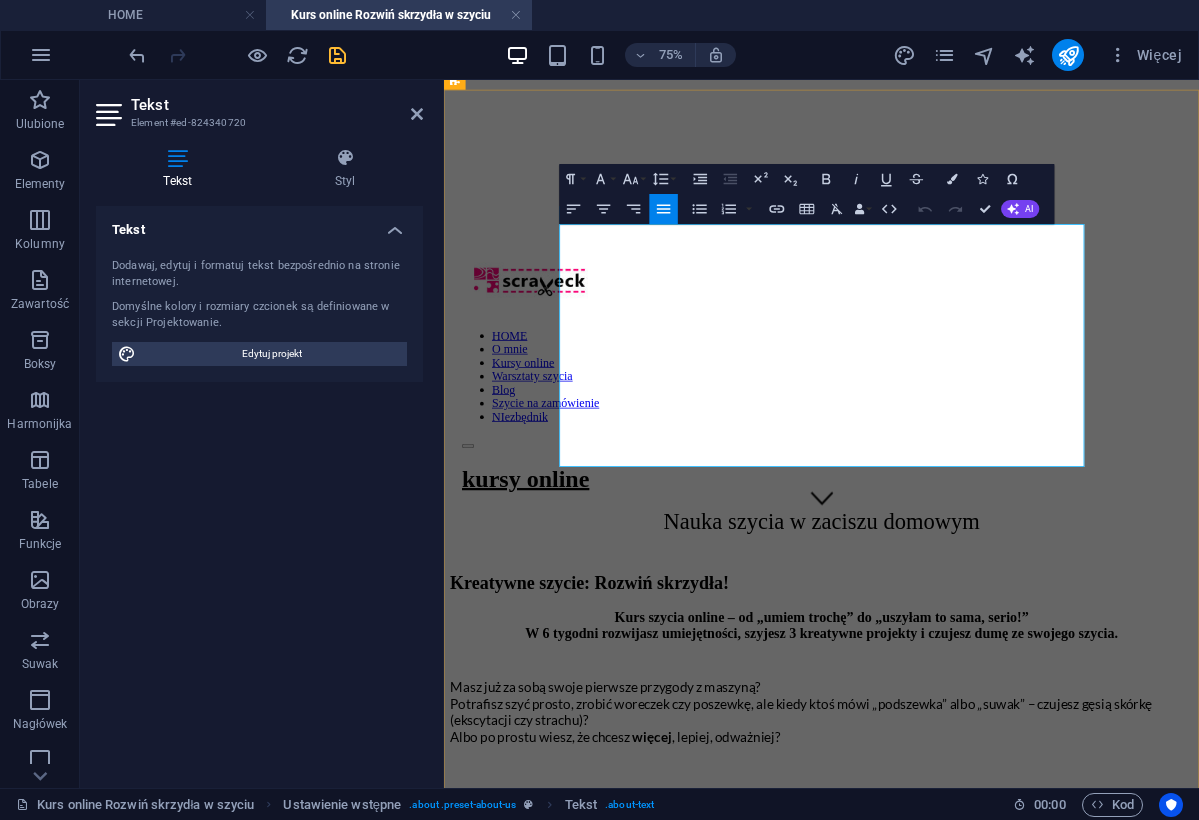 drag, startPoint x: 787, startPoint y: 535, endPoint x: 724, endPoint y: 535, distance: 63 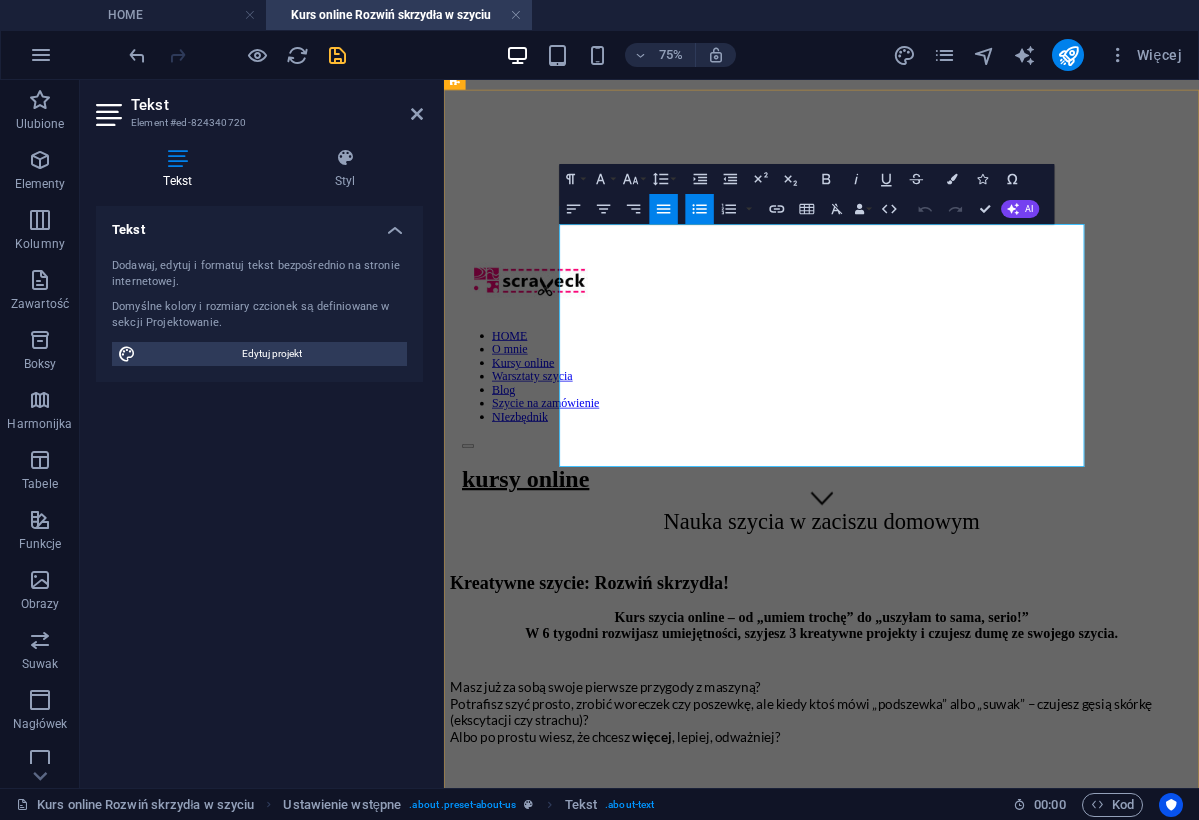 type 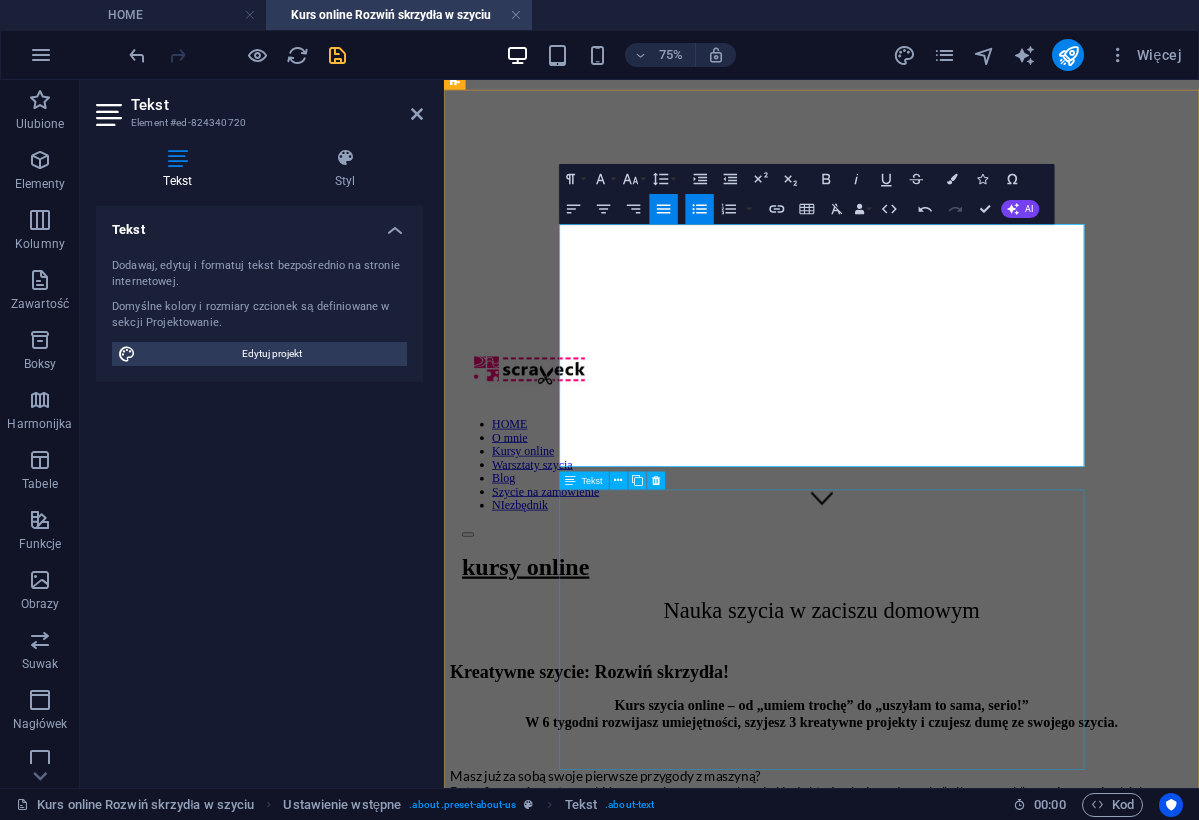click on "Dla osób, które nie mają zielonego pojęcia o szyciu - ale są ciekawe i chcą spróbować (i może się trochę boją)! Dla osób, które  mają maszynę , ale używają jej głównie jako półki na kwiatka ;) Dla tych, którzy chcą  od razu zobaczyć efekty nauki . Dla fanów idei  zero waste i upcyklingu , którzy chcą w szyciu wykorzystywać każdy skrawek Dla tych, którzy marzą o tym, by  wyrażać siebie przez szycie - i szyć to co zapragną (a przynajmniej zrobić ku temu pierwszy krok :) Nie musisz mieć doświadczenia – wszystko pokazuję powoli, bez „profesorskiego tonu”. Nie masz maszyny? Po kursie będziesz wiedziała dokładnie,  jaką wybrać i dlaczego ." at bounding box center [947, 1528] 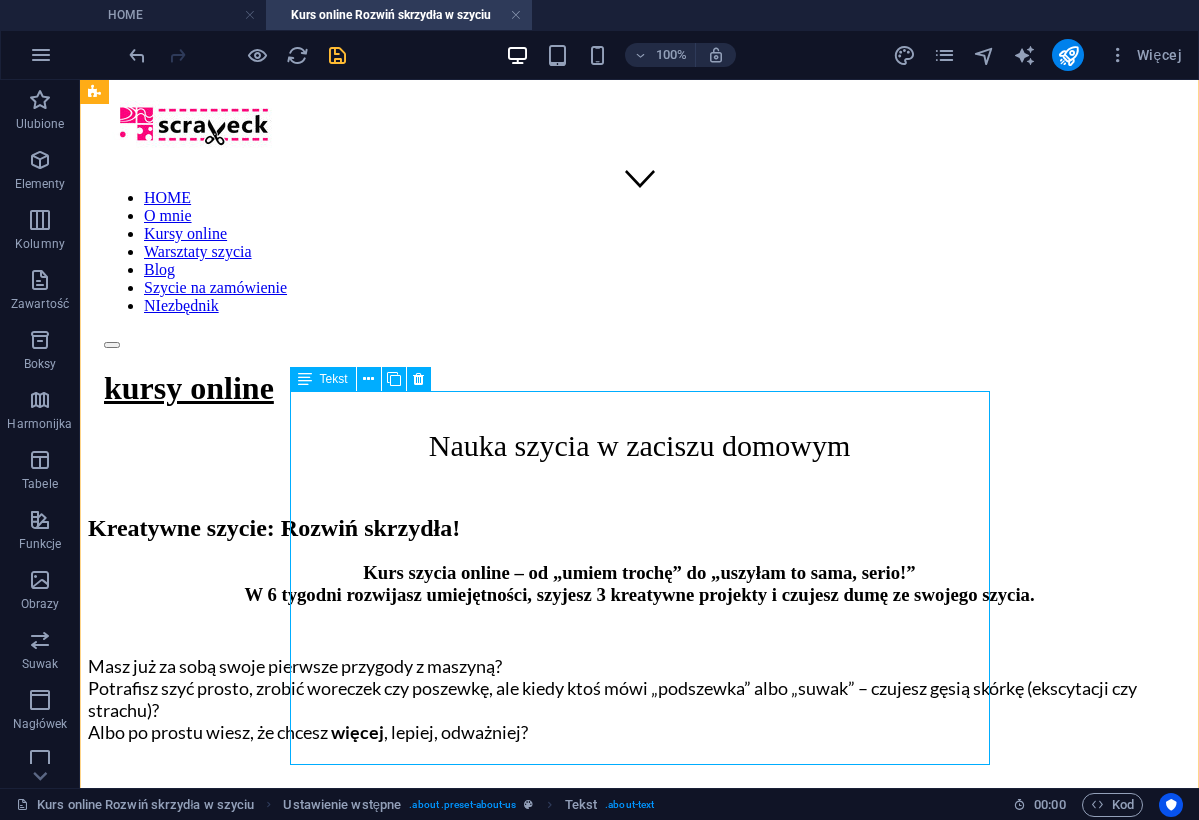 scroll, scrollTop: 626, scrollLeft: 0, axis: vertical 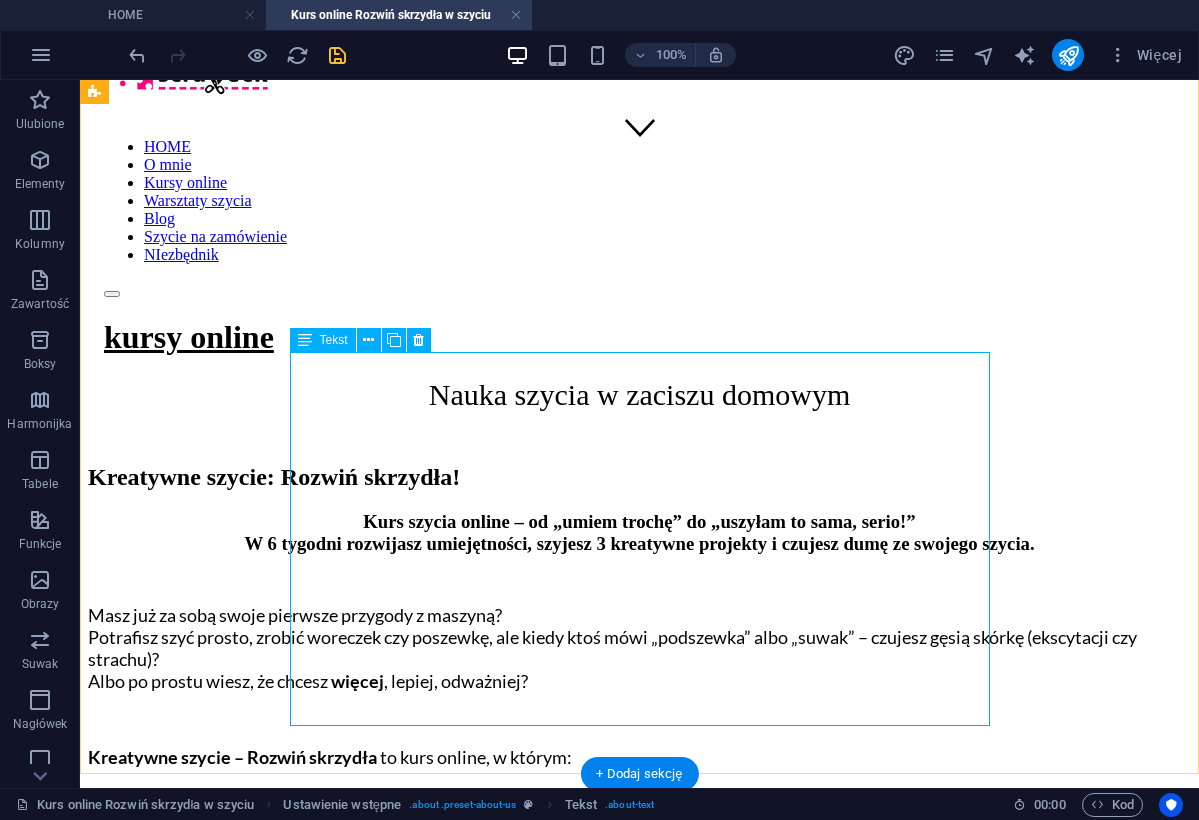 click on "Dla osób, które nie mają zielonego pojęcia o szyciu - ale są ciekawe i chcą spróbować (i może się trochę boją)! Dla osób, które  mają maszynę , ale używają jej głównie jako półki na kwiatka ;) Dla tych, którzy chcą  od razu zobaczyć efekty nauki . Dla fanów idei  zero waste i upcyklingu , którzy chcą w szyciu wykorzystywać każdy skrawek Dla tych, którzy marzą o tym, by  wyrażać siebie przez szycie - i szyć to co zapragną (a przynajmniej zrobić ku temu pierwszy krok :) Nie musisz mieć doświadczenia – wszystko pokazuję powoli, bez „profesorskiego tonu”. Nie masz maszyny? Po kursie będziesz wiedziała dokładnie,  jaką wybrać i dlaczego ." at bounding box center [639, 1125] 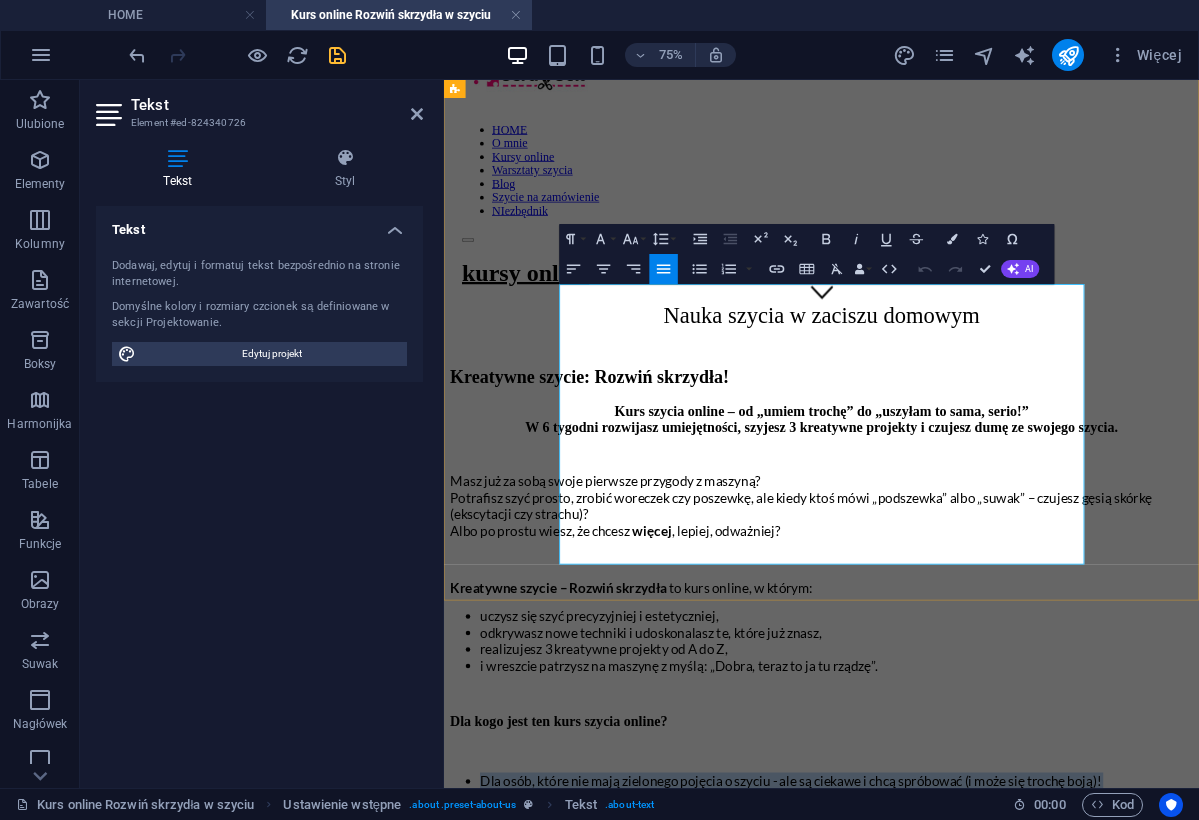 drag, startPoint x: 613, startPoint y: 395, endPoint x: 1177, endPoint y: 719, distance: 650.4399 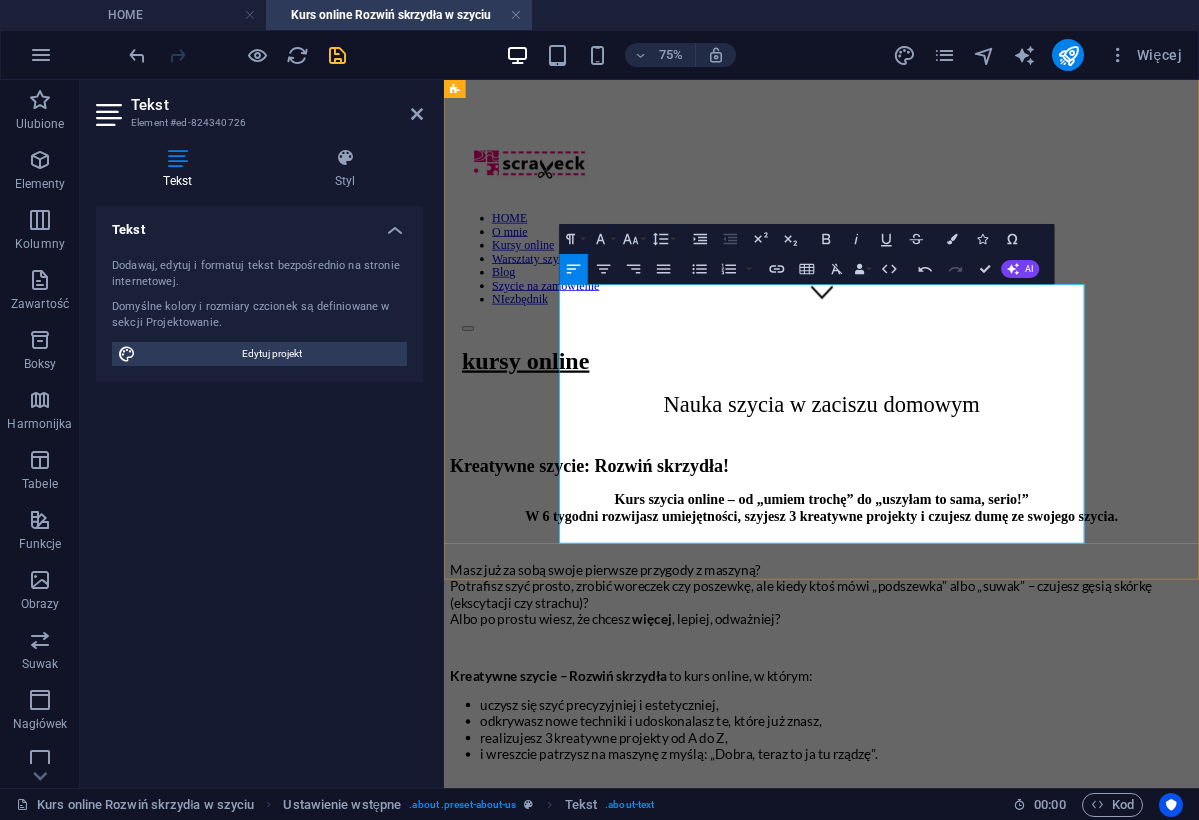 click on "Dla Ciebie, jeśli ukończyłaś kurs   „Kreatywne szycie dla zielonych”   lub znasz podstawy szycia na maszynie." at bounding box center [987, 1131] 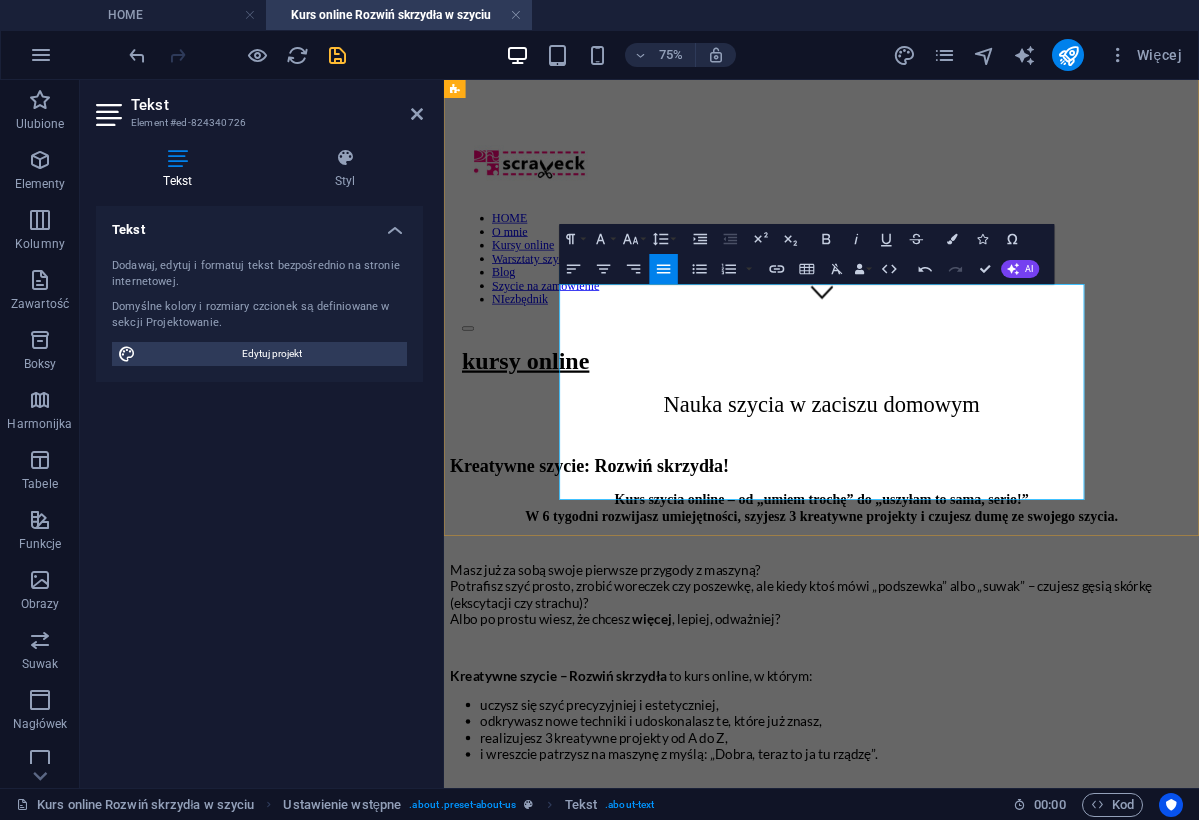 click on "Dla Ciebie, jeśli zrobiłaś pierwsze projekty i czujesz niedosyt." at bounding box center (987, 1127) 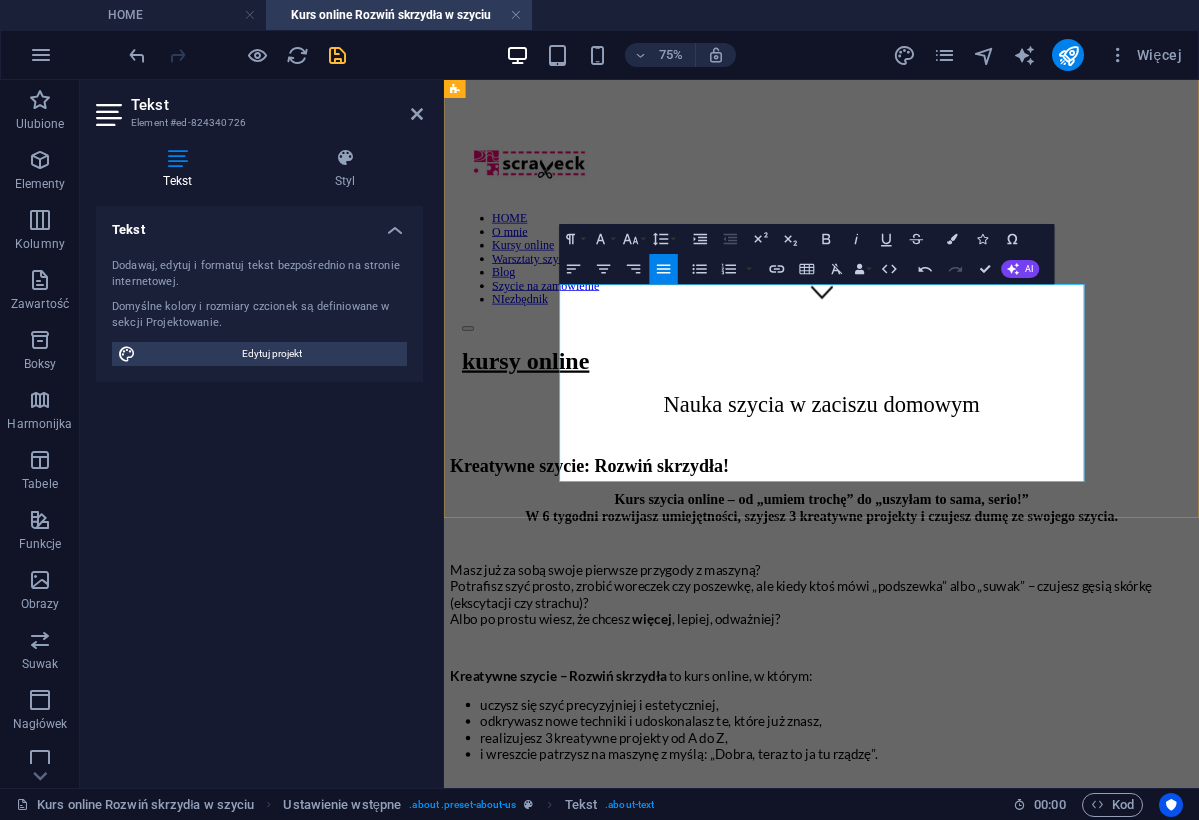 click on "Dla Ciebie, jeśli chcesz   nauczyć się szyć z zamkami, podszewkami, kieszeniami i planować projekty od początku do końca   – bez stresu i w swoim tempie." at bounding box center (967, 1170) 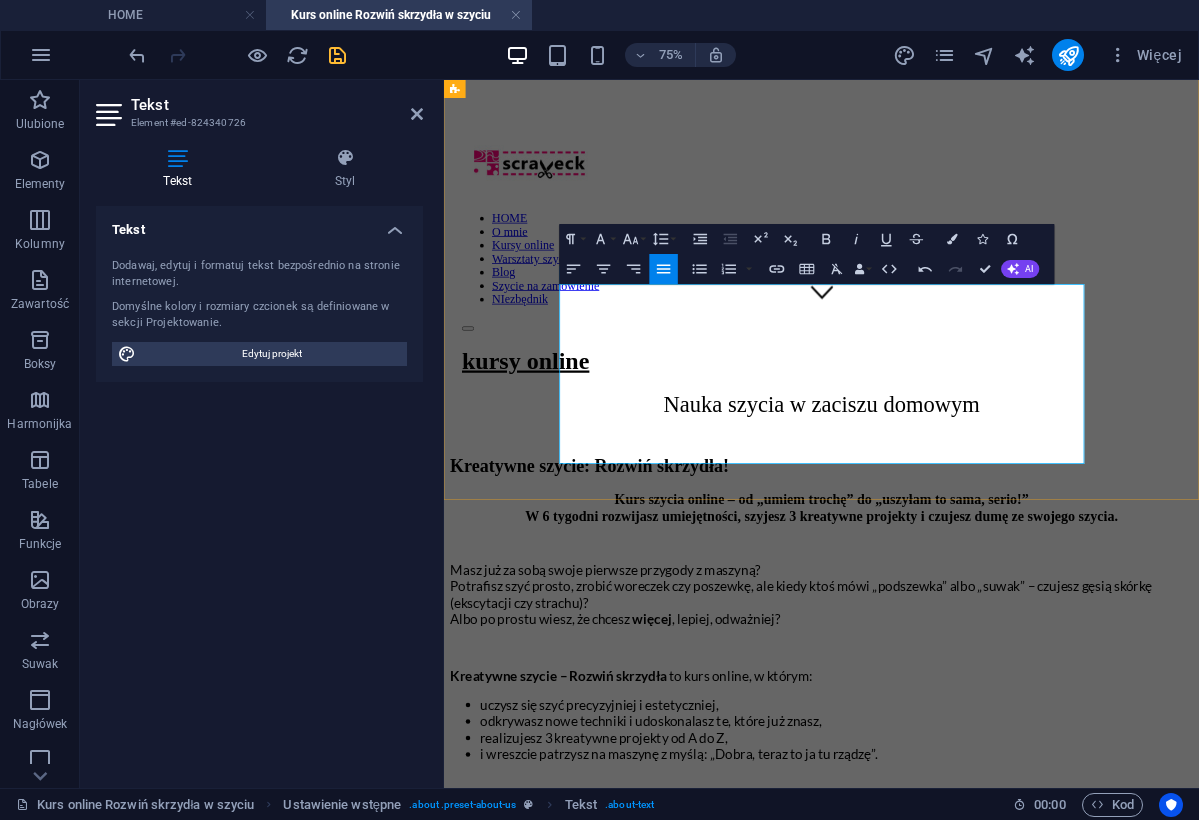 drag, startPoint x: 933, startPoint y: 436, endPoint x: 996, endPoint y: 439, distance: 63.07139 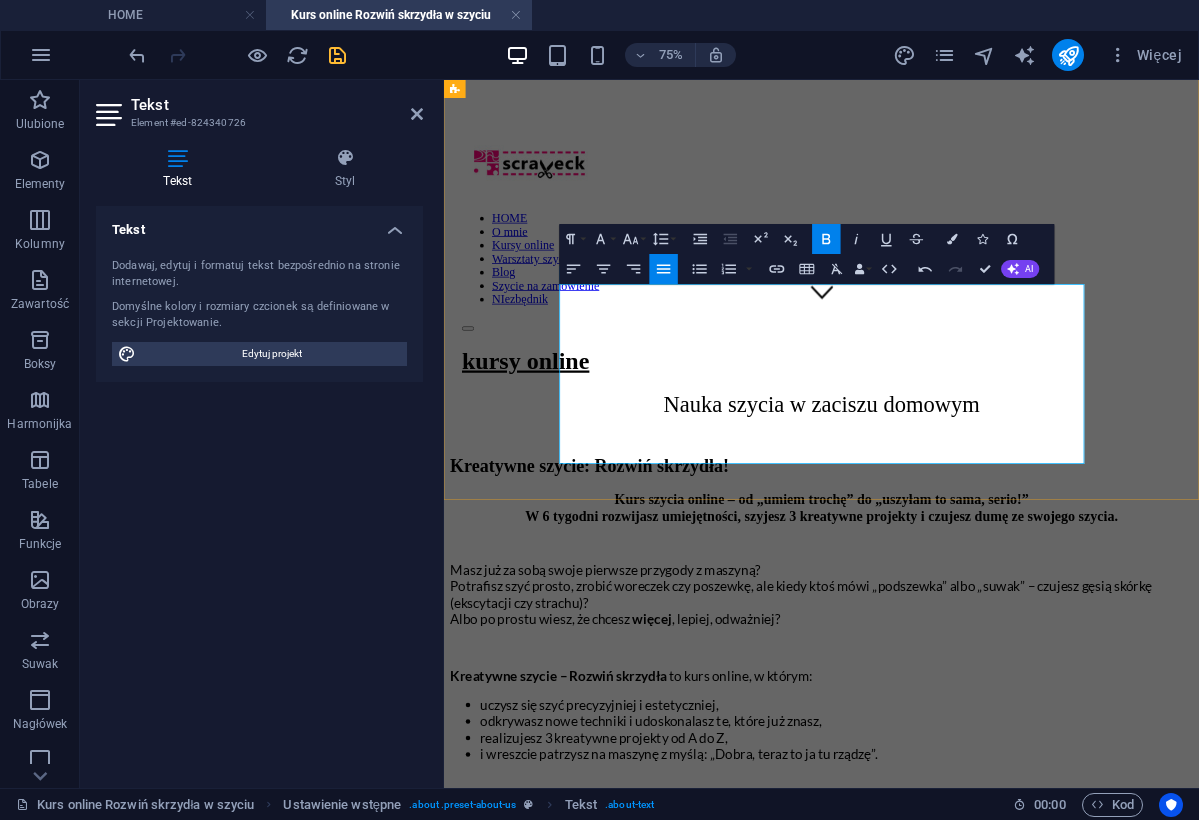 type 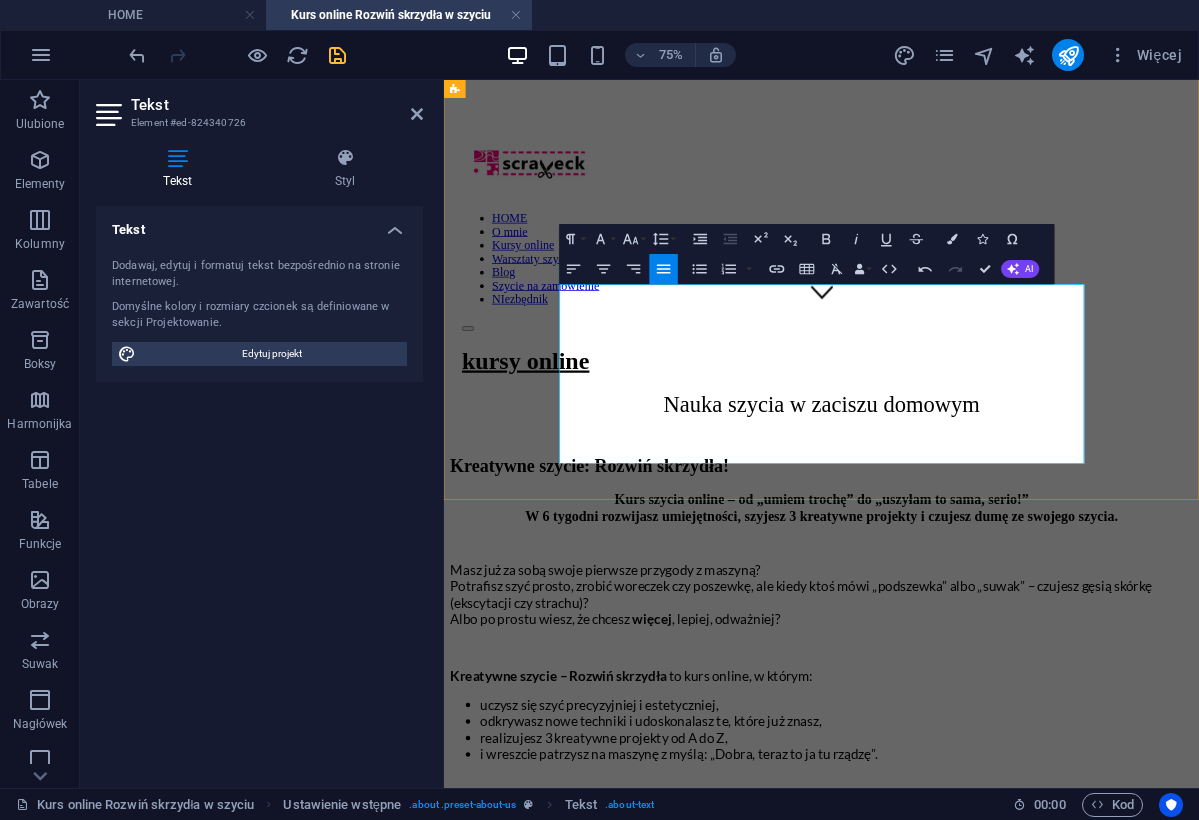 click on "nauczyć się szyć z suwakamii, podszewkami, kieszeniami i planować projekty od początku do końca" at bounding box center (985, 1160) 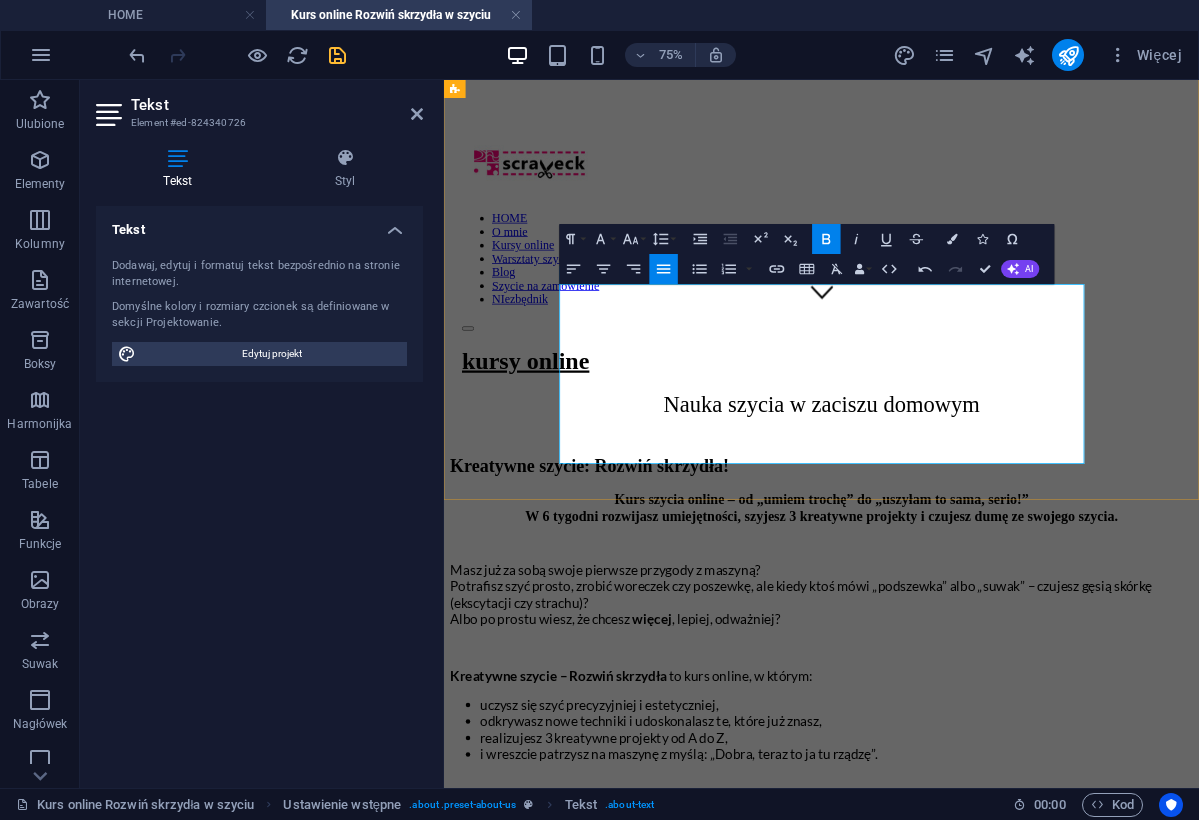 click on "nauczyć się szyć z suwakamii, podszewkami, kieszeniami i planować projekty od początku do końca" at bounding box center (985, 1160) 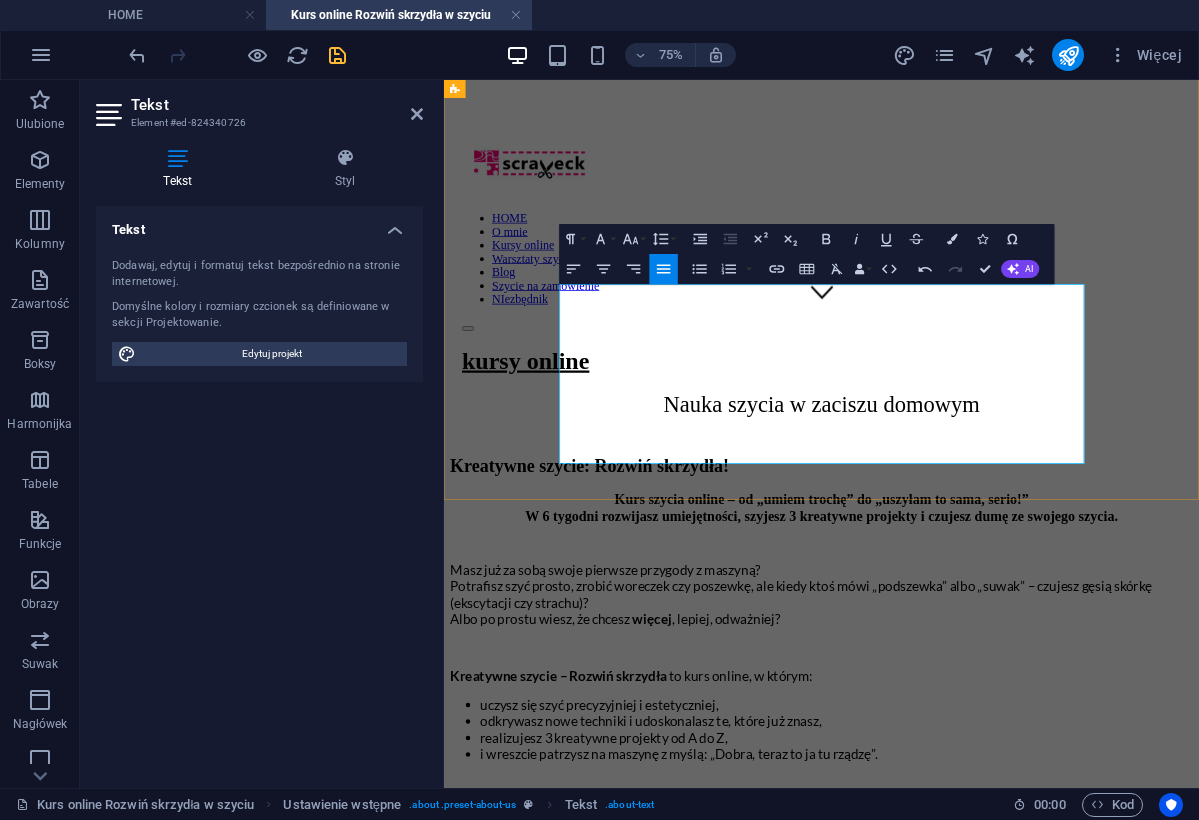 click on "To naturalna kontynuacja Twojej szyciowej drogi: 💚 więcej umiejętności, 💚 więcej precyzji, 💚 więcej kreatywności w szyciu." at bounding box center [967, 1241] 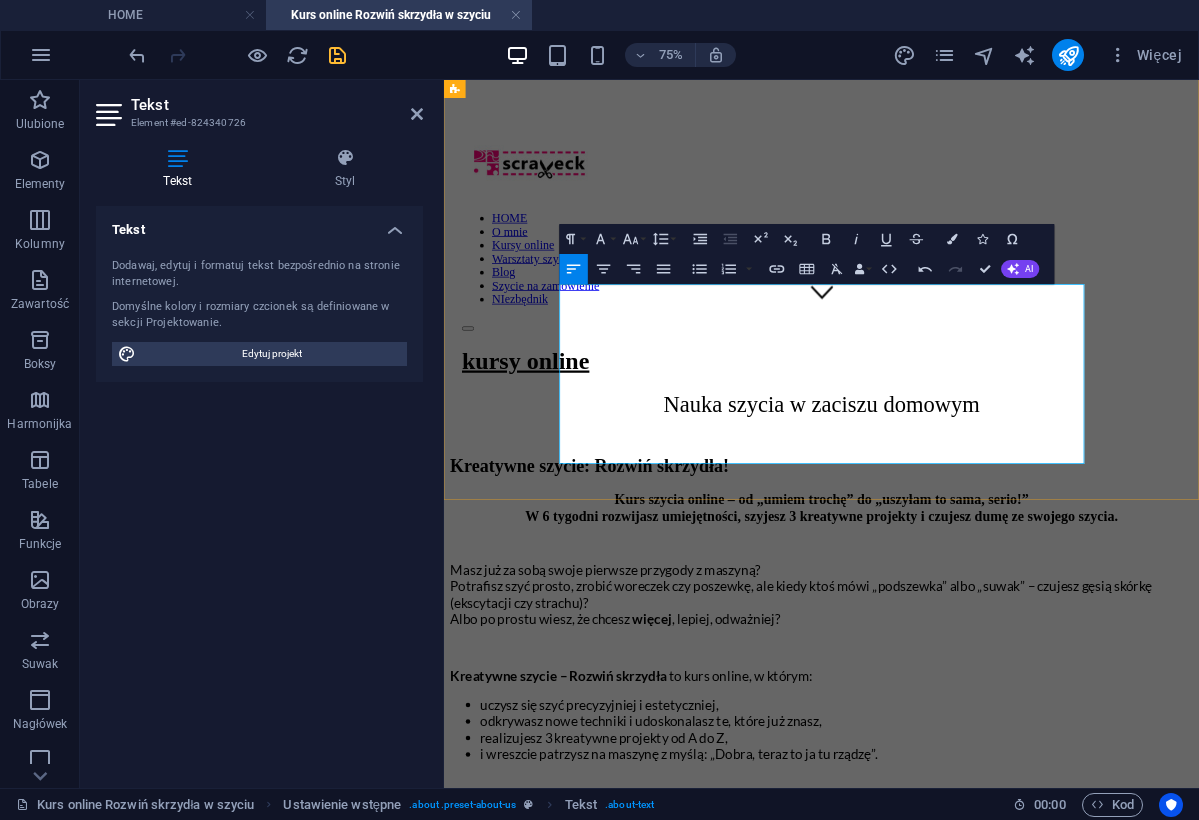 drag, startPoint x: 876, startPoint y: 465, endPoint x: 913, endPoint y: 465, distance: 37 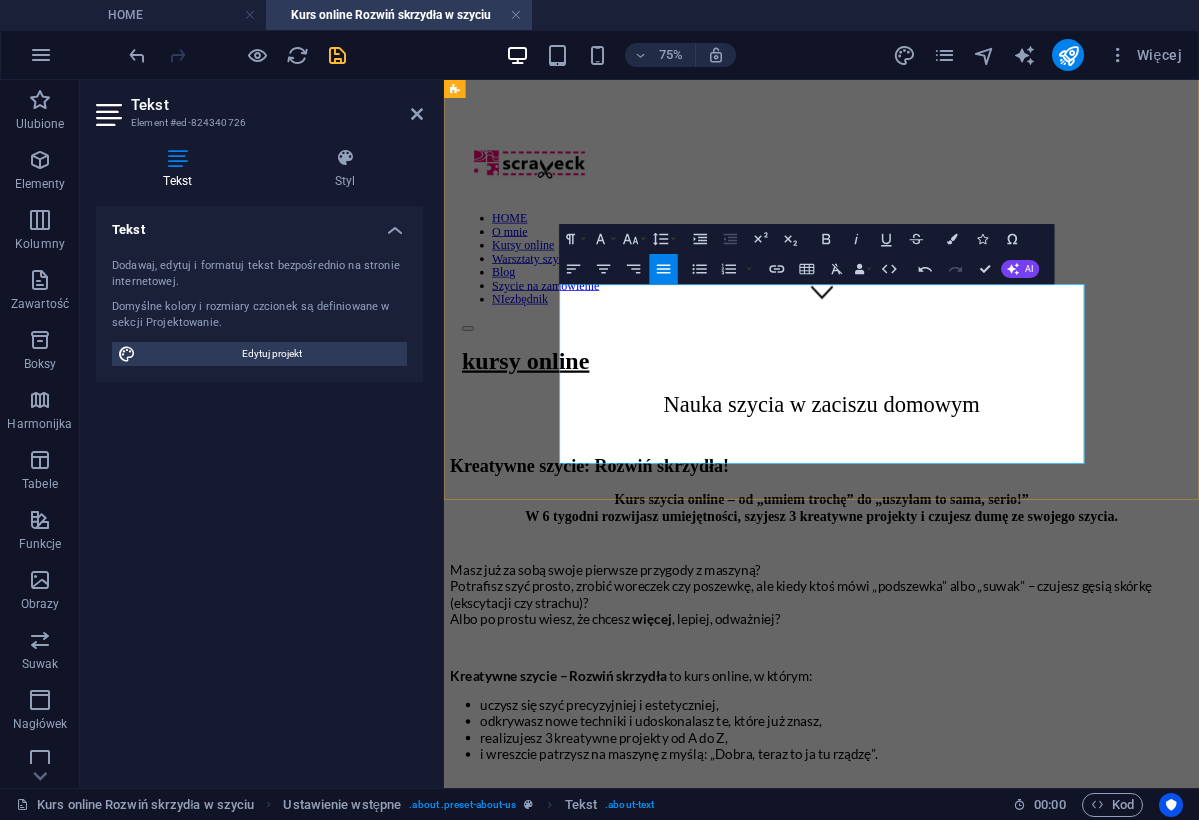 click on "To naturalna kontynuacja Twojej szyciowej drogi: 💚 więcej umiejętności, 💚 więcej precyzji, 💚 więcej kreatywności w szyciu." at bounding box center (967, 1241) 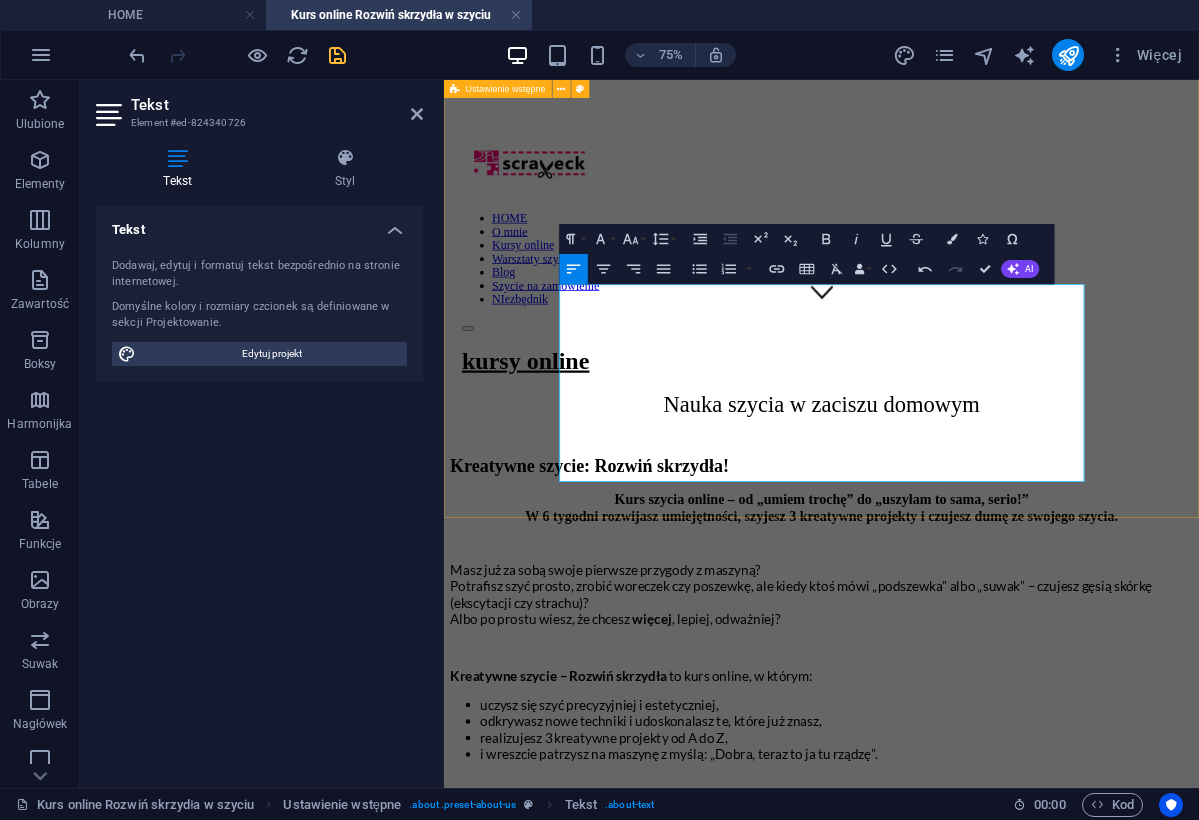 click on "Kreatywne szycie: Rozwiń skrzydła! Kurs szycia online – od „umiem trochę” do „uszyłam to sama, serio!” W 6 tygodni rozwijasz umiejętności, szyjesz 3 kreatywne projekty i czujesz dumę ze swojego szycia. Masz już za sobą swoje pierwsze przygody z maszyną? Potrafisz szyć prosto, zrobić woreczek czy poszewkę, ale kiedy ktoś mówi „podszewka” albo „suwak” – czujesz gęsią skórkę (ekscytacji czy strachu)? Albo po prostu wiesz, że chcesz   więcej , lepiej, odważniej? Kreatywne szycie – Rozwiń skrzydła   to kurs online, w którym: uczysz się szyć precyzyjniej i estetyczniej, odkrywasz nowe techniki i udoskonalasz te, które już znasz, realizujesz 3 kreatywne projekty od A do Z, i wreszcie patrzysz na maszynę z myślą: „Dobra, teraz to ja tu rządzę”. Dla kogo jest ten kurs szycia online? Dla Ciebie, jeśli ukończyłaś kurs   „Kreatywne szycie dla zielonych”   lub znasz podstawy szycia na maszynie. Dla Ciebie, jeśli chcesz     💚 więcej precyzji," at bounding box center [947, 964] 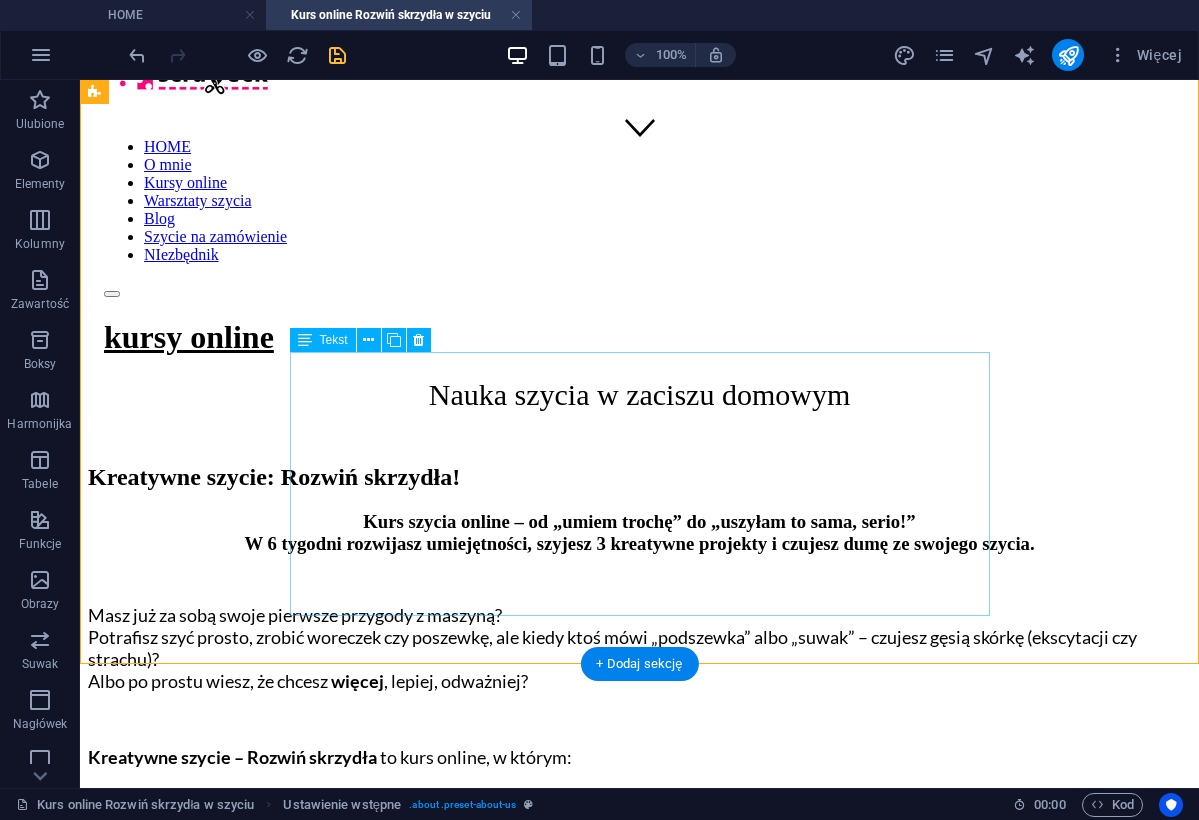click on "Dla Ciebie, jeśli ukończyłaś kurs   „Kreatywne szycie dla zielonych”   lub znasz podstawy szycia na maszynie. Dla Ciebie, jeśli zrobiłaś pierwsze projekty i czujesz niedosyt. Dla Ciebie, jeśli chcesz   nauczyć się szyć projekty z suwakamii, podszewką, kieszeniami i planować projekty od początku do końca   – bez chaosu i w swoim tempie. To naturalna kontynuacja Twojej szyciowej drogi: 💚 więcej umiejętności, 💚 więcej precyzji, 💚 więcej kreatywności w szyciu." at bounding box center [639, 1097] 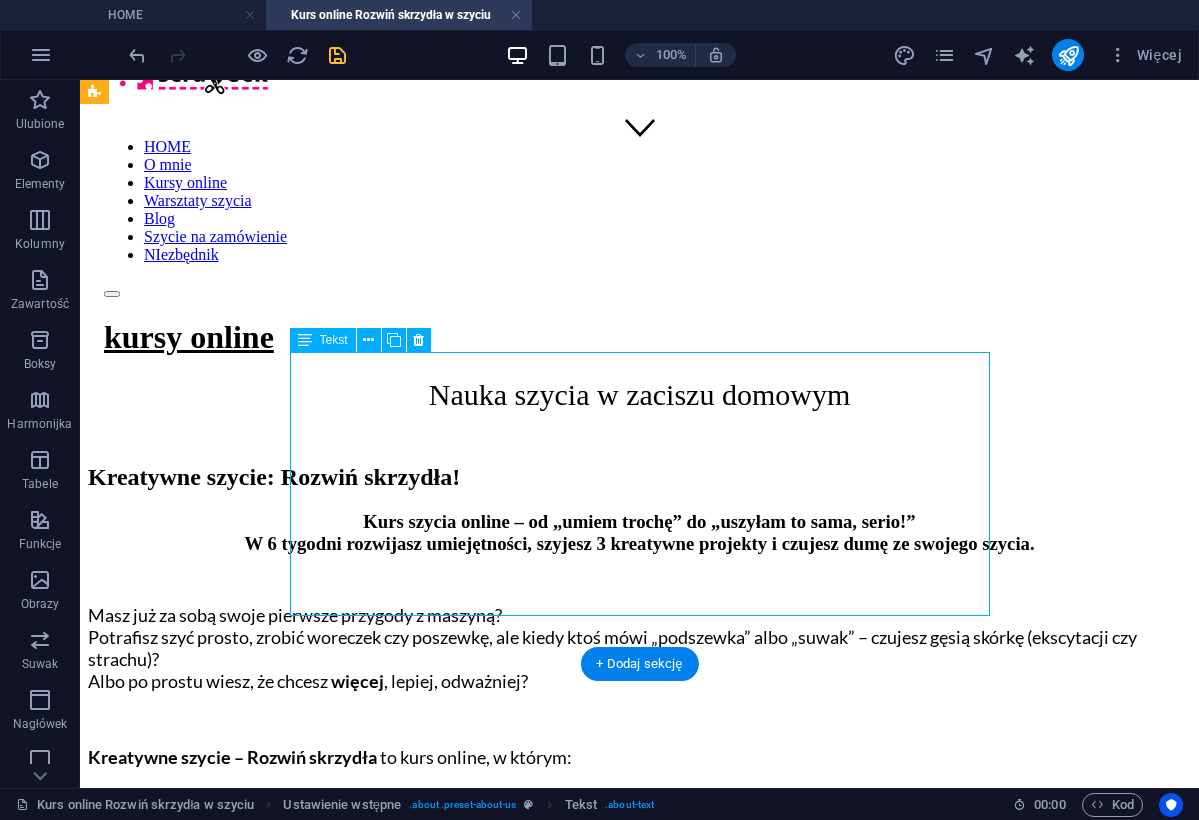 click on "Dla Ciebie, jeśli ukończyłaś kurs   „Kreatywne szycie dla zielonych”   lub znasz podstawy szycia na maszynie. Dla Ciebie, jeśli zrobiłaś pierwsze projekty i czujesz niedosyt. Dla Ciebie, jeśli chcesz   nauczyć się szyć projekty z suwakamii, podszewką, kieszeniami i planować projekty od początku do końca   – bez chaosu i w swoim tempie. To naturalna kontynuacja Twojej szyciowej drogi: 💚 więcej umiejętności, 💚 więcej precyzji, 💚 więcej kreatywności w szyciu." at bounding box center (639, 1097) 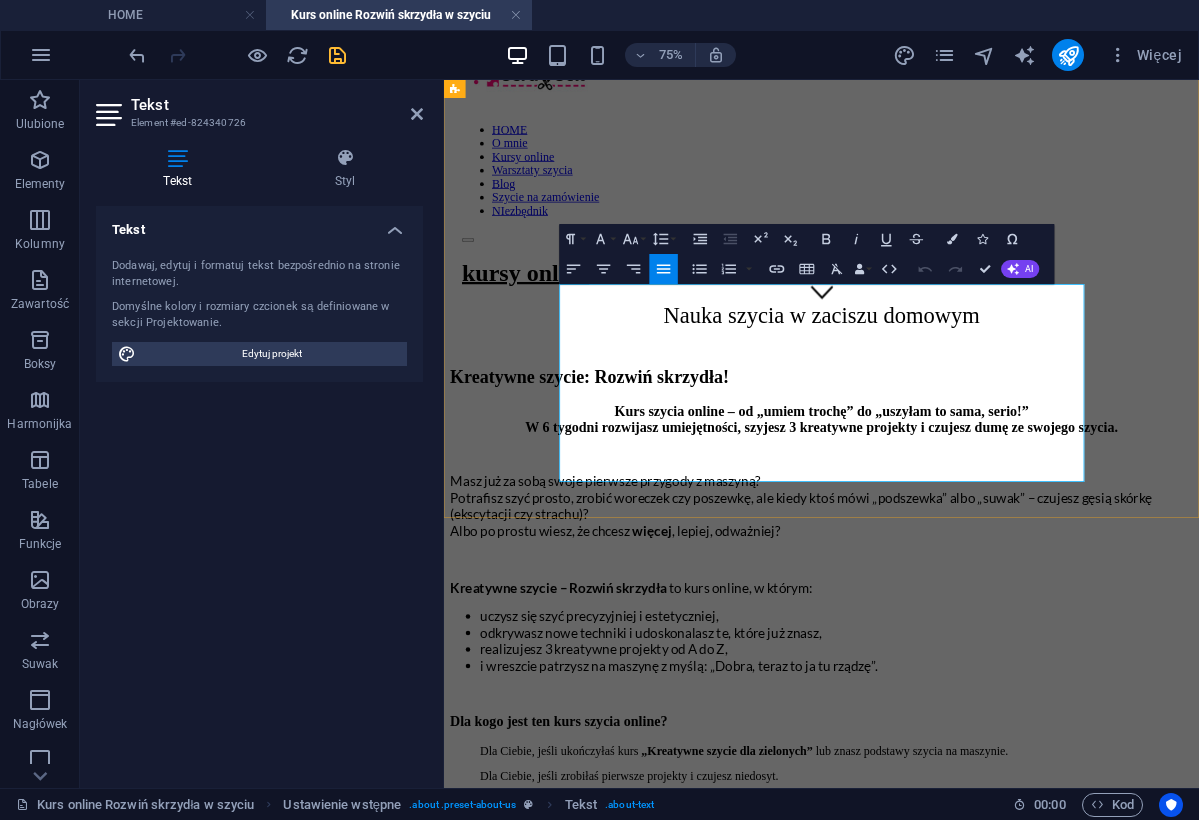 click on "Dla Ciebie, jeśli zrobiłaś pierwsze projekty i czujesz niedosyt." at bounding box center [967, 1009] 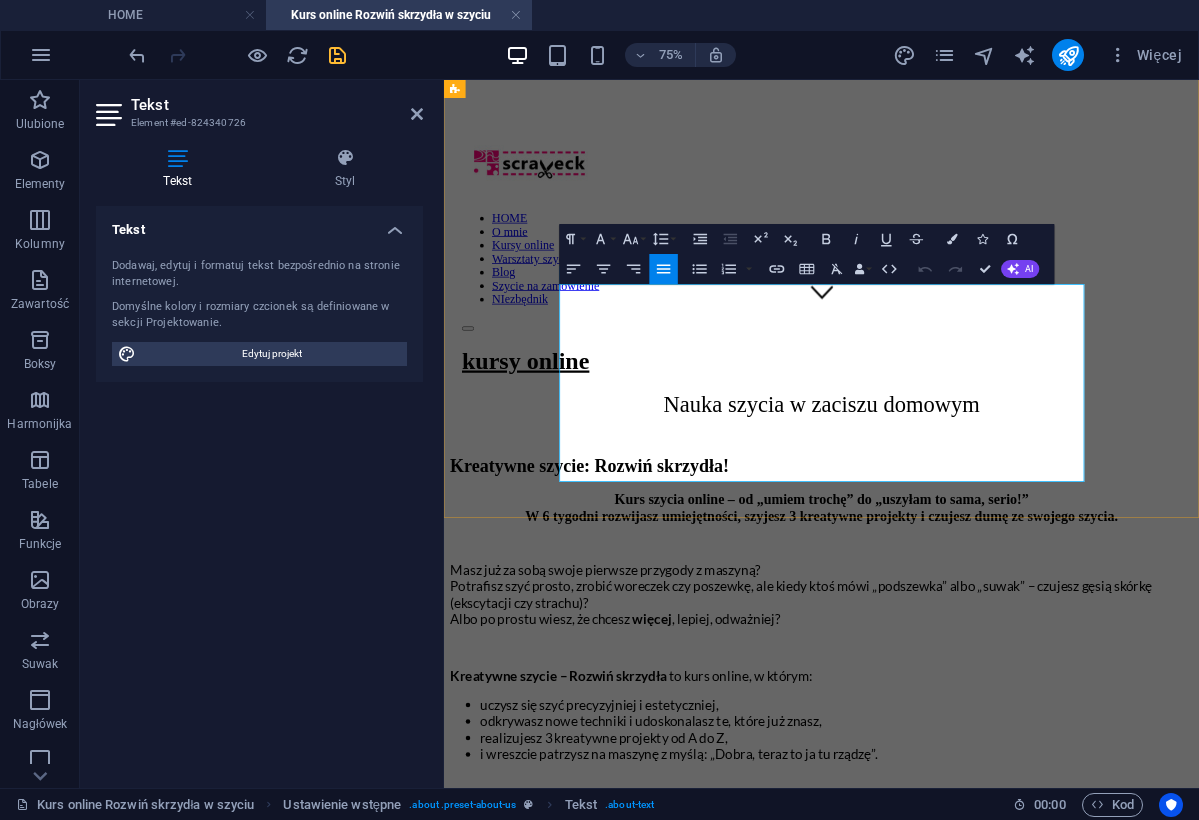 type 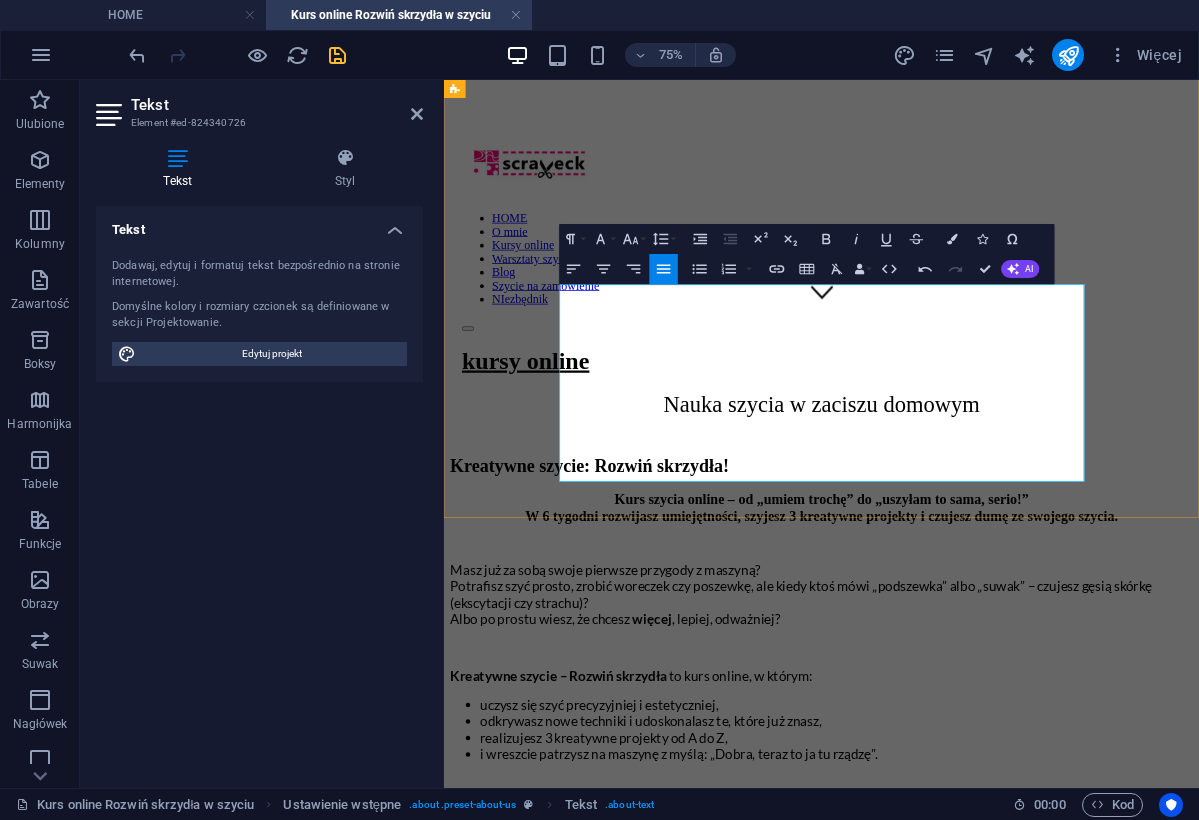 drag, startPoint x: 1024, startPoint y: 412, endPoint x: 1080, endPoint y: 411, distance: 56.008926 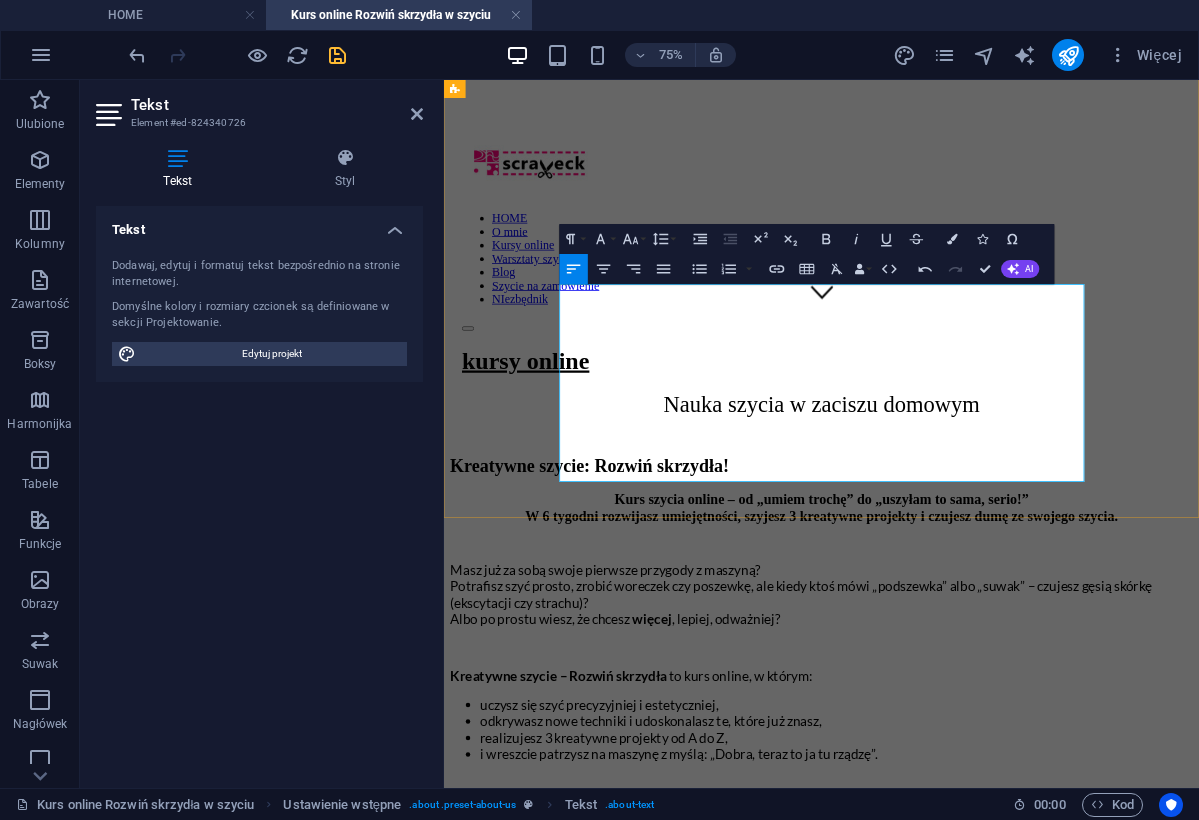 drag, startPoint x: 935, startPoint y: 463, endPoint x: 1035, endPoint y: 464, distance: 100.005 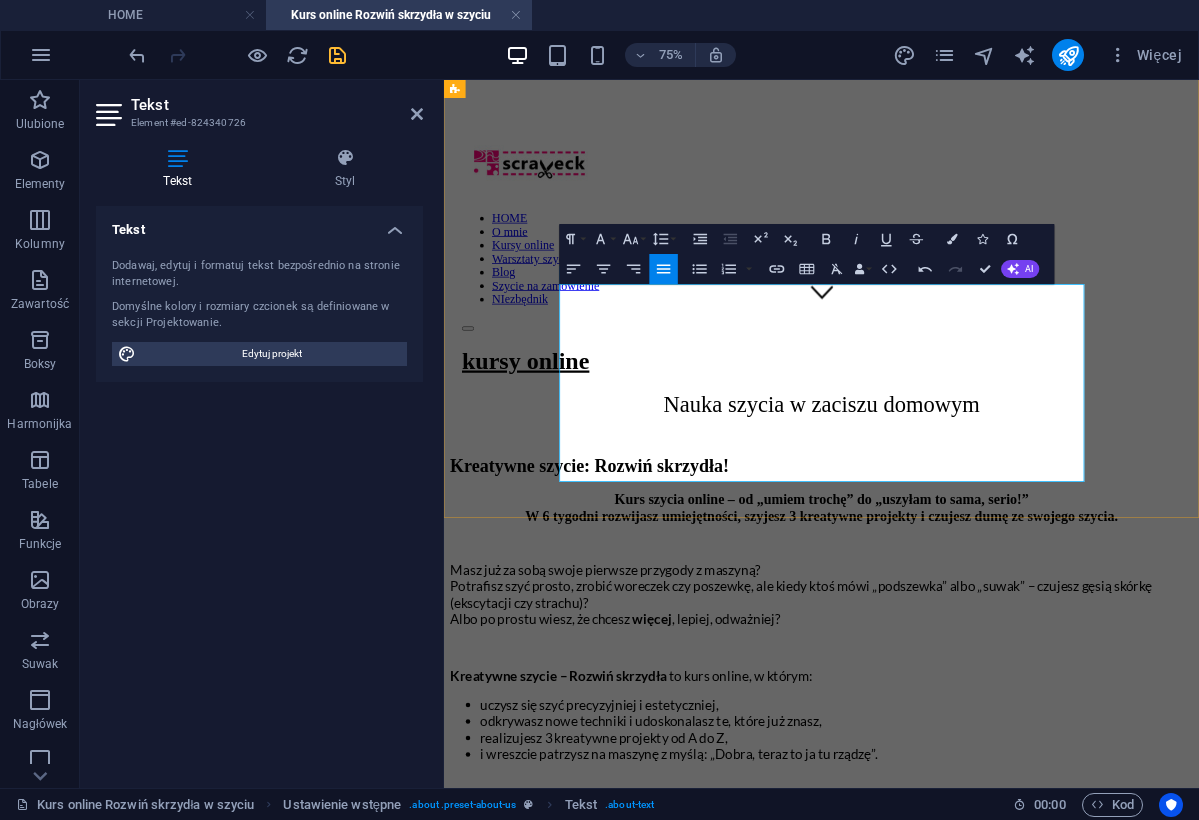 click at bounding box center (967, 1213) 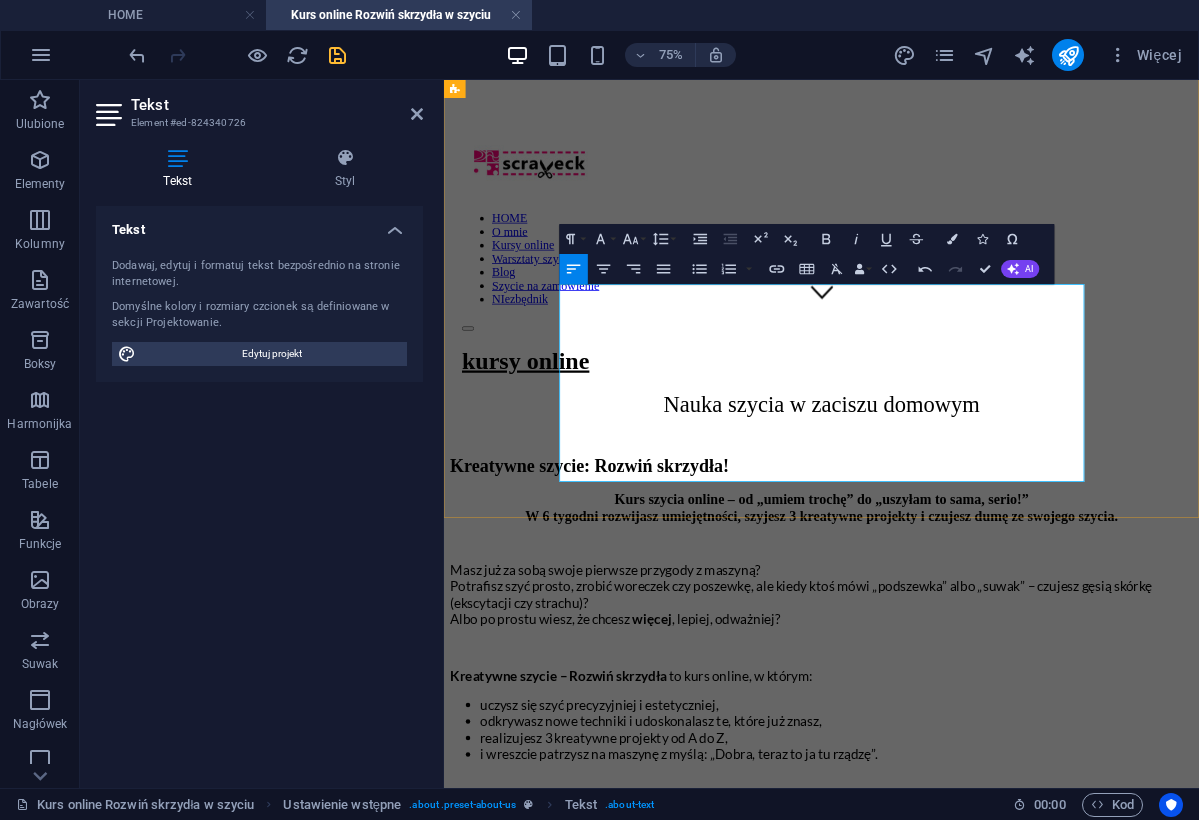 click at bounding box center [967, 1213] 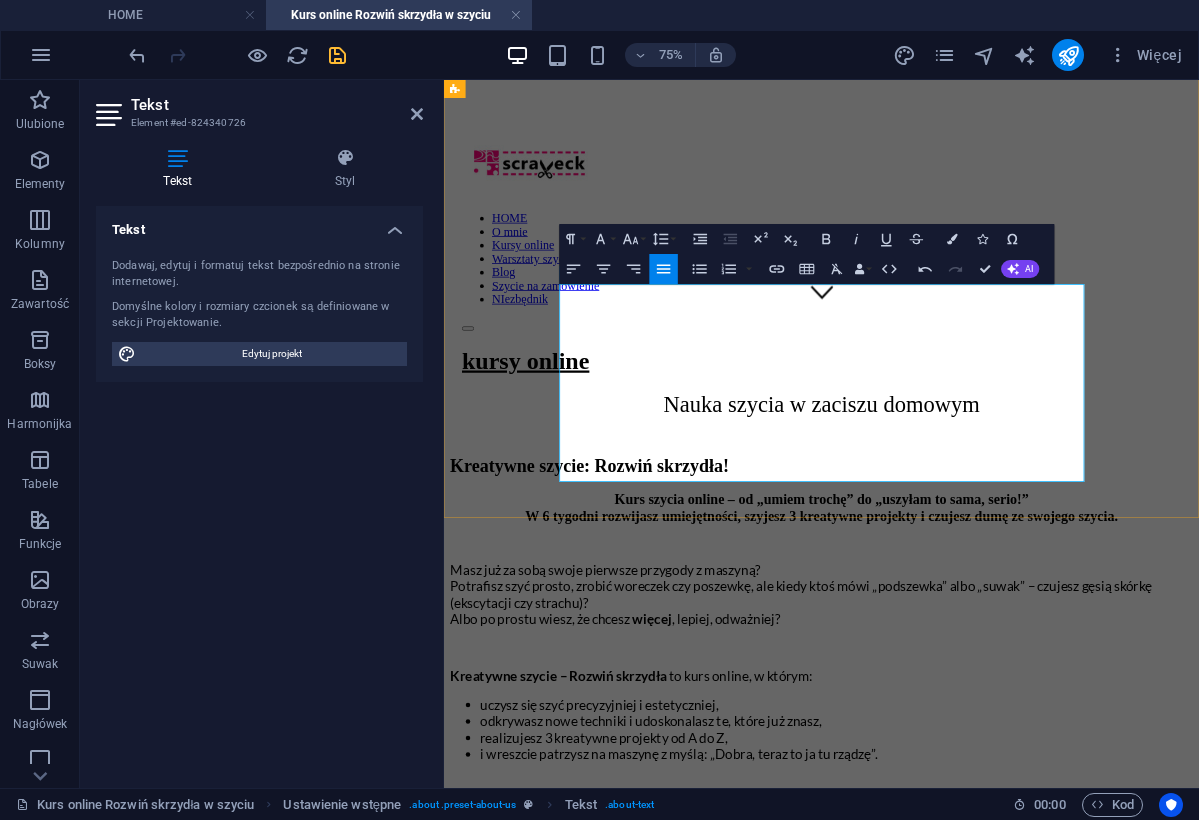 click on "To naturalna kontynuacja Twojej szyciowej drogi: 💚 więcej umiejętności, 💚 więcej precyzji, 💚 więcej kreatywności w szyciu." at bounding box center [967, 1275] 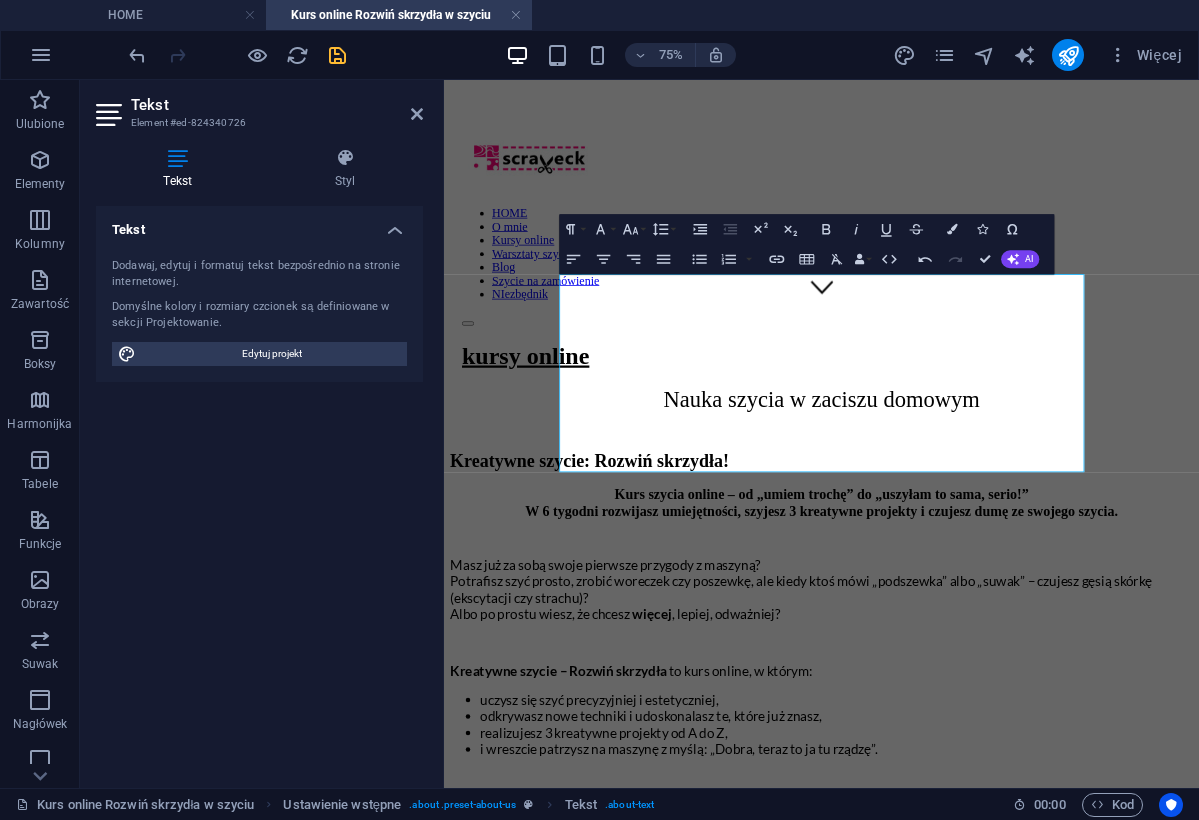 scroll, scrollTop: 620, scrollLeft: 0, axis: vertical 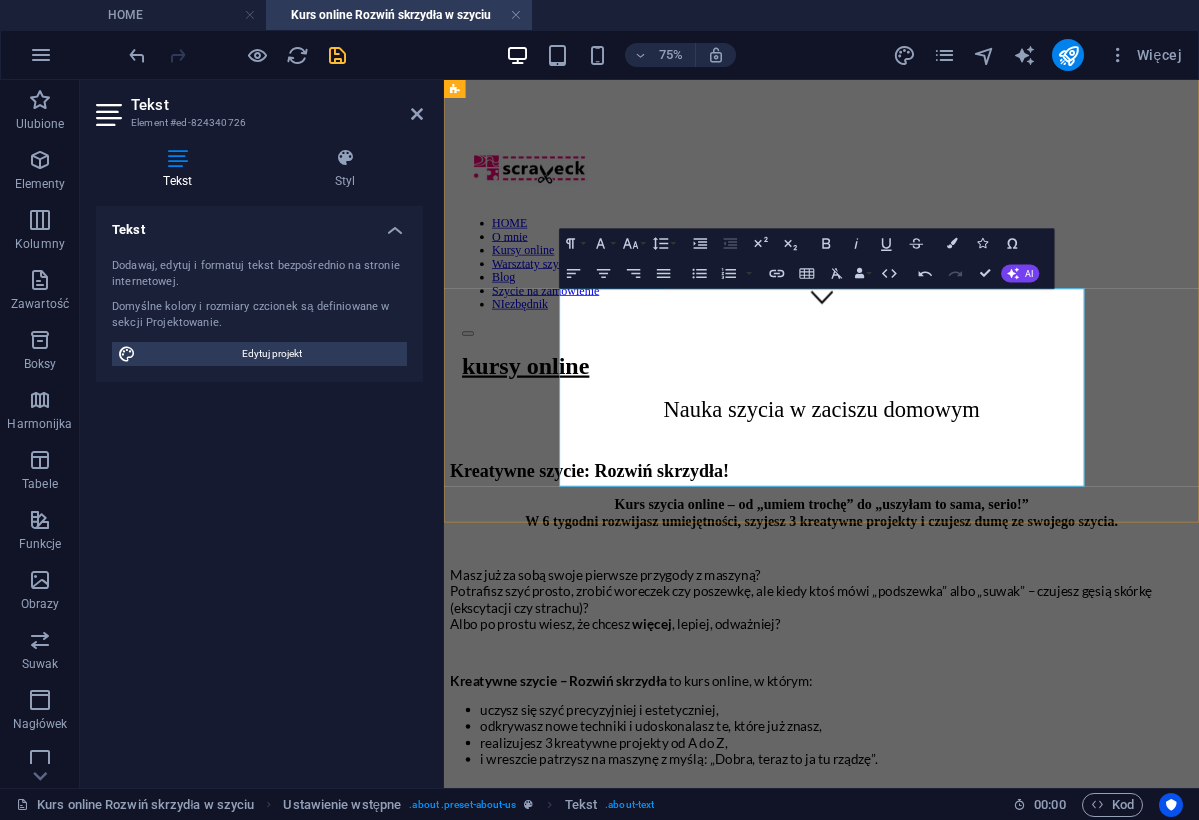 click on "To naturalna kontynuacja Twojej szyciowej drogi: 💚 więcej umiejętności, 💚 więcej precyzji, 💚 więcej kreatywności w szyciu." at bounding box center (967, 1281) 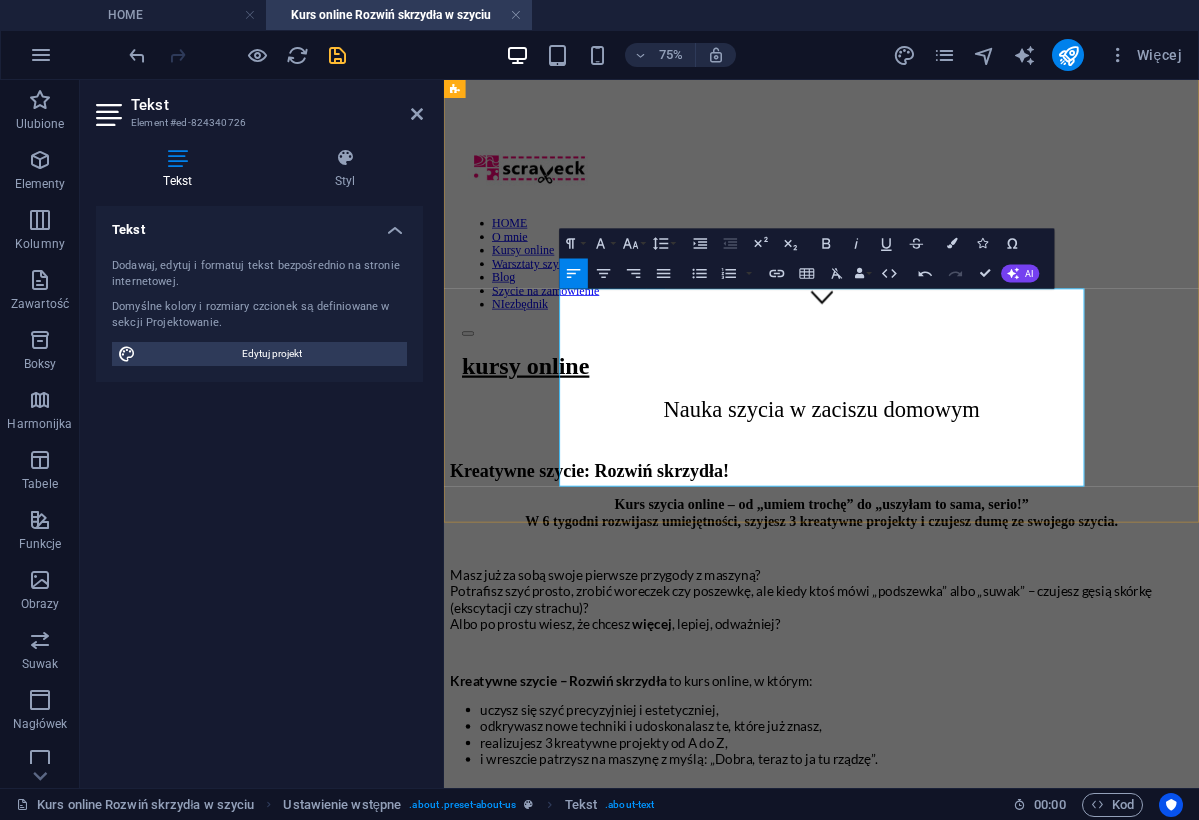 click on "To naturalna kontynuacja Twojej szyciowej drogi: 💚 więcej umiejętności, 💚 więcej precyzji, 💚 więcej kreatywności w szyciu." at bounding box center (967, 1281) 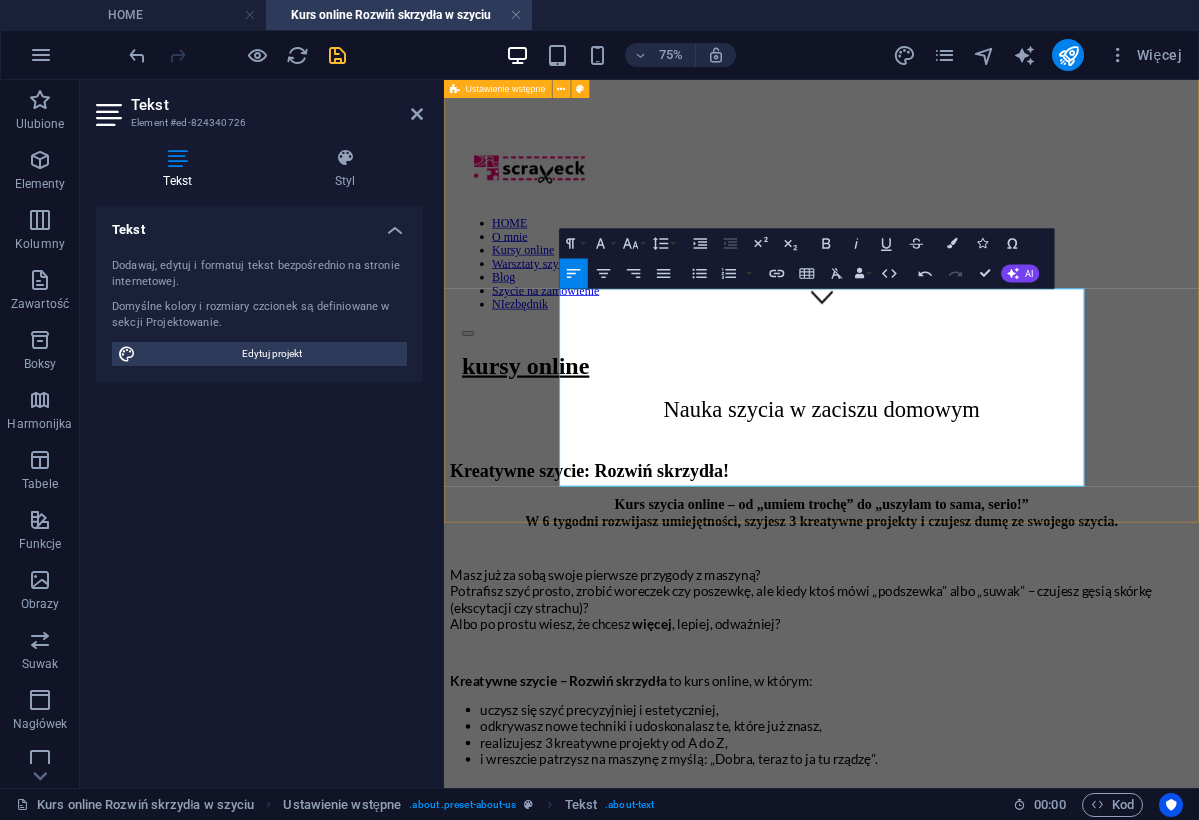 click on "Kreatywne szycie: Rozwiń skrzydła! Kurs szycia online – od „umiem trochę” do „uszyłam to sama, serio!” W 6 tygodni rozwijasz umiejętności, szyjesz 3 kreatywne projekty i czujesz dumę ze swojego szycia. Masz już za sobą swoje pierwsze przygody z maszyną? Potrafisz szyć prosto, zrobić woreczek czy poszewkę, ale kiedy ktoś mówi „podszewka” albo „suwak” – czujesz gęsią skórkę (ekscytacji czy strachu)? Albo po prostu wiesz, że chcesz   więcej , lepiej, odważniej? Kreatywne szycie – Rozwiń skrzydła   to kurs online, w którym: uczysz się szyć precyzyjniej i estetyczniej, odkrywasz nowe techniki i udoskonalasz te, które już znasz, realizujesz 3 kreatywne projekty od A do Z, i wreszcie patrzysz na maszynę z myślą: „Dobra, teraz to ja tu rządzę”. Dla kogo jest ten kurs szycia online? Dla Ciebie, jeśli ukończyłaś kurs   „Kreatywne szycie dla zielonych”   lub znasz podstawy szycia na maszynie. Dla Ciebie, jeśli chcesz     – bez chaosu." at bounding box center [947, 970] 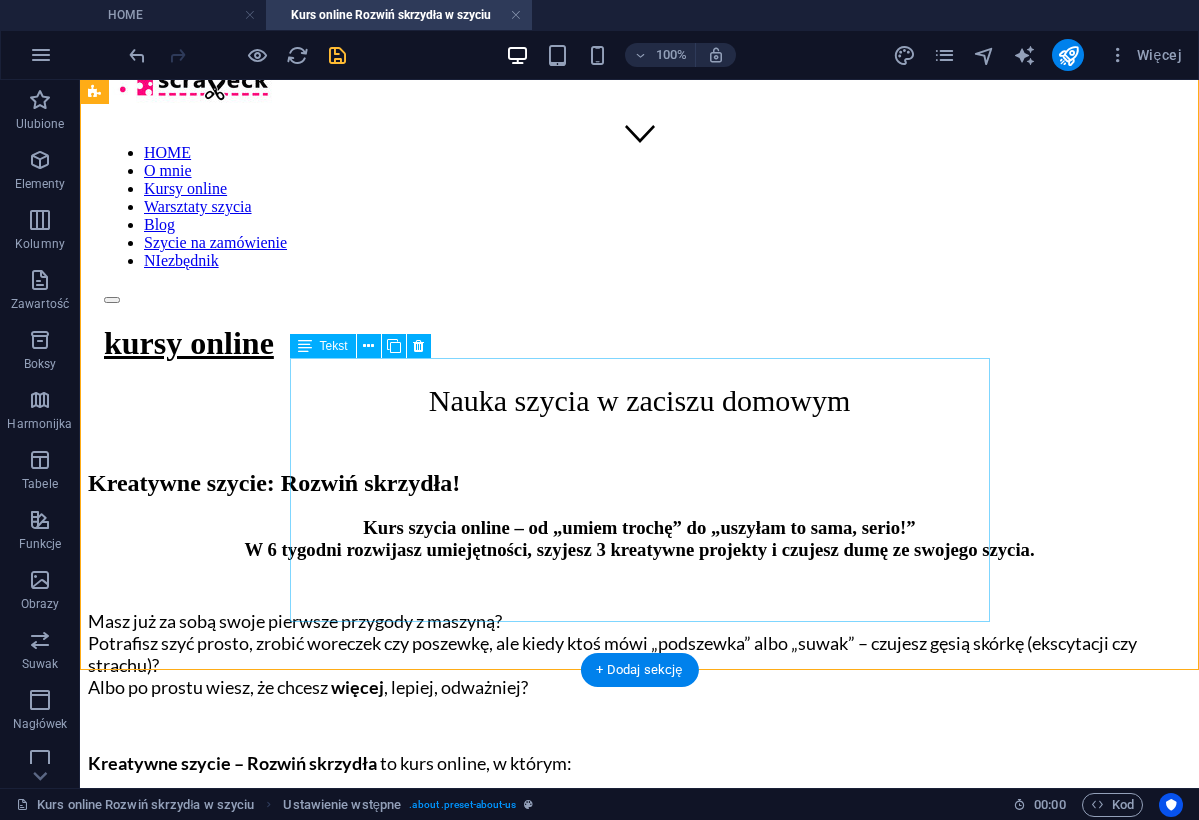 click on "Dla Ciebie, jeśli ukończyłaś kurs   „Kreatywne szycie dla zielonych”   lub znasz podstawy szycia na maszynie. Dla Ciebie, jeśli zrobiłaś już swoje pierwsze projekty i czujesz, że chcesz więcej! Dla Ciebie, jeśli chcesz   nauczyć się szyć projekty z suwakamii, podszewką, kieszeniami i planować projekty od początku do końca   – bez chaosu. To naturalna kontynuacja Twojej szyciowej drogi:      💚 więcej umiejętności,      💚 więcej precyzji,      💚 więcej kreatywności w szyciu." at bounding box center (639, 1094) 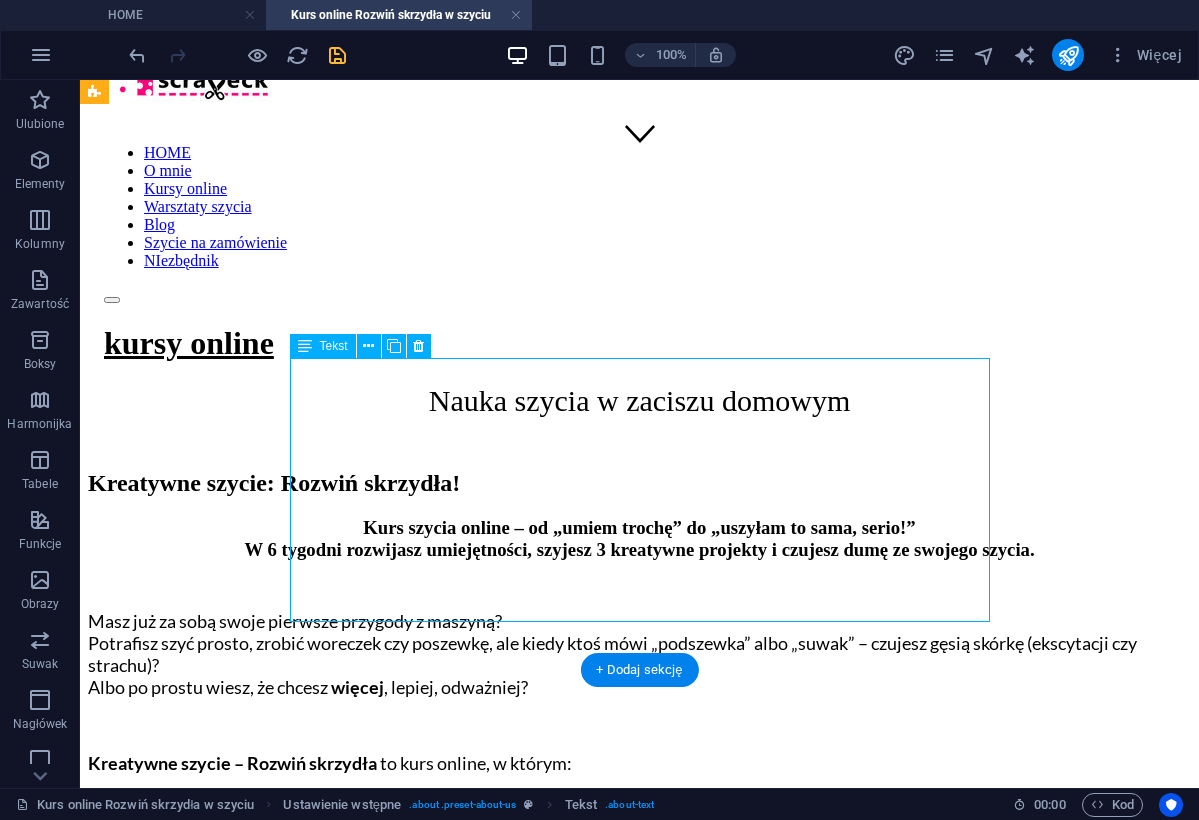 click on "Dla Ciebie, jeśli ukończyłaś kurs   „Kreatywne szycie dla zielonych”   lub znasz podstawy szycia na maszynie. Dla Ciebie, jeśli zrobiłaś już swoje pierwsze projekty i czujesz, że chcesz więcej! Dla Ciebie, jeśli chcesz   nauczyć się szyć projekty z suwakamii, podszewką, kieszeniami i planować projekty od początku do końca   – bez chaosu. To naturalna kontynuacja Twojej szyciowej drogi:      💚 więcej umiejętności,      💚 więcej precyzji,      💚 więcej kreatywności w szyciu." at bounding box center [639, 1094] 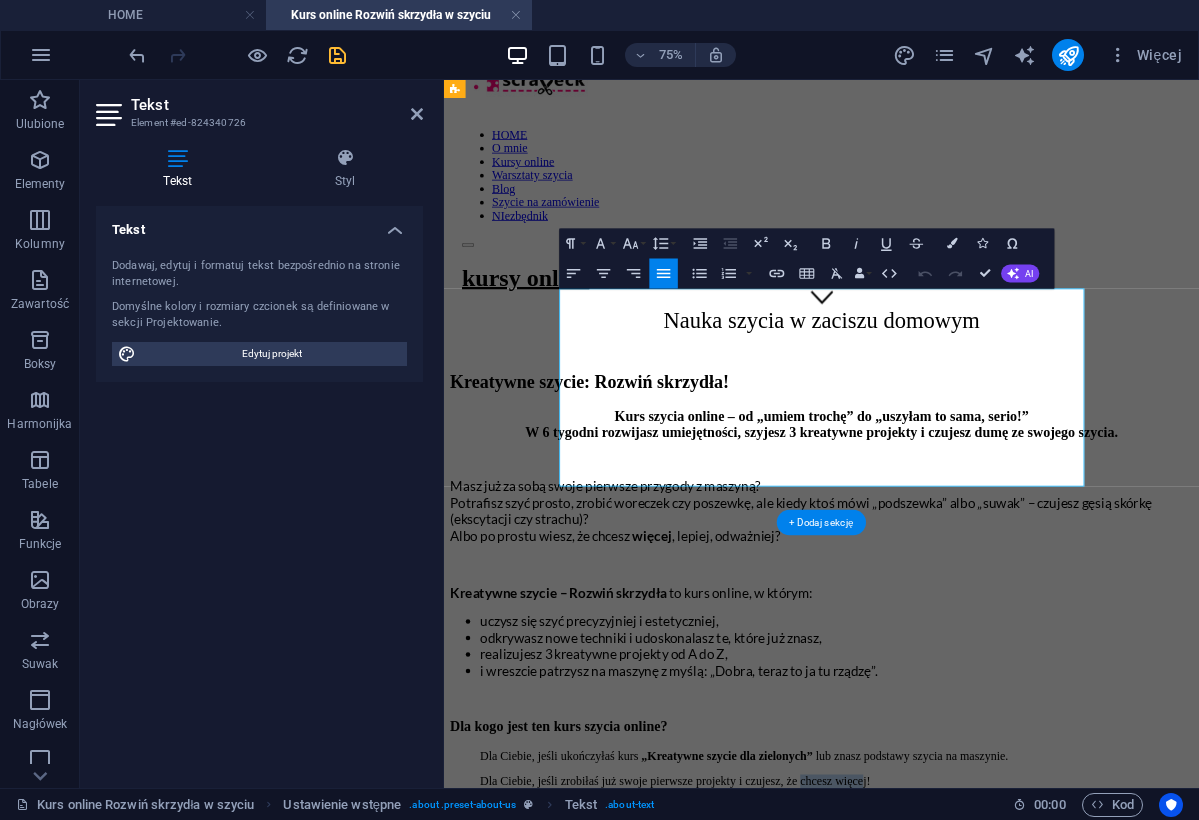 drag, startPoint x: 1049, startPoint y: 417, endPoint x: 1135, endPoint y: 421, distance: 86.09297 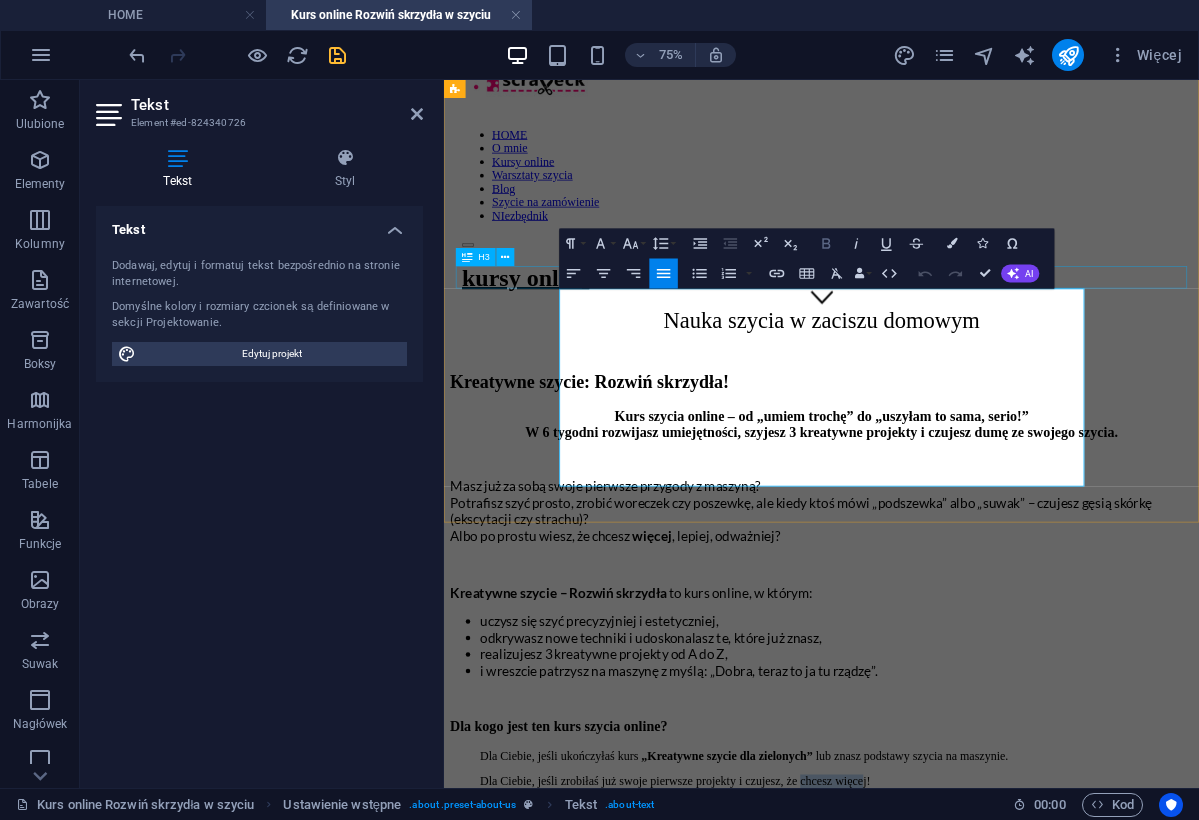 click 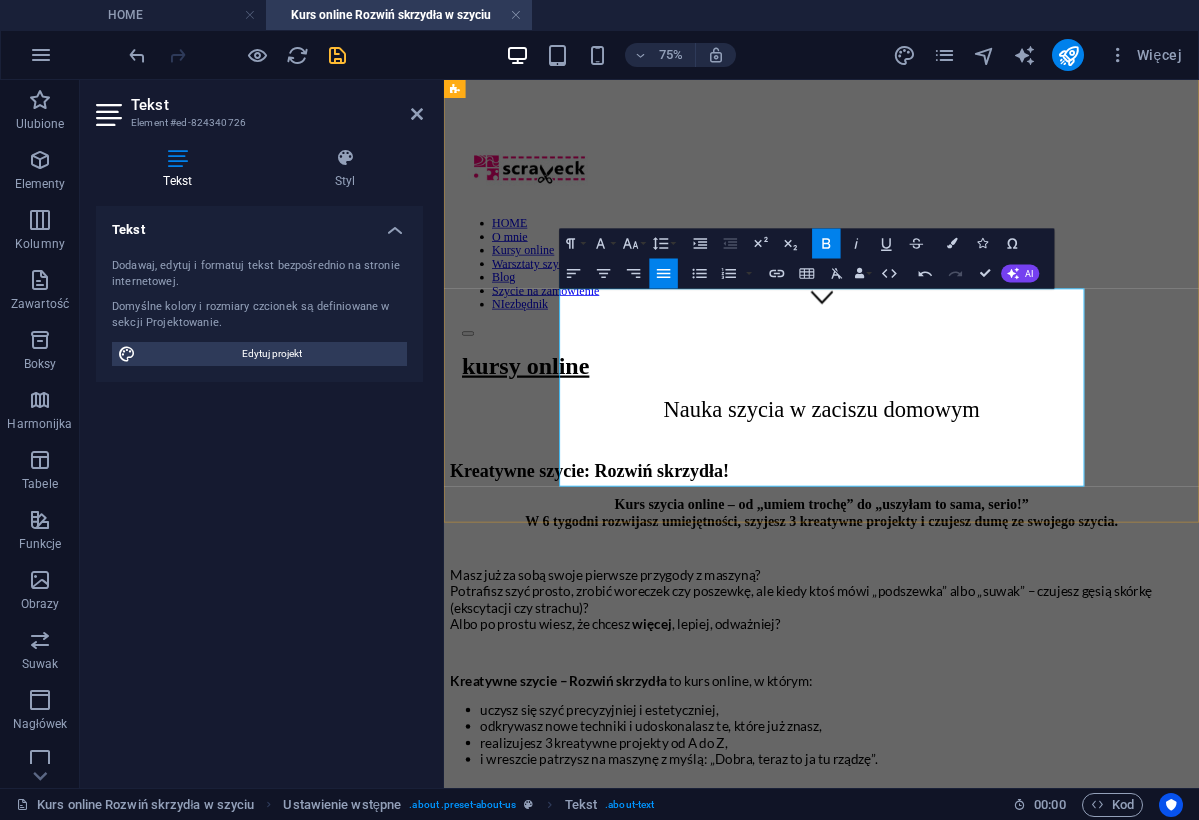 click on "To naturalna kontynuacja Twojej szyciowej drogi:      💚 więcej umiejętności,      💚 więcej precyzji,      💚 więcej kreatywności w szyciu." at bounding box center (967, 1281) 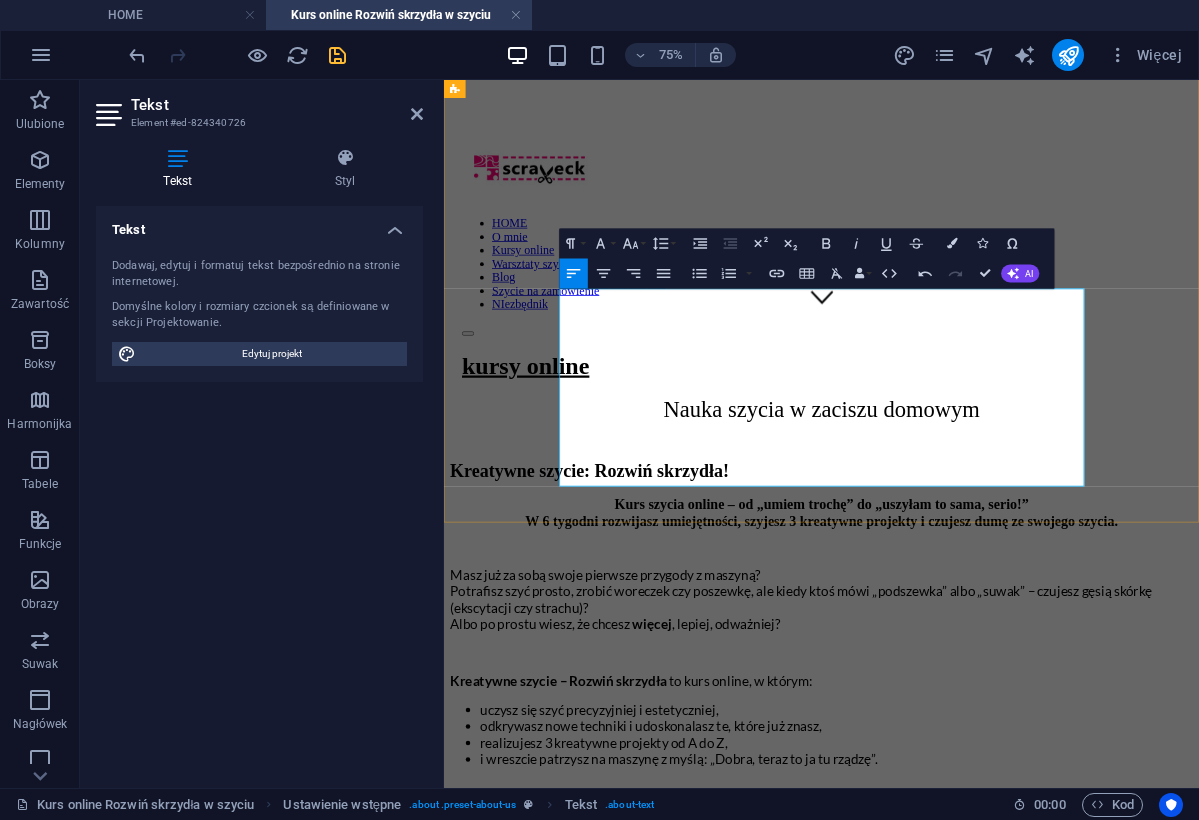 drag, startPoint x: 768, startPoint y: 443, endPoint x: 960, endPoint y: 444, distance: 192.00261 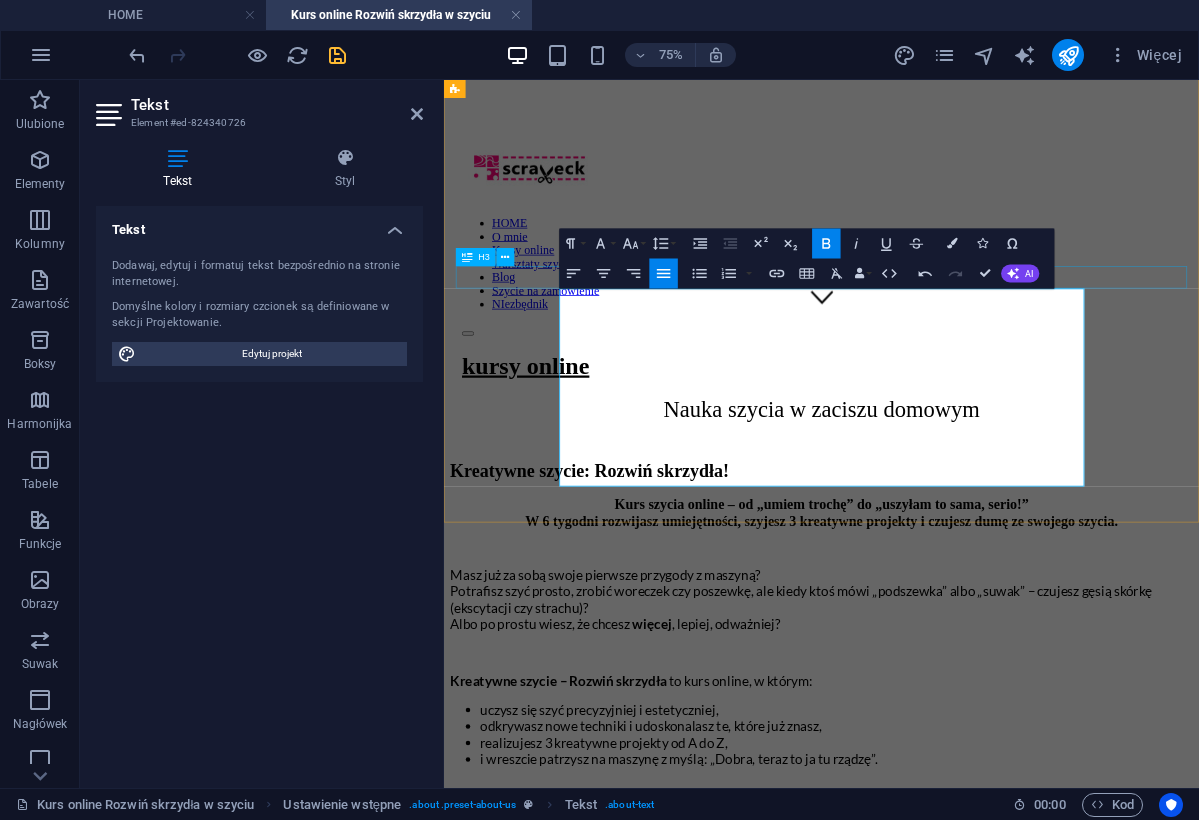 click 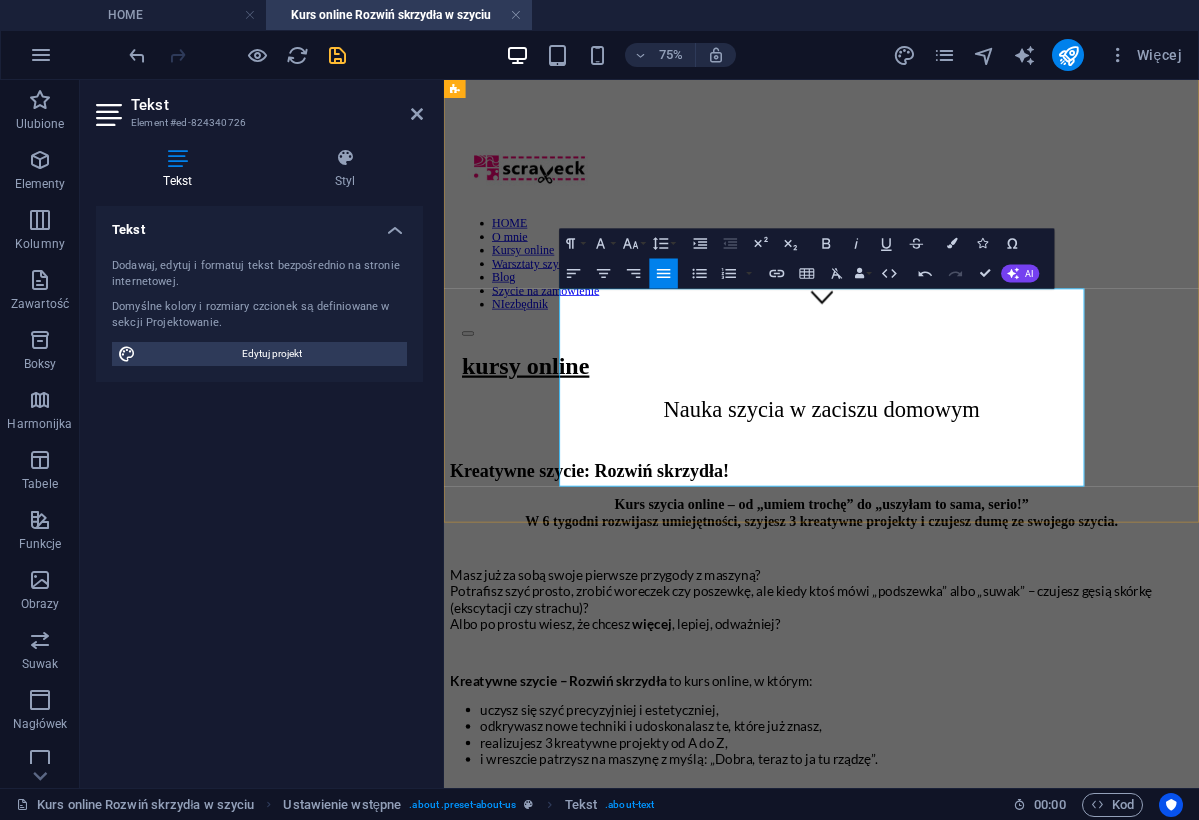 click at bounding box center [967, 1219] 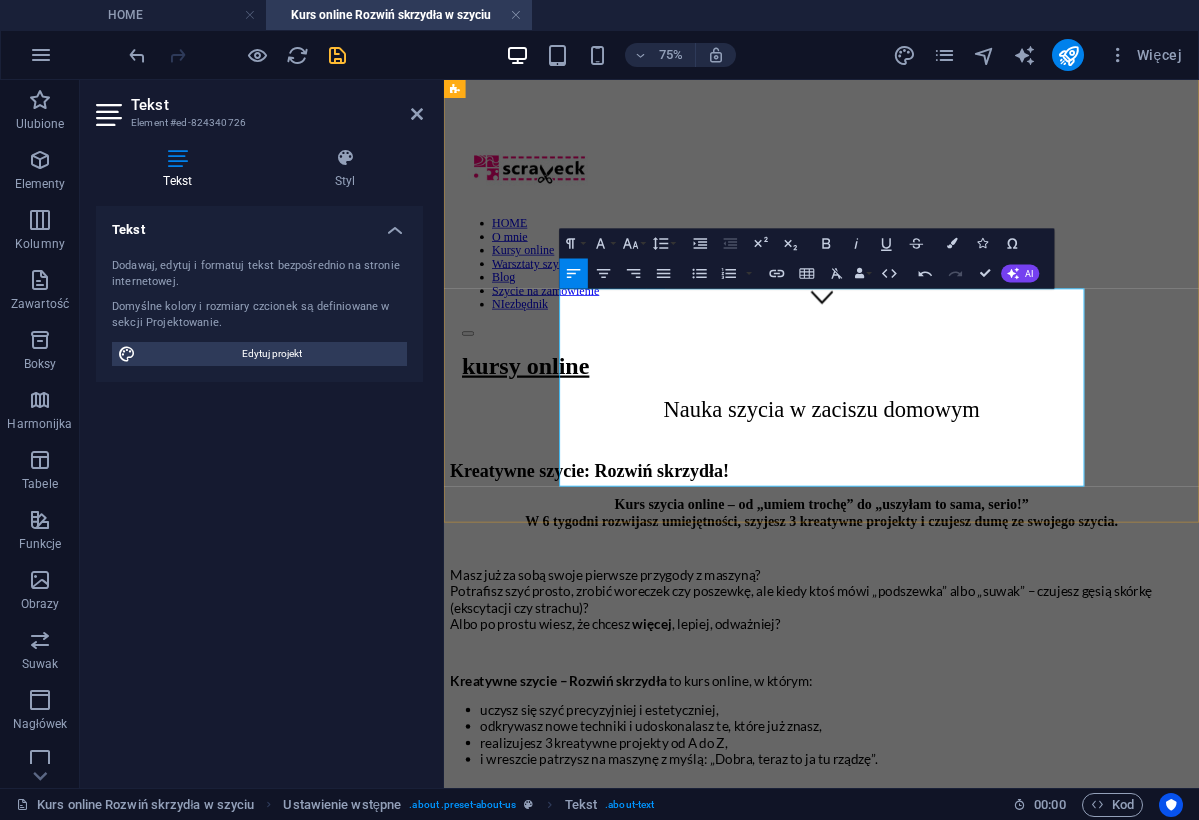 click on "suwakamii, podszewką, kieszeniami i planować projekty od początku do końca" at bounding box center [1089, 1166] 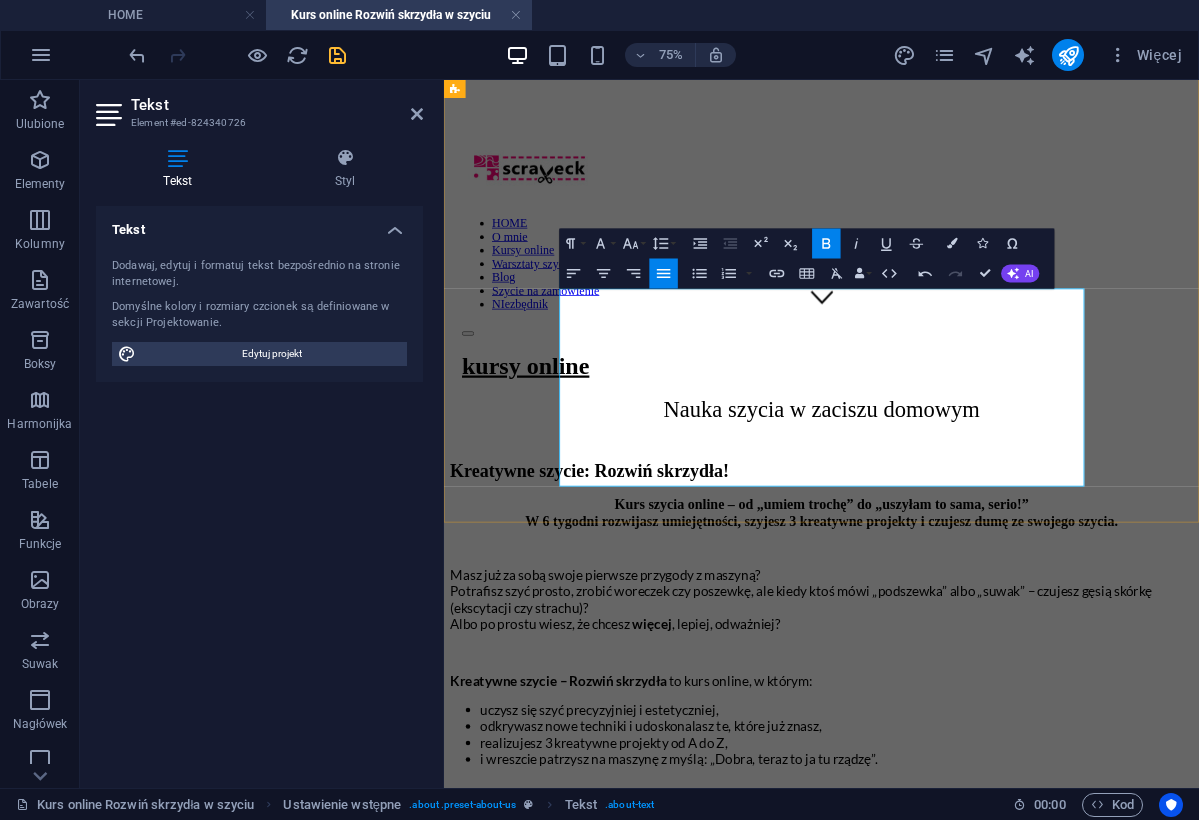 drag, startPoint x: 1217, startPoint y: 441, endPoint x: 1219, endPoint y: 461, distance: 20.09975 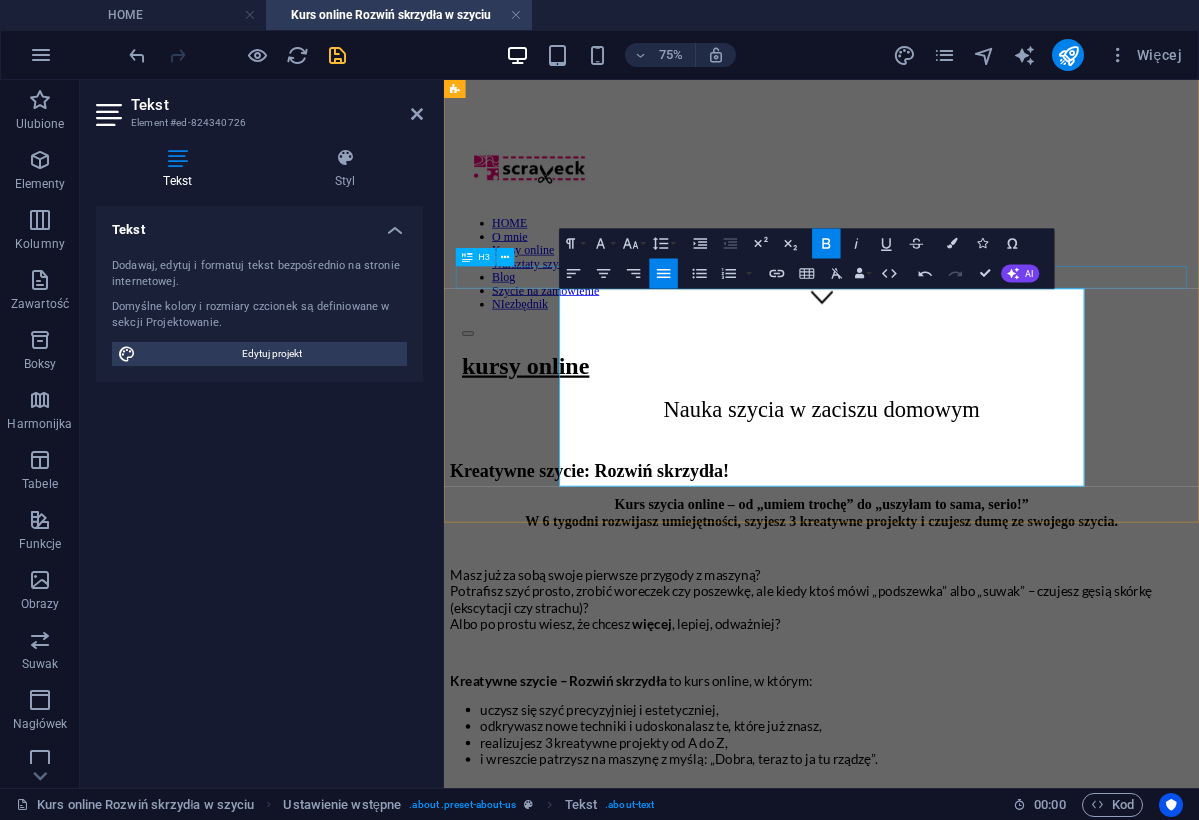 click 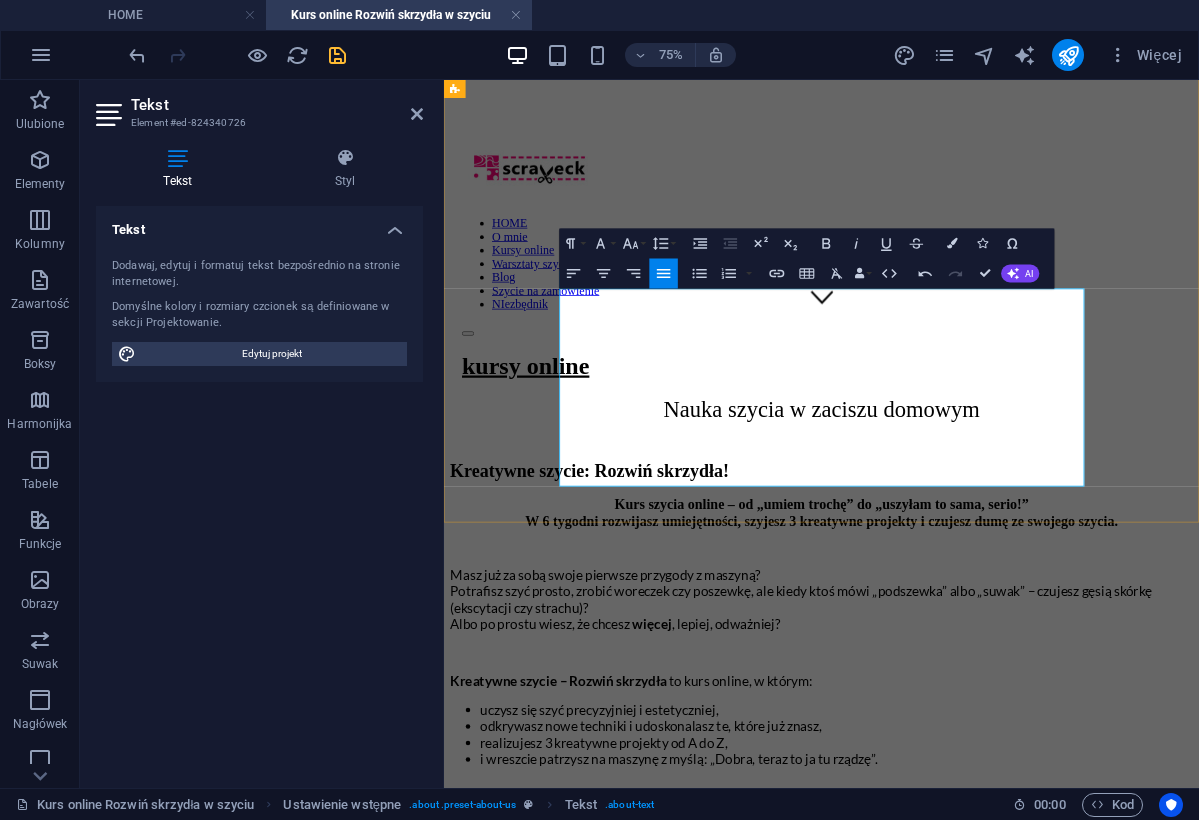 click on "To naturalna kontynuacja Twojej szyciowej drogi:      💚 więcej umiejętności,      💚 więcej precyzji,      💚 więcej kreatywności w szyciu." at bounding box center (967, 1263) 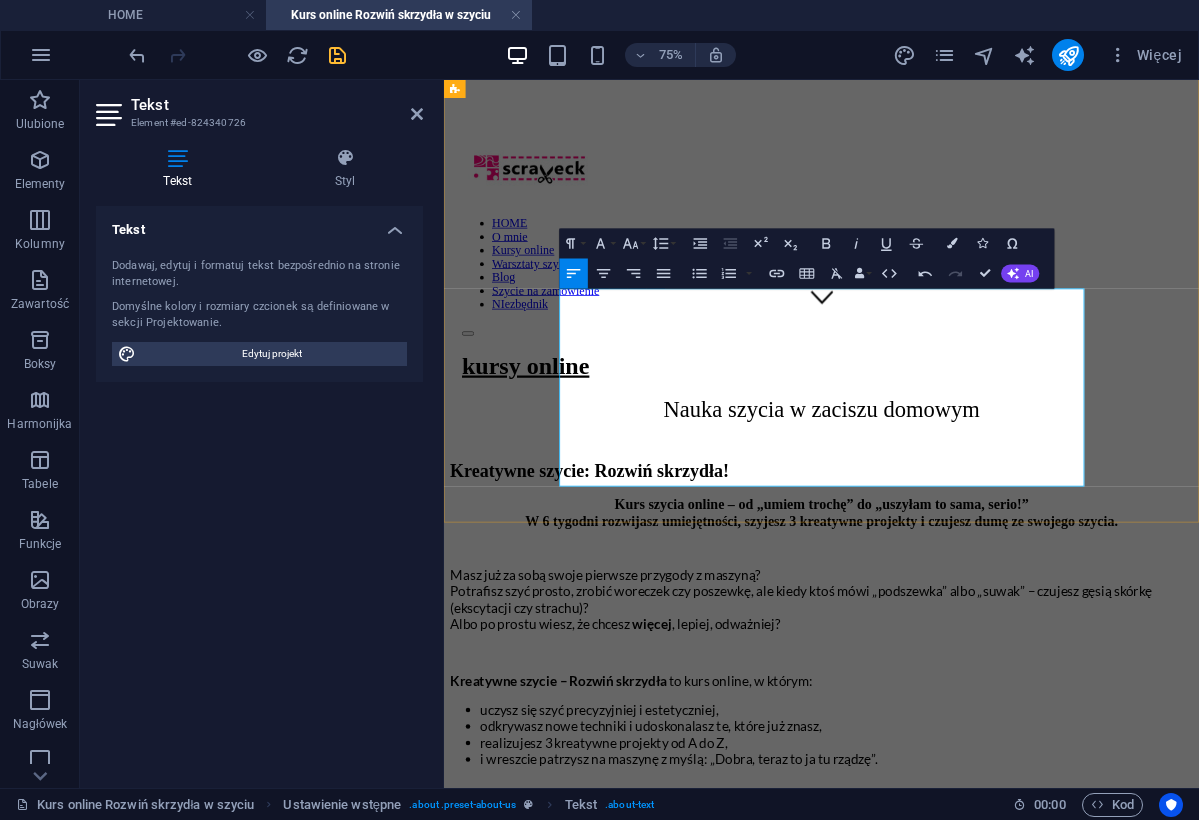 click on "Dla Ciebie, jeśli chcesz   nauczyć się szyć projekty z  suwakami, podszewką, kieszeniami  i planować projekty od początku do końca   – bez chaosu." at bounding box center (967, 1167) 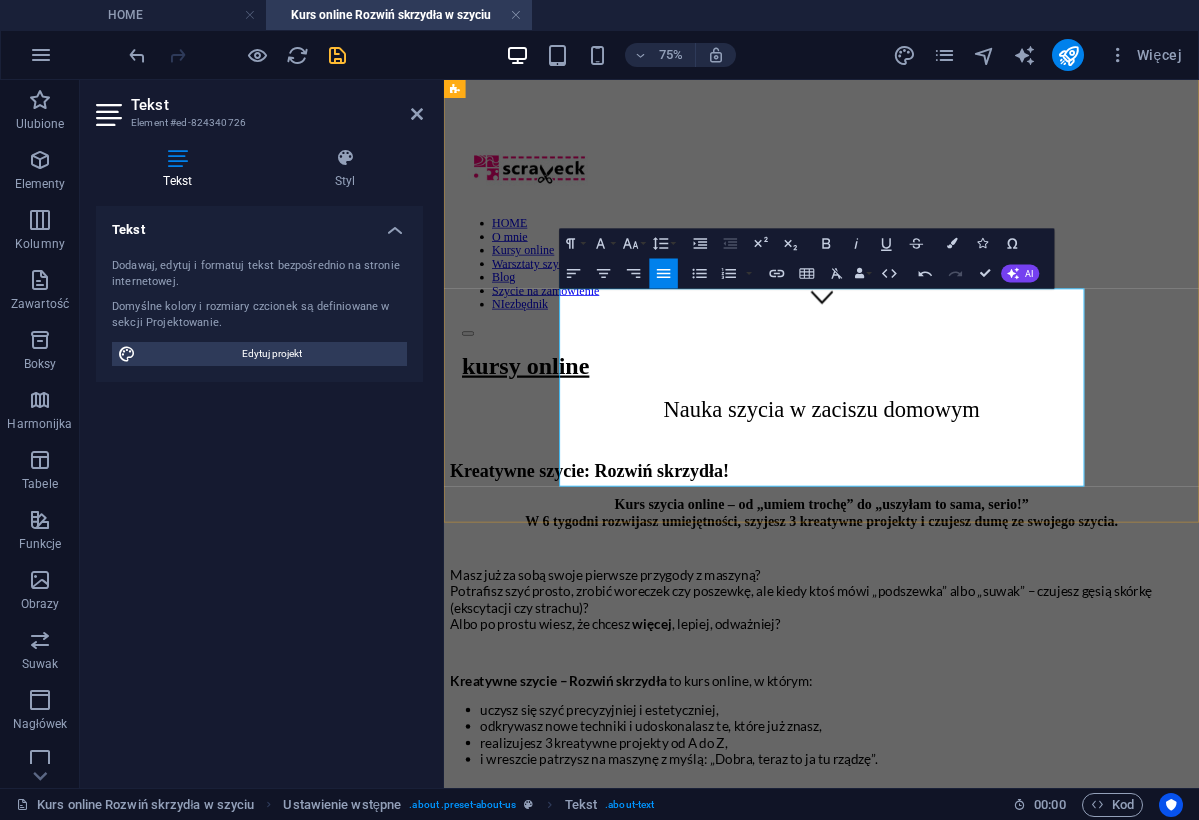 type 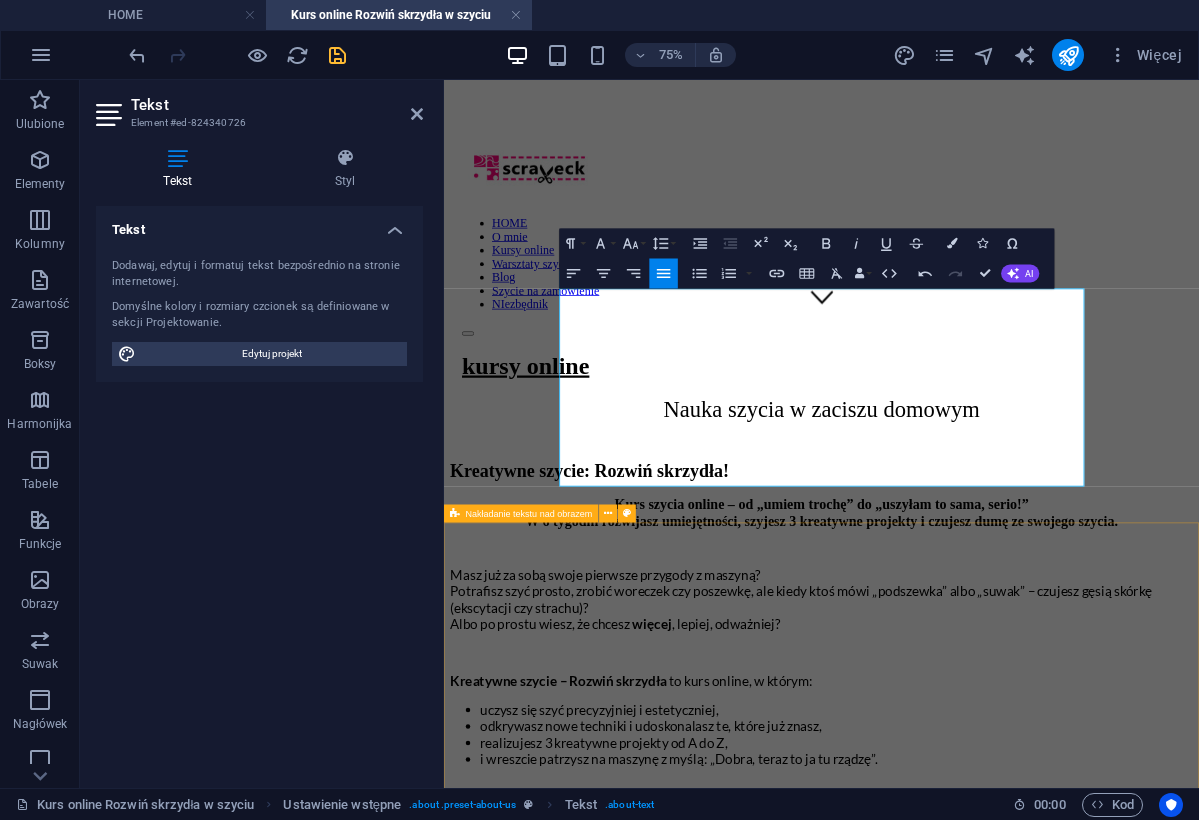 click on "Jak wygląda ten kurs online? 4 moduły, które zrobią z Ciebie szyciową Ninję (albo przynajmniej osobę, która wie, co robi): Oswajanie maszyny  – poznasz wszystkie guziczki, pokrętła i suwaki (i żaden Cię już nie przestraszy). Techniki i dobre praktyki szycia  – jak szyć prosto, równo i „porządnie”  Praca z materiałami i wykrojami  – jak ciąć, mierzyć i nie pogubić się w tym wszystkim. 3 kreatywne projekty  – od razu zobaczysz efekty i będziesz z dumą mogła się pochwalić: „sama uszyłam!”. Co dostajesz w pakiecie kursowym? 4  moduły, w tempie 1 moduł na tydzień - podzielone na lekcje krok po kroku, aby się nie pogubić :) Filmy instruktażowe pokazujące wszystko tak, jakbym szyła razem z Tobą. Nagrania z sesji Q&A (czyli odpowiedzi na pytania, które bałaś się zadać, a ktoś zadał ;) Grupa na Facebooku – tu masz moje pełne wsparcie, odpowiedzi na wszelkie pytania, szyciowe inspiracje i wzajemną motywację od Kursantek. DoLAcz do kursu!" at bounding box center (947, 1950) 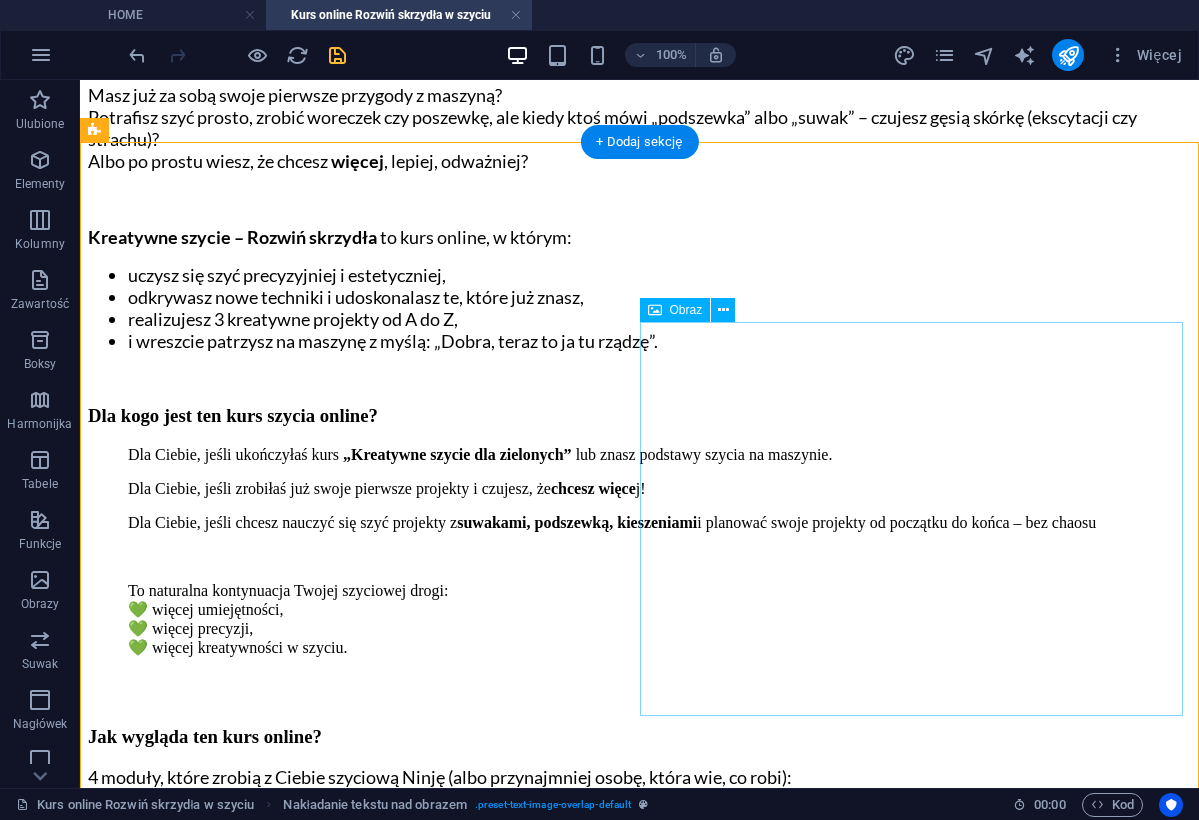 scroll, scrollTop: 1131, scrollLeft: 0, axis: vertical 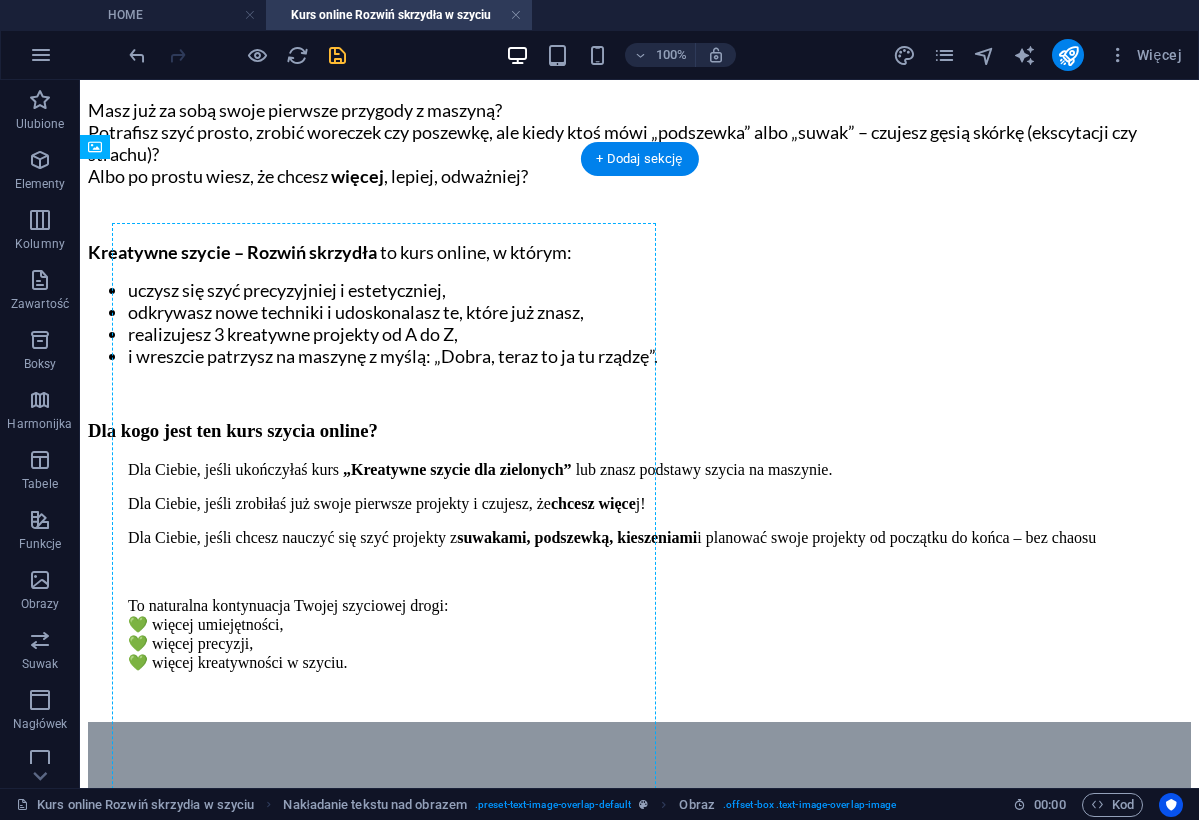 drag, startPoint x: 819, startPoint y: 595, endPoint x: 98, endPoint y: 550, distance: 722.40295 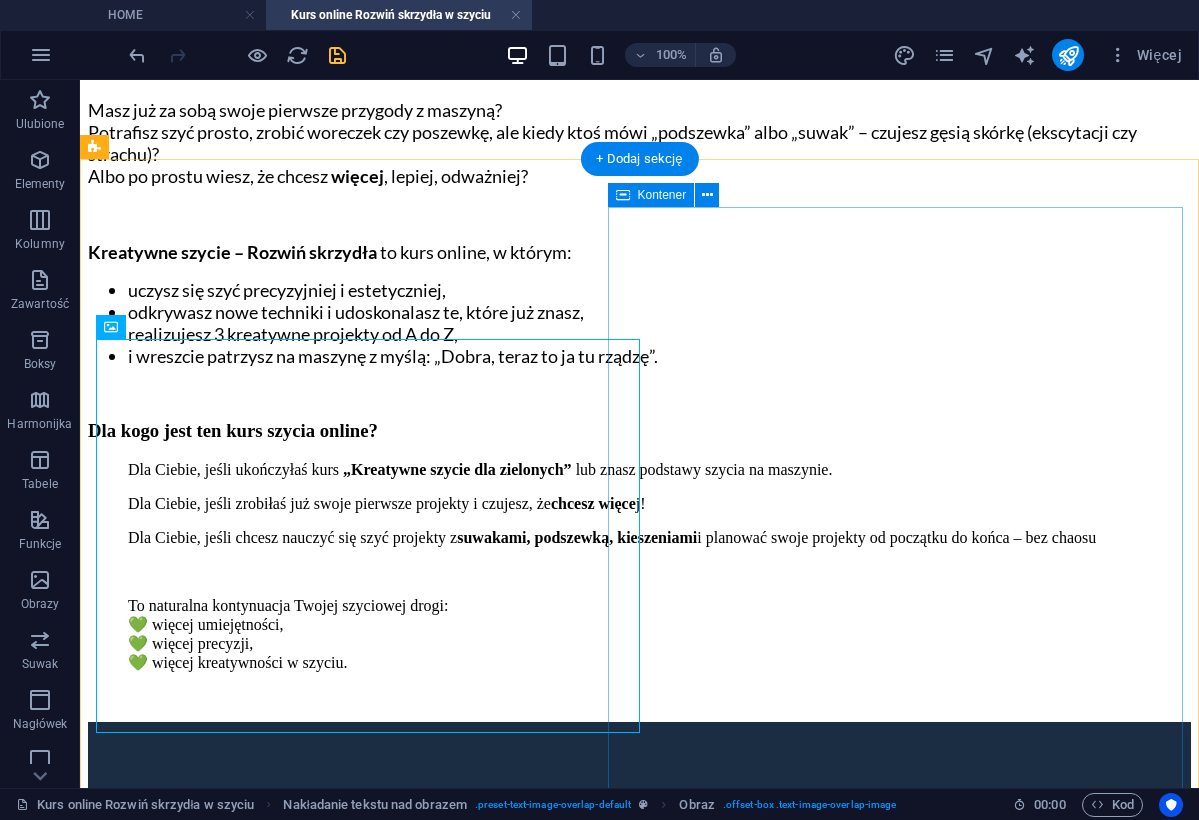 click on "Jak wygląda ten kurs online? 4 moduły, które zrobią z Ciebie szyciową Ninję (albo przynajmniej osobę, która wie, co robi): Oswajanie maszyny  – poznasz wszystkie guziczki, pokrętła i suwaki (i żaden Cię już nie przestraszy). Techniki i dobre praktyki szycia  – jak szyć prosto, równo i „porządnie”  Praca z materiałami i wykrojami  – jak ciąć, mierzyć i nie pogubić się w tym wszystkim. 3 kreatywne projekty  – od razu zobaczysz efekty i będziesz z dumą mogła się pochwalić: „sama uszyłam!”. Co dostajesz w pakiecie kursowym? 4  moduły, w tempie 1 moduł na tydzień - podzielone na lekcje krok po kroku, aby się nie pogubić :) Filmy instruktażowe pokazujące wszystko tak, jakbym szyła razem z Tobą. Nagrania z sesji Q&A (czyli odpowiedzi na pytania, które bałaś się zadać, a ktoś zadał ;) Grupa na Facebooku – tu masz moje pełne wsparcie, odpowiedzi na wszelkie pytania, szyciowe inspiracje i wzajemną motywację od Kursantek. DoLAcz do kursu!" at bounding box center [639, 1754] 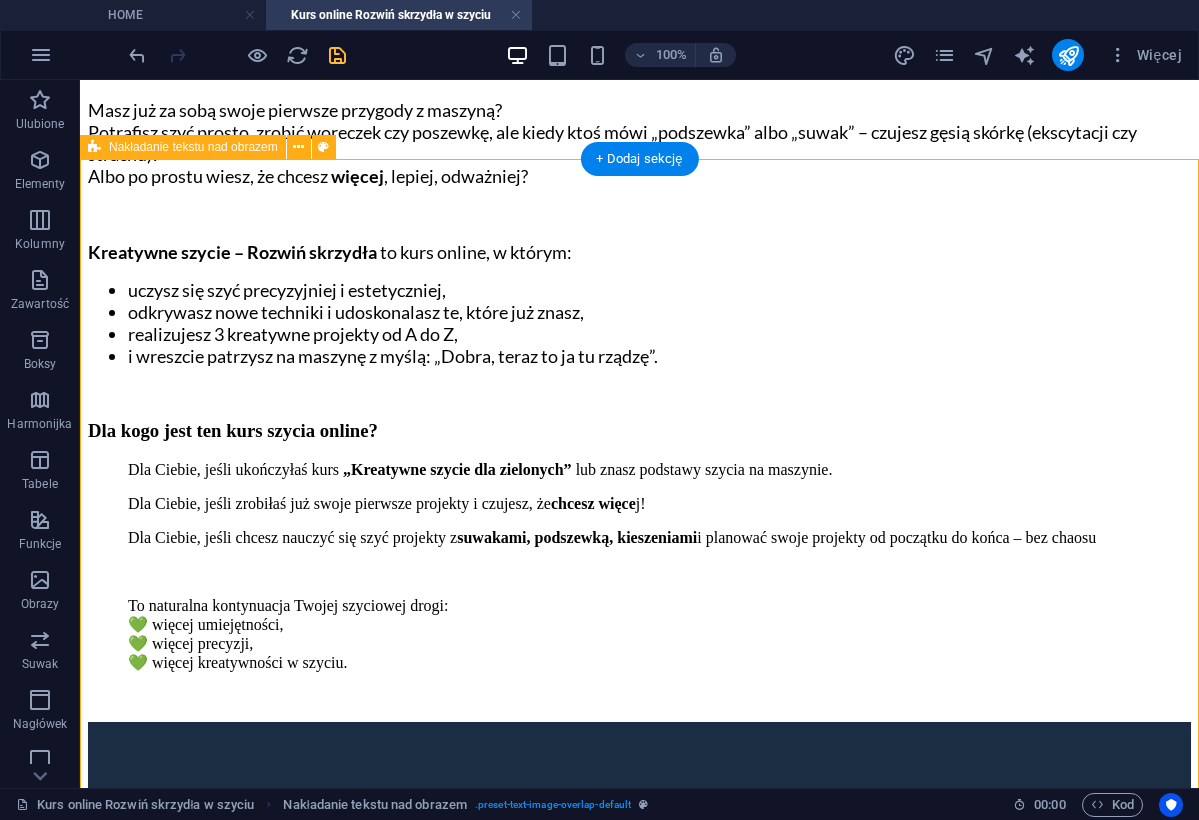 drag, startPoint x: 605, startPoint y: 310, endPoint x: 548, endPoint y: 315, distance: 57.21888 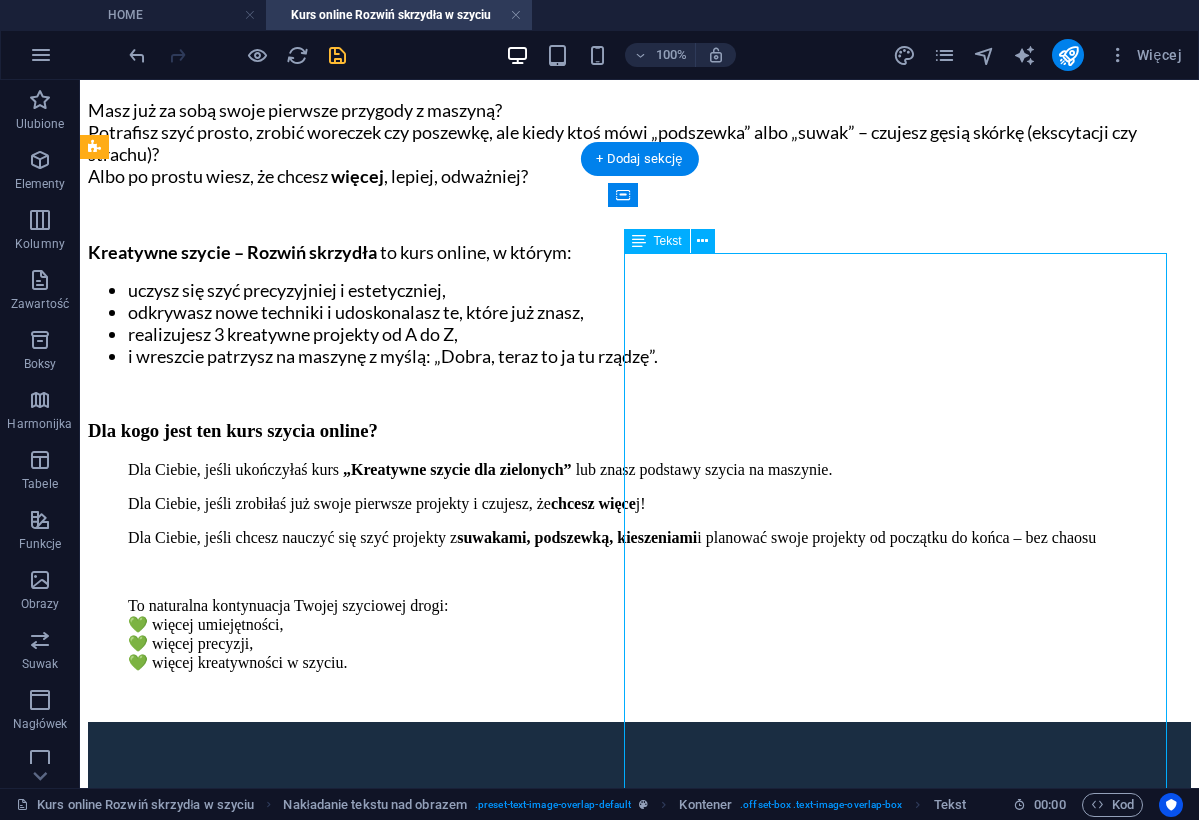 drag, startPoint x: 883, startPoint y: 380, endPoint x: 804, endPoint y: 387, distance: 79.30952 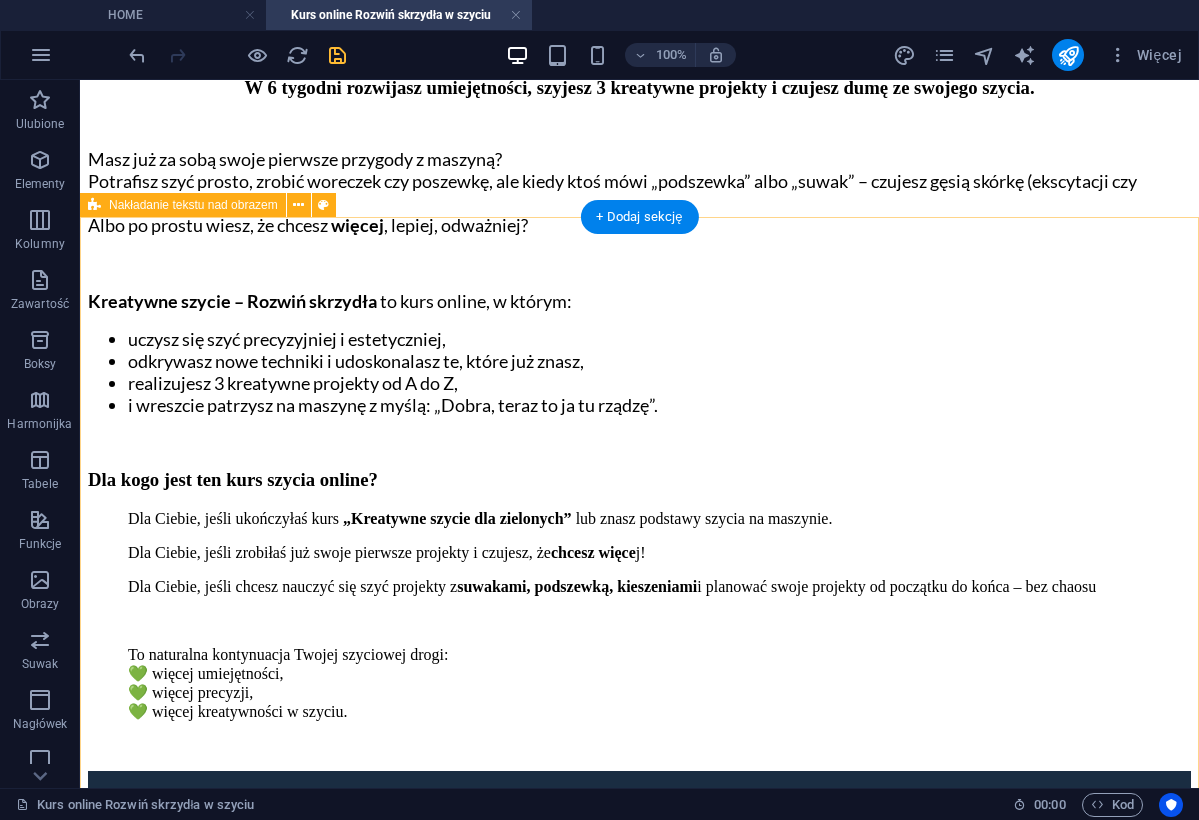 scroll, scrollTop: 1134, scrollLeft: 0, axis: vertical 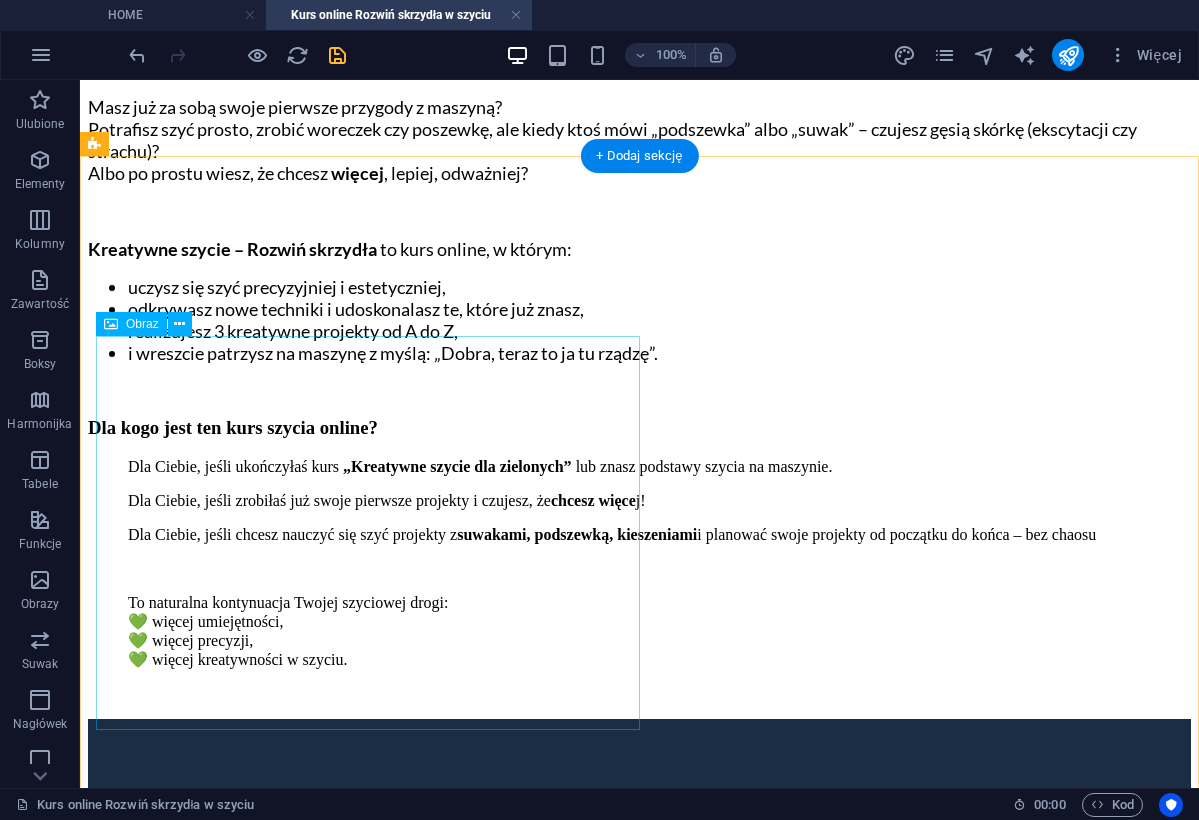 click at bounding box center [639, 1120] 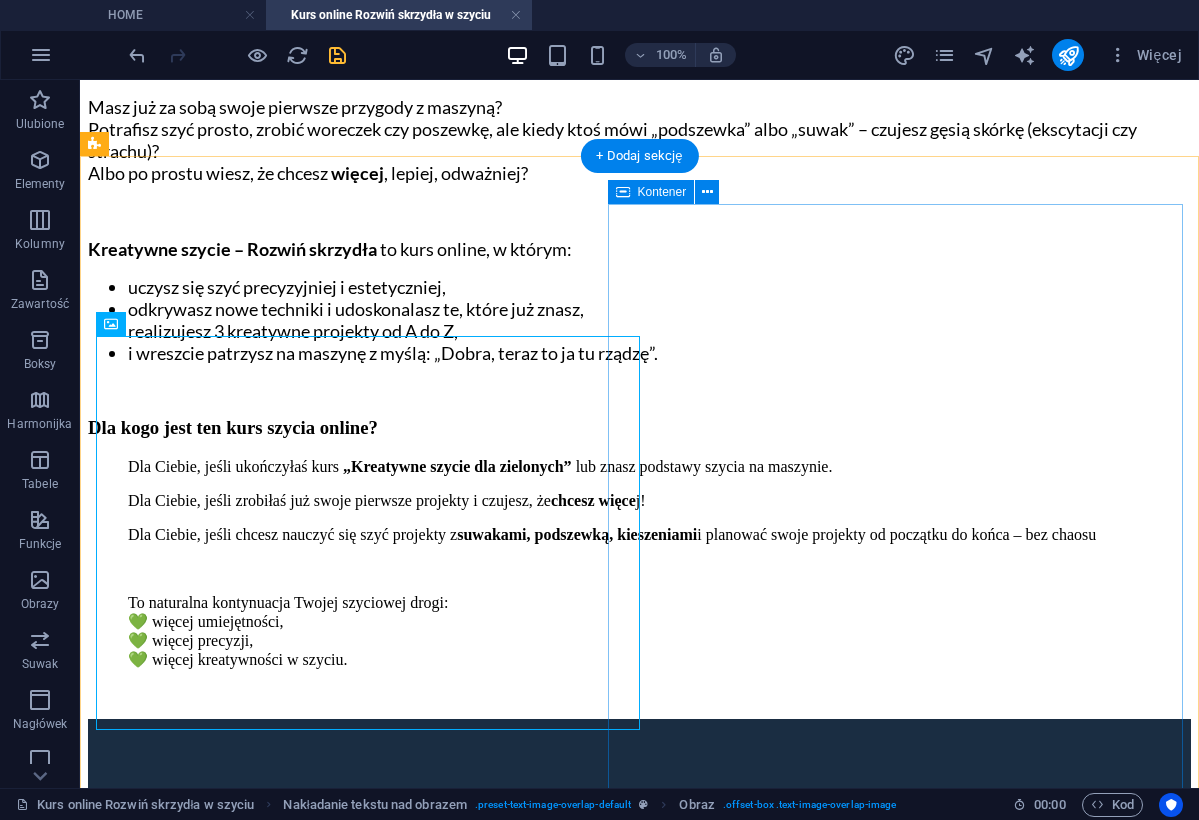 click on "Jak wygląda ten kurs online? 4 moduły, które zrobią z Ciebie szyciową Ninję (albo przynajmniej osobę, która wie, co robi): Oswajanie maszyny  – poznasz wszystkie guziczki, pokrętła i suwaki (i żaden Cię już nie przestraszy). Techniki i dobre praktyki szycia  – jak szyć prosto, równo i „porządnie”  Praca z materiałami i wykrojami  – jak ciąć, mierzyć i nie pogubić się w tym wszystkim. 3 kreatywne projekty  – od razu zobaczysz efekty i będziesz z dumą mogła się pochwalić: „sama uszyłam!”. Co dostajesz w pakiecie kursowym? 4  moduły, w tempie 1 moduł na tydzień - podzielone na lekcje krok po kroku, aby się nie pogubić :) Filmy instruktażowe pokazujące wszystko tak, jakbym szyła razem z Tobą. Nagrania z sesji Q&A (czyli odpowiedzi na pytania, które bałaś się zadać, a ktoś zadał ;) Grupa na Facebooku – tu masz moje pełne wsparcie, odpowiedzi na wszelkie pytania, szyciowe inspiracje i wzajemną motywację od Kursantek. DoLAcz do kursu!" at bounding box center [639, 1751] 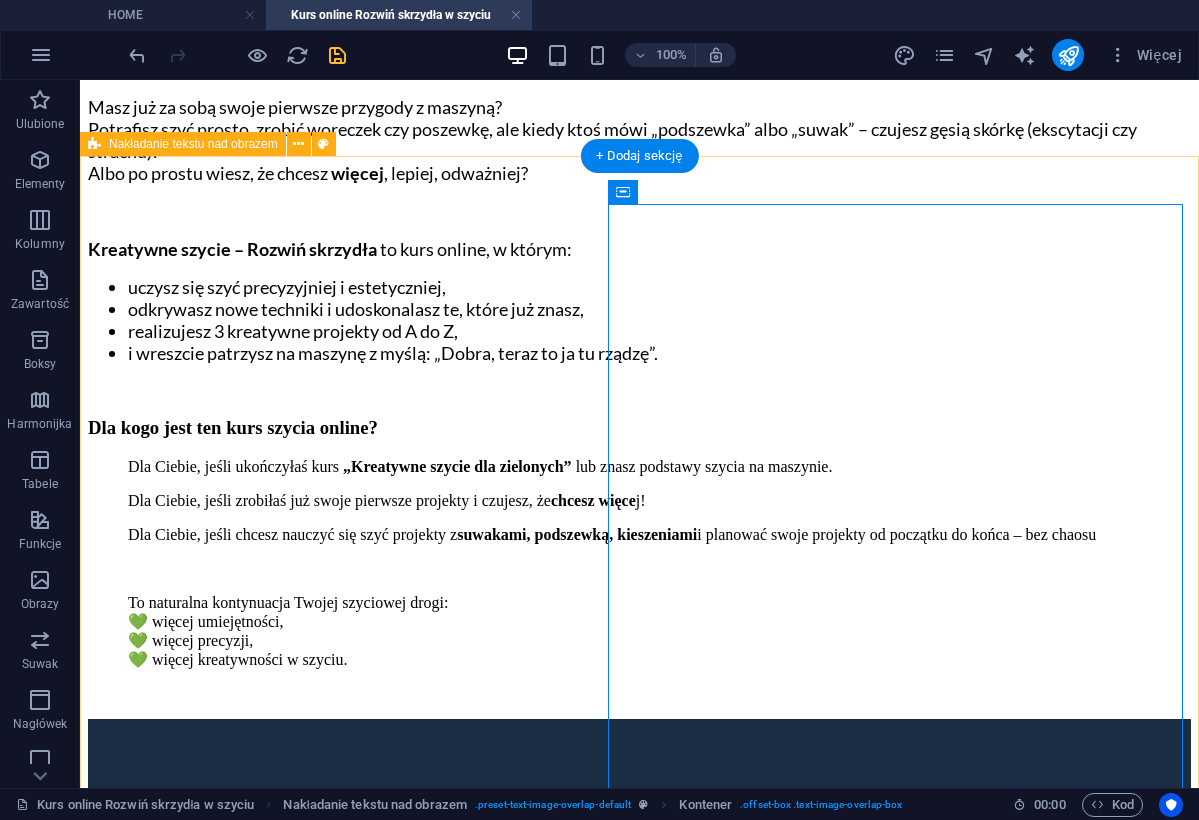 click on "Jak wygląda ten kurs online? 4 moduły, które zrobią z Ciebie szyciową Ninję (albo przynajmniej osobę, która wie, co robi): Oswajanie maszyny  – poznasz wszystkie guziczki, pokrętła i suwaki (i żaden Cię już nie przestraszy). Techniki i dobre praktyki szycia  – jak szyć prosto, równo i „porządnie”  Praca z materiałami i wykrojami  – jak ciąć, mierzyć i nie pogubić się w tym wszystkim. 3 kreatywne projekty  – od razu zobaczysz efekty i będziesz z dumą mogła się pochwalić: „sama uszyłam!”. Co dostajesz w pakiecie kursowym? 4  moduły, w tempie 1 moduł na tydzień - podzielone na lekcje krok po kroku, aby się nie pogubić :) Filmy instruktażowe pokazujące wszystko tak, jakbym szyła razem z Tobą. Nagrania z sesji Q&A (czyli odpowiedzi na pytania, które bałaś się zadać, a ktoś zadał ;) Grupa na Facebooku – tu masz moje pełne wsparcie, odpowiedzi na wszelkie pytania, szyciowe inspiracje i wzajemną motywację od Kursantek. DoLAcz do kursu!" at bounding box center [639, 1340] 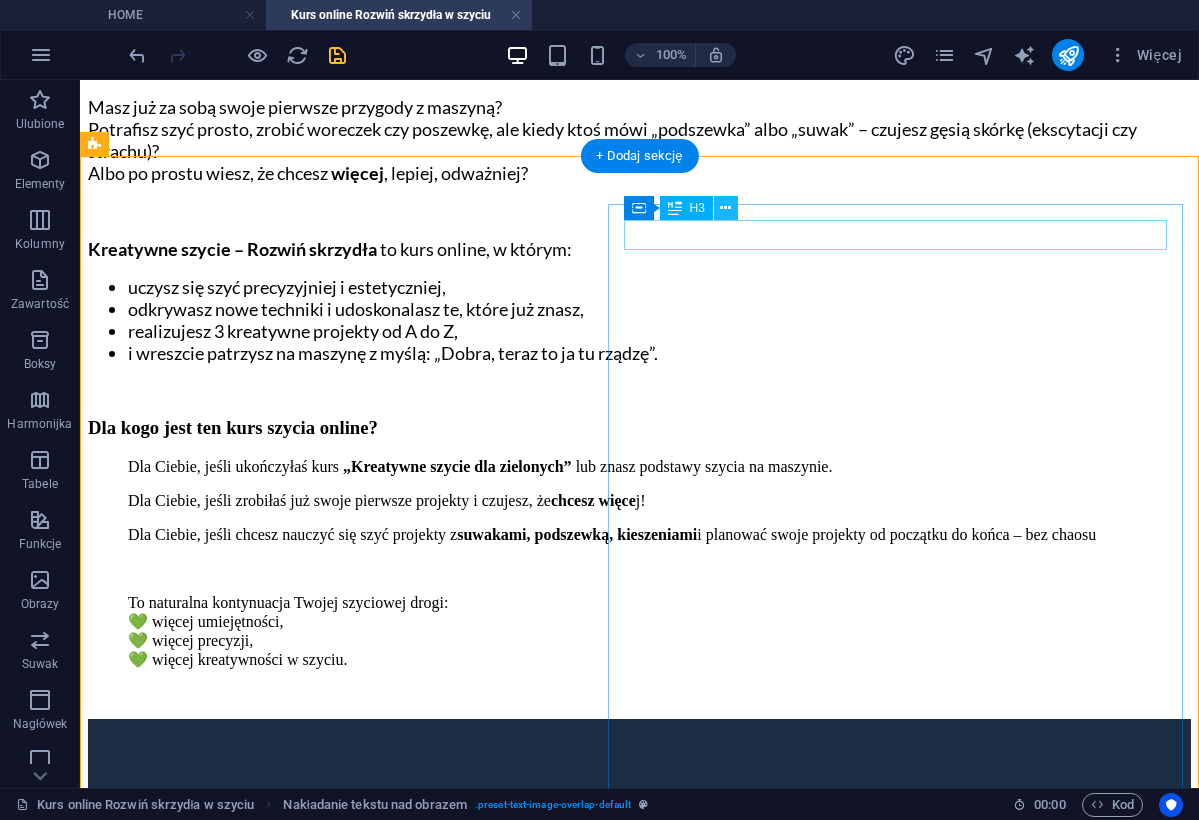 click at bounding box center (725, 208) 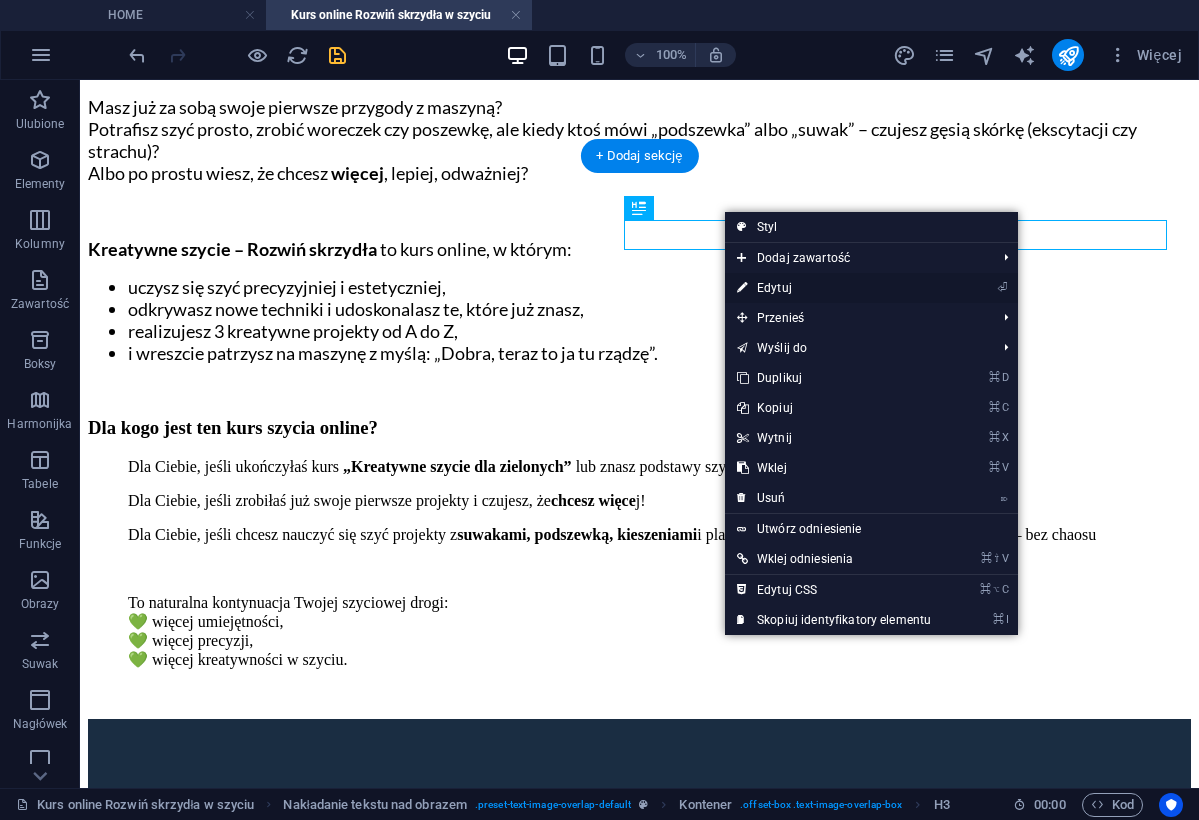 click on "⏎  Edytuj" at bounding box center [834, 288] 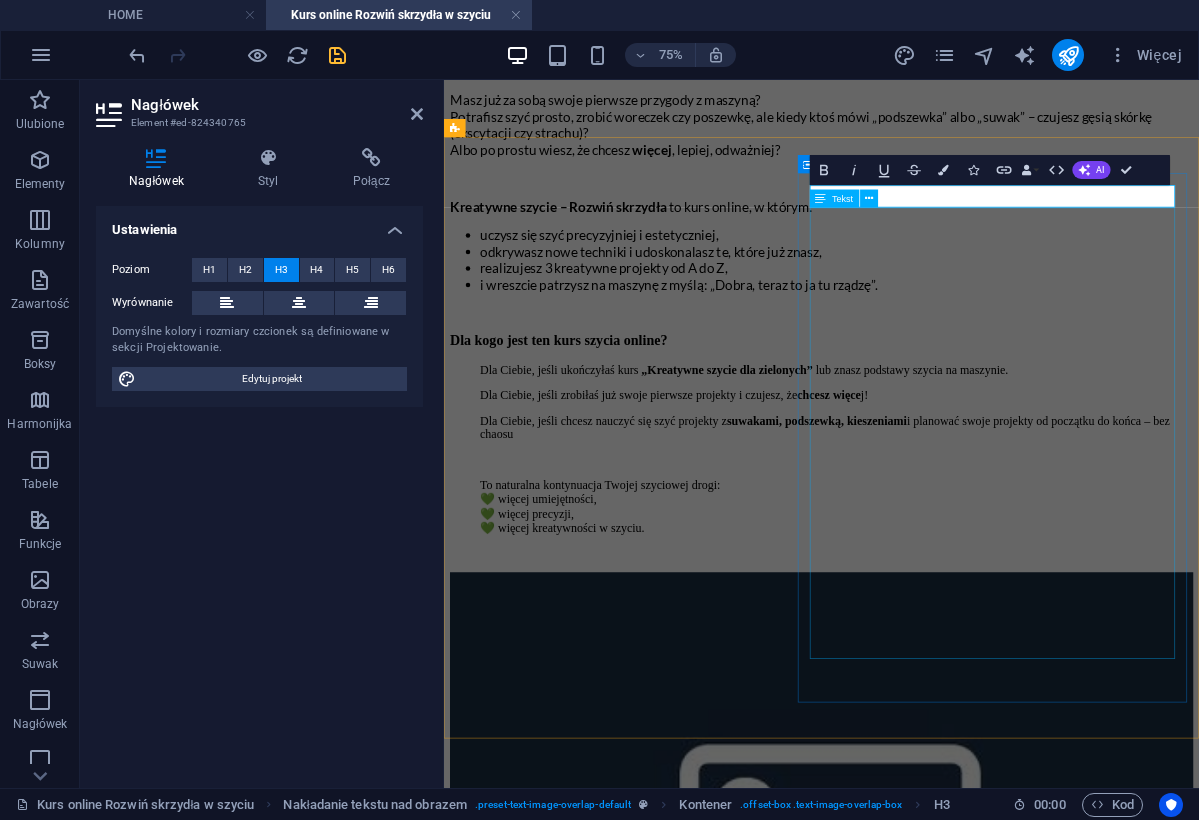 click on "4 moduły, które zrobią z Ciebie szyciową Ninję (albo przynajmniej osobę, która wie, co robi): Oswajanie maszyny  – poznasz wszystkie guziczki, pokrętła i suwaki (i żaden Cię już nie przestraszy). Techniki i dobre praktyki szycia  – jak szyć prosto, równo i „porządnie”  Praca z materiałami i wykrojami  – jak ciąć, mierzyć i nie pogubić się w tym wszystkim. 3 kreatywne projekty  – od razu zobaczysz efekty i będziesz z dumą mogła się pochwalić: „sama uszyłam!”. Co dostajesz w pakiecie kursowym? 4  moduły, w tempie 1 moduł na tydzień - podzielone na lekcje krok po kroku, aby się nie pogubić :) Filmy instruktażowe pokazujące wszystko tak, jakbym szyła razem z Tobą. Nagrania z sesji Q&A (czyli odpowiedzi na pytania, które bałaś się zadać, a ktoś zadał ;) Grupa na Facebooku – tu masz moje pełne wsparcie, odpowiedzi na wszelkie pytania, szyciowe inspiracje i wzajemną motywację od Kursantek." at bounding box center [947, 1691] 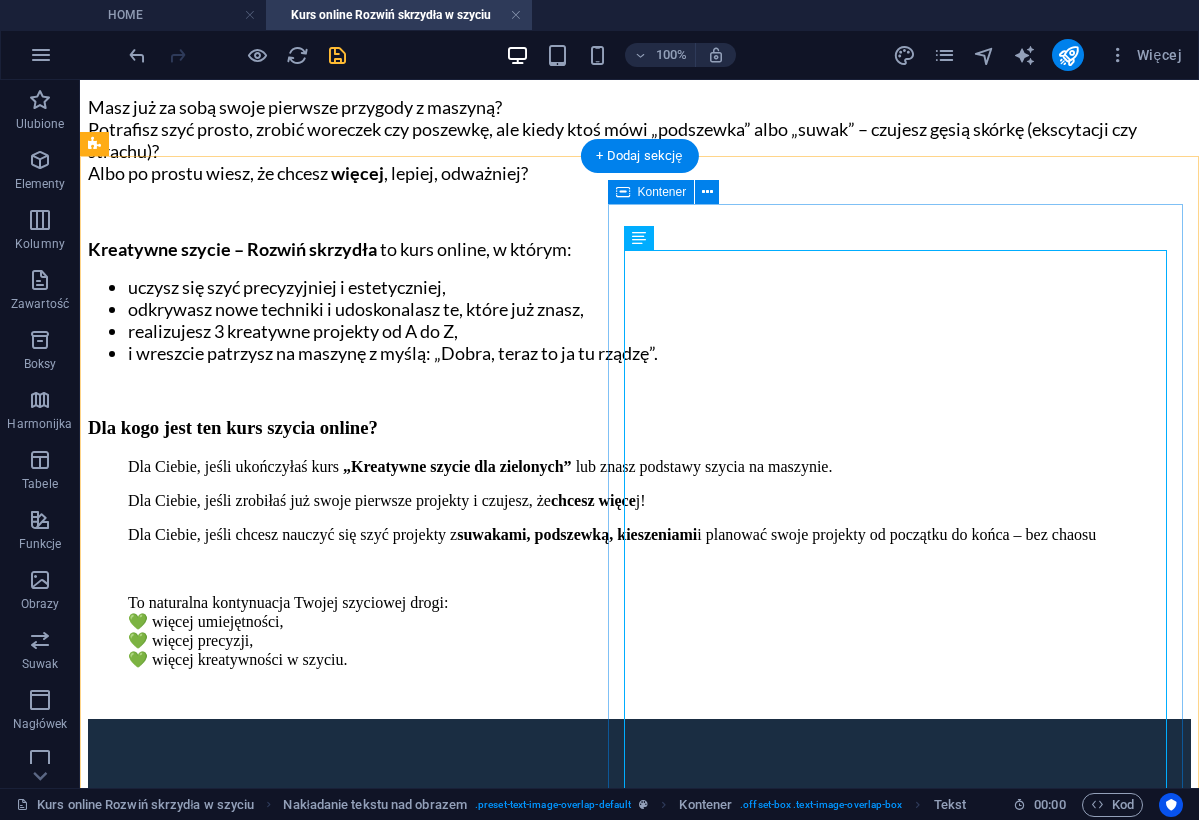 click on "Jak wygląda ten kurs online? 4 moduły, które zrobią z Ciebie szyciową Ninję (albo przynajmniej osobę, która wie, co robi): Oswajanie maszyny  – poznasz wszystkie guziczki, pokrętła i suwaki (i żaden Cię już nie przestraszy). Techniki i dobre praktyki szycia  – jak szyć prosto, równo i „porządnie”  Praca z materiałami i wykrojami  – jak ciąć, mierzyć i nie pogubić się w tym wszystkim. 3 kreatywne projekty  – od razu zobaczysz efekty i będziesz z dumą mogła się pochwalić: „sama uszyłam!”. Co dostajesz w pakiecie kursowym? 4  moduły, w tempie 1 moduł na tydzień - podzielone na lekcje krok po kroku, aby się nie pogubić :) Filmy instruktażowe pokazujące wszystko tak, jakbym szyła razem z Tobą. Nagrania z sesji Q&A (czyli odpowiedzi na pytania, które bałaś się zadać, a ktoś zadał ;) Grupa na Facebooku – tu masz moje pełne wsparcie, odpowiedzi na wszelkie pytania, szyciowe inspiracje i wzajemną motywację od Kursantek. DoLAcz do kursu!" at bounding box center (639, 1751) 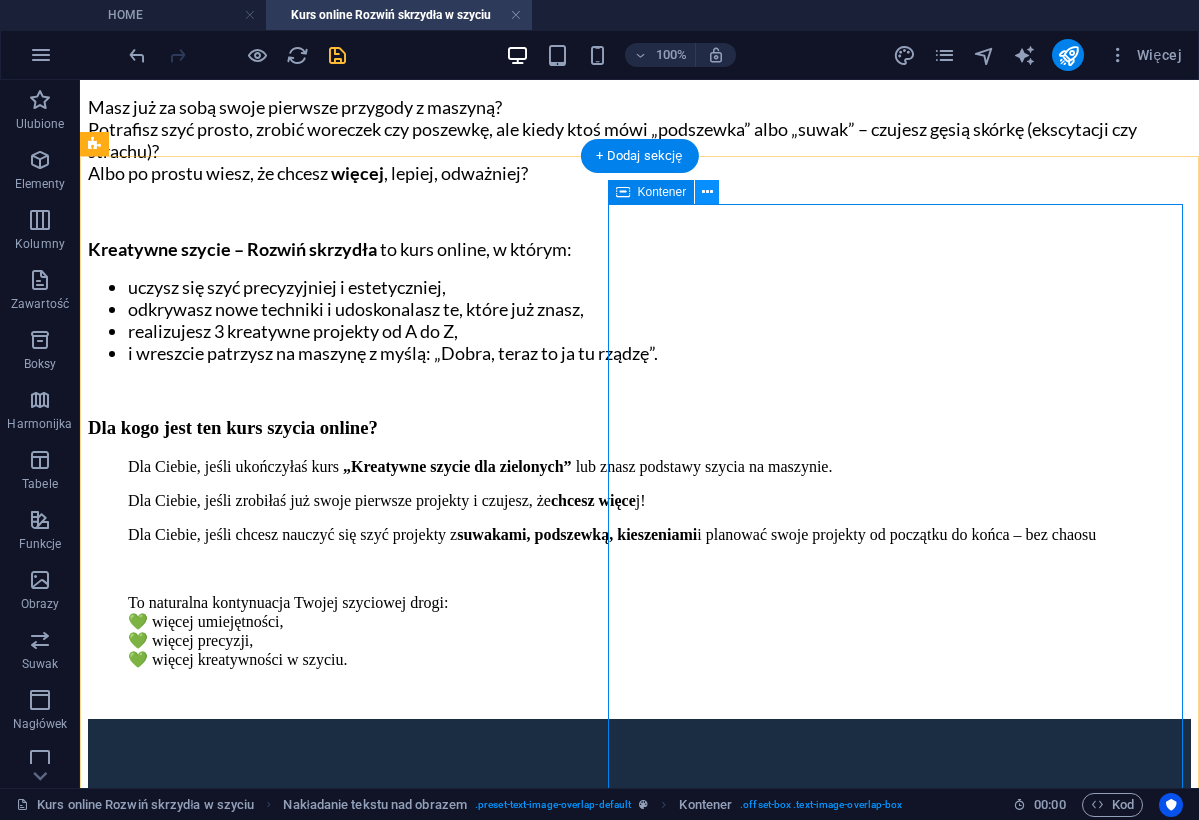 click at bounding box center [707, 192] 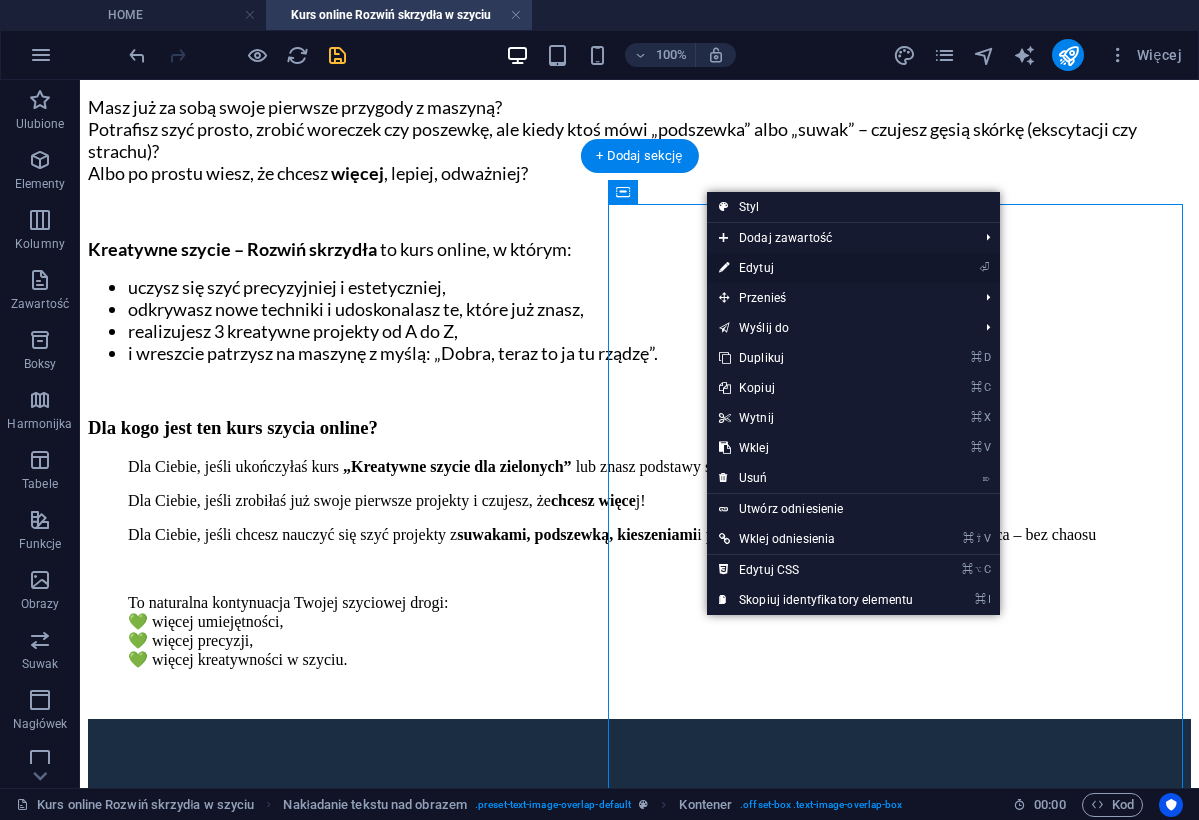 click on "⏎  Edytuj" at bounding box center [816, 268] 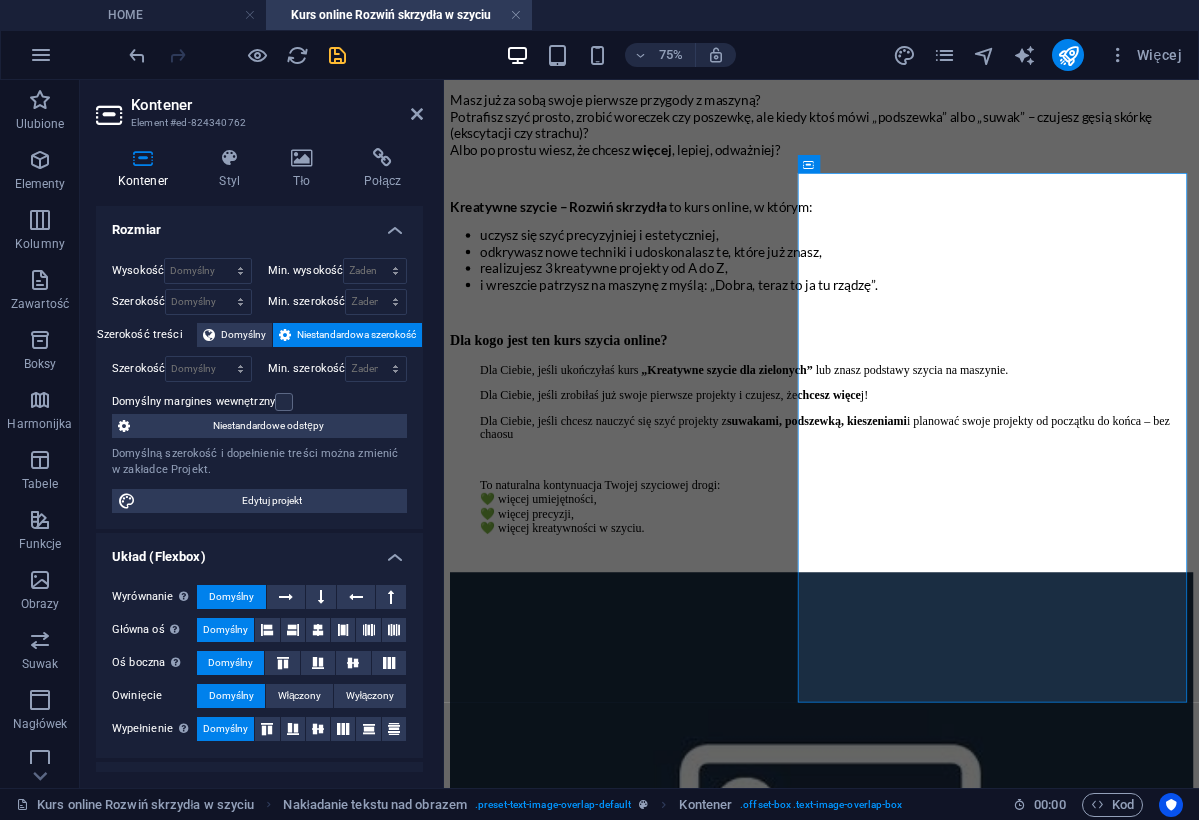 click on "Domyślny margines wewnętrzny" at bounding box center (193, 402) 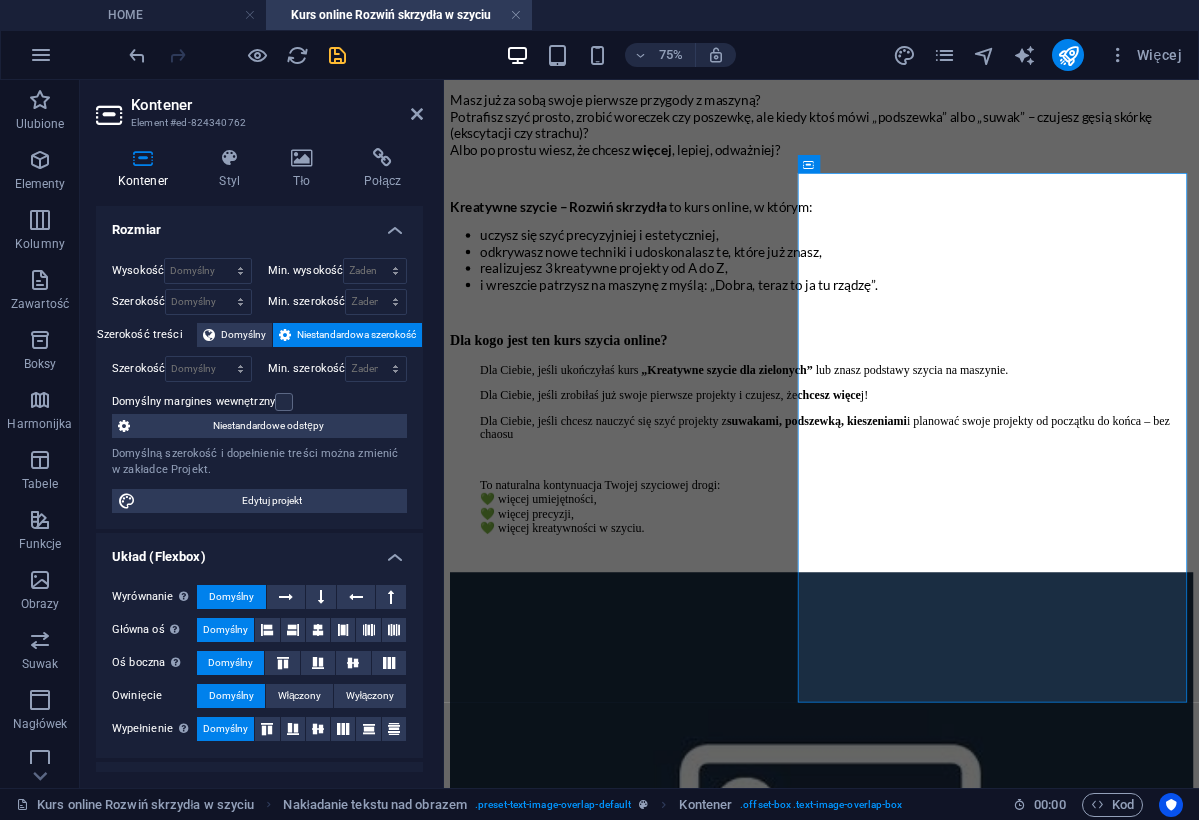 click on "Domyślny margines wewnętrzny" at bounding box center [0, 0] 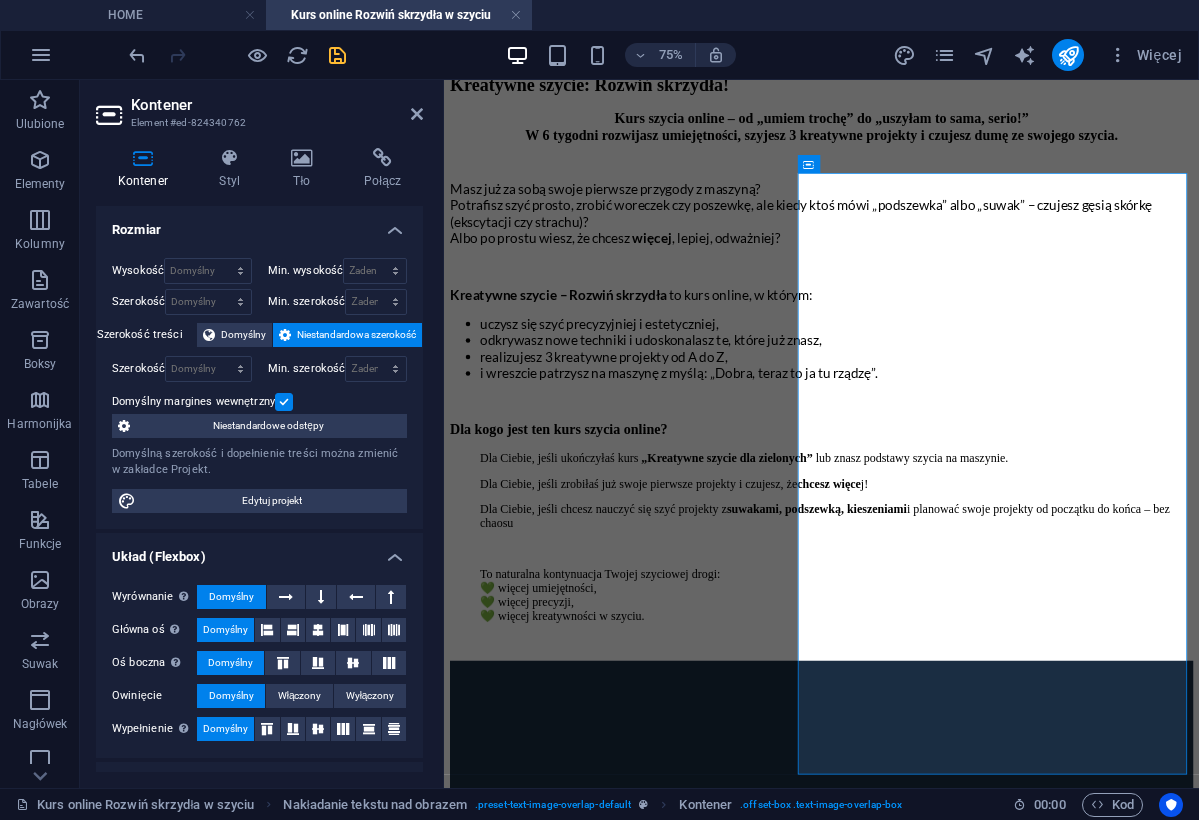 click on "Domyślny margines wewnętrzny" at bounding box center (193, 402) 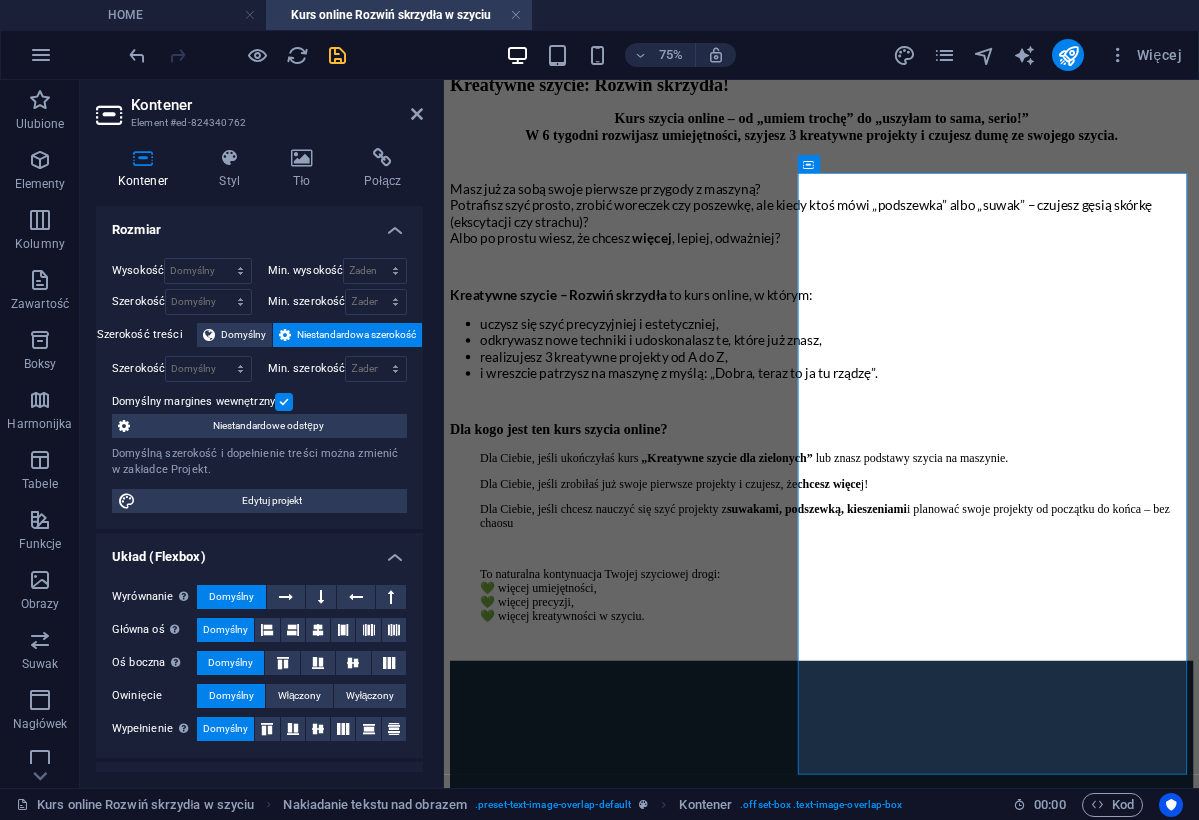 click on "Domyślny margines wewnętrzny" at bounding box center (0, 0) 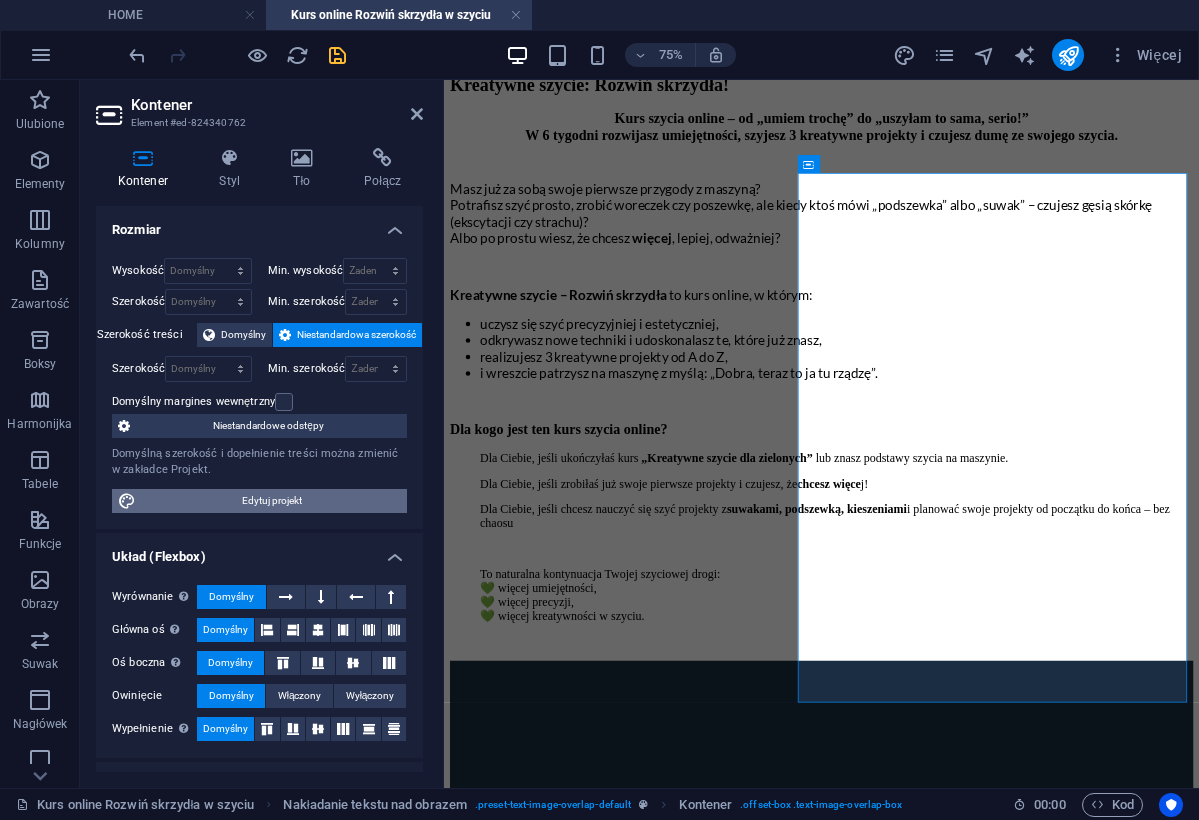click on "Edytuj projekt" at bounding box center [271, 501] 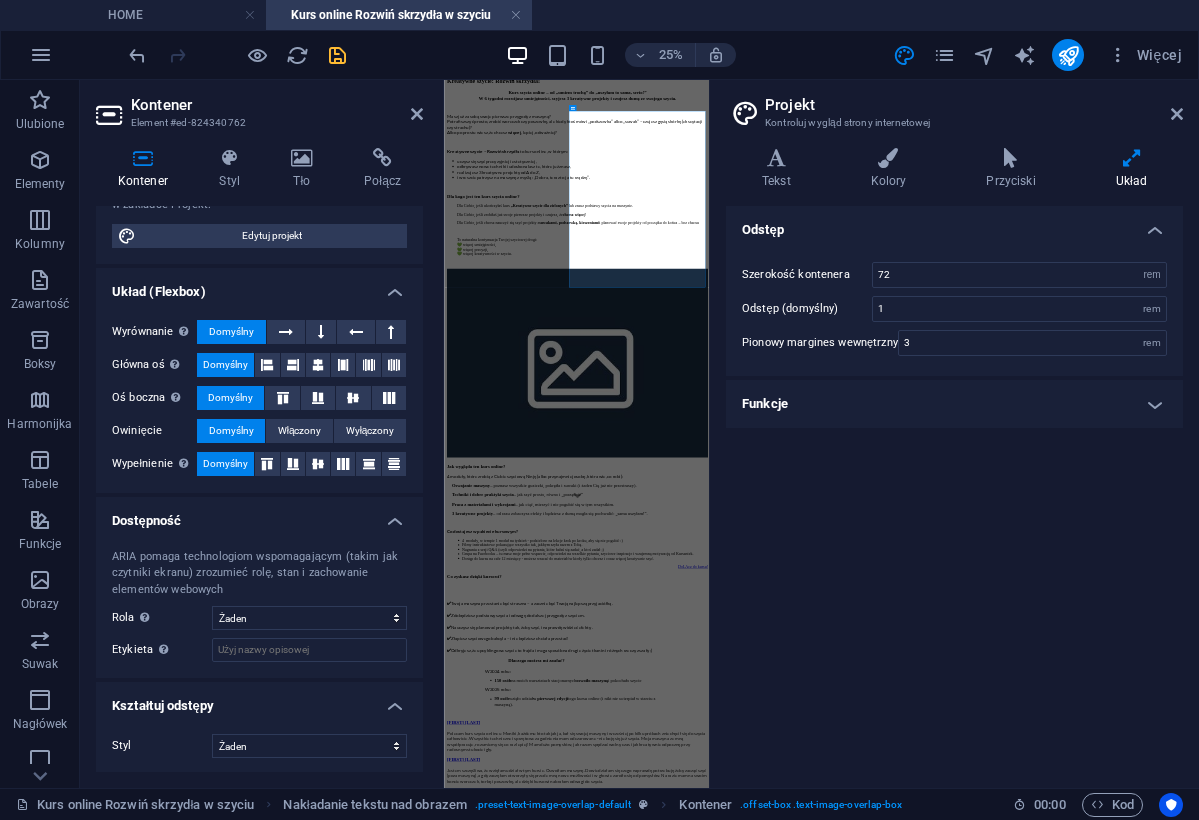scroll, scrollTop: 264, scrollLeft: 0, axis: vertical 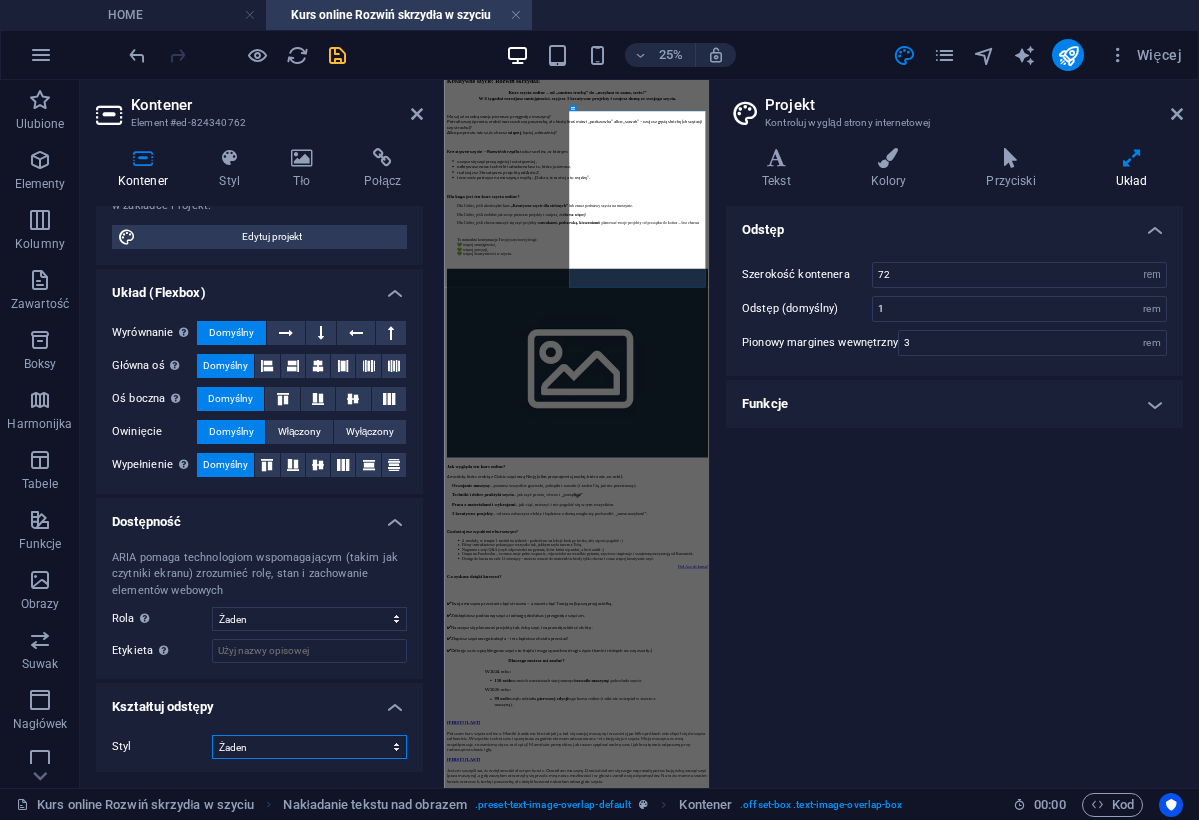 select on "square" 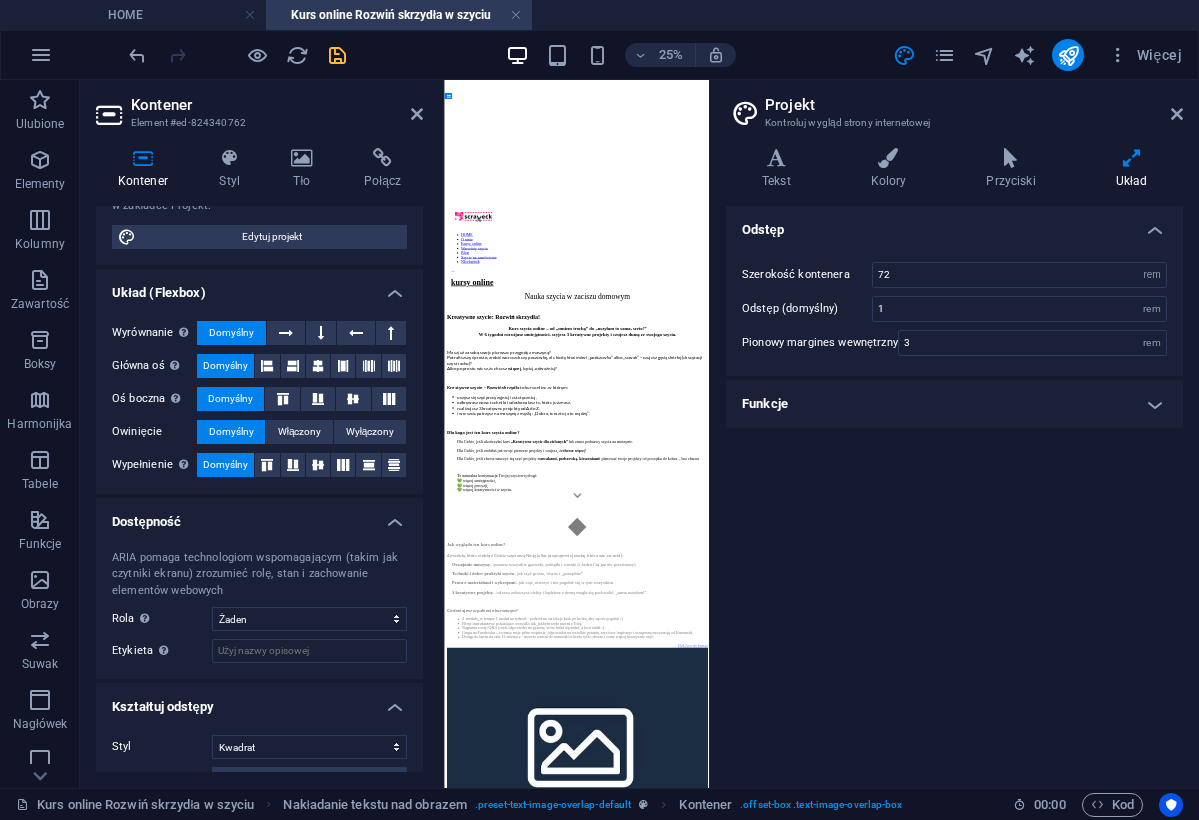 drag, startPoint x: 948, startPoint y: 676, endPoint x: 884, endPoint y: 680, distance: 64.12488 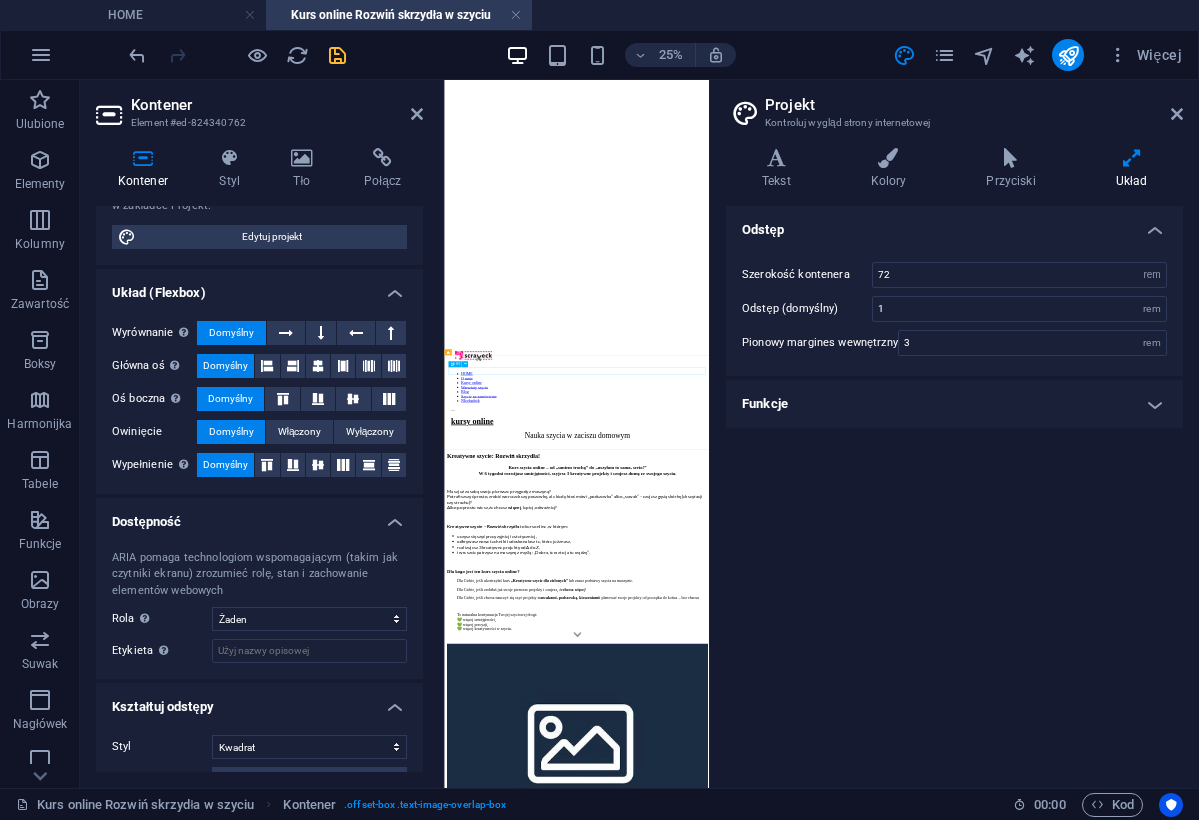 scroll, scrollTop: 577, scrollLeft: 0, axis: vertical 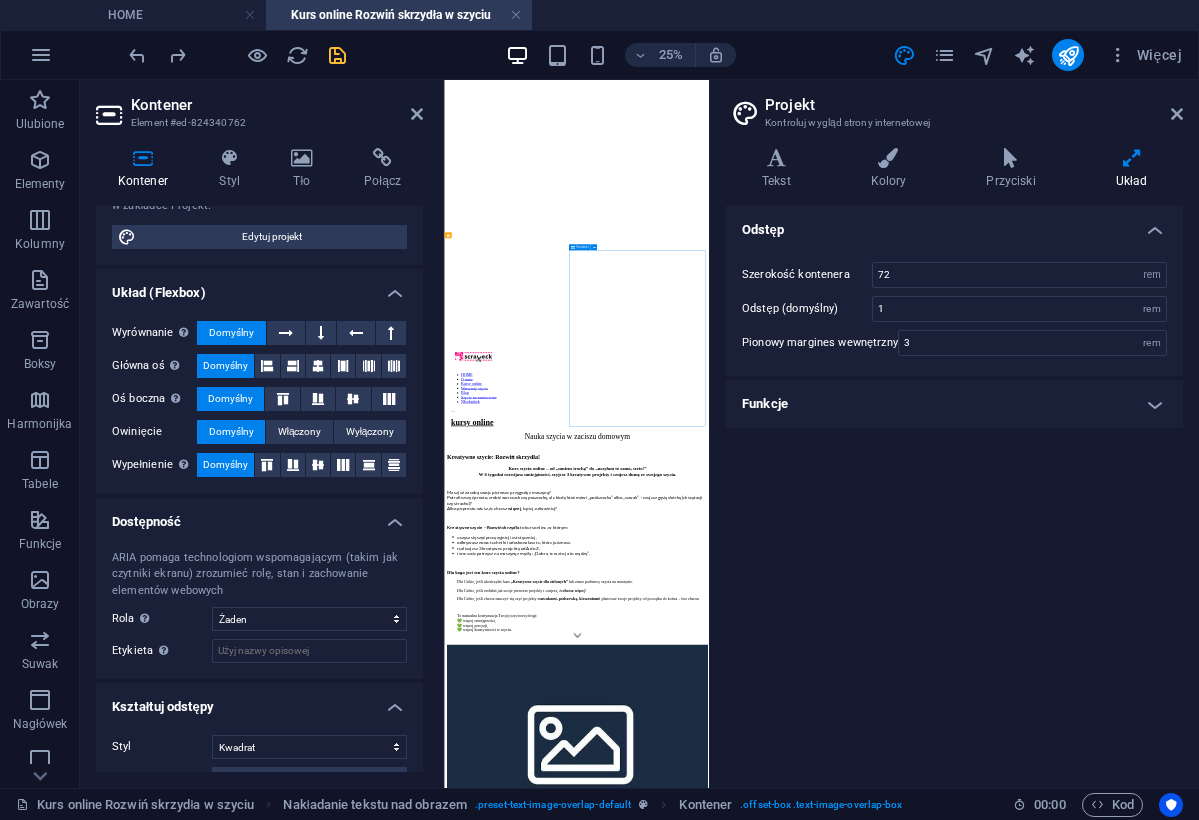 drag, startPoint x: 1228, startPoint y: 1452, endPoint x: 1160, endPoint y: 1452, distance: 68 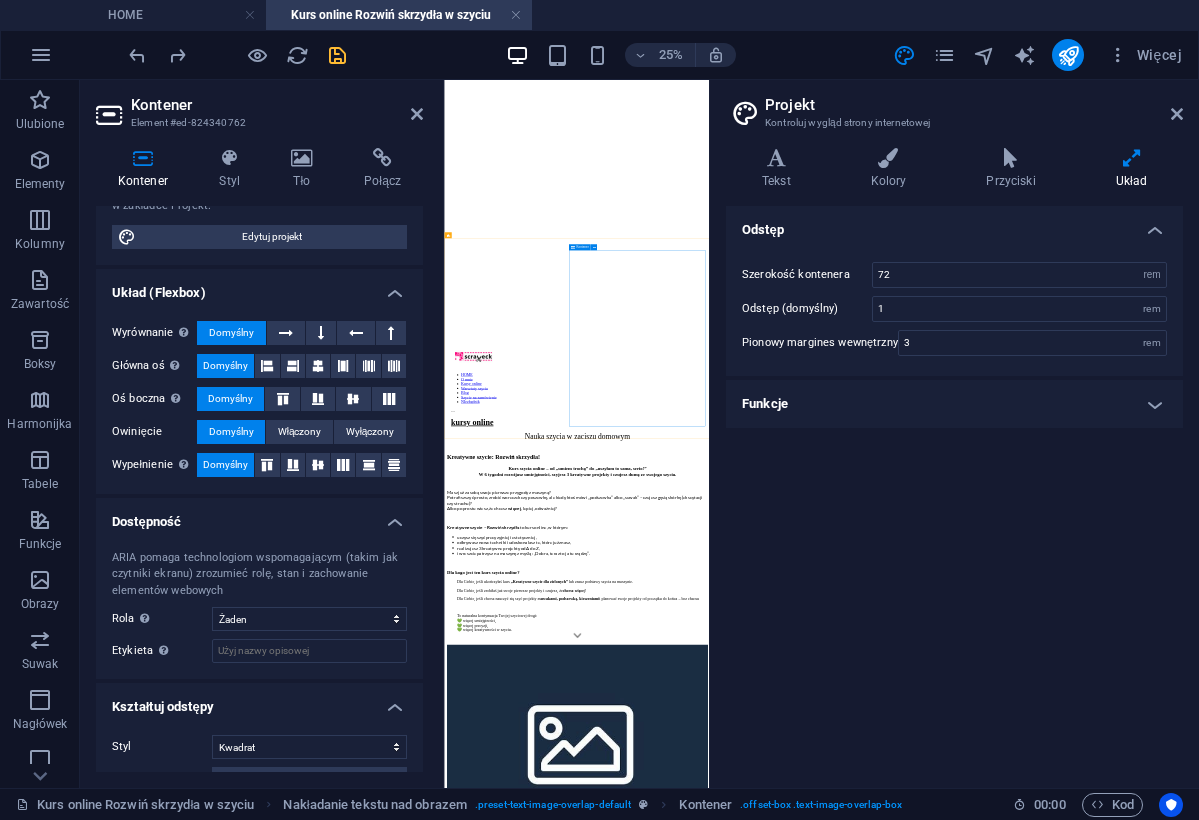 click on "Jak wygląda ten kurs online? 4 moduły, które zrobią z Ciebie szyciową Ninję (albo przynajmniej osobę, która wie, co robi): Oswajanie maszyny  – poznasz wszystkie guziczki, pokrętła i suwaki (i żaden Cię już nie przestraszy). Techniki i dobre praktyki szycia  – jak szyć prosto, równo i „porządnie”  Praca z materiałami i wykrojami  – jak ciąć, mierzyć i nie pogubić się w tym wszystkim. 3 kreatywne projekty  – od razu zobaczysz efekty i będziesz z dumą mogła się pochwalić: „sama uszyłam!”. Co dostajesz w pakiecie kursowym? 4  moduły, w tempie 1 moduł na tydzień - podzielone na lekcje krok po kroku, aby się nie pogubić :) Filmy instruktażowe pokazujące wszystko tak, jakbym szyła razem z Tobą. Nagrania z sesji Q&A (czyli odpowiedzi na pytania, które bałaś się zadać, a ktoś zadał ;) Grupa na Facebooku – tu masz moje pełne wsparcie, odpowiedzi na wszelkie pytania, szyciowe inspiracje i wzajemną motywację od Kursantek. DoLAcz do kursu!" at bounding box center [974, 3383] 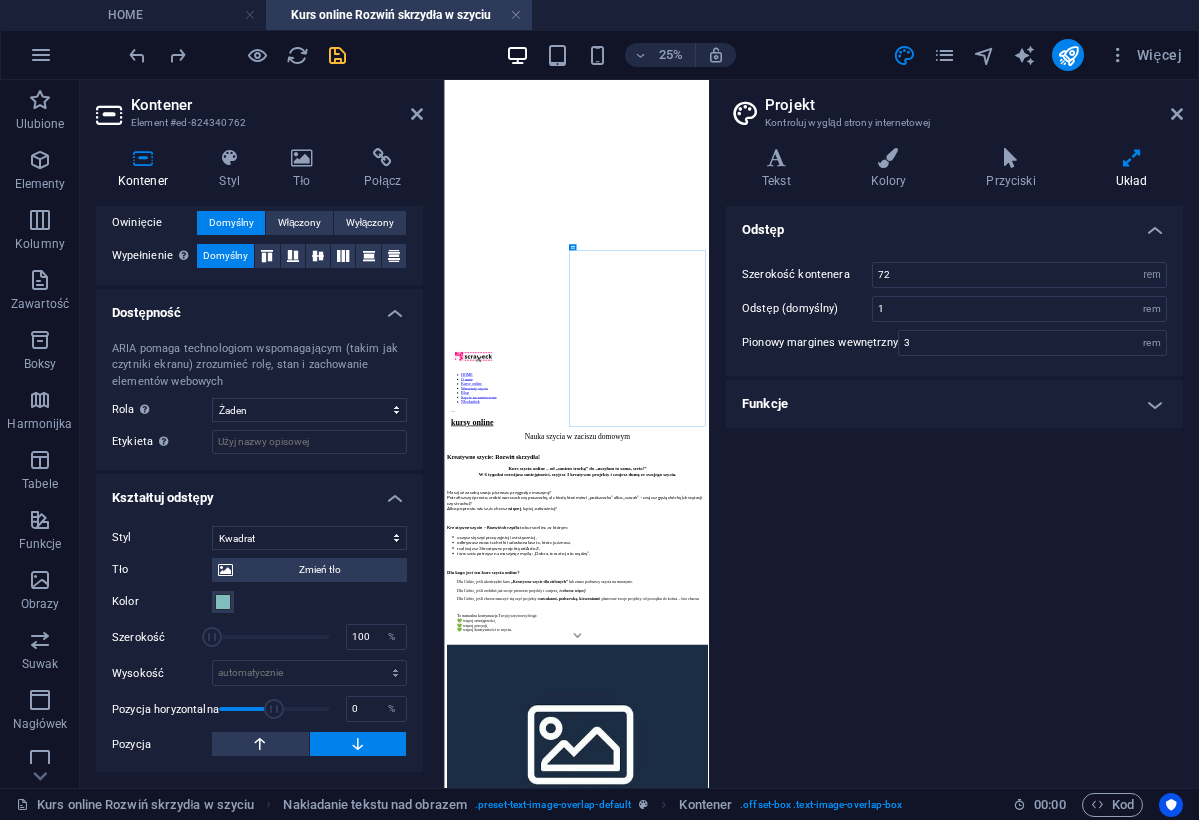 scroll, scrollTop: 471, scrollLeft: 0, axis: vertical 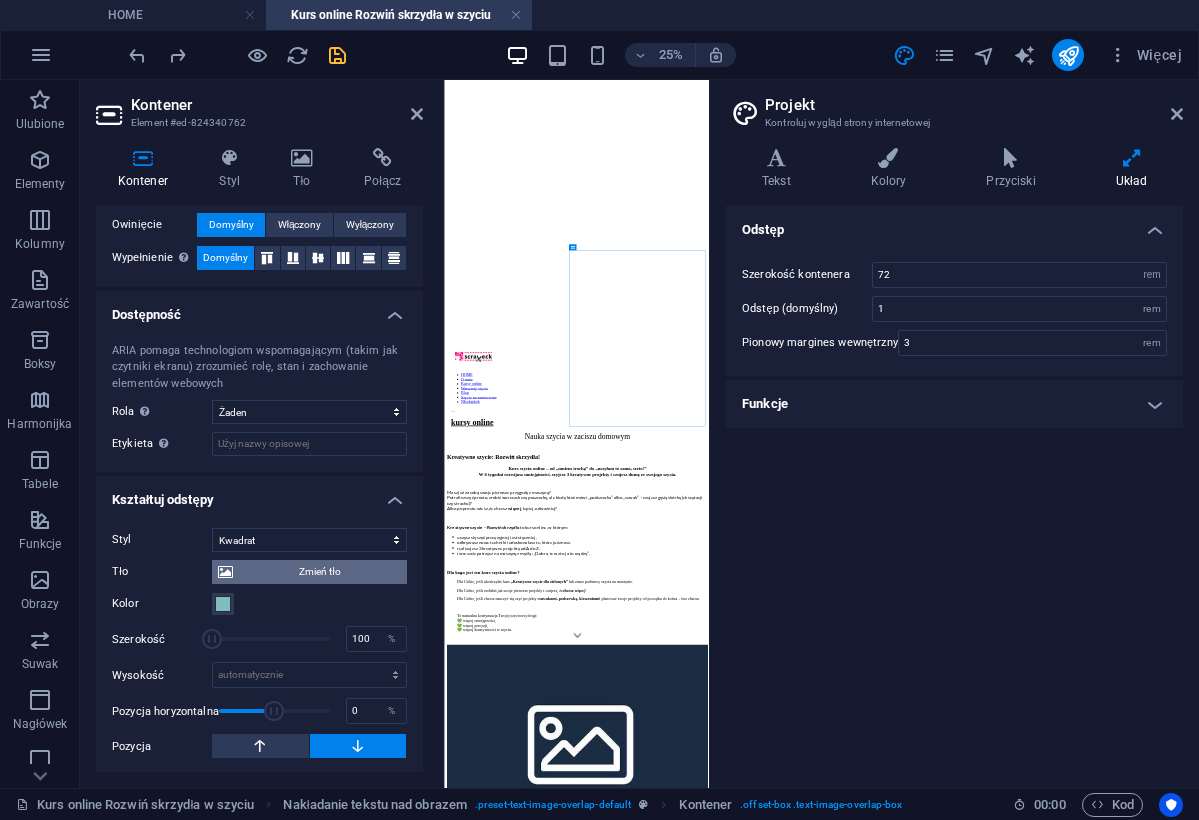 click on "Zmień tło" at bounding box center (320, 572) 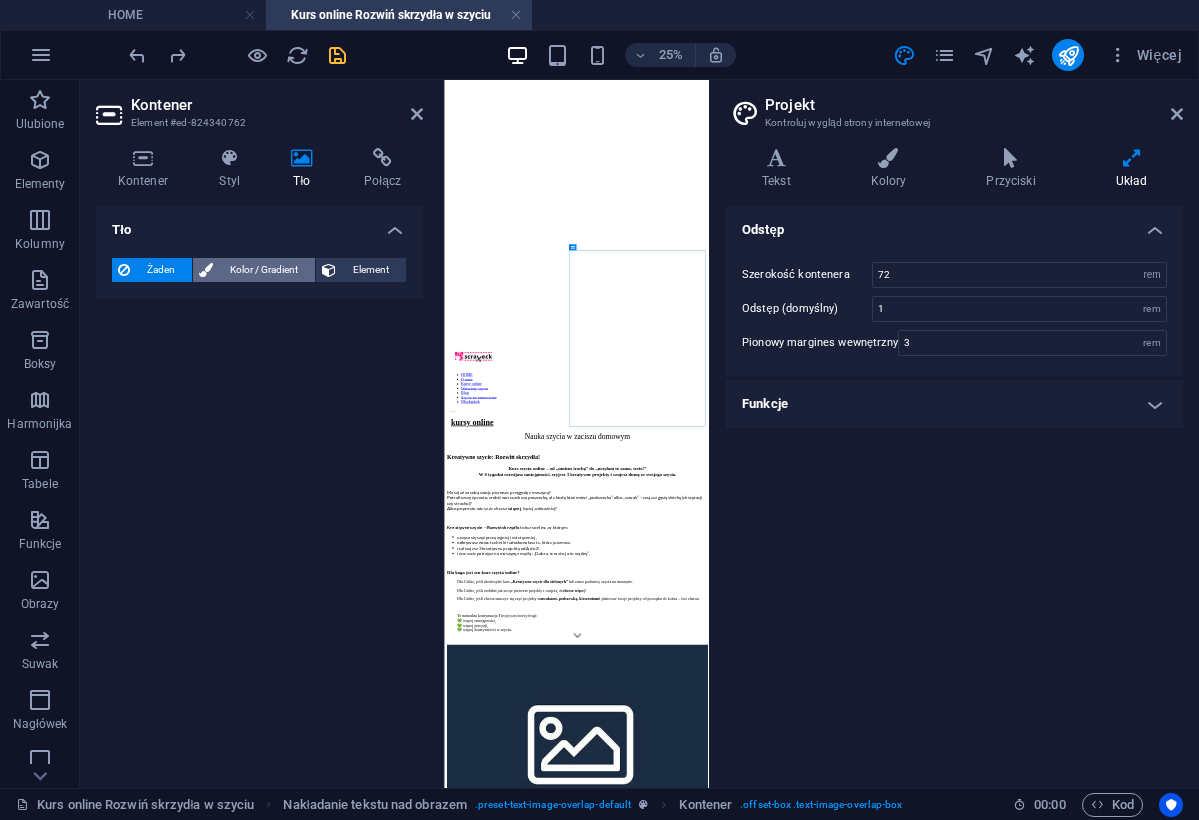 click on "Kolor / Gradient" at bounding box center [264, 270] 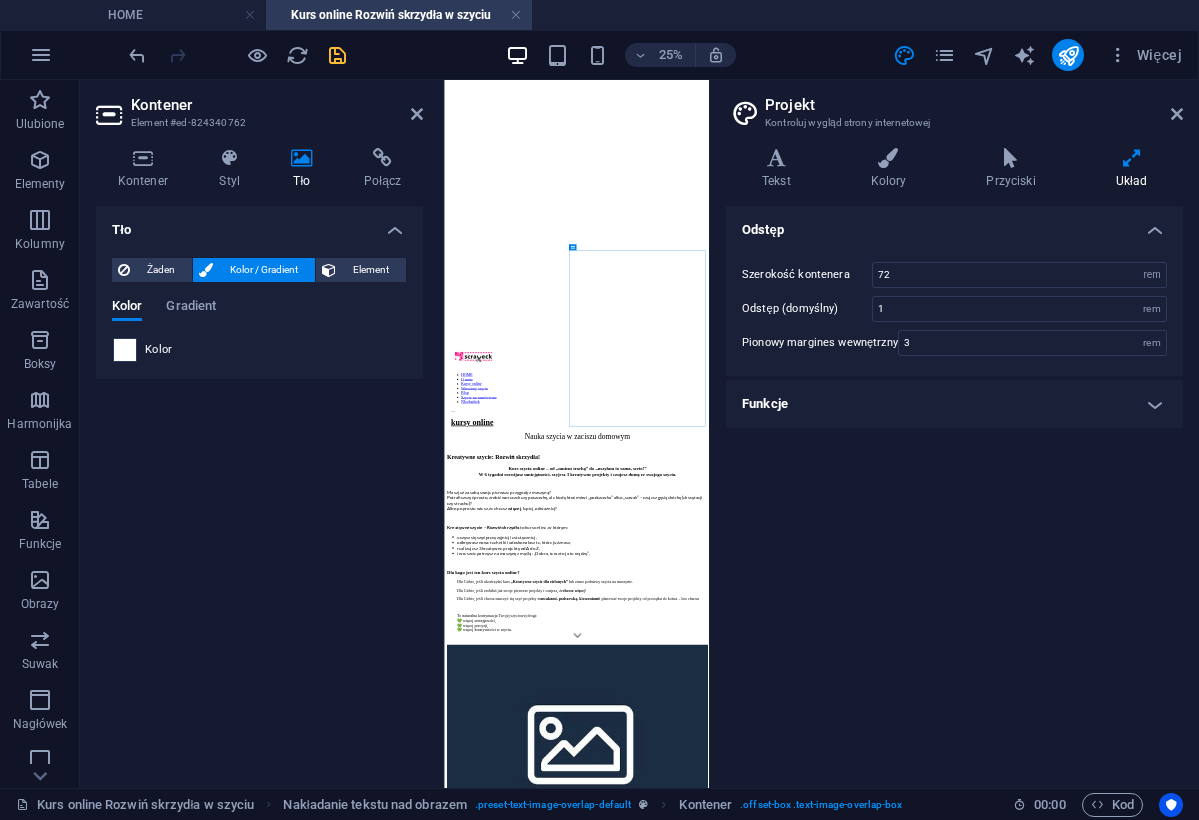 click at bounding box center [125, 350] 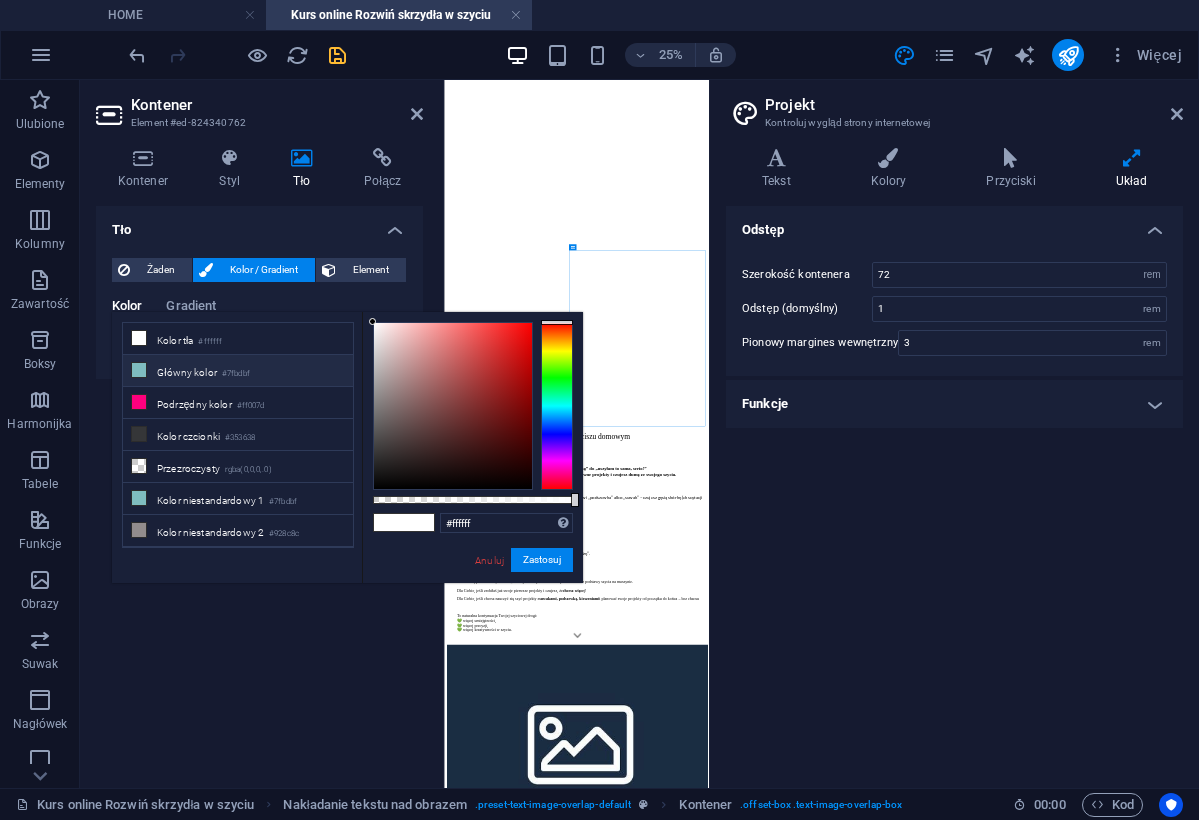 click at bounding box center [139, 370] 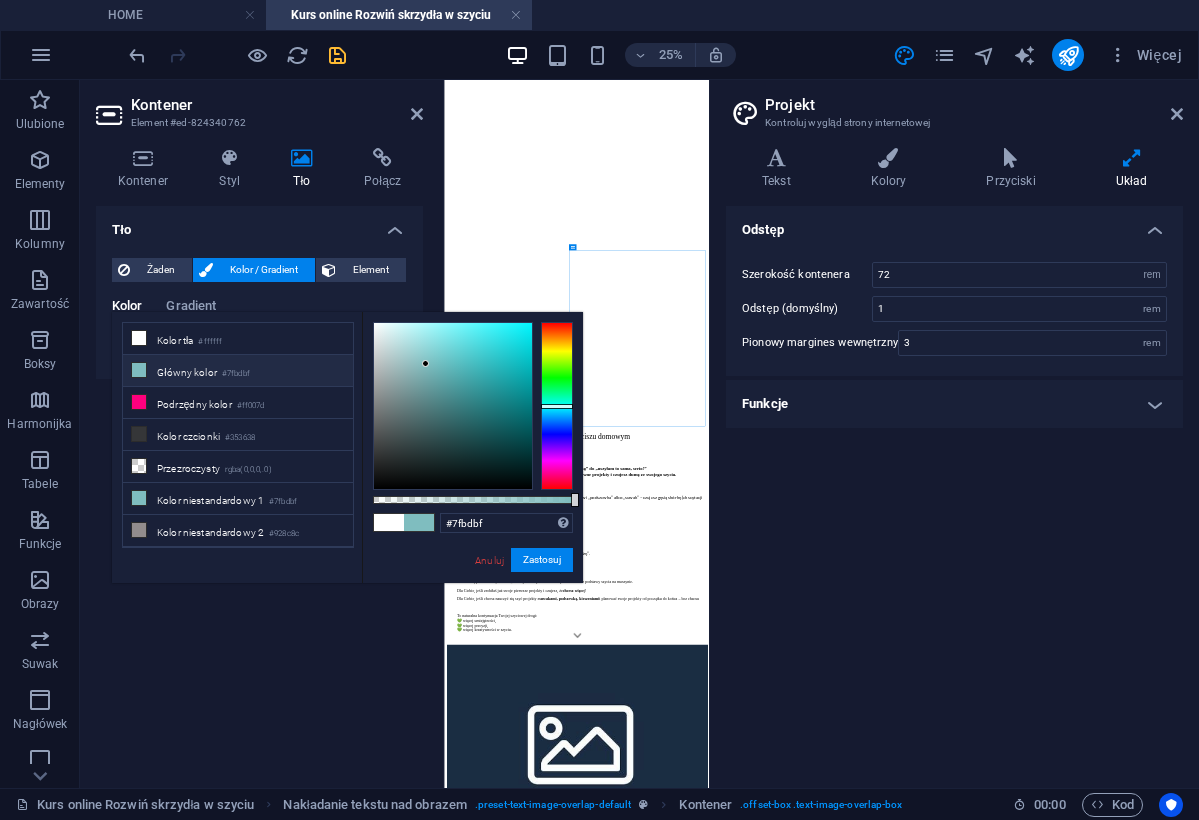 click at bounding box center [139, 370] 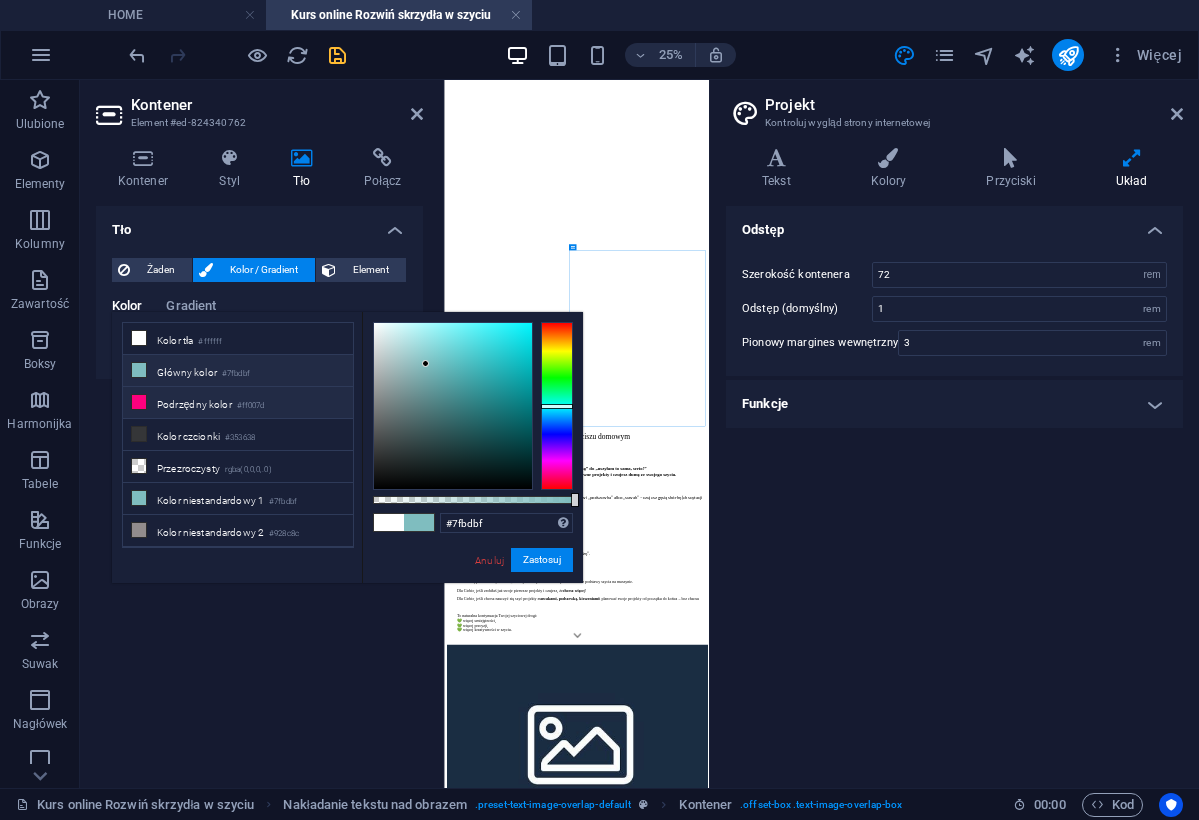 click at bounding box center [139, 402] 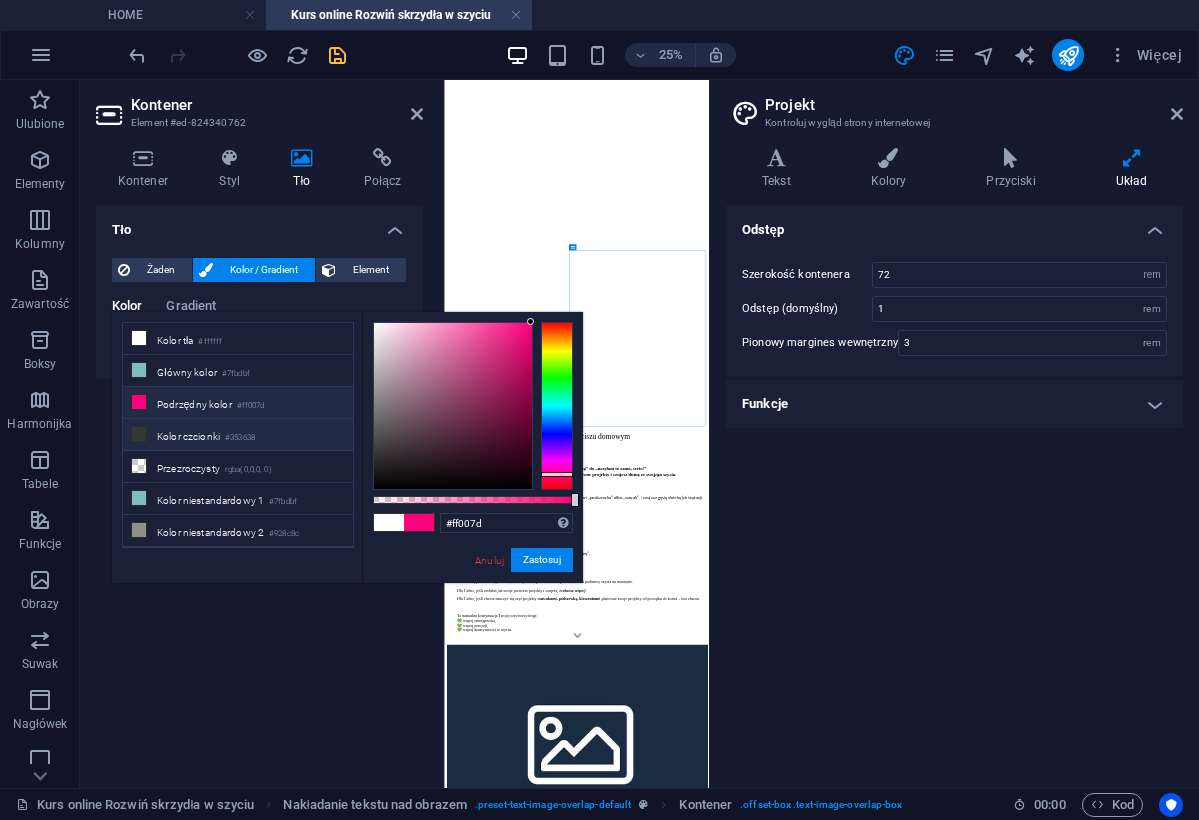click at bounding box center [139, 434] 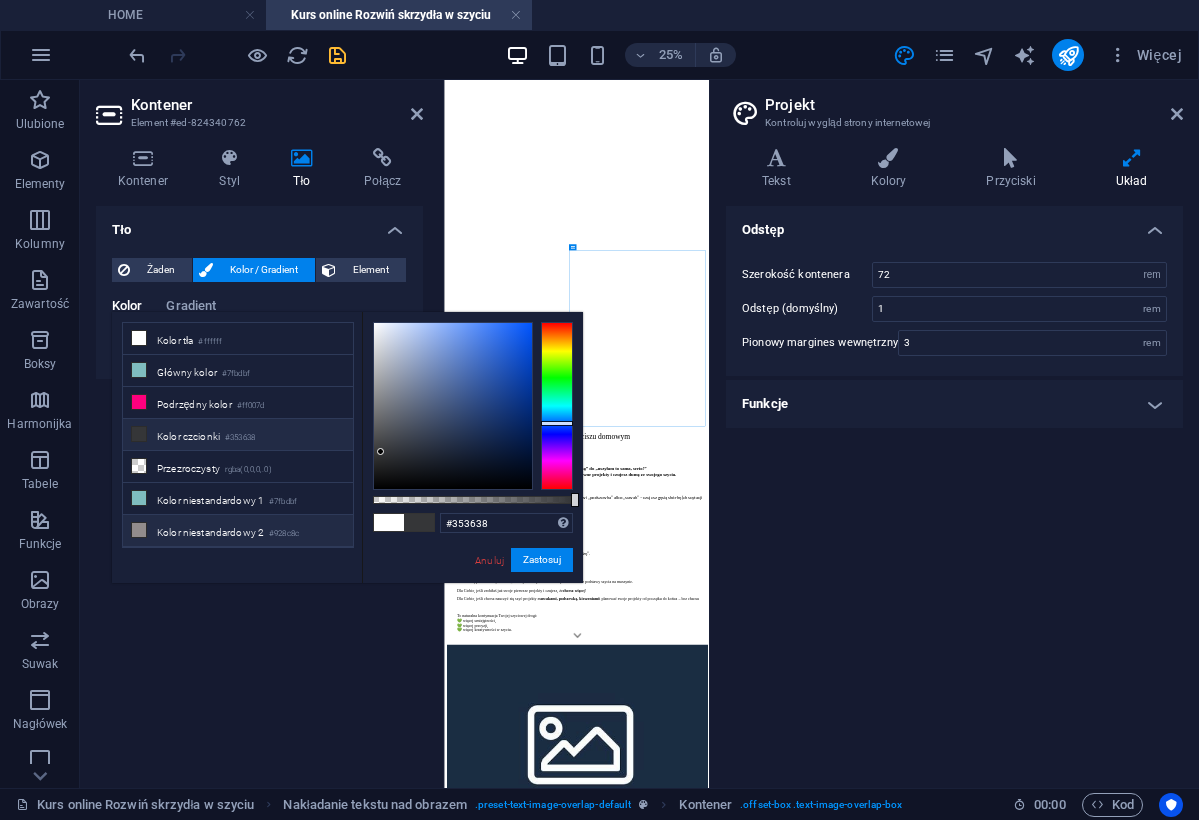 click at bounding box center [139, 530] 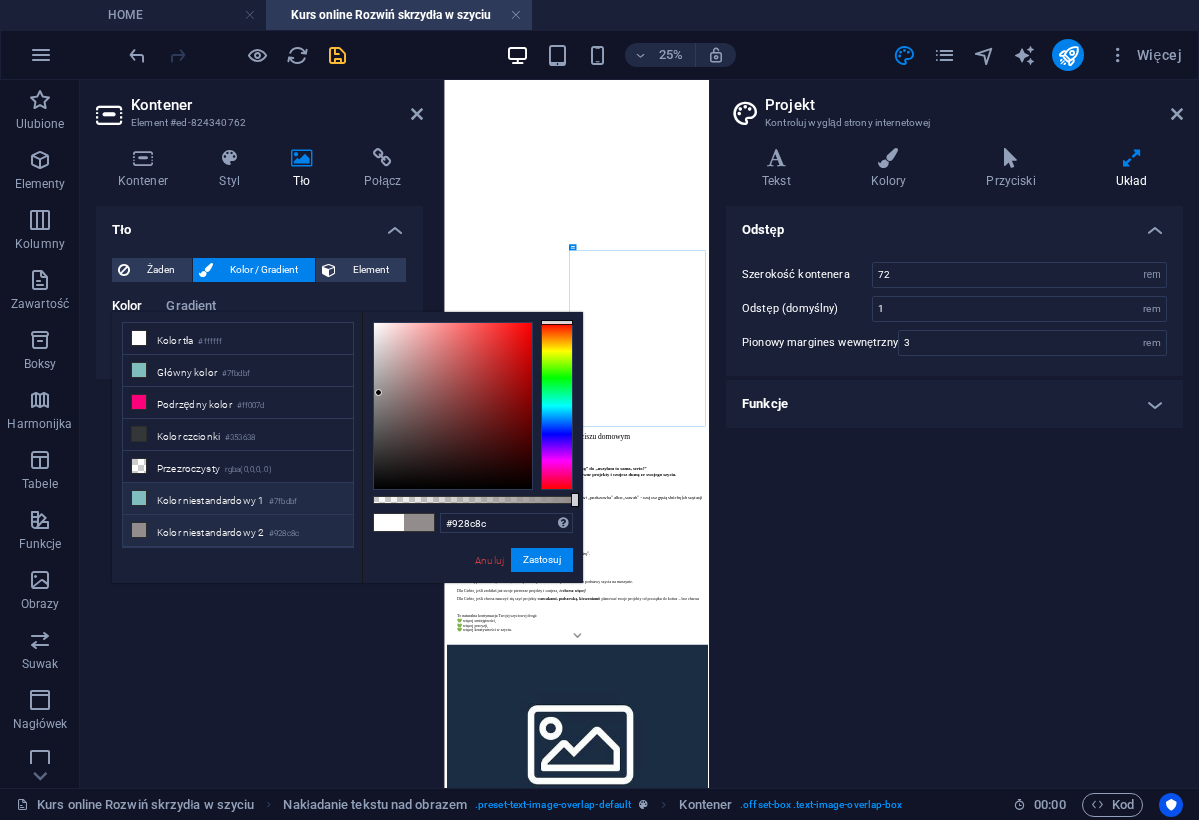 click at bounding box center (139, 498) 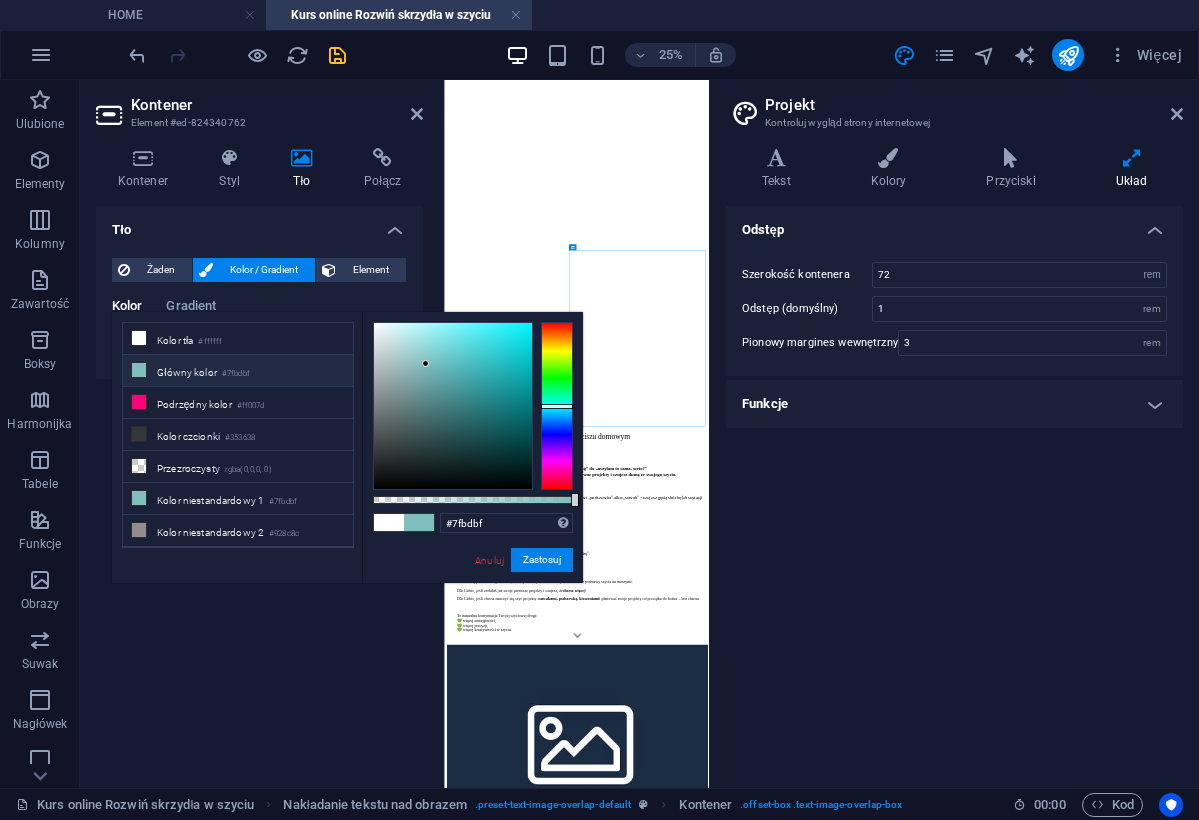 click on "Tło Żaden Kolor / Gradient Element Rozciągnij tło do pełnej szerokości Kolor nakładki Umieszcza nakładkę na tle w celu jego pokolorowania Paralaksa 0 % Obraz Suwak obrazu Mapa Wideo YouTube Vimeo HTML Kolor Gradient Kolor Element nadrzędny zawiera tło. Edytuj tło elementu nadrzędnego" at bounding box center [259, 489] 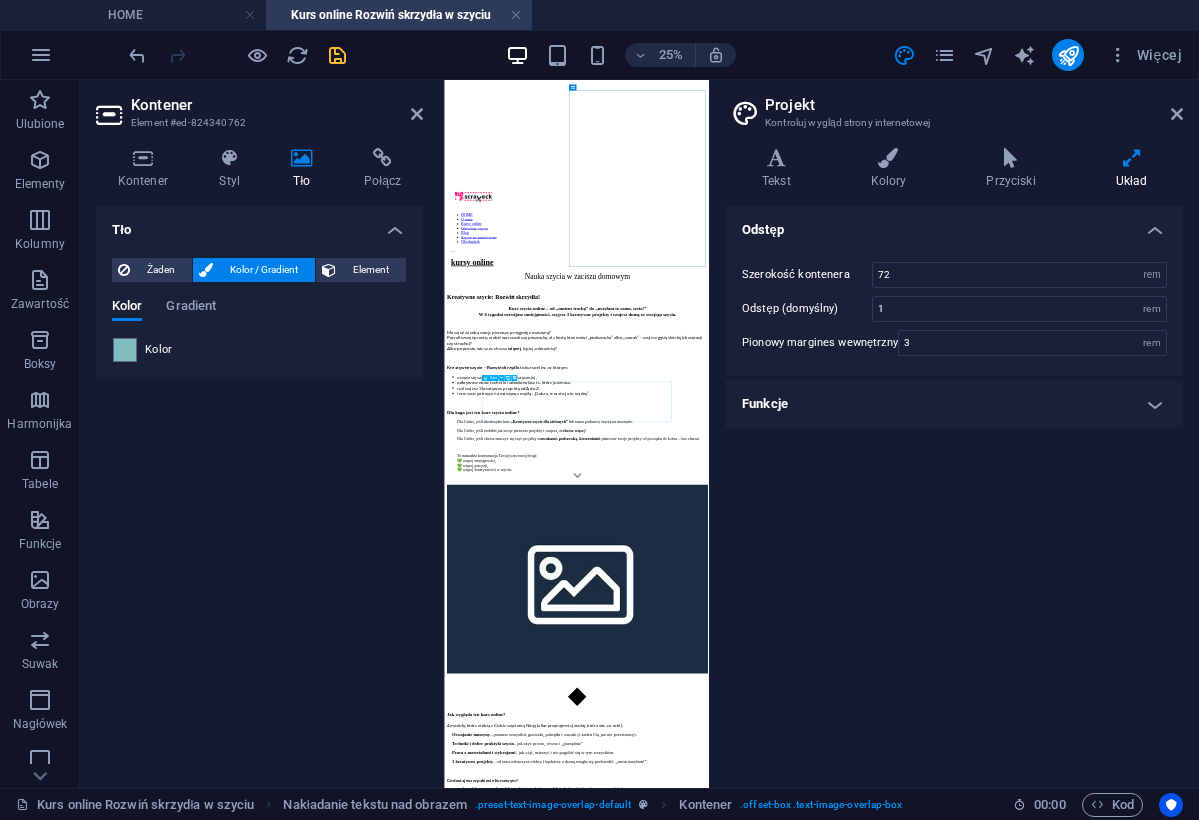 scroll, scrollTop: 1217, scrollLeft: 0, axis: vertical 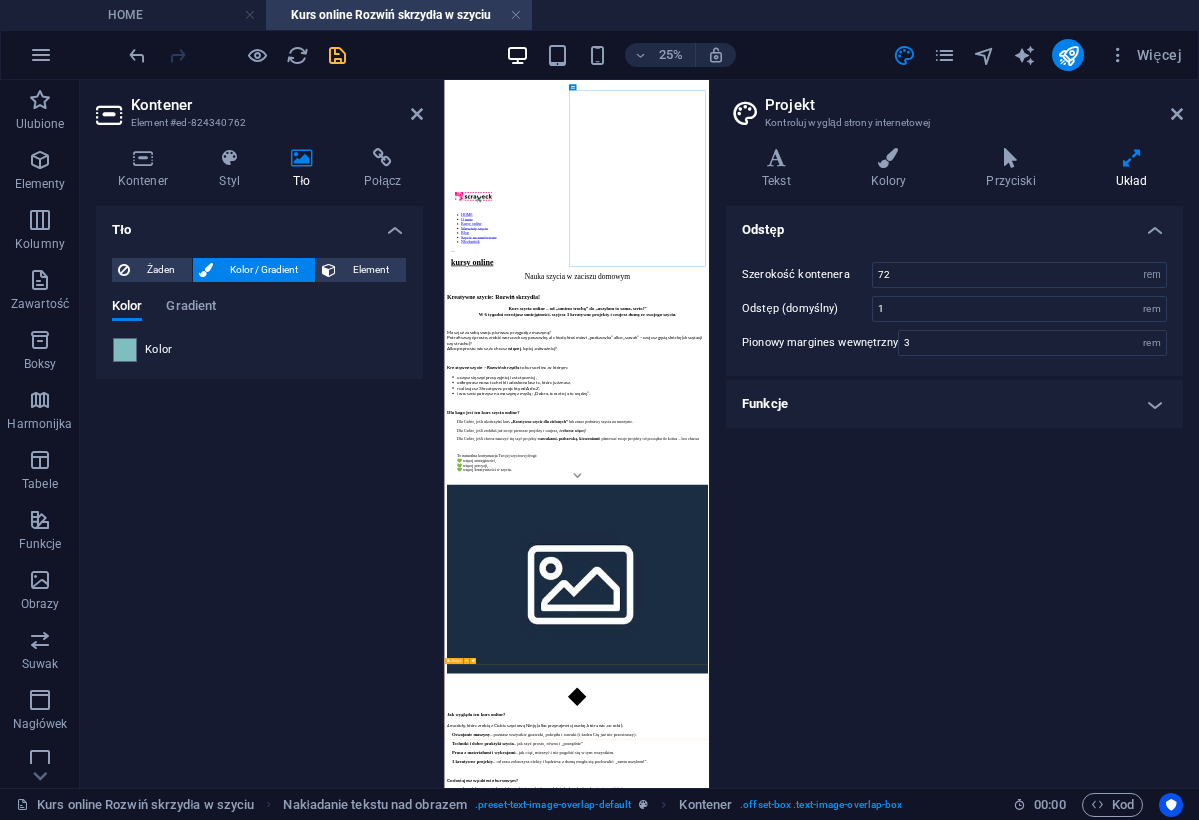 click on "Zacznij szyć już dziś! Nie odkładaj na później – bo wiesz, jak to jest z „później”. Kliknij poniżej,  wejdź  do kursu i  uszyj coś, z czego będziesz dumna . Wchodzę do kursu już dziś!" at bounding box center [974, 4688] 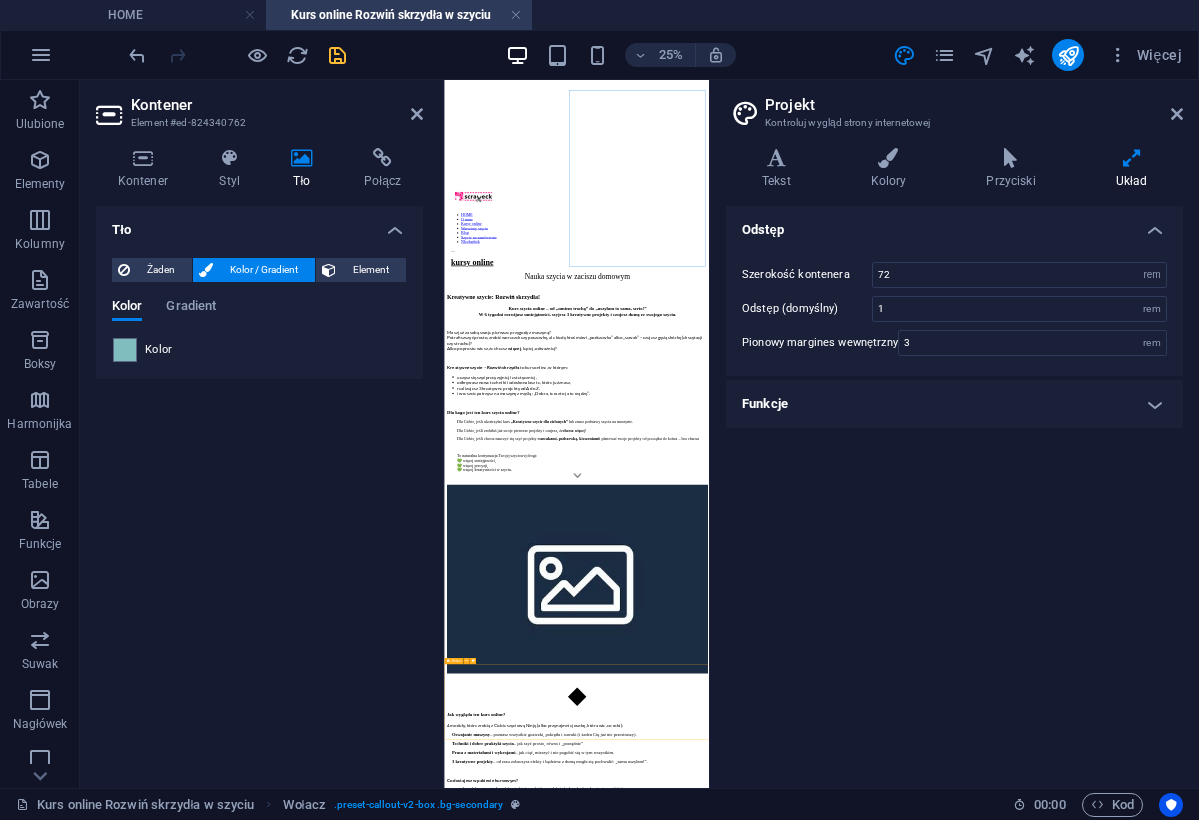 scroll, scrollTop: 3136, scrollLeft: 0, axis: vertical 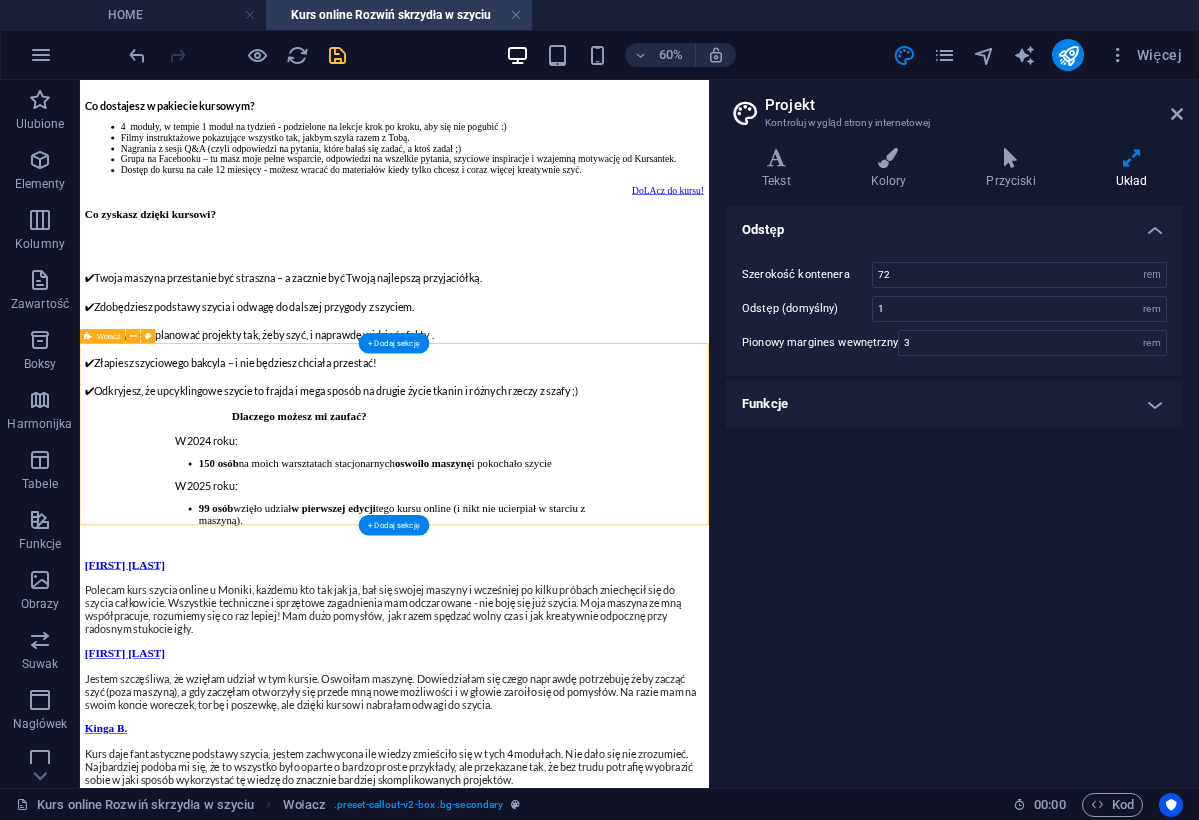 click on "Zacznij szyć już dziś! Nie odkładaj na później – bo wiesz, jak to jest z „później”. Kliknij poniżej,  wejdź  do kursu i  uszyj coś, z czego będziesz dumna . Wchodzę do kursu już dziś!" at bounding box center [604, 1933] 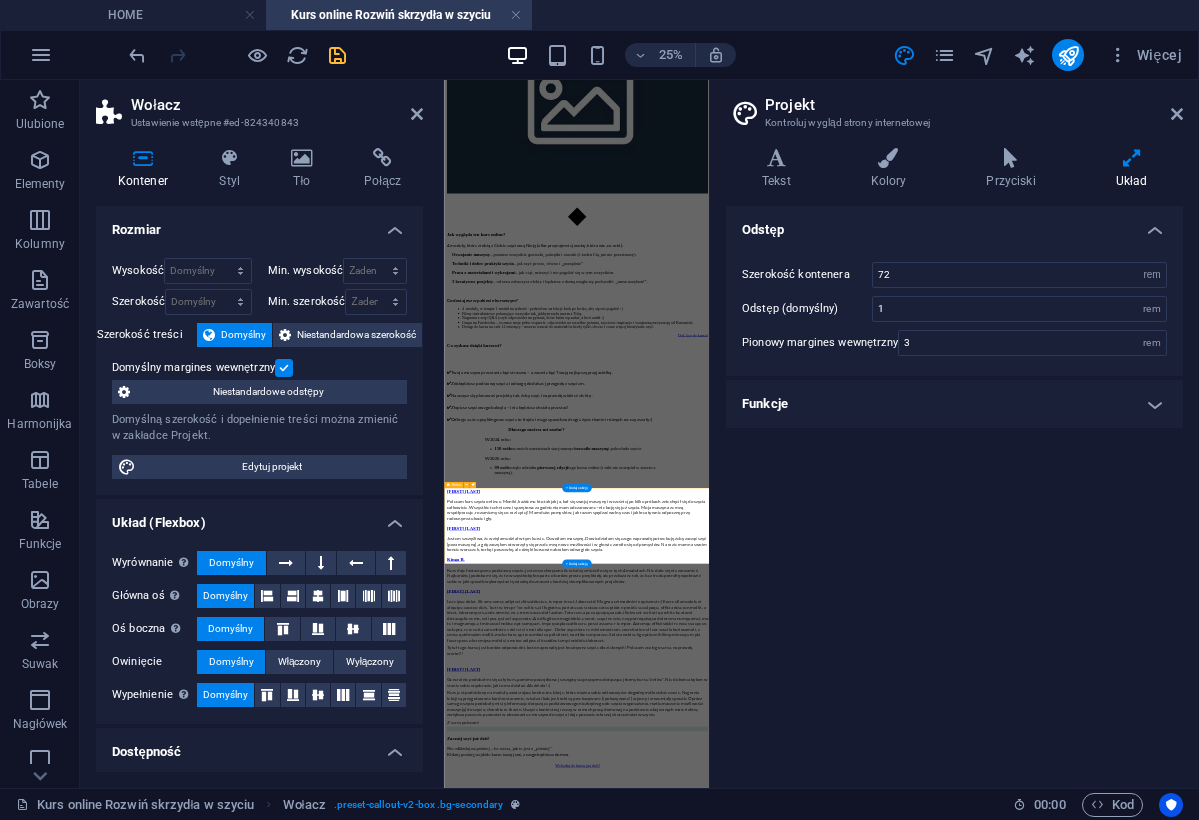 scroll, scrollTop: 1921, scrollLeft: 0, axis: vertical 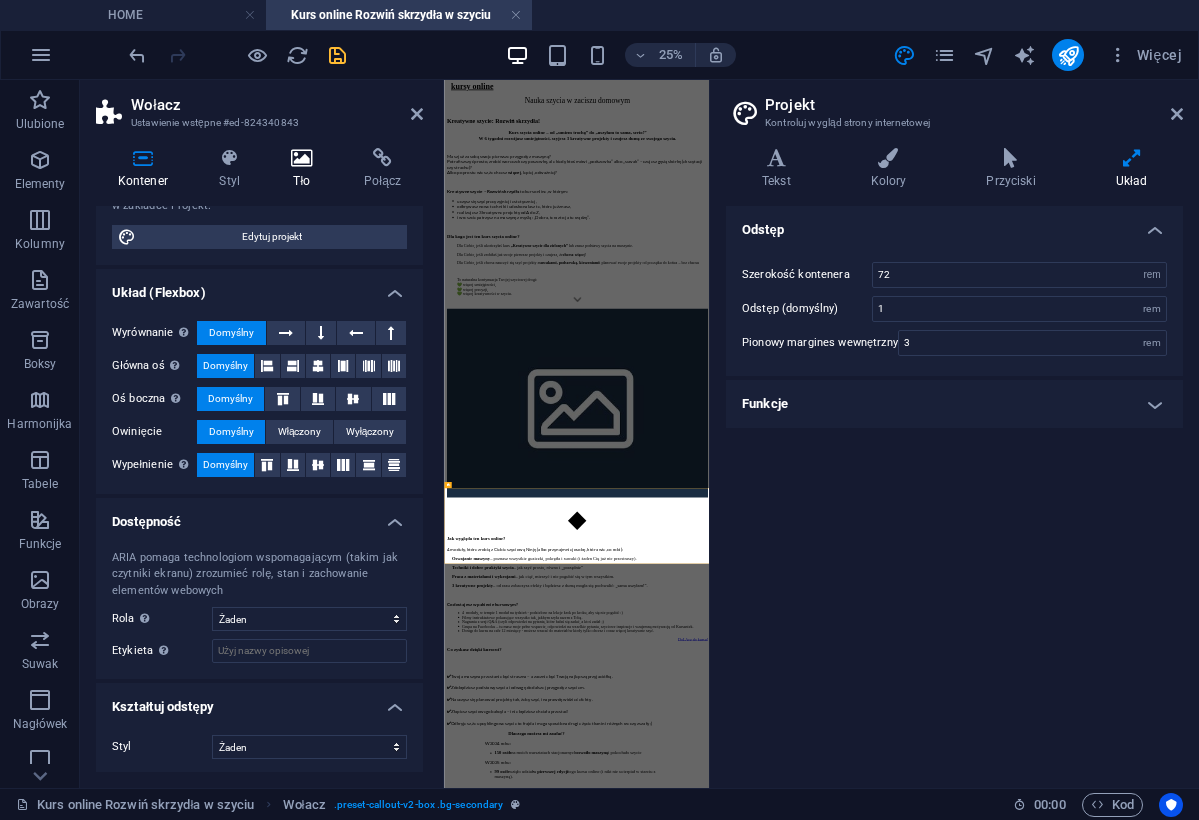 click at bounding box center (302, 158) 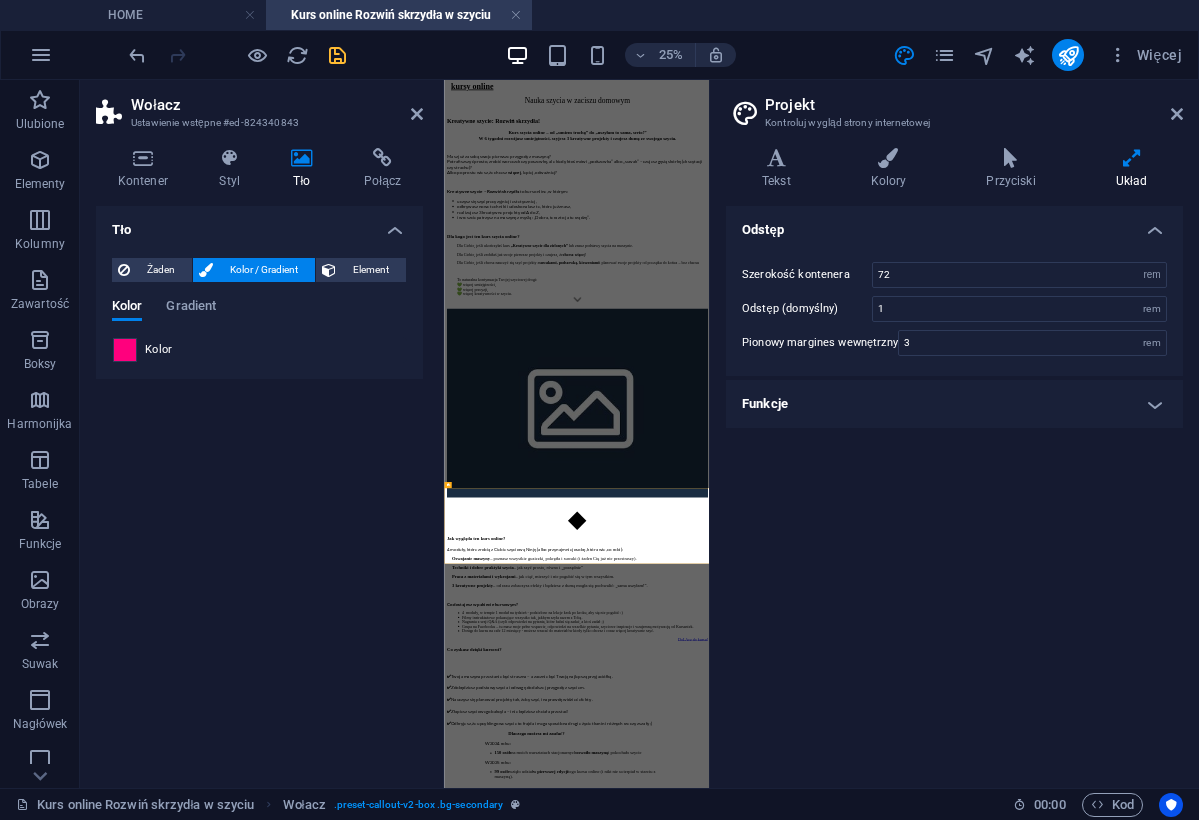 click at bounding box center (125, 350) 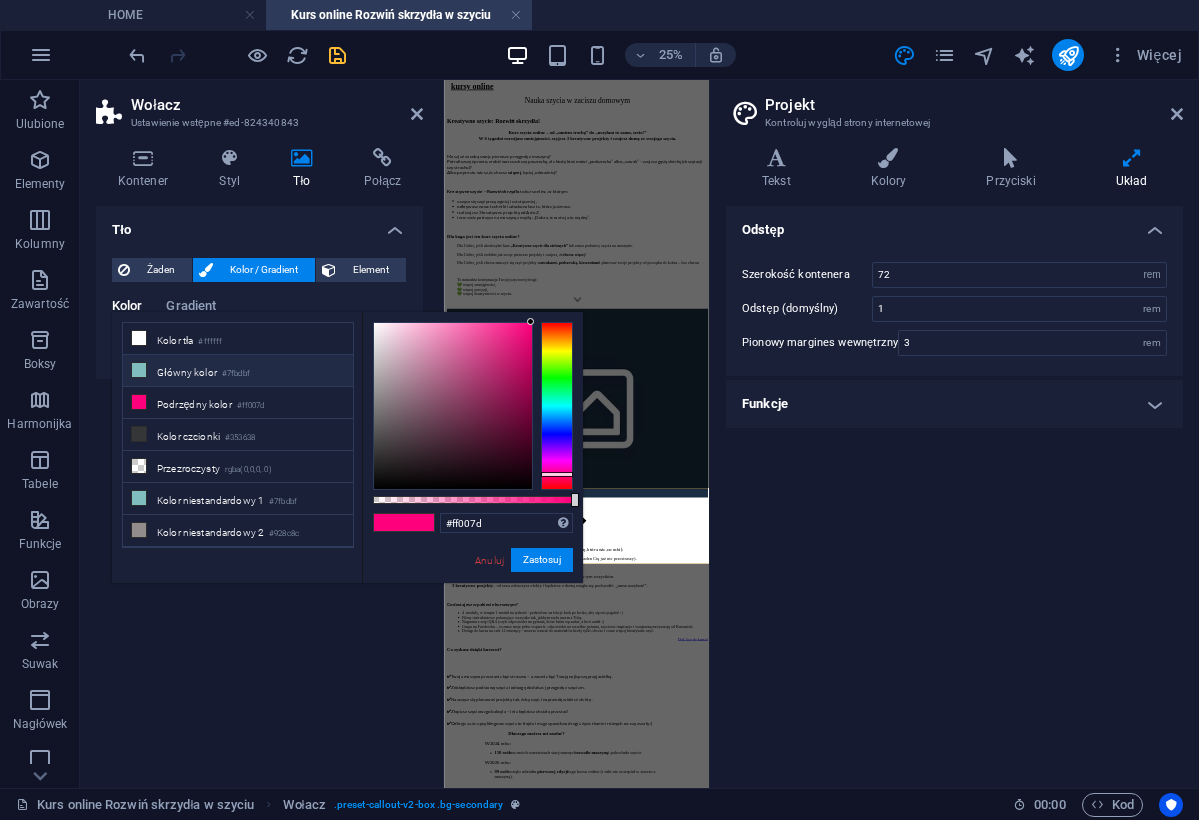 click at bounding box center (139, 370) 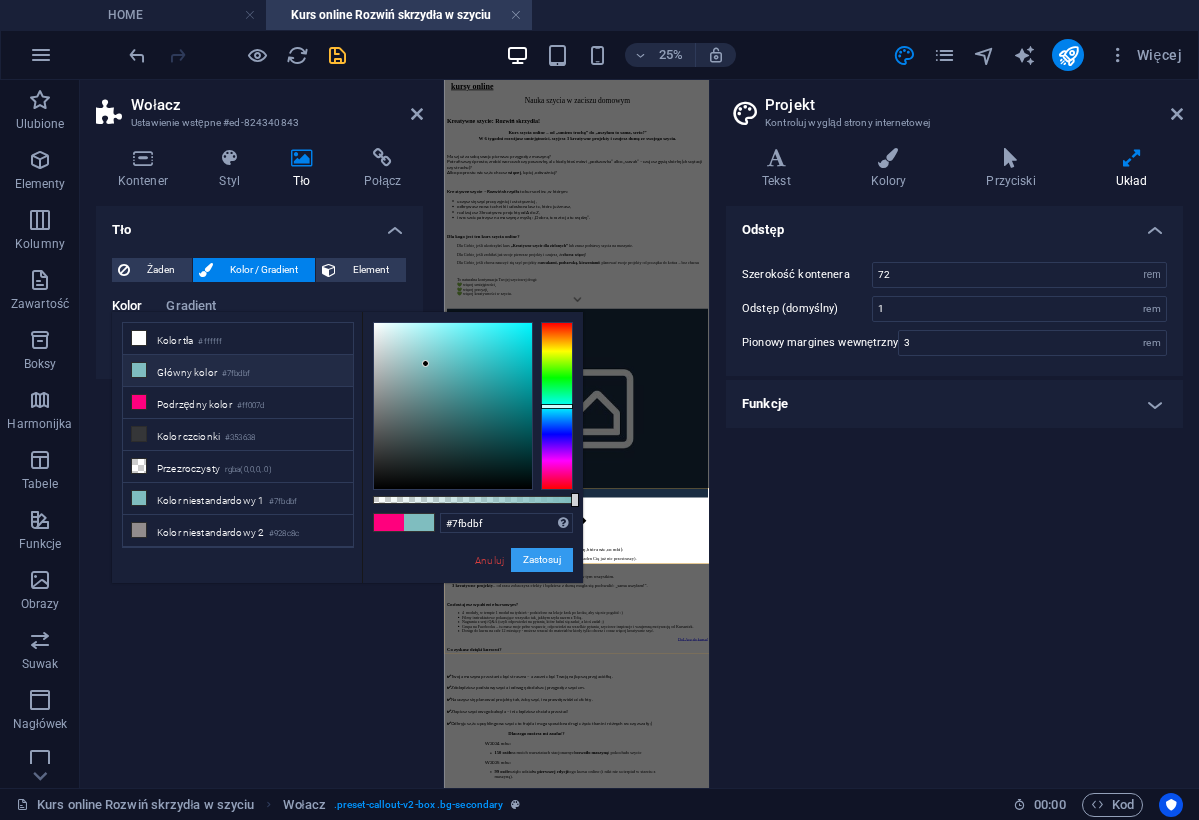 click on "Zastosuj" at bounding box center (542, 560) 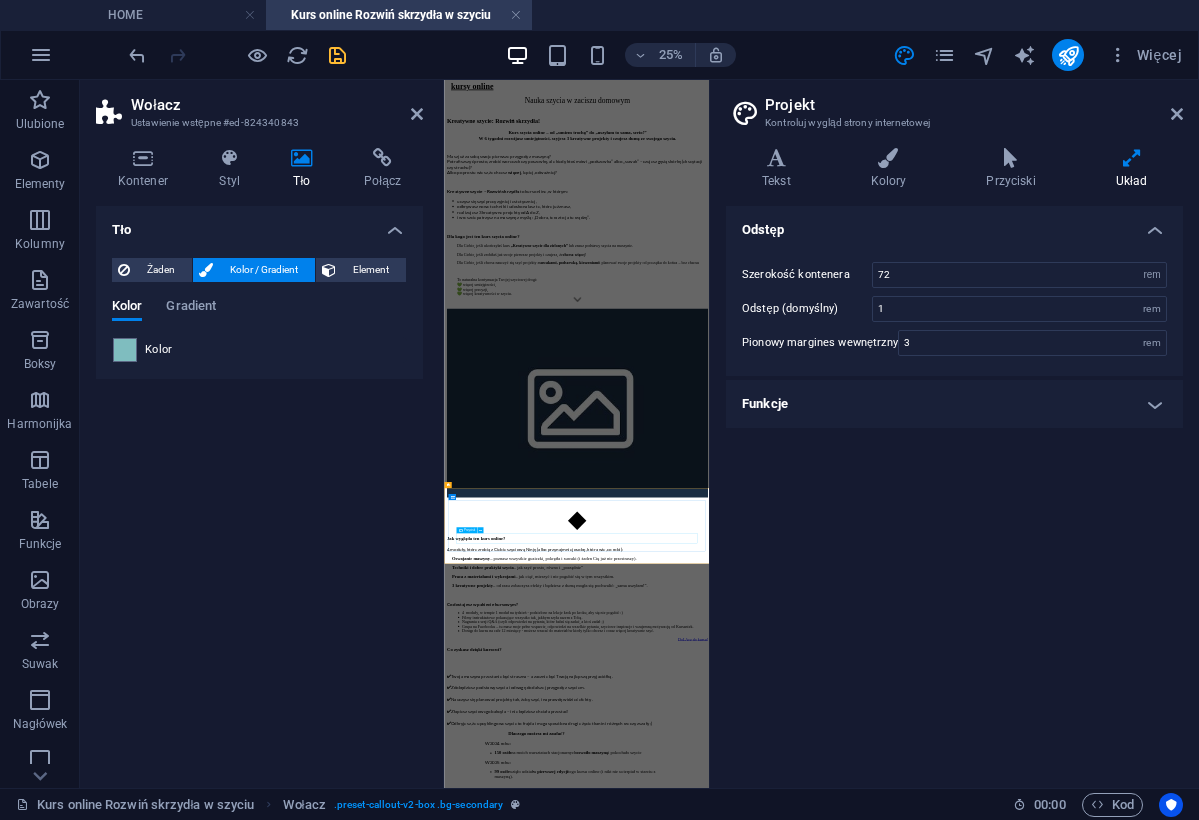 click on "Wchodzę do kursu już dziś!" at bounding box center [974, 4039] 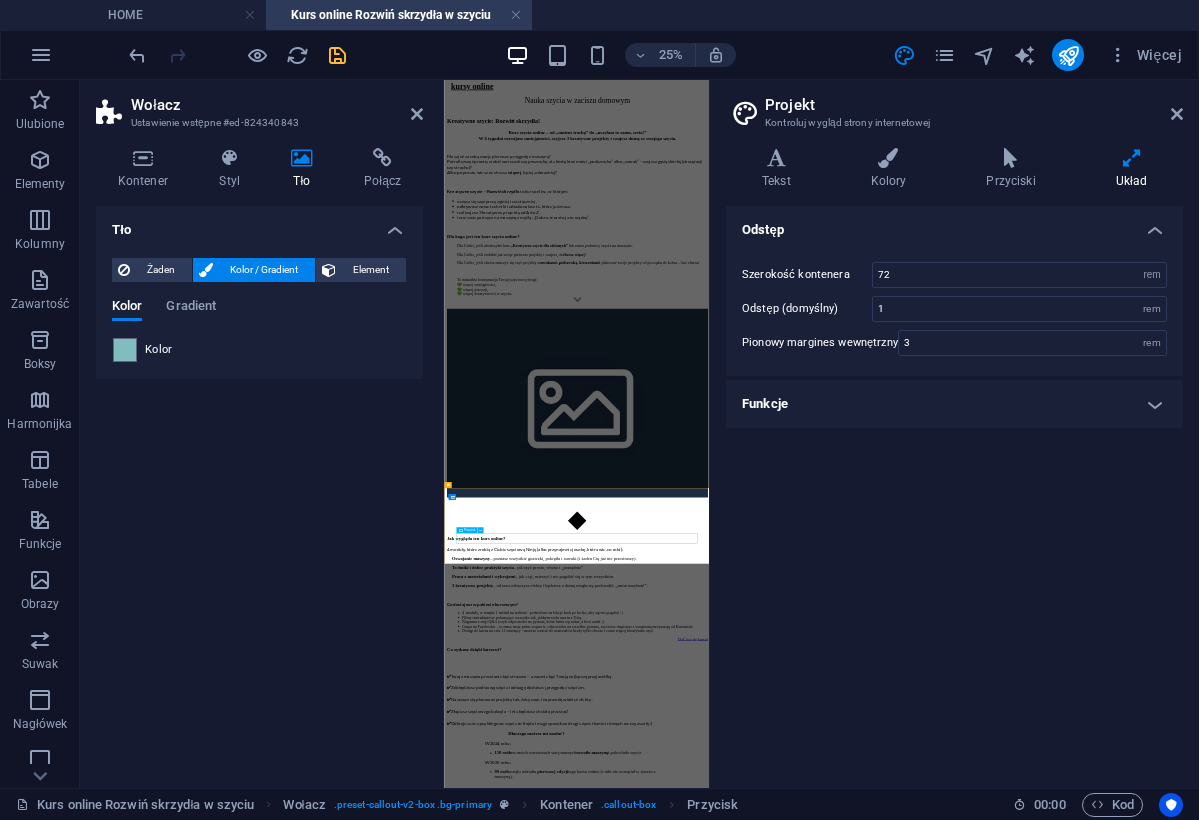 click on "Wchodzę do kursu już dziś!" at bounding box center (974, 4039) 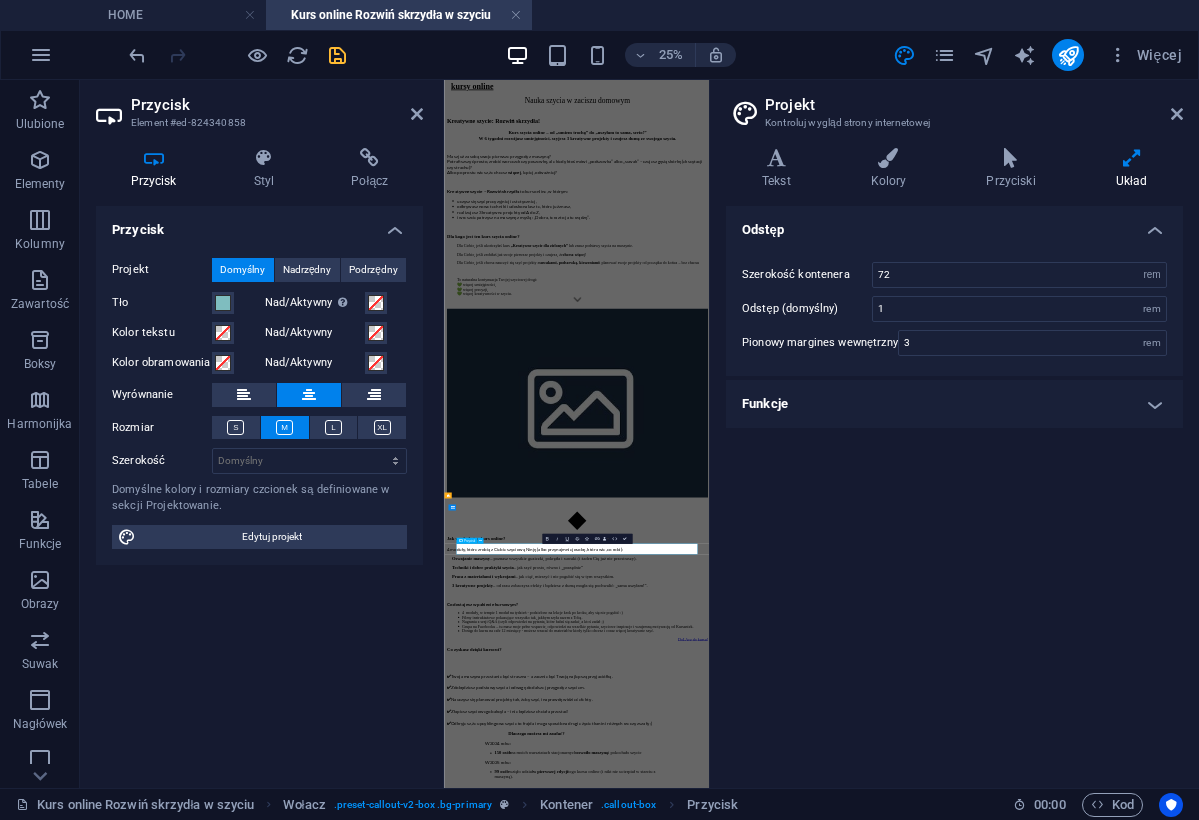 scroll, scrollTop: 1879, scrollLeft: 0, axis: vertical 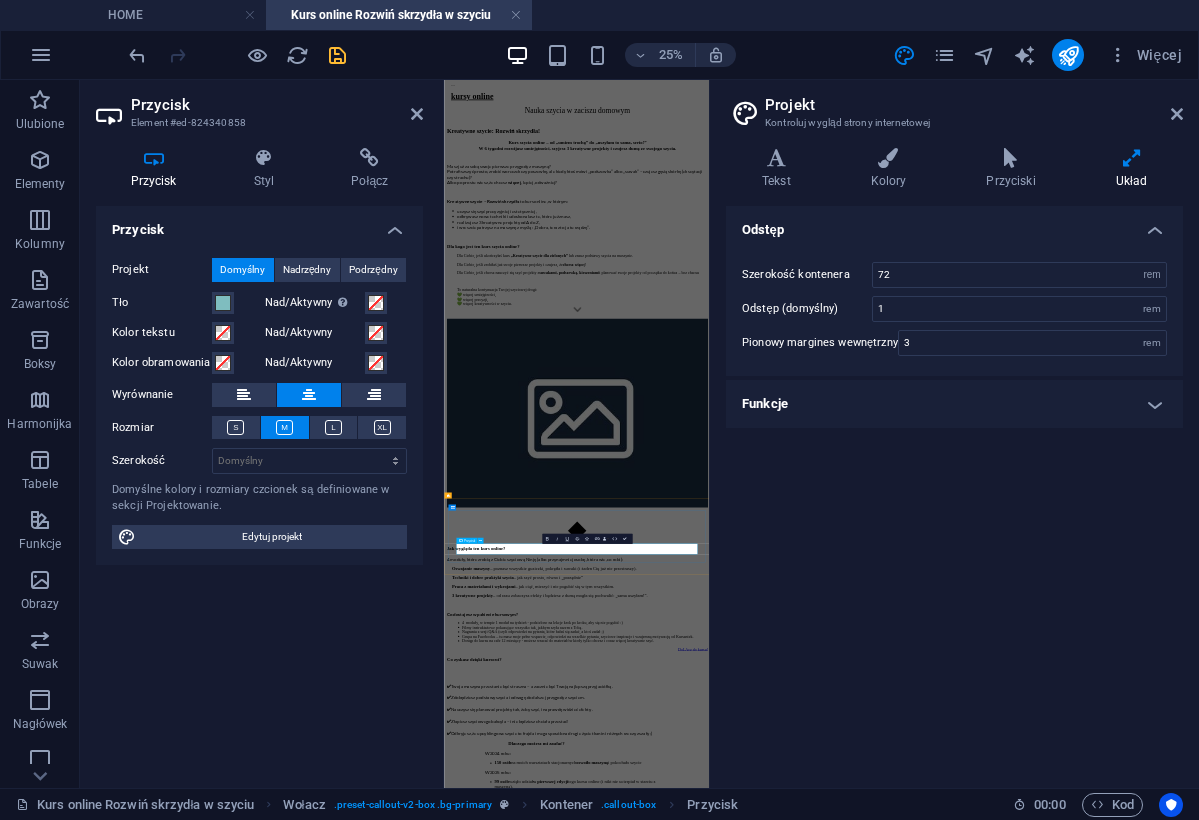 click on "Wchodzę do kursu już dziś!" at bounding box center [974, 4080] 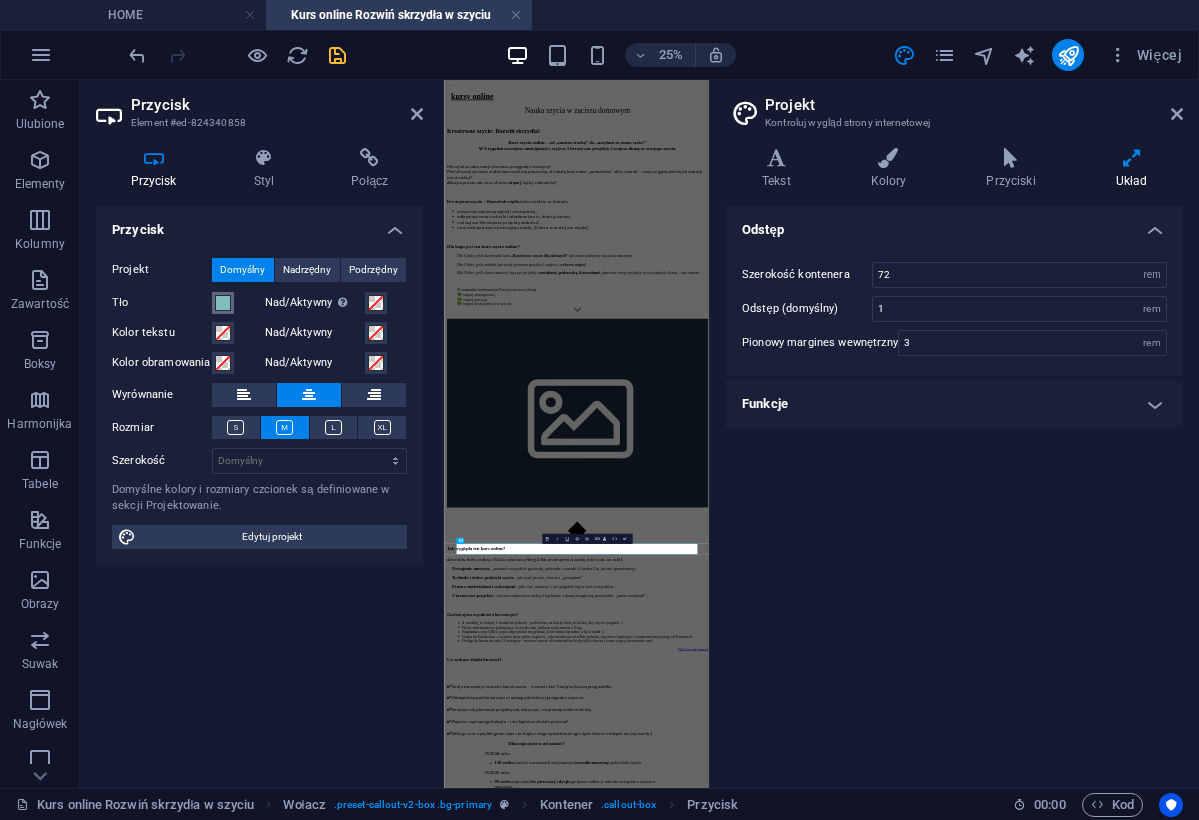 click on "Tło" at bounding box center (223, 303) 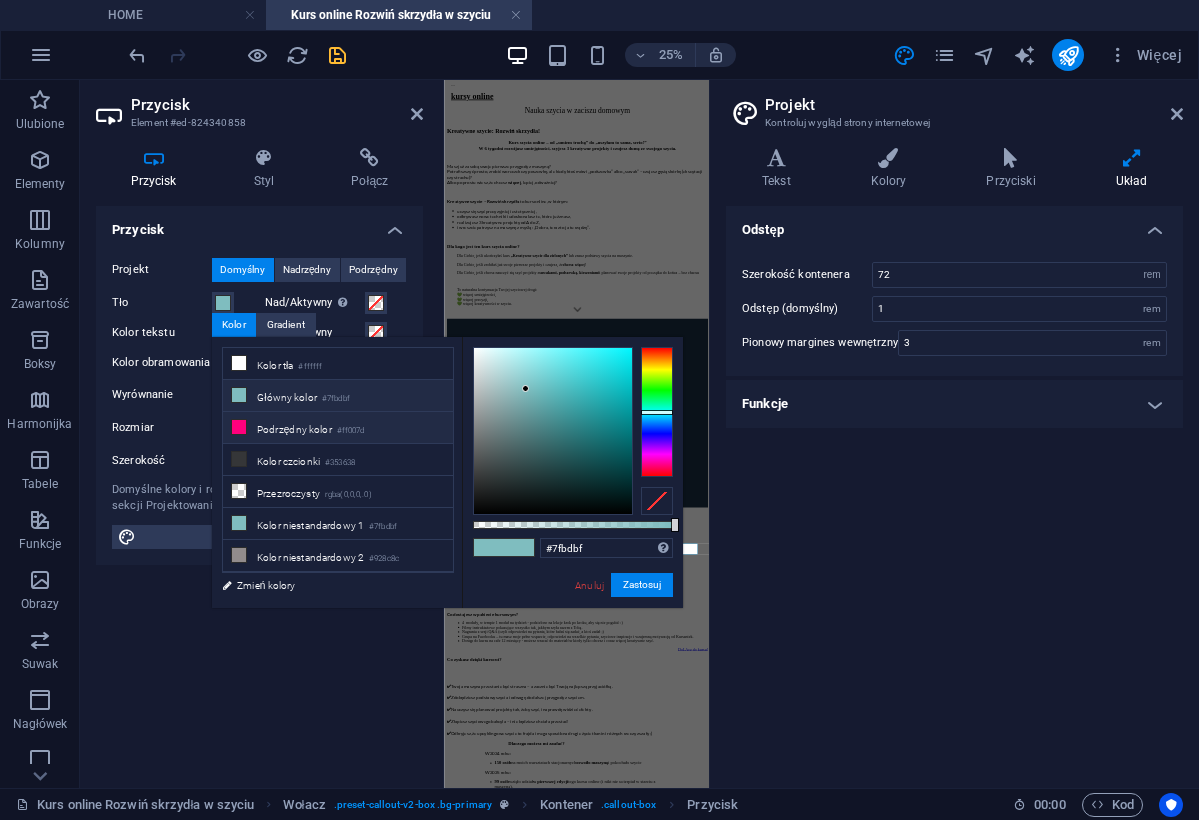 click at bounding box center [239, 427] 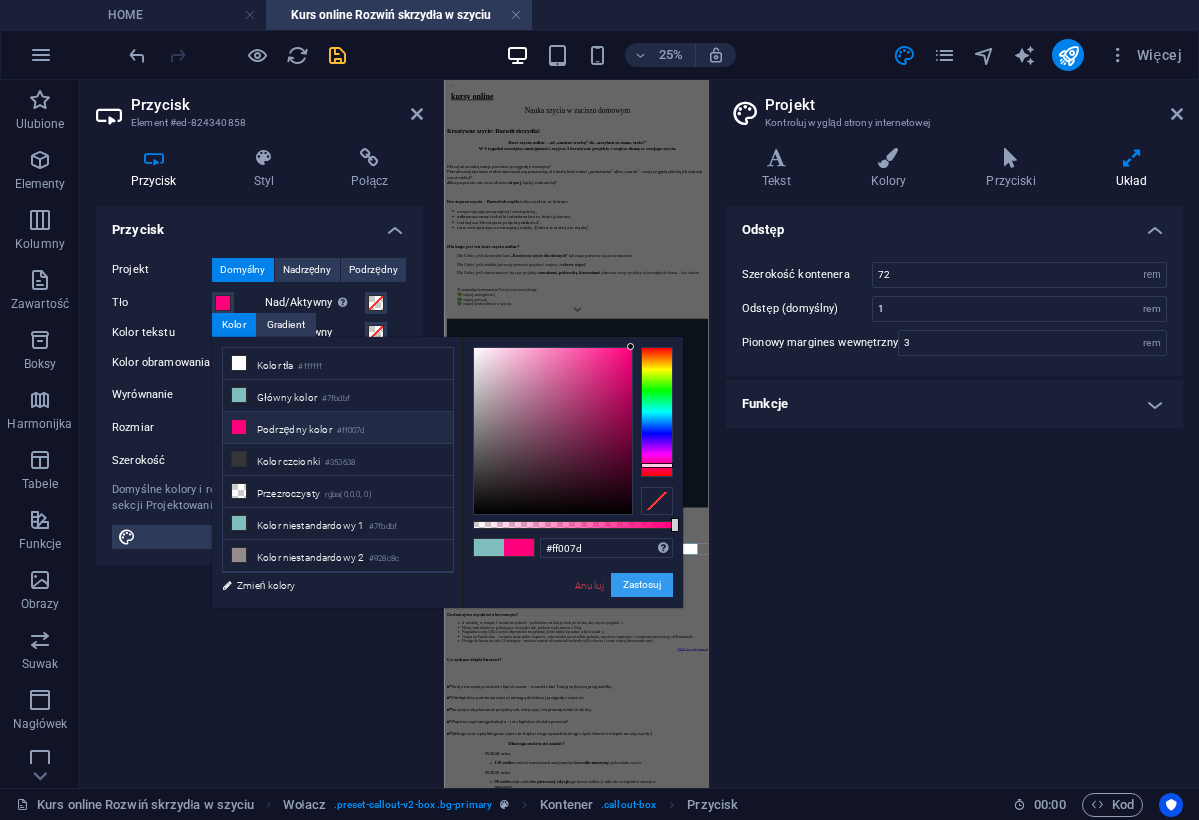 click on "Zastosuj" at bounding box center (642, 585) 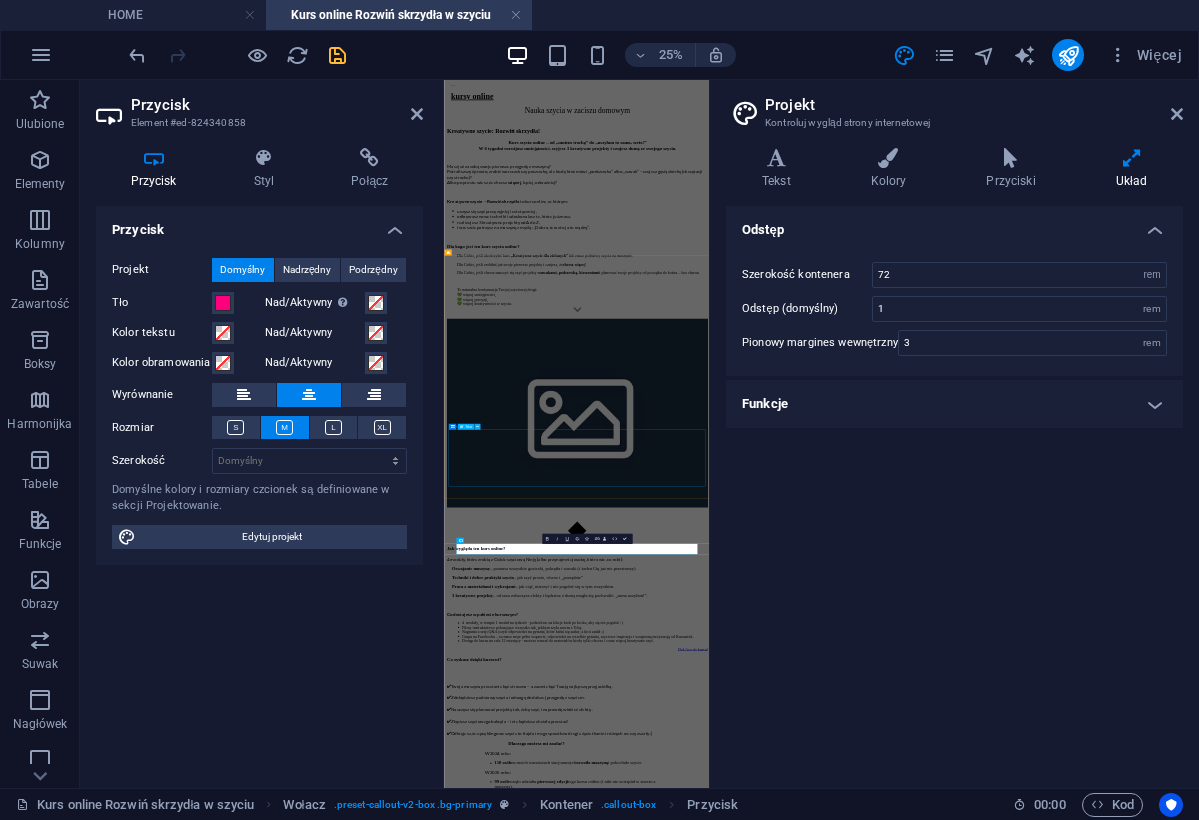 click on "Generalnie podobał mi się cały kurs, pomimo początkowej szczypty sceptycyzmu dotyczącej formy kursu "online". Nie do końca byłam w stanie sobie wyobrazic, jak to ma działać. Ale działa! :) Kurs jest podzielony na moduły zawierajace konkretne lekcje, które można sobie odtworzyć w dogodnym dla siebie czasie. Nagrania lekcji są przygotowane bardzo starannie, wiedza i kolejne kroki są przekazywane (i pokazywane!) w jasny i zrozumiały sposób. Oprócz samego szycia podobały mi się informacje dotyczące podstawowego niezbędnego do szycia wyposażenia, roztlumaczenie możliwości maszyn(y) do szycia, charakteru tkanin. Uszycie konkretnej rzeczy w ramach pracy domowej na podstawie obejrzanych materiałów, zwiększa poczucie pewności w obcowaniu z maszyna do szycia i daje poczucie własnej skuteczności w szyciu. Z serca polecam!" at bounding box center [974, 3833] 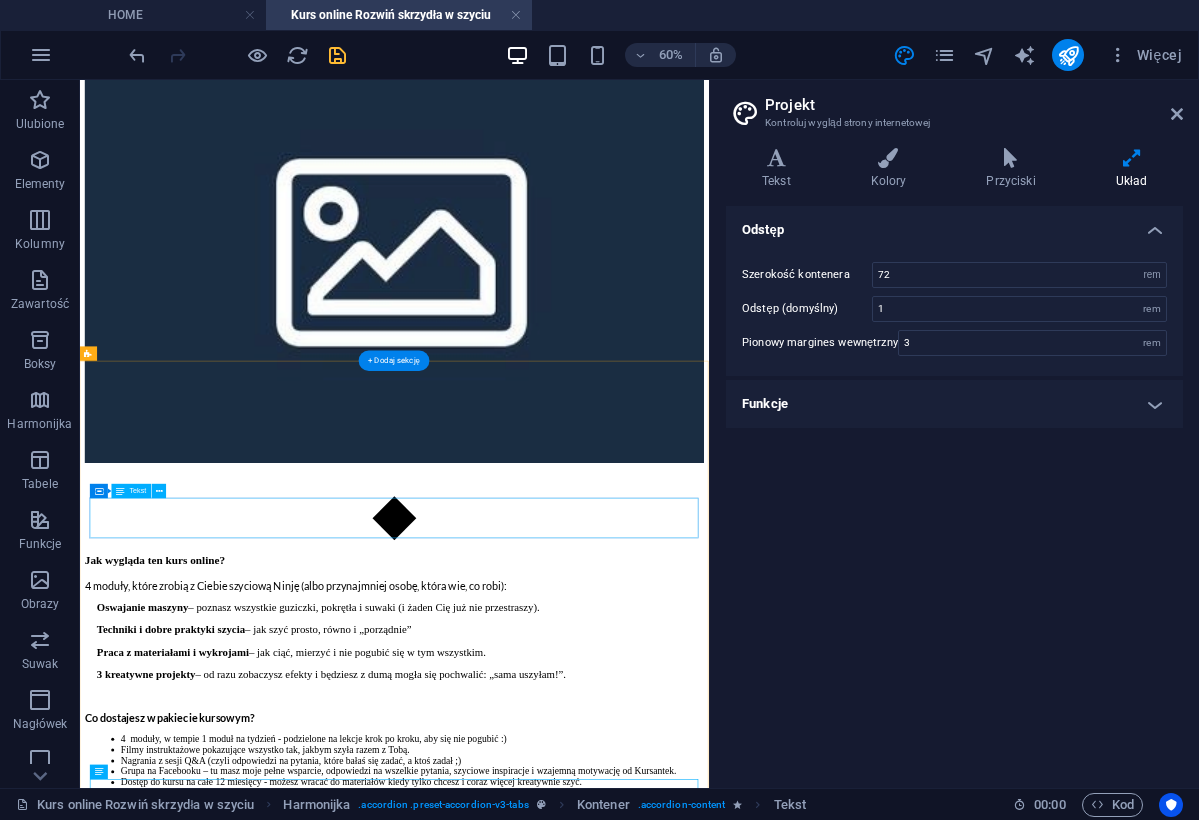 scroll, scrollTop: 2113, scrollLeft: 0, axis: vertical 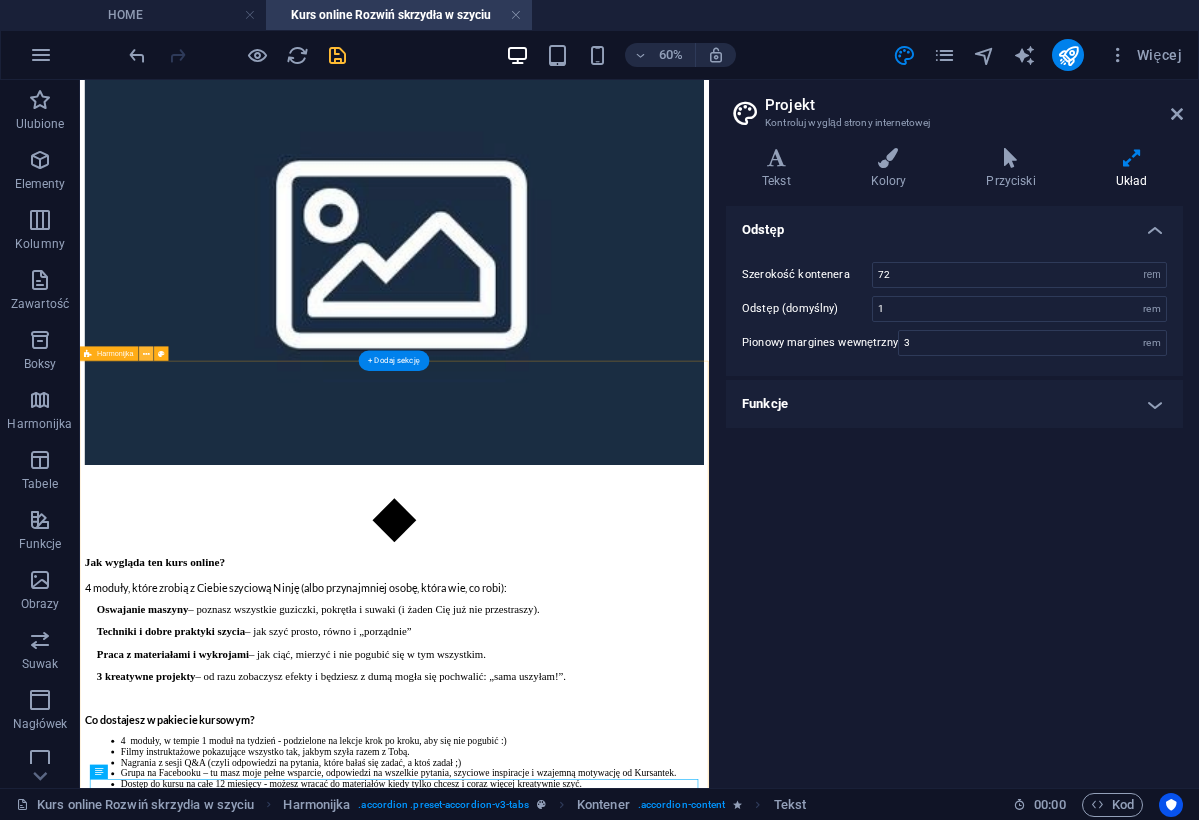 click at bounding box center (146, 353) 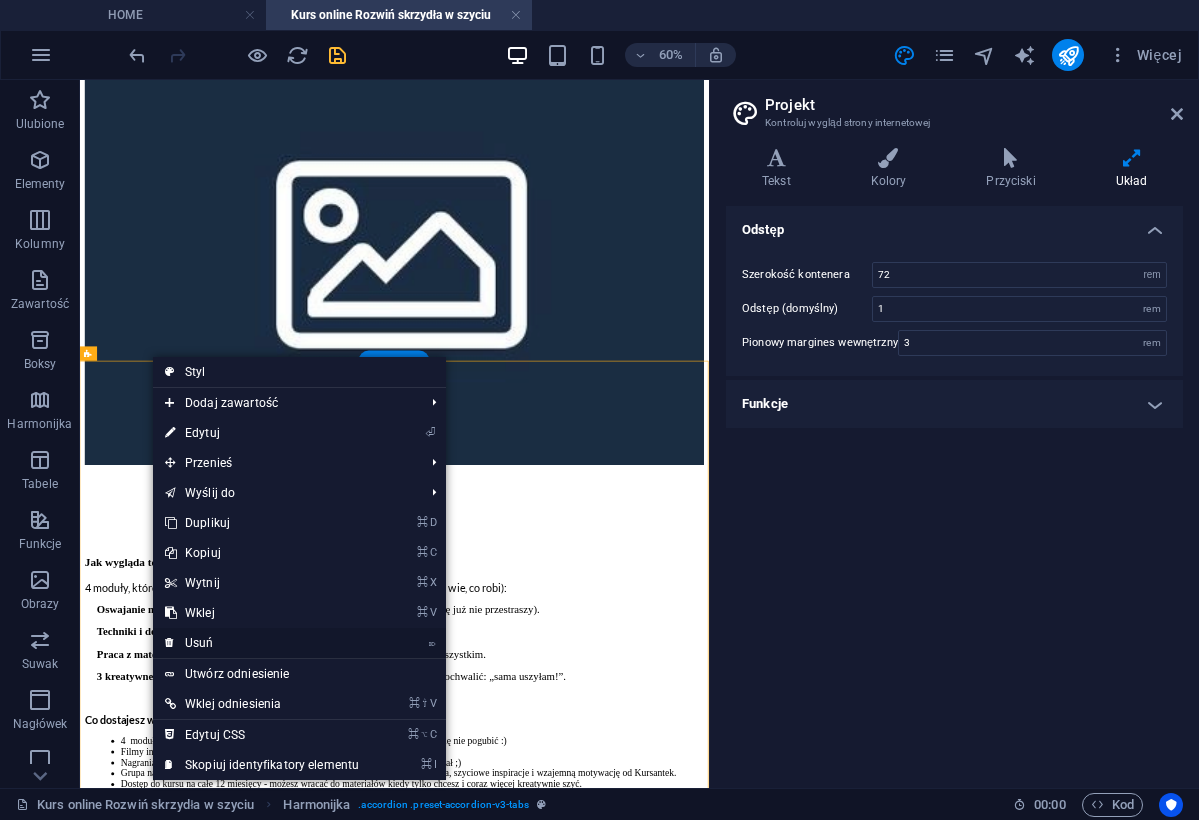 click on "⌦  Usuń" at bounding box center [262, 643] 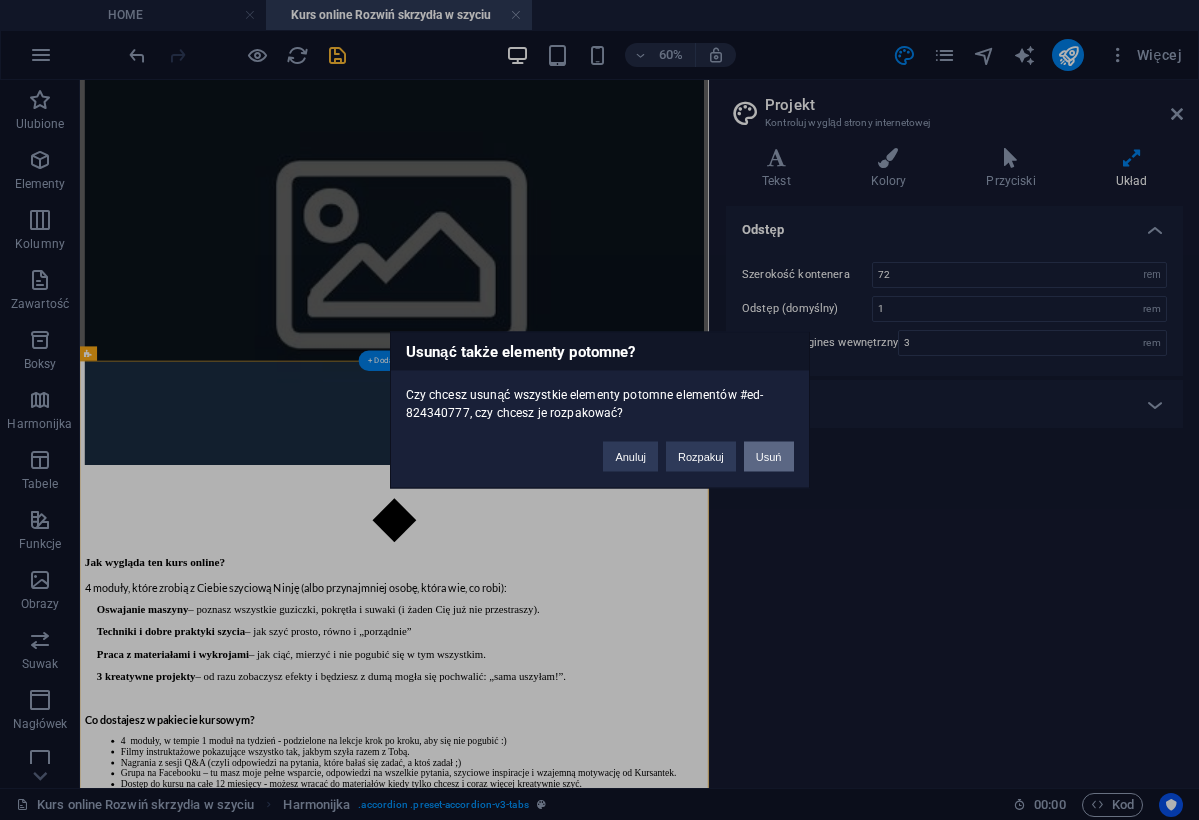 click on "Usuń" at bounding box center [769, 457] 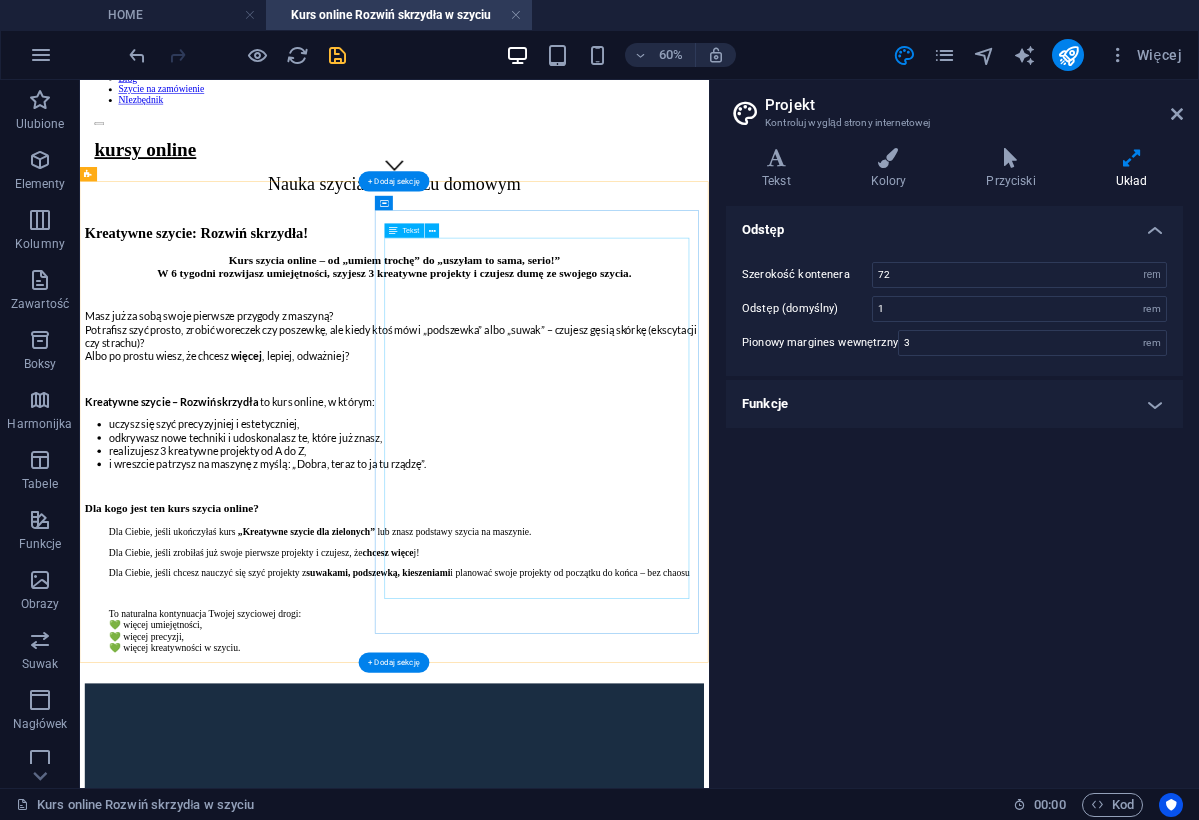 scroll, scrollTop: 991, scrollLeft: 0, axis: vertical 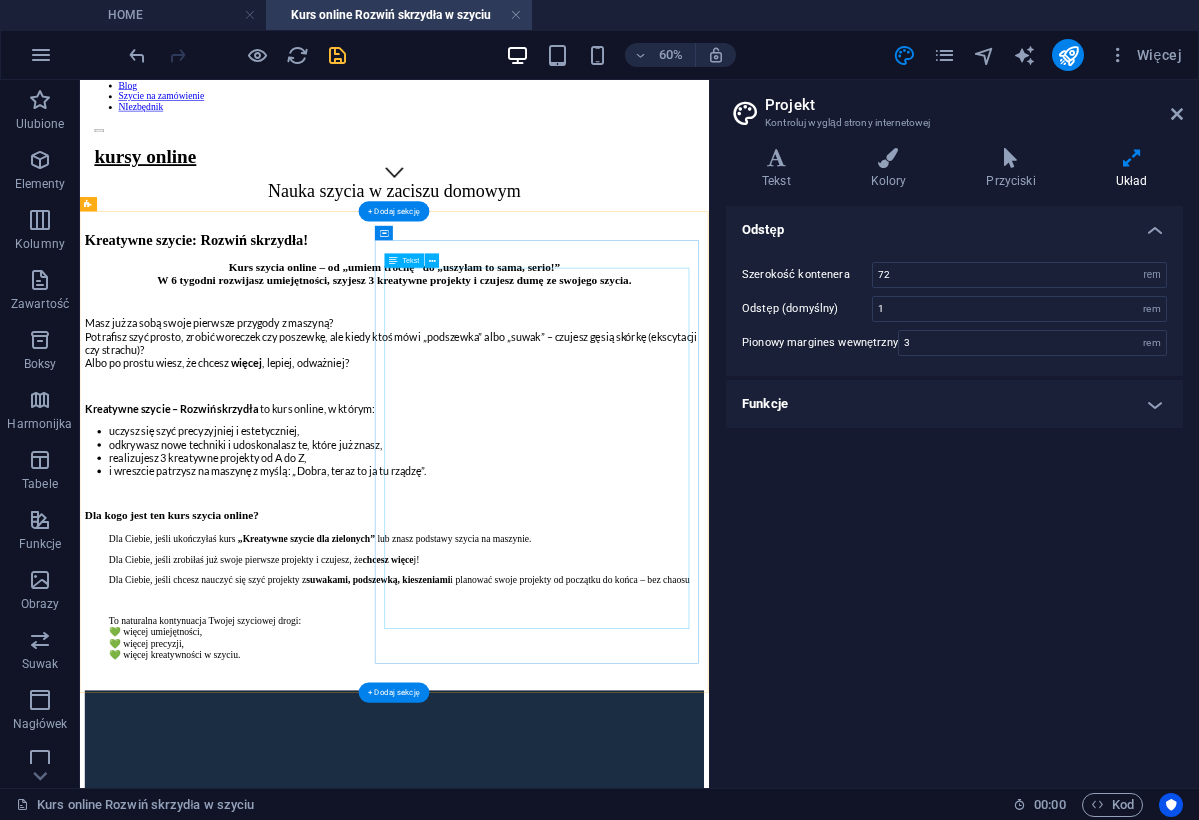 click on "4 moduły, które zrobią z Ciebie szyciową Ninję (albo przynajmniej osobę, która wie, co robi): Oswajanie maszyny  – poznasz wszystkie guziczki, pokrętła i suwaki (i żaden Cię już nie przestraszy). Techniki i dobre praktyki szycia  – jak szyć prosto, równo i „porządnie”  Praca z materiałami i wykrojami  – jak ciąć, mierzyć i nie pogubić się w tym wszystkim. 3 kreatywne projekty  – od razu zobaczysz efekty i będziesz z dumą mogła się pochwalić: „sama uszyłam!”. Co dostajesz w pakiecie kursowym? 4  moduły, w tempie 1 moduł na tydzień - podzielone na lekcje krok po kroku, aby się nie pogubić :) Filmy instruktażowe pokazujące wszystko tak, jakbym szyła razem z Tobą. Nagrania z sesji Q&A (czyli odpowiedzi na pytania, które bałaś się zadać, a ktoś zadał ;) Grupa na Facebooku – tu masz moje pełne wsparcie, odpowiedzi na wszelkie pytania, szyciowe inspiracje i wzajemną motywację od Kursantek." at bounding box center (604, 2211) 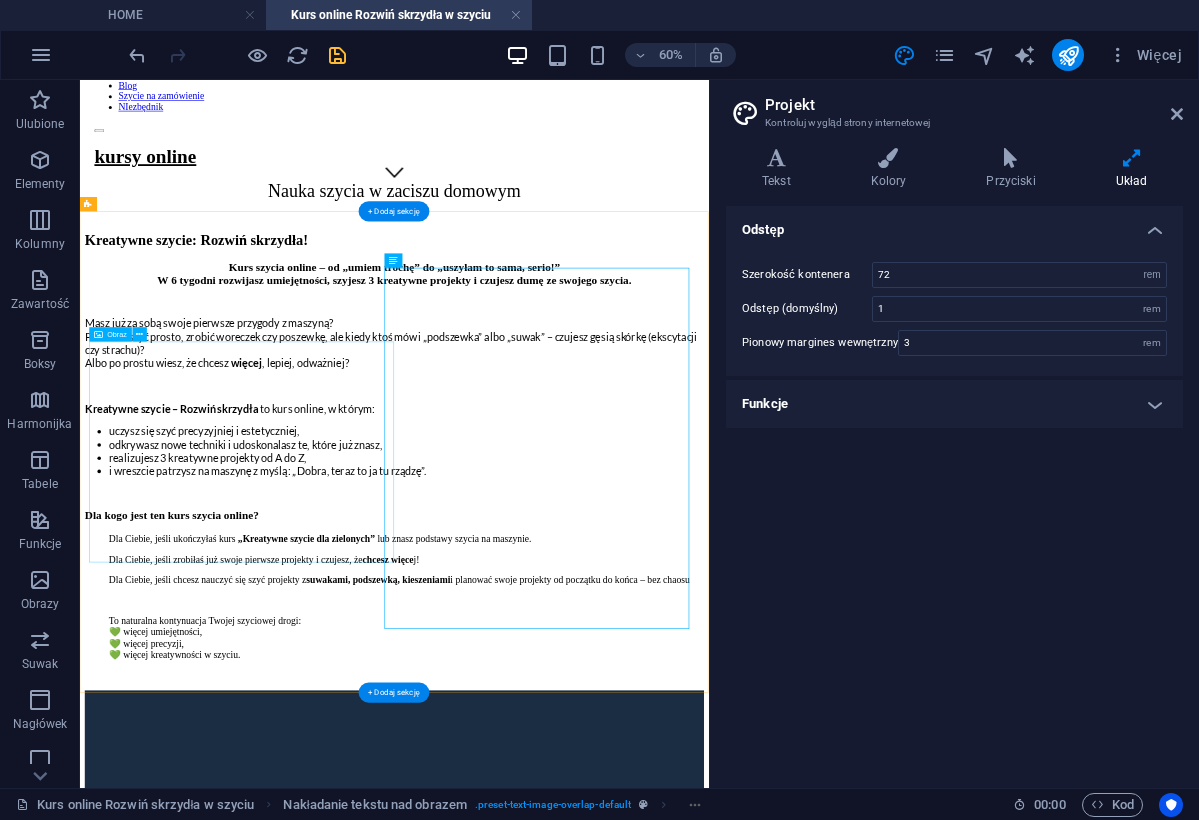 drag, startPoint x: 573, startPoint y: 777, endPoint x: 513, endPoint y: 768, distance: 60.671246 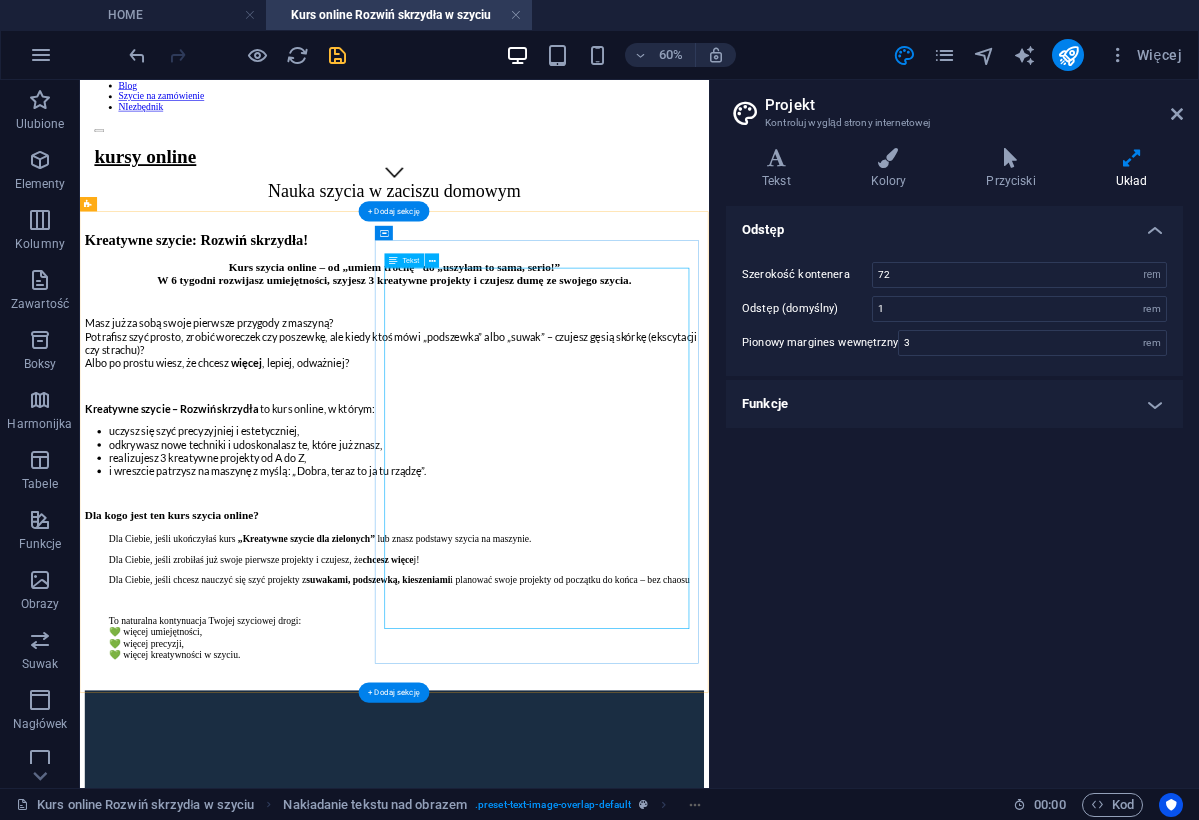 click on "4 moduły, które zrobią z Ciebie szyciową Ninję (albo przynajmniej osobę, która wie, co robi): Oswajanie maszyny  – poznasz wszystkie guziczki, pokrętła i suwaki (i żaden Cię już nie przestraszy). Techniki i dobre praktyki szycia  – jak szyć prosto, równo i „porządnie”  Praca z materiałami i wykrojami  – jak ciąć, mierzyć i nie pogubić się w tym wszystkim. 3 kreatywne projekty  – od razu zobaczysz efekty i będziesz z dumą mogła się pochwalić: „sama uszyłam!”. Co dostajesz w pakiecie kursowym? 4  moduły, w tempie 1 moduł na tydzień - podzielone na lekcje krok po kroku, aby się nie pogubić :) Filmy instruktażowe pokazujące wszystko tak, jakbym szyła razem z Tobą. Nagrania z sesji Q&A (czyli odpowiedzi na pytania, które bałaś się zadać, a ktoś zadał ;) Grupa na Facebooku – tu masz moje pełne wsparcie, odpowiedzi na wszelkie pytania, szyciowe inspiracje i wzajemną motywację od Kursantek." at bounding box center (604, 2211) 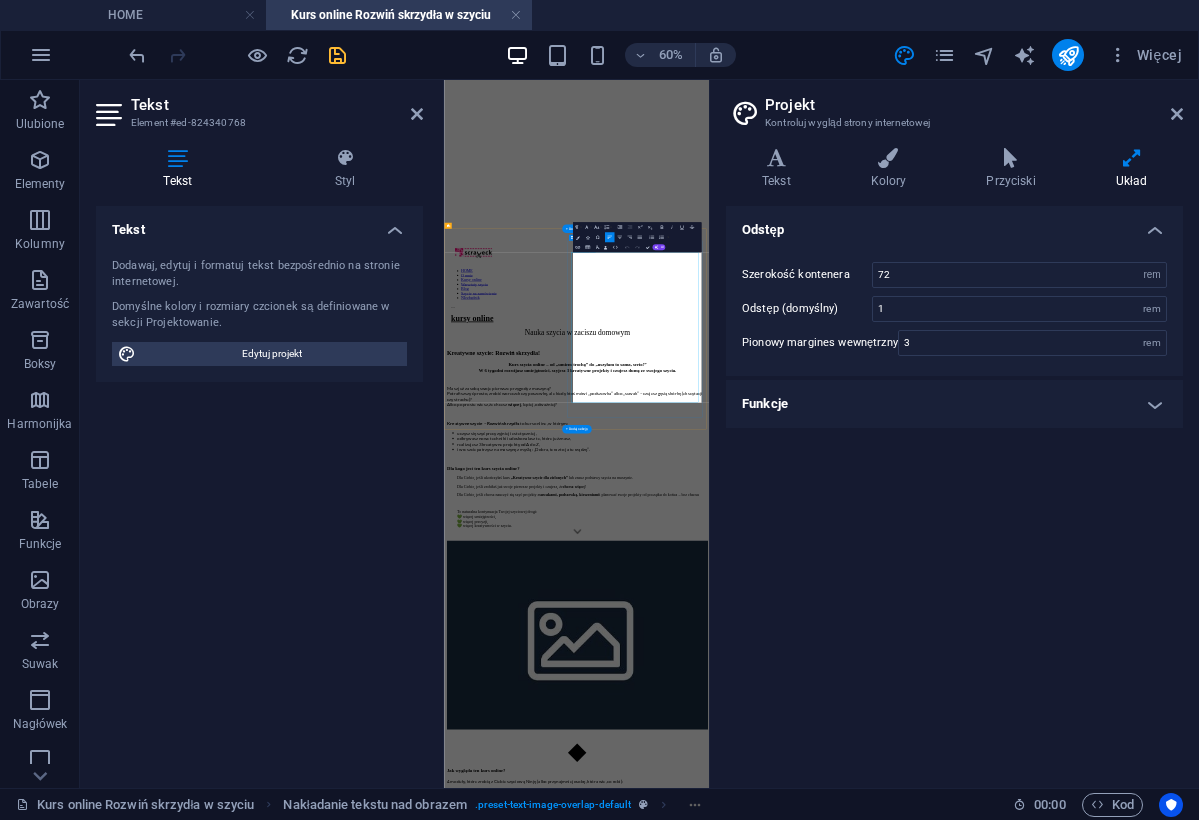 scroll, scrollTop: 615, scrollLeft: 0, axis: vertical 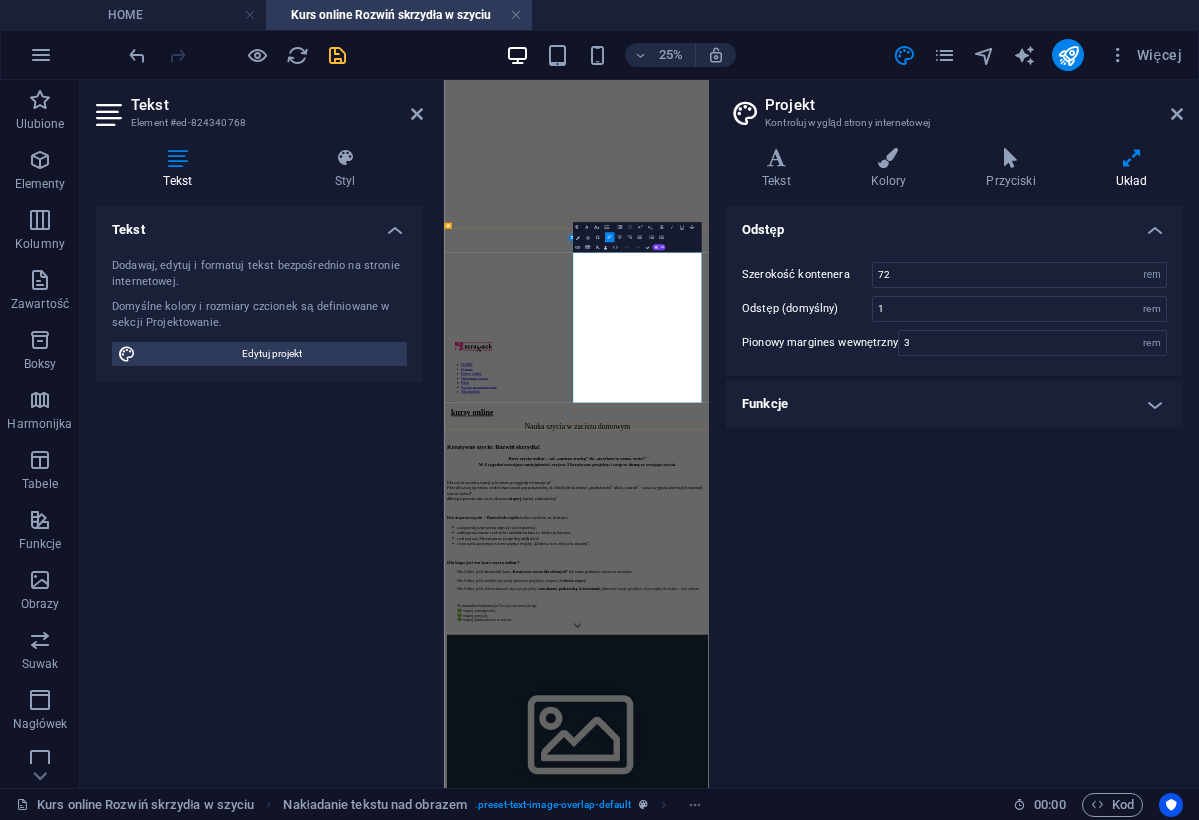 click on "Praca z materiałami i wykrojami  – jak ciąć, mierzyć i nie pogubić się w tym wszystkim." at bounding box center [796, 3371] 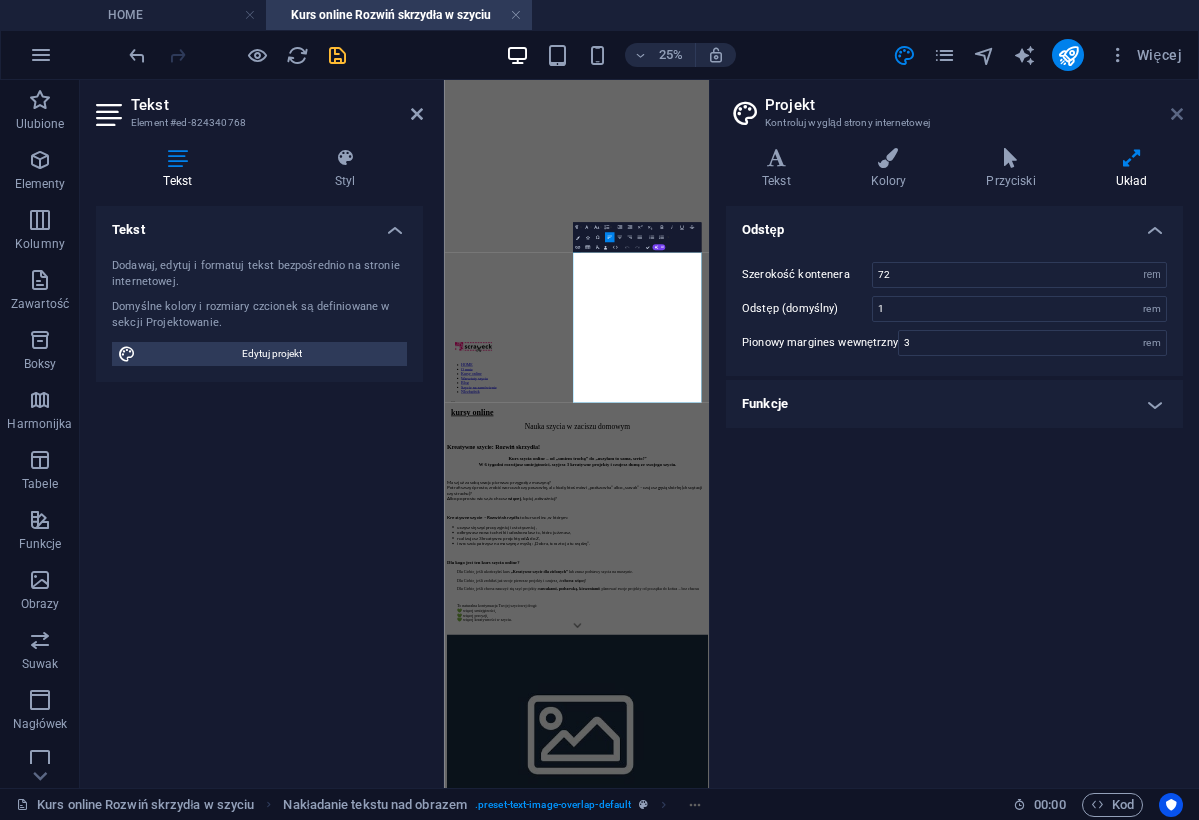 click at bounding box center [1177, 114] 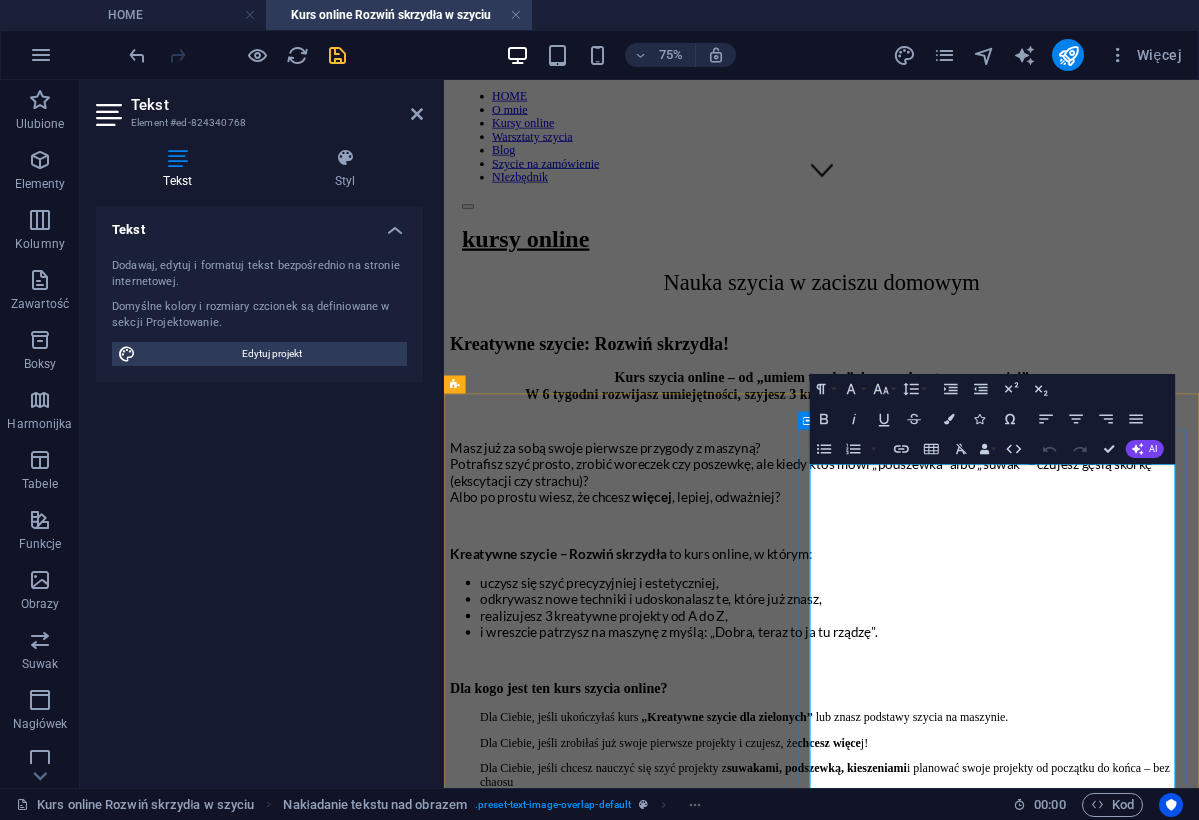 scroll, scrollTop: 792, scrollLeft: 0, axis: vertical 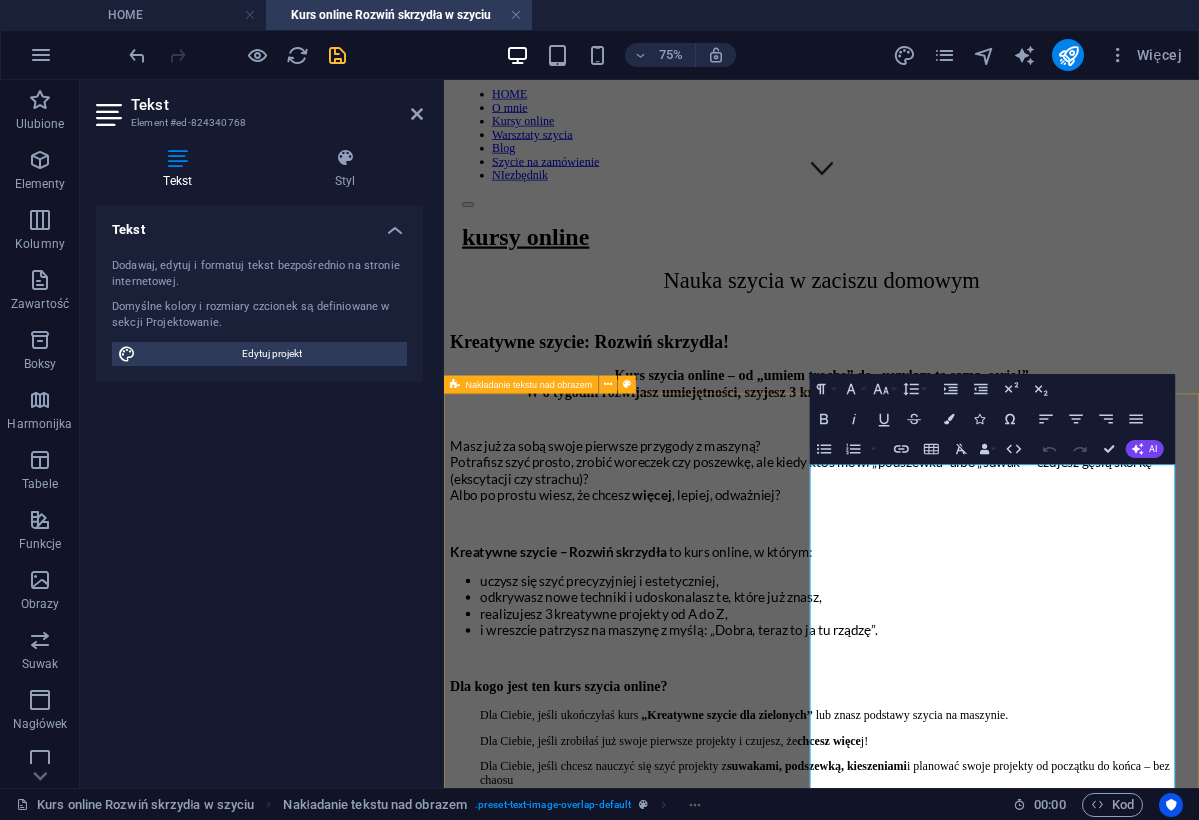click on "Jak wygląda ten kurs online? 4 moduły, które zrobią z Ciebie szyciową Ninję (albo przynajmniej osobę, która wie, co robi): Oswajanie maszyny  – poznasz wszystkie guziczki, pokrętła i suwaki (i żaden Cię już nie przestraszy). Techniki i dobre praktyki szycia  – jak szyć prosto, równo i „porządnie”  Praca z materiałami i wykrojami  – jak ciąć, mierzyć i nie pogubić się w tym wszystkim. 3 kreatywne projekty  – od razu zobaczysz efekty i będziesz z dumą mogła się pochwalić: „sama uszyłam!”. Co dostajesz w pakiecie kursowym? 4  moduły, w tempie 1 moduł na tydzień - podzielone na lekcje krok po kroku, aby się nie pogubić :) Filmy instruktażowe pokazujące wszystko tak, jakbym szyła razem z Tobą. Nagrania z sesji Q&A (czyli odpowiedzi na pytania, które bałaś się zadać, a ktoś zadał ;) Grupa na Facebooku – tu masz moje pełne wsparcie, odpowiedzi na wszelkie pytania, szyciowe inspiracje i wzajemną motywację od Kursantek. DoLAcz do kursu!" at bounding box center [947, 1840] 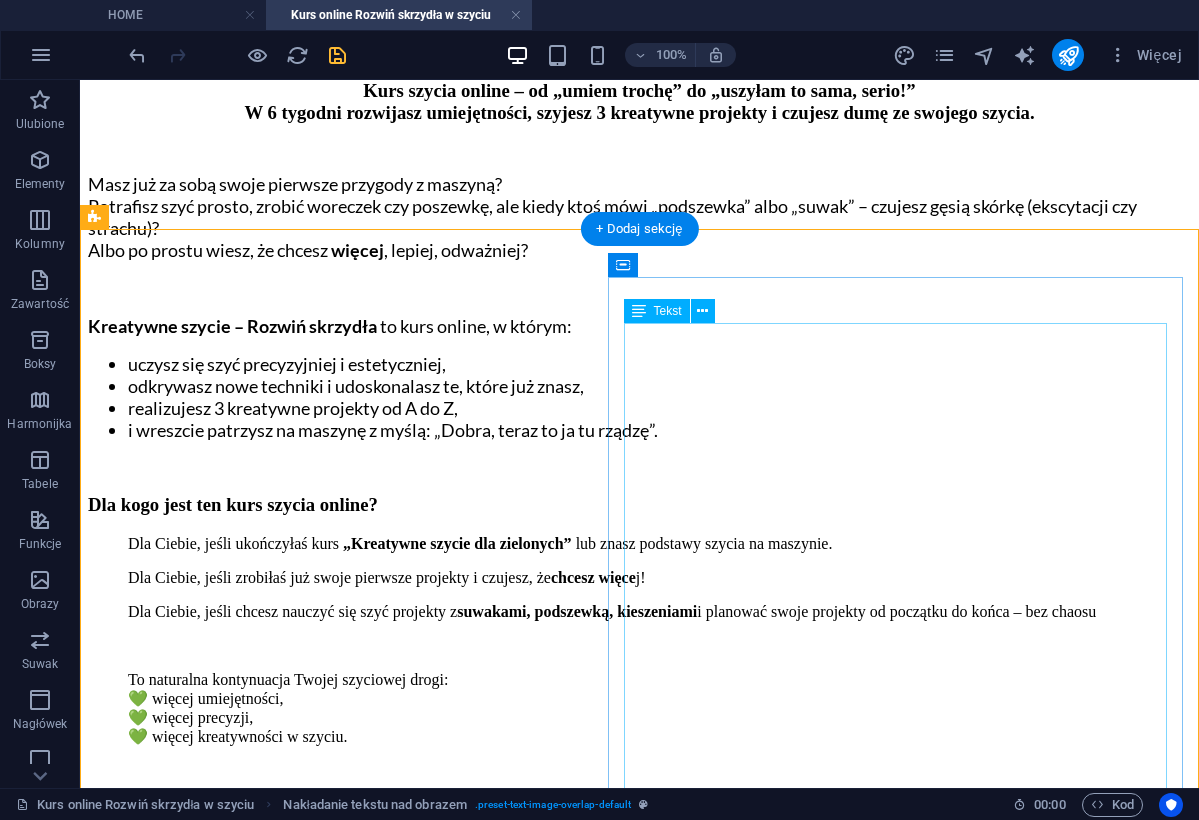 scroll, scrollTop: 1053, scrollLeft: 0, axis: vertical 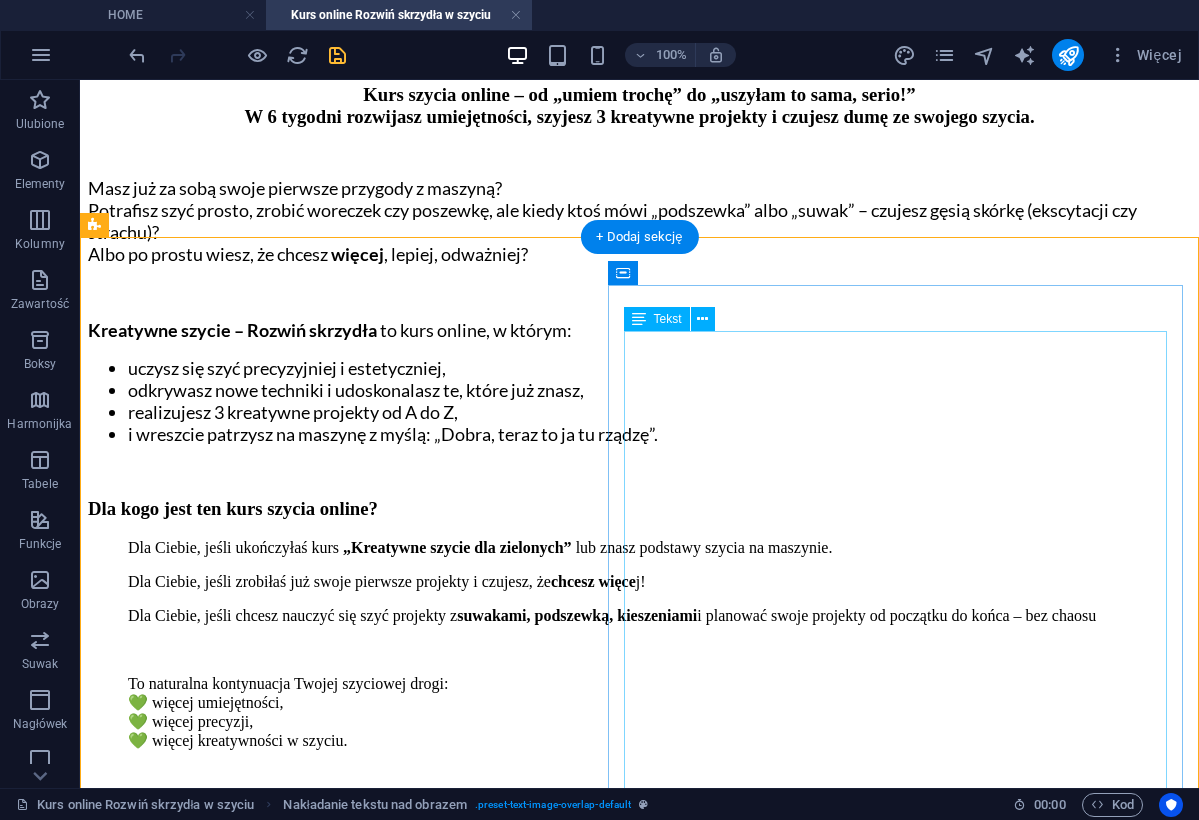 click on "4 moduły, które zrobią z Ciebie szyciową Ninję (albo przynajmniej osobę, która wie, co robi): Oswajanie maszyny  – poznasz wszystkie guziczki, pokrętła i suwaki (i żaden Cię już nie przestraszy). Techniki i dobre praktyki szycia  – jak szyć prosto, równo i „porządnie”  Praca z materiałami i wykrojami  – jak ciąć, mierzyć i nie pogubić się w tym wszystkim. 3 kreatywne projekty  – od razu zobaczysz efekty i będziesz z dumą mogła się pochwalić: „sama uszyłam!”. Co dostajesz w pakiecie kursowym? 4  moduły, w tempie 1 moduł na tydzień - podzielone na lekcje krok po kroku, aby się nie pogubić :) Filmy instruktażowe pokazujące wszystko tak, jakbym szyła razem z Tobą. Nagrania z sesji Q&A (czyli odpowiedzi na pytania, które bałaś się zadać, a ktoś zadał ;) Grupa na Facebooku – tu masz moje pełne wsparcie, odpowiedzi na wszelkie pytania, szyciowe inspiracje i wzajemną motywację od Kursantek." at bounding box center (639, 1973) 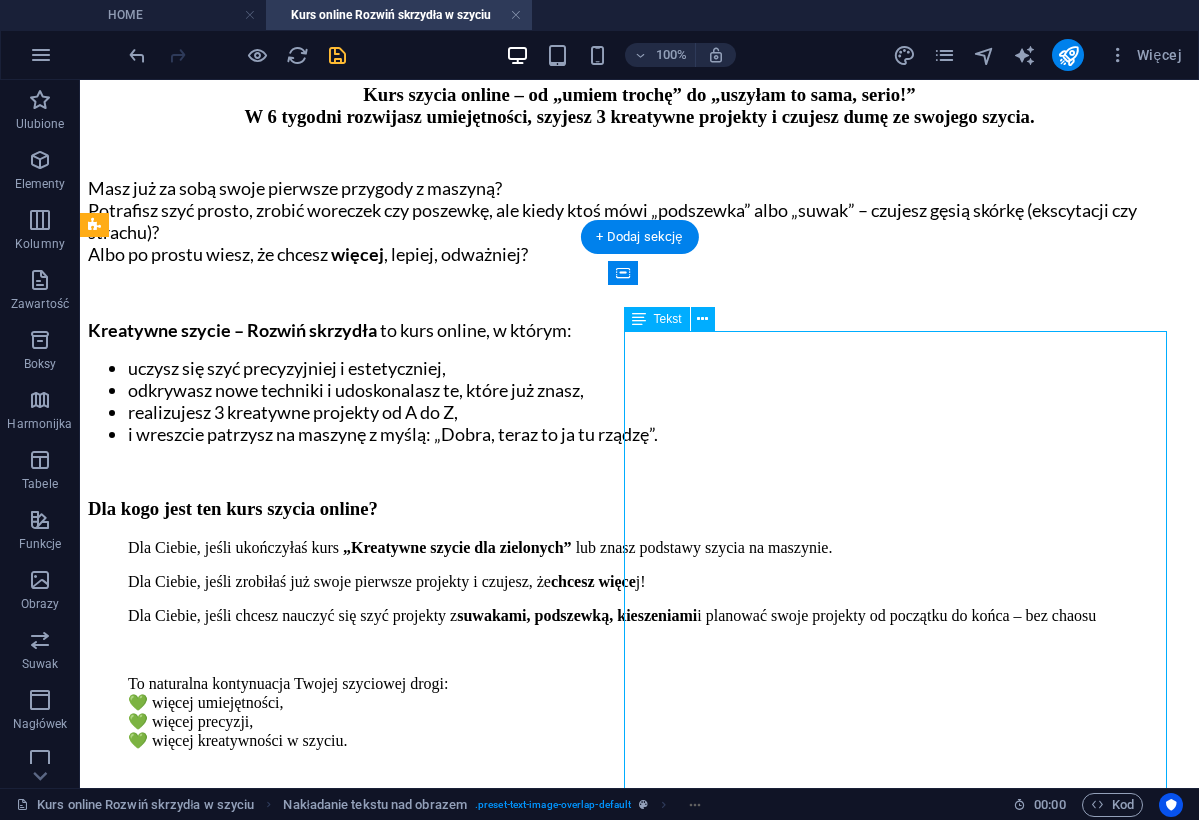 click on "4 moduły, które zrobią z Ciebie szyciową Ninję (albo przynajmniej osobę, która wie, co robi): Oswajanie maszyny  – poznasz wszystkie guziczki, pokrętła i suwaki (i żaden Cię już nie przestraszy). Techniki i dobre praktyki szycia  – jak szyć prosto, równo i „porządnie”  Praca z materiałami i wykrojami  – jak ciąć, mierzyć i nie pogubić się w tym wszystkim. 3 kreatywne projekty  – od razu zobaczysz efekty i będziesz z dumą mogła się pochwalić: „sama uszyłam!”. Co dostajesz w pakiecie kursowym? 4  moduły, w tempie 1 moduł na tydzień - podzielone na lekcje krok po kroku, aby się nie pogubić :) Filmy instruktażowe pokazujące wszystko tak, jakbym szyła razem z Tobą. Nagrania z sesji Q&A (czyli odpowiedzi na pytania, które bałaś się zadać, a ktoś zadał ;) Grupa na Facebooku – tu masz moje pełne wsparcie, odpowiedzi na wszelkie pytania, szyciowe inspiracje i wzajemną motywację od Kursantek." at bounding box center (639, 1973) 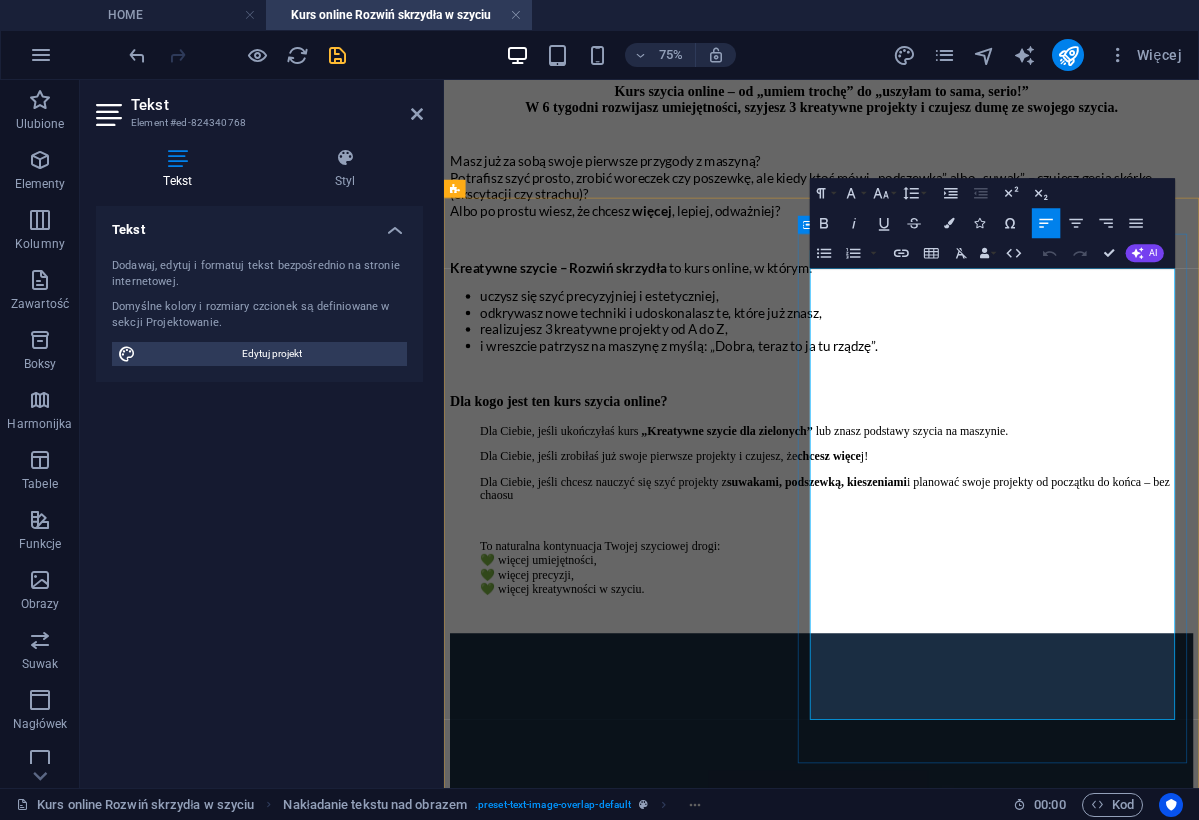 drag, startPoint x: 936, startPoint y: 348, endPoint x: 1295, endPoint y: 593, distance: 434.63318 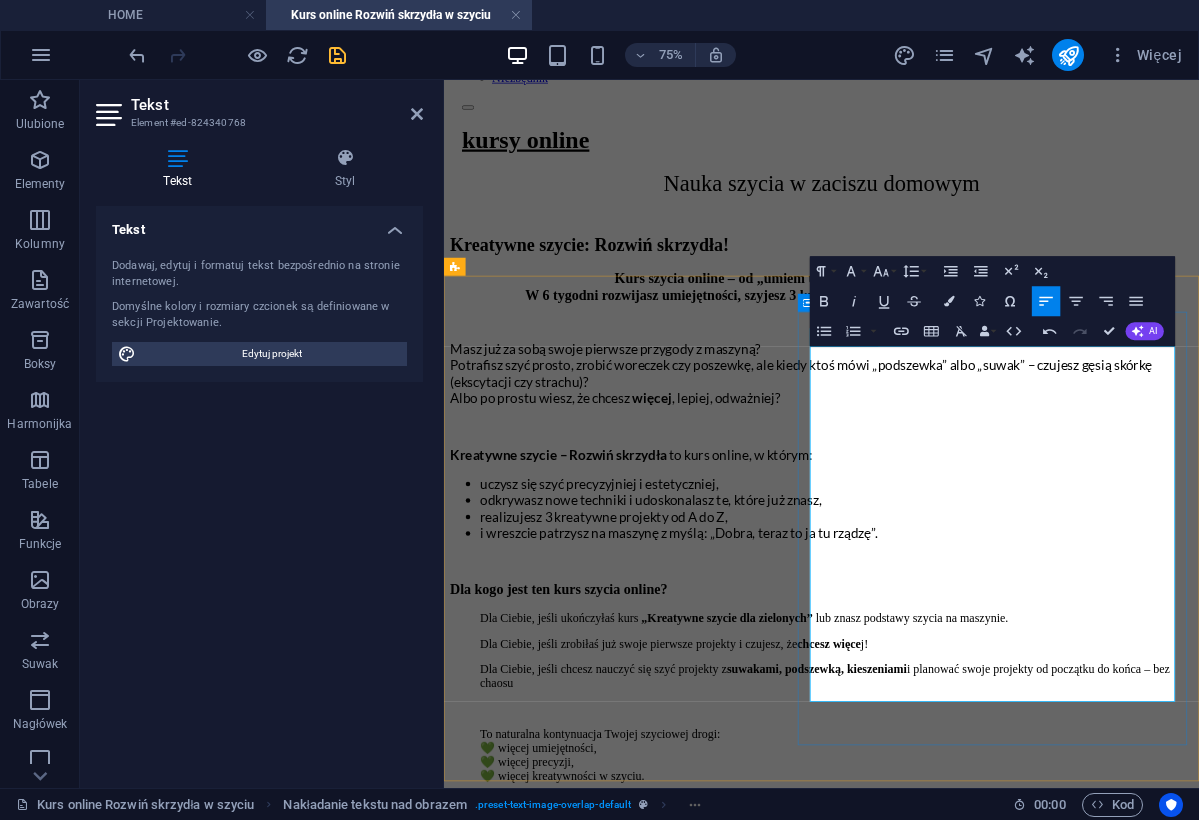 scroll, scrollTop: 914, scrollLeft: 0, axis: vertical 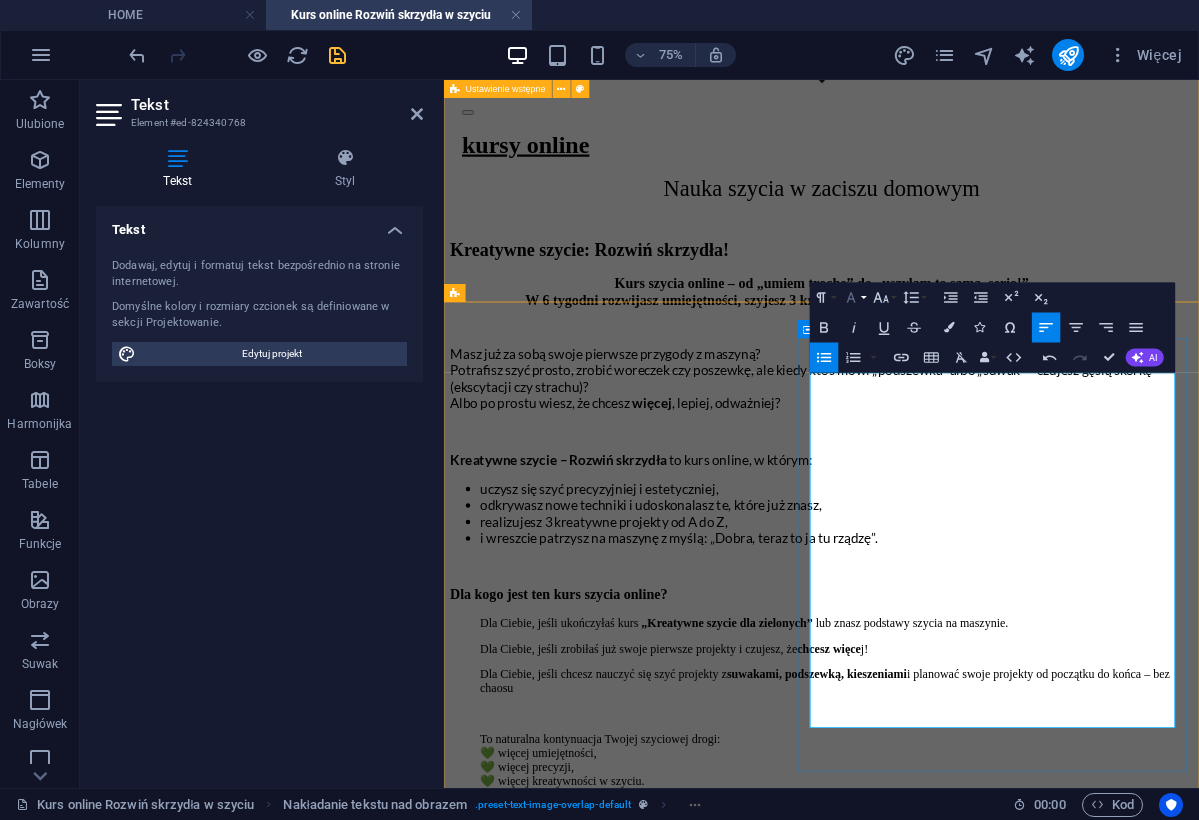 click 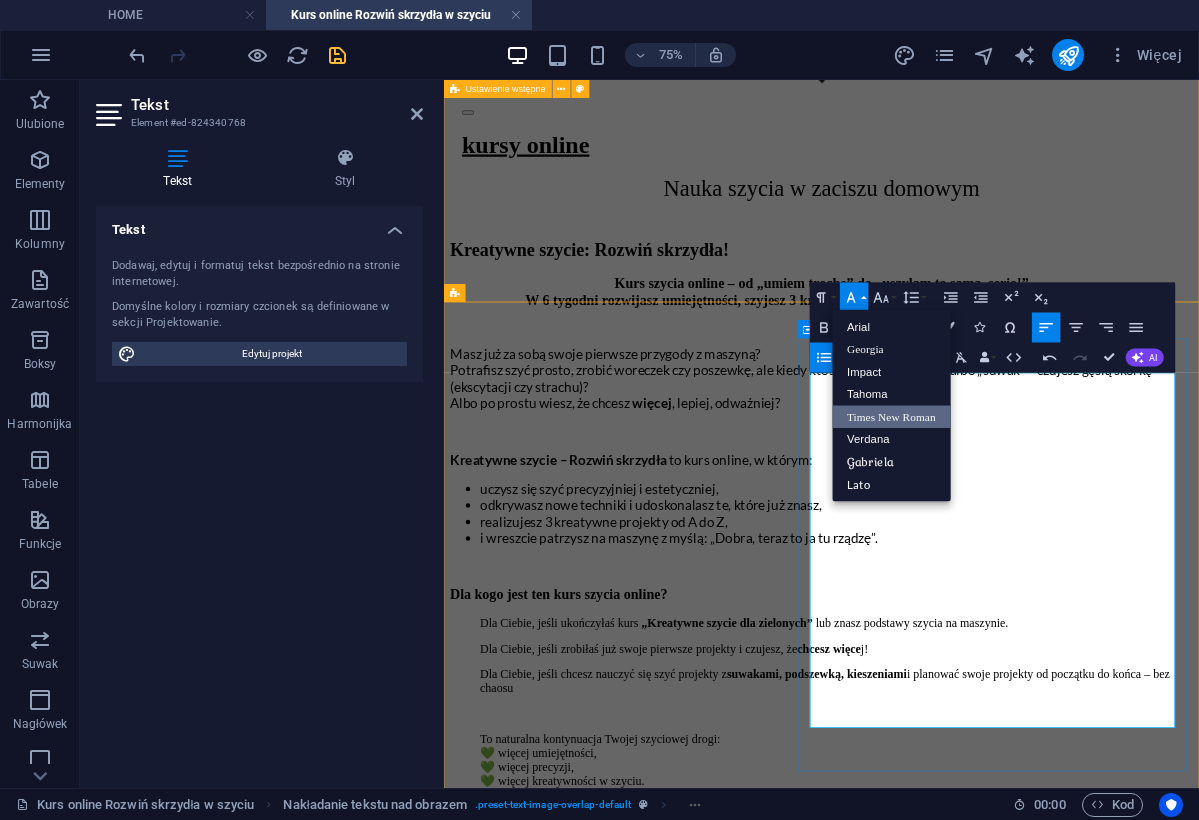 scroll, scrollTop: 0, scrollLeft: 0, axis: both 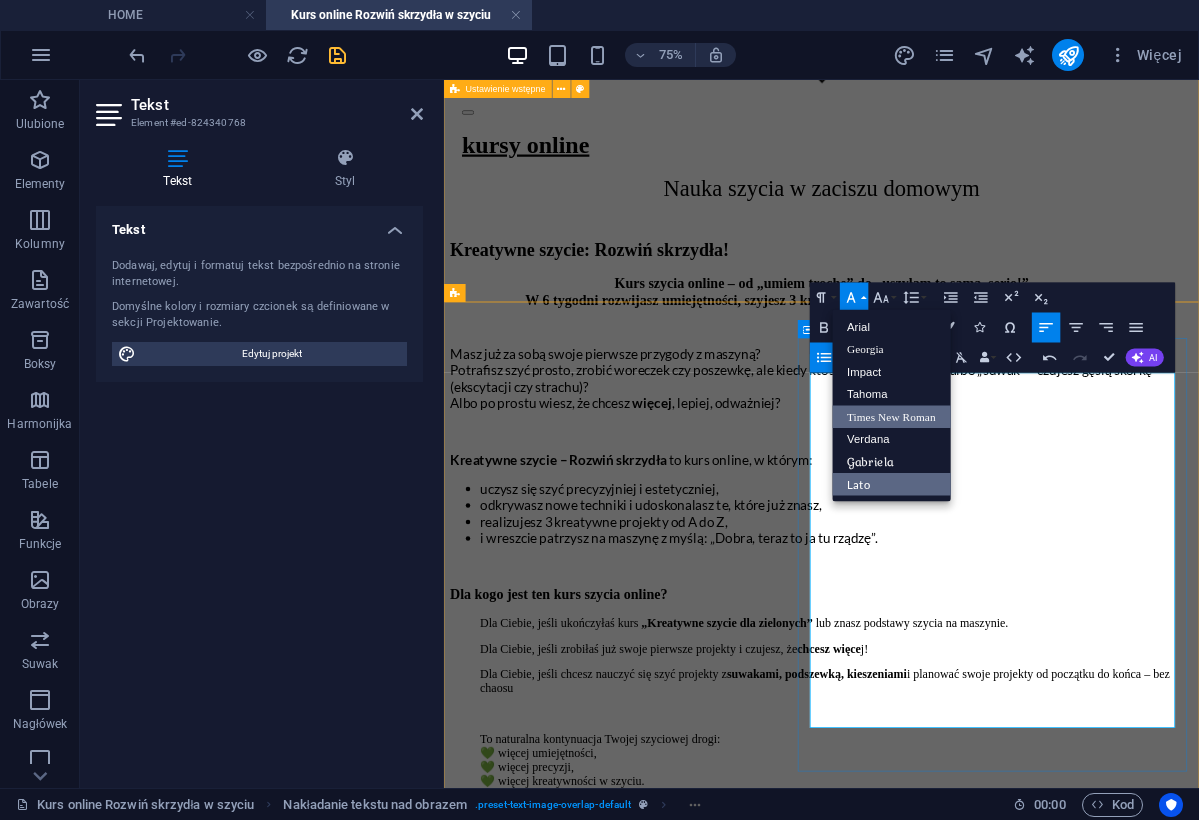 click on "Lato" at bounding box center [891, 484] 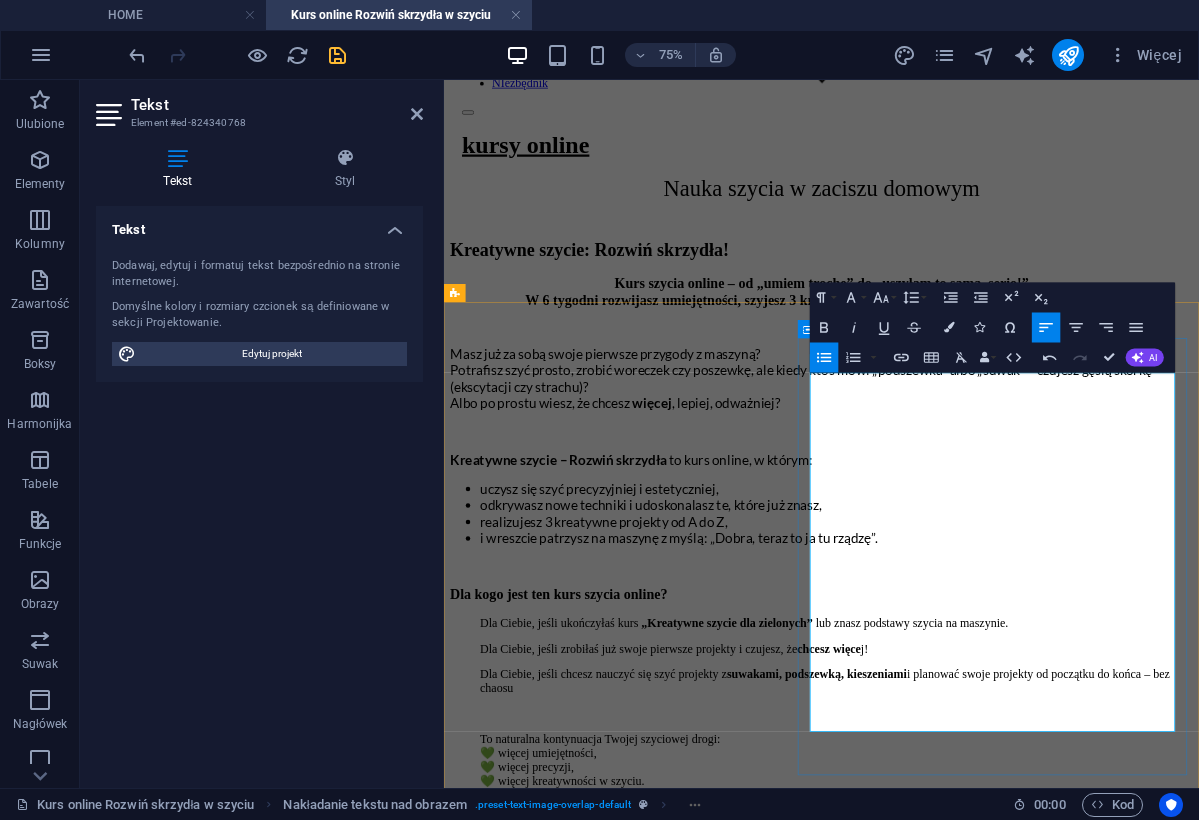 click on "3 moduły z praktycznymi i kreatywnymi projektami Nowy moduł co 2 tygodnie – oglądasz materiały i szyjesz w swoim tempie Dostęp do platformy z filmami instruktażowymi – na pełne 12 miesięcy, abyś mogła wracać do materiałów kiedy tylko chcesz Grupa wsparcia na Facebooku – miejsce do pytań, inspiracji i wymiany pomysłów Co dostajesz w pakiecie kursowym? 4  moduły, w tempie 1 moduł na tydzień - podzielone na lekcje krok po kroku, aby się nie pogubić :) Filmy instruktażowe pokazujące wszystko tak, jakbym szyła razem z Tobą. Nagrania z sesji Q&A (czyli odpowiedzi na pytania, które bałaś się zadać, a ktoś zadał ;) Grupa na Facebooku – tu masz moje pełne wsparcie, odpowiedzi na wszelkie pytania, szyciowe inspiracje i wzajemną motywację od Kursantek. Dostęp do kursu na całe 12 miesięcy - możesz wracać do materiałów kiedy tylko chcesz i coraz więcej kreatywnie szyć." at bounding box center (947, 2138) 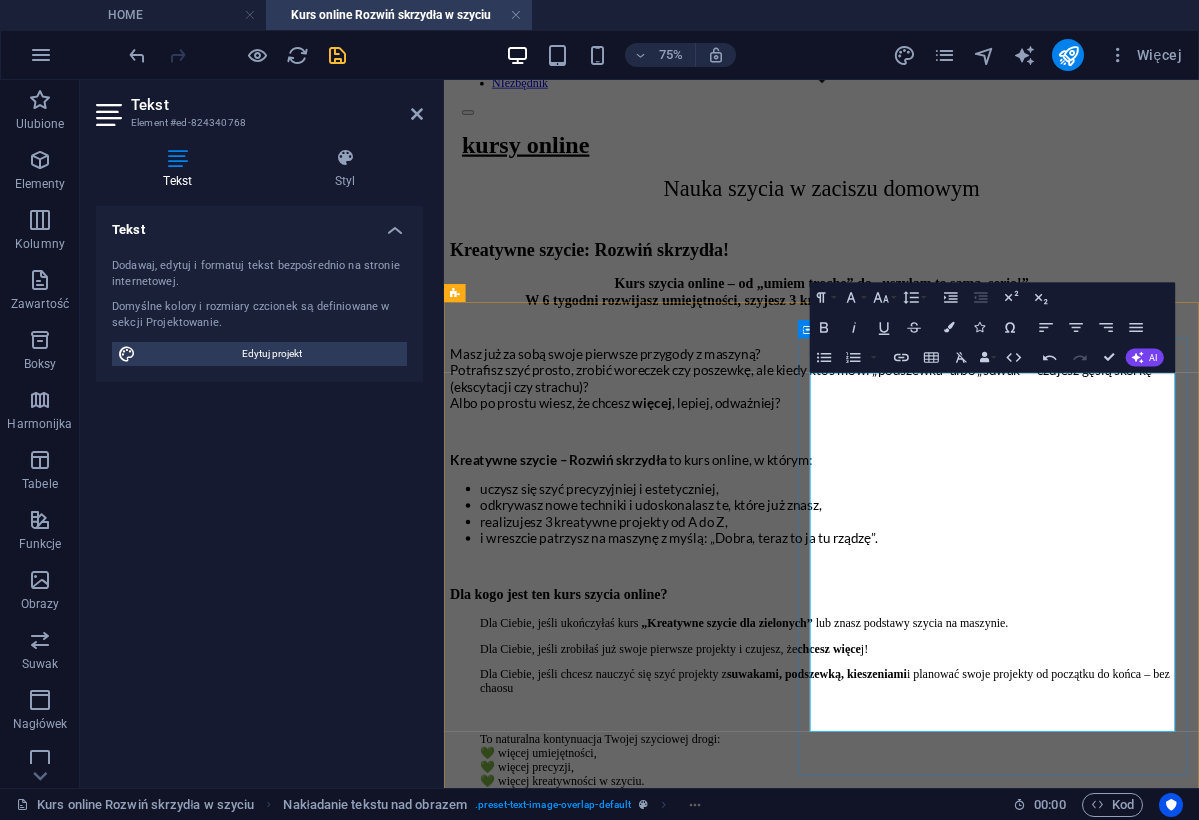 drag, startPoint x: 949, startPoint y: 484, endPoint x: 985, endPoint y: 609, distance: 130.08075 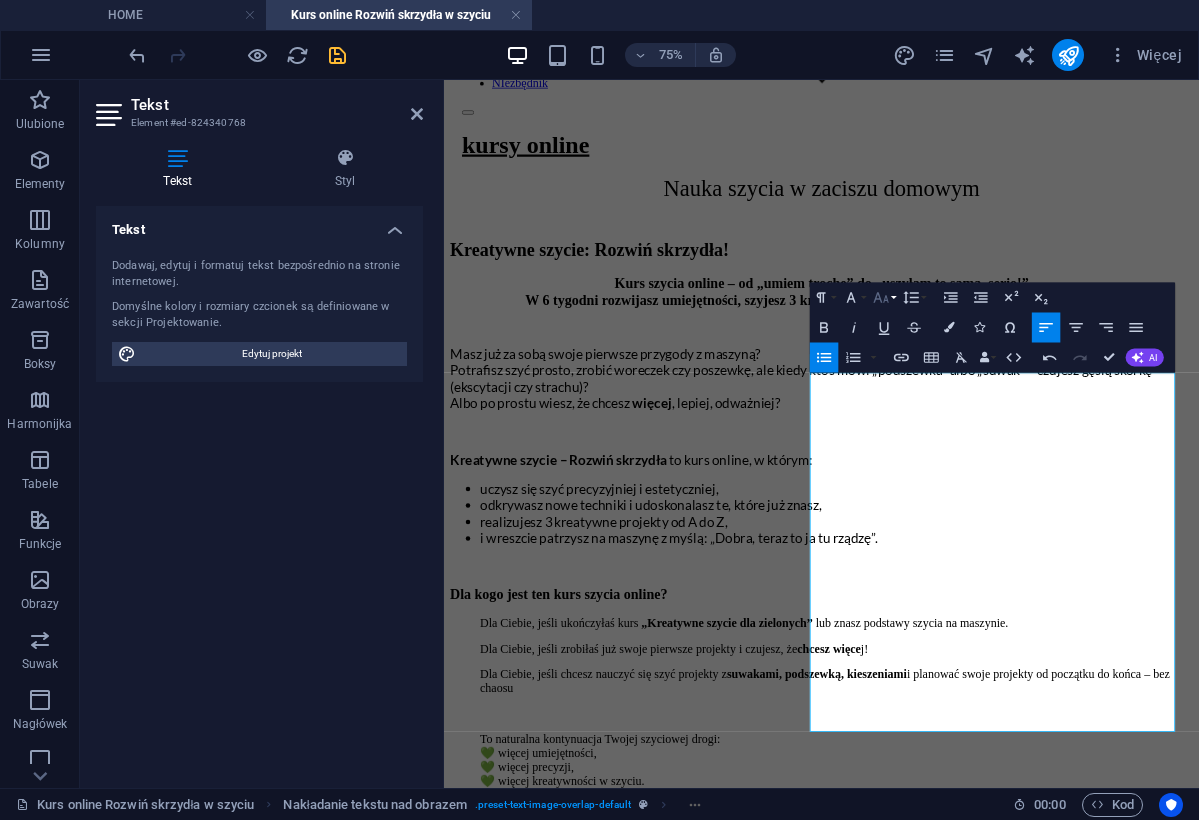 click 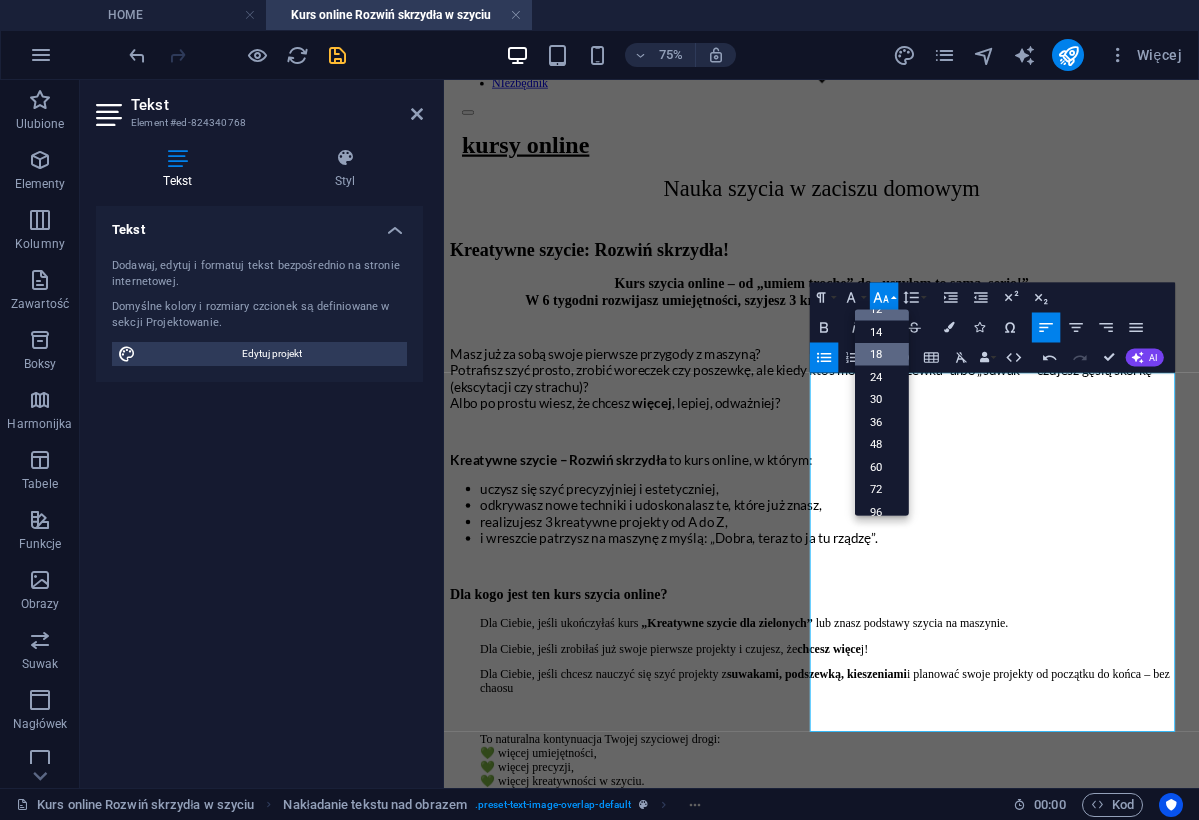 click on "18" at bounding box center [882, 354] 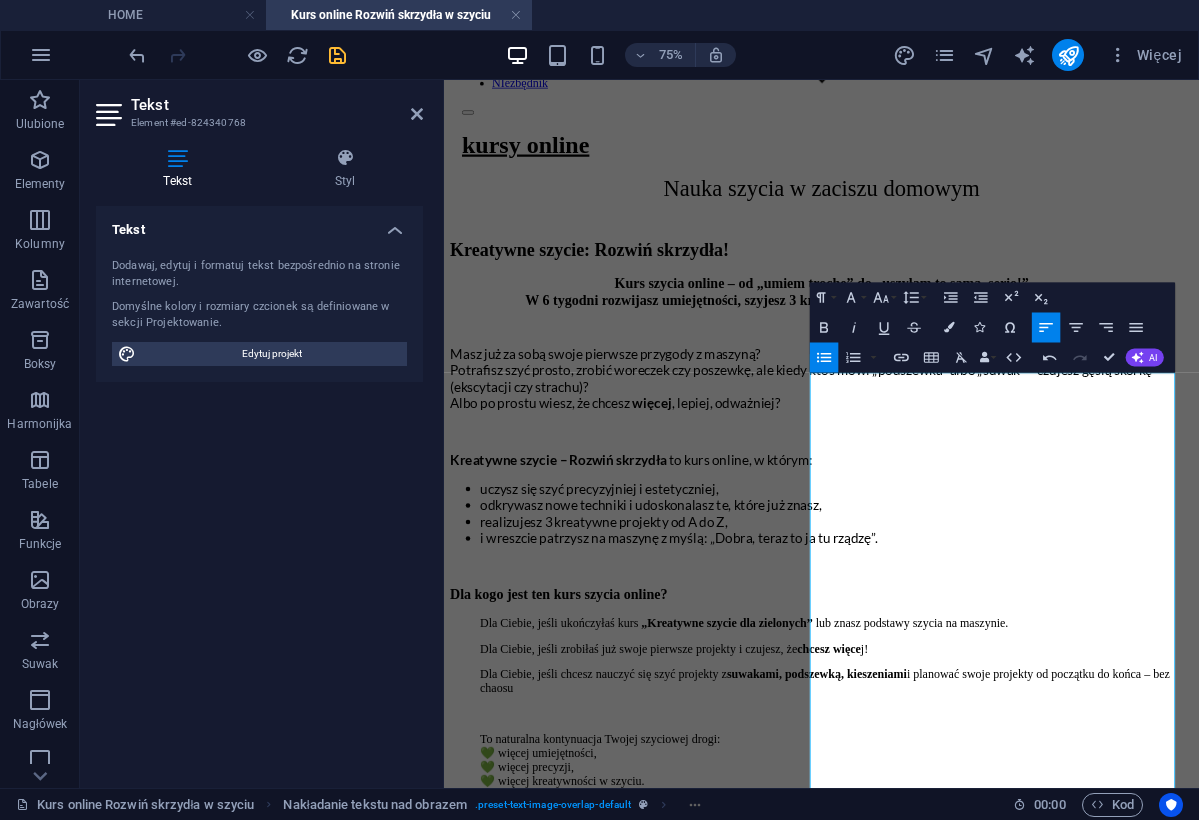click on "Grupa wsparcia na Facebooku – miejsce do pytań, inspiracji i wymiany pomysłów" at bounding box center (967, 2114) 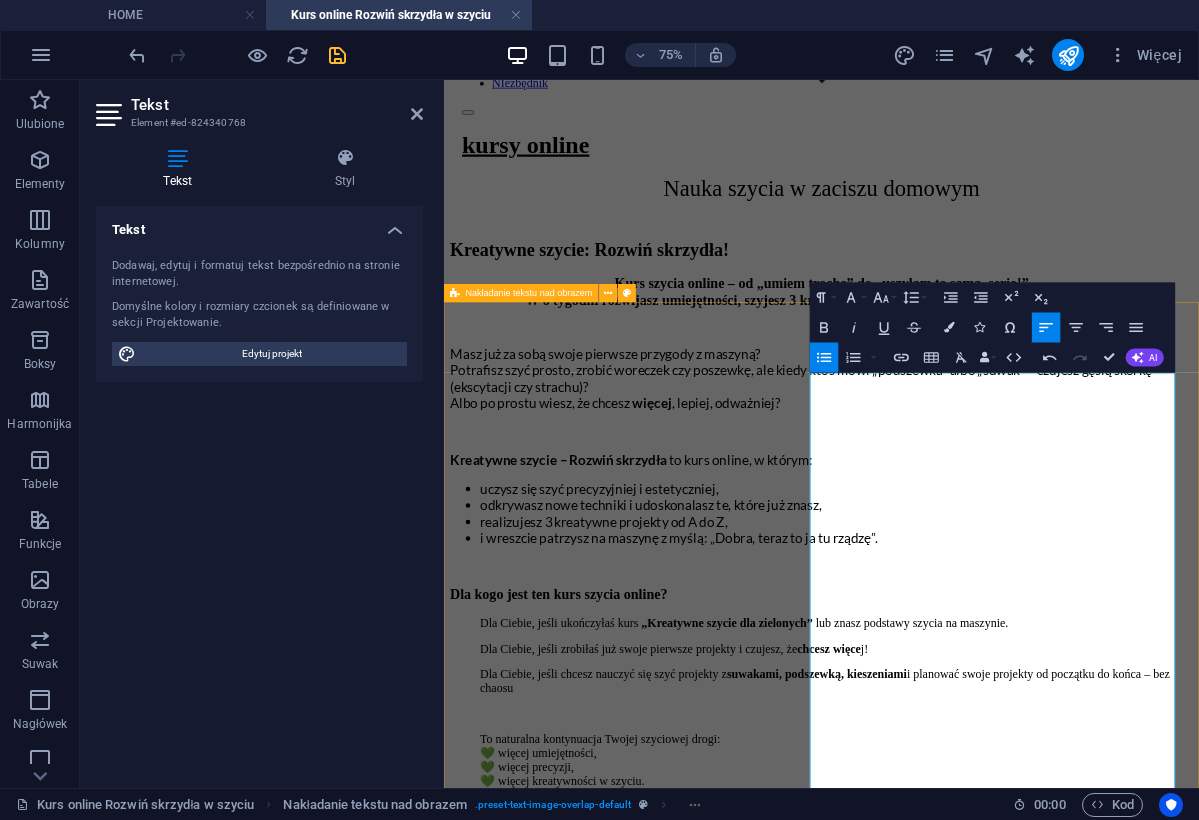 click on "Jak wygląda ten kurs online? 3 moduły z praktycznymi i kreatywnymi projektami Nowy moduł co 2 tygodnie – oglądasz materiały i szyjesz w swoim tempie Dostęp do platformy z filmami instruktażowymi – na pełne 12 miesięcy, abyś mogła wracać do materiałów kiedy tylko chcesz Grupa wsparcia na Facebooku – miejsce do pytań, inspiracji i wymiany pomysłów Co dostajesz w pakiecie kursowym? 4  moduły, w tempie 1 moduł na tydzień - podzielone na lekcje krok po kroku, aby się nie pogubić :) Filmy instruktażowe pokazujące wszystko tak, jakbym szyła razem z Tobą. Nagrania z sesji Q&A (czyli odpowiedzi na pytania, które bałaś się zadać, a ktoś zadał ;) Grupa na Facebooku – tu masz moje pełne wsparcie, odpowiedzi na wszelkie pytania, szyciowe inspiracje i wzajemną motywację od Kursantek. Dostęp do kursu na całe 12 miesięcy - możesz wracać do materiałów kiedy tylko chcesz i coraz więcej kreatywnie szyć. DoLAcz do kursu!" at bounding box center [947, 1728] 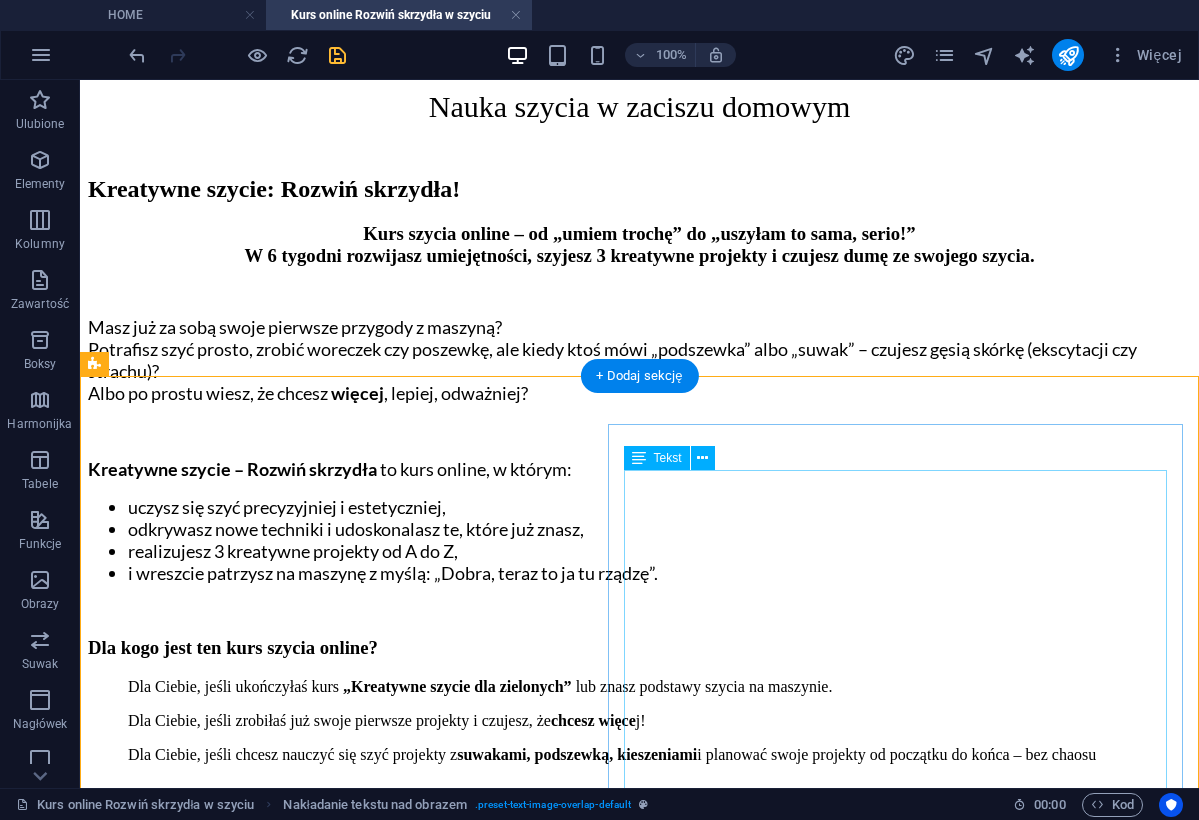 click on "3 moduły z praktycznymi i kreatywnymi projektami Nowy moduł co 2 tygodnie – oglądasz materiały i szyjesz w swoim tempie Dostęp do platformy z filmami instruktażowymi – na pełne 12 miesięcy, abyś mogła wracać do materiałów kiedy tylko chcesz Grupa wsparcia na Facebooku – miejsce do pytań, inspiracji i wymiany pomysłów Co dostajesz w pakiecie kursowym? 4  moduły, w tempie 1 moduł na tydzień - podzielone na lekcje krok po kroku, aby się nie pogubić :) Filmy instruktażowe pokazujące wszystko tak, jakbym szyła razem z Tobą. Nagrania z sesji Q&A (czyli odpowiedzi na pytania, które bałaś się zadać, a ktoś zadał ;) Grupa na Facebooku – tu masz moje pełne wsparcie, odpowiedzi na wszelkie pytania, szyciowe inspiracje i wzajemną motywację od Kursantek. Dostęp do kursu na całe 12 miesięcy - możesz wracać do materiałów kiedy tylko chcesz i coraz więcej kreatywnie szyć." at bounding box center (639, 2101) 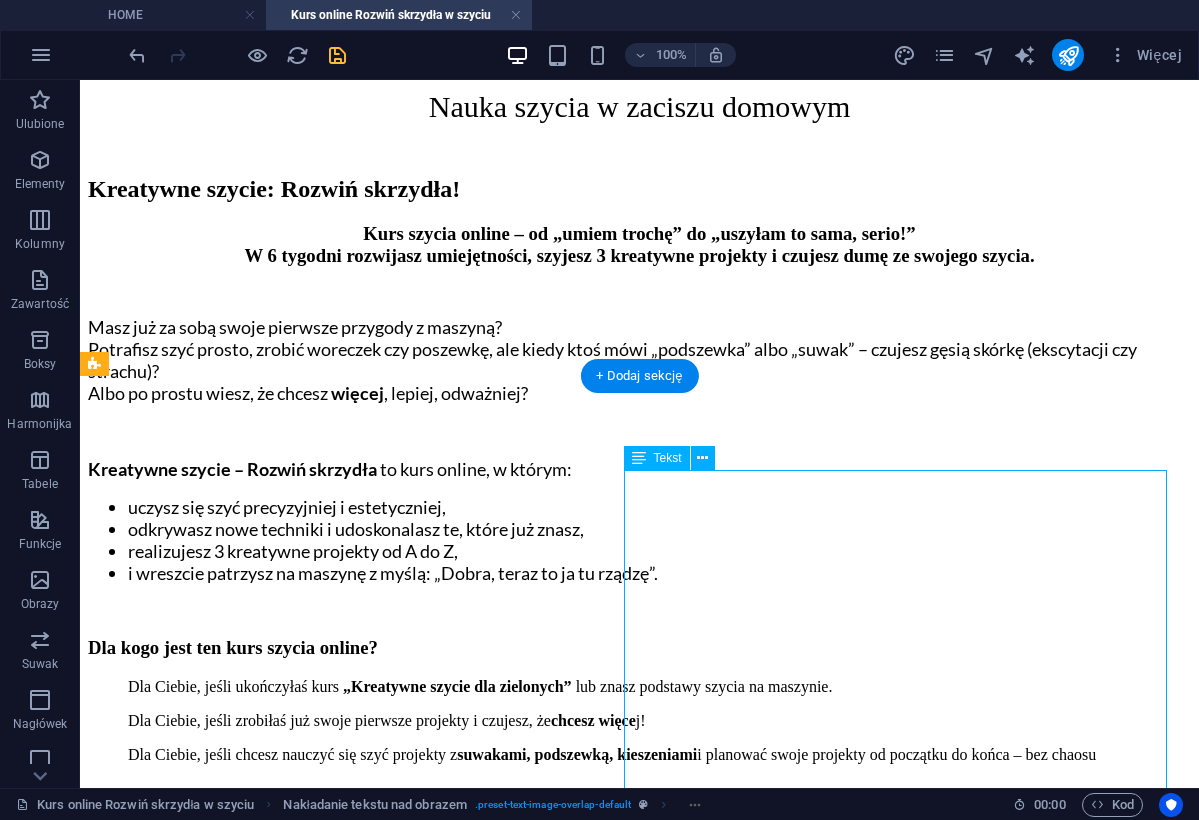 click on "3 moduły z praktycznymi i kreatywnymi projektami Nowy moduł co 2 tygodnie – oglądasz materiały i szyjesz w swoim tempie Dostęp do platformy z filmami instruktażowymi – na pełne 12 miesięcy, abyś mogła wracać do materiałów kiedy tylko chcesz Grupa wsparcia na Facebooku – miejsce do pytań, inspiracji i wymiany pomysłów Co dostajesz w pakiecie kursowym? 4  moduły, w tempie 1 moduł na tydzień - podzielone na lekcje krok po kroku, aby się nie pogubić :) Filmy instruktażowe pokazujące wszystko tak, jakbym szyła razem z Tobą. Nagrania z sesji Q&A (czyli odpowiedzi na pytania, które bałaś się zadać, a ktoś zadał ;) Grupa na Facebooku – tu masz moje pełne wsparcie, odpowiedzi na wszelkie pytania, szyciowe inspiracje i wzajemną motywację od Kursantek. Dostęp do kursu na całe 12 miesięcy - możesz wracać do materiałów kiedy tylko chcesz i coraz więcej kreatywnie szyć." at bounding box center [639, 2101] 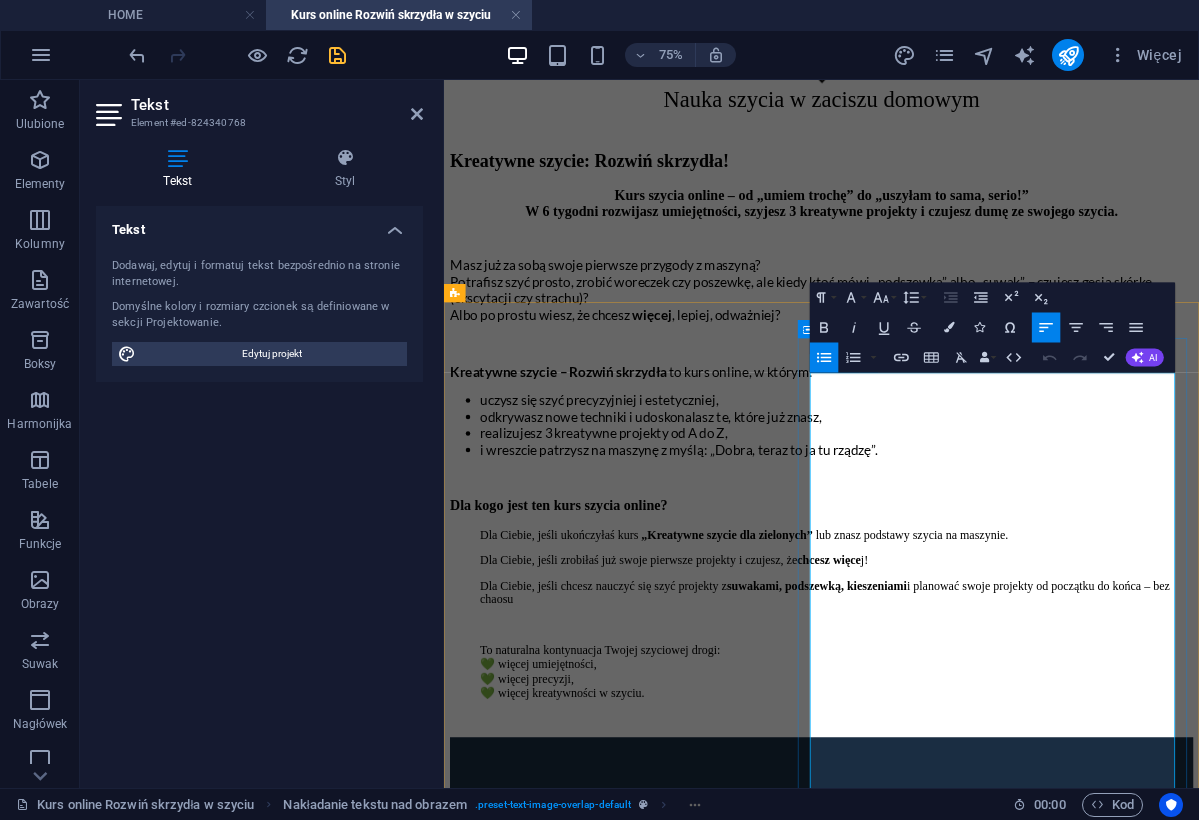 click on "Grupa wsparcia na Facebooku – miejsce do pytań, inspiracji i wymiany pomysłów" at bounding box center [967, 1996] 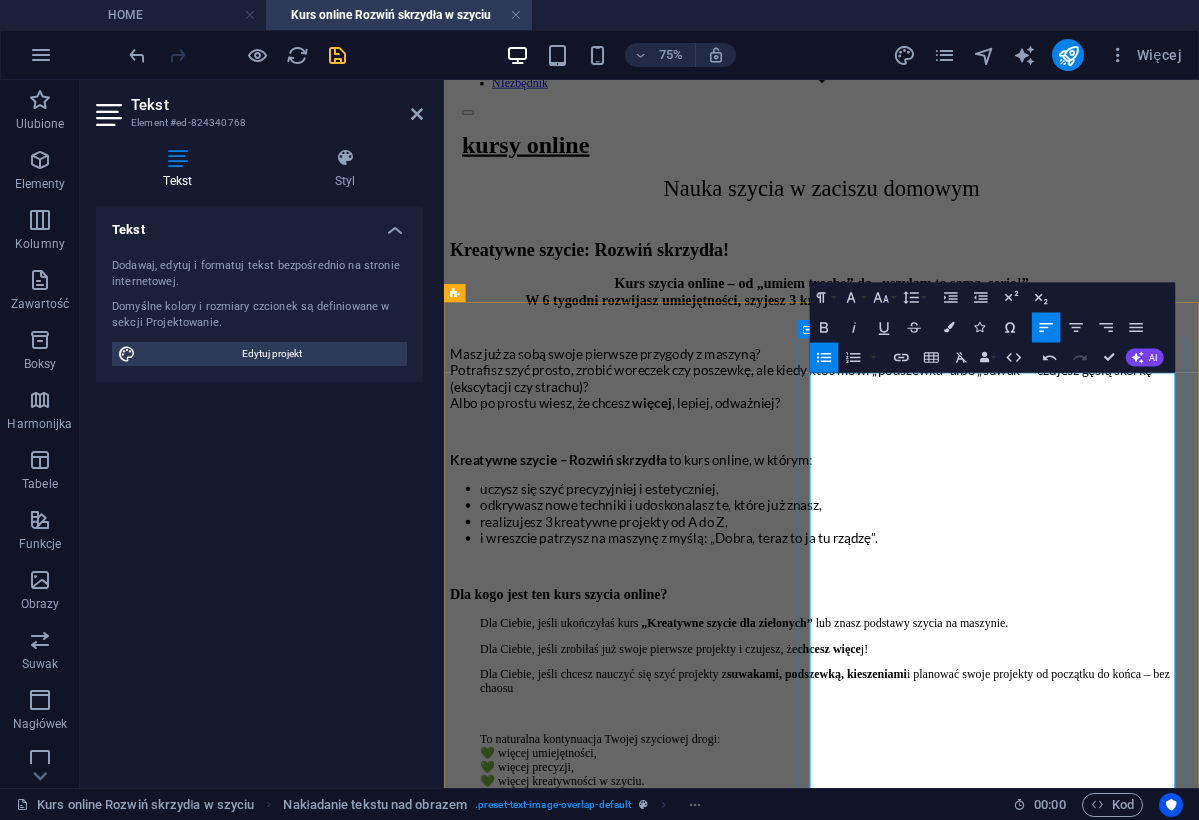 click on "Dostęp do platformy z filmami instruktażowymi – na pełne 12 miesięcy, abyś mogła wracać do materiałów kiedy tylko chces" at bounding box center (967, 2058) 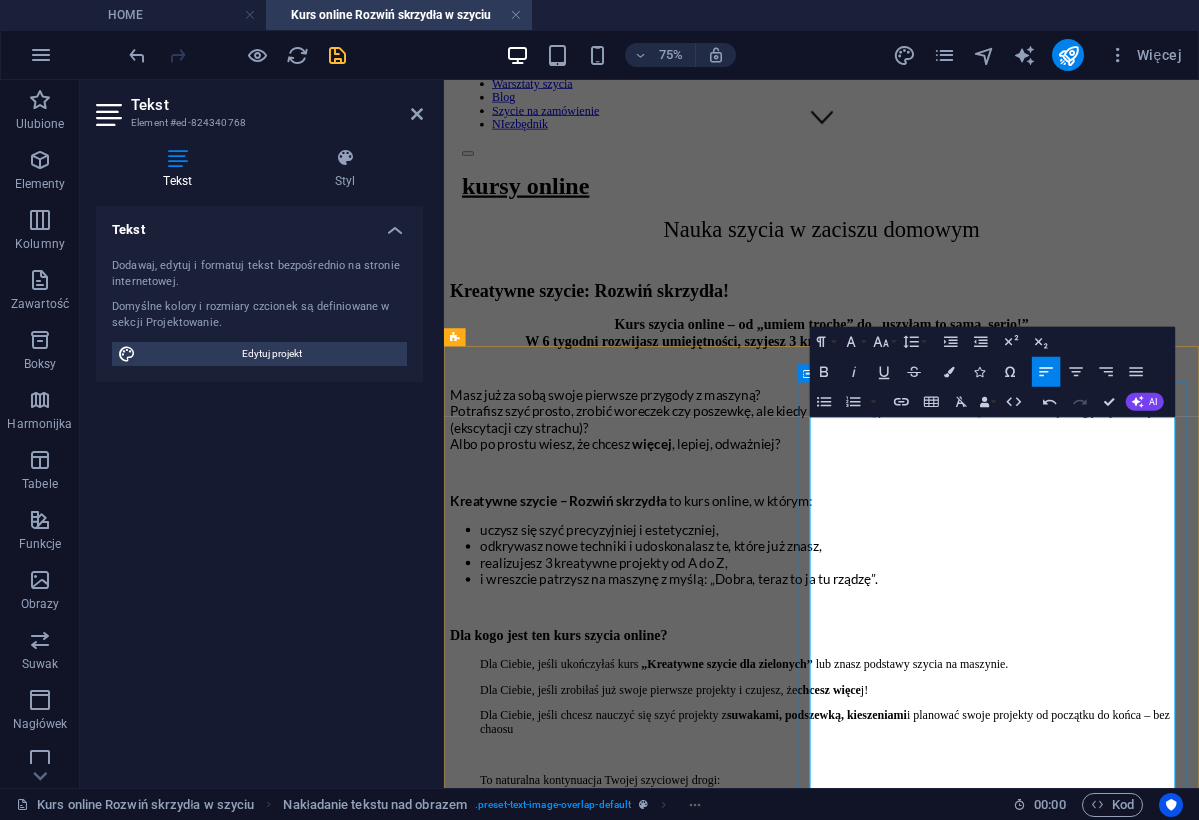 scroll, scrollTop: 855, scrollLeft: 0, axis: vertical 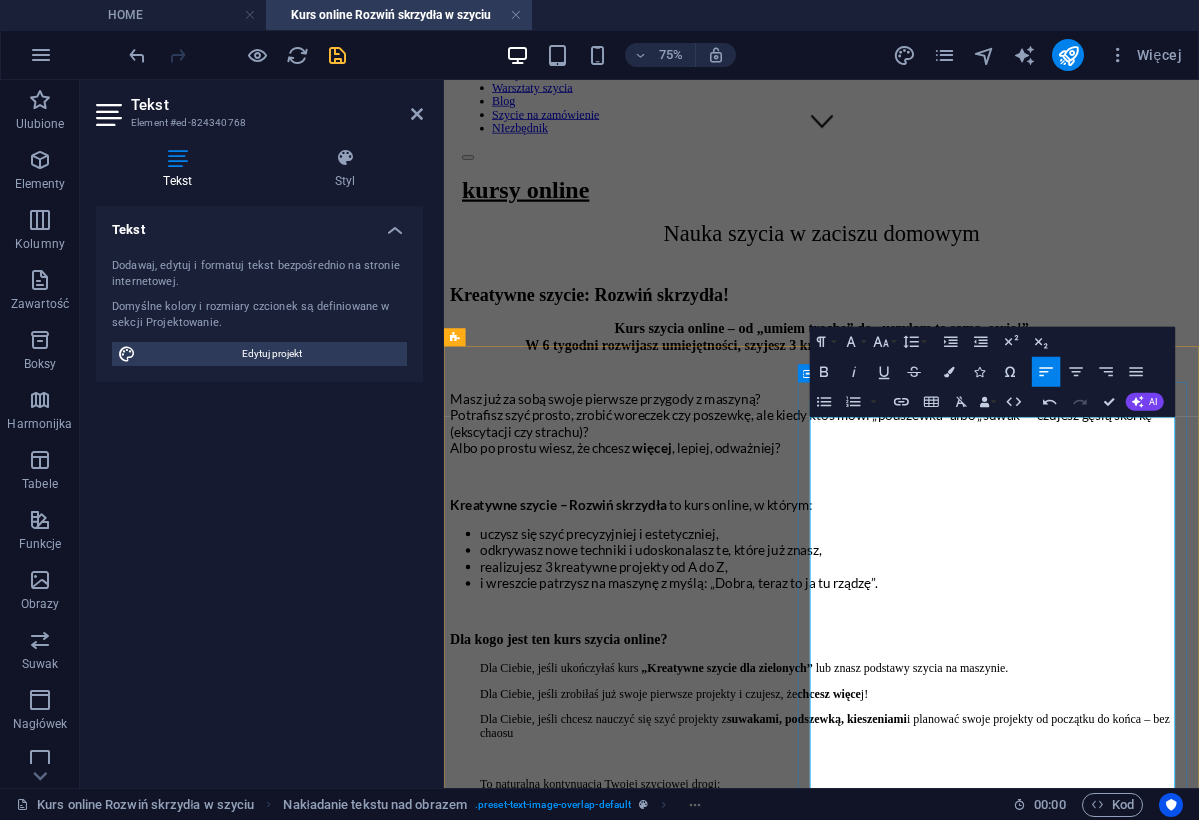 drag, startPoint x: 949, startPoint y: 540, endPoint x: 1011, endPoint y: 691, distance: 163.23296 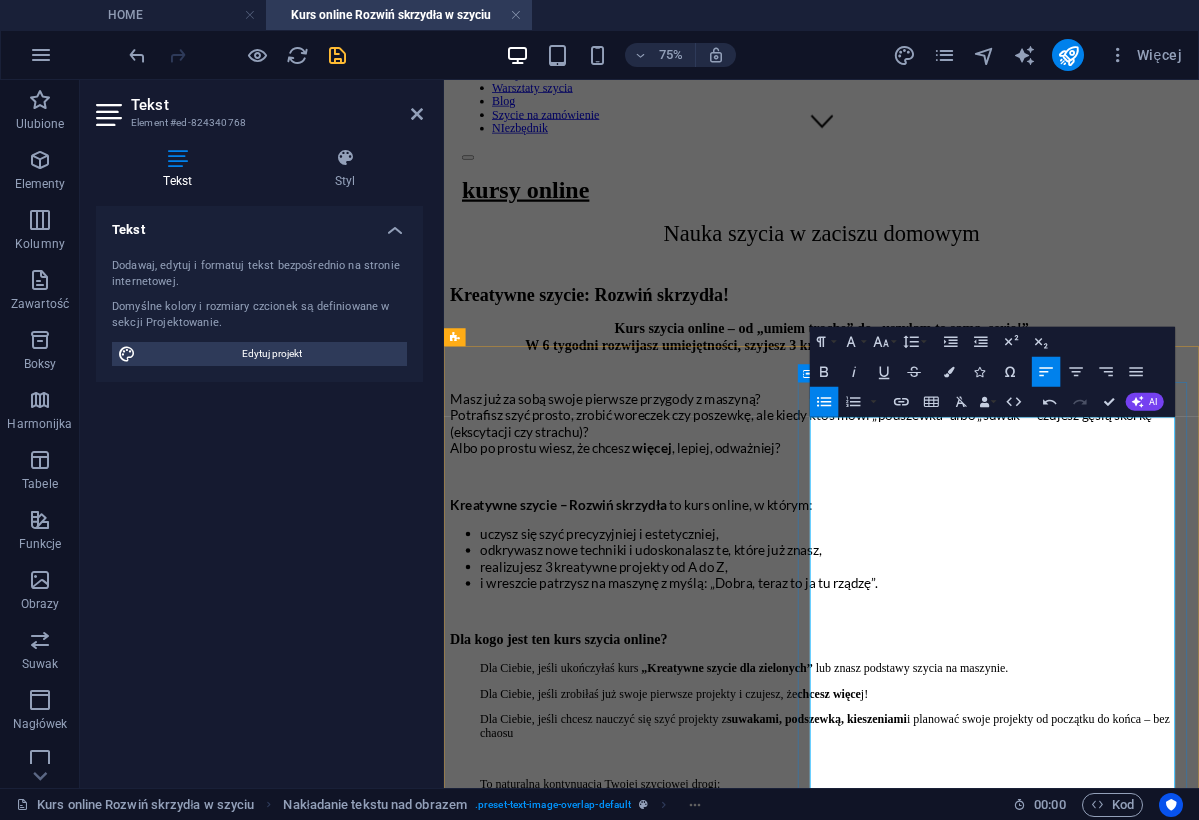 click on "3 moduły z praktycznymi i kreatywnymi projektami Nowy moduł co 2 tygodnie – oglądasz materiały i szyjesz w swoim tempie Dostęp do platformy z filmami instruktażowymi – na pełne 12 miesięcy, abyś mogła wracać do materiałów kiedy tylko chcesz Grupa wsparcia na Facebooku – miejsce do pytań, inspiracji i wymiany pomysłów Co dostajesz w pakiecie kursowym? 4  moduły, w tempie 1 moduł na tydzień - podzielone na lekcje krok po kroku, aby się nie pogubić :) Filmy instruktażowe pokazujące wszystko tak, jakbym szyła razem z Tobą. Nagrania z sesji Q&A (czyli odpowiedzi na pytania, które bałaś się zadać, a ktoś zadał ;) Grupa na Facebooku – tu masz moje pełne wsparcie, odpowiedzi na wszelkie pytania, szyciowe inspiracje i wzajemną motywację od Kursantek. Dostęp do kursu na całe 12 miesięcy - możesz wracać do materiałów kiedy tylko chcesz i coraz więcej kreatywnie szyć." at bounding box center (947, 2222) 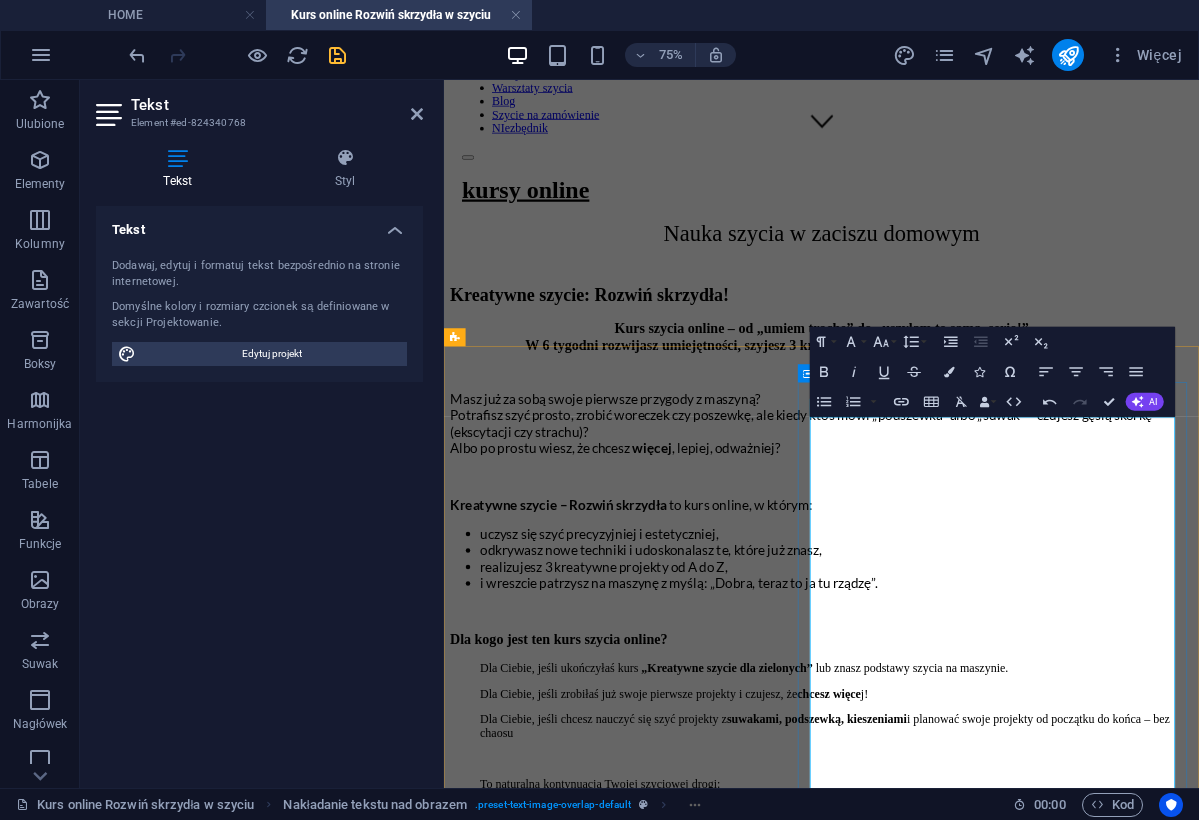 drag, startPoint x: 1120, startPoint y: 732, endPoint x: 944, endPoint y: 540, distance: 260.46112 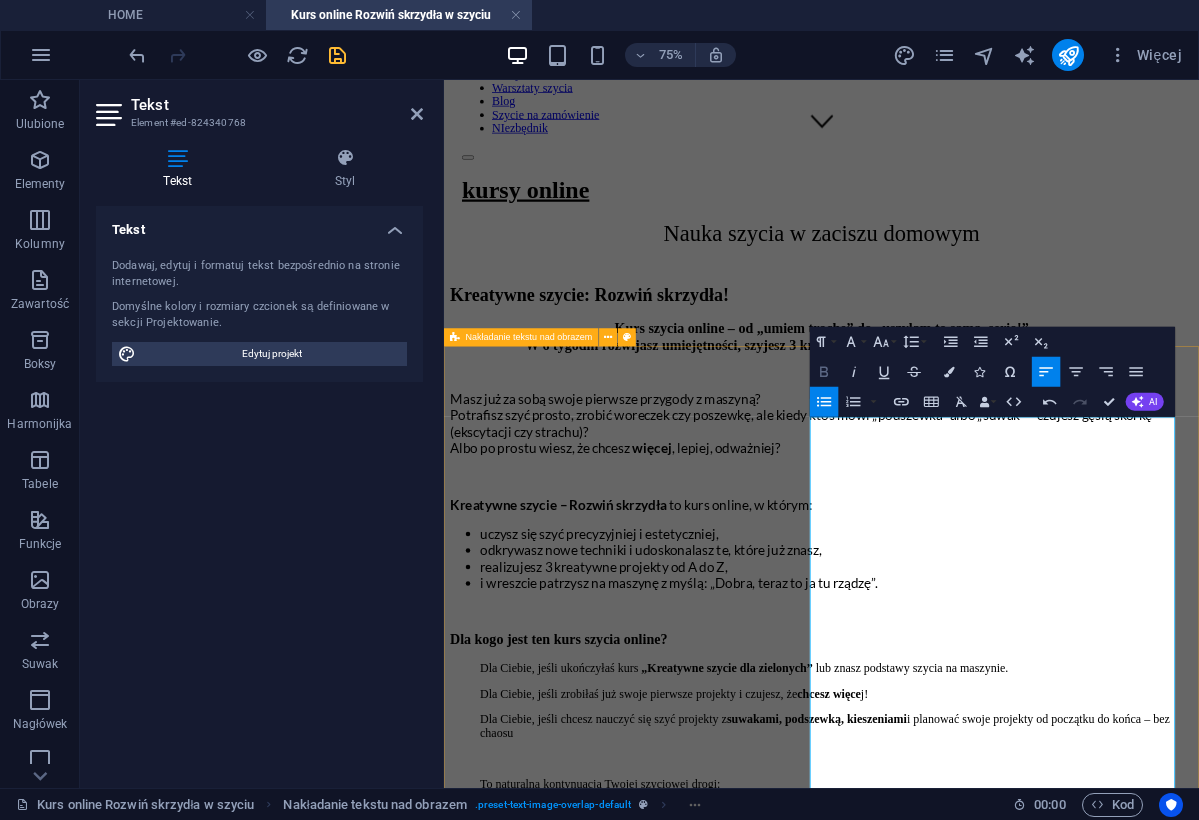 click 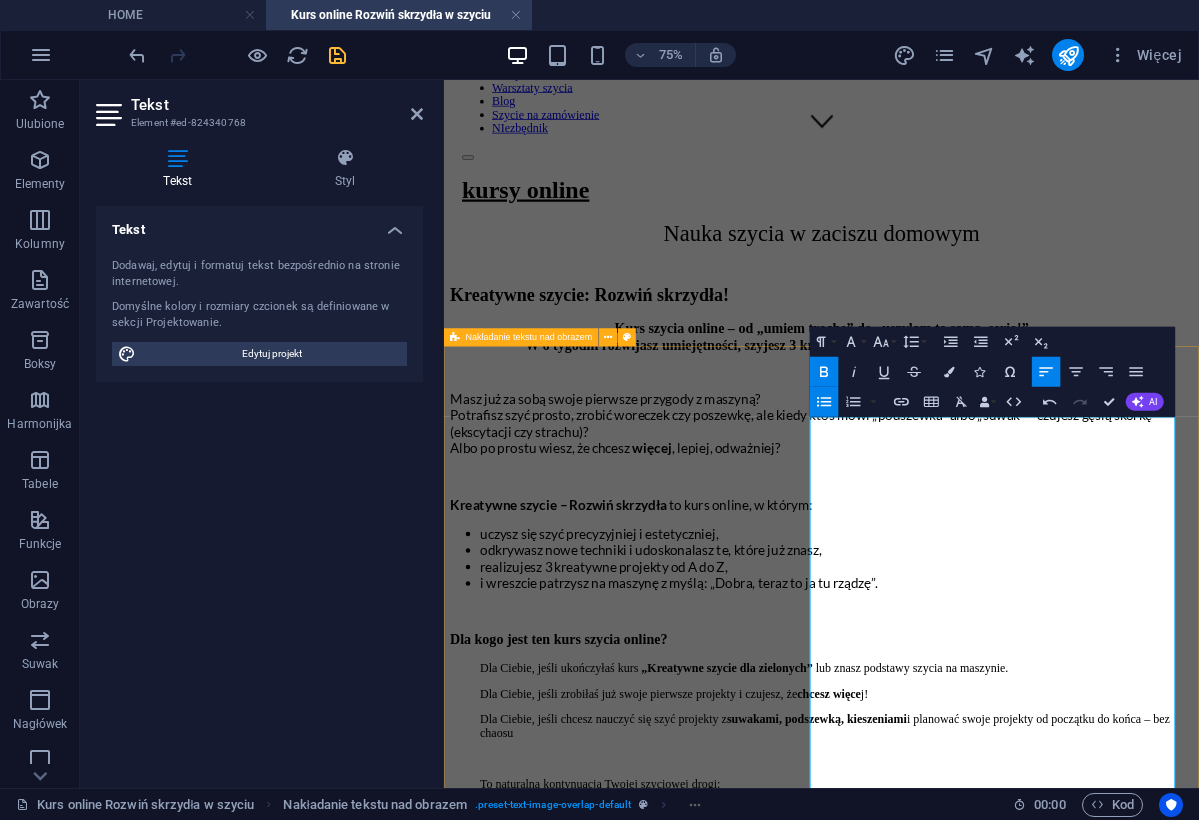 click 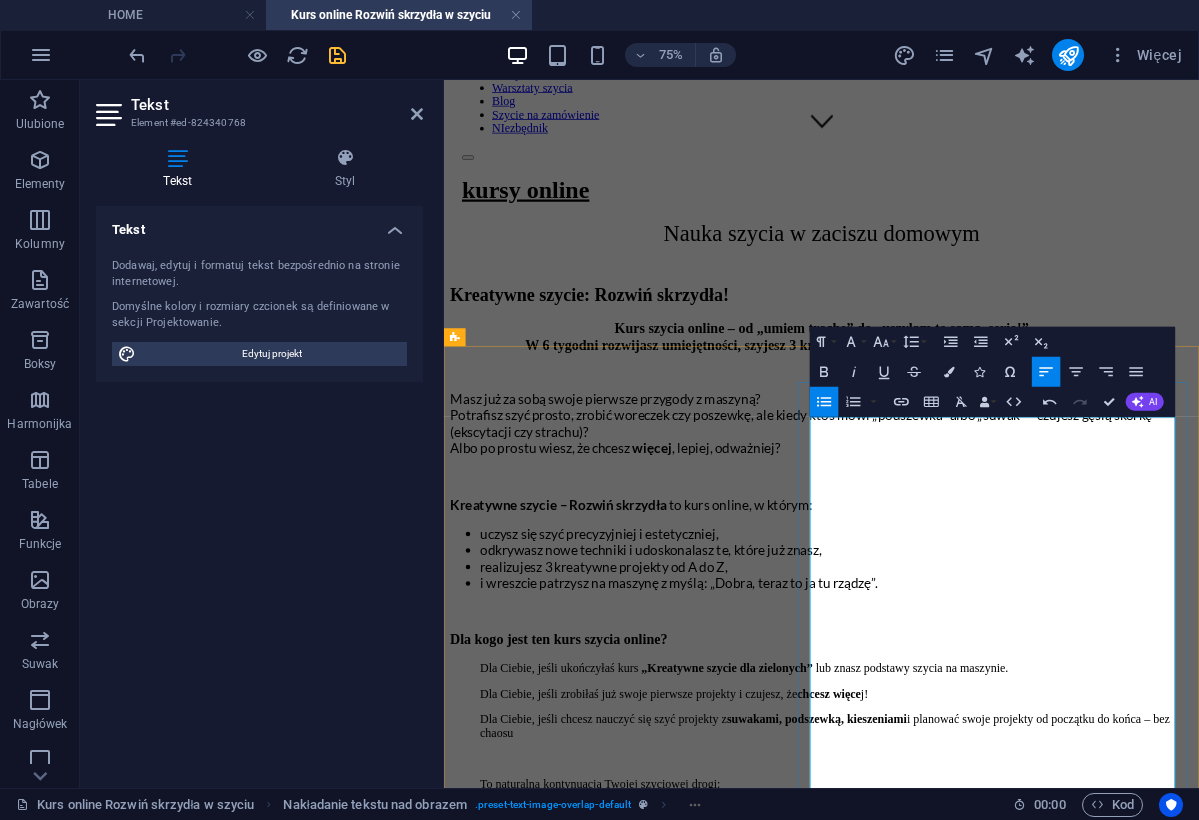 click 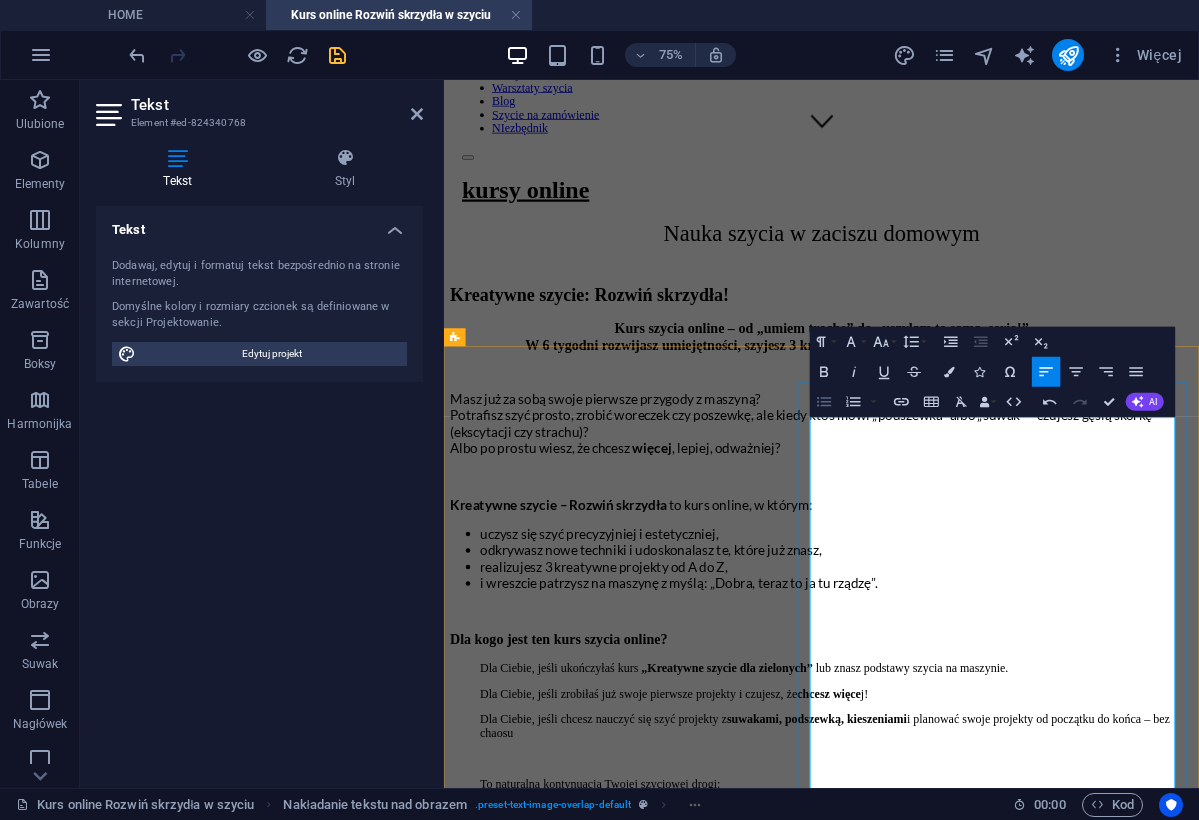 click 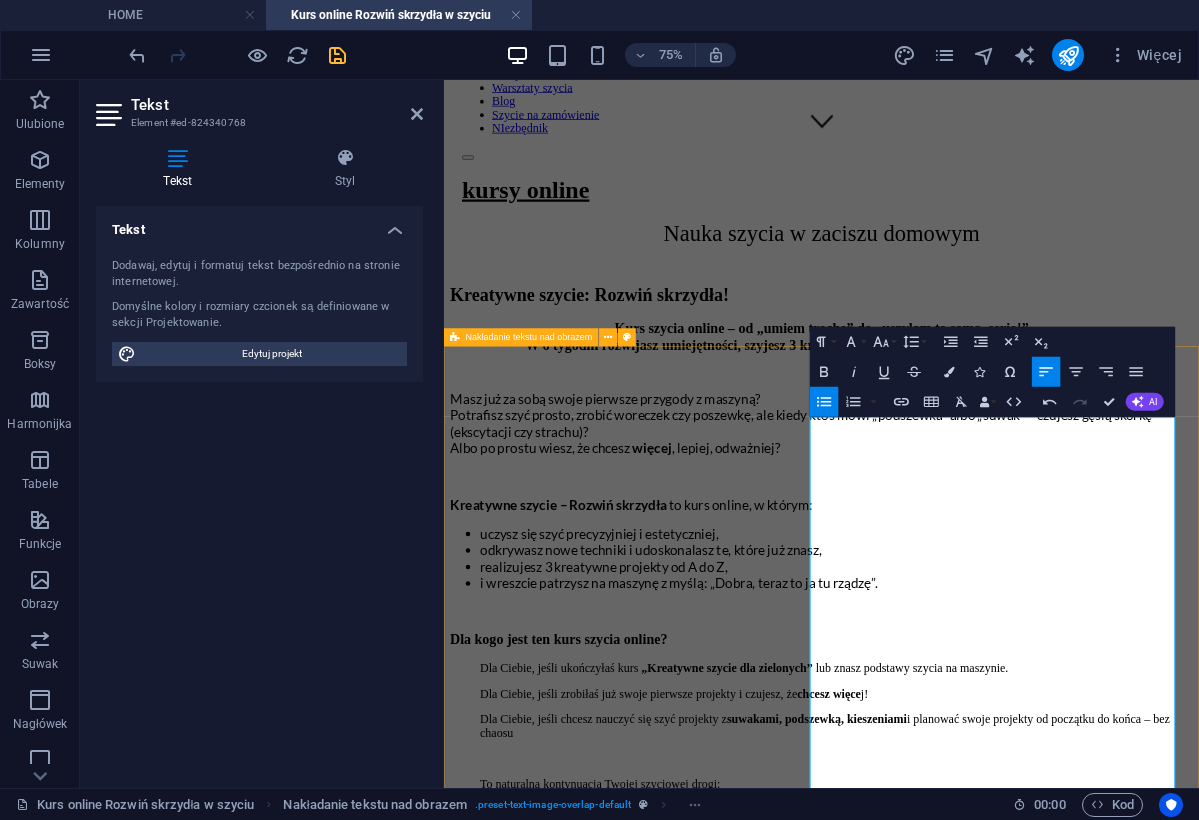 click on "Jak wygląda ten kurs online? 3 moduły z praktycznymi i kreatywnymi projektami Nowy moduł co 2 tygodnie – oglądasz materiały i szyjesz w swoim tempie Dostęp do platformy z filmami instruktażowymi – na pełne 12 miesięcy, abyś mogła wracać do materiałów kiedy tylko chcesz Grupa wsparcia na Facebooku – miejsce do pytań, inspiracji i wymiany pomysłów Co dostajesz w pakiecie kursowym? 4  moduły, w tempie 1 moduł na tydzień - podzielone na lekcje krok po kroku, aby się nie pogubić :) Filmy instruktażowe pokazujące wszystko tak, jakbym szyła razem z Tobą. Nagrania z sesji Q&A (czyli odpowiedzi na pytania, które bałaś się zadać, a ktoś zadał ;) Grupa na Facebooku – tu masz moje pełne wsparcie, odpowiedzi na wszelkie pytania, szyciowe inspiracje i wzajemną motywację od Kursantek. Dostęp do kursu na całe 12 miesięcy - możesz wracać do materiałów kiedy tylko chcesz i coraz więcej kreatywnie szyć. DoLAcz do kursu!" at bounding box center [947, 1750] 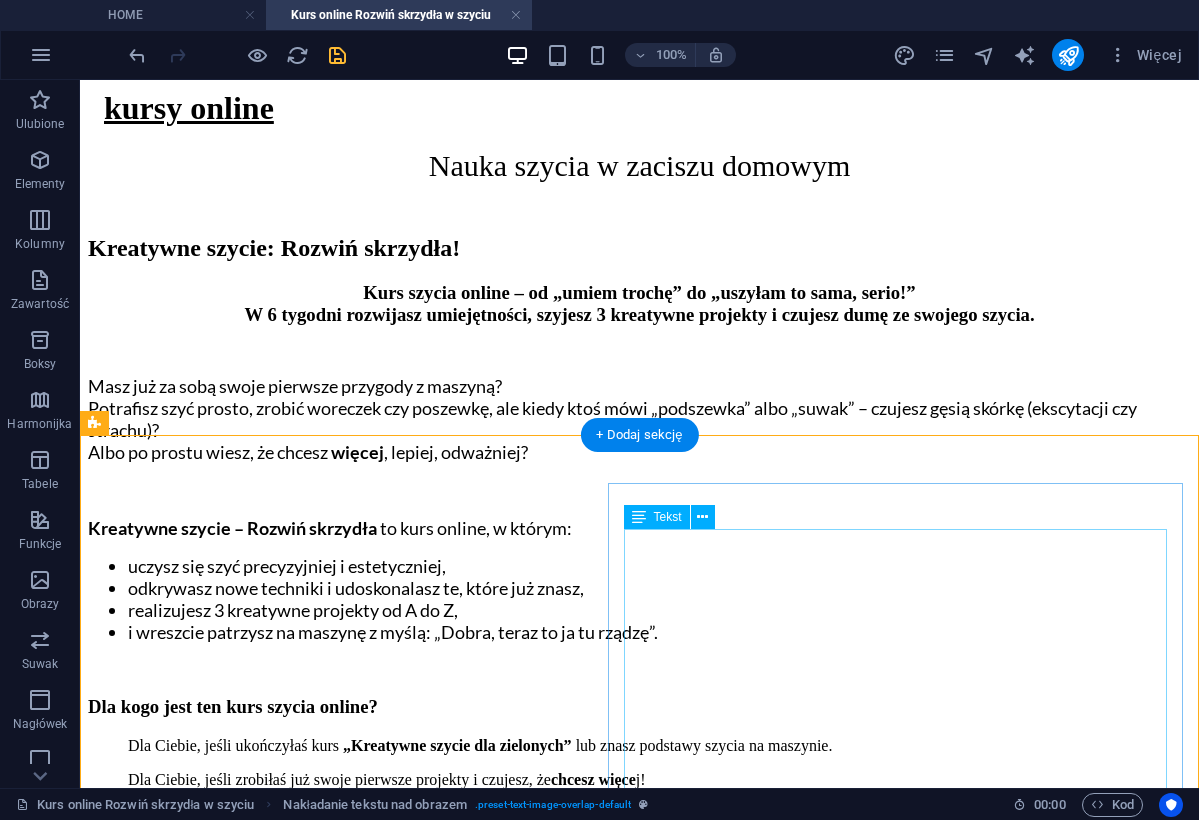 click on "3 moduły z praktycznymi i kreatywnymi projektami Nowy moduł co 2 tygodnie – oglądasz materiały i szyjesz w swoim tempie Dostęp do platformy z filmami instruktażowymi – na pełne 12 miesięcy, abyś mogła wracać do materiałów kiedy tylko chcesz Grupa wsparcia na Facebooku – miejsce do pytań, inspiracji i wymiany pomysłów Co dostajesz w pakiecie kursowym? 4  moduły, w tempie 1 moduł na tydzień - podzielone na lekcje krok po kroku, aby się nie pogubić :) Filmy instruktażowe pokazujące wszystko tak, jakbym szyła razem z Tobą. Nagrania z sesji Q&A (czyli odpowiedzi na pytania, które bałaś się zadać, a ktoś zadał ;) Grupa na Facebooku – tu masz moje pełne wsparcie, odpowiedzi na wszelkie pytania, szyciowe inspiracje i wzajemną motywację od Kursantek. Dostęp do kursu na całe 12 miesięcy - możesz wracać do materiałów kiedy tylko chcesz i coraz więcej kreatywnie szyć." at bounding box center (639, 2134) 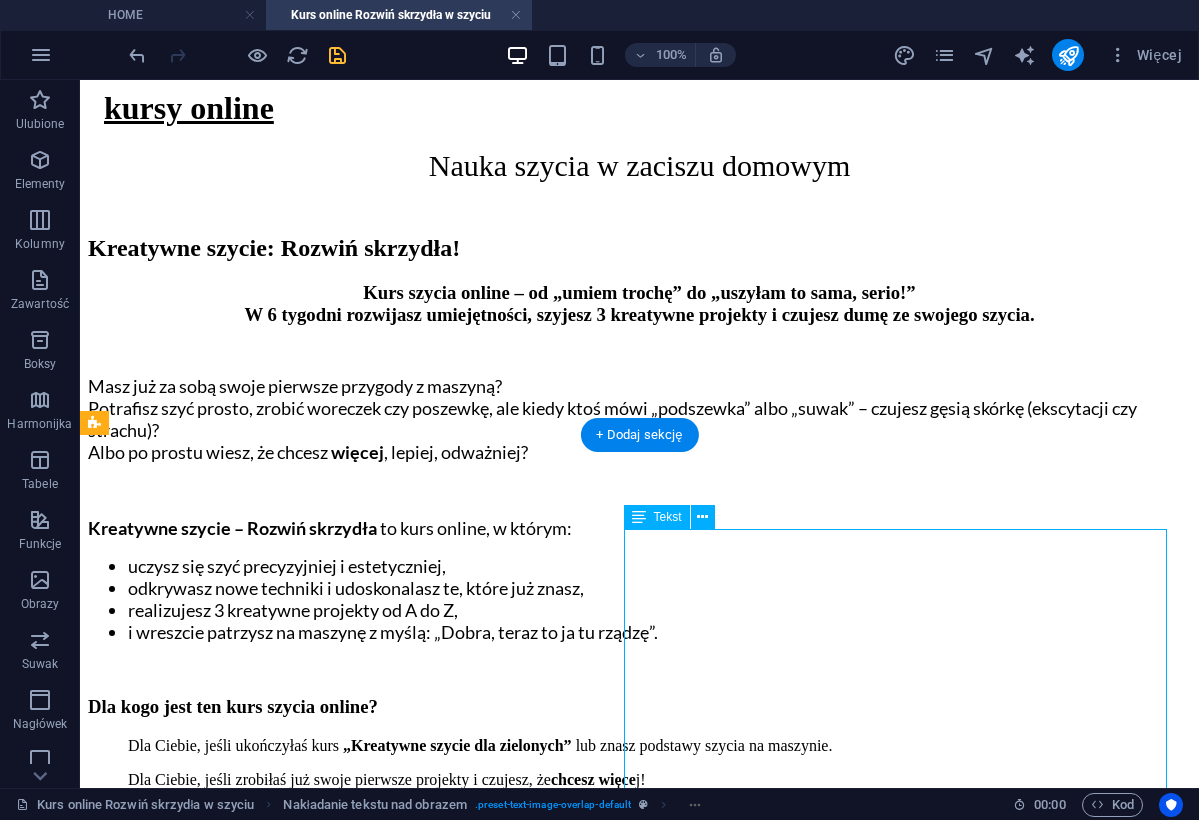 click on "3 moduły z praktycznymi i kreatywnymi projektami Nowy moduł co 2 tygodnie – oglądasz materiały i szyjesz w swoim tempie Dostęp do platformy z filmami instruktażowymi – na pełne 12 miesięcy, abyś mogła wracać do materiałów kiedy tylko chcesz Grupa wsparcia na Facebooku – miejsce do pytań, inspiracji i wymiany pomysłów Co dostajesz w pakiecie kursowym? 4  moduły, w tempie 1 moduł na tydzień - podzielone na lekcje krok po kroku, aby się nie pogubić :) Filmy instruktażowe pokazujące wszystko tak, jakbym szyła razem z Tobą. Nagrania z sesji Q&A (czyli odpowiedzi na pytania, które bałaś się zadać, a ktoś zadał ;) Grupa na Facebooku – tu masz moje pełne wsparcie, odpowiedzi na wszelkie pytania, szyciowe inspiracje i wzajemną motywację od Kursantek. Dostęp do kursu na całe 12 miesięcy - możesz wracać do materiałów kiedy tylko chcesz i coraz więcej kreatywnie szyć." at bounding box center [639, 2134] 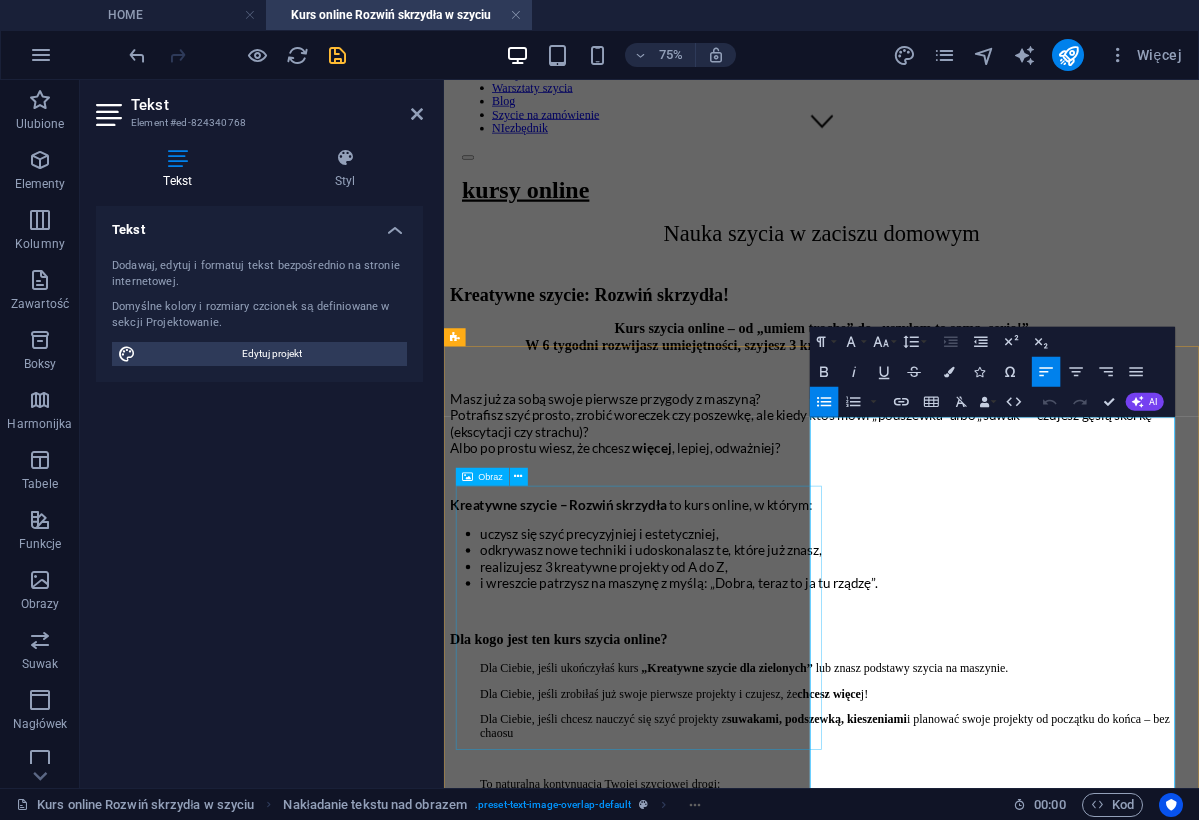 type 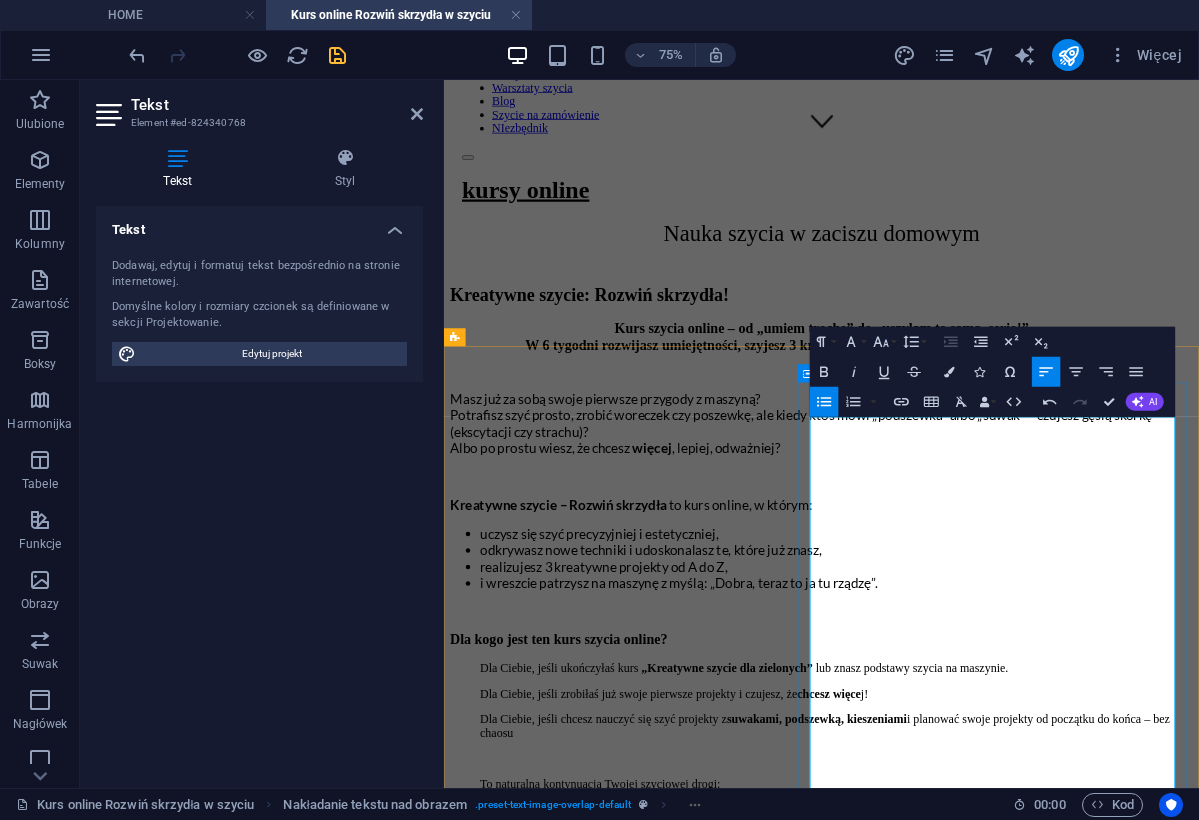click on "Nowy moduł co 2 tygodnie – oglądasz materiały i szyjesz w swoim tempie" at bounding box center (967, 2065) 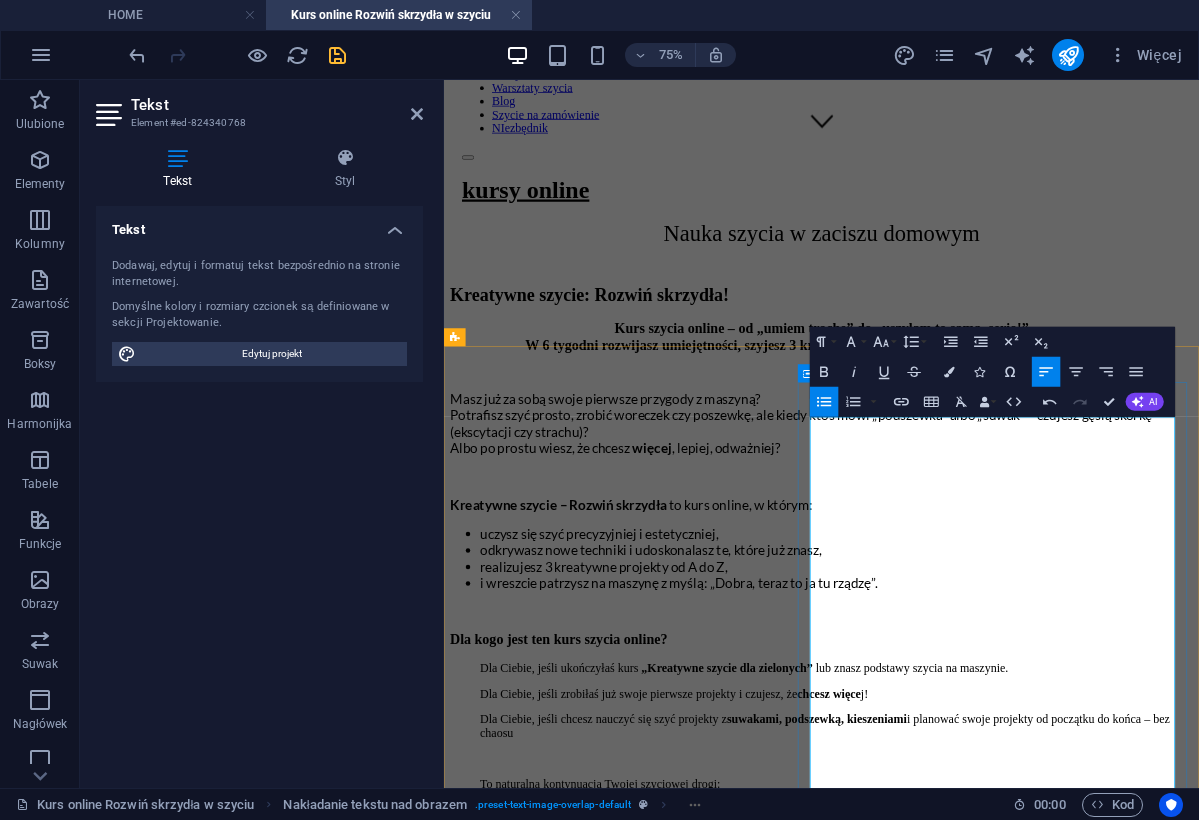click on "Dostęp do platformy z filmami instruktażowymi – na pełne 12 miesięcy, abyś mogła wracać do materiałów kiedy tylko chcesz" at bounding box center [967, 2083] 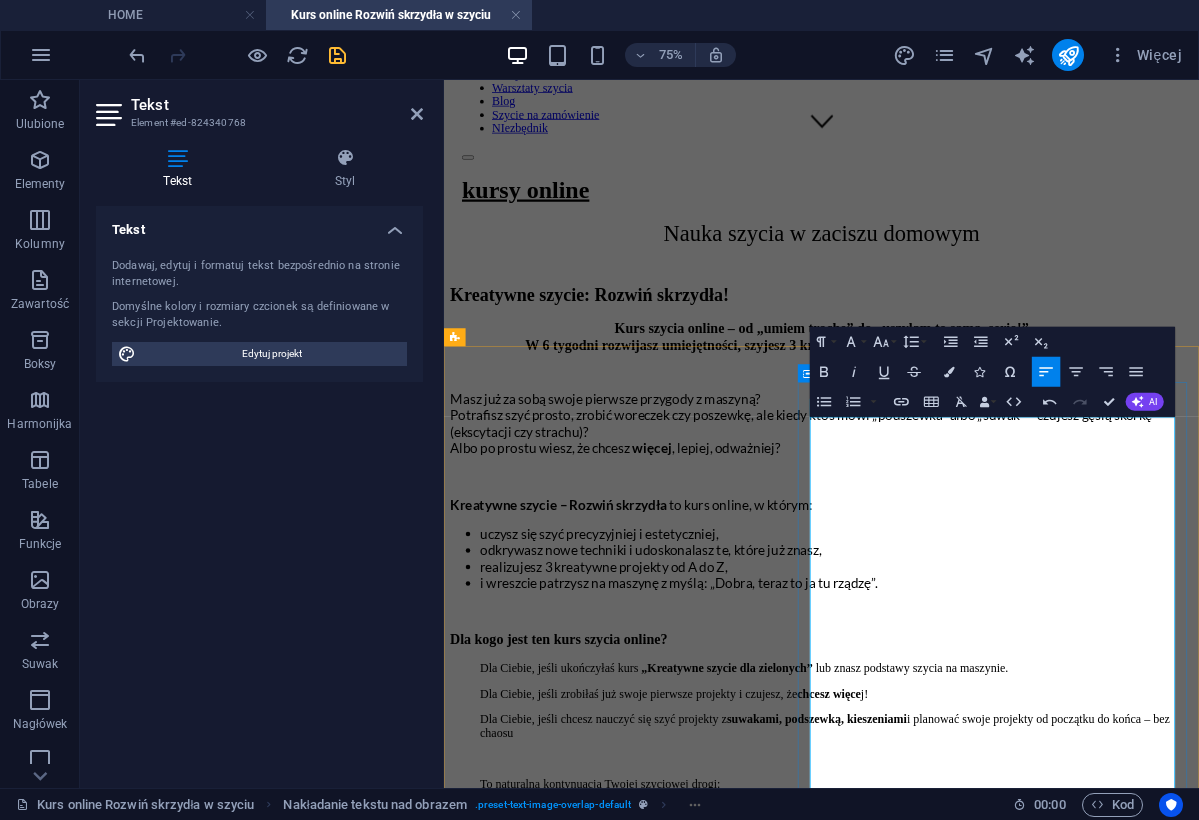 click on "*  Nowy moduł co 2 tygodnie – oglądasz materiały i szyjesz w swoim tempie" at bounding box center (967, 2065) 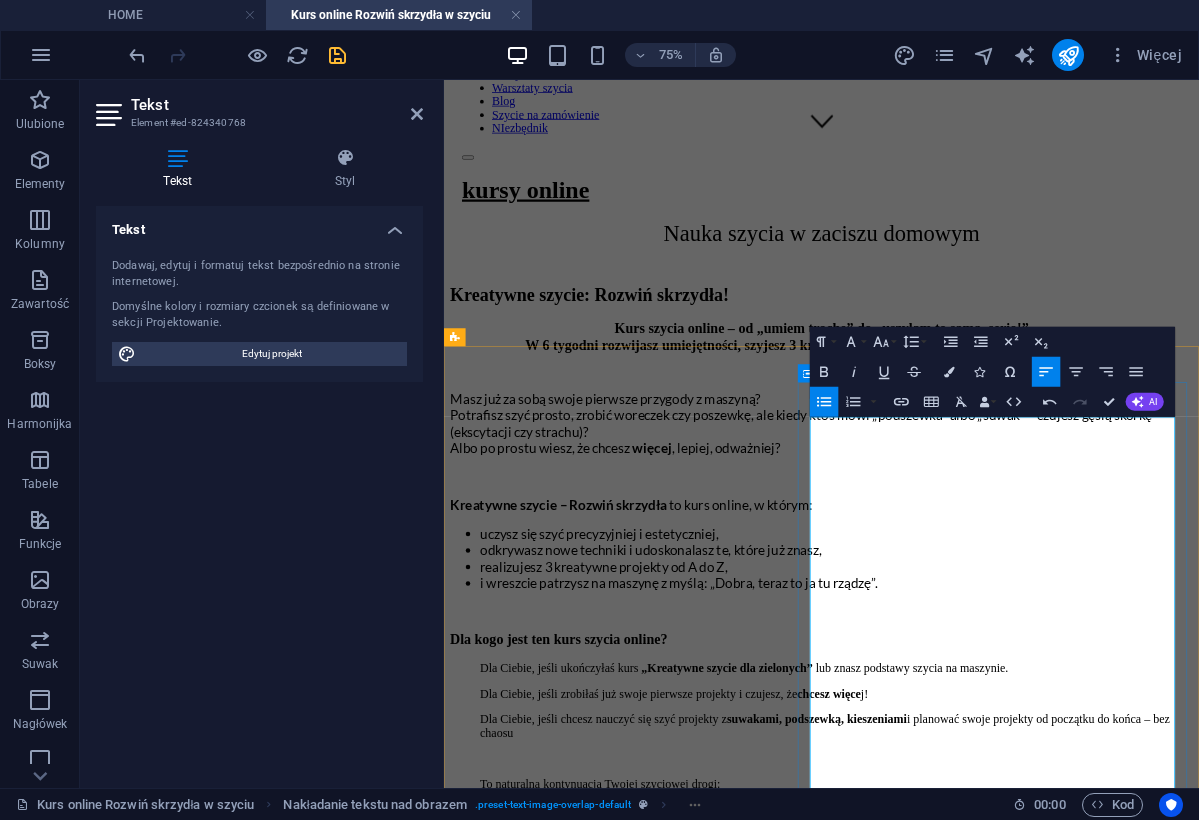 click on "*  Dostęp do platformy z filmami instruktażowymi – na pełne 12 miesięcy, abyś mogła wracać do materiałów kiedy tylko chcesz" at bounding box center [967, 2083] 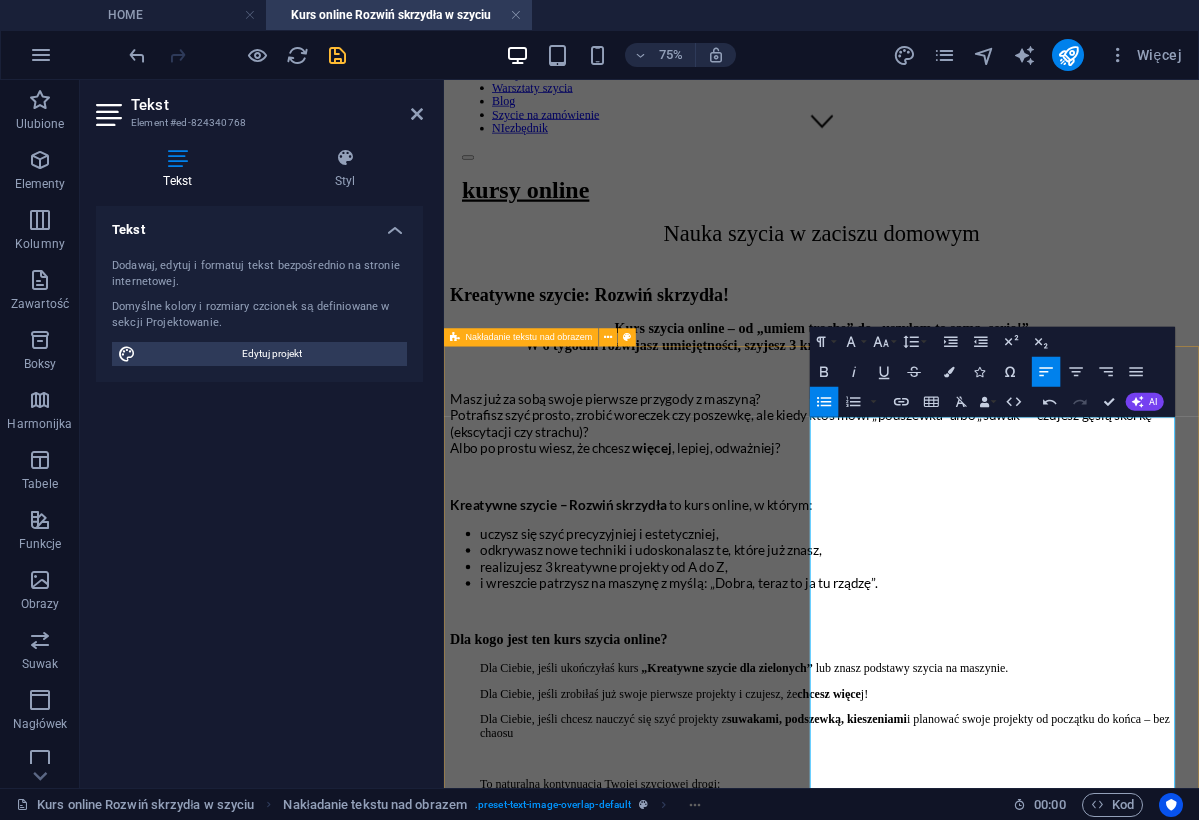 click on "Jak wygląda ten kurs online? *  3 moduły z praktycznymi i kreatywnymi projektami *  Nowy moduł co 2 tygodnie – oglądasz materiały i szyjesz w swoim tempie *  Dostęp do platformy z filmami instruktażowymi – na pełne 12 miesięcy, abyś mogła wracać do materiałów kiedy tylko chcesz *  Grupa wsparcia na Facebooku – miejsce do pytań, inspiracji i wymiany pomysłów Co dostajesz w pakiecie kursowym? 4  moduły, w tempie 1 moduł na tydzień - podzielone na lekcje krok po kroku, aby się nie pogubić :) Filmy instruktażowe pokazujące wszystko tak, jakbym szyła razem z Tobą. Nagrania z sesji Q&A (czyli odpowiedzi na pytania, które bałaś się zadać, a ktoś zadał ;) Grupa na Facebooku – tu masz moje pełne wsparcie, odpowiedzi na wszelkie pytania, szyciowe inspiracje i wzajemną motywację od Kursantek. Dostęp do kursu na całe 12 miesięcy - możesz wracać do materiałów kiedy tylko chcesz i coraz więcej kreatywnie szyć. DoLAcz do kursu!" at bounding box center (947, 1750) 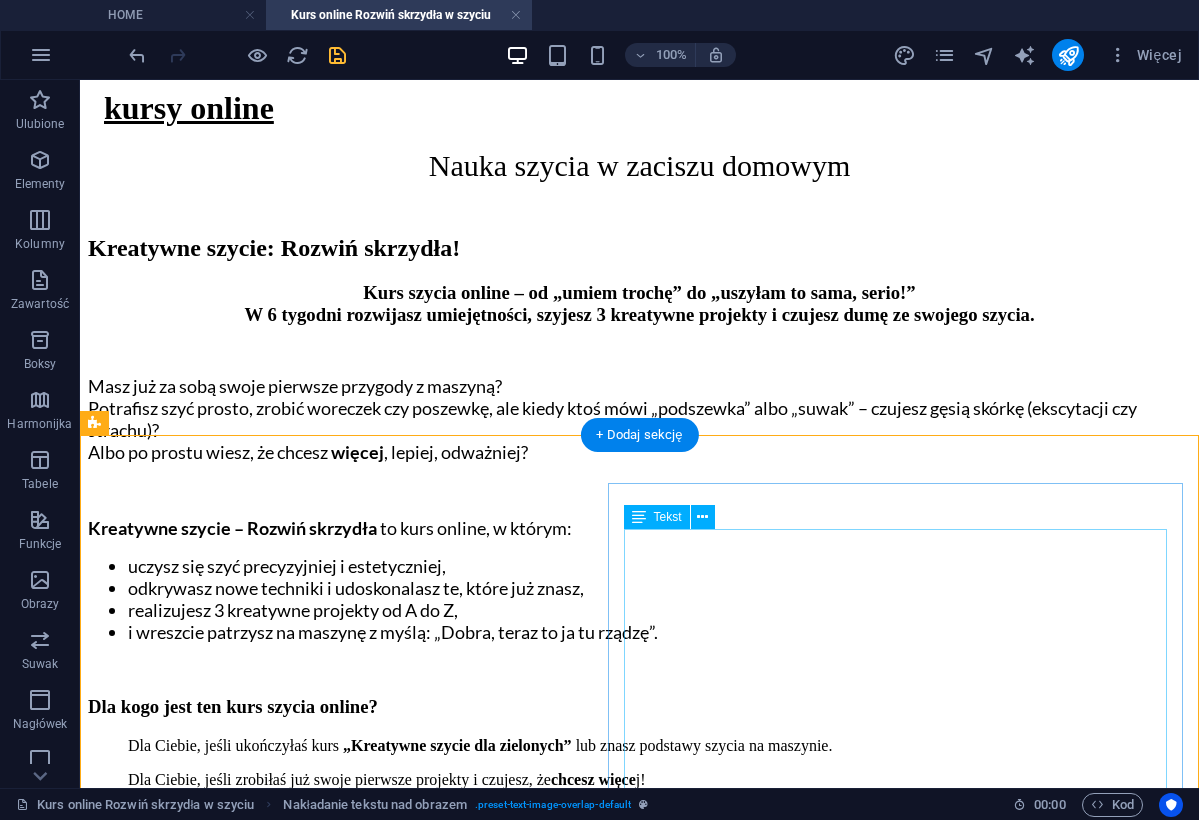 click on "* 3 moduły z praktycznymi i kreatywnymi projektami * Nowy moduł co 2 tygodnie – oglądasz materiały i szyjesz w swoim tempie * Dostęp do platformy z filmami instruktażowymi – na pełne 12 miesięcy, abyś mogła wracać do materiałów kiedy tylko chcesz * Grupa wsparcia na Facebooku – miejsce do pytań, inspiracji i wymiany pomysłów Co dostajesz w pakiecie kursowym? 4  moduły, w tempie 1 moduł na tydzień - podzielone na lekcje krok po kroku, aby się nie pogubić :) Filmy instruktażowe pokazujące wszystko tak, jakbym szyła razem z Tobą. Nagrania z sesji Q&A (czyli odpowiedzi na pytania, które bałaś się zadać, a ktoś zadał ;) Grupa na Facebooku – tu masz moje pełne wsparcie, odpowiedzi na wszelkie pytania, szyciowe inspiracje i wzajemną motywację od Kursantek. Dostęp do kursu na całe 12 miesięcy - możesz wracać do materiałów kiedy tylko chcesz i coraz więcej kreatywnie szyć." at bounding box center (639, 2134) 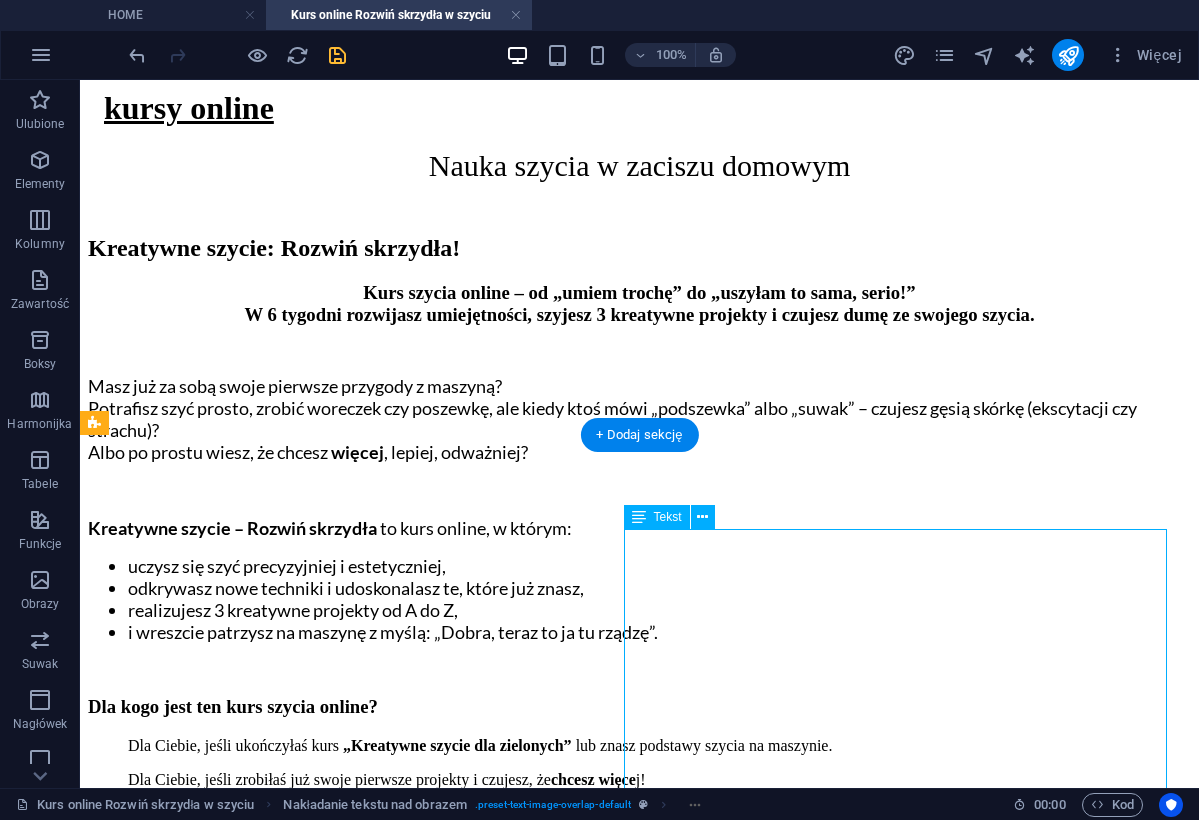 click on "* 3 moduły z praktycznymi i kreatywnymi projektami * Nowy moduł co 2 tygodnie – oglądasz materiały i szyjesz w swoim tempie * Dostęp do platformy z filmami instruktażowymi – na pełne 12 miesięcy, abyś mogła wracać do materiałów kiedy tylko chcesz * Grupa wsparcia na Facebooku – miejsce do pytań, inspiracji i wymiany pomysłów Co dostajesz w pakiecie kursowym? 4  moduły, w tempie 1 moduł na tydzień - podzielone na lekcje krok po kroku, aby się nie pogubić :) Filmy instruktażowe pokazujące wszystko tak, jakbym szyła razem z Tobą. Nagrania z sesji Q&A (czyli odpowiedzi na pytania, które bałaś się zadać, a ktoś zadał ;) Grupa na Facebooku – tu masz moje pełne wsparcie, odpowiedzi na wszelkie pytania, szyciowe inspiracje i wzajemną motywację od Kursantek. Dostęp do kursu na całe 12 miesięcy - możesz wracać do materiałów kiedy tylko chcesz i coraz więcej kreatywnie szyć." at bounding box center [639, 2134] 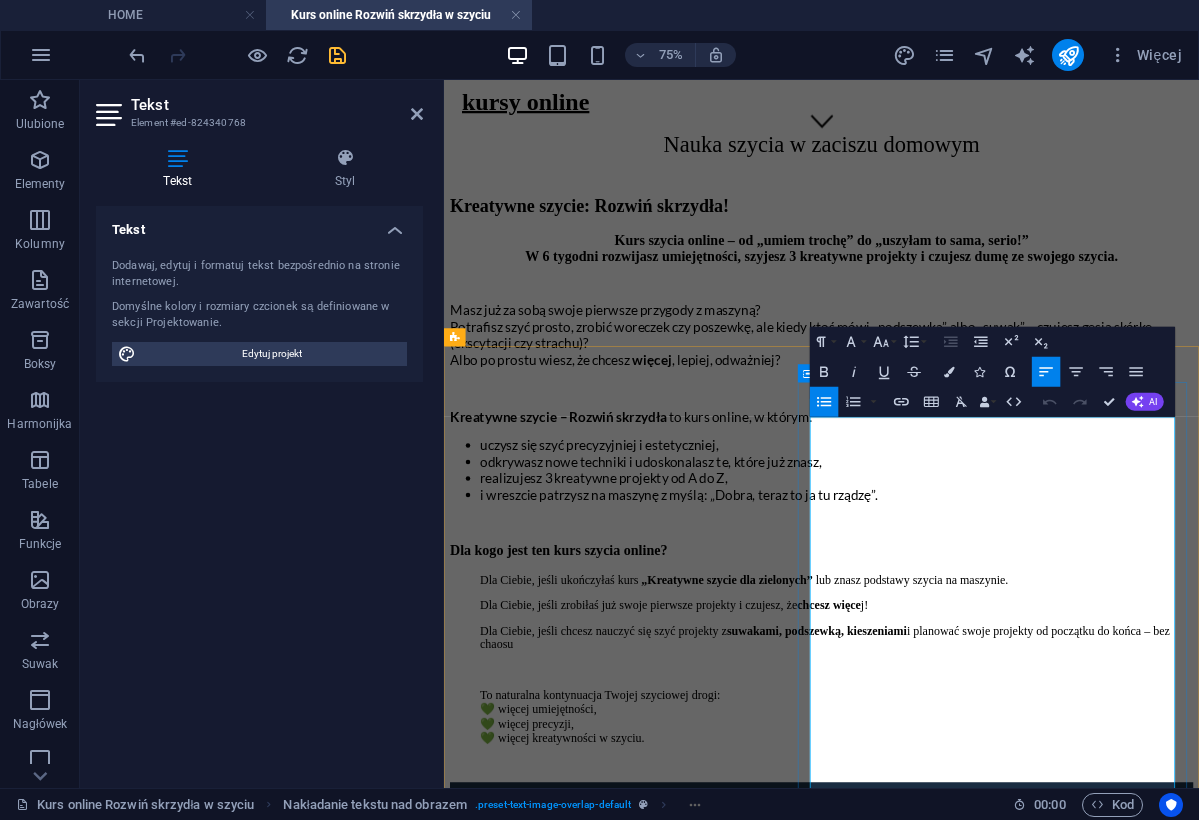 drag, startPoint x: 1343, startPoint y: 565, endPoint x: 1343, endPoint y: 577, distance: 12 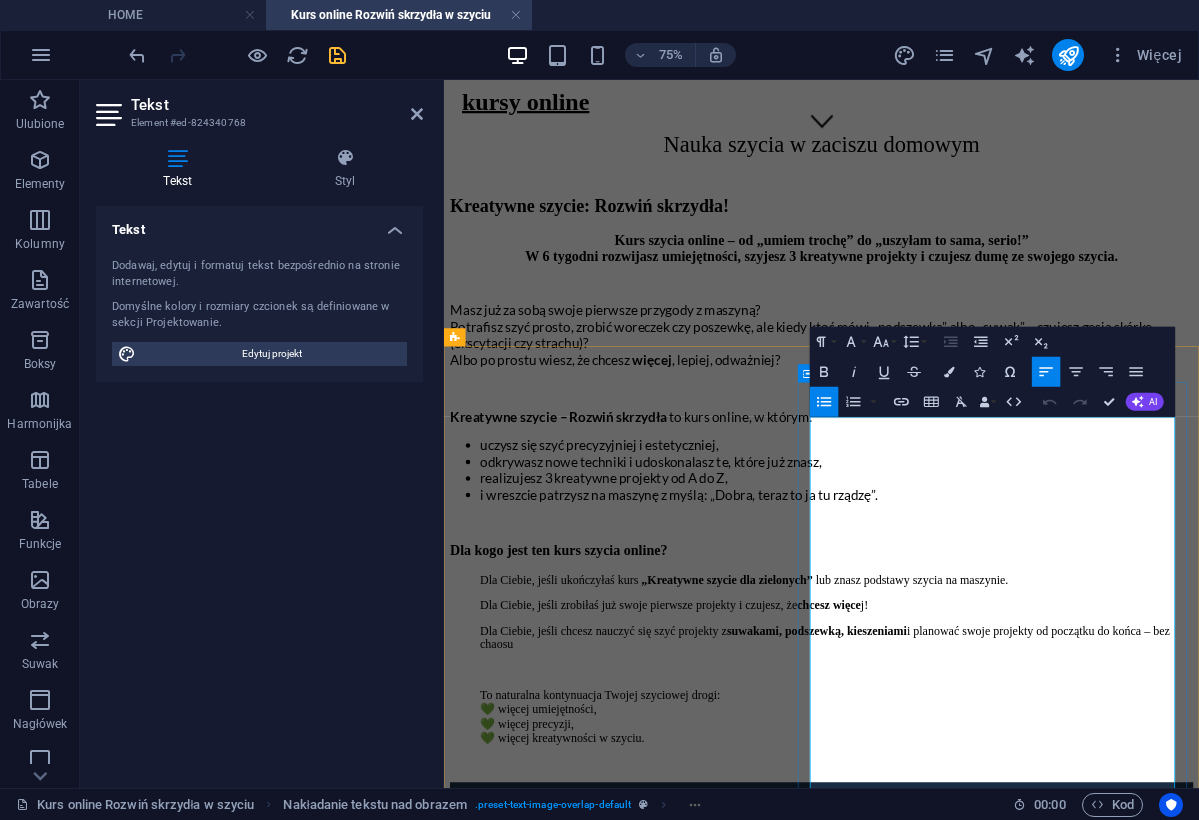 click on "* Nowy moduł co 2 tygodnie – oglądasz materiały i szyjesz w swoim tempie" at bounding box center [967, 1947] 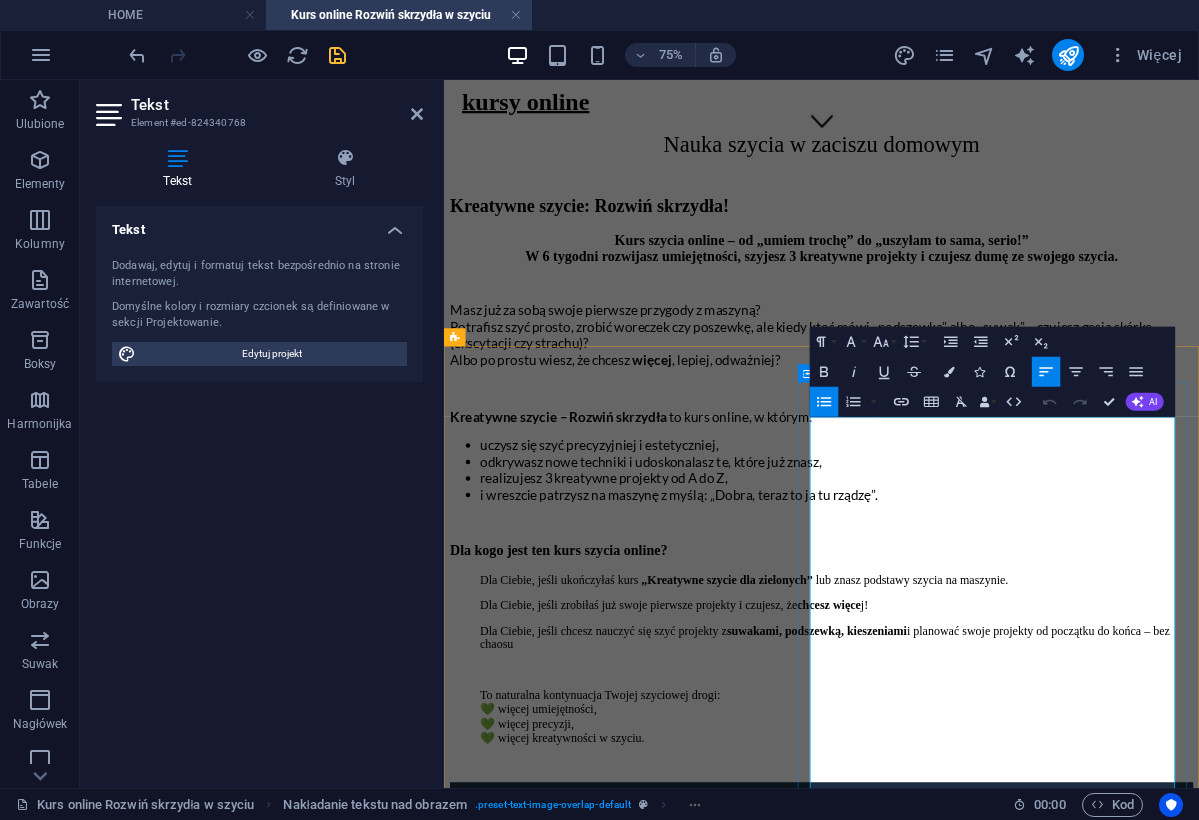 type 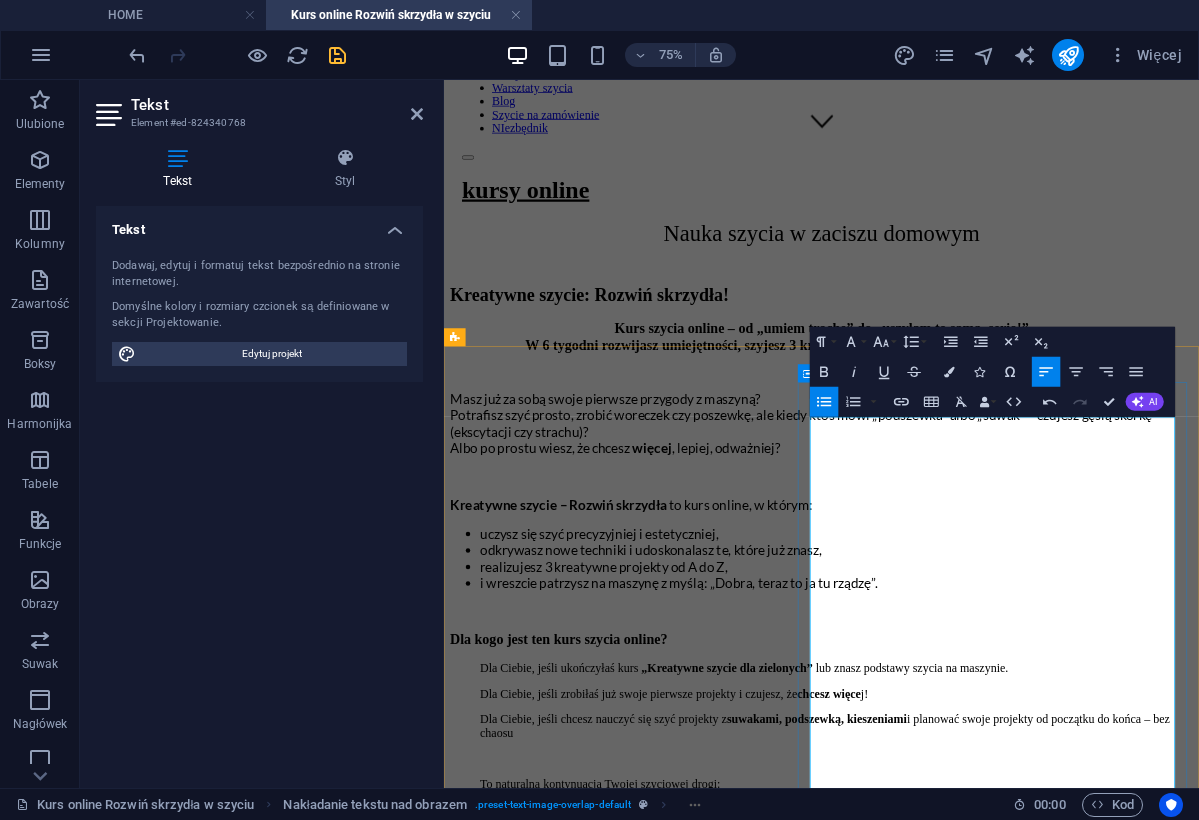 click on "* Dostęp do platformy z filmami instruktażowymi – na pełne 12 miesięcy, abyś mogła wracać do materiałów kiedy tylko chcesz" at bounding box center (967, 2083) 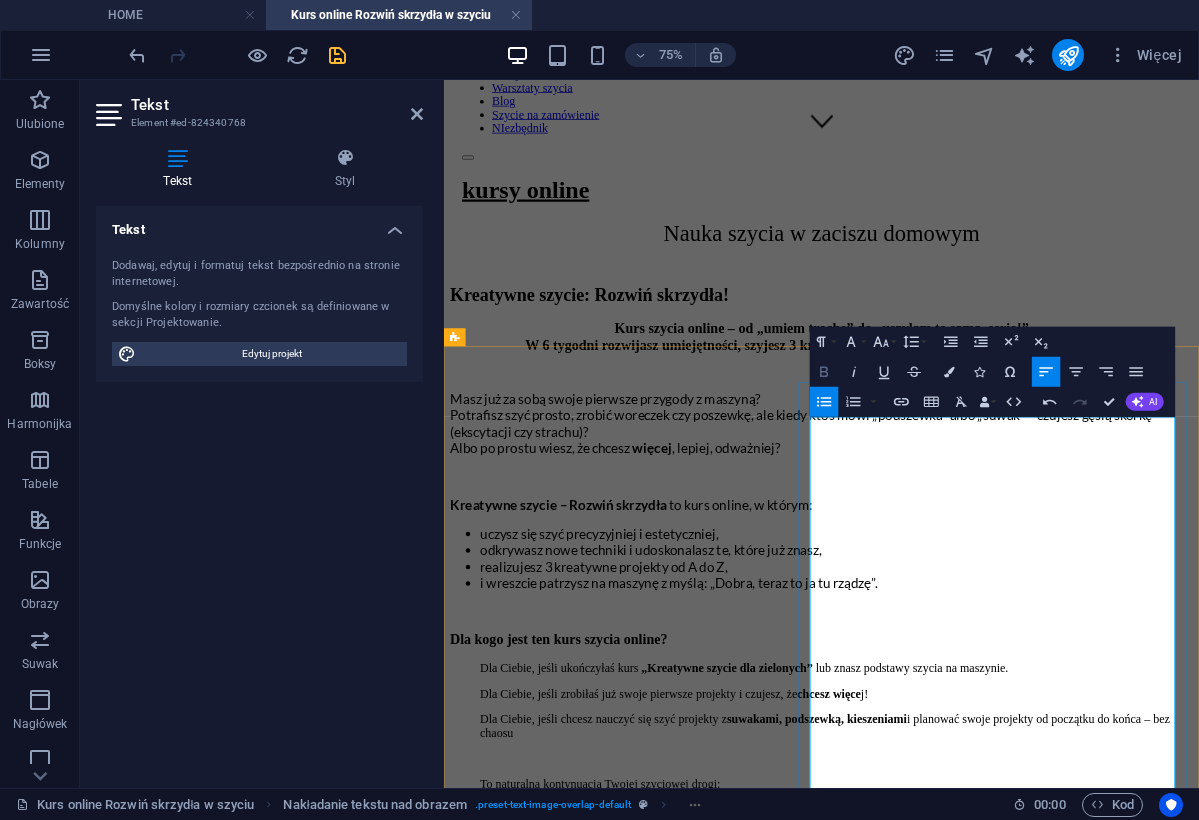 click 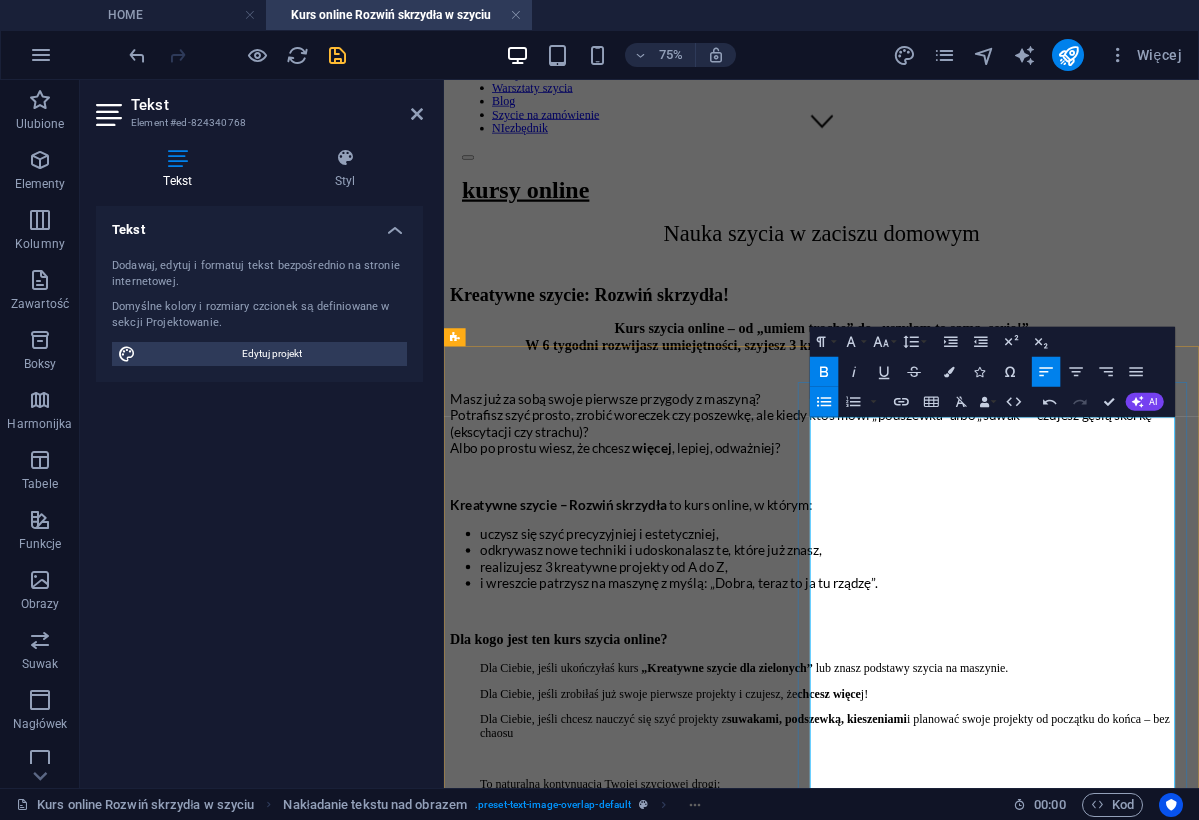 click on "* Nowy moduł co 2 tygodnie – oglądasz materiały i szyjesz bez spiny - kiedy chcesz" at bounding box center (967, 2065) 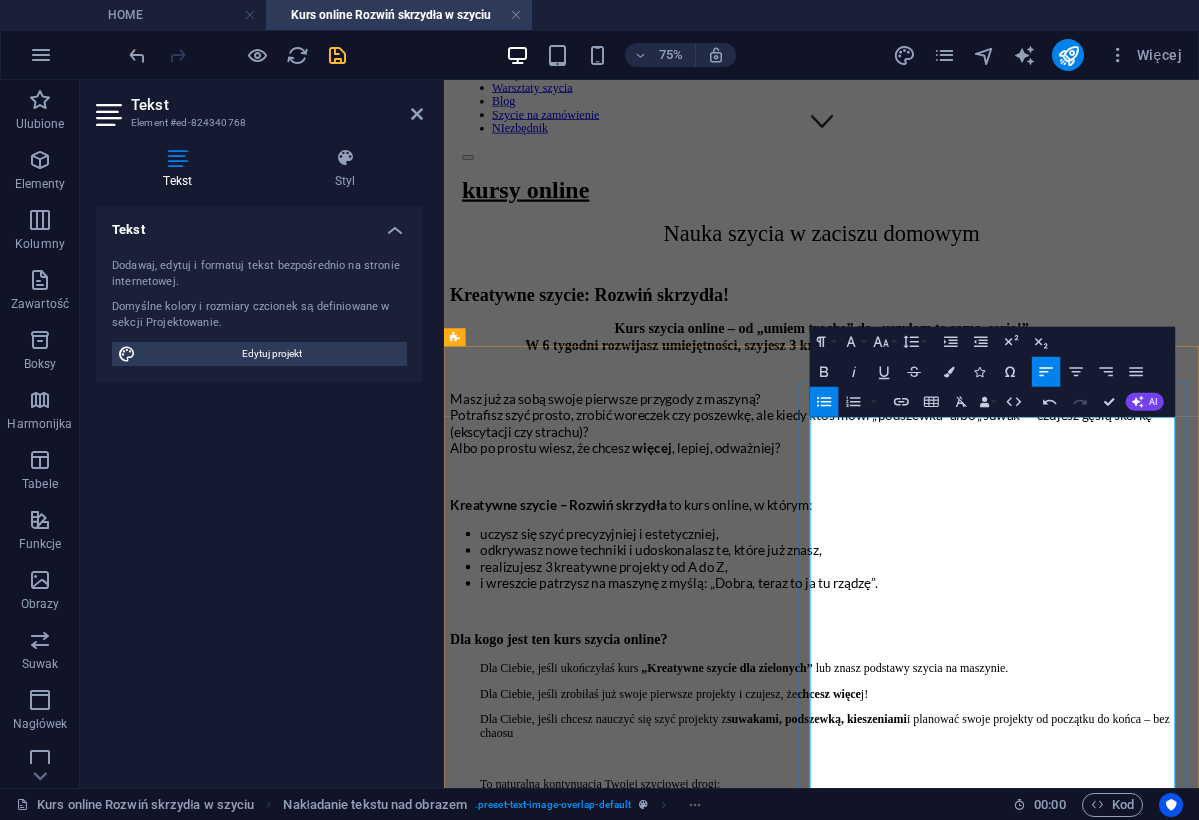 click on "* 3 moduły z praktycznymi i kreatywnymi projektami" at bounding box center (967, 2047) 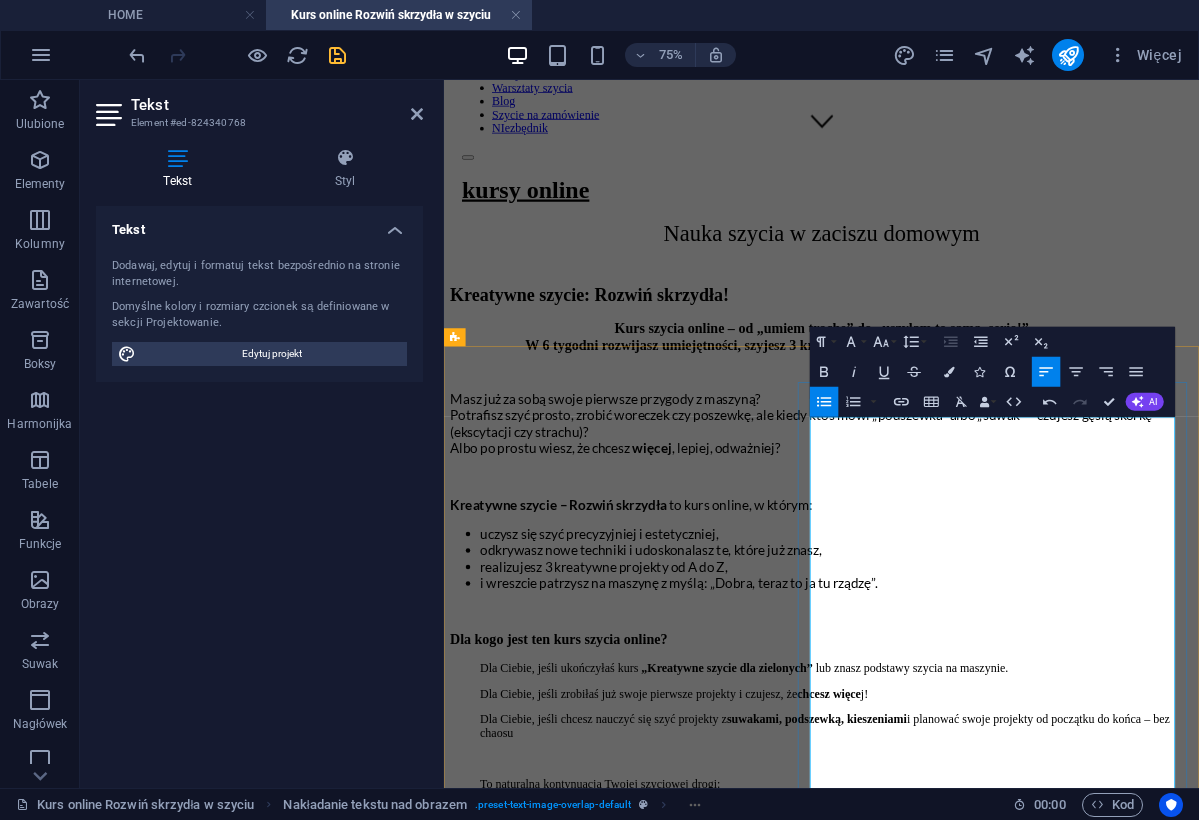 click on "* 3 moduły z praktycznymi i kreatywnymi projektami" at bounding box center (967, 2047) 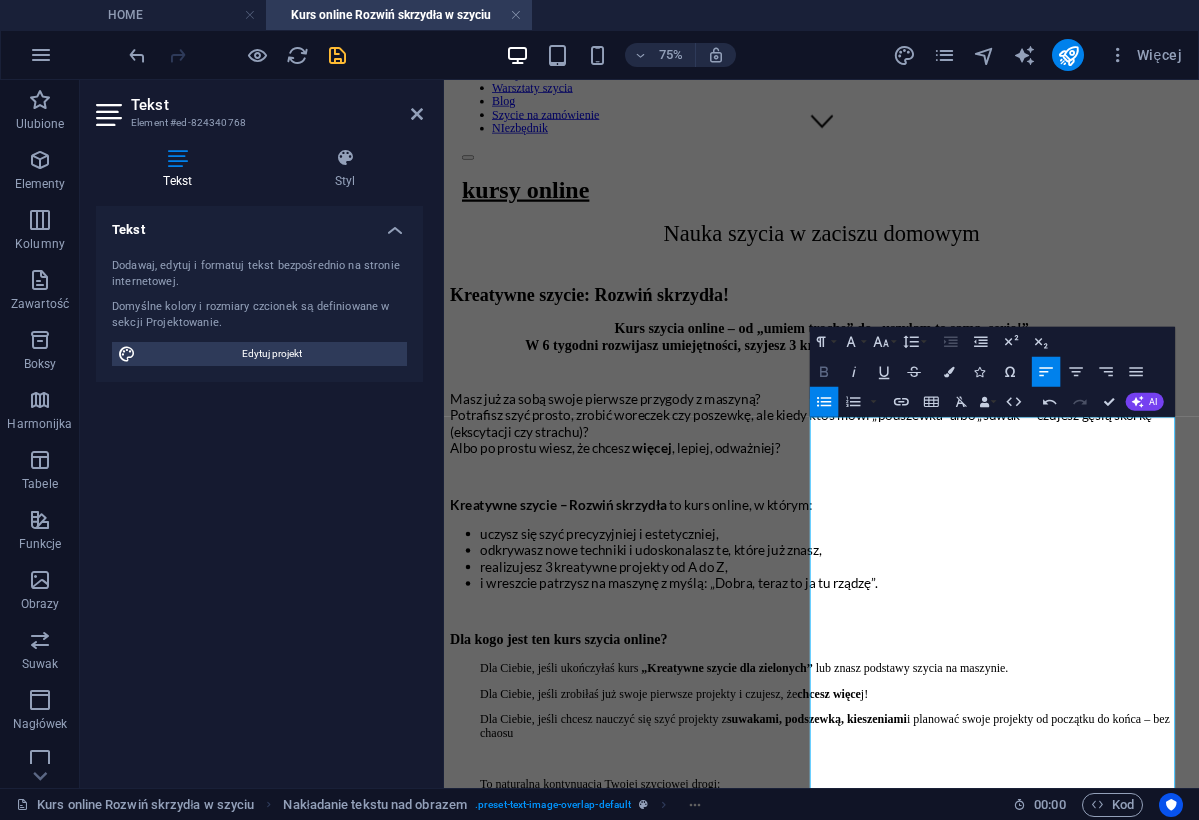 click 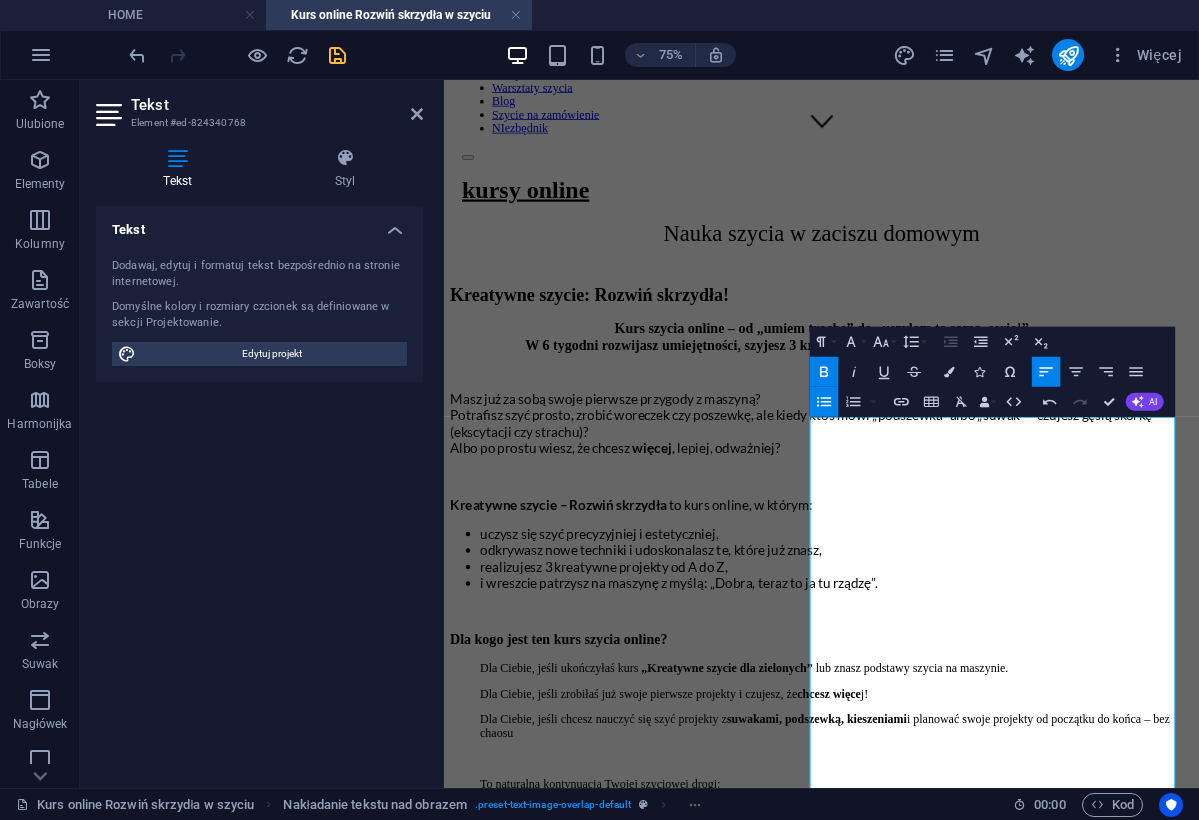 click on "* Nowy moduł co 2 tygodnie – oglądasz materiały i szyjesz bez spiny - kiedy chcesz" at bounding box center [967, 2065] 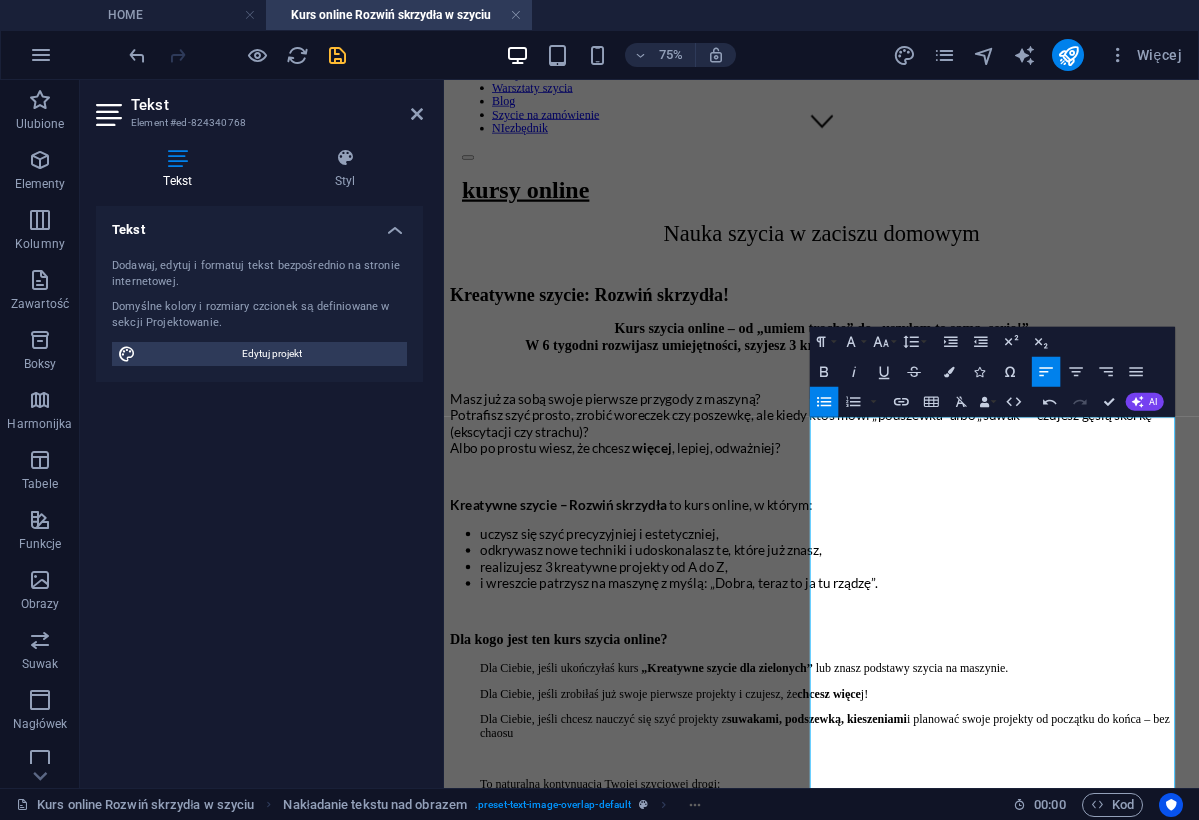 click on "*  3 moduły  z praktycznymi i kreatywnymi projektami * Nowy moduł co 2 tygodnie – oglądasz materiały i szyjesz bez spiny - kiedy chcesz, w jakim tempie chcesz * Dostęp do platformy z filmami instruktażowymi – na pełne 12 miesięcy, abyś mogła  wracać do materiałów  kiedy tylko potrzebujesz * Grupa wsparcia na Facebooku – miejsce do pytań, inspiracji i wymiany pomysłów Co dostajesz w pakiecie kursowym? 4  moduły, w tempie 1 moduł na tydzień - podzielone na lekcje krok po kroku, aby się nie pogubić :) Filmy instruktażowe pokazujące wszystko tak, jakbym szyła razem z Tobą. Nagrania z sesji Q&A (czyli odpowiedzi na pytania, które bałaś się zadać, a ktoś zadał ;) Grupa na Facebooku – tu masz moje pełne wsparcie, odpowiedzi na wszelkie pytania, szyciowe inspiracje i wzajemną motywację od Kursantek. Dostęp do kursu na całe 12 miesięcy - możesz wracać do materiałów kiedy tylko chcesz i coraz więcej kreatywnie szyć." at bounding box center [947, 2185] 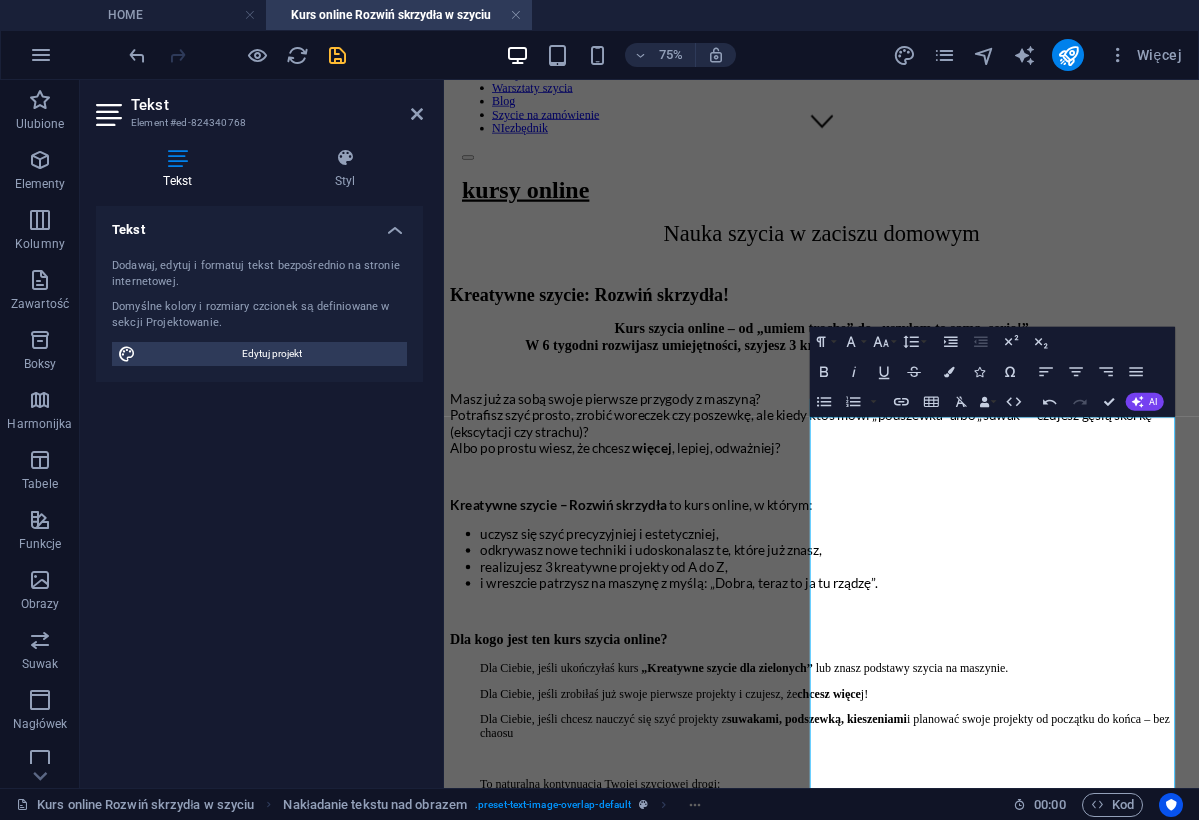 click on "wracać do materiałów" at bounding box center (1120, 2082) 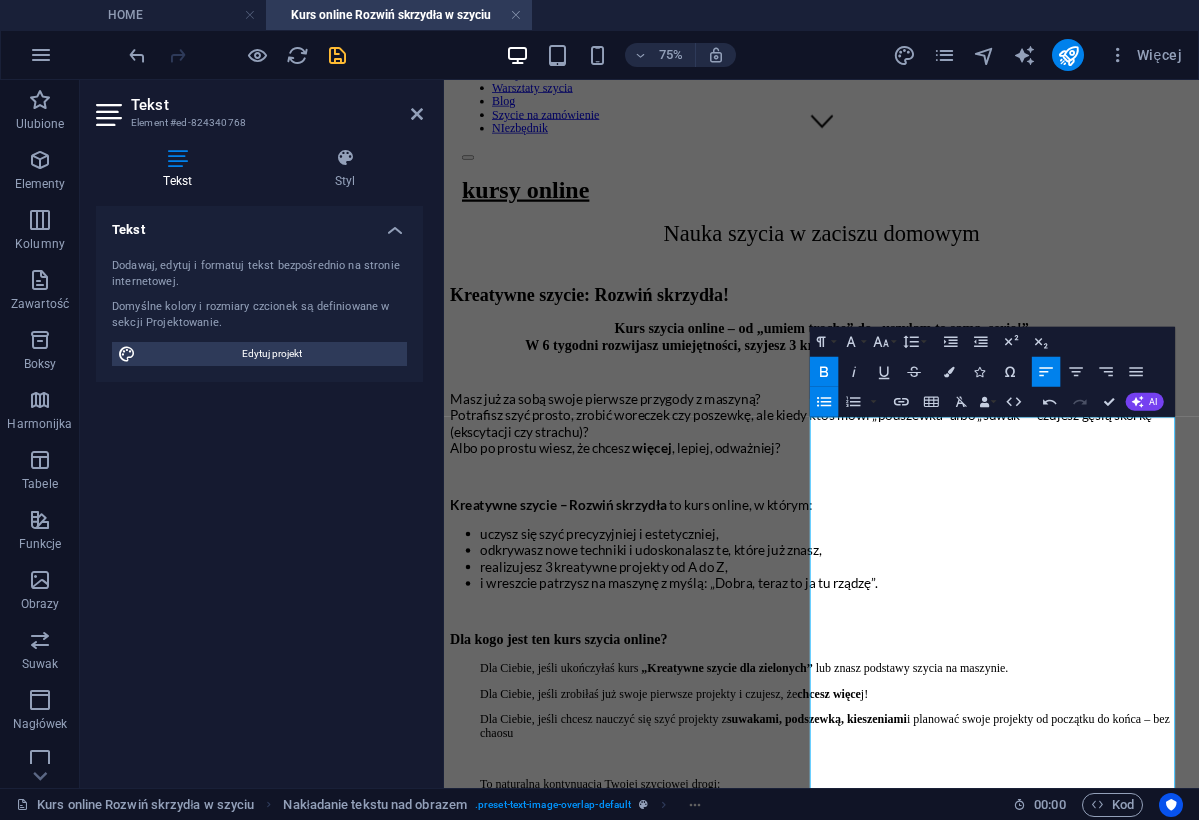 click on "*  3 moduły  z praktycznymi i kreatywnymi projektami * Nowy moduł co 2 tygodnie – oglądasz materiały i szyjesz bez spiny - kiedy chcesz, w jakim tempie chcesz * Dostęp do platformy z filmami instruktażowymi – na pełne 12 miesięcy, abyś mogła  wracać do materiałów  kiedy tylko potrzebujesz * Grupa wsparcia na Facebooku – miejsce do pytań, inspiracji i wymiany pomysłów Co dostajesz w pakiecie kursowym? 4  moduły, w tempie 1 moduł na tydzień - podzielone na lekcje krok po kroku, aby się nie pogubić :) Filmy instruktażowe pokazujące wszystko tak, jakbym szyła razem z Tobą. Nagrania z sesji Q&A (czyli odpowiedzi na pytania, które bałaś się zadać, a ktoś zadał ;) Grupa na Facebooku – tu masz moje pełne wsparcie, odpowiedzi na wszelkie pytania, szyciowe inspiracje i wzajemną motywację od Kursantek. Dostęp do kursu na całe 12 miesięcy - możesz wracać do materiałów kiedy tylko chcesz i coraz więcej kreatywnie szyć." at bounding box center (947, 2185) 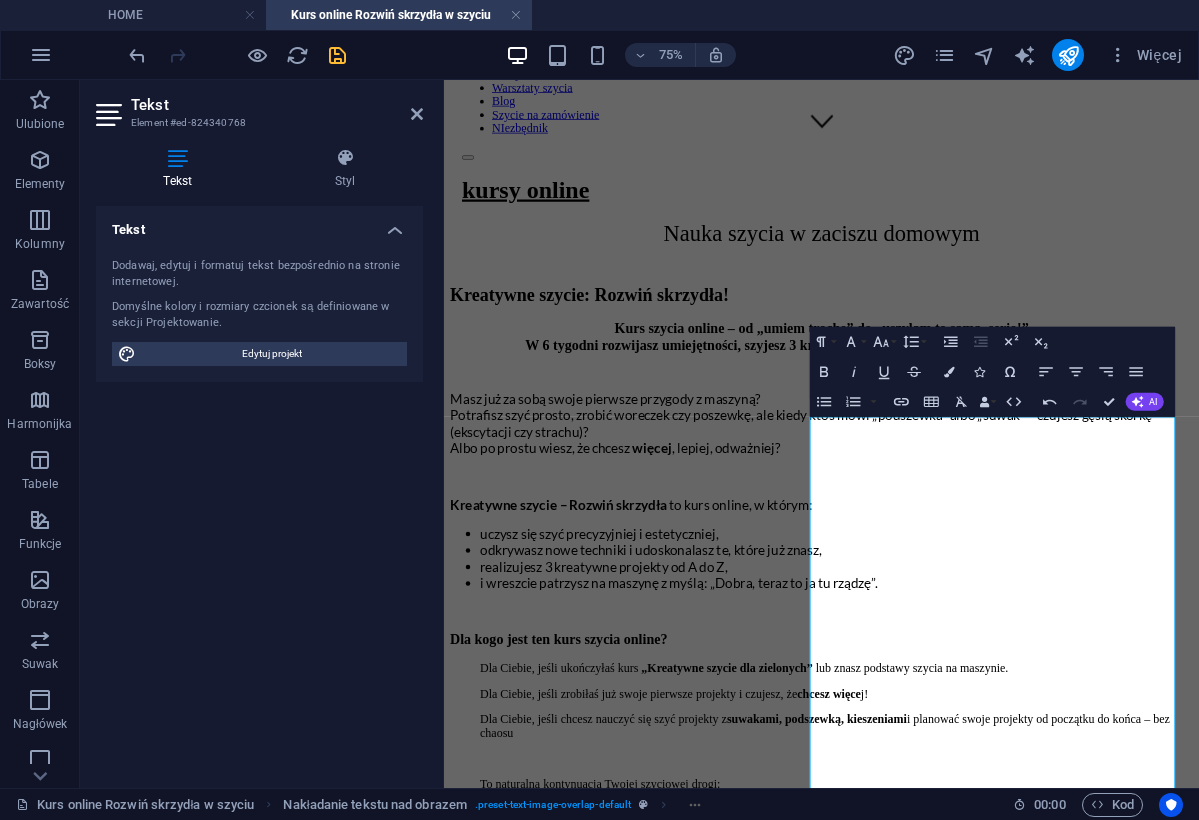 drag, startPoint x: 1093, startPoint y: 637, endPoint x: 1247, endPoint y: 640, distance: 154.02922 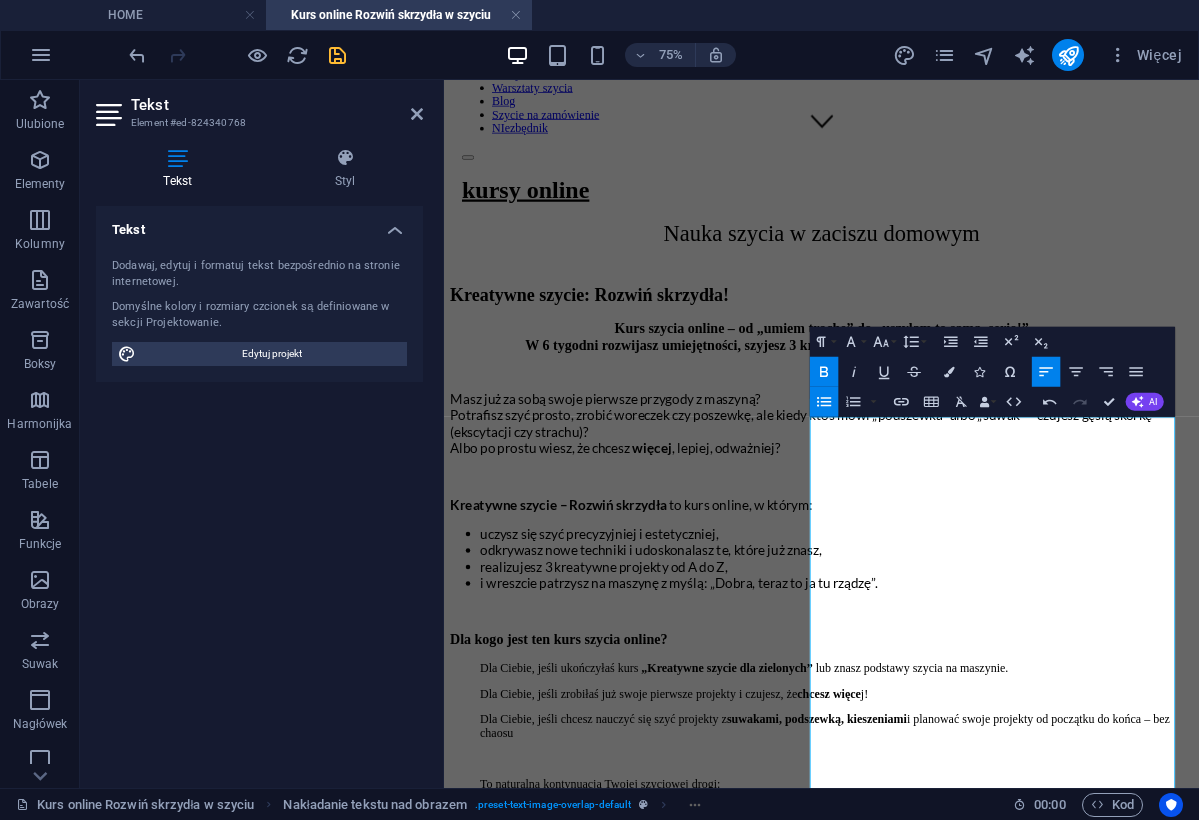 click at bounding box center (957, 2157) 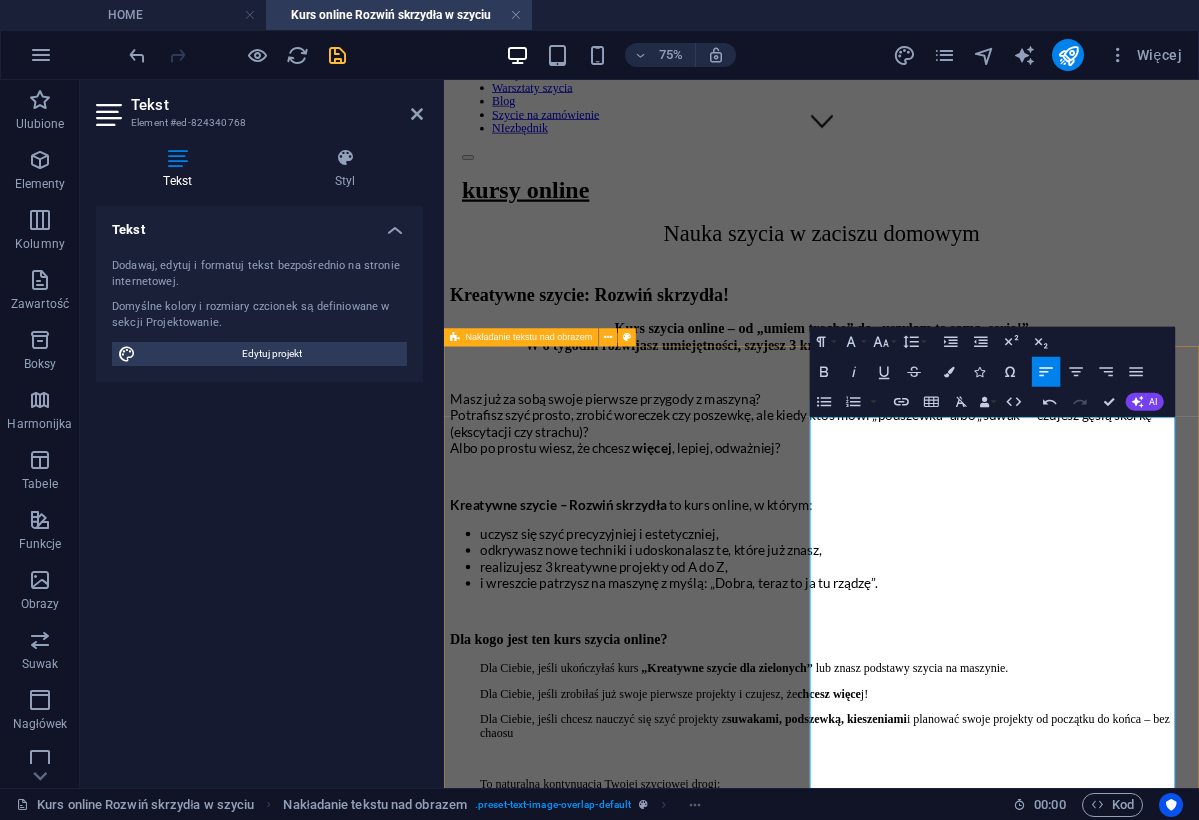 click on "Jak wygląda ten kurs online? *  3 moduły  z praktycznymi i kreatywnymi projektami * Nowy moduł co 2 tygodnie – oglądasz materiały i szyjesz bez spiny - kiedy chcesz, w jakim tempie chcesz * Dostęp do platformy z filmami instruktażowymi – na pełne 12 miesięcy, abyś mogła  wracać do materiałów  kiedy tylko potrzebujesz * Grupa wsparcia na Facebooku – miejsce do pytań, inspiracji i wymiany pomysłów Co dostajesz w pakiecie kursowym? 4  moduły, w tempie 1 moduł na tydzień - podzielone na lekcje krok po kroku, aby się nie pogubić :) Filmy instruktażowe pokazujące wszystko tak, jakbym szyła razem z Tobą. Nagrania z sesji Q&A (czyli odpowiedzi na pytania, które bałaś się zadać, a ktoś zadał ;) Grupa na Facebooku – tu masz moje pełne wsparcie, odpowiedzi na wszelkie pytania, szyciowe inspiracje i wzajemną motywację od Kursantek. Dostęp do kursu na całe 12 miesięcy - możesz wracać do materiałów kiedy tylko chcesz i coraz więcej kreatywnie szyć. DoLAcz do kursu!" at bounding box center (947, 1750) 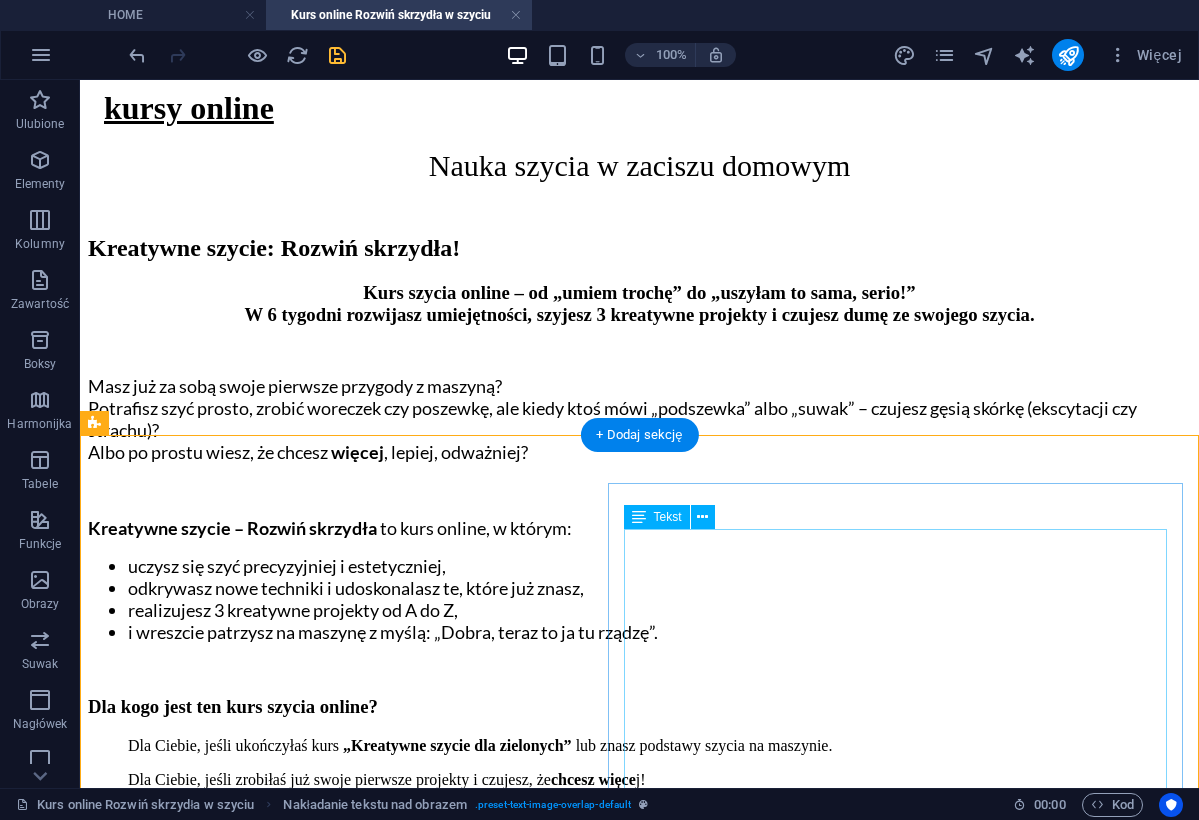 click on "*  3 moduły  z praktycznymi i kreatywnymi projektami * Nowy moduł co 2 tygodnie – oglądasz materiały i szyjesz bez spiny - kiedy chcesz, w jakim tempie chcesz * Dostęp do platformy z filmami instruktażowymi – na pełne 12 miesięcy, abyś mogła  wracać do materiałów  kiedy tylko potrzebujesz * Grupa wsparcia na Facebooku – miejsce do pytań, inspiracji i wymiany pomysłów Co dostajesz w pakiecie kursowym? 4  moduły, w tempie 1 moduł na tydzień - podzielone na lekcje krok po kroku, aby się nie pogubić :) Filmy instruktażowe pokazujące wszystko tak, jakbym szyła razem z Tobą. Nagrania z sesji Q&A (czyli odpowiedzi na pytania, które bałaś się zadać, a ktoś zadał ;) Grupa na Facebooku – tu masz moje pełne wsparcie, odpowiedzi na wszelkie pytania, szyciowe inspiracje i wzajemną motywację od Kursantek. Dostęp do kursu na całe 12 miesięcy - możesz wracać do materiałów kiedy tylko chcesz i coraz więcej kreatywnie szyć." at bounding box center [639, 2134] 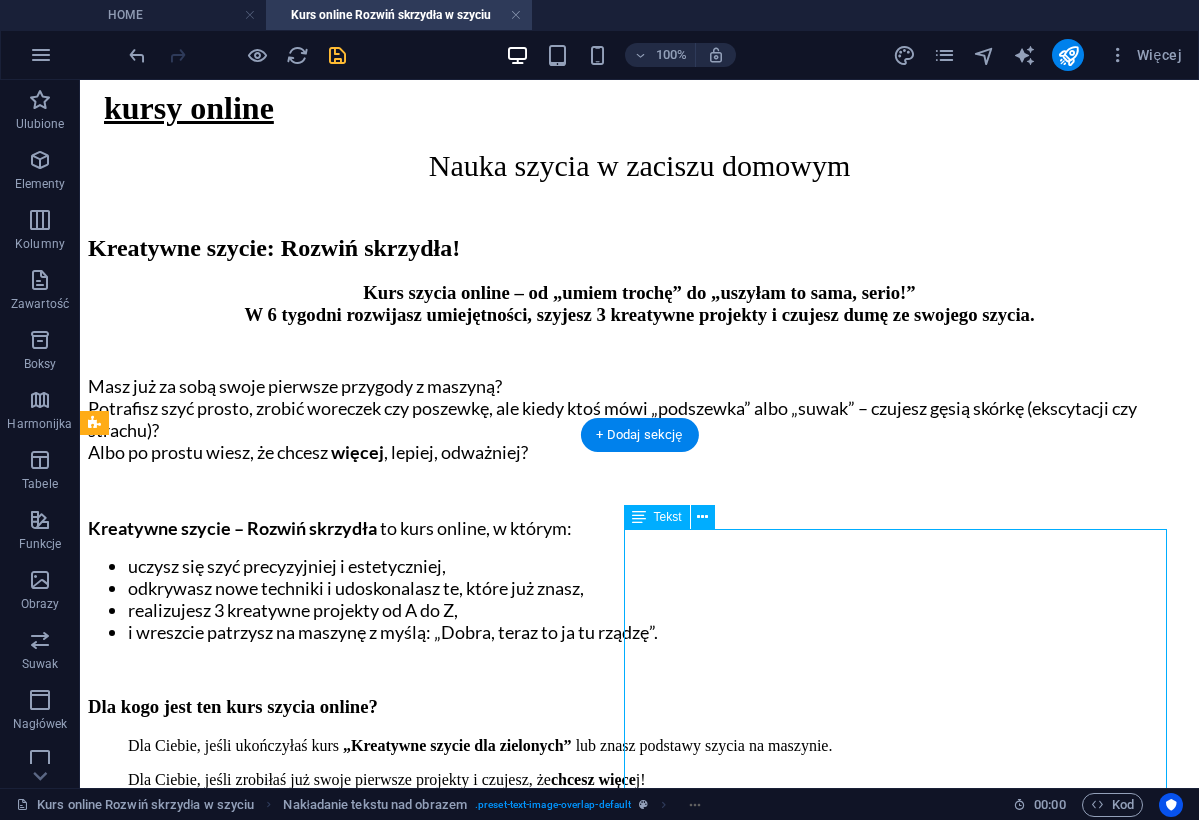 click on "*  3 moduły  z praktycznymi i kreatywnymi projektami * Nowy moduł co 2 tygodnie – oglądasz materiały i szyjesz bez spiny - kiedy chcesz, w jakim tempie chcesz * Dostęp do platformy z filmami instruktażowymi – na pełne 12 miesięcy, abyś mogła  wracać do materiałów  kiedy tylko potrzebujesz * Grupa wsparcia na Facebooku – miejsce do pytań, inspiracji i wymiany pomysłów Co dostajesz w pakiecie kursowym? 4  moduły, w tempie 1 moduł na tydzień - podzielone na lekcje krok po kroku, aby się nie pogubić :) Filmy instruktażowe pokazujące wszystko tak, jakbym szyła razem z Tobą. Nagrania z sesji Q&A (czyli odpowiedzi na pytania, które bałaś się zadać, a ktoś zadał ;) Grupa na Facebooku – tu masz moje pełne wsparcie, odpowiedzi na wszelkie pytania, szyciowe inspiracje i wzajemną motywację od Kursantek. Dostęp do kursu na całe 12 miesięcy - możesz wracać do materiałów kiedy tylko chcesz i coraz więcej kreatywnie szyć." at bounding box center (639, 2134) 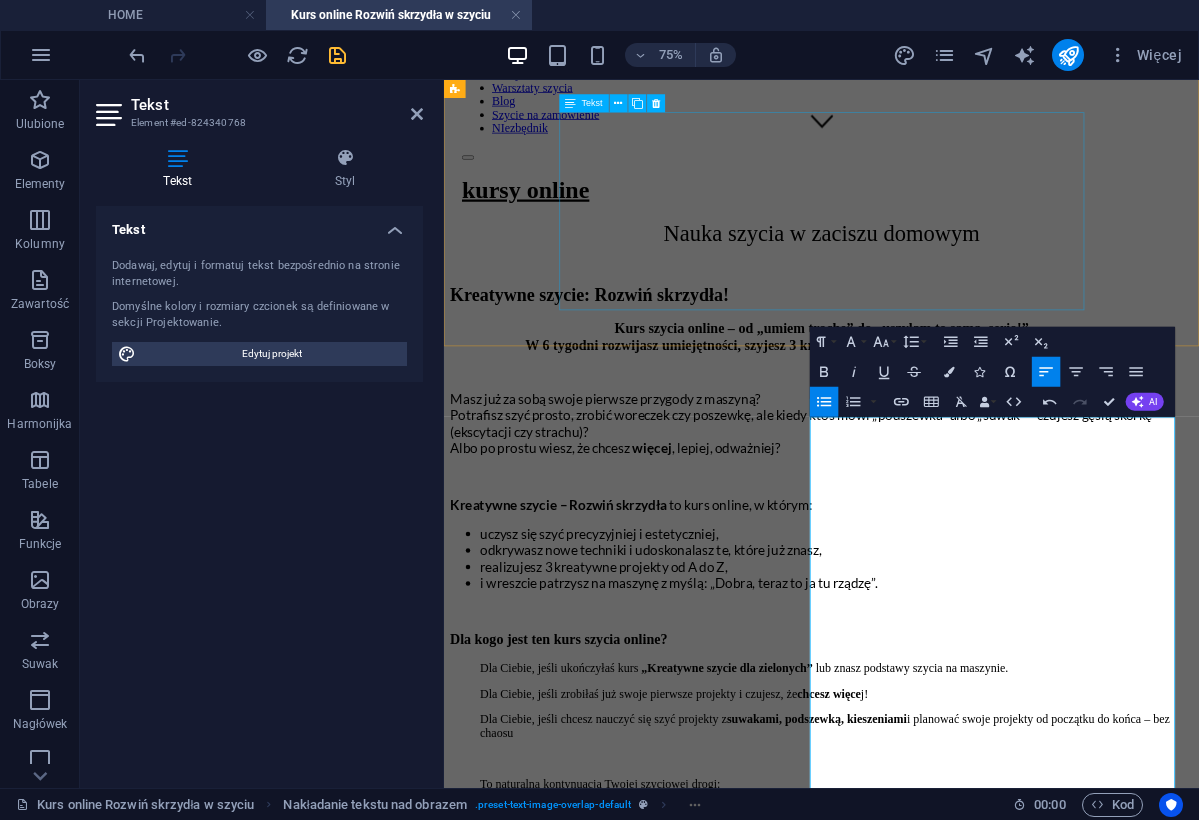 click on "Dla Ciebie, jeśli ukończyłaś kurs   „Kreatywne szycie dla zielonych”   lub znasz podstawy szycia na maszynie. Dla Ciebie, jeśli zrobiłaś już swoje pierwsze projekty i czujesz, że  chcesz więce j! Dla Ciebie, jeśli chcesz   nauczyć się szyć projekty z  suwakami, podszewką, kieszeniami  i planować swoje projekty od początku do końca   – bez chaosu To naturalna kontynuacja Twojej szyciowej drogi:      💚 więcej umiejętności,      💚 więcej precyzji,      💚 więcej kreatywności w szyciu." at bounding box center [947, 986] 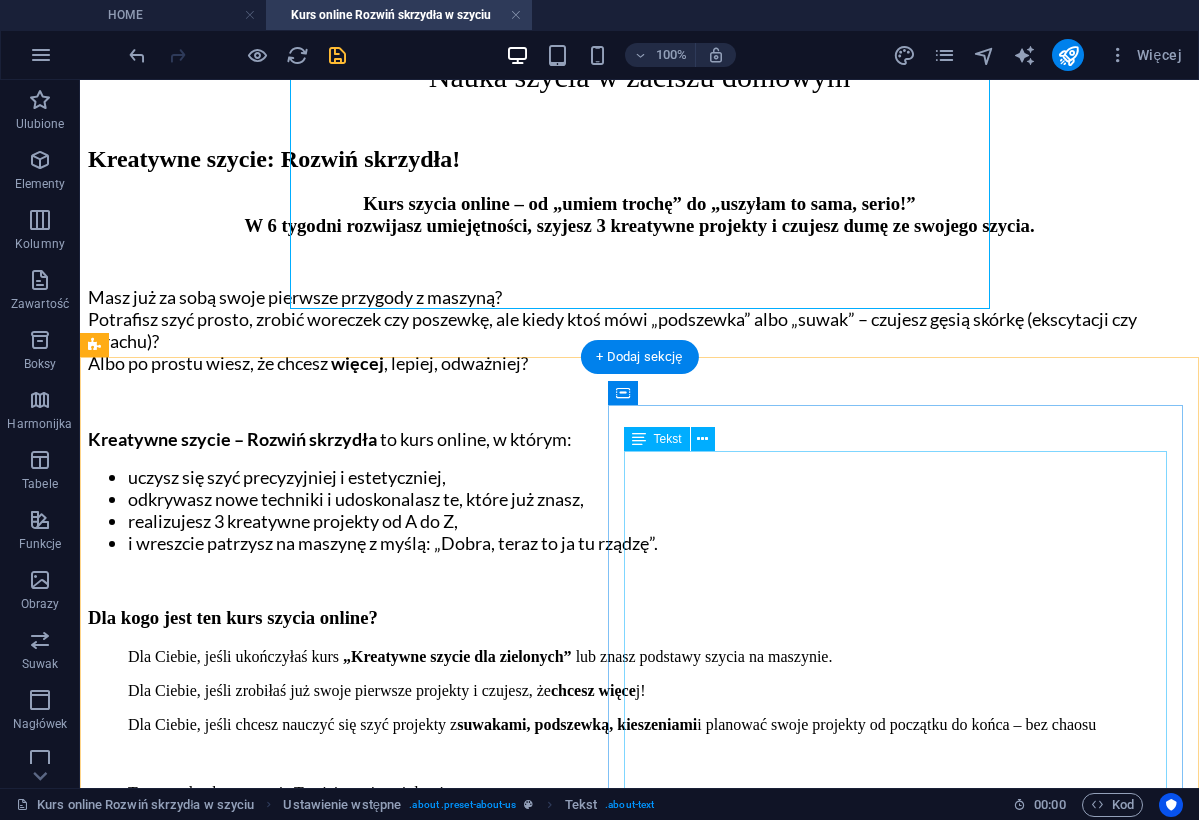 scroll, scrollTop: 928, scrollLeft: 0, axis: vertical 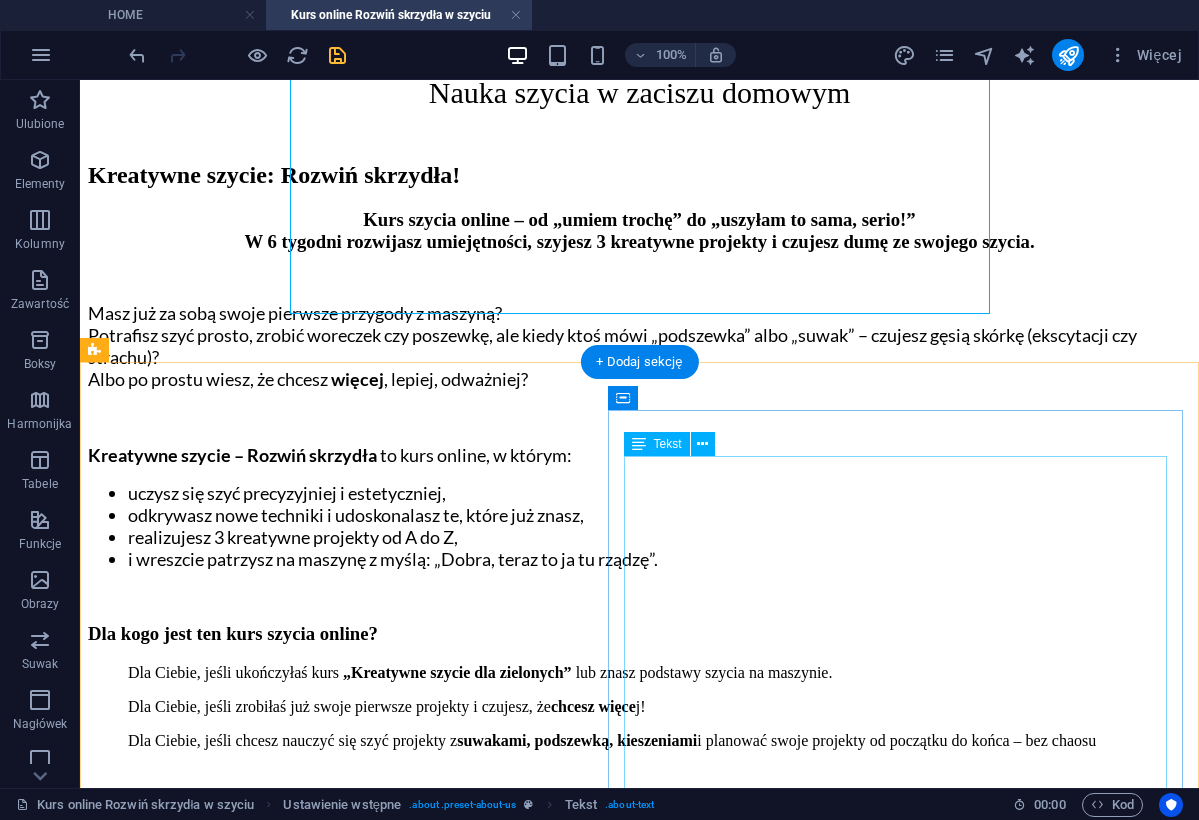 click on "*  3 moduły  z praktycznymi i kreatywnymi projektami * Nowy moduł co 2 tygodnie – oglądasz materiały i szyjesz bez spiny - kiedy chcesz, w jakim tempie chcesz * Dostęp do platformy z filmami instruktażowymi – na pełne 12 miesięcy, abyś mogła  wracać do materiałów  kiedy tylko potrzebujesz * Grupa wsparcia na Facebooku – miejsce do pytań, inspiracji i wymiany pomysłów Co dostajesz w pakiecie kursowym? 4  moduły, w tempie 1 moduł na tydzień - podzielone na lekcje krok po kroku, aby się nie pogubić :) Filmy instruktażowe pokazujące wszystko tak, jakbym szyła razem z Tobą. Nagrania z sesji Q&A (czyli odpowiedzi na pytania, które bałaś się zadać, a ktoś zadał ;) Grupa na Facebooku – tu masz moje pełne wsparcie, odpowiedzi na wszelkie pytania, szyciowe inspiracje i wzajemną motywację od Kursantek. Dostęp do kursu na całe 12 miesięcy - możesz wracać do materiałów kiedy tylko chcesz i coraz więcej kreatywnie szyć." at bounding box center (639, 2070) 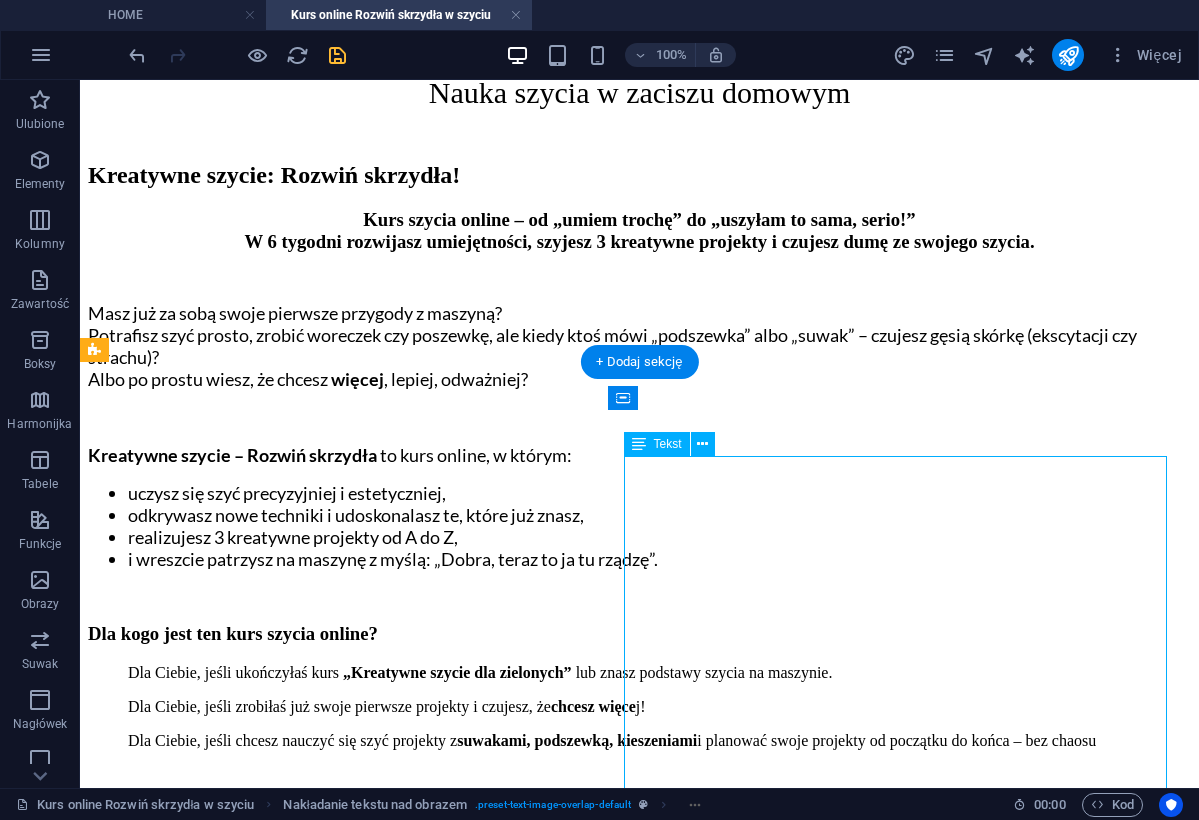 click on "*  3 moduły  z praktycznymi i kreatywnymi projektami * Nowy moduł co 2 tygodnie – oglądasz materiały i szyjesz bez spiny - kiedy chcesz, w jakim tempie chcesz * Dostęp do platformy z filmami instruktażowymi – na pełne 12 miesięcy, abyś mogła  wracać do materiałów  kiedy tylko potrzebujesz * Grupa wsparcia na Facebooku – miejsce do pytań, inspiracji i wymiany pomysłów Co dostajesz w pakiecie kursowym? 4  moduły, w tempie 1 moduł na tydzień - podzielone na lekcje krok po kroku, aby się nie pogubić :) Filmy instruktażowe pokazujące wszystko tak, jakbym szyła razem z Tobą. Nagrania z sesji Q&A (czyli odpowiedzi na pytania, które bałaś się zadać, a ktoś zadał ;) Grupa na Facebooku – tu masz moje pełne wsparcie, odpowiedzi na wszelkie pytania, szyciowe inspiracje i wzajemną motywację od Kursantek. Dostęp do kursu na całe 12 miesięcy - możesz wracać do materiałów kiedy tylko chcesz i coraz więcej kreatywnie szyć." at bounding box center (639, 2070) 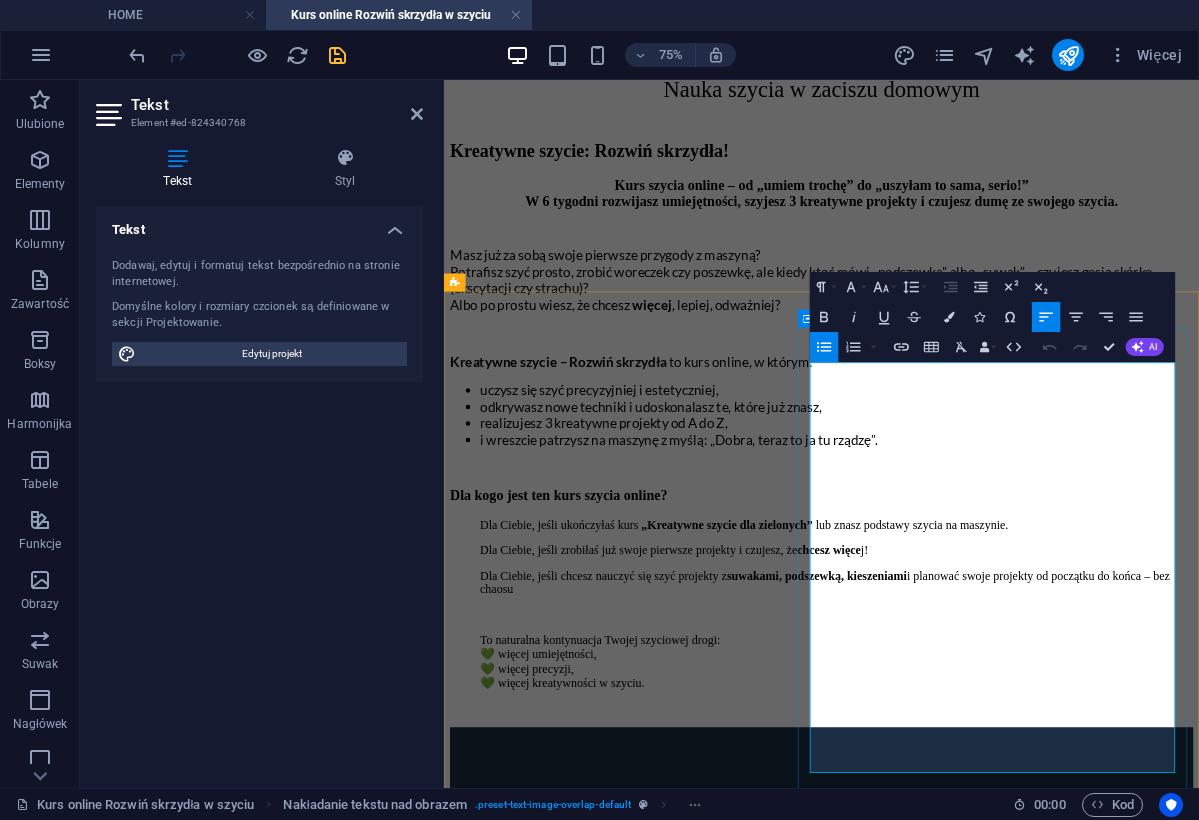 drag, startPoint x: 952, startPoint y: 495, endPoint x: 1112, endPoint y: 637, distance: 213.92522 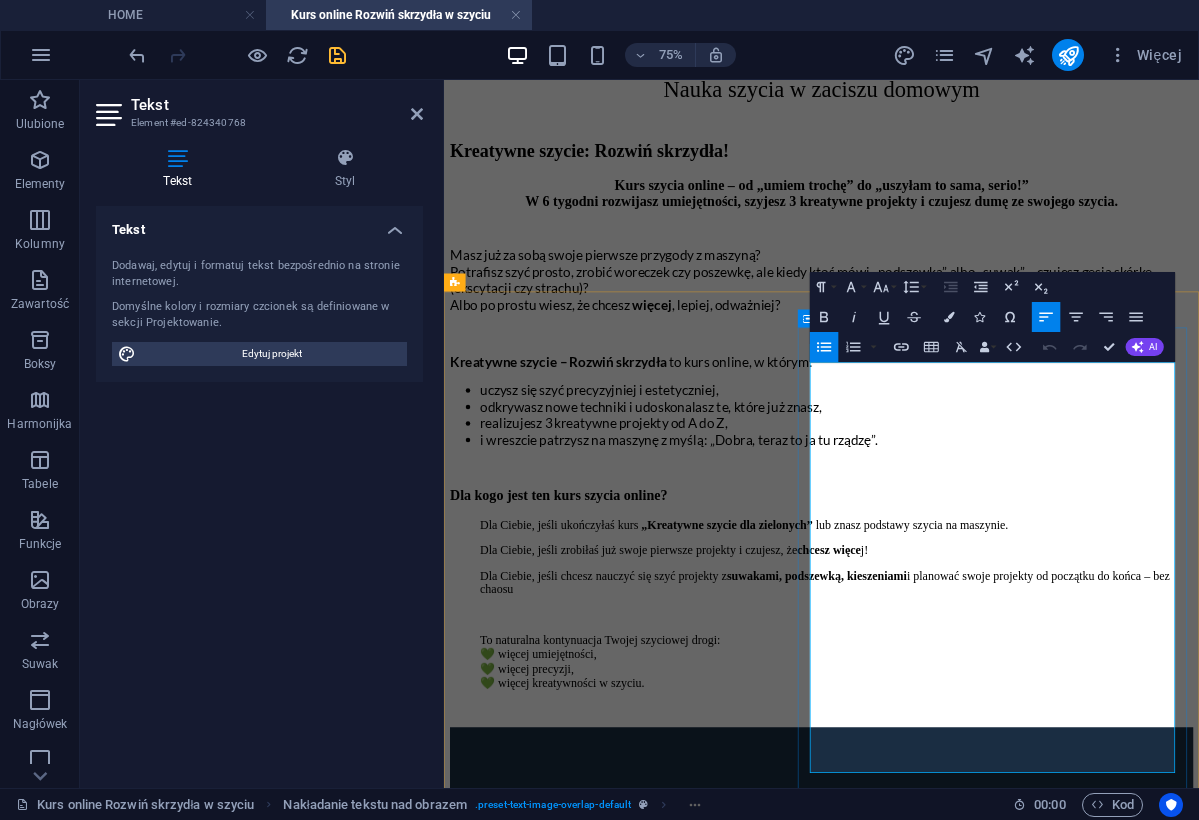 click on "*  3 moduły  z praktycznymi i kreatywnymi projektami * Nowy moduł co 2 tygodnie – oglądasz materiały i szyjesz bez spiny - kiedy chcesz, w jakim tempie chcesz * Dostęp do platformy z filmami instruktażowymi – na pełne 12 miesięcy, abyś mogła  wracać do materiałów  kiedy tylko potrzebujesz * Grupa wsparcia na Facebooku – miejsce do pytań, inspiracji i wymiany pomysłów" at bounding box center (947, 1892) 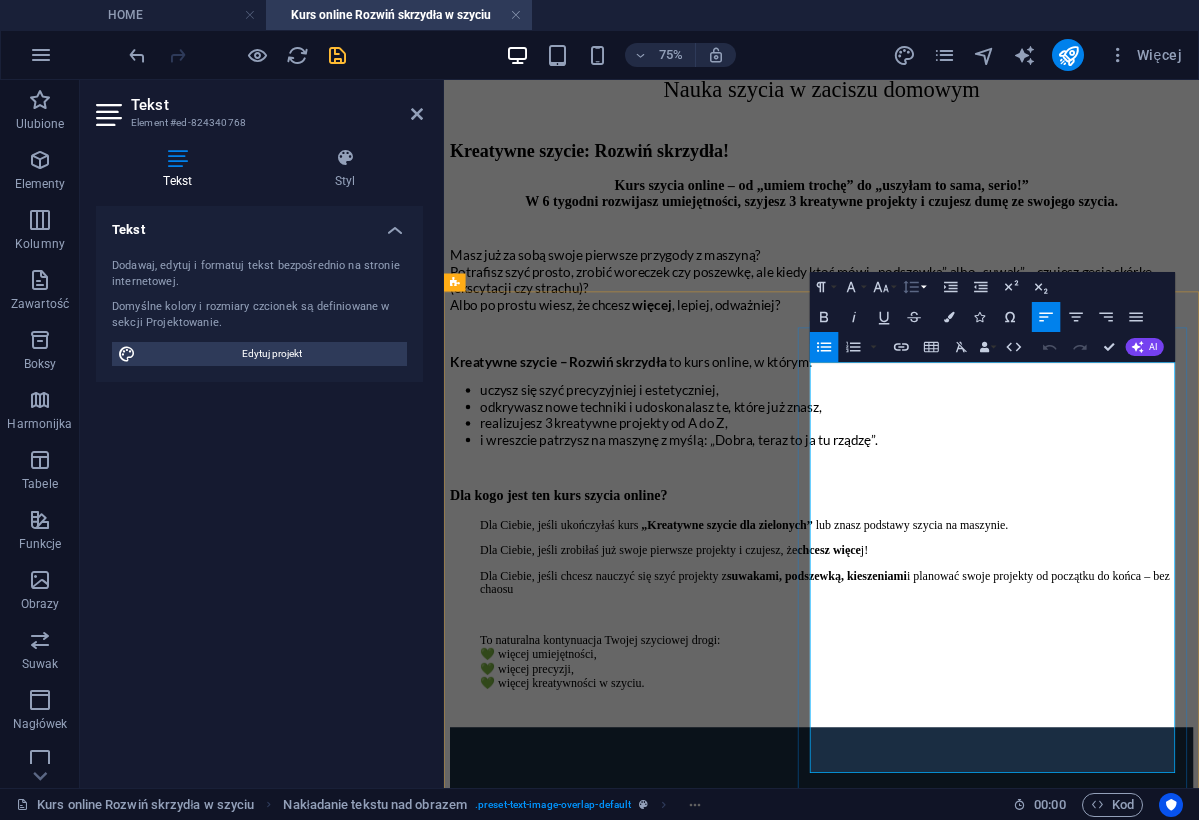 click 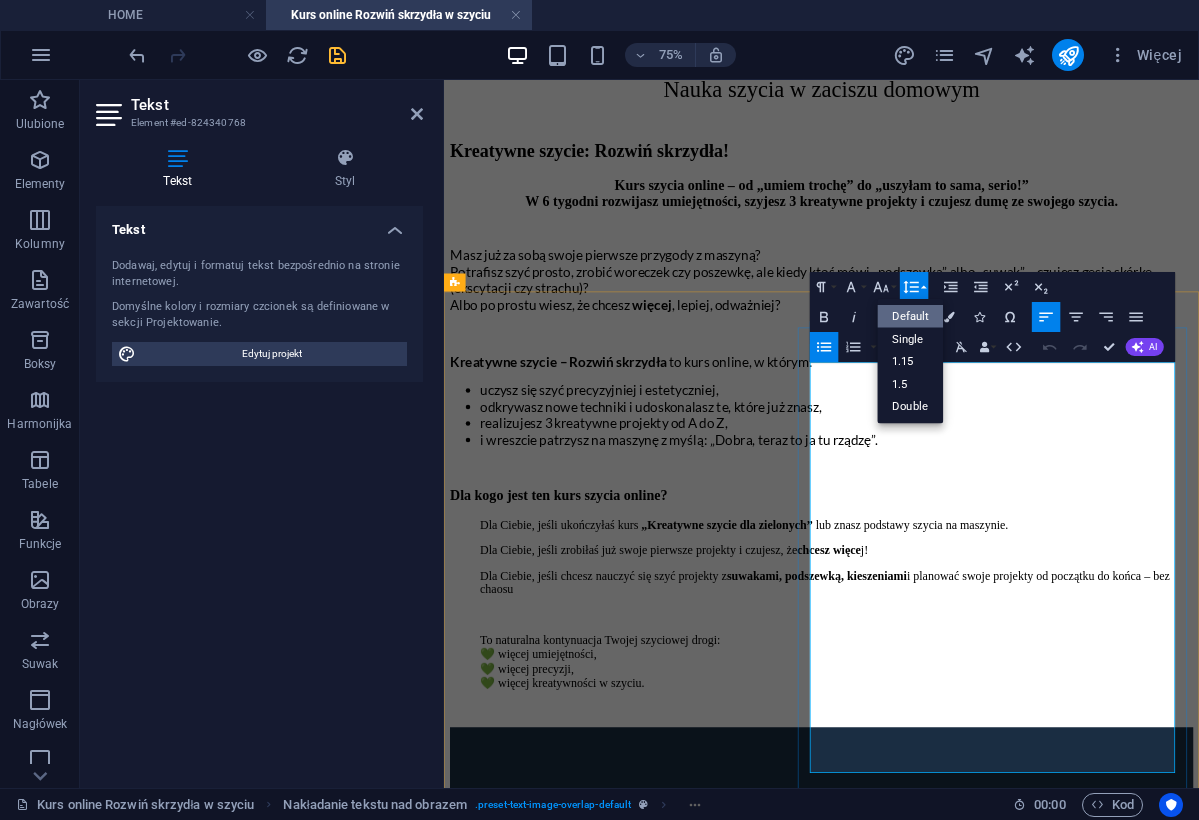 scroll, scrollTop: 0, scrollLeft: 0, axis: both 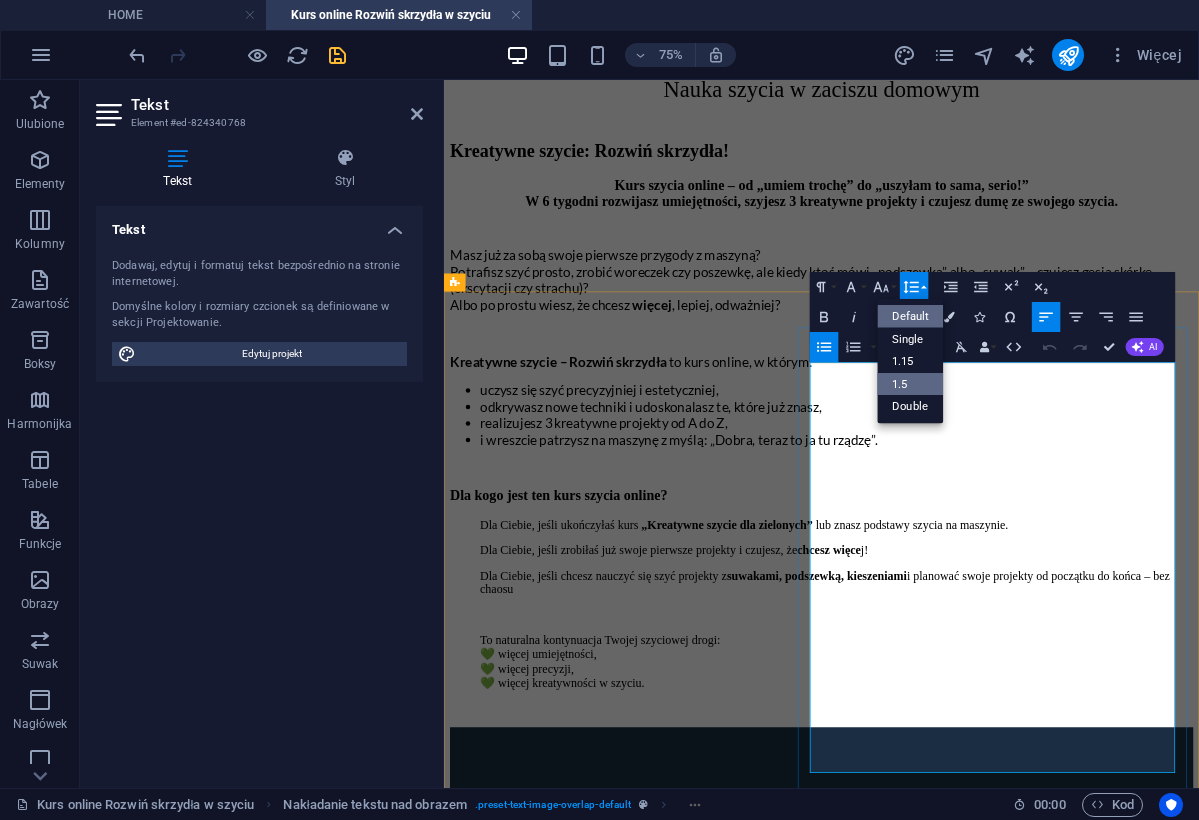 click on "1.5" at bounding box center [910, 384] 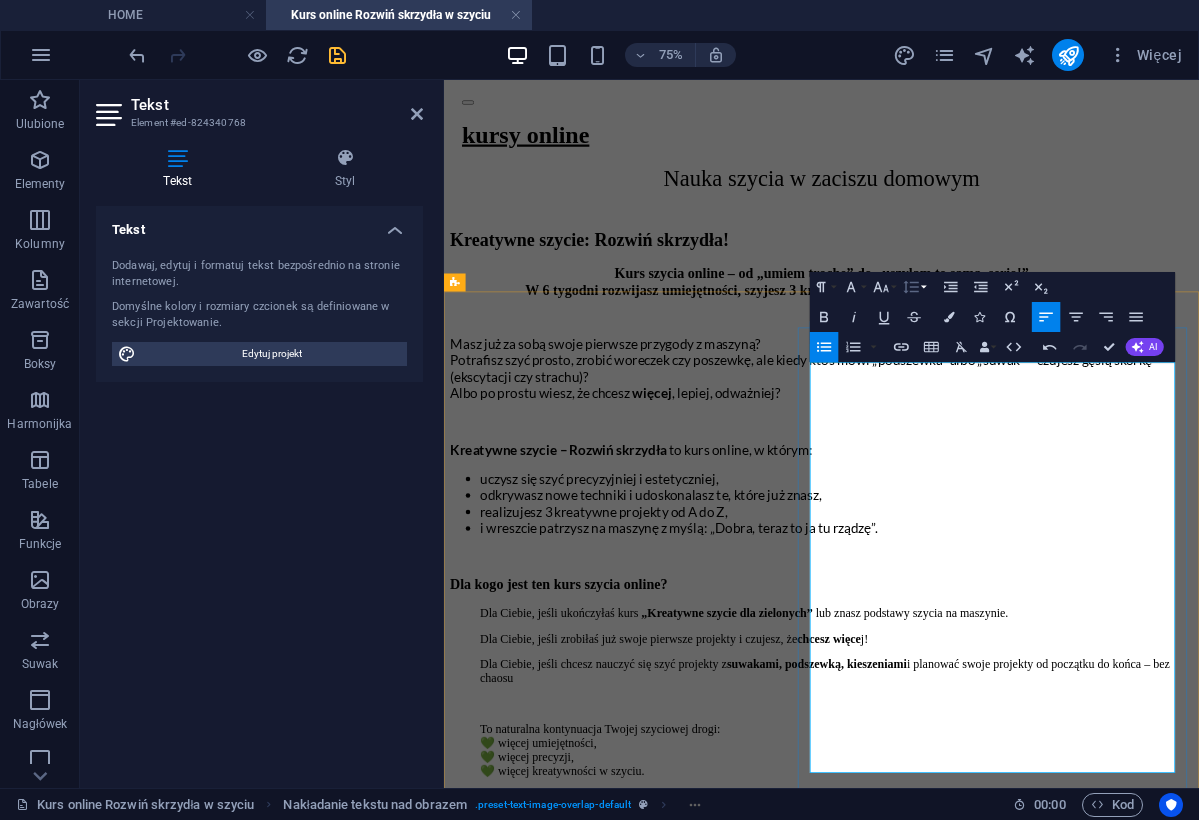 click 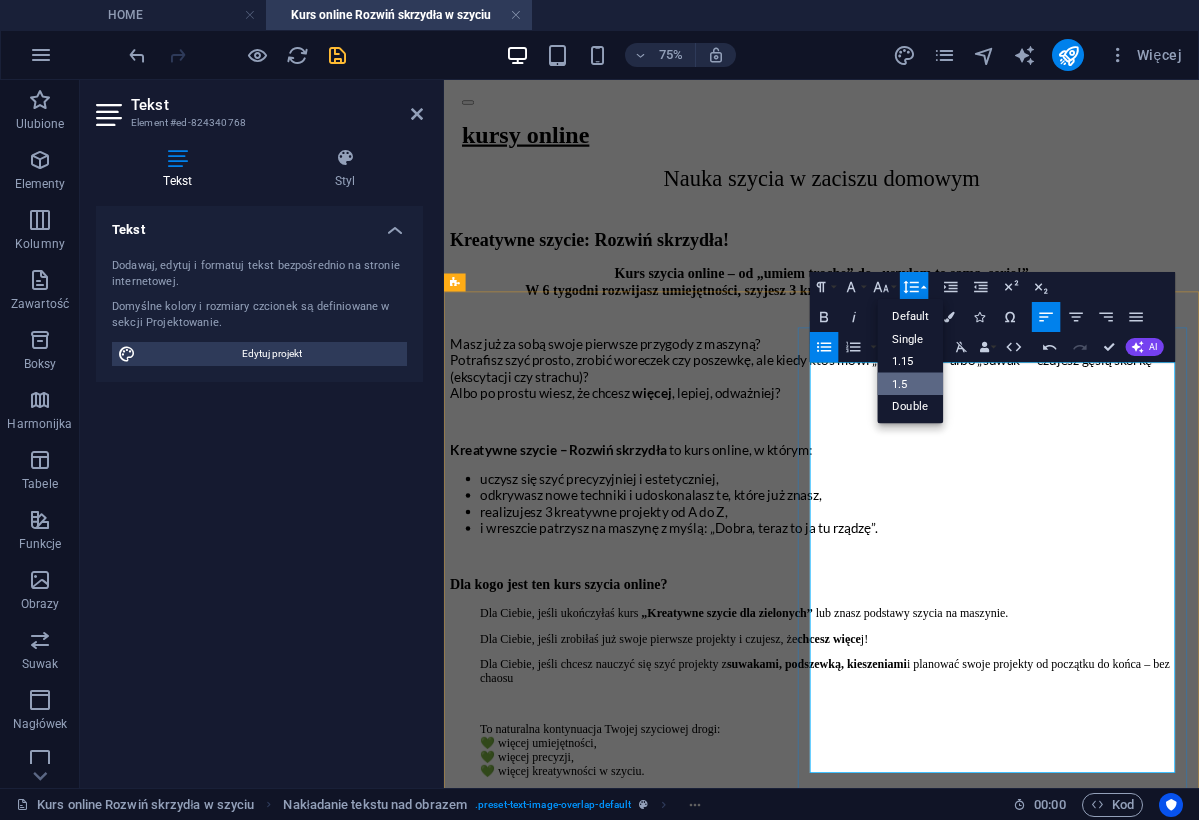 scroll, scrollTop: 0, scrollLeft: 0, axis: both 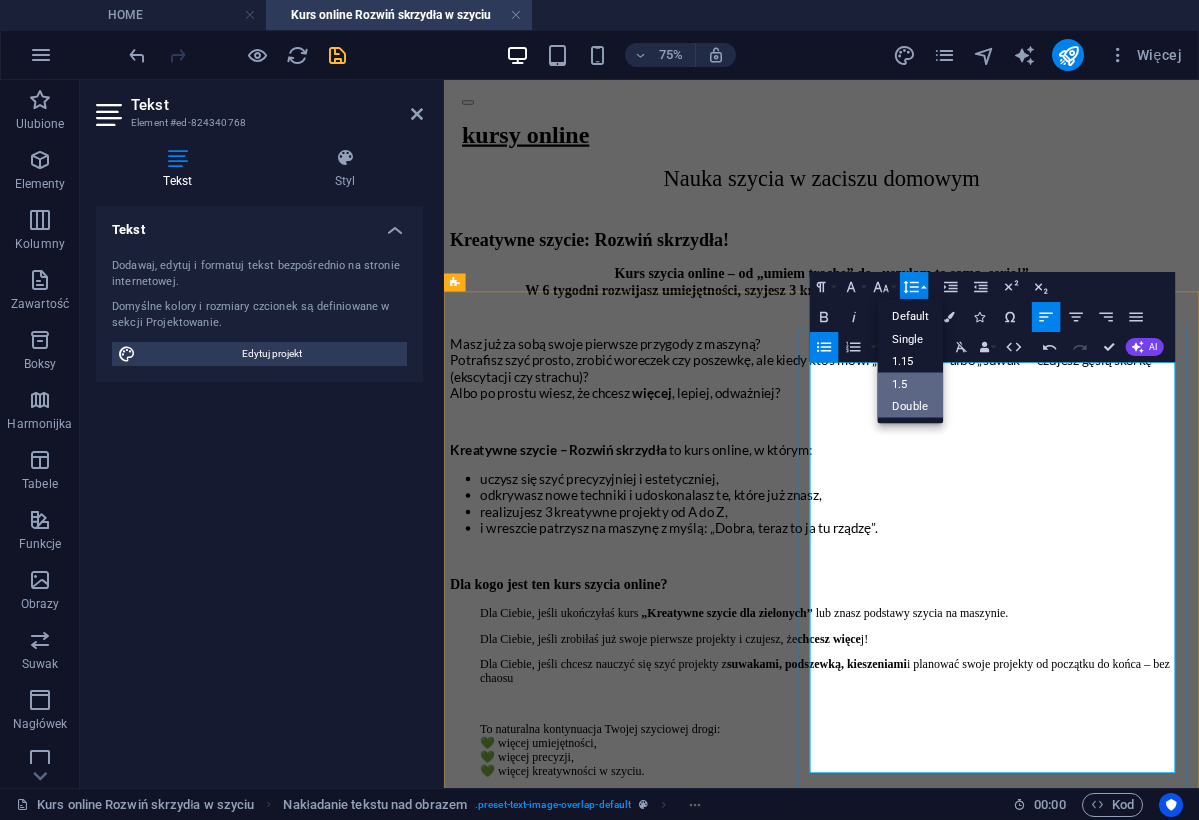 click on "Double" at bounding box center (910, 406) 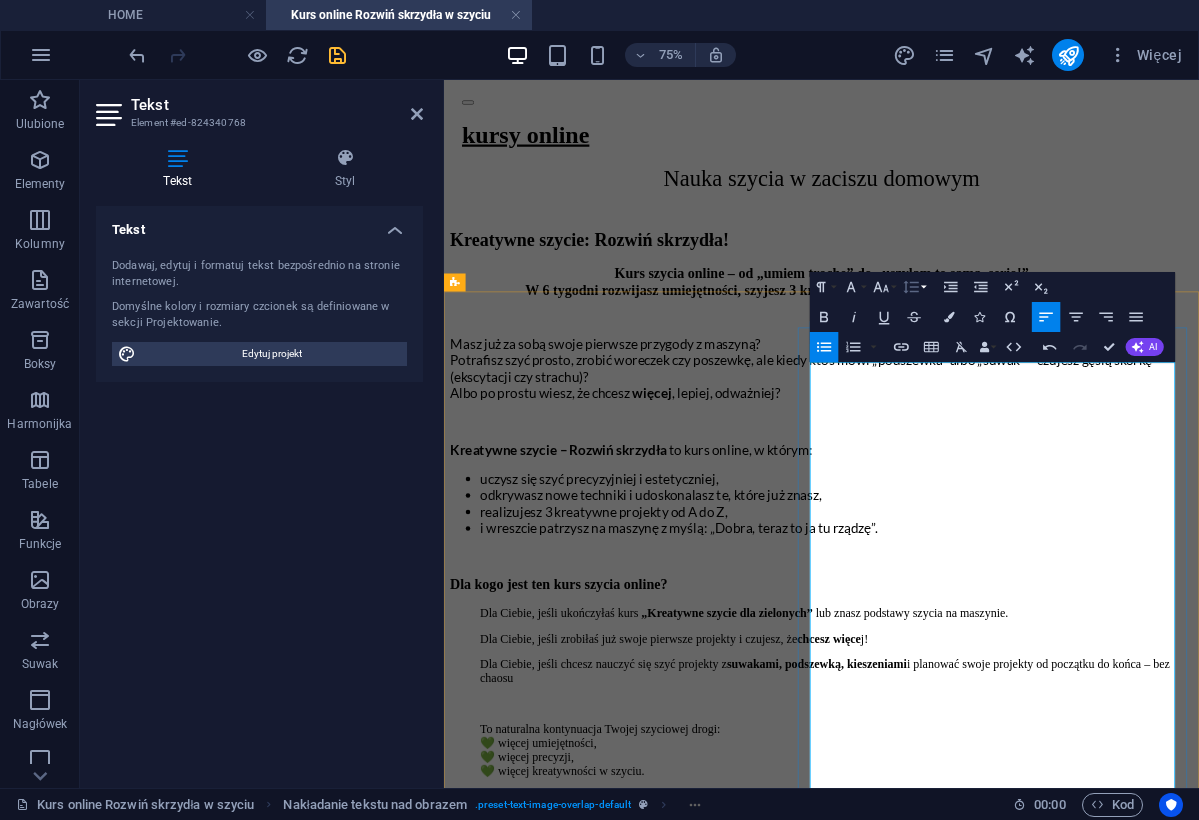 click 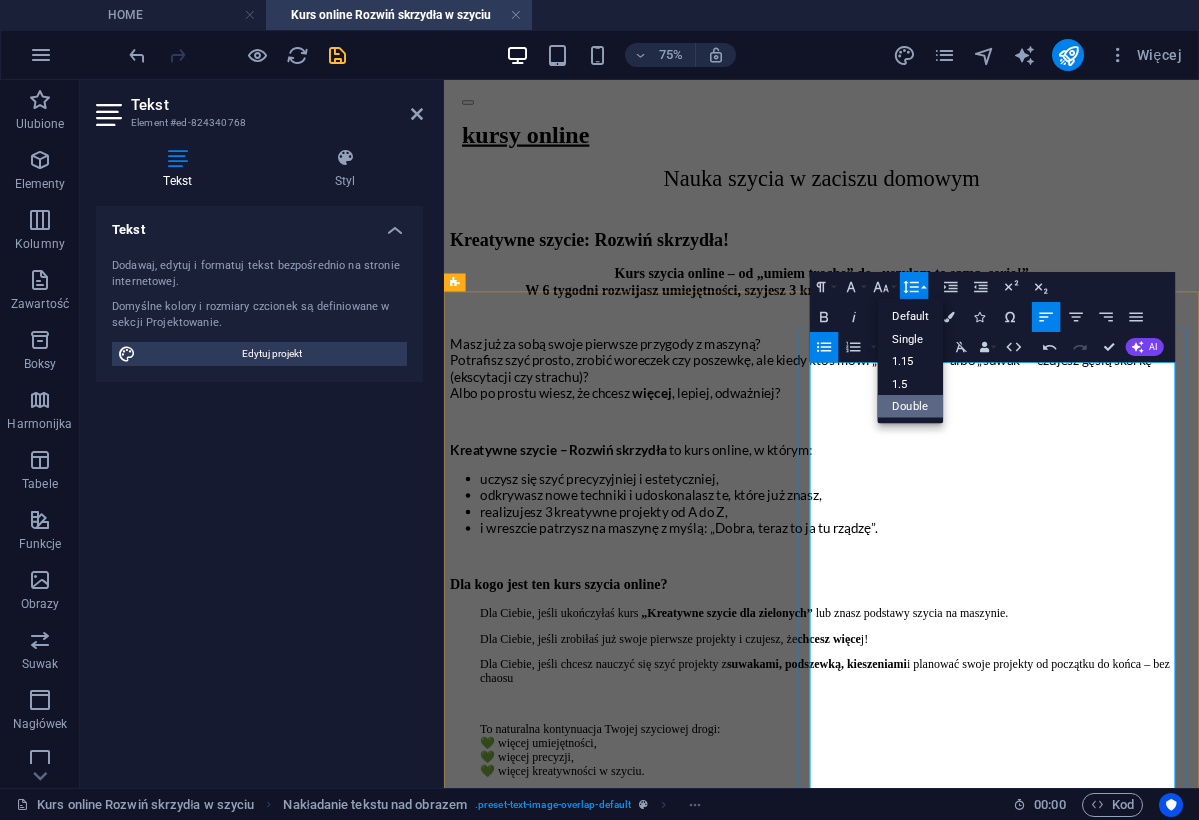 scroll, scrollTop: 0, scrollLeft: 0, axis: both 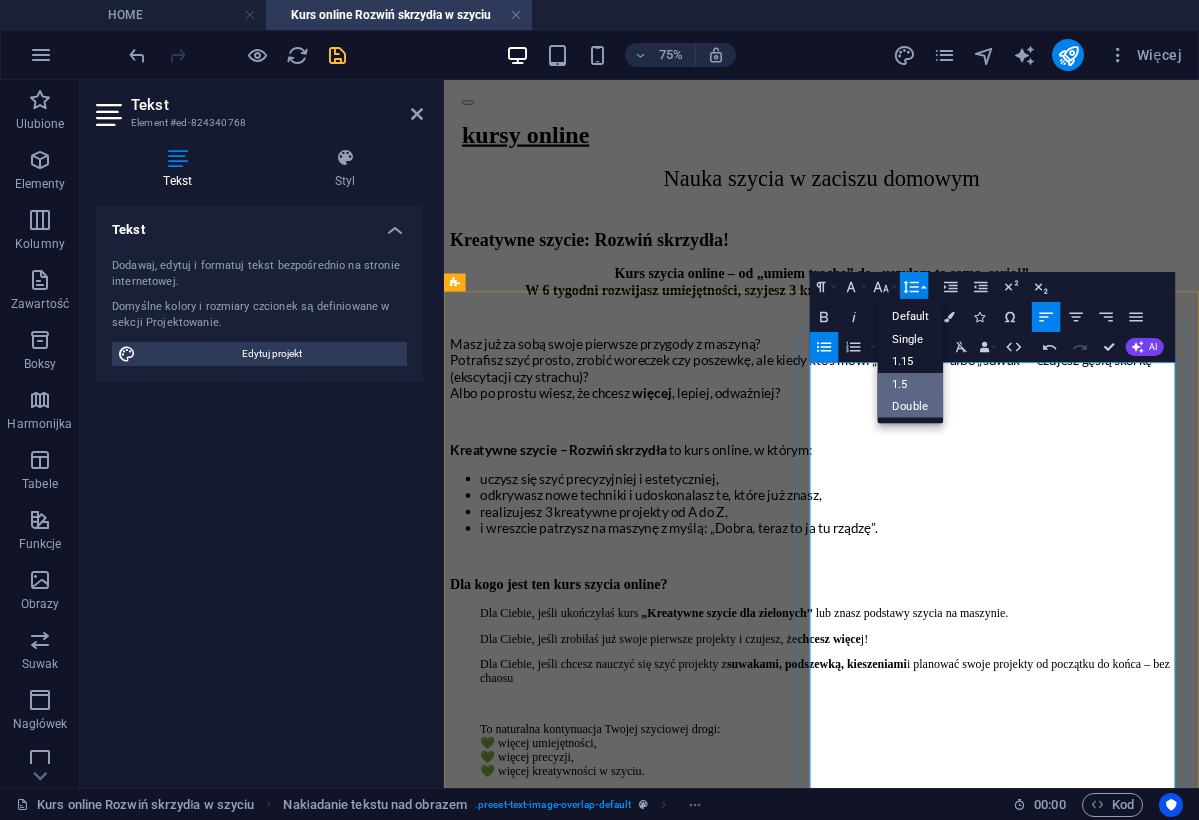 click on "1.5" at bounding box center (910, 384) 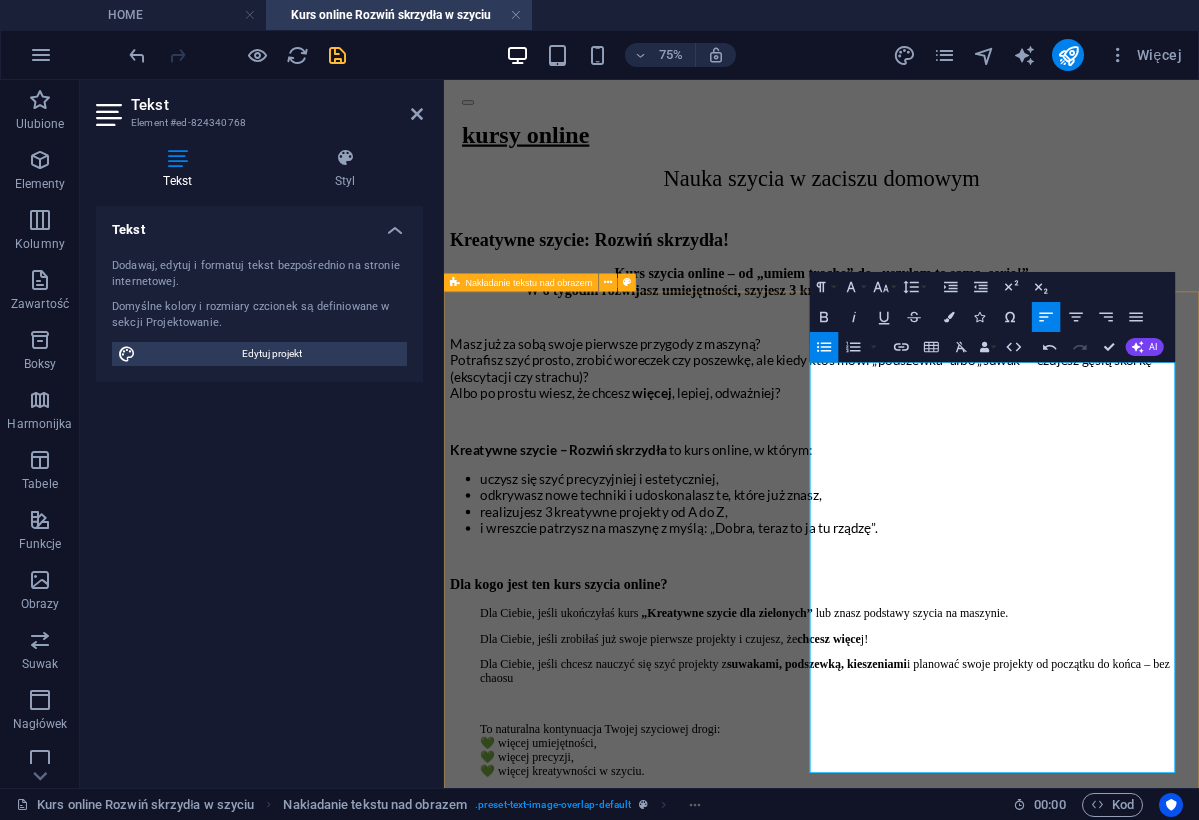 click on "Jak wygląda ten kurs online? *  3 moduły  z praktycznymi i kreatywnymi projektami * Nowy moduł co 2 tygodnie – oglądasz materiały i szyjesz bez spiny - kiedy chcesz, w jakim tempie chcesz * Dostęp do platformy z filmami instruktażowymi – na pełne 12 miesięcy, abyś mogła  wracać do materiałów  kiedy tylko potrzebujesz * Grupa wsparcia na Facebooku – miejsce do pytań, inspiracji i wymiany pomysłów Co dostajesz w pakiecie kursowym? 4  moduły, w tempie 1 moduł na tydzień - podzielone na lekcje krok po kroku, aby się nie pogubić :) Filmy instruktażowe pokazujące wszystko tak, jakbym szyła razem z Tobą. Nagrania z sesji Q&A (czyli odpowiedzi na pytania, które bałaś się zadać, a ktoś zadał ;) Grupa na Facebooku – tu masz moje pełne wsparcie, odpowiedzi na wszelkie pytania, szyciowe inspiracje i wzajemną motywację od Kursantek. Dostęp do kursu na całe 12 miesięcy - możesz wracać do materiałów kiedy tylko chcesz i coraz więcej kreatywnie szyć. DoLAcz do kursu!" at bounding box center (947, 1698) 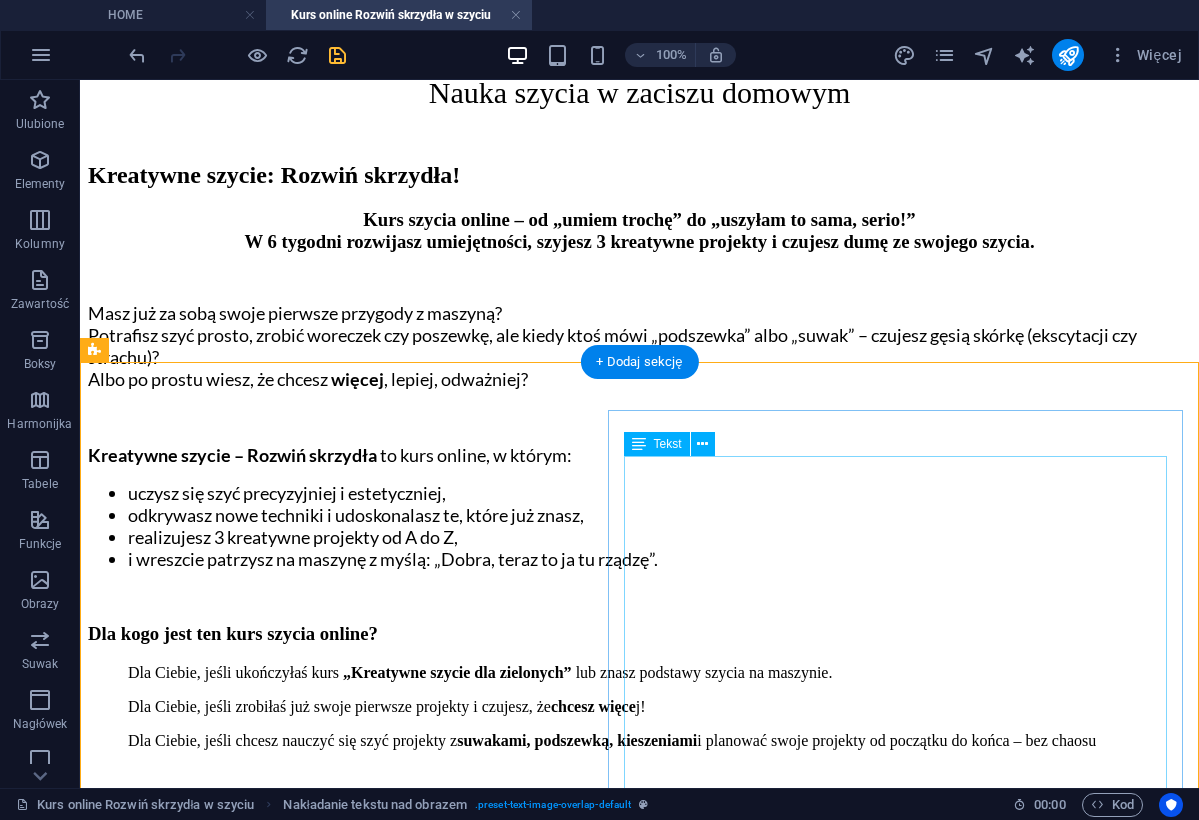 click on "*  3 moduły  z praktycznymi i kreatywnymi projektami * Nowy moduł co 2 tygodnie – oglądasz materiały i szyjesz bez spiny - kiedy chcesz, w jakim tempie chcesz * Dostęp do platformy z filmami instruktażowymi – na pełne 12 miesięcy, abyś mogła  wracać do materiałów  kiedy tylko potrzebujesz * Grupa wsparcia na Facebooku – miejsce do pytań, inspiracji i wymiany pomysłów Co dostajesz w pakiecie kursowym? 4  moduły, w tempie 1 moduł na tydzień - podzielone na lekcje krok po kroku, aby się nie pogubić :) Filmy instruktażowe pokazujące wszystko tak, jakbym szyła razem z Tobą. Nagrania z sesji Q&A (czyli odpowiedzi na pytania, które bałaś się zadać, a ktoś zadał ;) Grupa na Facebooku – tu masz moje pełne wsparcie, odpowiedzi na wszelkie pytania, szyciowe inspiracje i wzajemną motywację od Kursantek. Dostęp do kursu na całe 12 miesięcy - możesz wracać do materiałów kiedy tylko chcesz i coraz więcej kreatywnie szyć." at bounding box center (639, 2082) 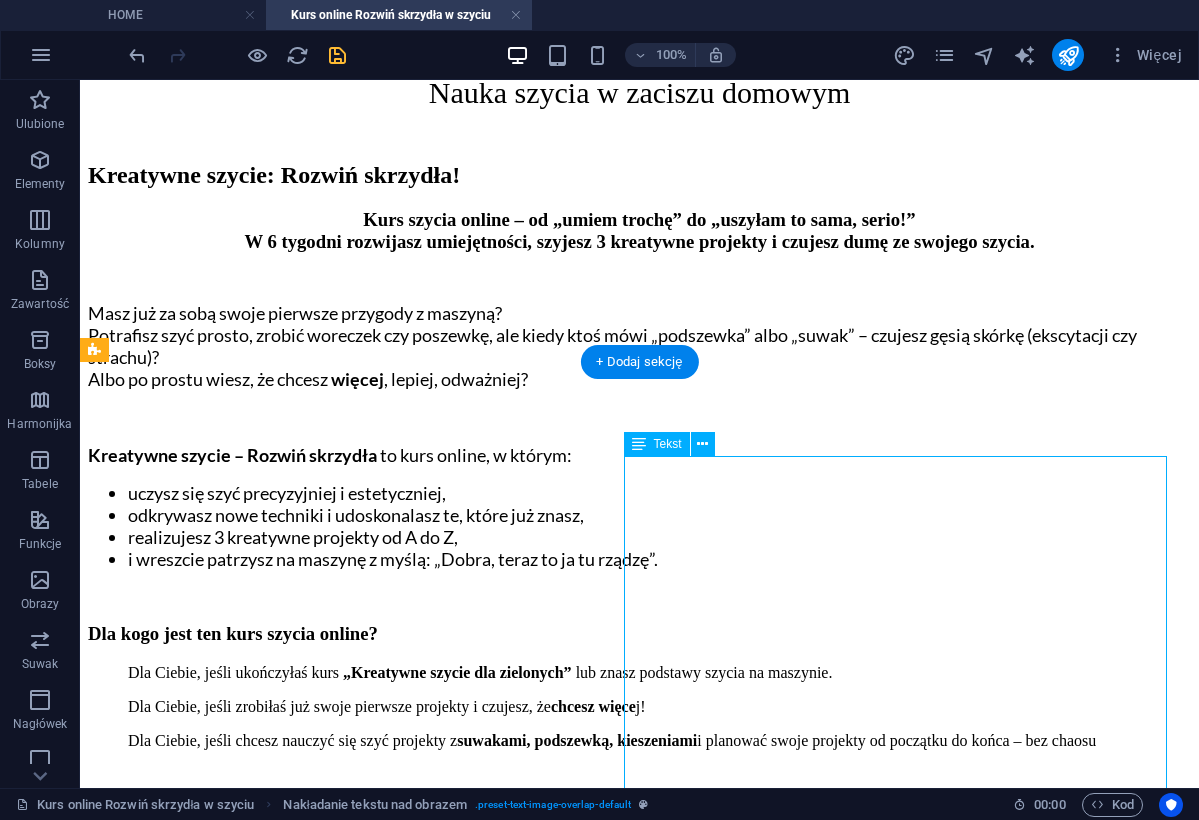 click on "*  3 moduły  z praktycznymi i kreatywnymi projektami * Nowy moduł co 2 tygodnie – oglądasz materiały i szyjesz bez spiny - kiedy chcesz, w jakim tempie chcesz * Dostęp do platformy z filmami instruktażowymi – na pełne 12 miesięcy, abyś mogła  wracać do materiałów  kiedy tylko potrzebujesz * Grupa wsparcia na Facebooku – miejsce do pytań, inspiracji i wymiany pomysłów Co dostajesz w pakiecie kursowym? 4  moduły, w tempie 1 moduł na tydzień - podzielone na lekcje krok po kroku, aby się nie pogubić :) Filmy instruktażowe pokazujące wszystko tak, jakbym szyła razem z Tobą. Nagrania z sesji Q&A (czyli odpowiedzi na pytania, które bałaś się zadać, a ktoś zadał ;) Grupa na Facebooku – tu masz moje pełne wsparcie, odpowiedzi na wszelkie pytania, szyciowe inspiracje i wzajemną motywację od Kursantek. Dostęp do kursu na całe 12 miesięcy - możesz wracać do materiałów kiedy tylko chcesz i coraz więcej kreatywnie szyć." at bounding box center (639, 2082) 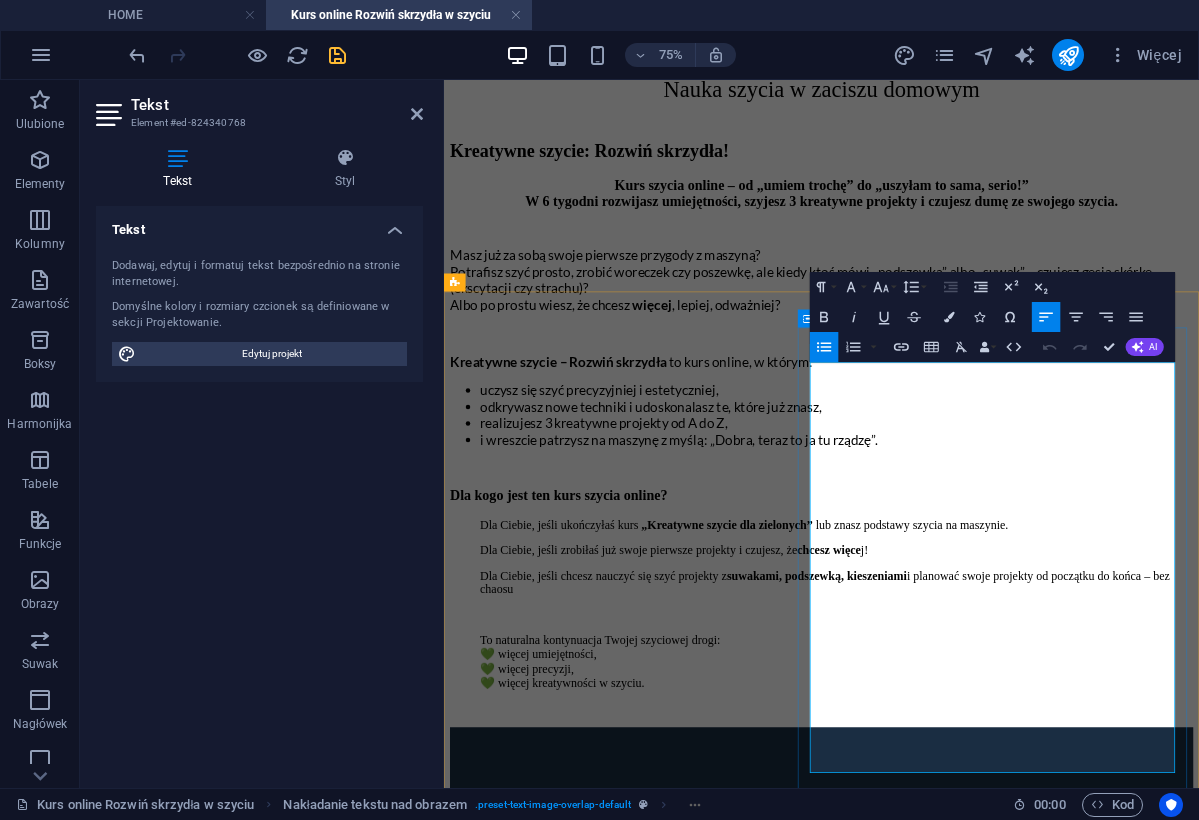 drag, startPoint x: 1101, startPoint y: 564, endPoint x: 1281, endPoint y: 563, distance: 180.00278 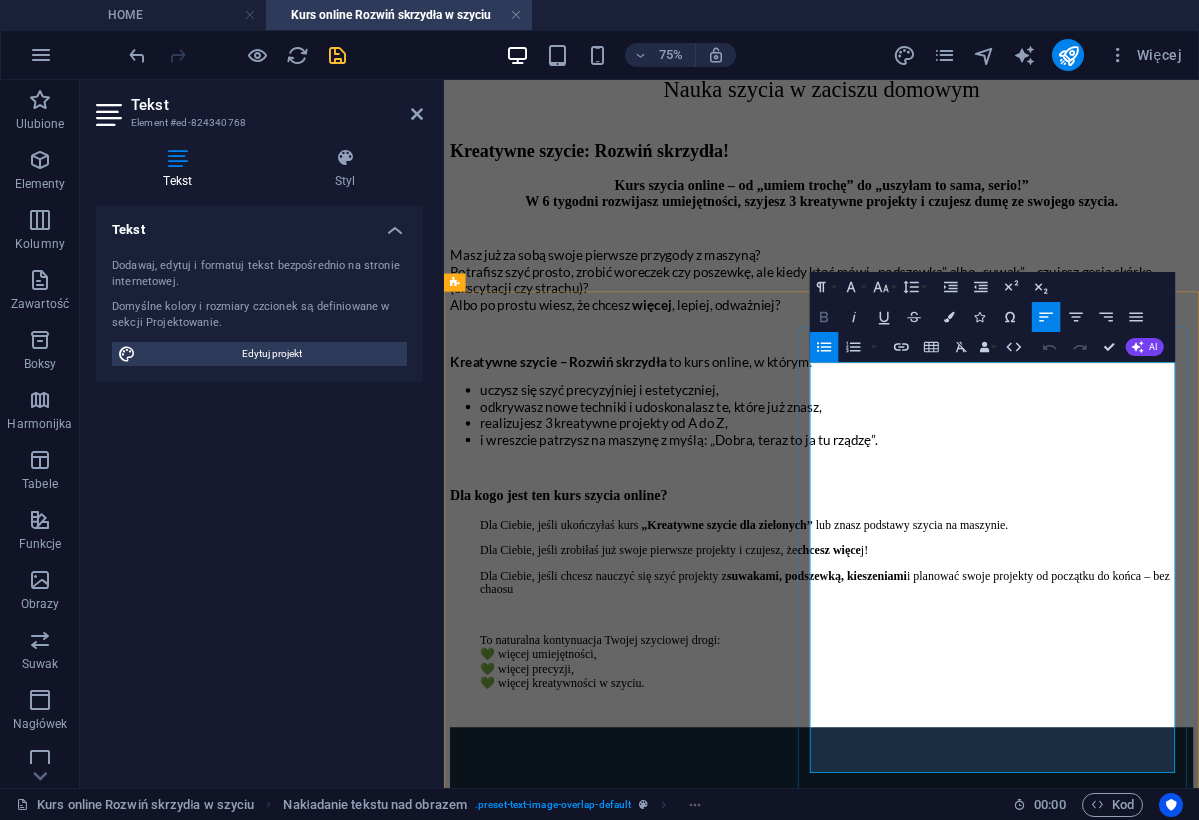 click 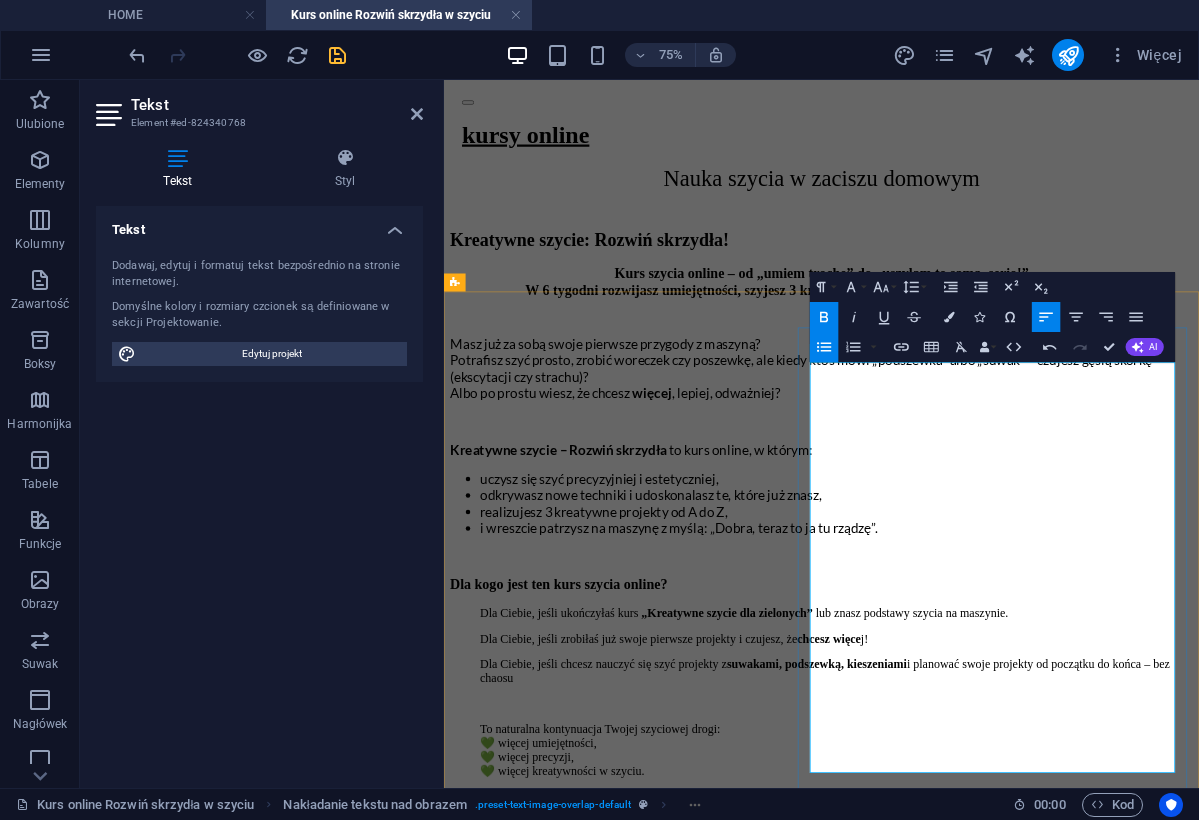 click at bounding box center [957, 2126] 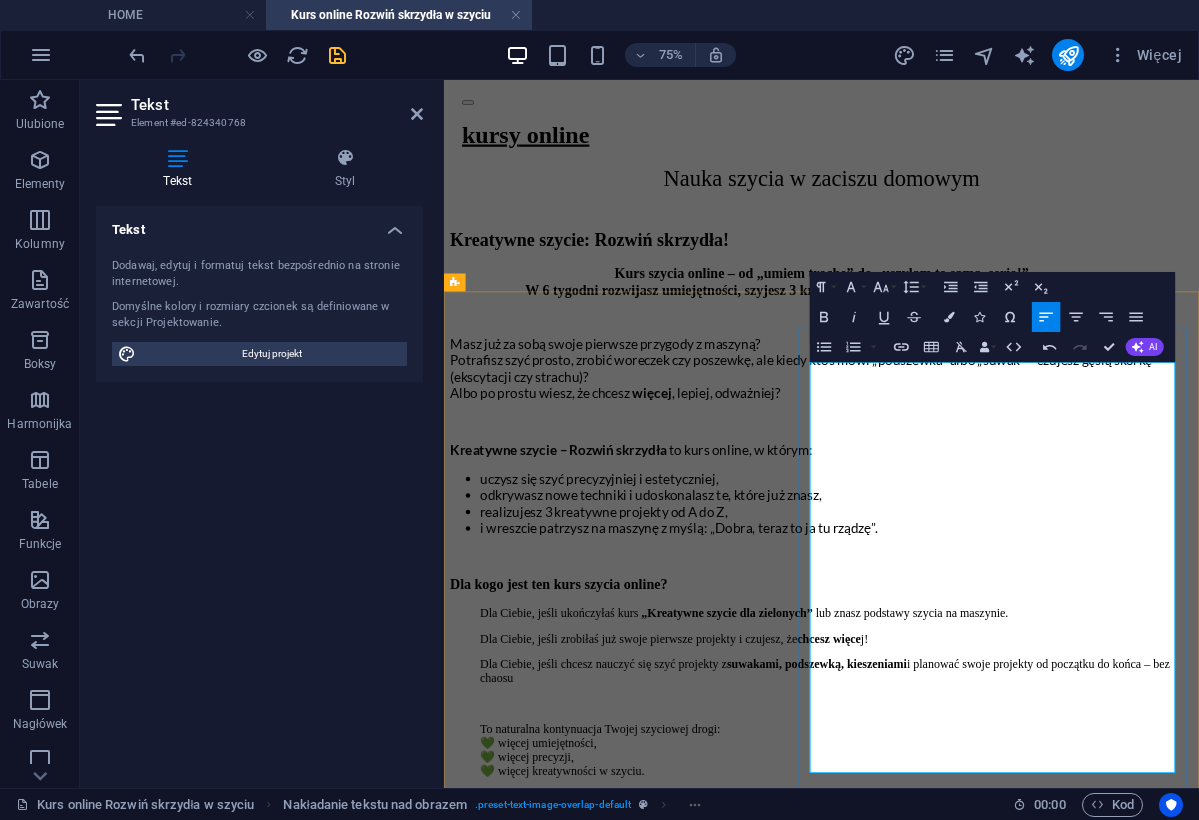 click on "* Nowy moduł co 2 tygodnie – oglądasz materiały i szyjesz bez spiny - kiedy chcesz, w jakim tempie chcesz" at bounding box center (967, 2019) 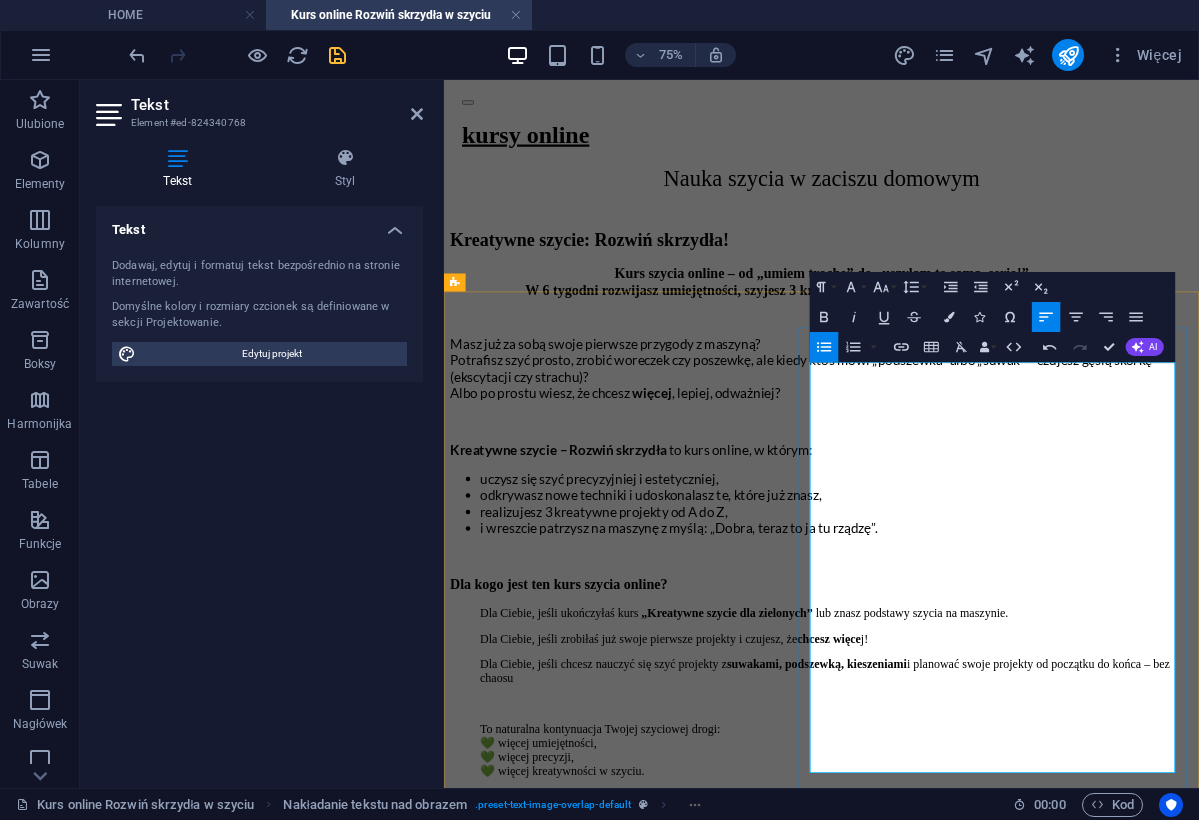 click on "* Nowy moduł co 2 tygodnie – oglądasz materiały i szyjesz bez spiny - kiedy chcesz, w jakim tempie chcesz" at bounding box center (967, 2019) 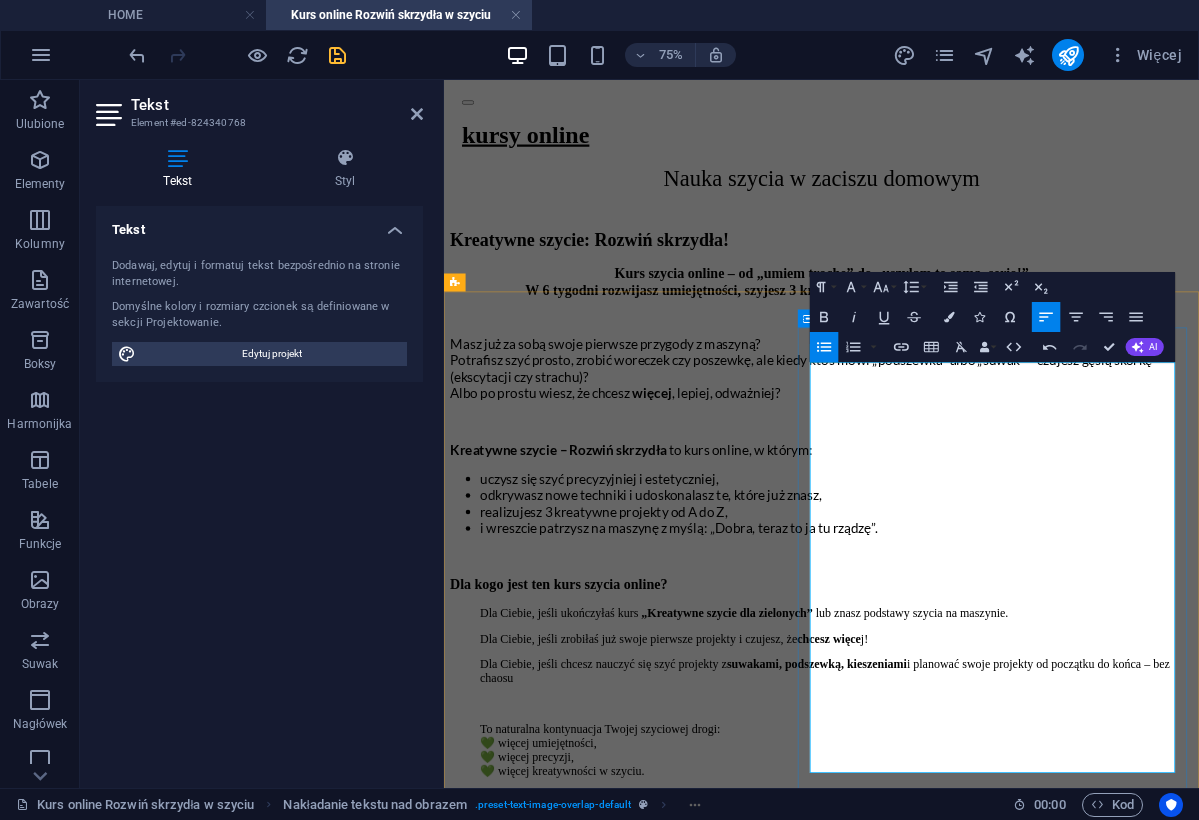drag, startPoint x: 1291, startPoint y: 521, endPoint x: 1401, endPoint y: 520, distance: 110.00455 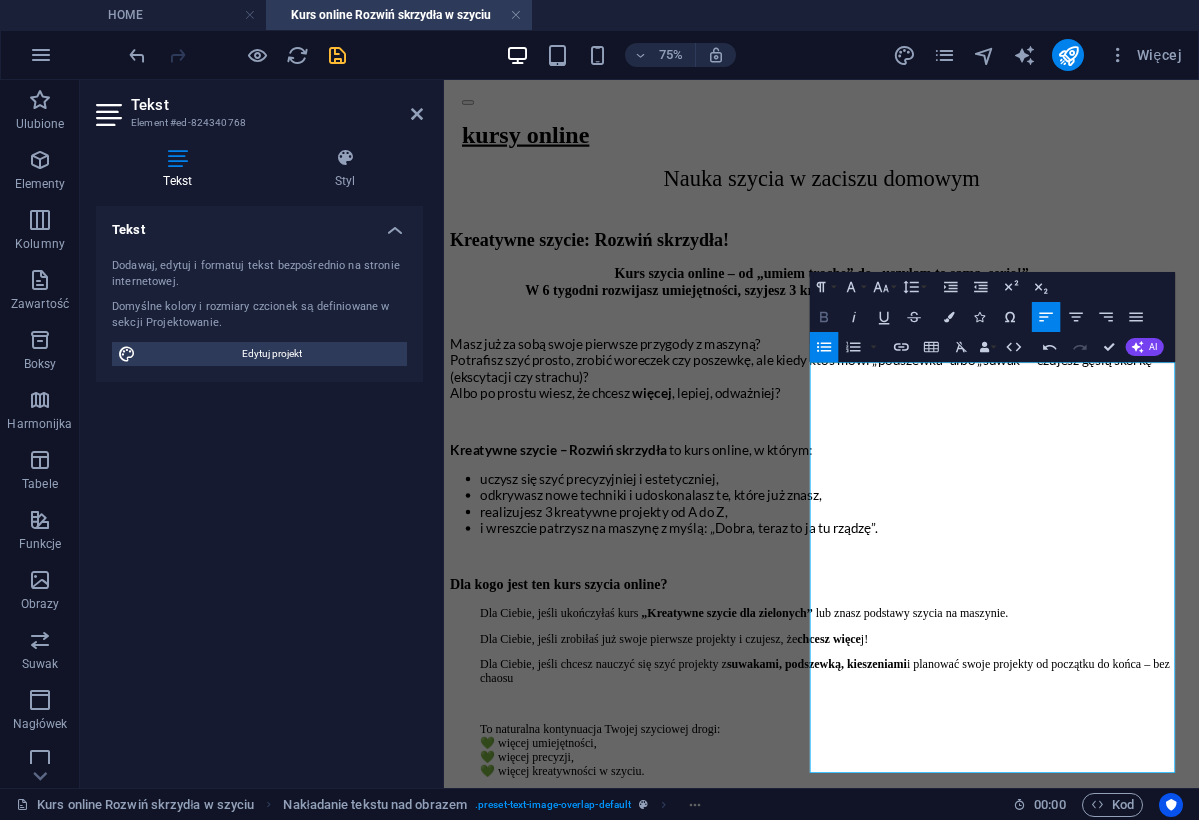 click 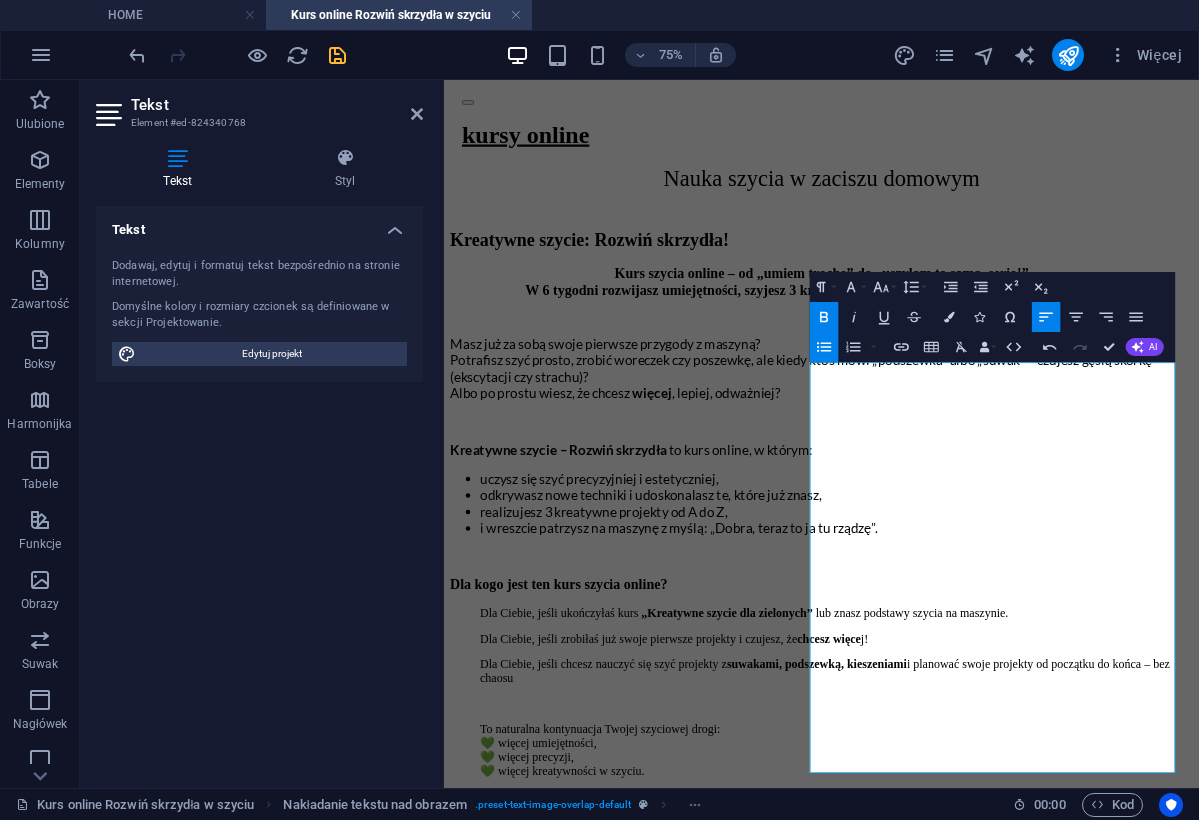 click at bounding box center [957, 2126] 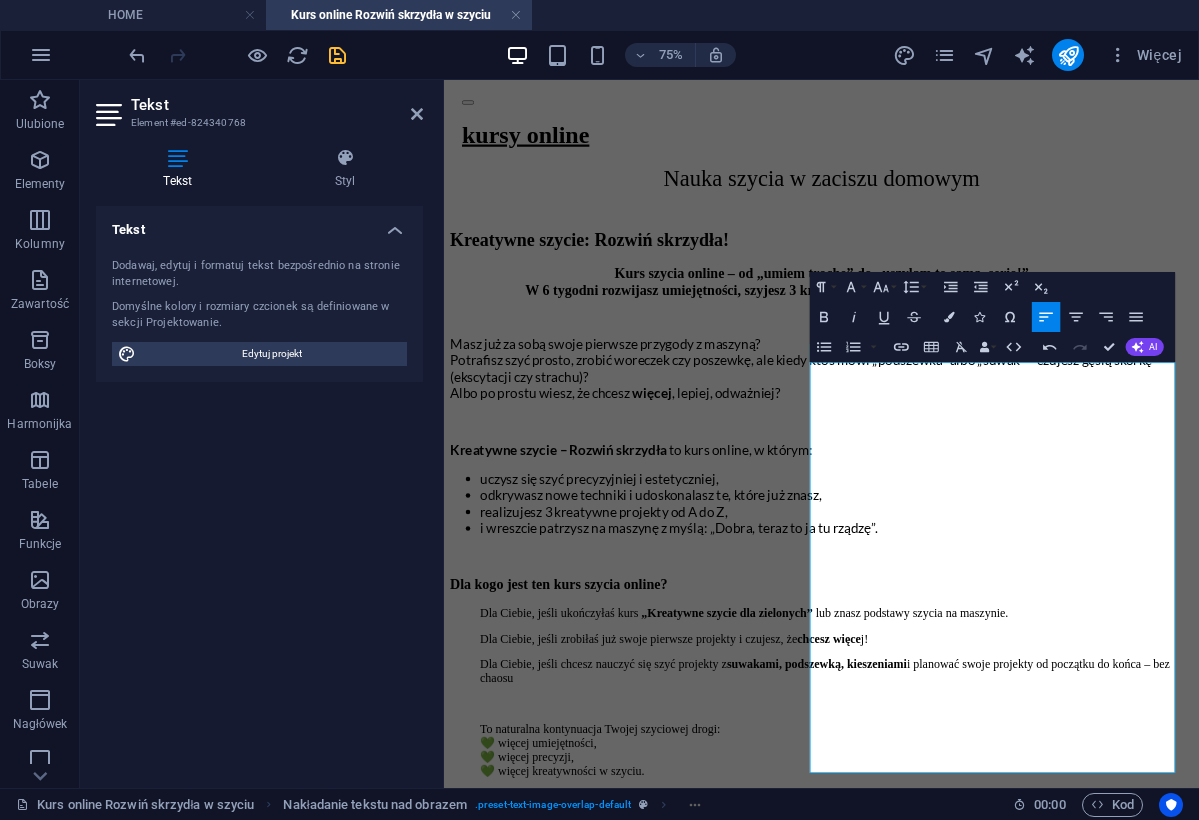 click on "* Grupa wsparcia na Facebooku – miejsce do pytań, inspiracji i wymiany pomysłów" at bounding box center [967, 2067] 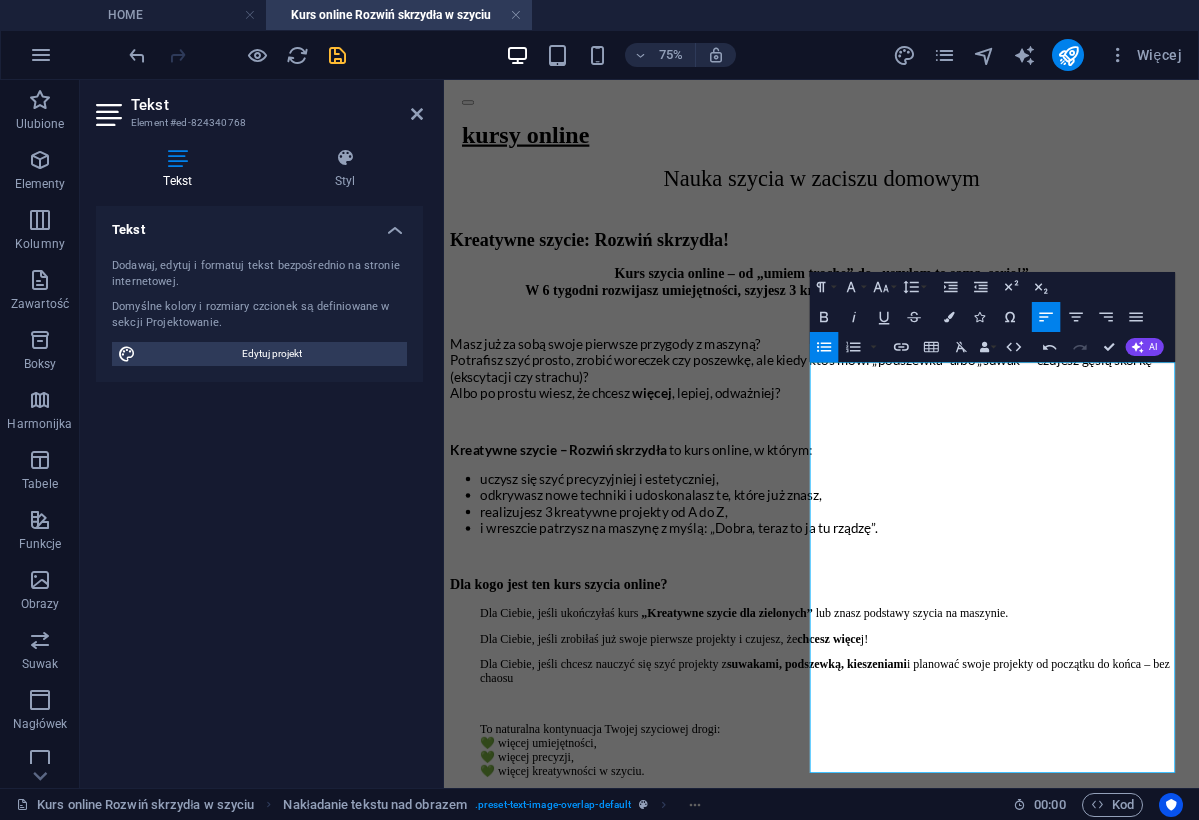 click on "* Grupa wsparcia na Facebooku – miejsce do pytań, inspiracji i wymiany pomysłów" at bounding box center [967, 2067] 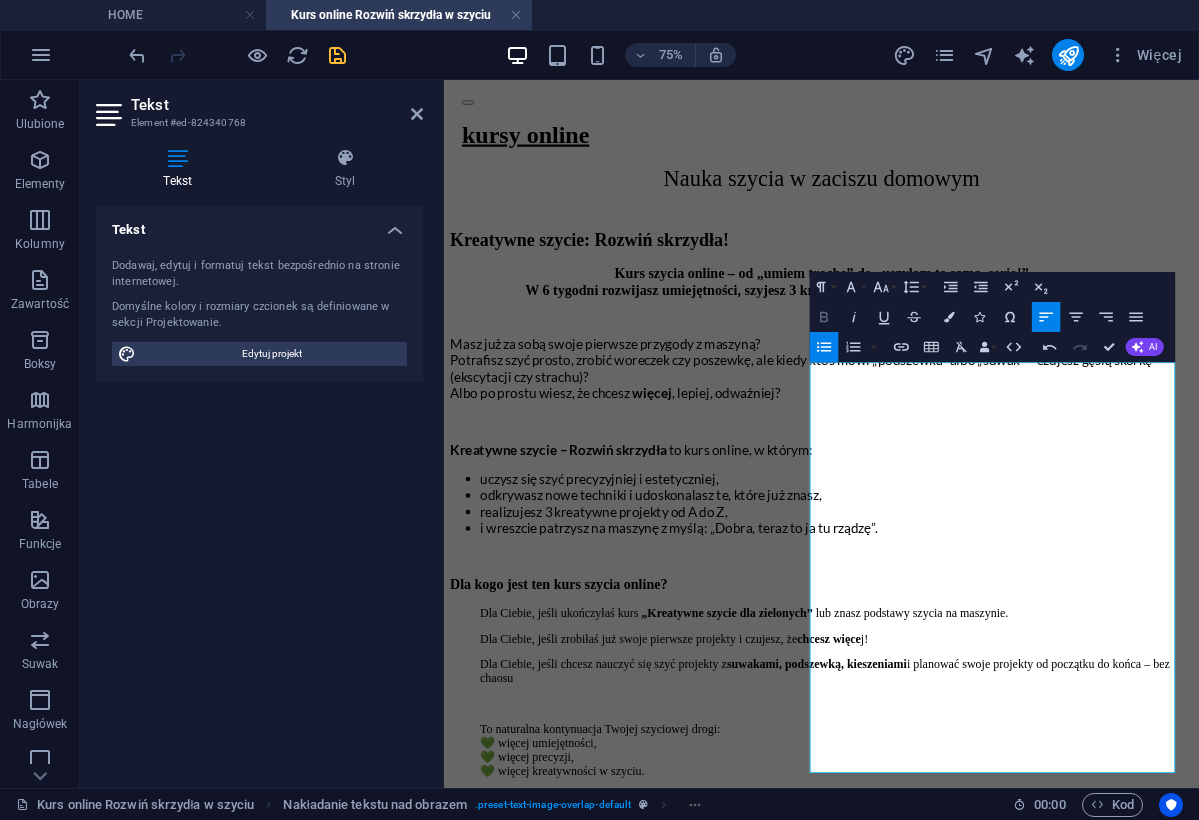 click 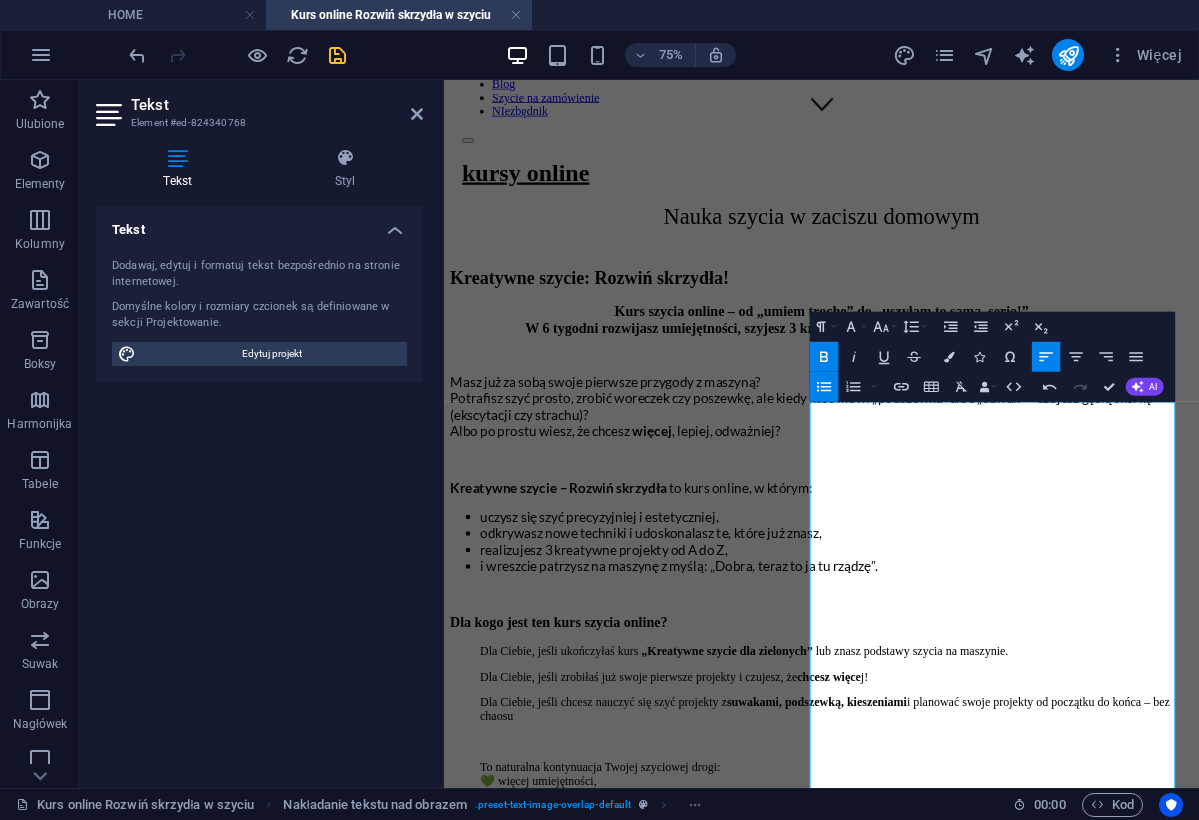 scroll, scrollTop: 875, scrollLeft: 0, axis: vertical 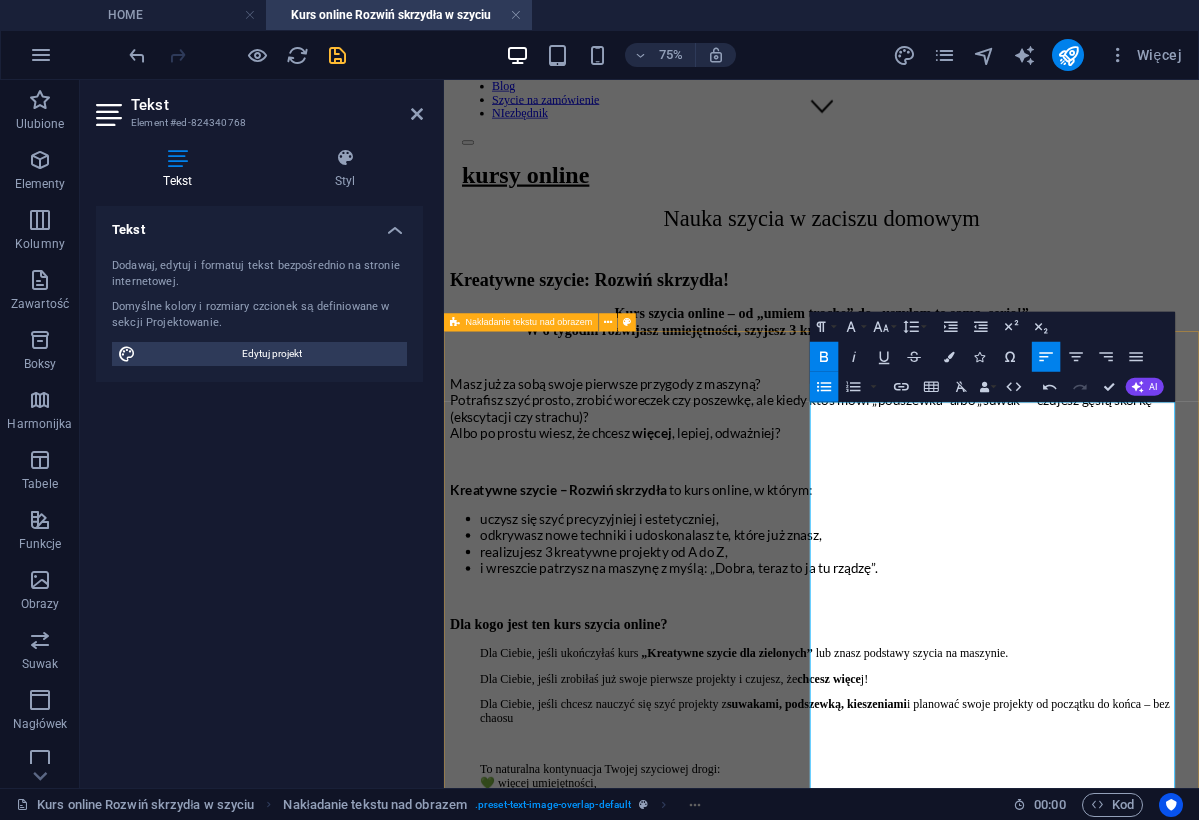 click on "HOME O mnie Kursy online Warsztaty szycia Blog Szycie na zamówienie NIezbędnik kursy online Nauka szycia w zaciszu domowym Kreatywne szycie: Rozwiń skrzydła! Kurs szycia online – od „umiem trochę” do „uszyłam to sama, serio!” W 6 tygodni rozwijasz umiejętności, szyjesz 3 kreatywne projekty i czujesz dumę ze swojego szycia. Masz już za sobą swoje pierwsze przygody z maszyną? Potrafisz szyć prosto, zrobić woreczek czy poszewkę, ale kiedy ktoś mówi „podszewka” albo „suwak” – czujesz gęsią skórkę (ekscytacji czy strachu)? Albo po prostu wiesz, że chcesz   więcej  , lepiej, odważniej? Kreatywne szycie – Rozwiń skrzydła   to kurs online, w którym: uczysz się szyć precyzyjniej i estetyczniej, odkrywasz nowe techniki i udoskonalasz te, które już znasz, realizujesz 3 kreatywne projekty od A do Z, i wreszcie patrzysz na maszynę z myślą: „Dobra, teraz to ja tu rządzę”. Dla kogo jest ten kurs szycia online? Dla Ciebie, jeśli ukończyłaś kurs     j!" at bounding box center (947, 2122) 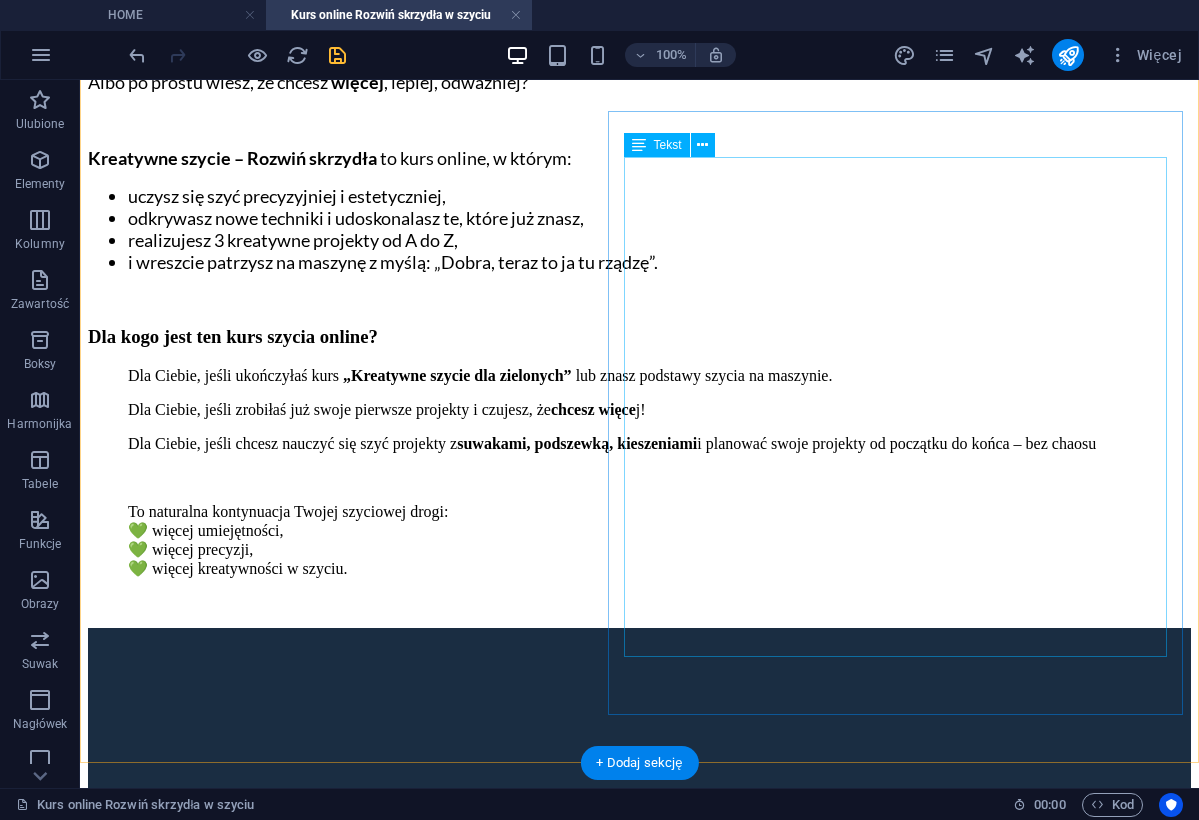 scroll, scrollTop: 1228, scrollLeft: 0, axis: vertical 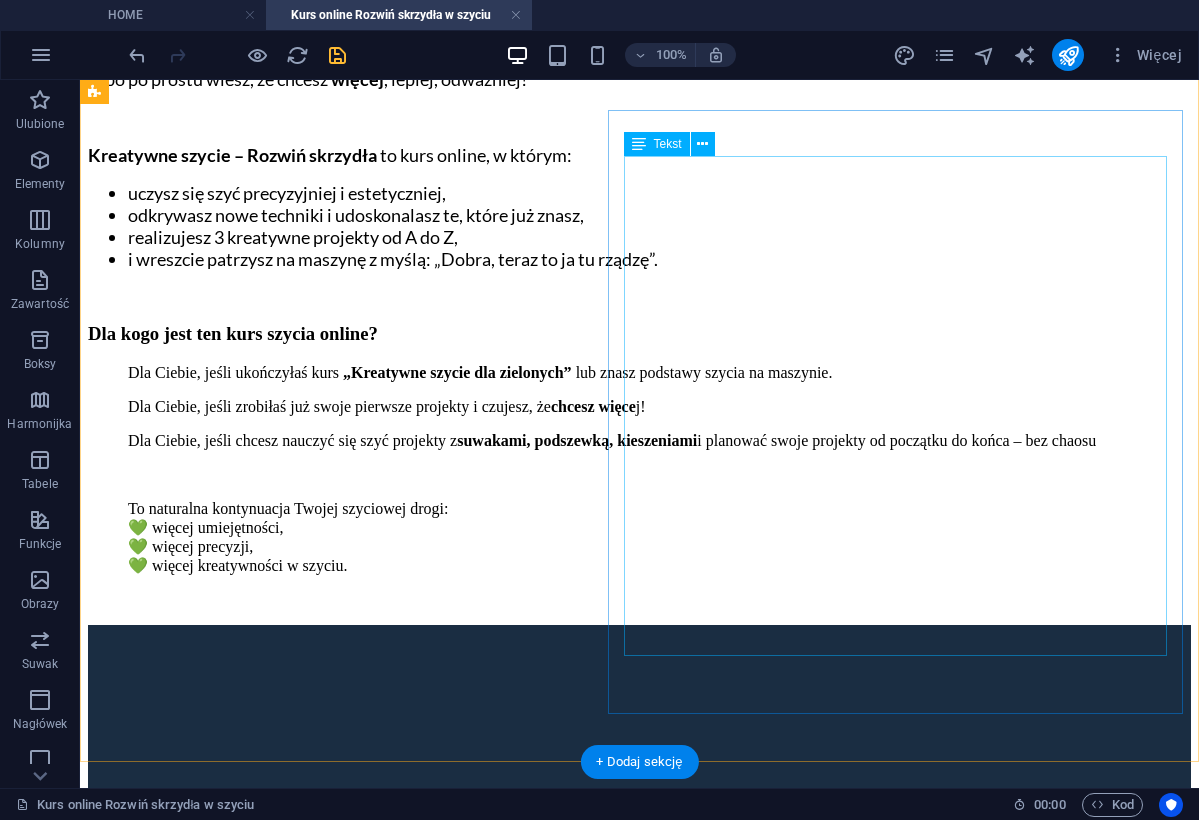 click on "*  3 moduły  z praktycznymi i kreatywnymi projektami * Nowy moduł co 2 tygodnie – oglądasz materiały i  szyjesz bez spiny  - kiedy chcesz, w jakim tempie chcesz * Dostęp do platformy  z filmami instruktażowymi  – na pełne 12 miesięcy, abyś mogła  wracać do materiałów  kiedy tylko potrzebujesz *  Grupa  wsparcia na Facebooku – miejsce do pytań, inspiracji i wymiany pomysłów Co dostajesz w pakiecie kursowym? 4  moduły, w tempie 1 moduł na tydzień - podzielone na lekcje krok po kroku, aby się nie pogubić :) Filmy instruktażowe pokazujące wszystko tak, jakbym szyła razem z Tobą. Nagrania z sesji Q&A (czyli odpowiedzi na pytania, które bałaś się zadać, a ktoś zadał ;) Grupa na Facebooku – tu masz moje pełne wsparcie, odpowiedzi na wszelkie pytania, szyciowe inspiracje i wzajemną motywację od Kursantek. Dostęp do kursu na całe 12 miesięcy - możesz wracać do materiałów kiedy tylko chcesz i coraz więcej kreatywnie szyć." at bounding box center (639, 1782) 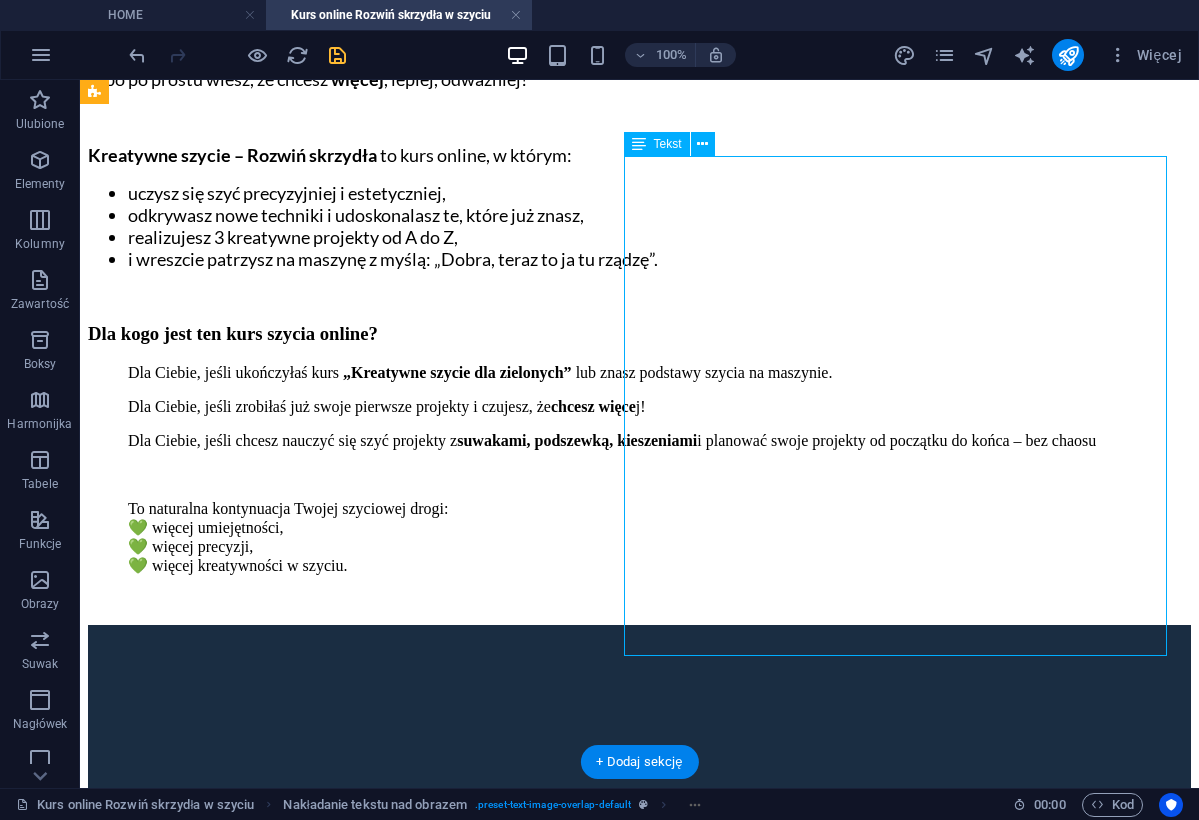 click on "*  3 moduły  z praktycznymi i kreatywnymi projektami * Nowy moduł co 2 tygodnie – oglądasz materiały i  szyjesz bez spiny  - kiedy chcesz, w jakim tempie chcesz * Dostęp do platformy  z filmami instruktażowymi  – na pełne 12 miesięcy, abyś mogła  wracać do materiałów  kiedy tylko potrzebujesz *  Grupa  wsparcia na Facebooku – miejsce do pytań, inspiracji i wymiany pomysłów Co dostajesz w pakiecie kursowym? 4  moduły, w tempie 1 moduł na tydzień - podzielone na lekcje krok po kroku, aby się nie pogubić :) Filmy instruktażowe pokazujące wszystko tak, jakbym szyła razem z Tobą. Nagrania z sesji Q&A (czyli odpowiedzi na pytania, które bałaś się zadać, a ktoś zadał ;) Grupa na Facebooku – tu masz moje pełne wsparcie, odpowiedzi na wszelkie pytania, szyciowe inspiracje i wzajemną motywację od Kursantek. Dostęp do kursu na całe 12 miesięcy - możesz wracać do materiałów kiedy tylko chcesz i coraz więcej kreatywnie szyć." at bounding box center [639, 1782] 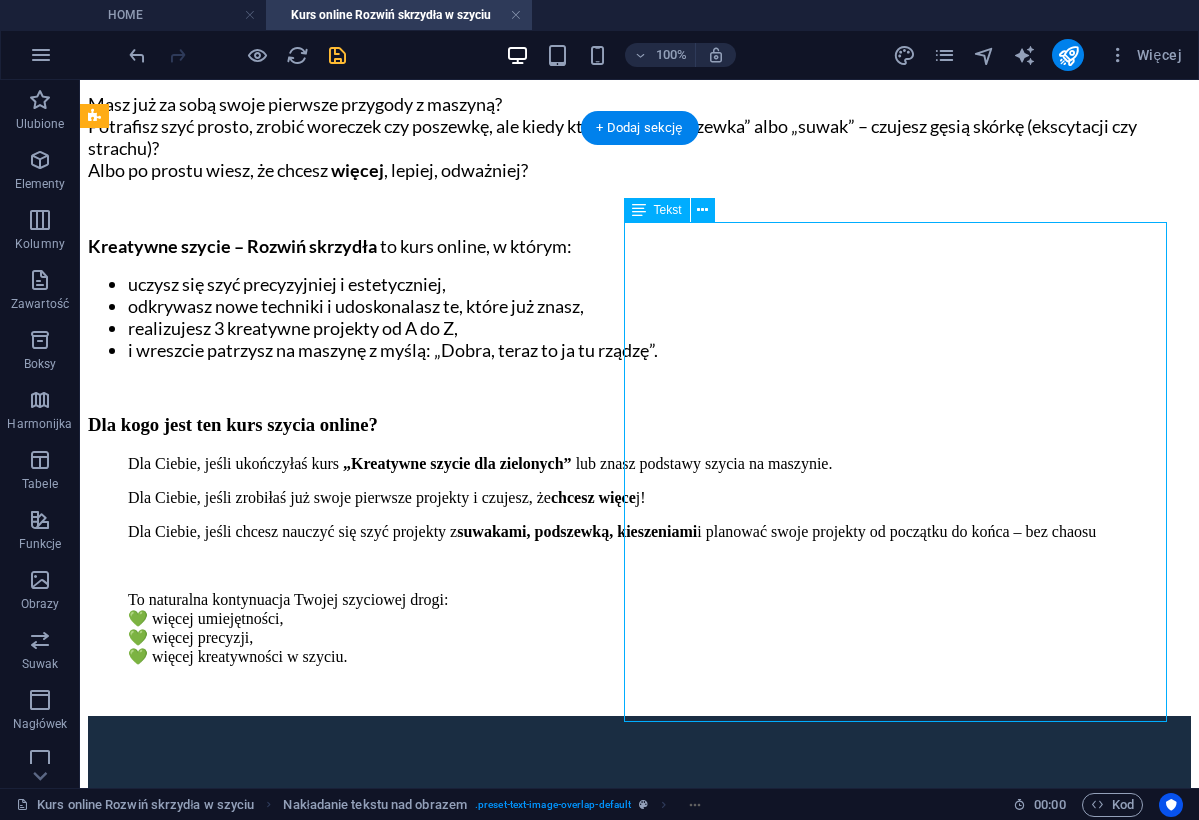 scroll, scrollTop: 1130, scrollLeft: 0, axis: vertical 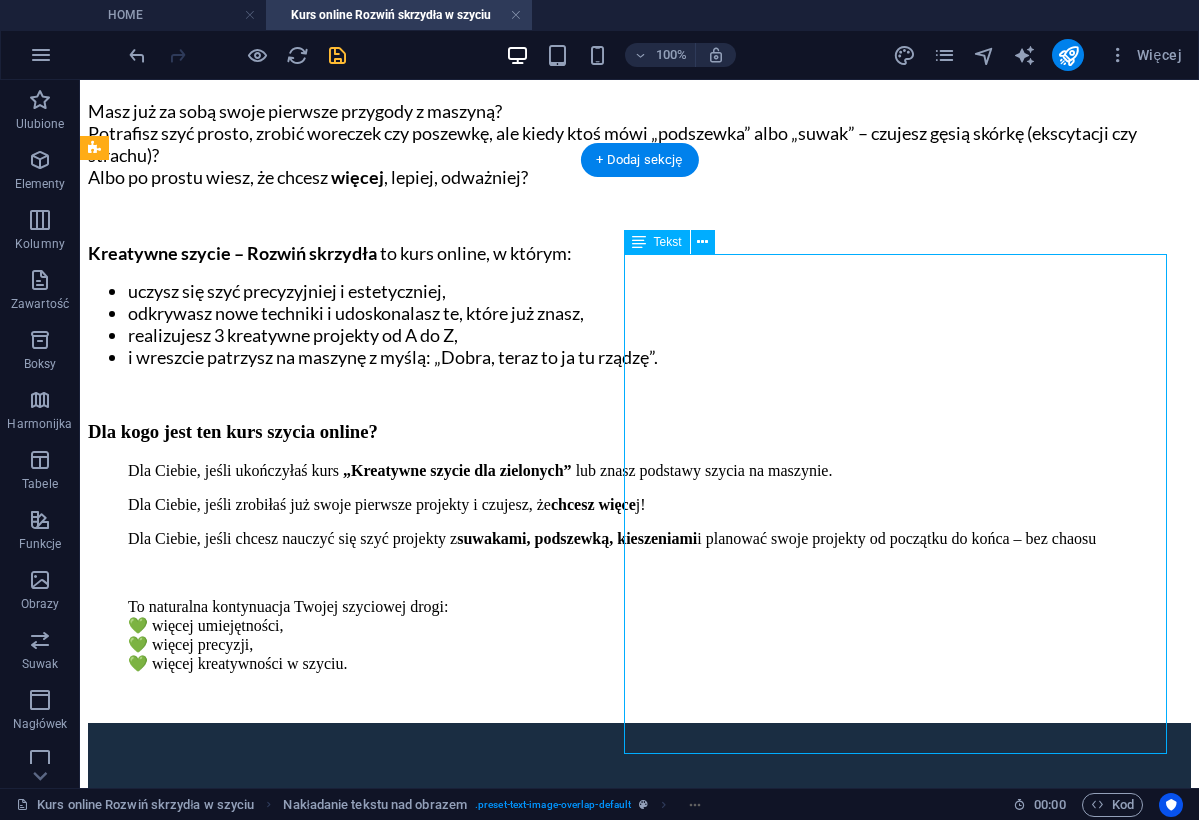 click on "*  3 moduły  z praktycznymi i kreatywnymi projektami * Nowy moduł co 2 tygodnie – oglądasz materiały i  szyjesz bez spiny  - kiedy chcesz, w jakim tempie chcesz * Dostęp do platformy  z filmami instruktażowymi  – na pełne 12 miesięcy, abyś mogła  wracać do materiałów  kiedy tylko potrzebujesz *  Grupa  wsparcia na Facebooku – miejsce do pytań, inspiracji i wymiany pomysłów Co dostajesz w pakiecie kursowym? 4  moduły, w tempie 1 moduł na tydzień - podzielone na lekcje krok po kroku, aby się nie pogubić :) Filmy instruktażowe pokazujące wszystko tak, jakbym szyła razem z Tobą. Nagrania z sesji Q&A (czyli odpowiedzi na pytania, które bałaś się zadać, a ktoś zadał ;) Grupa na Facebooku – tu masz moje pełne wsparcie, odpowiedzi na wszelkie pytania, szyciowe inspiracje i wzajemną motywację od Kursantek. Dostęp do kursu na całe 12 miesięcy - możesz wracać do materiałów kiedy tylko chcesz i coraz więcej kreatywnie szyć." at bounding box center [639, 1880] 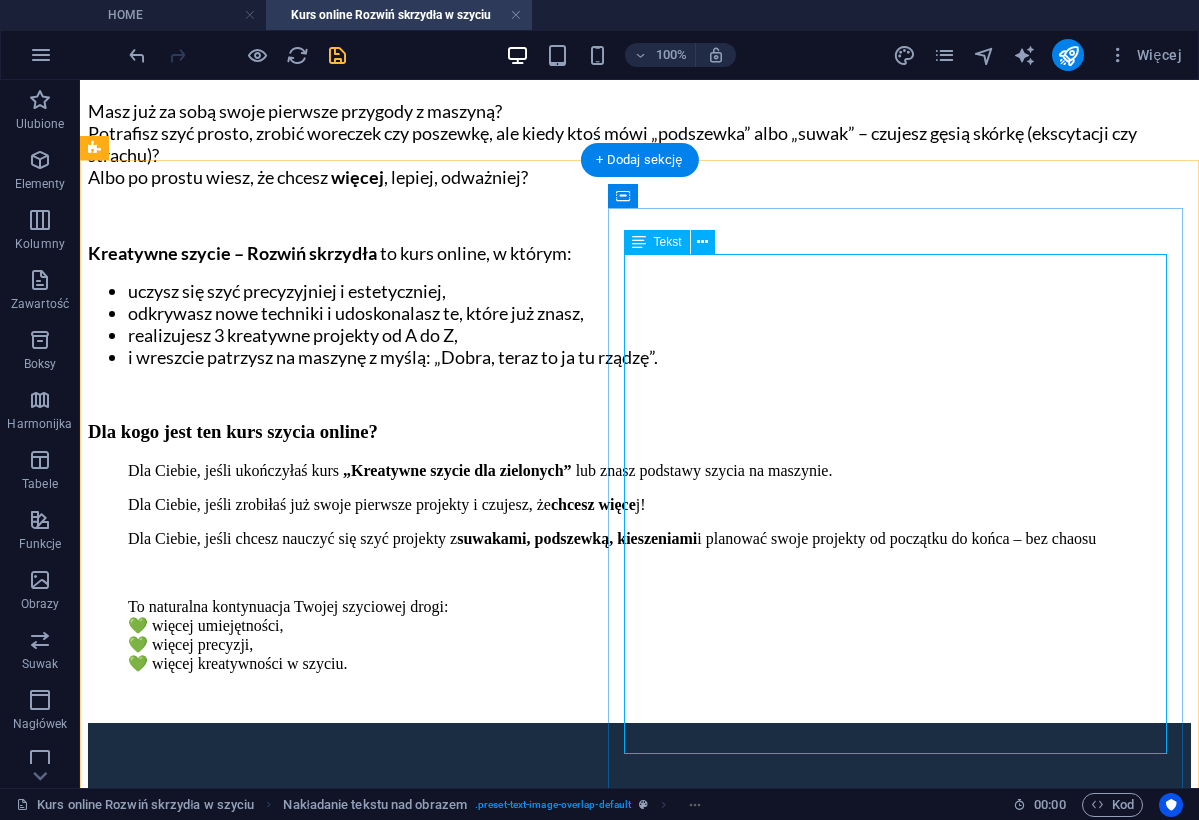 click on "*  3 moduły  z praktycznymi i kreatywnymi projektami * Nowy moduł co 2 tygodnie – oglądasz materiały i  szyjesz bez spiny  - kiedy chcesz, w jakim tempie chcesz * Dostęp do platformy  z filmami instruktażowymi  – na pełne 12 miesięcy, abyś mogła  wracać do materiałów  kiedy tylko potrzebujesz *  Grupa  wsparcia na Facebooku – miejsce do pytań, inspiracji i wymiany pomysłów Co dostajesz w pakiecie kursowym? 4  moduły, w tempie 1 moduł na tydzień - podzielone na lekcje krok po kroku, aby się nie pogubić :) Filmy instruktażowe pokazujące wszystko tak, jakbym szyła razem z Tobą. Nagrania z sesji Q&A (czyli odpowiedzi na pytania, które bałaś się zadać, a ktoś zadał ;) Grupa na Facebooku – tu masz moje pełne wsparcie, odpowiedzi na wszelkie pytania, szyciowe inspiracje i wzajemną motywację od Kursantek. Dostęp do kursu na całe 12 miesięcy - możesz wracać do materiałów kiedy tylko chcesz i coraz więcej kreatywnie szyć." at bounding box center (639, 1880) 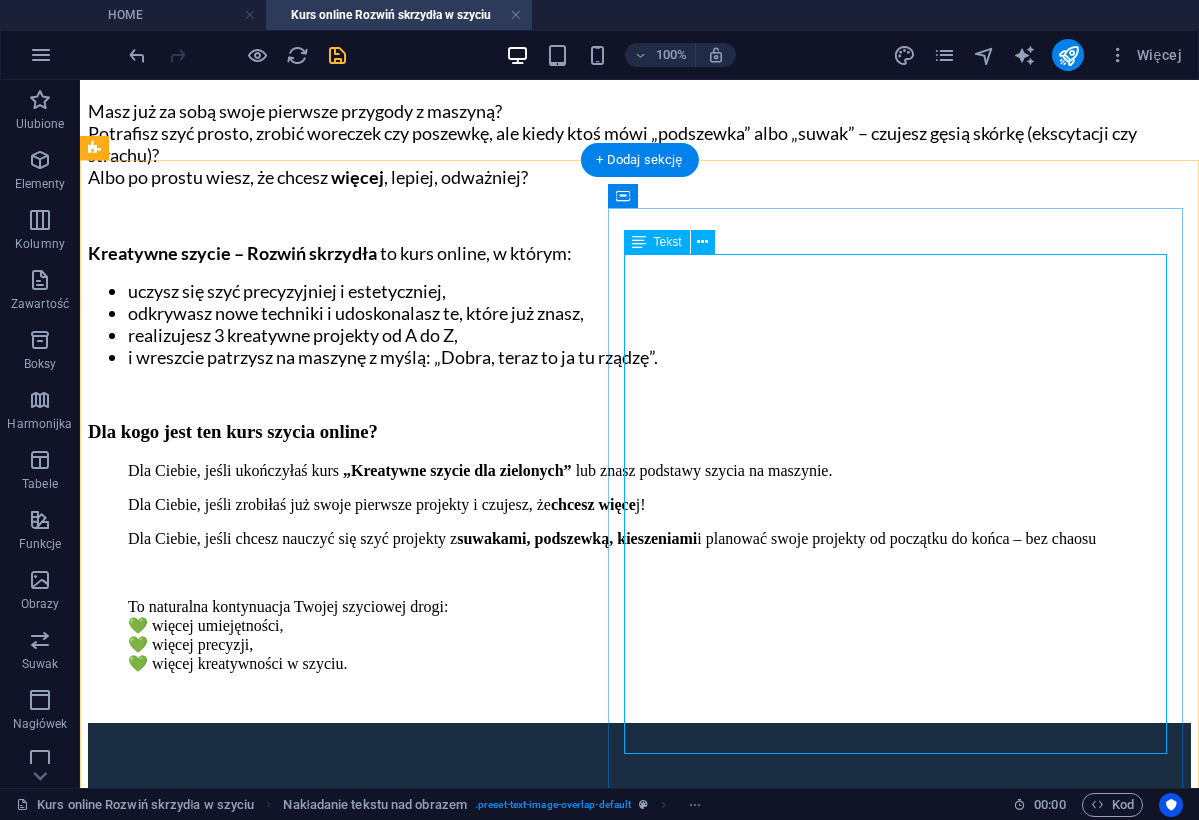 click on "*  3 moduły  z praktycznymi i kreatywnymi projektami * Nowy moduł co 2 tygodnie – oglądasz materiały i  szyjesz bez spiny  - kiedy chcesz, w jakim tempie chcesz * Dostęp do platformy  z filmami instruktażowymi  – na pełne 12 miesięcy, abyś mogła  wracać do materiałów  kiedy tylko potrzebujesz *  Grupa  wsparcia na Facebooku – miejsce do pytań, inspiracji i wymiany pomysłów Co dostajesz w pakiecie kursowym? 4  moduły, w tempie 1 moduł na tydzień - podzielone na lekcje krok po kroku, aby się nie pogubić :) Filmy instruktażowe pokazujące wszystko tak, jakbym szyła razem z Tobą. Nagrania z sesji Q&A (czyli odpowiedzi na pytania, które bałaś się zadać, a ktoś zadał ;) Grupa na Facebooku – tu masz moje pełne wsparcie, odpowiedzi na wszelkie pytania, szyciowe inspiracje i wzajemną motywację od Kursantek. Dostęp do kursu na całe 12 miesięcy - możesz wracać do materiałów kiedy tylko chcesz i coraz więcej kreatywnie szyć." at bounding box center (639, 1880) 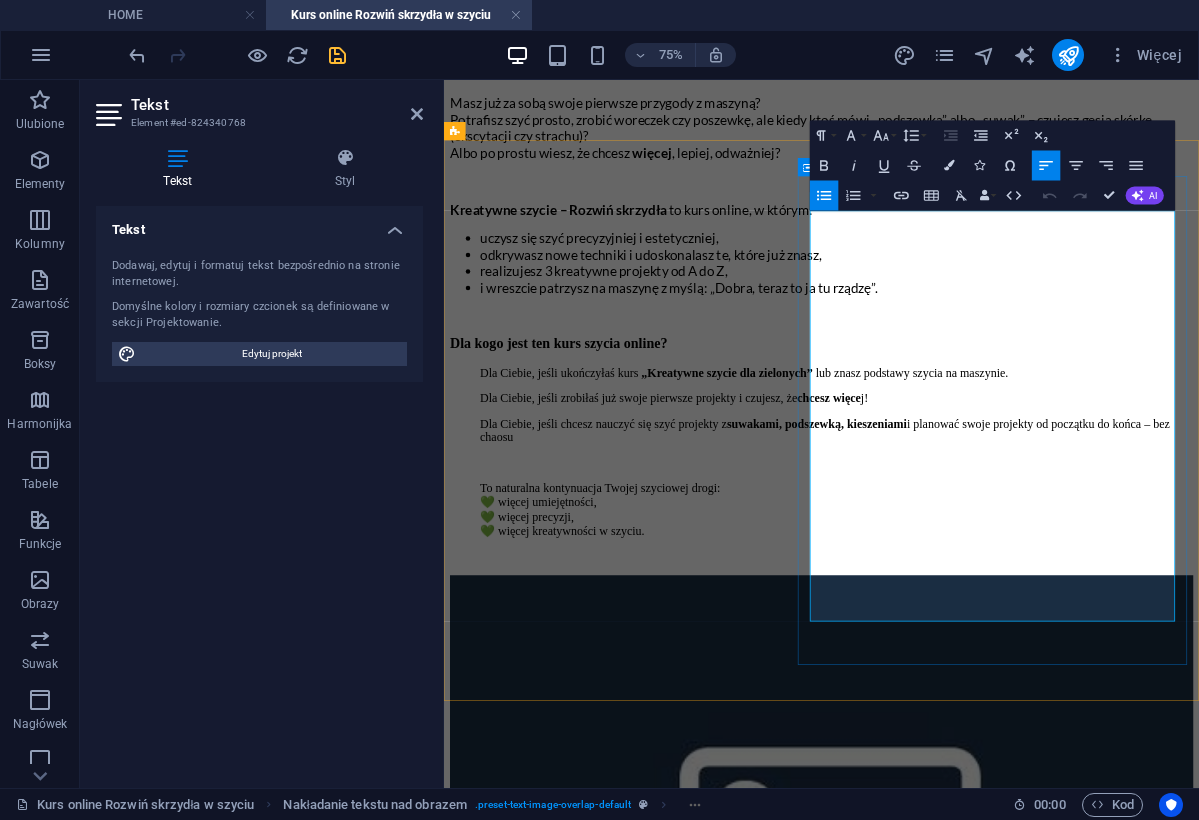 drag, startPoint x: 965, startPoint y: 548, endPoint x: 1377, endPoint y: 801, distance: 483.4801 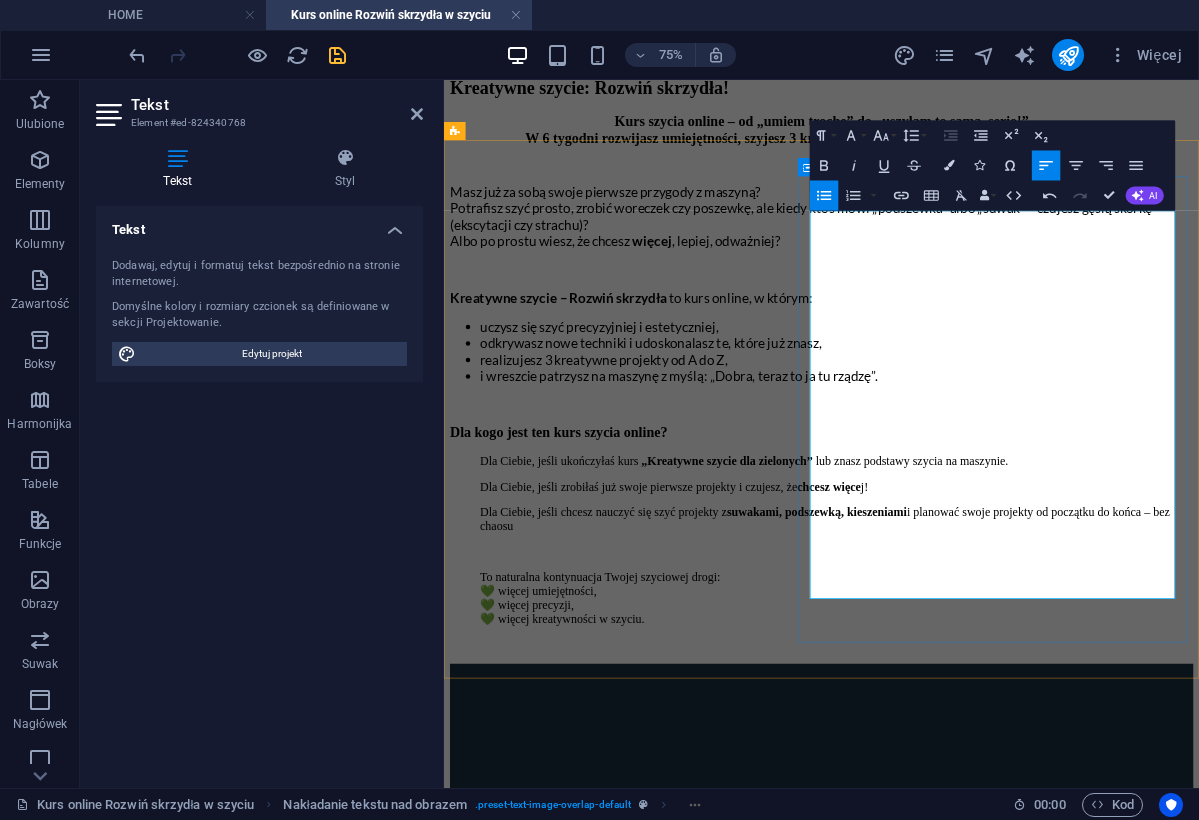 drag, startPoint x: 1367, startPoint y: 748, endPoint x: 956, endPoint y: 555, distance: 454.05948 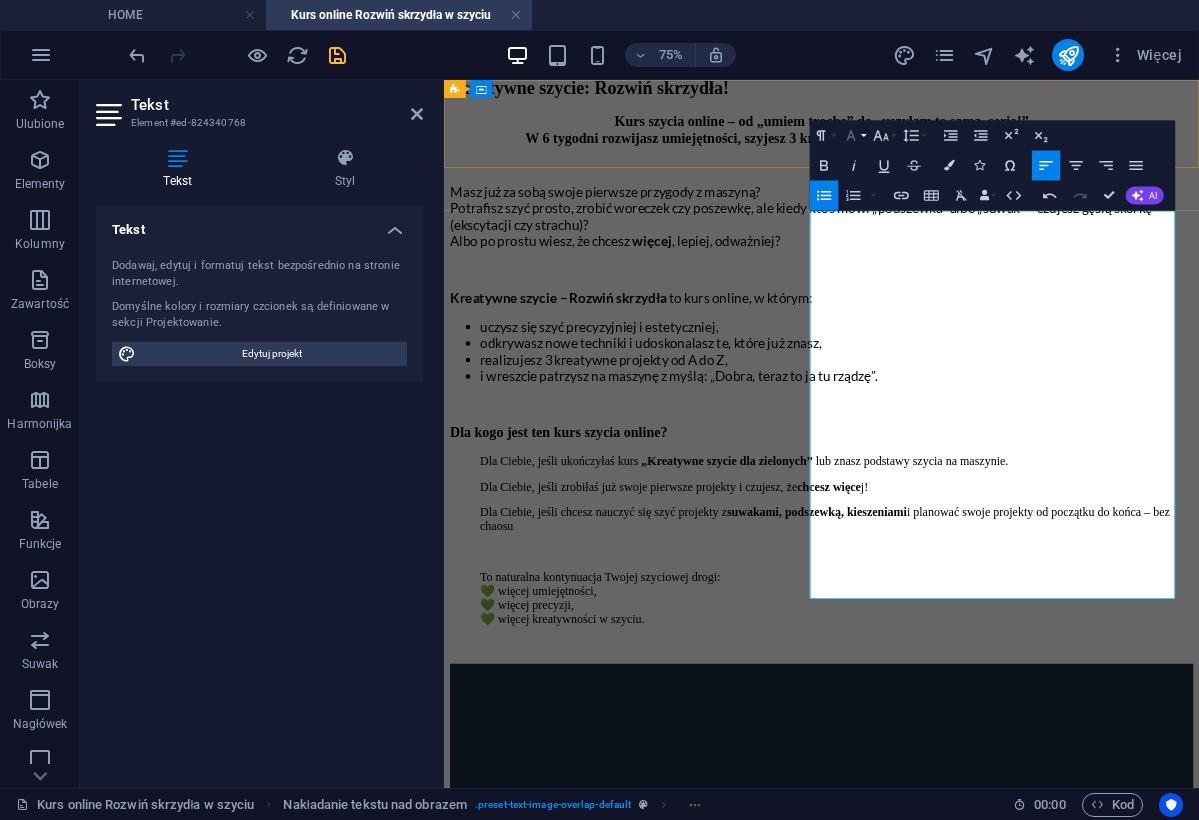 click 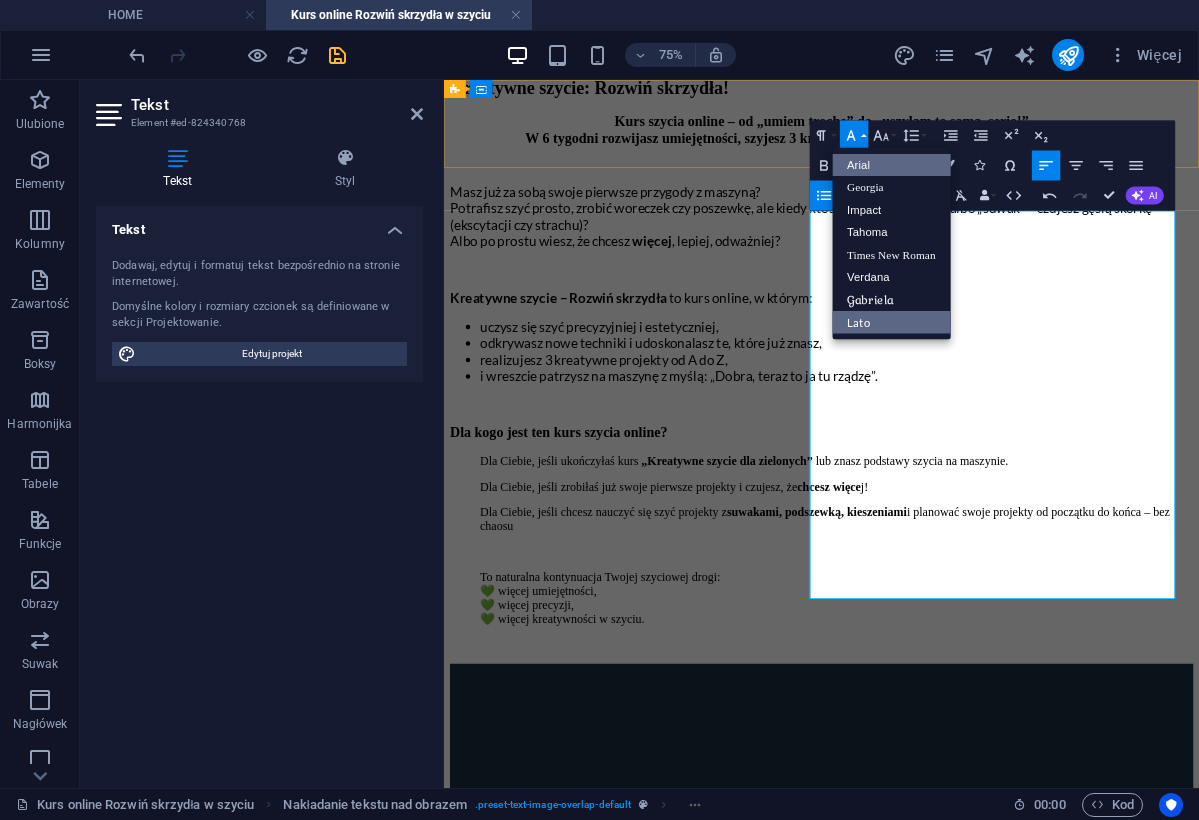 scroll, scrollTop: 0, scrollLeft: 0, axis: both 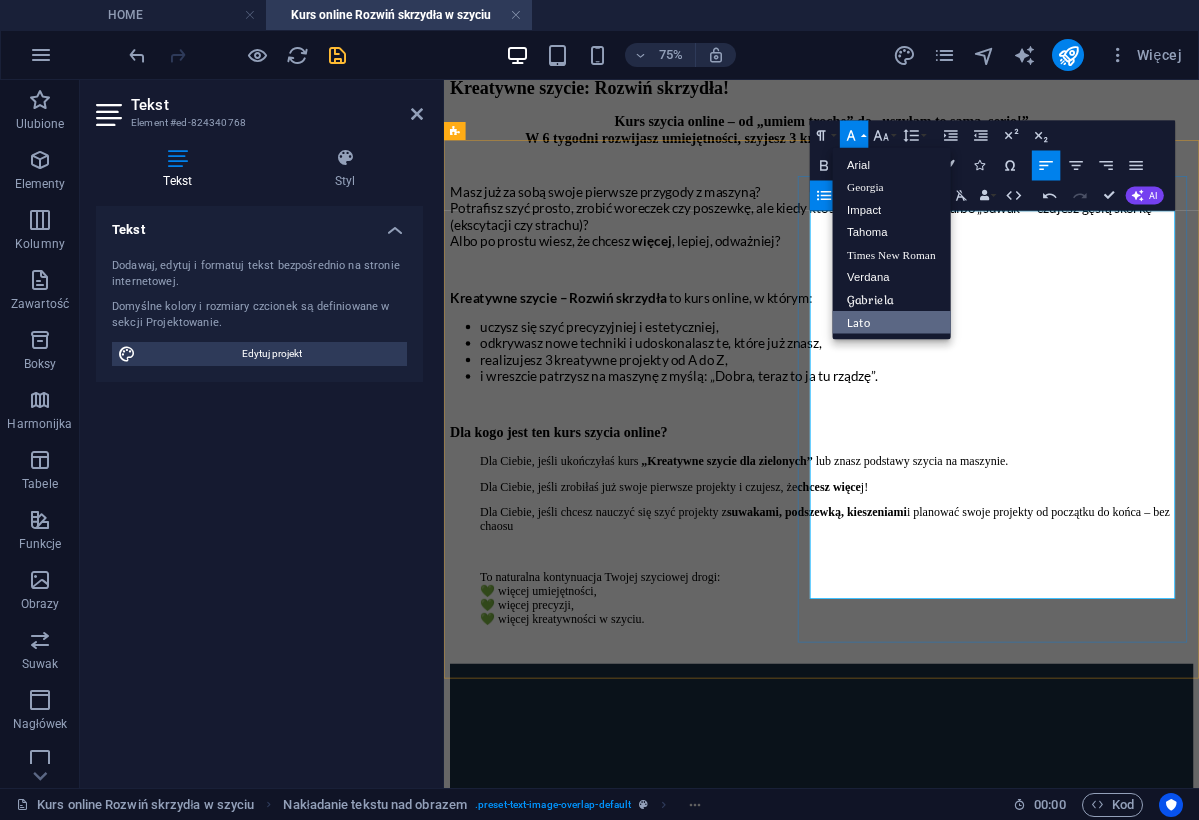 click on "Lato" at bounding box center (891, 322) 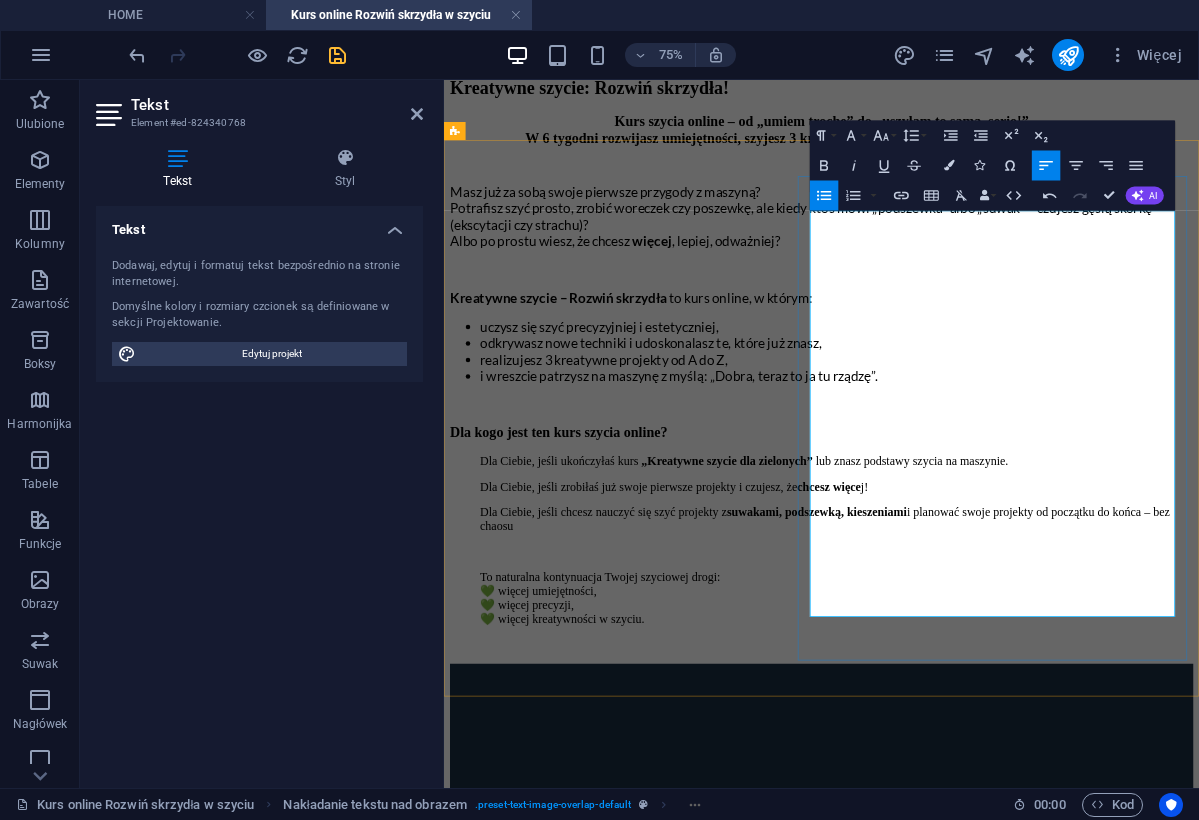 click on "Kosmetyczka z zamkiem i podszewką" at bounding box center (650, 2011) 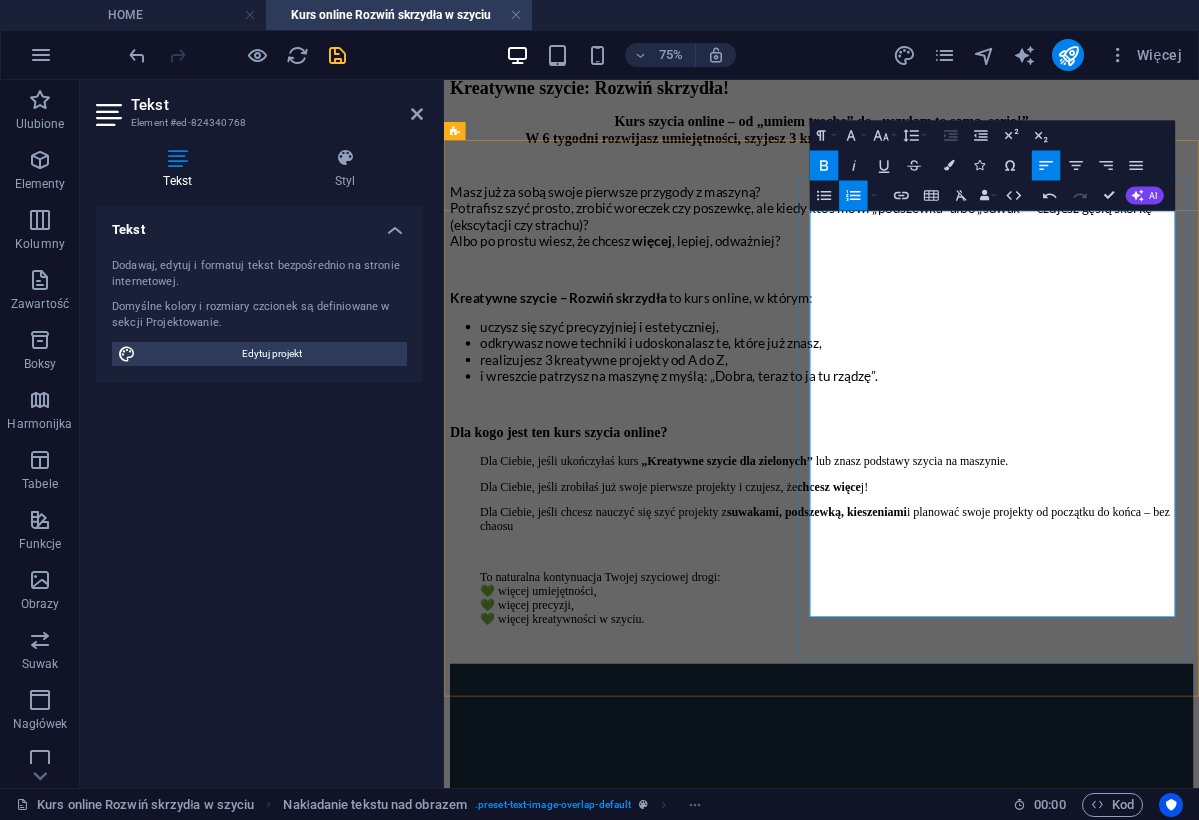 click on "idealna na prezent lub do codziennego użytku." at bounding box center (1017, 2065) 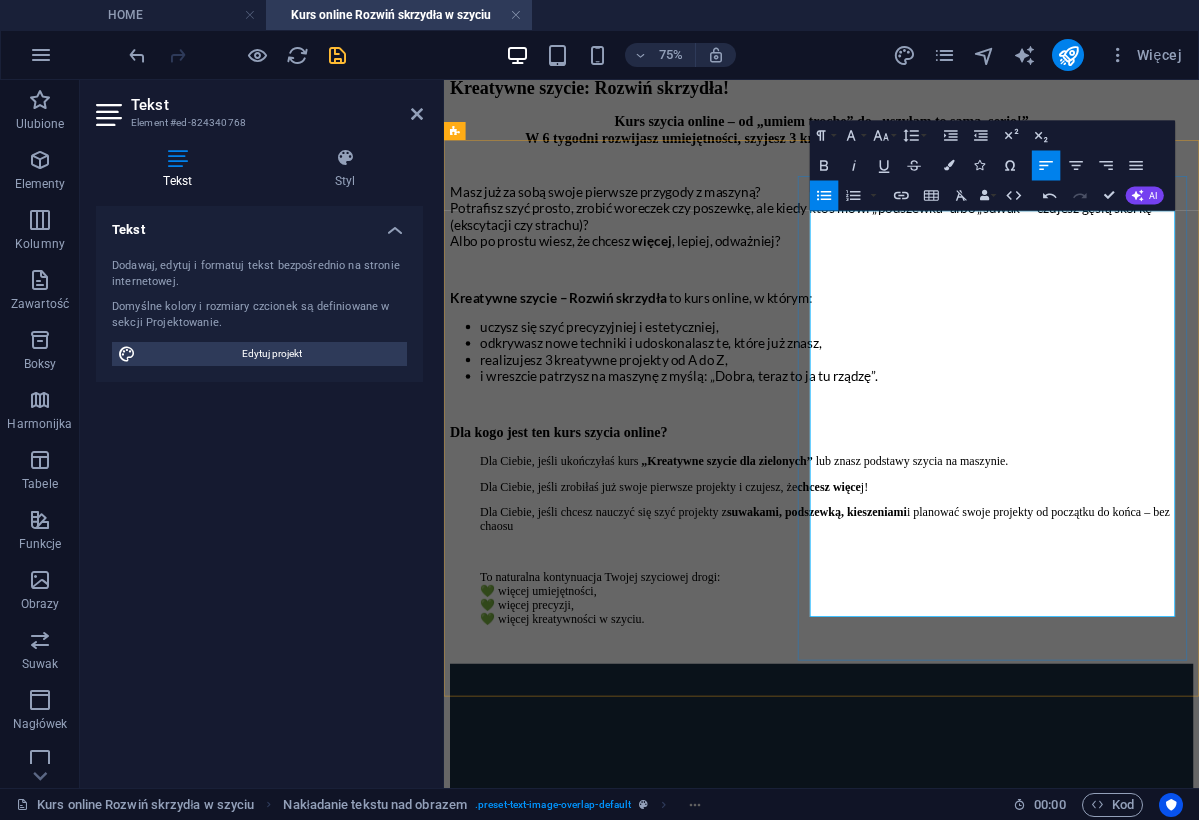 click on "4" at bounding box center (977, 1994) 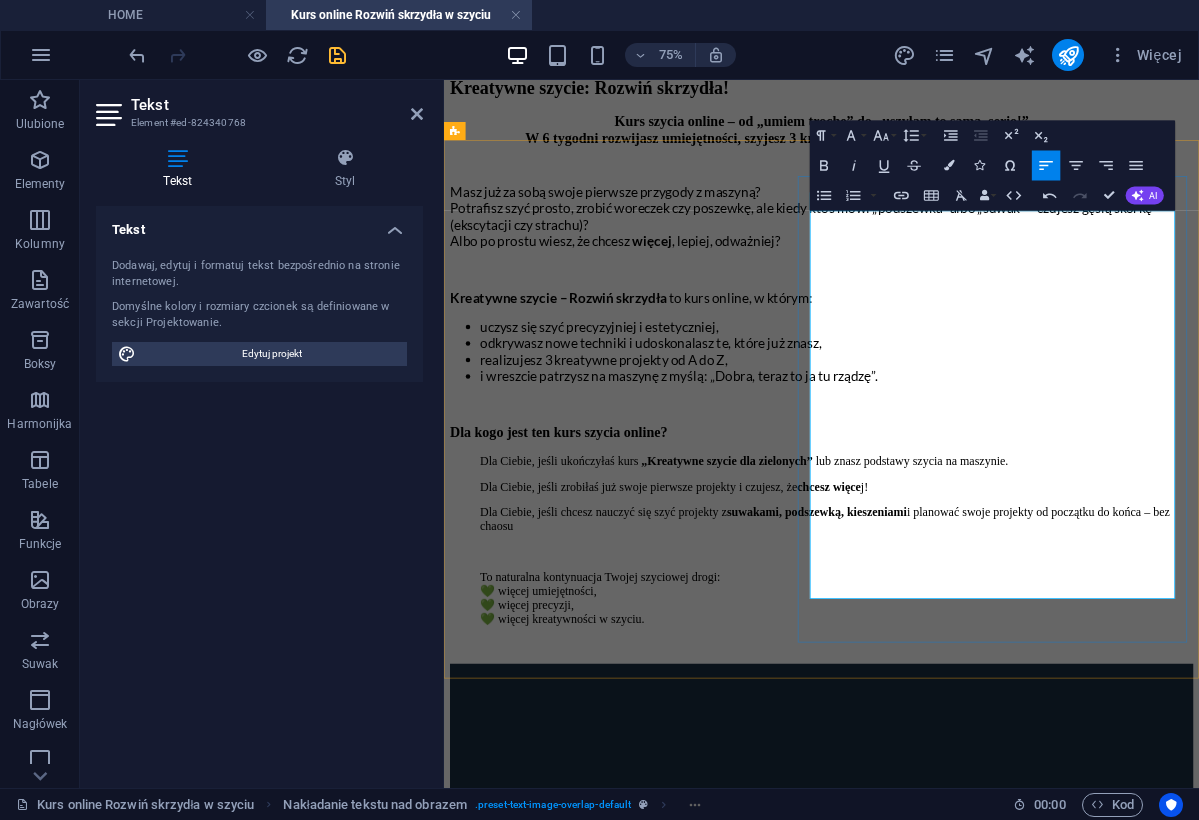 drag, startPoint x: 980, startPoint y: 551, endPoint x: 1389, endPoint y: 756, distance: 457.49973 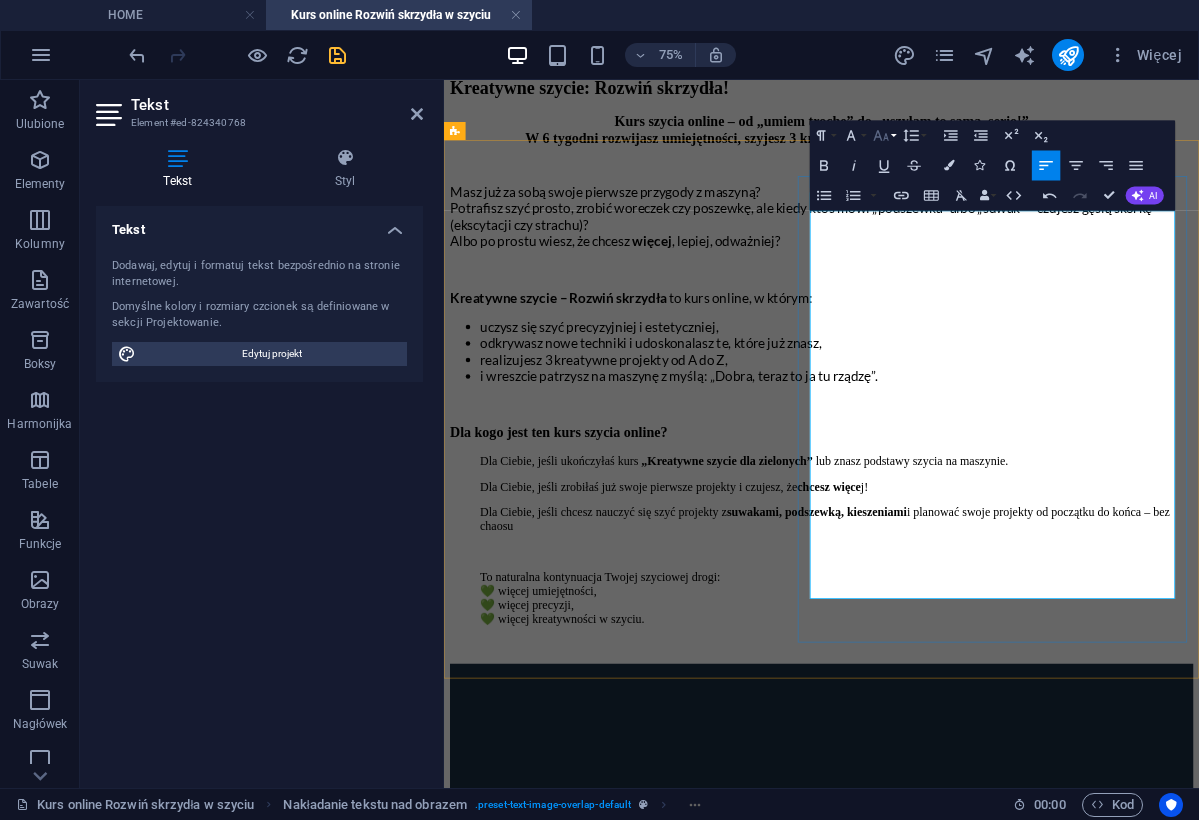 click 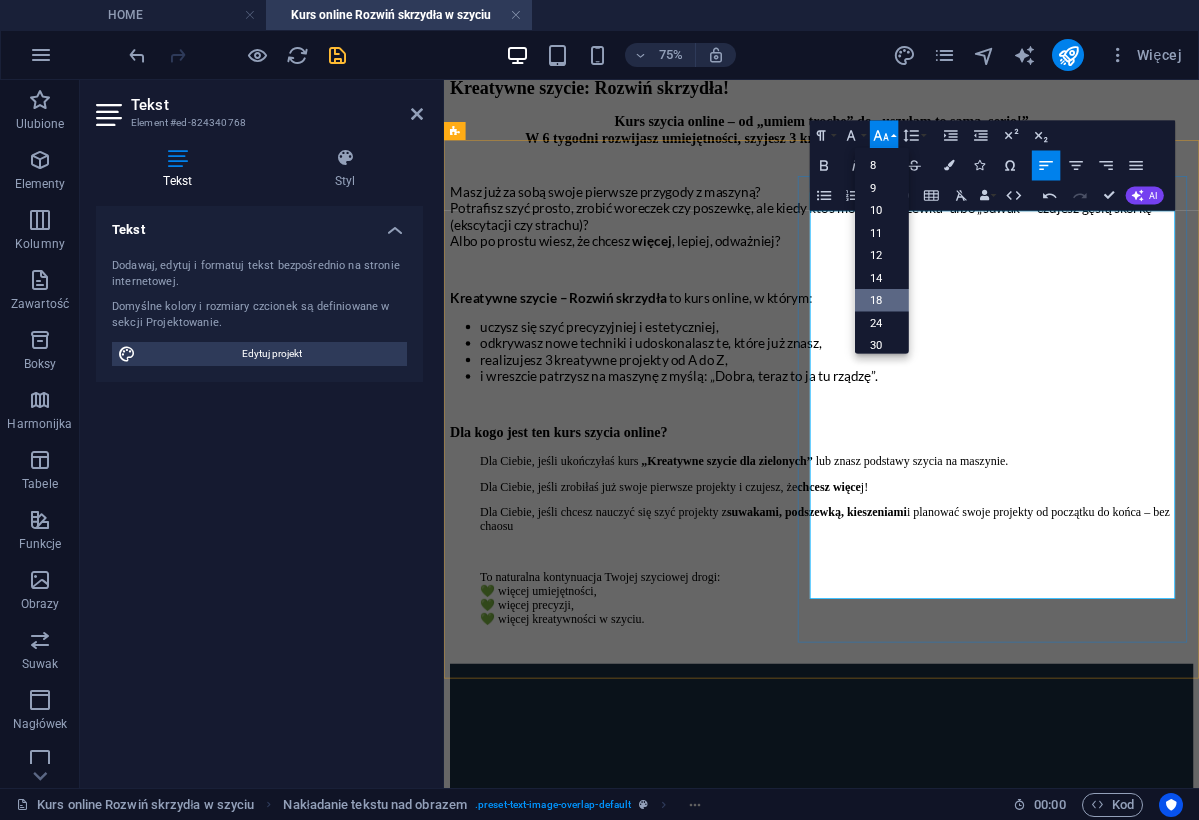 click on "18" at bounding box center (882, 300) 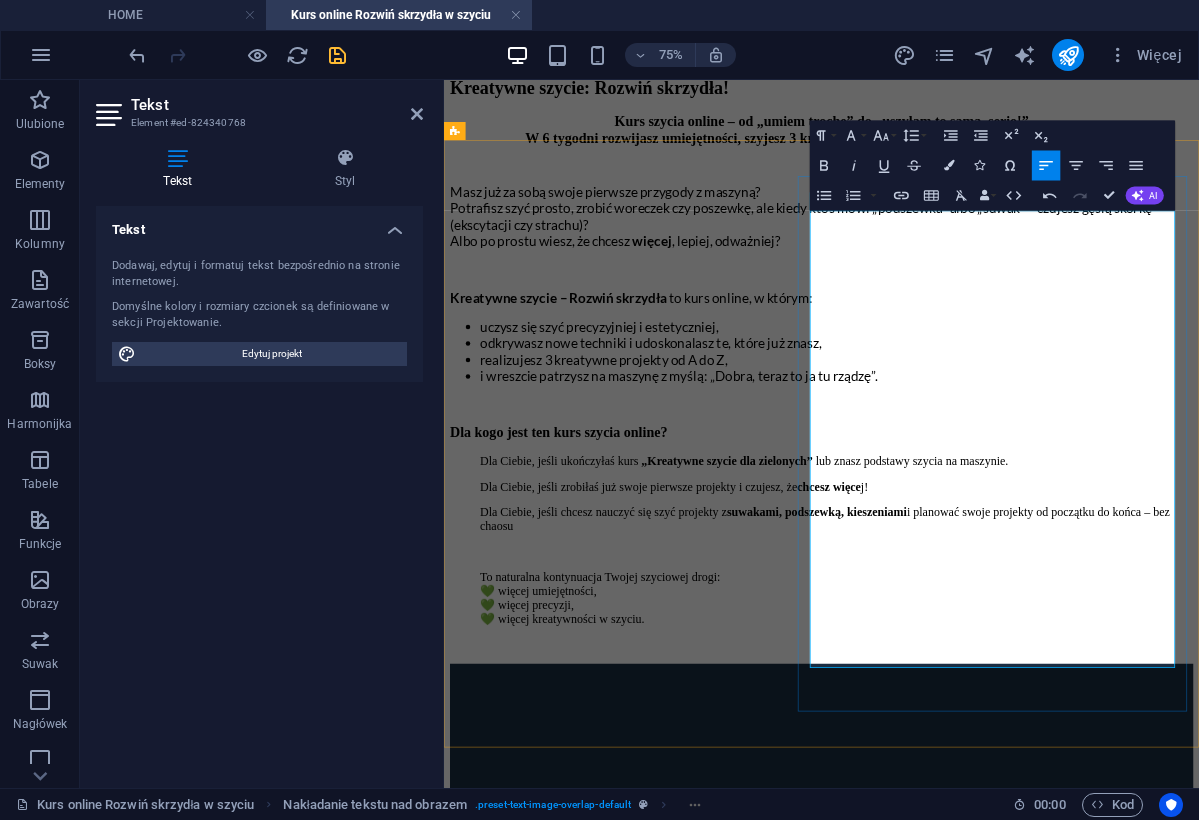 click on "nauczysz się wszywać zamek, wszyć podszewke i tworzyć estetyczne wykończenia." at bounding box center (1017, 2046) 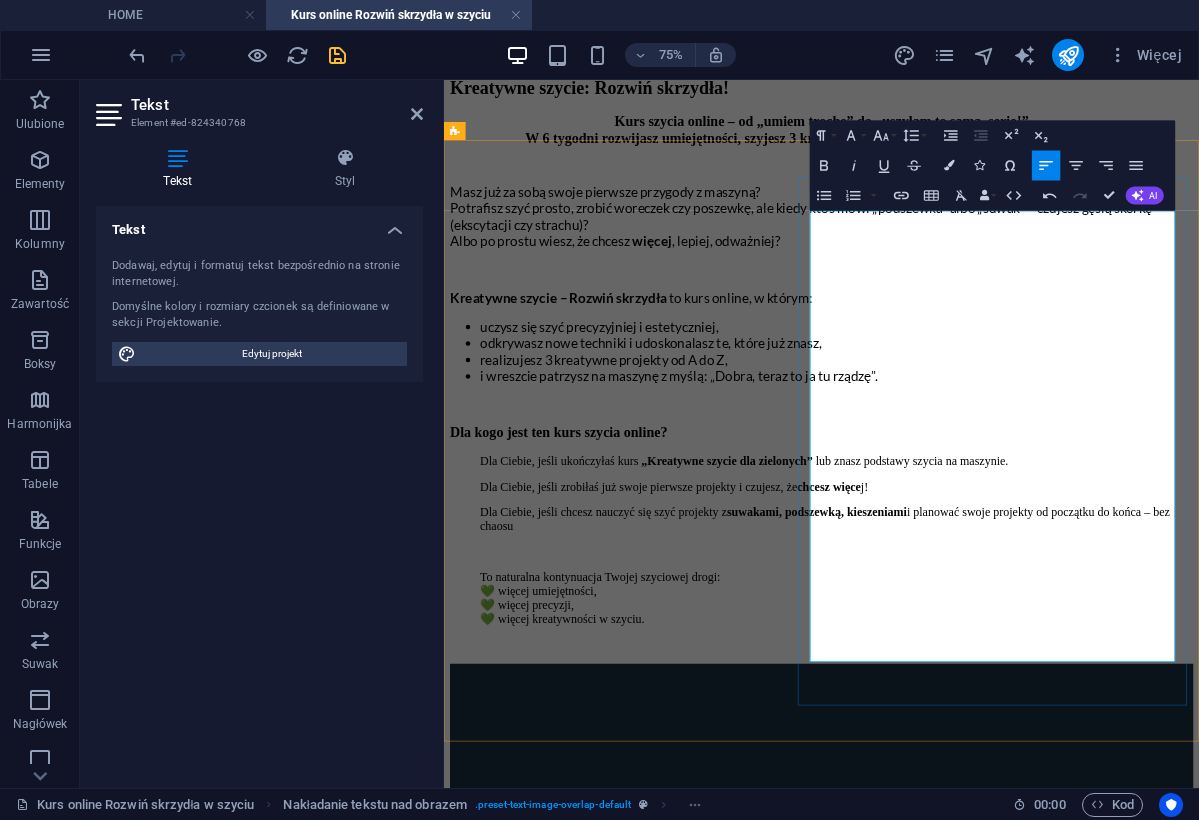 click on "idealna na prezent lub do codziennego użytku." at bounding box center (1017, 2084) 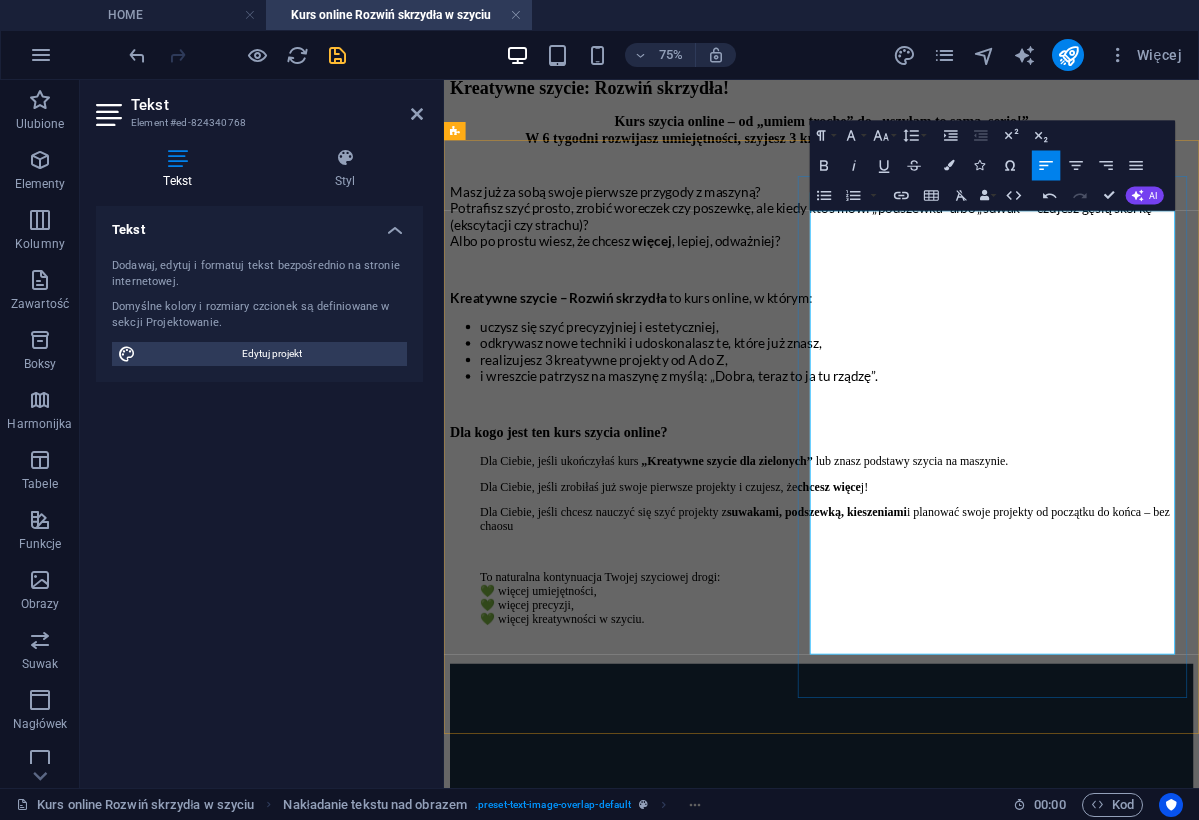 type 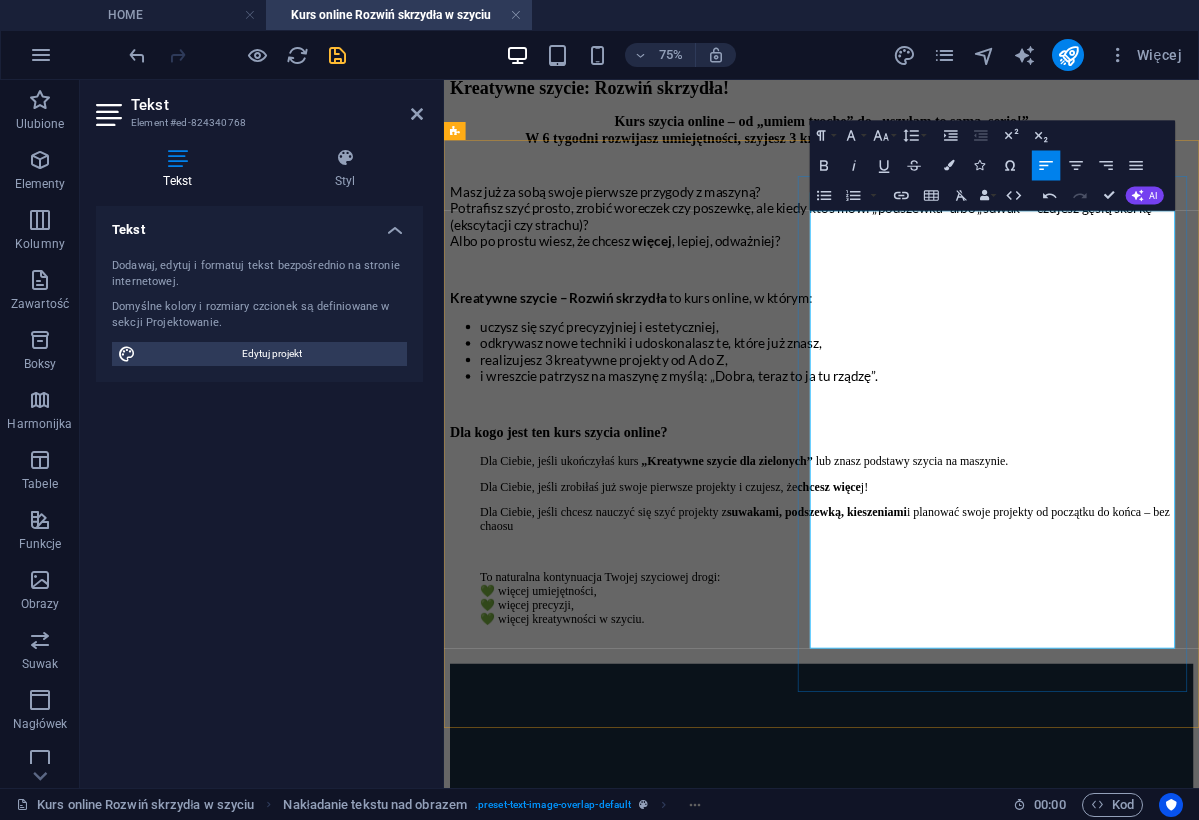 click on "połączysz tkaniny w artystyczny patchworkowy wzór, nauczysz się wykorzystać skrawki (zero waste!), zrobisz zapięcie na guziki lub klasyczną zakładkę" at bounding box center (1017, 2235) 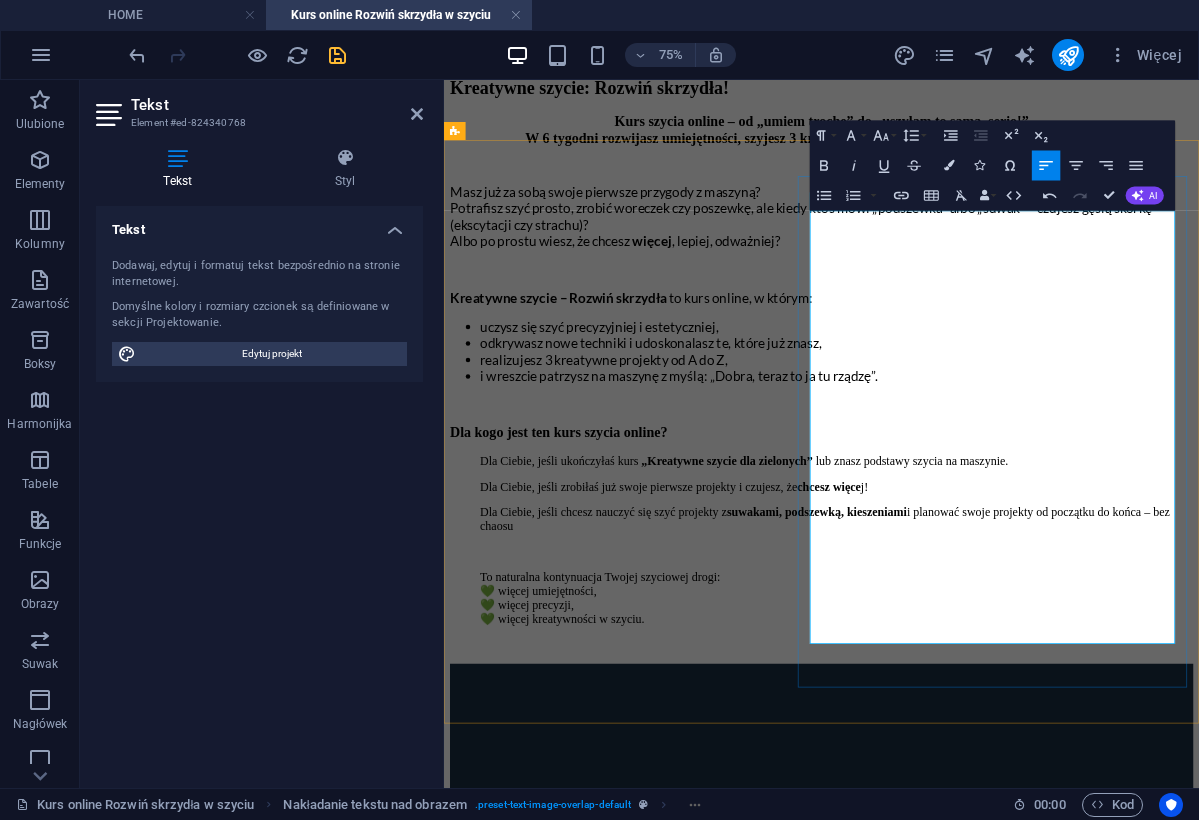 click on "Dekoracyjna poszewka z 2 rodzajami zapięcia" at bounding box center [730, 2190] 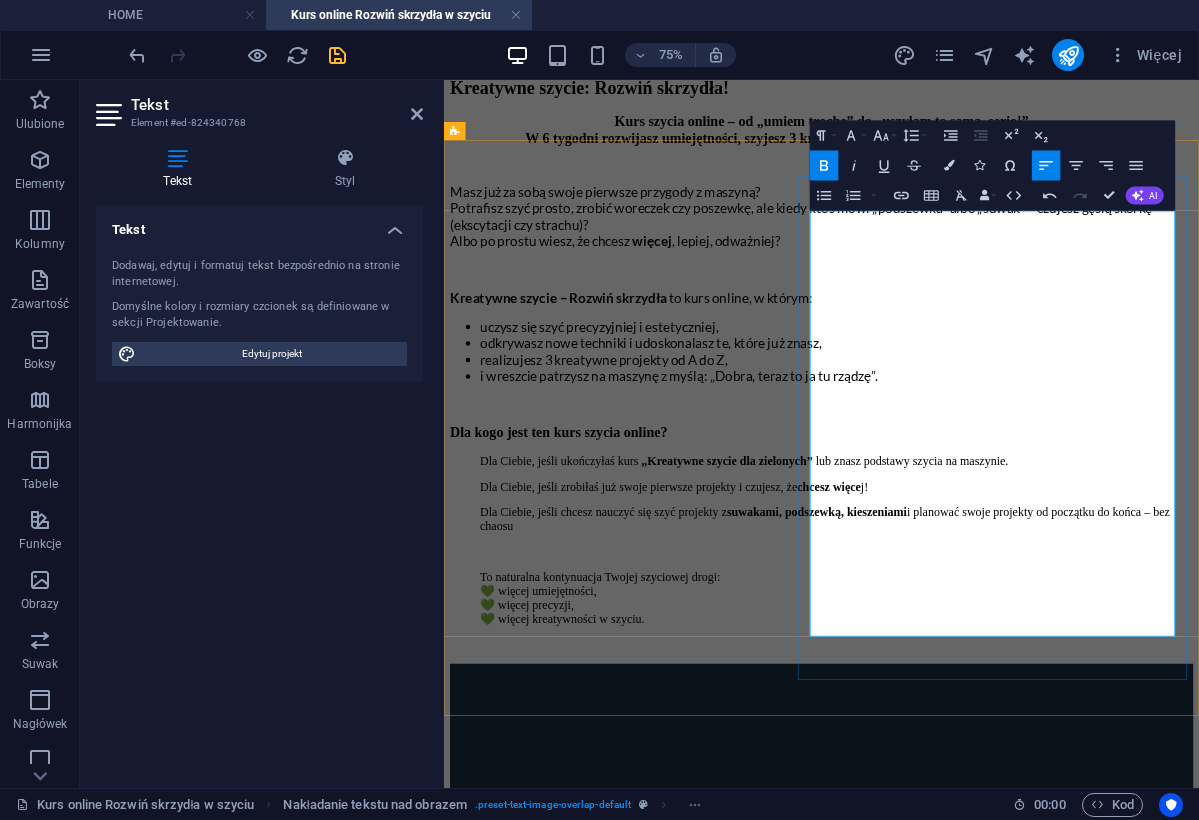 click on "Torba z kieszenią na suwak i podszewką" at bounding box center [707, 2118] 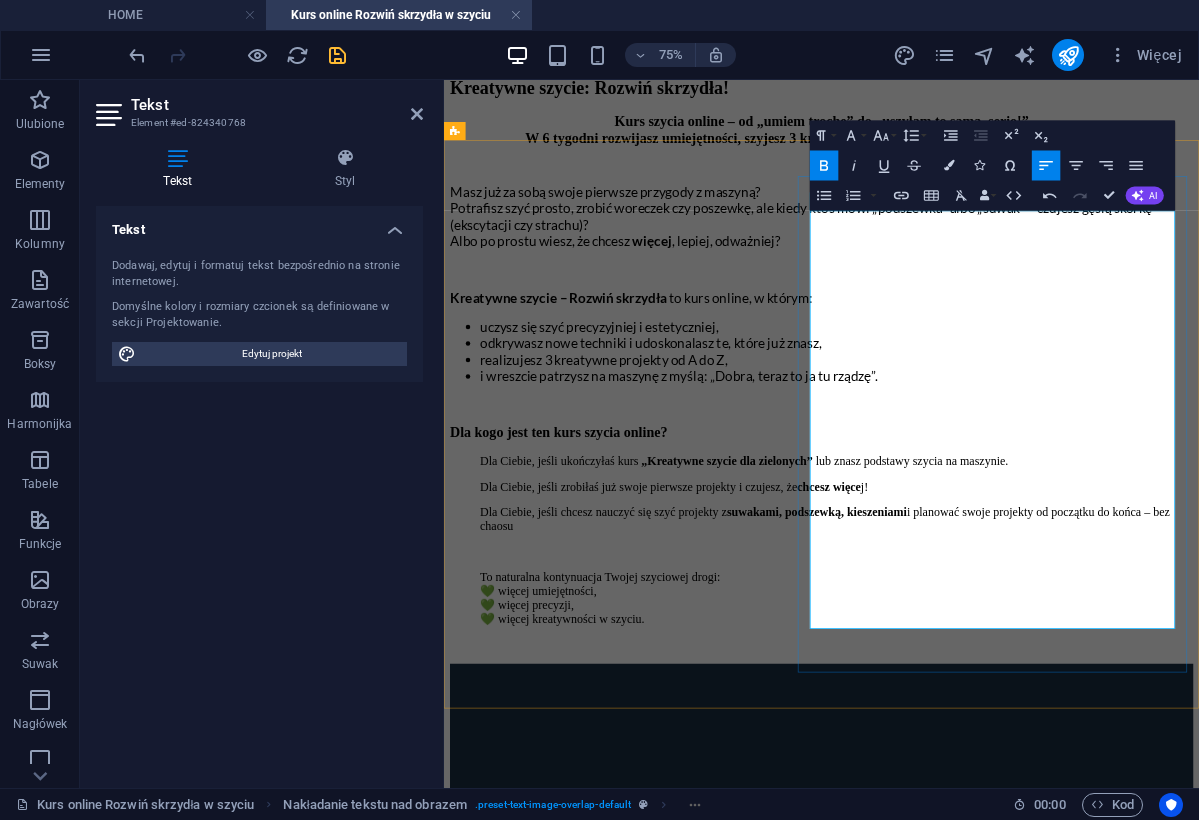 click on "Kosmetyczka z zamkiem i podszewką" at bounding box center (699, 2012) 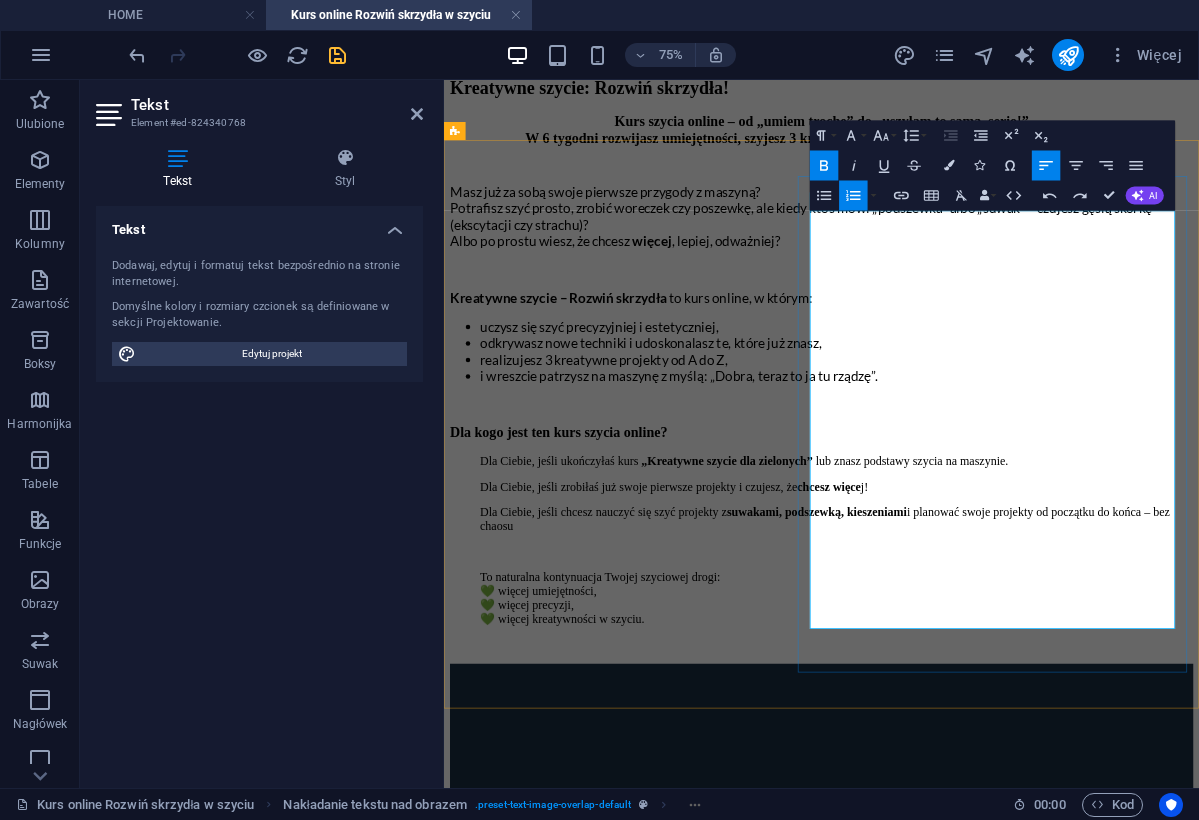 click on "nauczysz się wszywać zamek, wszyć podszewke i tworzyć estetyczne wykończenia." at bounding box center [997, 2048] 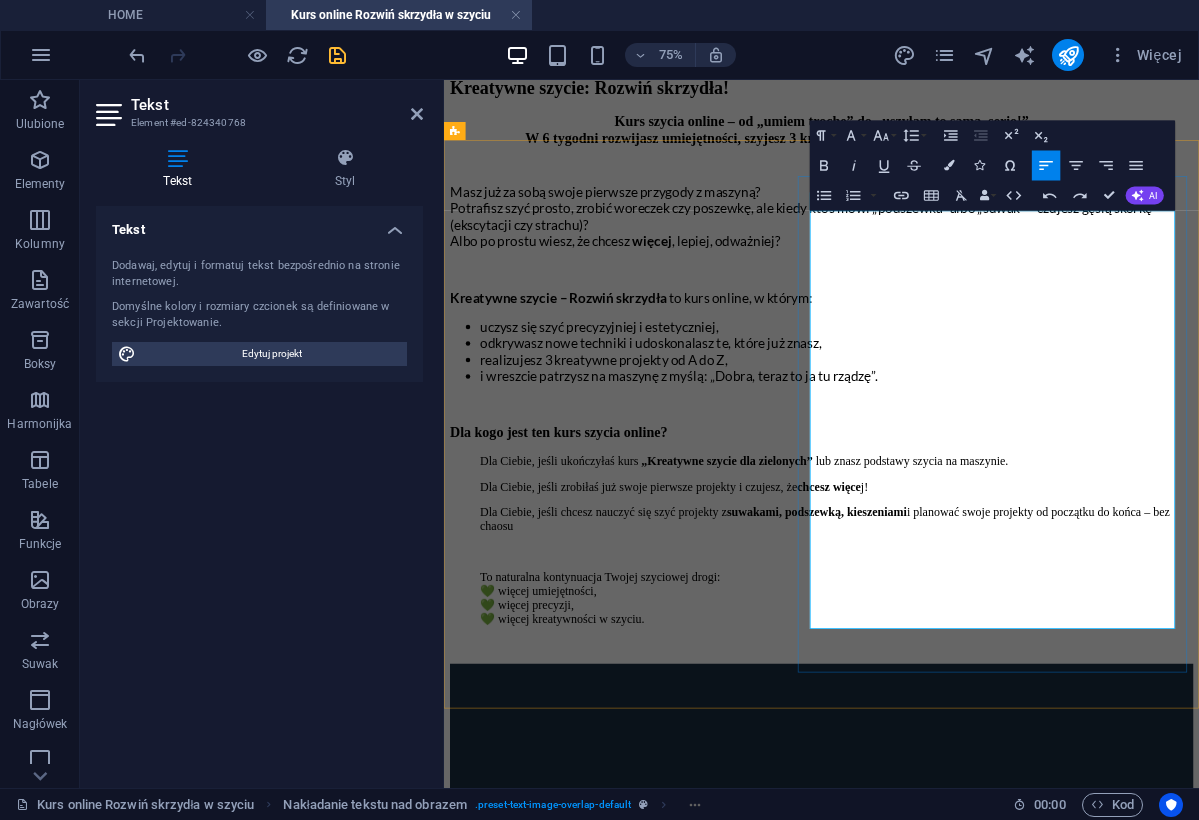 click on "nauczysz się wszywać zamek, wszyć podszewke i tworzyć estetyczne wykończenia." at bounding box center (997, 2048) 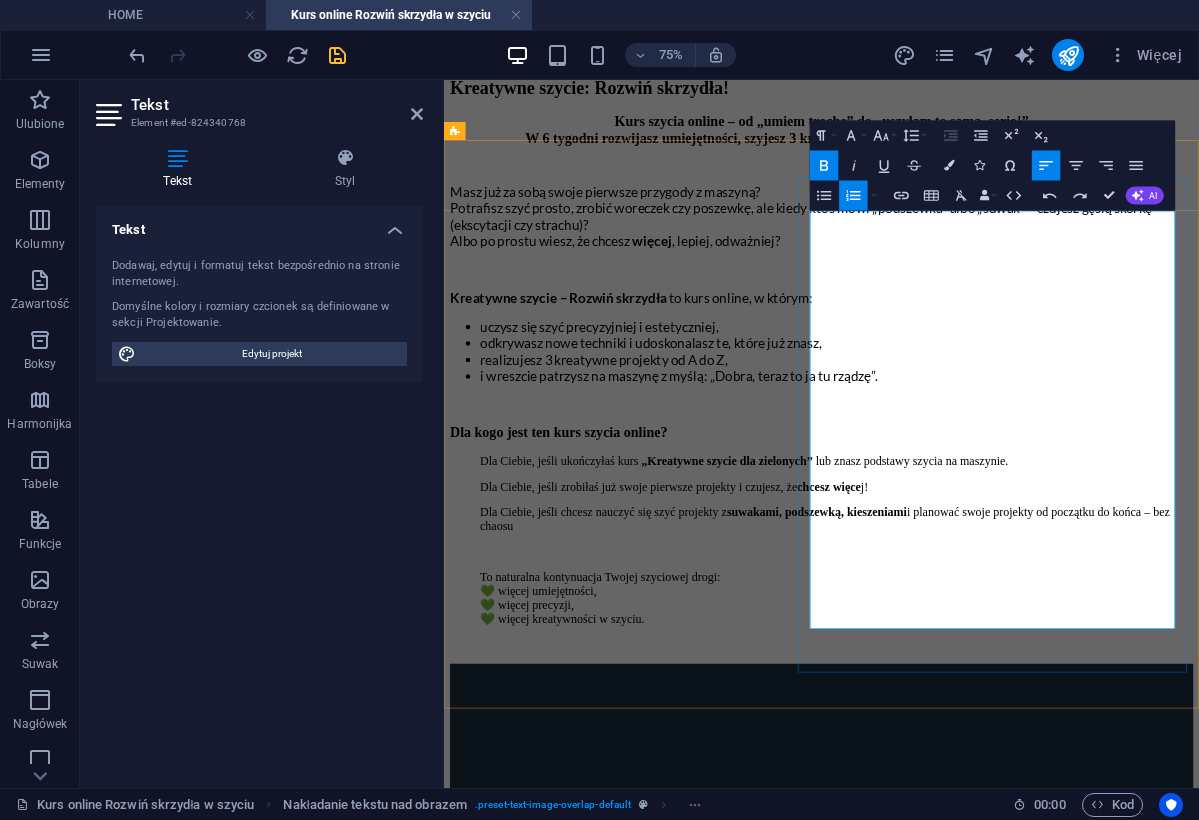 click on "nauczysz się wszywać zamek, wszyć podszewke i tworzyć estetyczne wykończenia." at bounding box center (997, 2048) 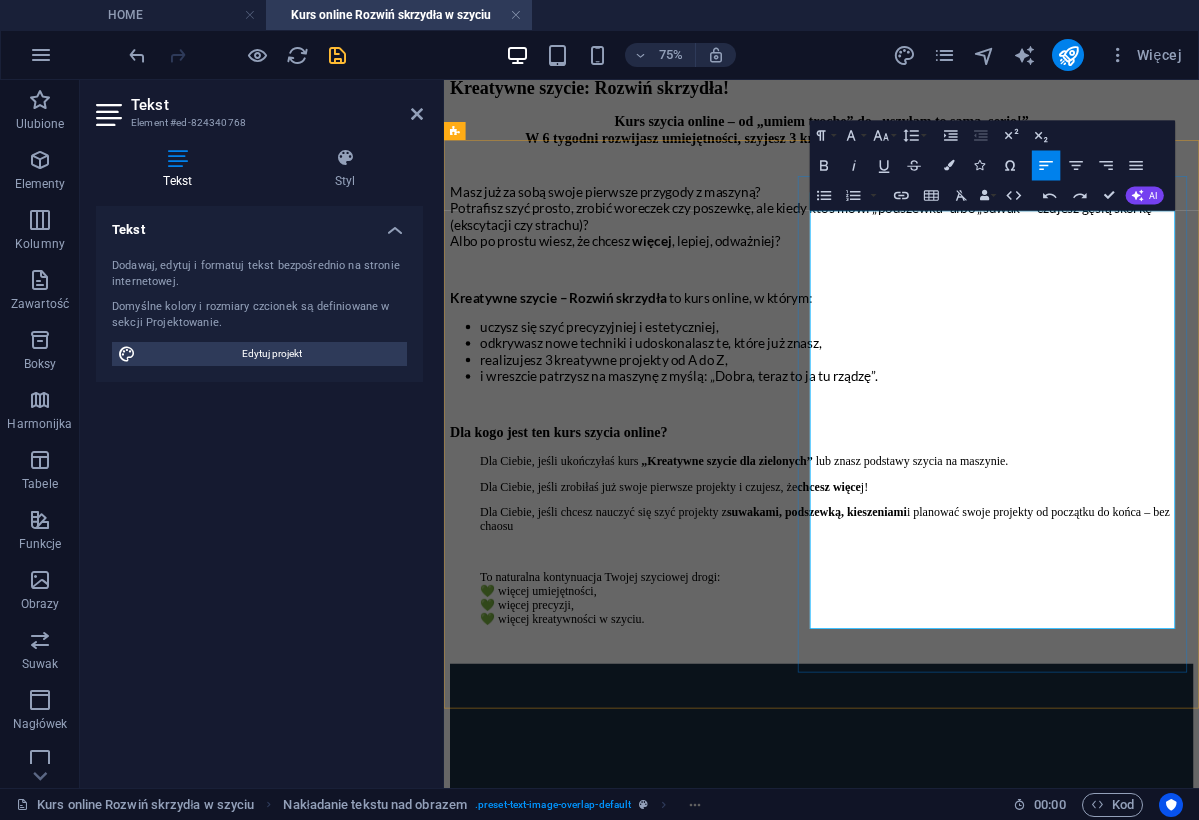 click on "nauczysz się wszywać zamek, wszyć podszewke i tworzyć estetyczne wykończenia." at bounding box center (997, 2048) 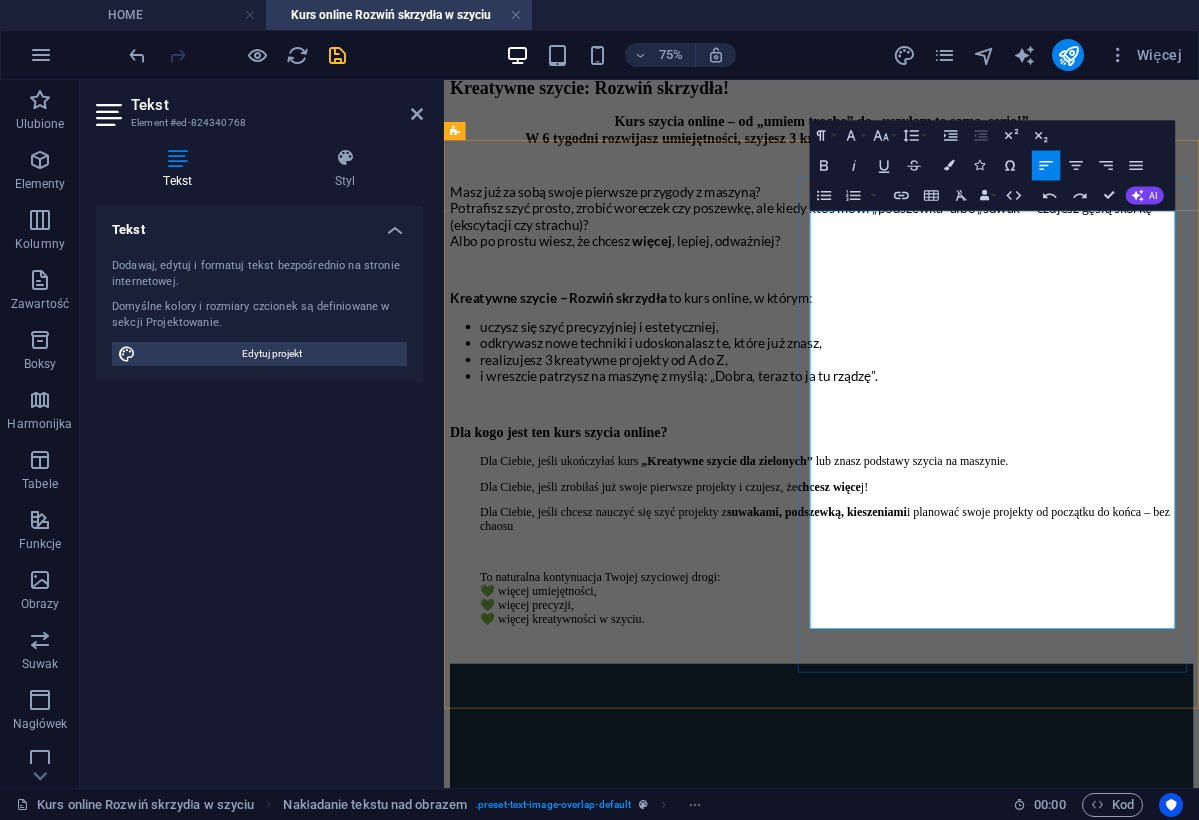 click on "nauczysz się wszywać zamek, wszyć podszewke i tworzyć estetyczne wykończenia." at bounding box center [997, 2048] 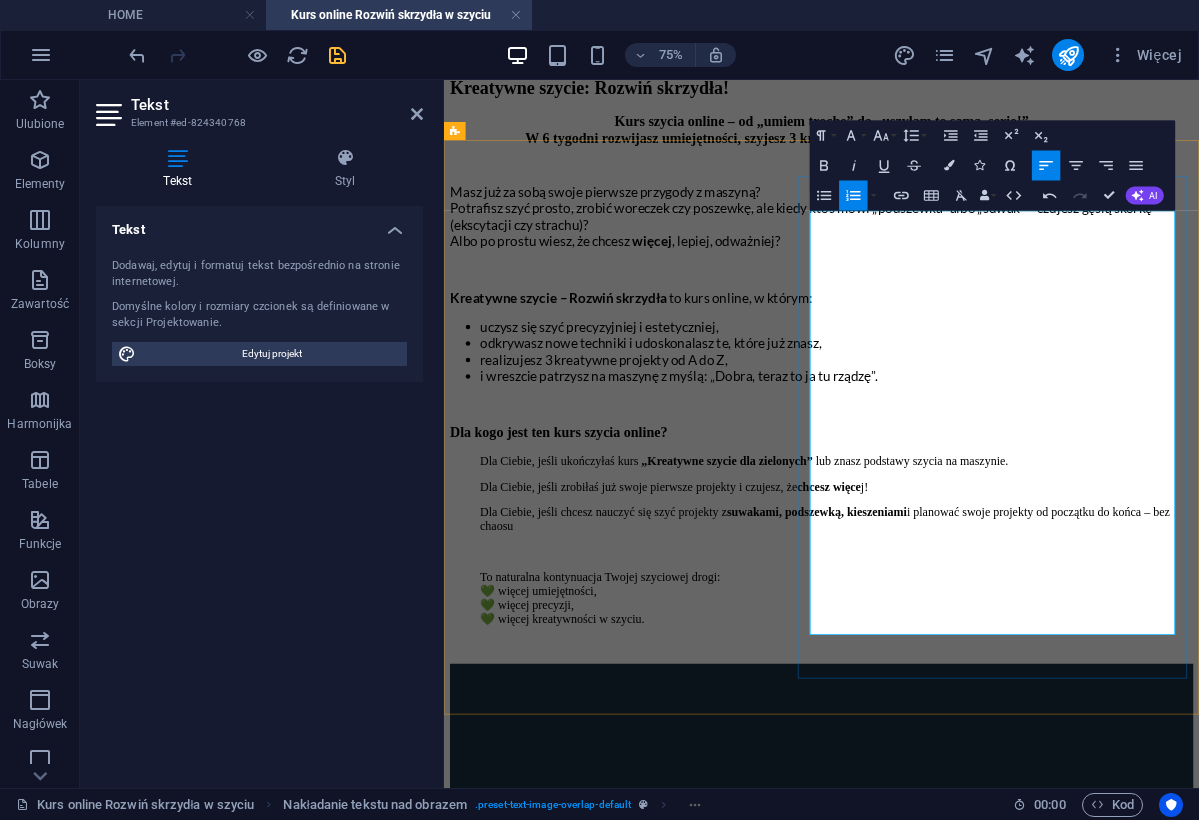 click on "Kosmetyczka z zamkiem i podszewką" at bounding box center (699, 2012) 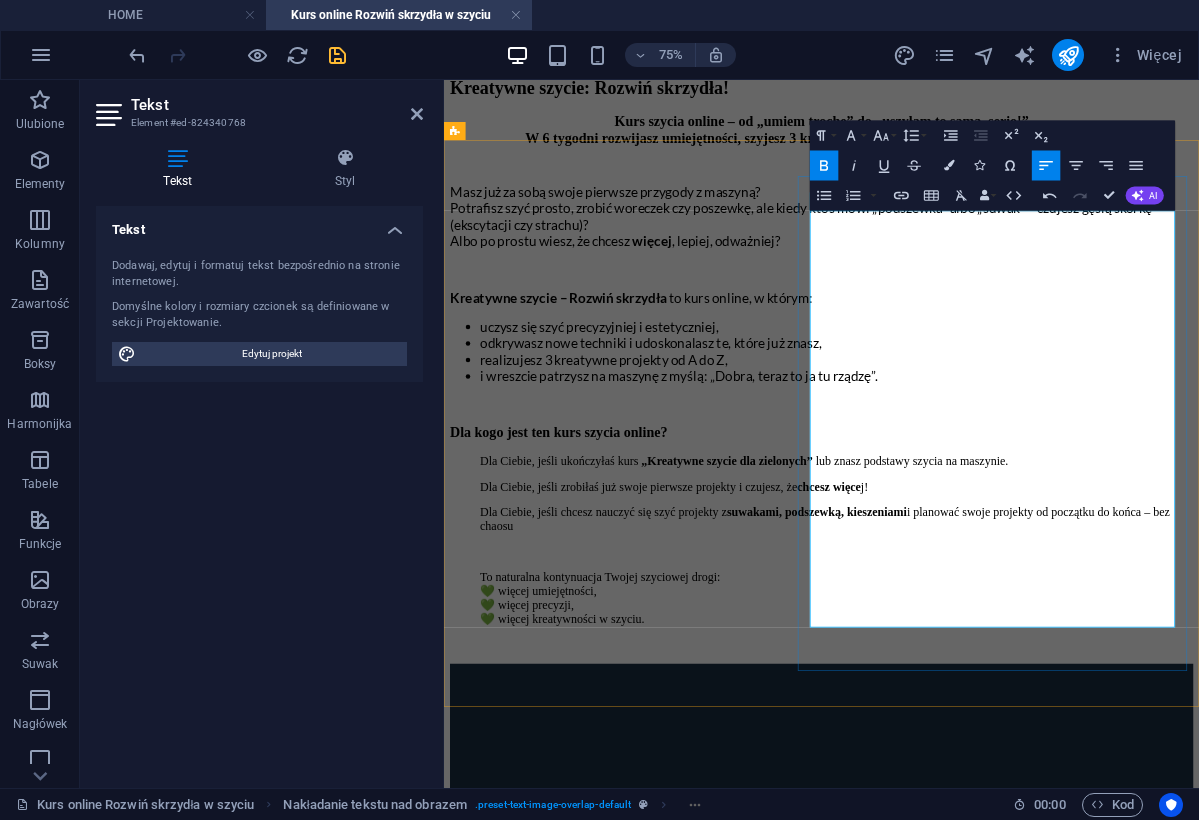 click on "nauczysz się wszywać zamek, wszyć podszewke i tworzyć estetyczne wykończenia." at bounding box center (997, 2046) 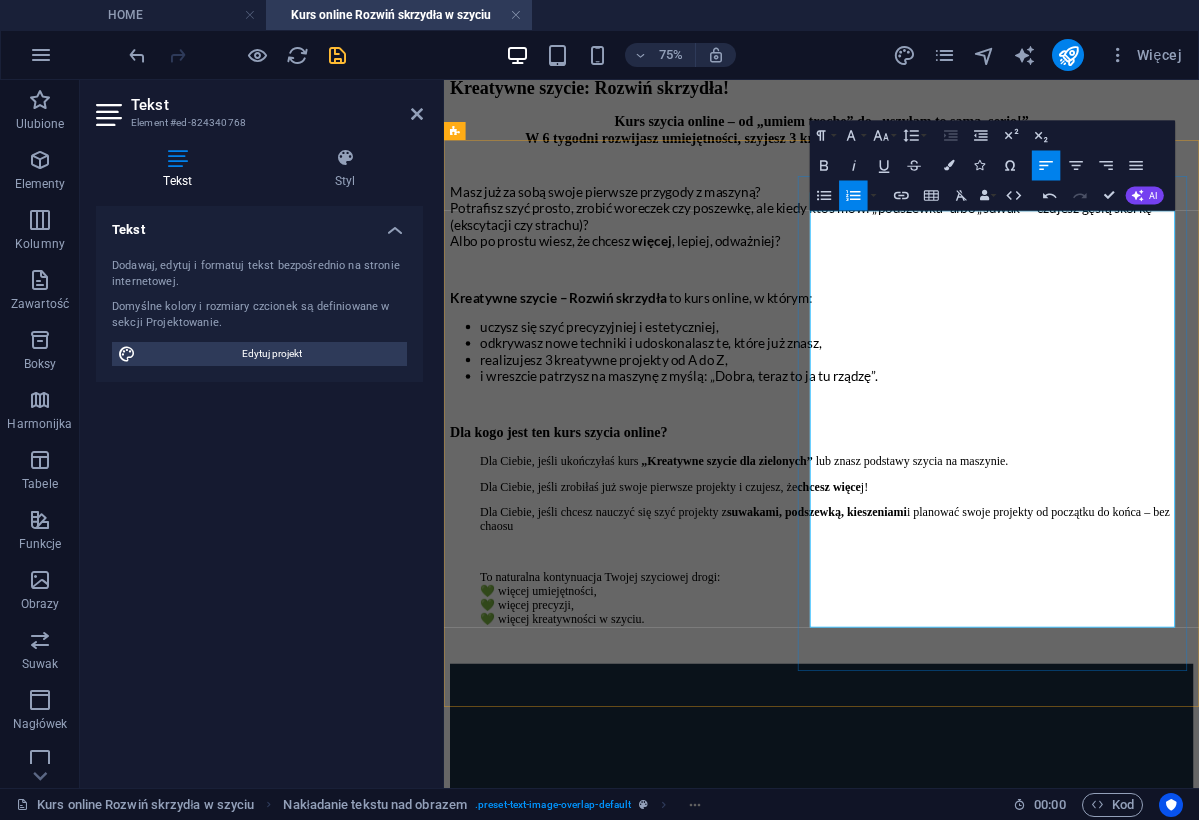click on "nauczysz się wszywać zamek, wszyć podszewke i tworzyć estetyczne wykończenia." at bounding box center (997, 2046) 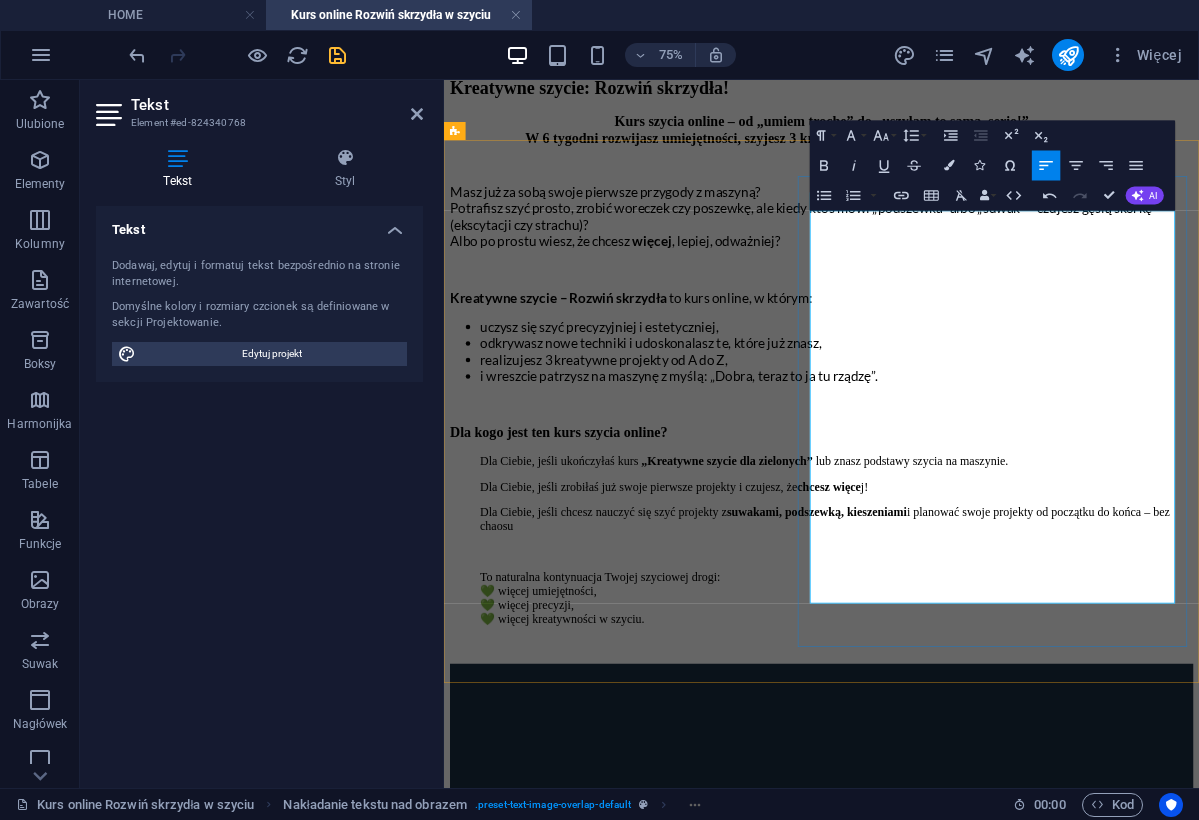 click on "Co dostajesz w pakiecie kursowym?" at bounding box center [593, 1974] 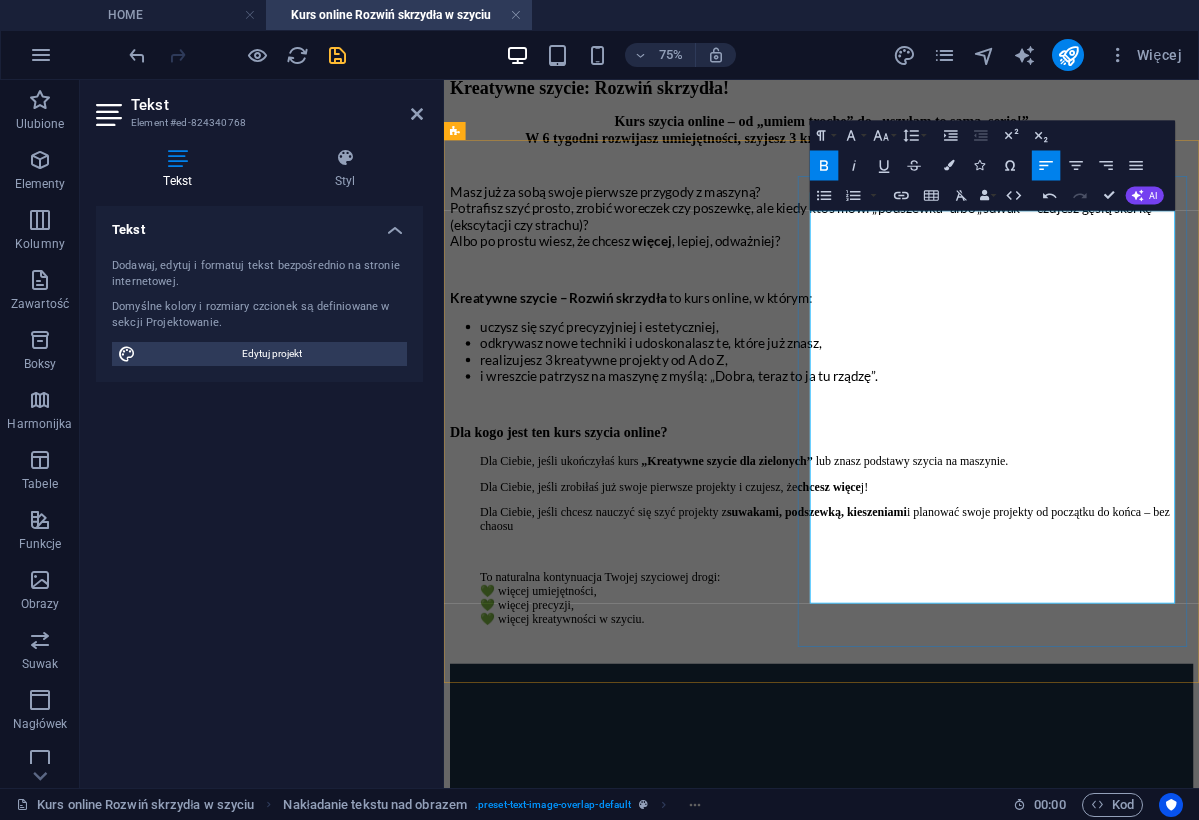 drag, startPoint x: 1208, startPoint y: 516, endPoint x: 961, endPoint y: 517, distance: 247.00203 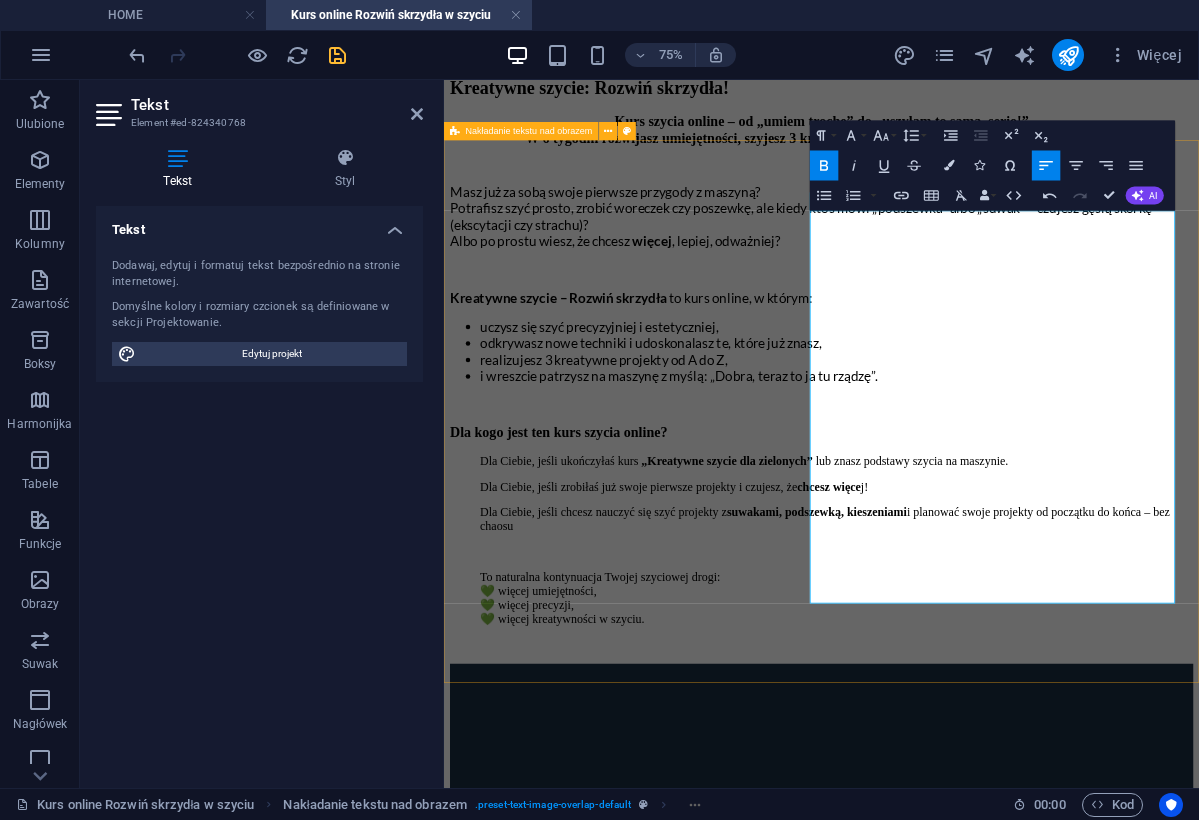 click on "Jak wygląda ten kurs online? *  3 moduły  z praktycznymi i kreatywnymi projektami * Nowy moduł co 2 tygodnie – oglądasz materiały i  szyjesz bez spiny  - kiedy chcesz, w jakim tempie chcesz * Dostęp do platformy  z filmami instruktażowymi  – na pełne 12 miesięcy, abyś mogła  wracać do materiałów  kiedy tylko potrzebujesz *  Grupa  wsparcia na Facebooku – miejsce do pytań, inspiracji i wymiany pomysłów Co uszyjesz w tym kursie ?   Kosmetyczka z zamkiem i podszewką nauczysz się wszywać zamek, wszyć podszewke i tworzyć estetyczne wykończenia. Torba z kieszenią na suwak i podszewką zaprojektujesz torbę miejską lub plażową, nauczysz się szyć kieszenie z suwakiem i wzmacniać konstrukcję. Dekoracyjna poszewka z 2 rodzajami zapięcia połączysz tkaniny w artystyczny patchworkowy wzór, nauczysz się wykorzystać skrawki (zero waste!), zrobisz zapięcie na guziki lub klasyczną zakładkę DoLAcz do kursu!" at bounding box center [947, 1550] 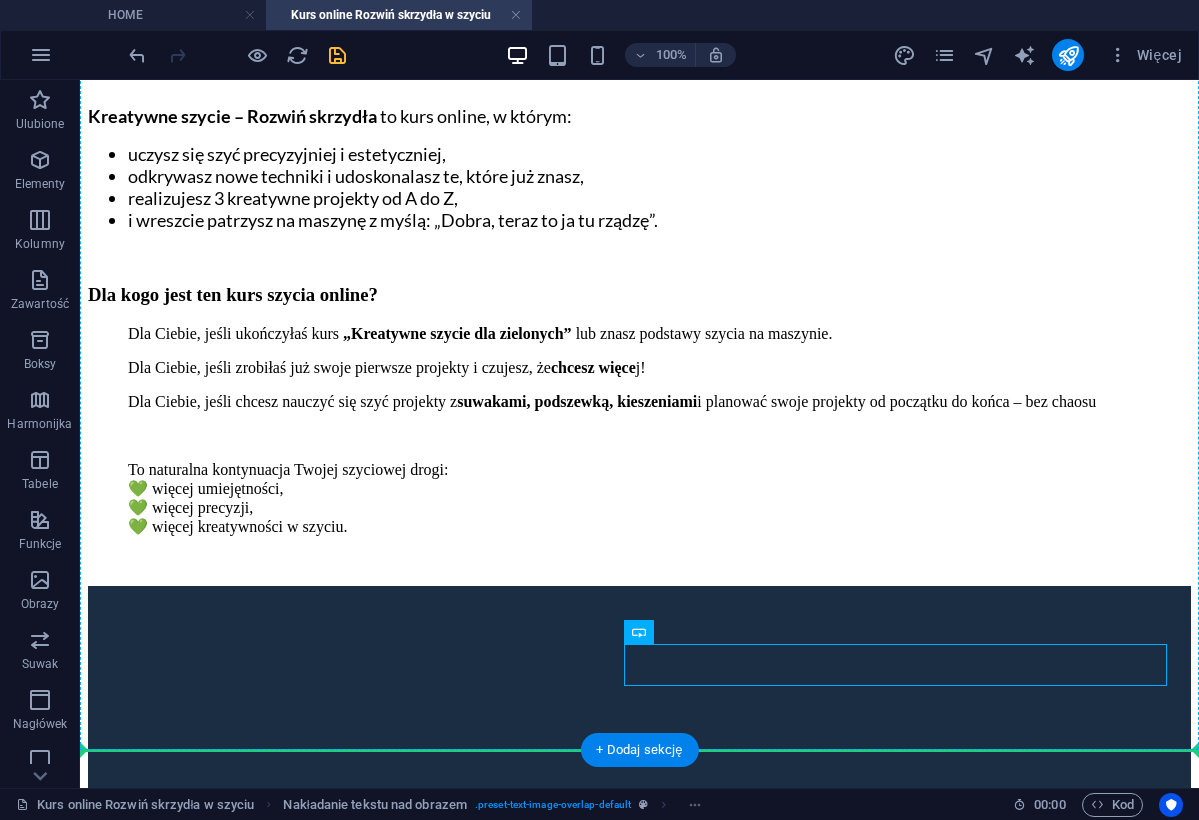 scroll, scrollTop: 1271, scrollLeft: 0, axis: vertical 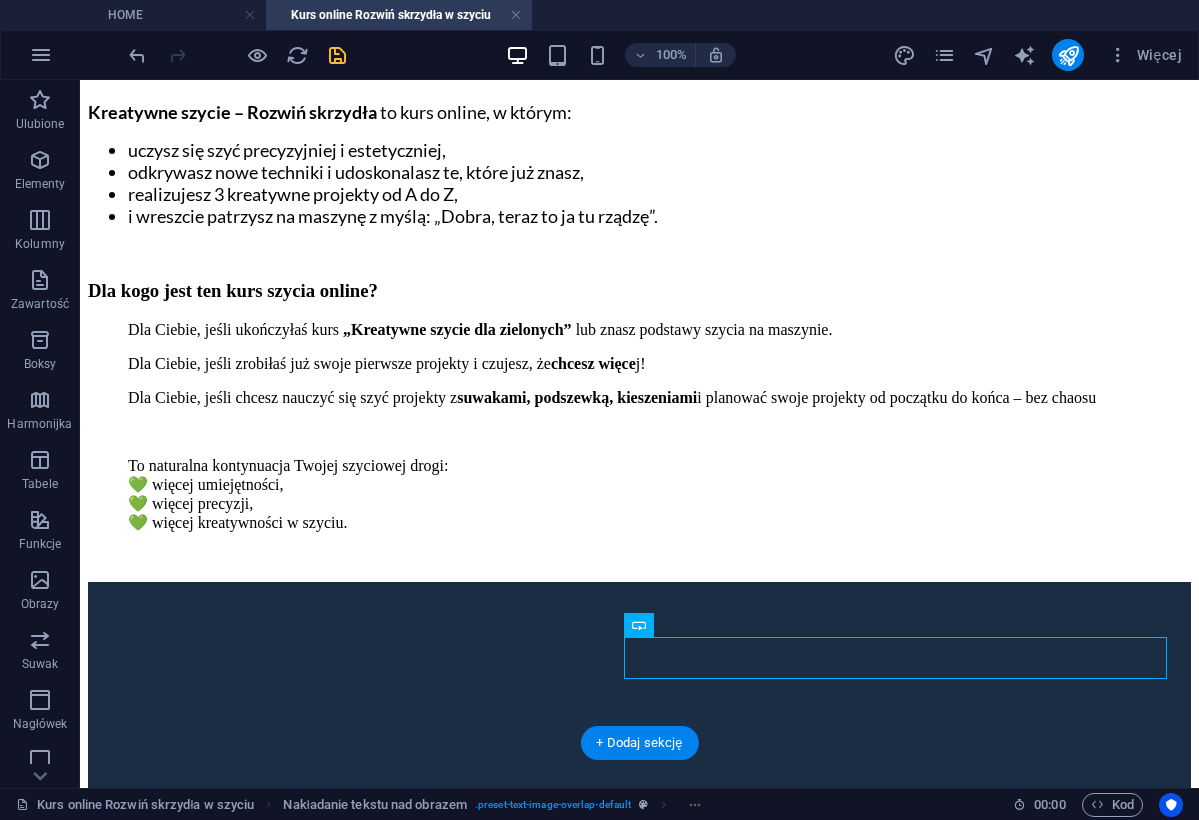 drag, startPoint x: 998, startPoint y: 688, endPoint x: 780, endPoint y: 671, distance: 218.66183 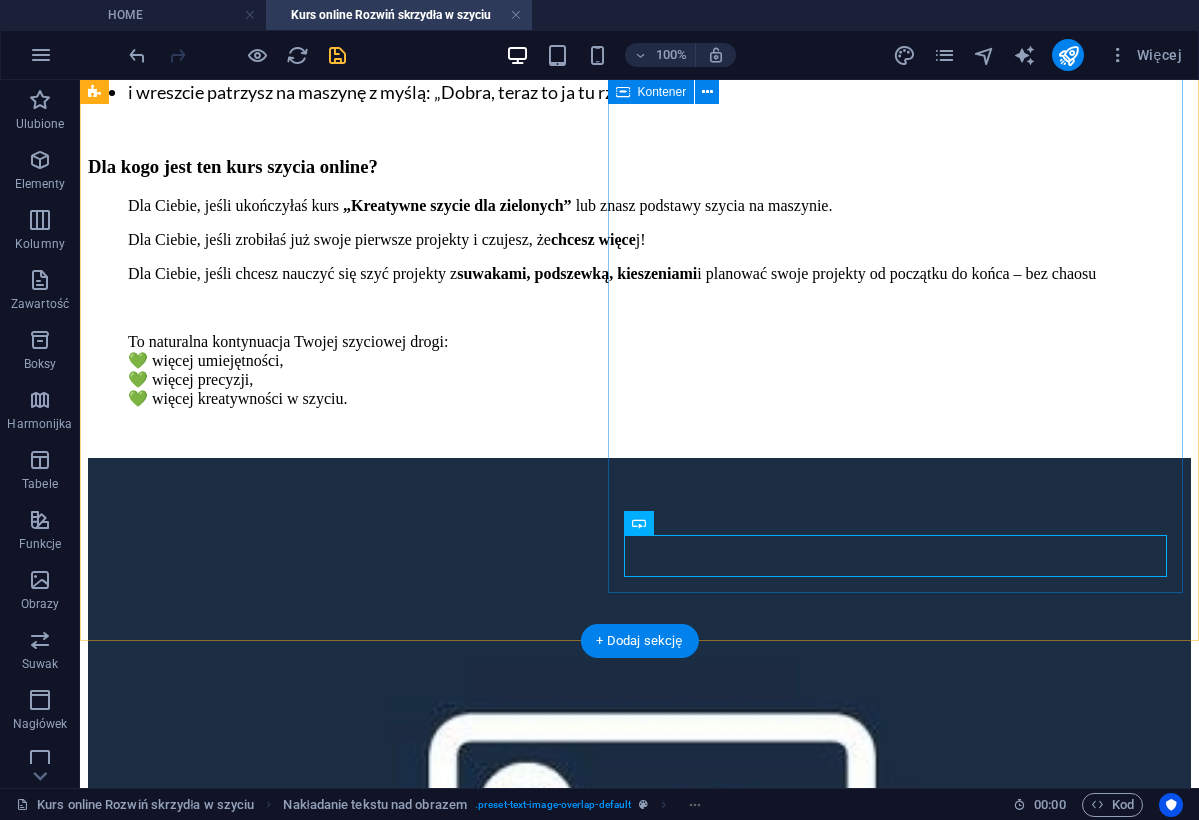 scroll, scrollTop: 1405, scrollLeft: 0, axis: vertical 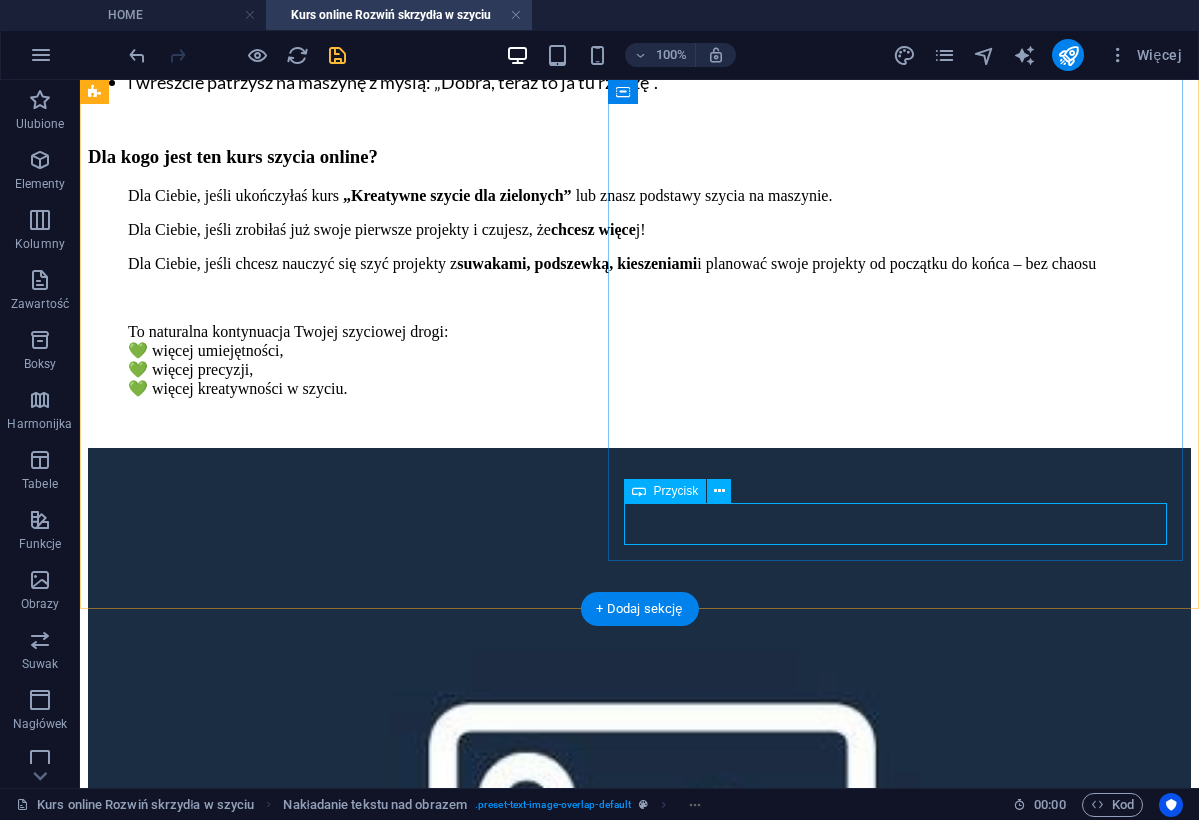 click on "DoLAcz do kursu!" at bounding box center [639, 1898] 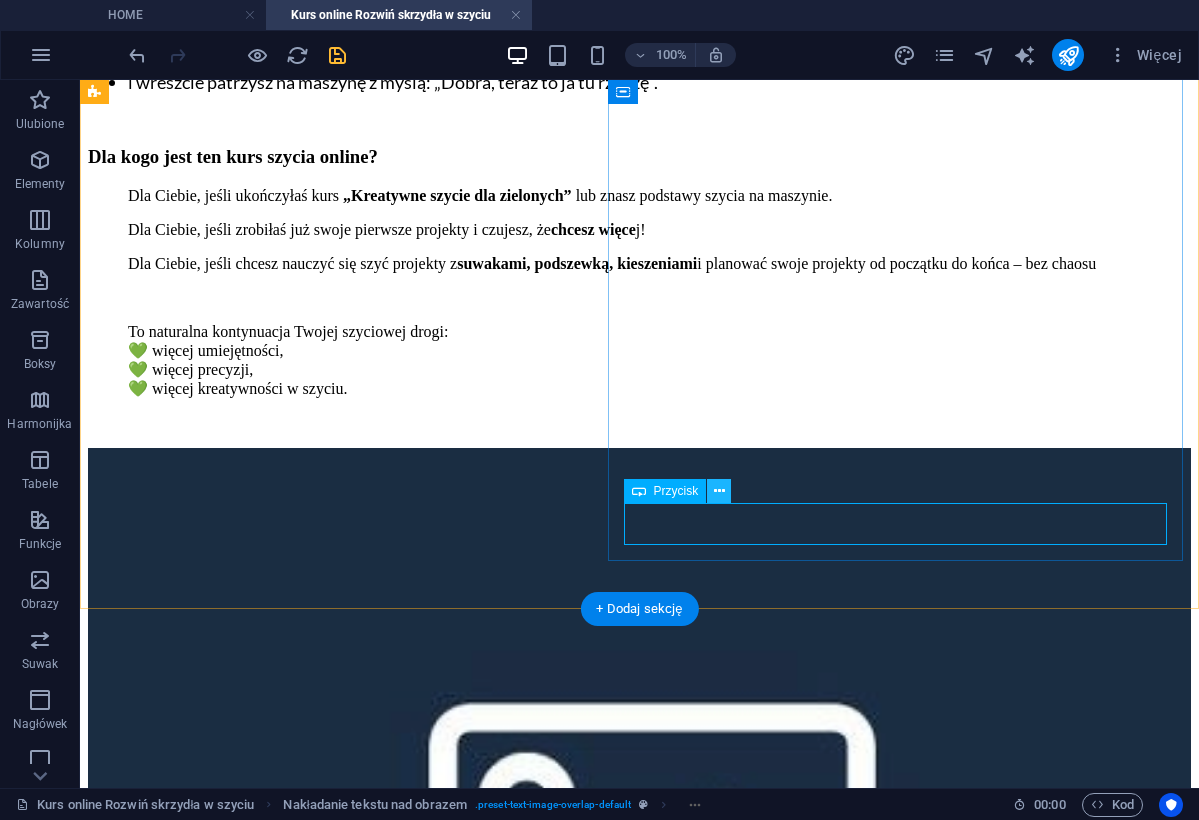 click at bounding box center [719, 491] 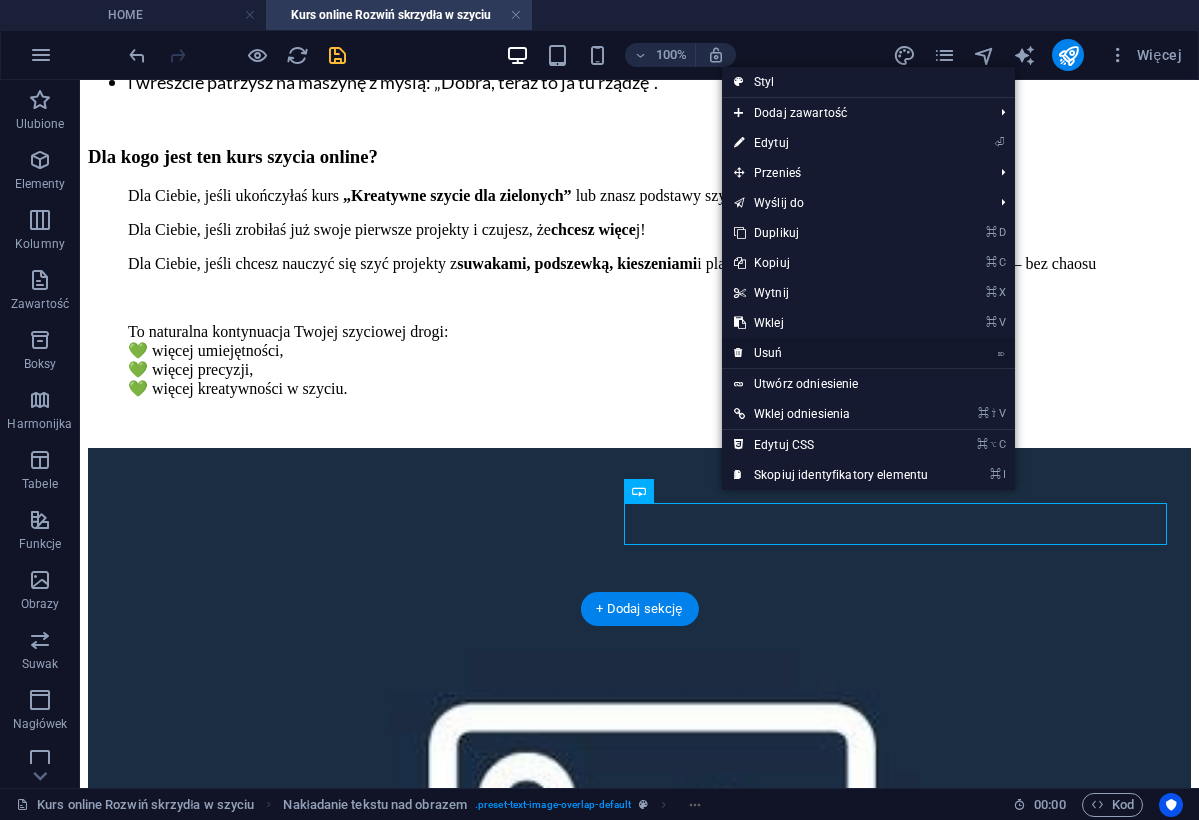 click on "⌦  Usuń" at bounding box center [831, 353] 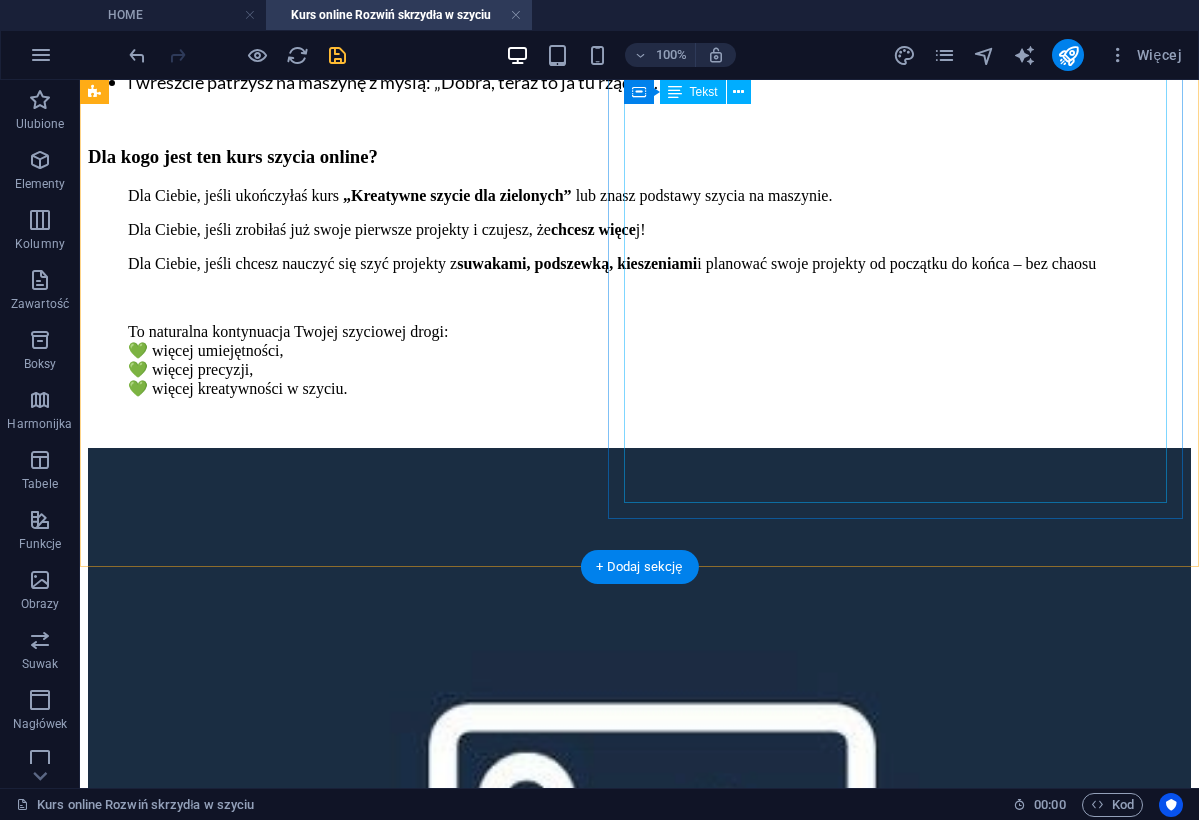 click on "*  3 moduły  z praktycznymi i kreatywnymi projektami * Nowy moduł co 2 tygodnie – oglądasz materiały i  szyjesz bez spiny  - kiedy chcesz, w jakim tempie chcesz * Dostęp do platformy  z filmami instruktażowymi  – na pełne 12 miesięcy, abyś mogła  wracać do materiałów  kiedy tylko potrzebujesz *  Grupa  wsparcia na Facebooku – miejsce do pytań, inspiracji i wymiany pomysłów Co uszyjesz w tym kursie?   Kosmetyczka z zamkiem i podszewką nauczysz się wszywać zamek, wszyć podszewke i tworzyć estetyczne wykończenia. Torba z kieszenią na suwak i podszewką zaprojektujesz torbę miejską lub plażową, nauczysz się szyć kieszenie z suwakiem i wzmacniać konstrukcję. Dekoracyjna poszewka z 2 rodzajami zapięcia połączysz tkaniny w artystyczny patchworkowy wzór, nauczysz się wykorzystać skrawki (zero waste!), zrobisz zapięcie na guziki lub klasyczną zakładkę" at bounding box center [639, 1660] 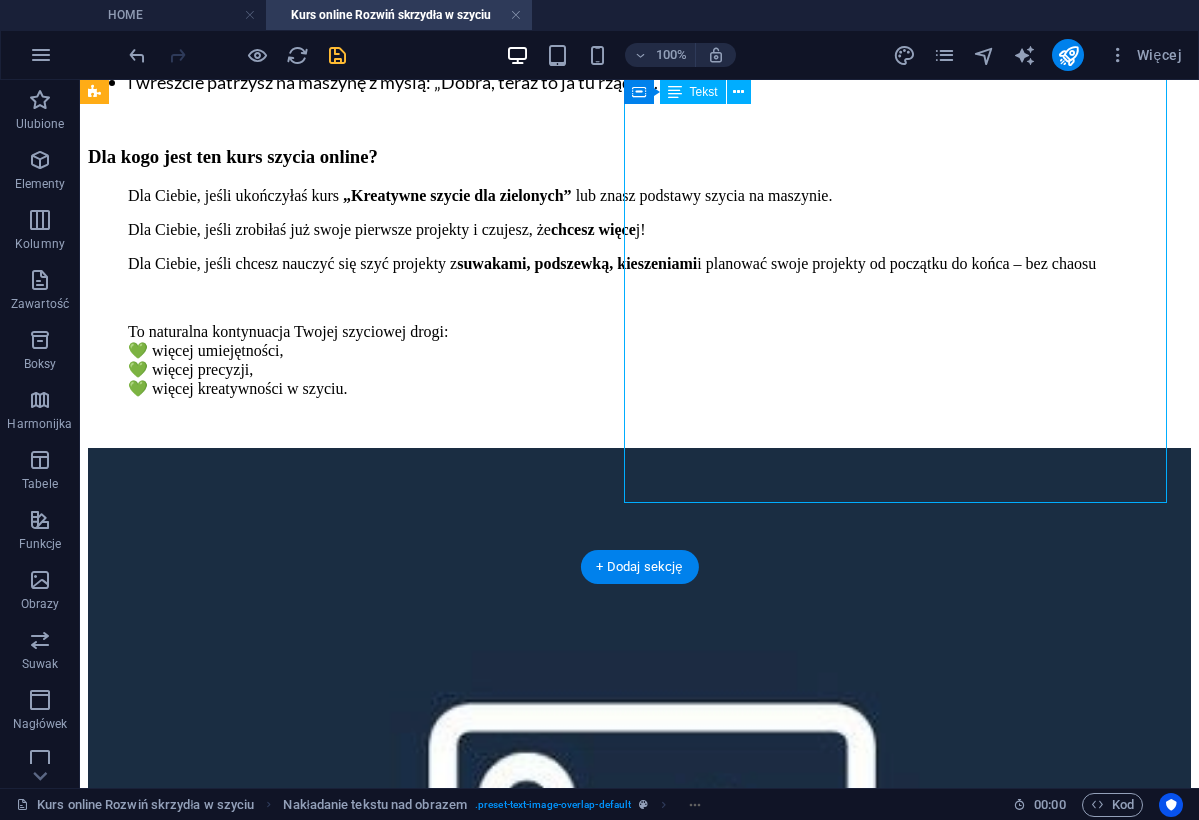 click on "*  3 moduły  z praktycznymi i kreatywnymi projektami * Nowy moduł co 2 tygodnie – oglądasz materiały i  szyjesz bez spiny  - kiedy chcesz, w jakim tempie chcesz * Dostęp do platformy  z filmami instruktażowymi  – na pełne 12 miesięcy, abyś mogła  wracać do materiałów  kiedy tylko potrzebujesz *  Grupa  wsparcia na Facebooku – miejsce do pytań, inspiracji i wymiany pomysłów Co uszyjesz w tym kursie?   Kosmetyczka z zamkiem i podszewką nauczysz się wszywać zamek, wszyć podszewke i tworzyć estetyczne wykończenia. Torba z kieszenią na suwak i podszewką zaprojektujesz torbę miejską lub plażową, nauczysz się szyć kieszenie z suwakiem i wzmacniać konstrukcję. Dekoracyjna poszewka z 2 rodzajami zapięcia połączysz tkaniny w artystyczny patchworkowy wzór, nauczysz się wykorzystać skrawki (zero waste!), zrobisz zapięcie na guziki lub klasyczną zakładkę" at bounding box center (639, 1660) 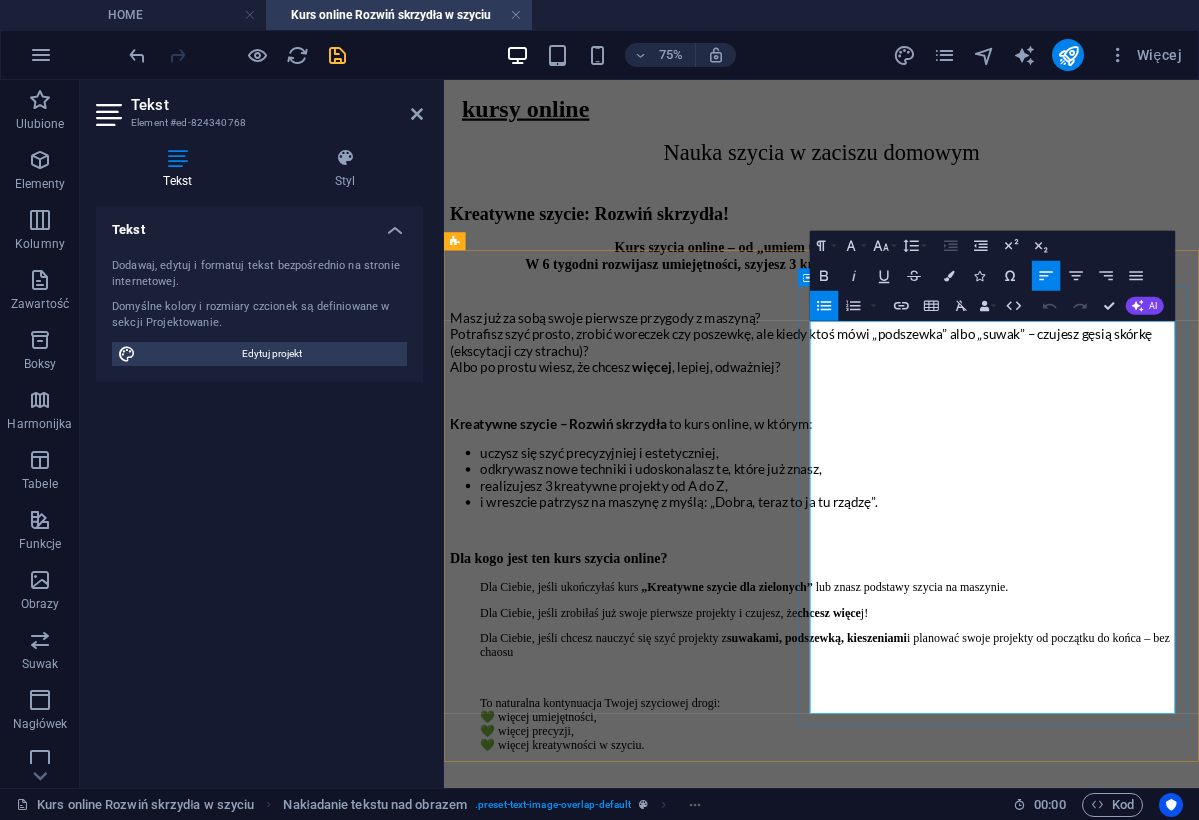 scroll, scrollTop: 988, scrollLeft: 0, axis: vertical 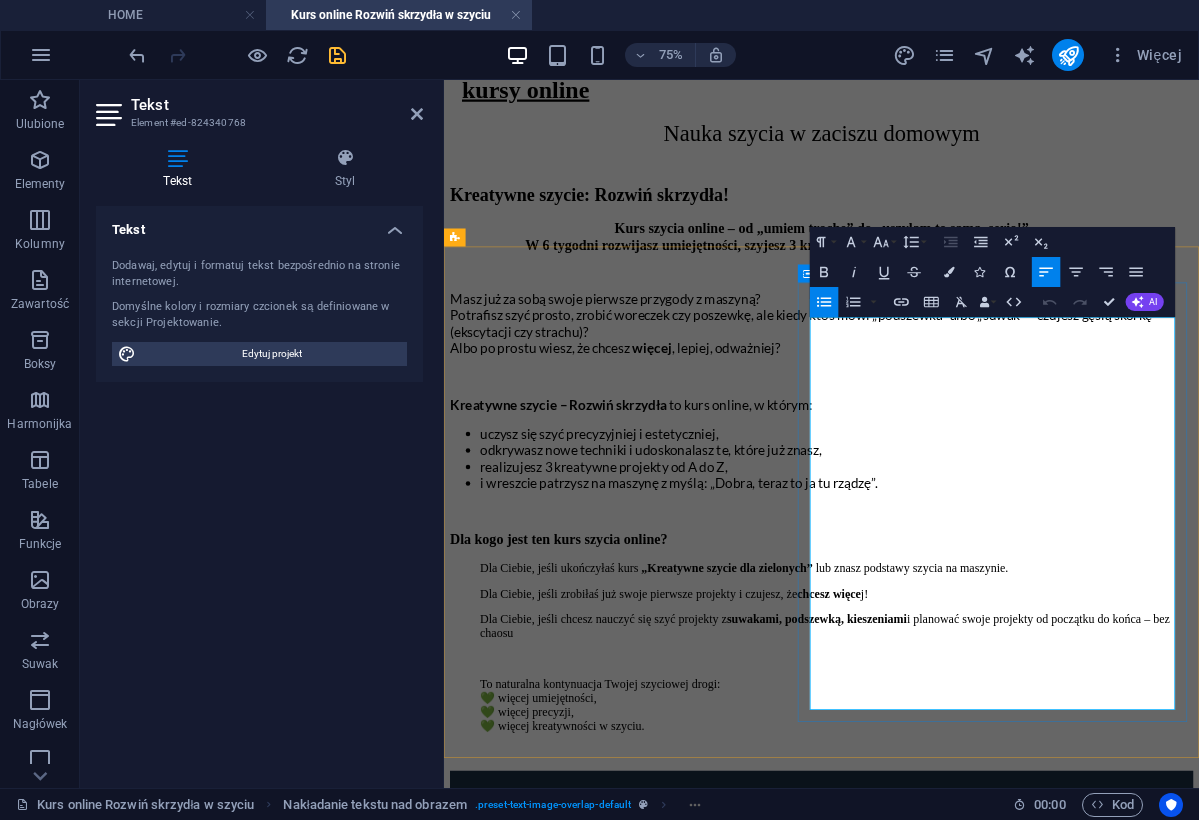 click on "połączysz tkaniny w artystyczny patchworkowy wzór, nauczysz się wykorzystać skrawki (zero waste!), zrobisz zapięcie na guziki lub klasyczną zakładkę" at bounding box center [997, 2331] 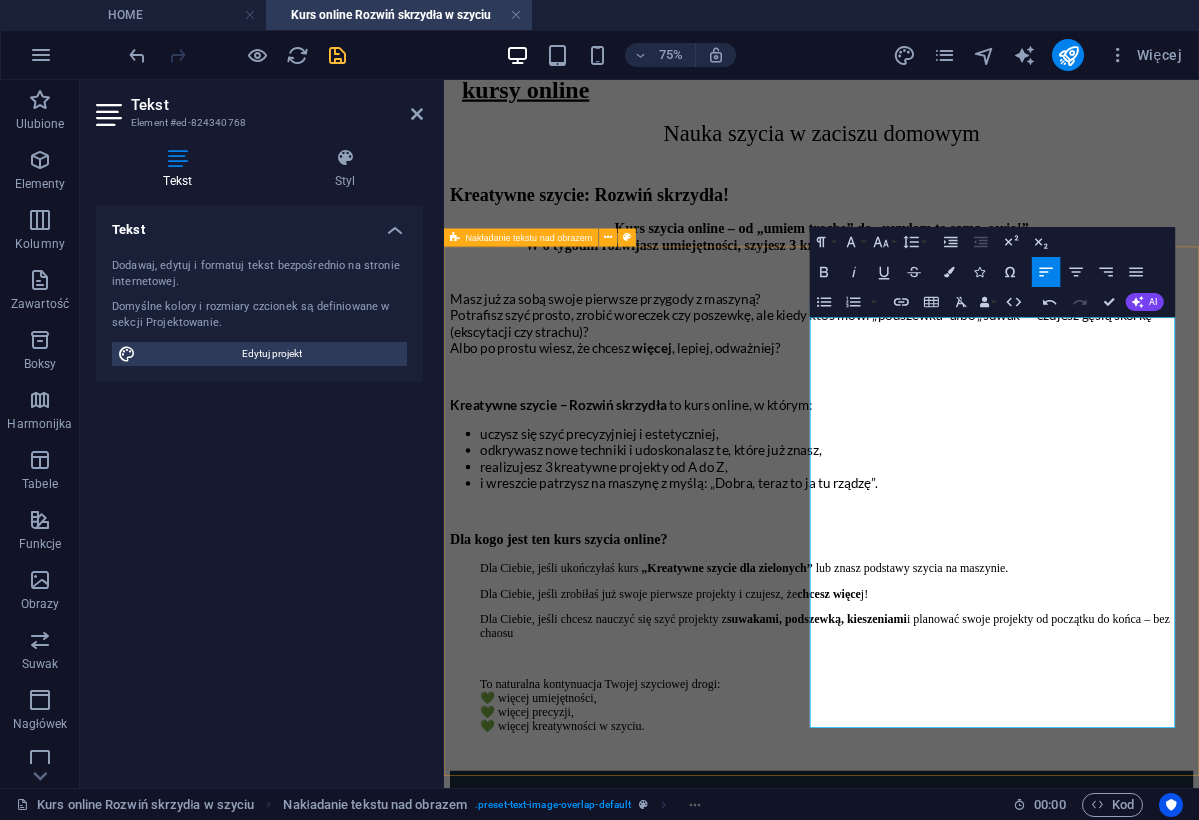 click on "Jak wygląda ten kurs online? *  3 moduły  z praktycznymi i kreatywnymi projektami * Nowy moduł co 2 tygodnie – oglądasz materiały i  szyjesz bez spiny  - kiedy chcesz, w jakim tempie chcesz * Dostęp do platformy  z filmami instruktażowymi  – na pełne 12 miesięcy, abyś mogła  wracać do materiałów  kiedy tylko potrzebujesz *  Grupa  wsparcia na Facebooku – miejsce do pytań, inspiracji i wymiany pomysłów Co uszyjesz w tym kursie?   Kosmetyczka z zamkiem i podszewką nauczysz się wszywać zamek, wszyć podszewke i tworzyć estetyczne wykończenia. Torba z kieszenią na suwak i podszewką zaprojektujesz torbę miejską lub plażową, nauczysz się szyć kieszenie z suwakiem i wzmacniać konstrukcję. Dekoracyjna poszewka z 2 rodzajami zapięcia połączysz tkaniny w artystyczny patchworkowy wzór, nauczysz się wykorzystać skrawki (zero waste!), zrobisz zapięcie na guziki lub klasyczną zakładkę" at bounding box center (947, 1700) 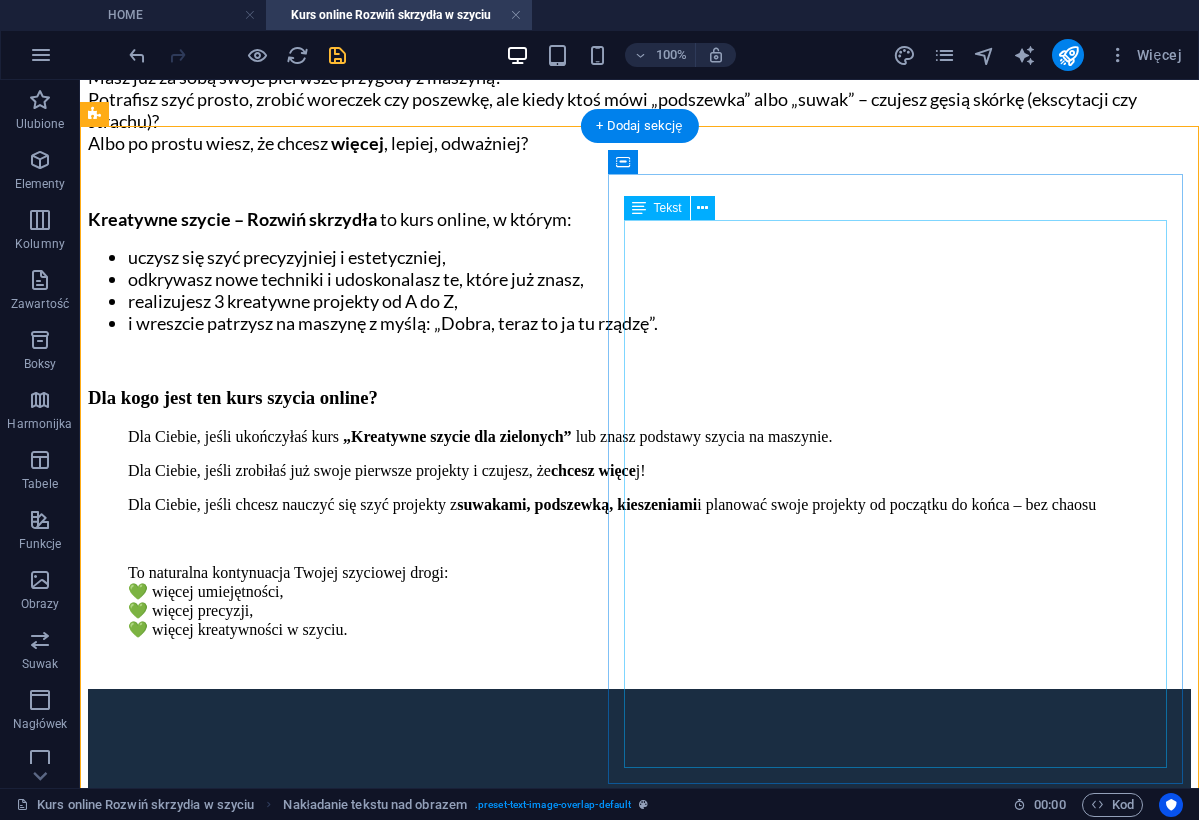 scroll, scrollTop: 1166, scrollLeft: 0, axis: vertical 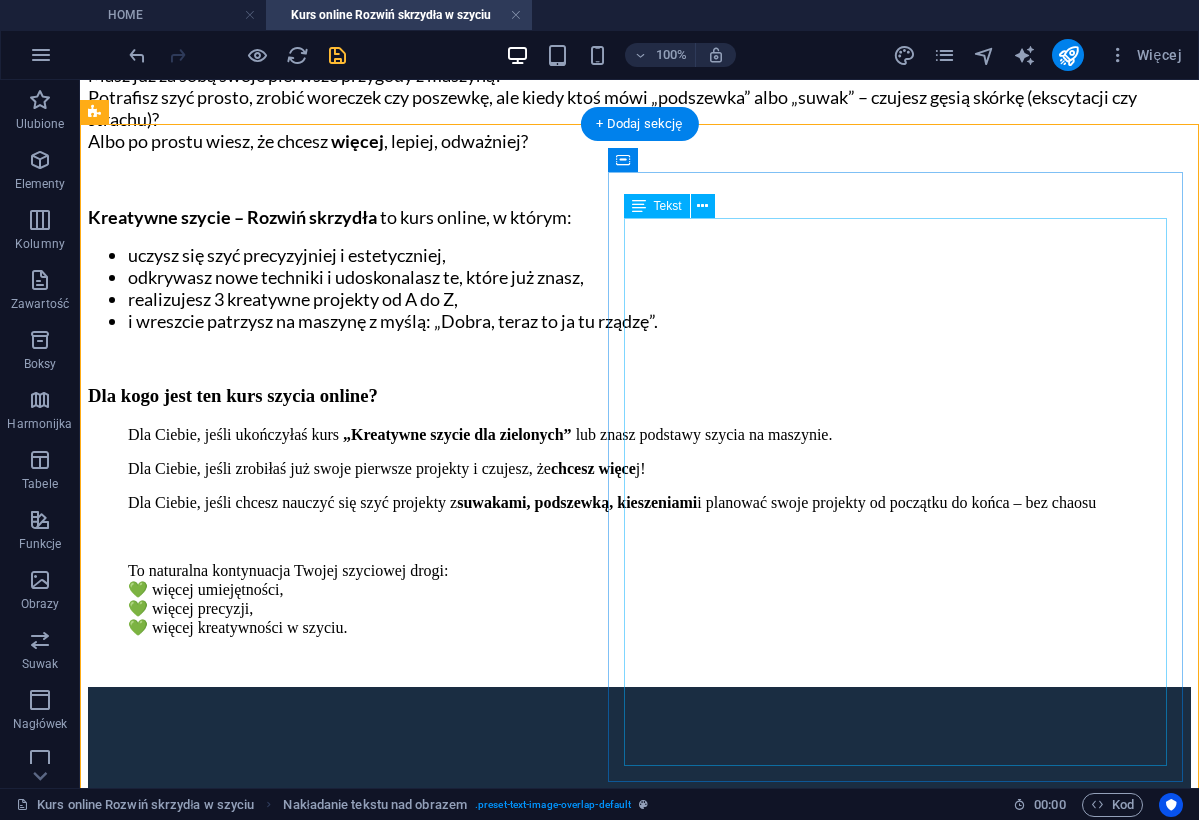 click on "*  3 moduły  z praktycznymi i kreatywnymi projektami * Nowy moduł co 2 tygodnie – oglądasz materiały i  szyjesz bez spiny  - kiedy chcesz, w jakim tempie chcesz * Dostęp do platformy  z filmami instruktażowymi  – na pełne 12 miesięcy, abyś mogła  wracać do materiałów  kiedy tylko potrzebujesz *  Grupa  wsparcia na Facebooku – miejsce do pytań, inspiracji i wymiany pomysłów Co uszyjesz w tym kursie?   Kosmetyczka z zamkiem i podszewką nauczysz się wszywać zamek, wszyć podszewke i tworzyć estetyczne wykończenia. Torba z kieszenią na suwak i podszewką zaprojektujesz torbę miejską lub plażową, nauczysz się szyć kieszenie z suwakiem i wzmacniać konstrukcję. Dekoracyjna poszewka z 2 rodzajami zapięcia połączysz tkaniny w artystyczny patchworkowy wzór, nauczysz się wykorzystać skrawki (zero waste!), zrobisz zapięcie na guziki lub klasyczną zakładkę" at bounding box center (639, 1916) 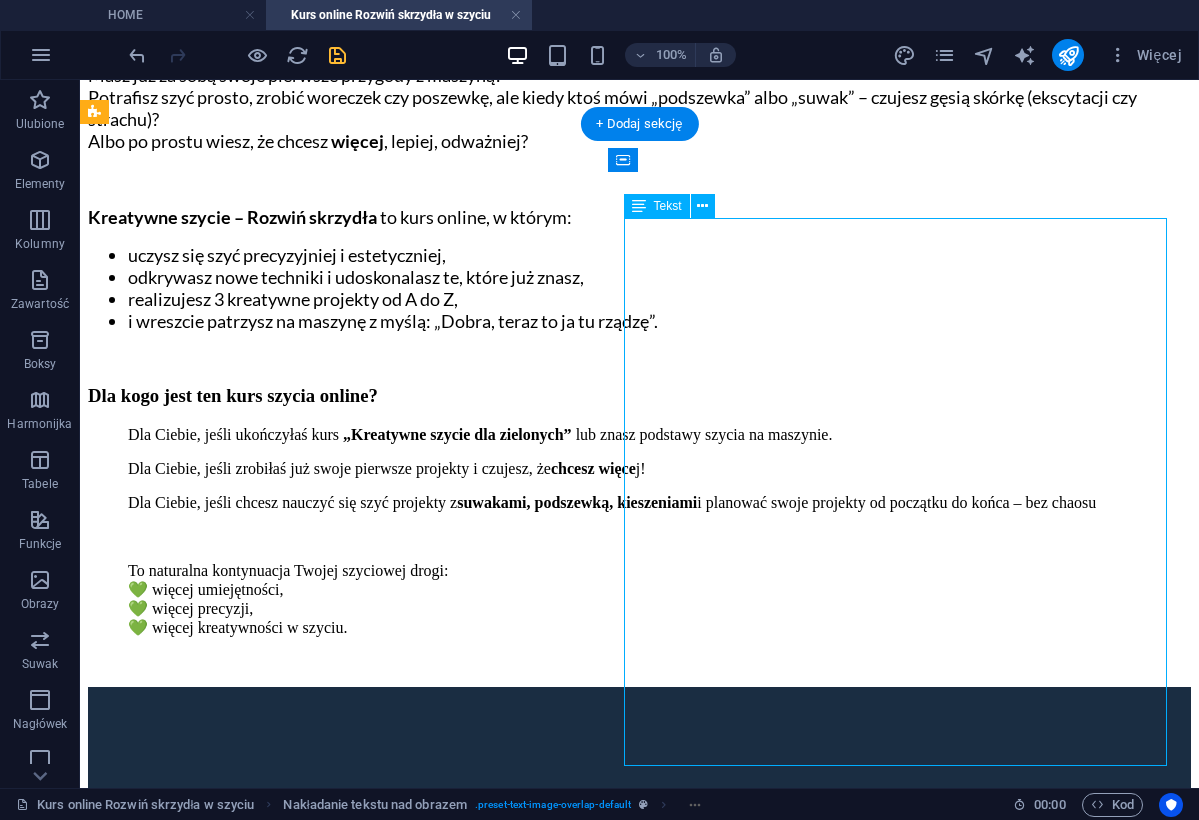 click on "*  3 moduły  z praktycznymi i kreatywnymi projektami * Nowy moduł co 2 tygodnie – oglądasz materiały i  szyjesz bez spiny  - kiedy chcesz, w jakim tempie chcesz * Dostęp do platformy  z filmami instruktażowymi  – na pełne 12 miesięcy, abyś mogła  wracać do materiałów  kiedy tylko potrzebujesz *  Grupa  wsparcia na Facebooku – miejsce do pytań, inspiracji i wymiany pomysłów Co uszyjesz w tym kursie?   Kosmetyczka z zamkiem i podszewką nauczysz się wszywać zamek, wszyć podszewke i tworzyć estetyczne wykończenia. Torba z kieszenią na suwak i podszewką zaprojektujesz torbę miejską lub plażową, nauczysz się szyć kieszenie z suwakiem i wzmacniać konstrukcję. Dekoracyjna poszewka z 2 rodzajami zapięcia połączysz tkaniny w artystyczny patchworkowy wzór, nauczysz się wykorzystać skrawki (zero waste!), zrobisz zapięcie na guziki lub klasyczną zakładkę" at bounding box center (639, 1916) 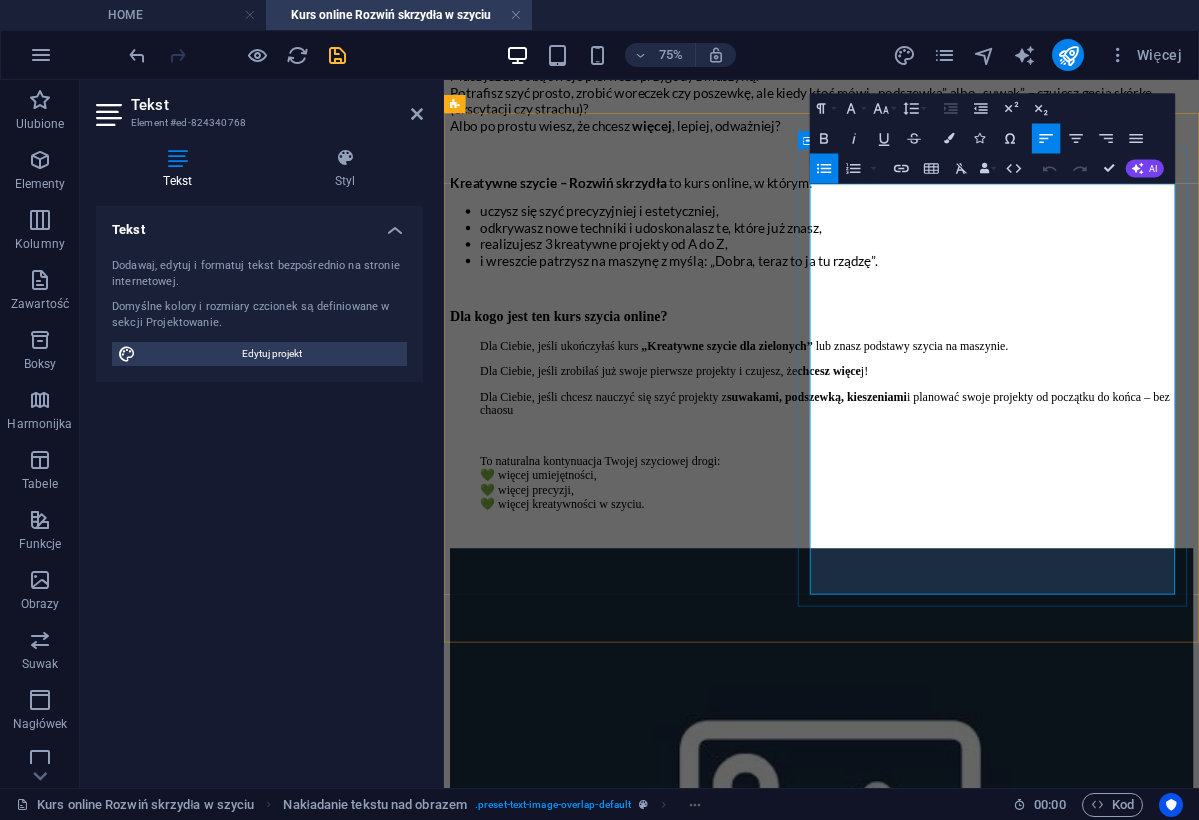 drag, startPoint x: 1151, startPoint y: 473, endPoint x: 936, endPoint y: 471, distance: 215.00931 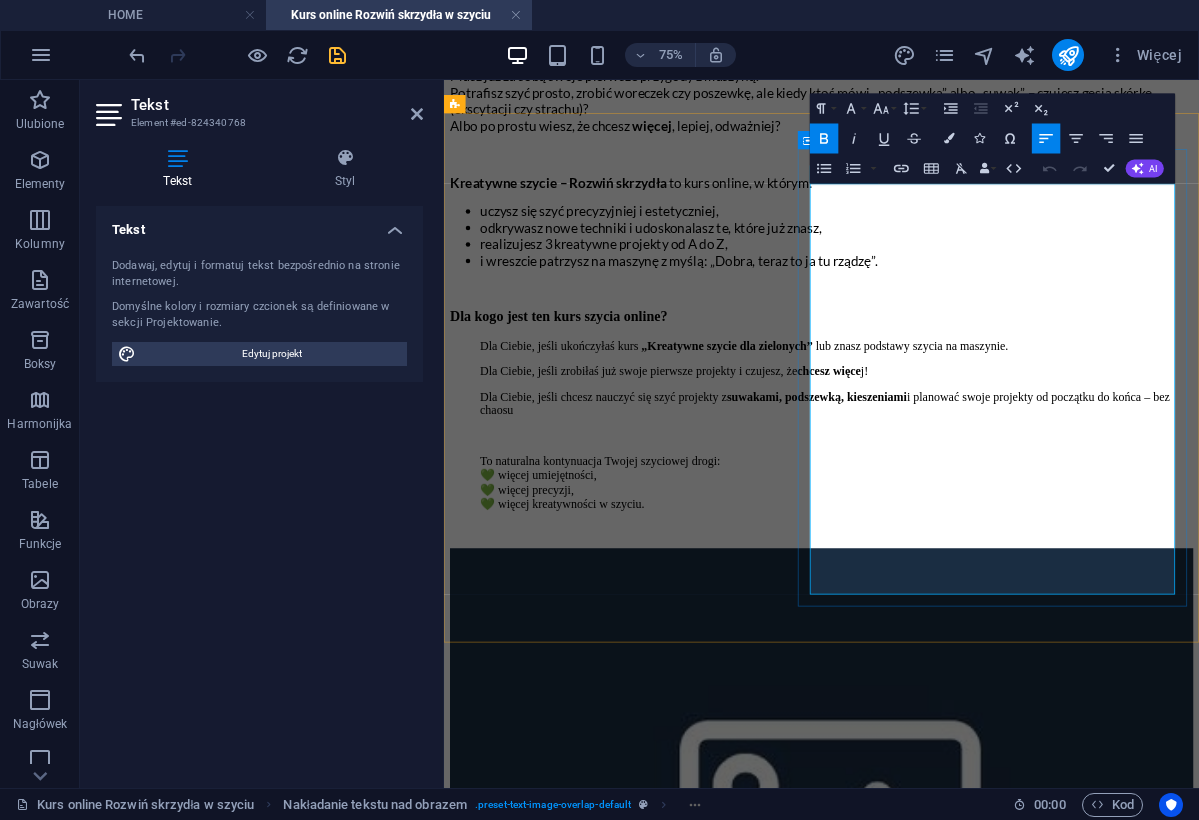 click on "Co uszyjesz w tym kursie?" at bounding box center (554, 1820) 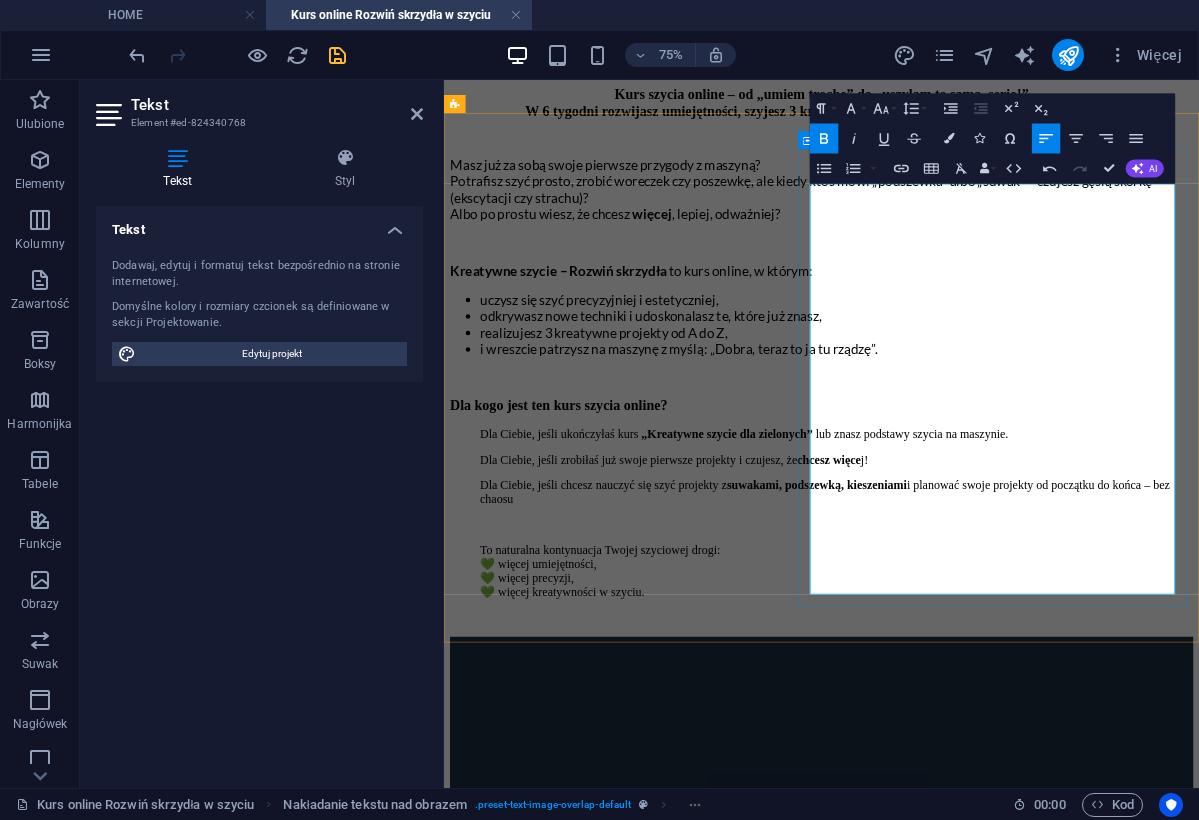 drag, startPoint x: 936, startPoint y: 473, endPoint x: 1151, endPoint y: 476, distance: 215.02094 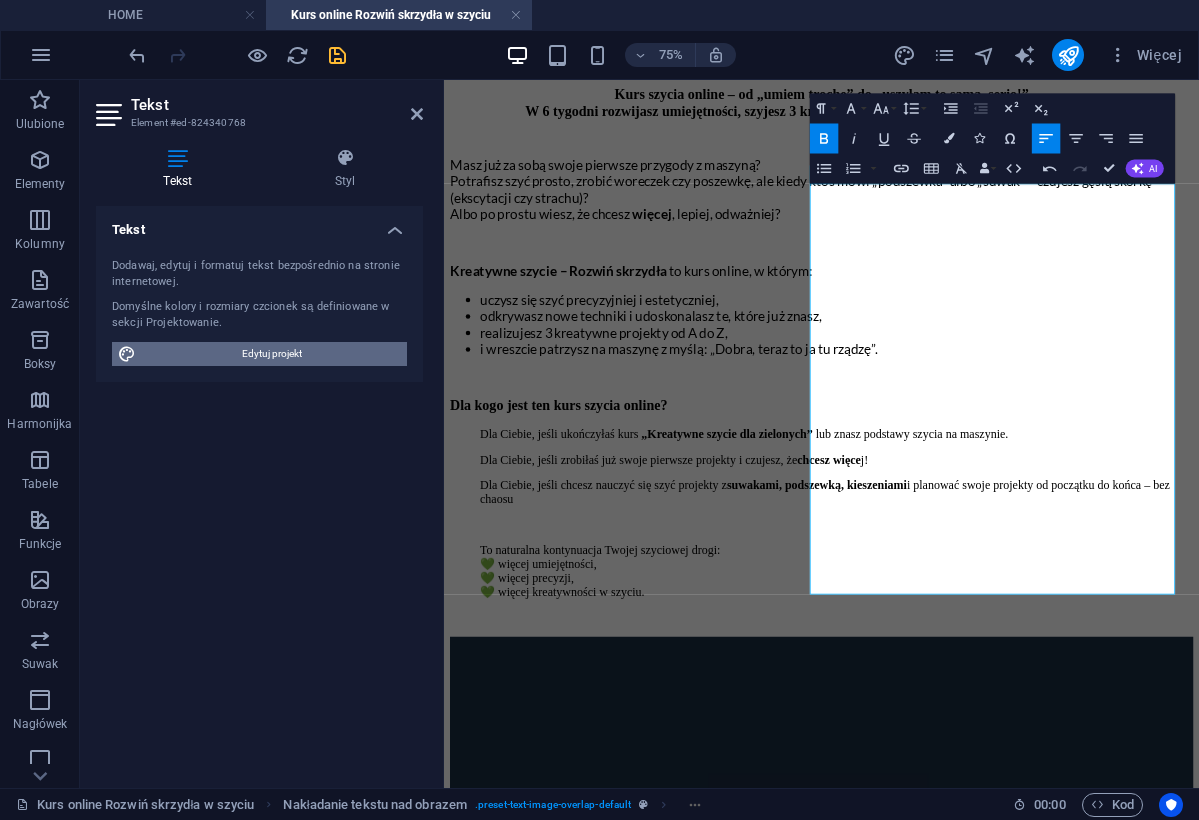 click on "Edytuj projekt" at bounding box center [271, 354] 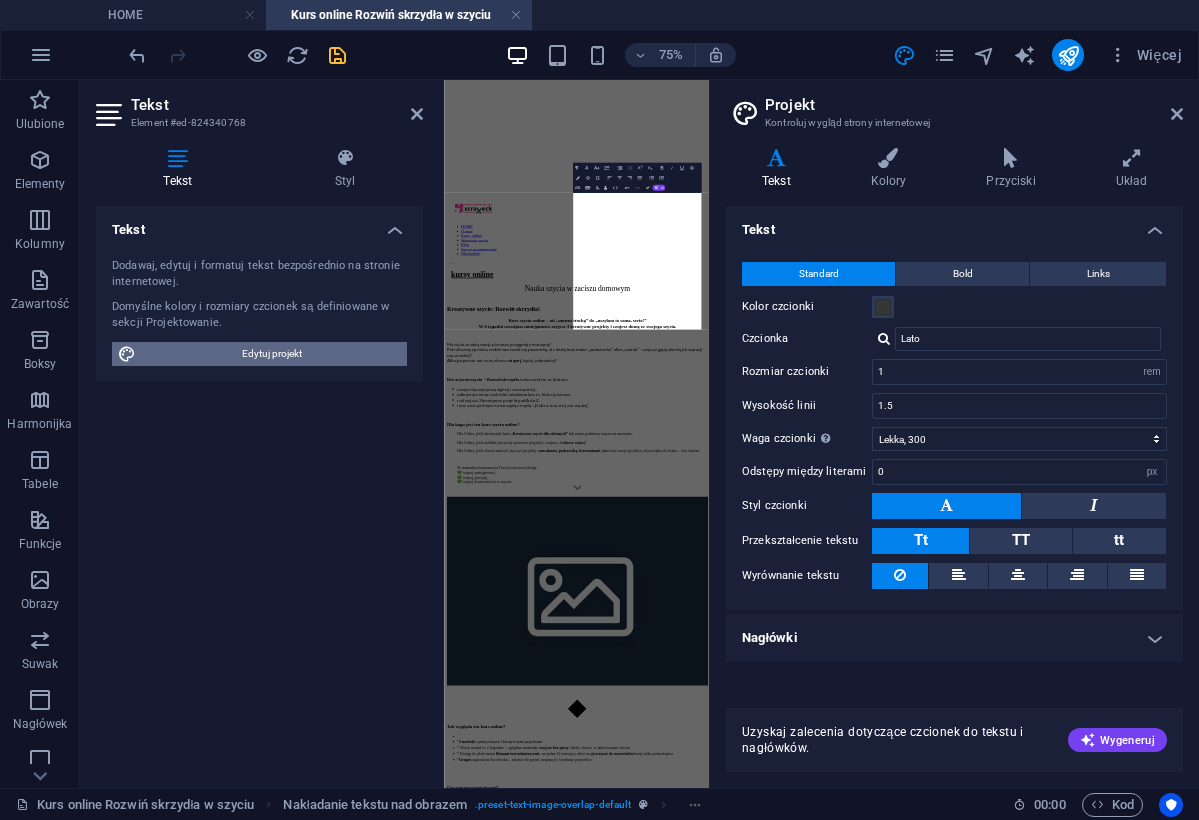 scroll, scrollTop: 853, scrollLeft: 0, axis: vertical 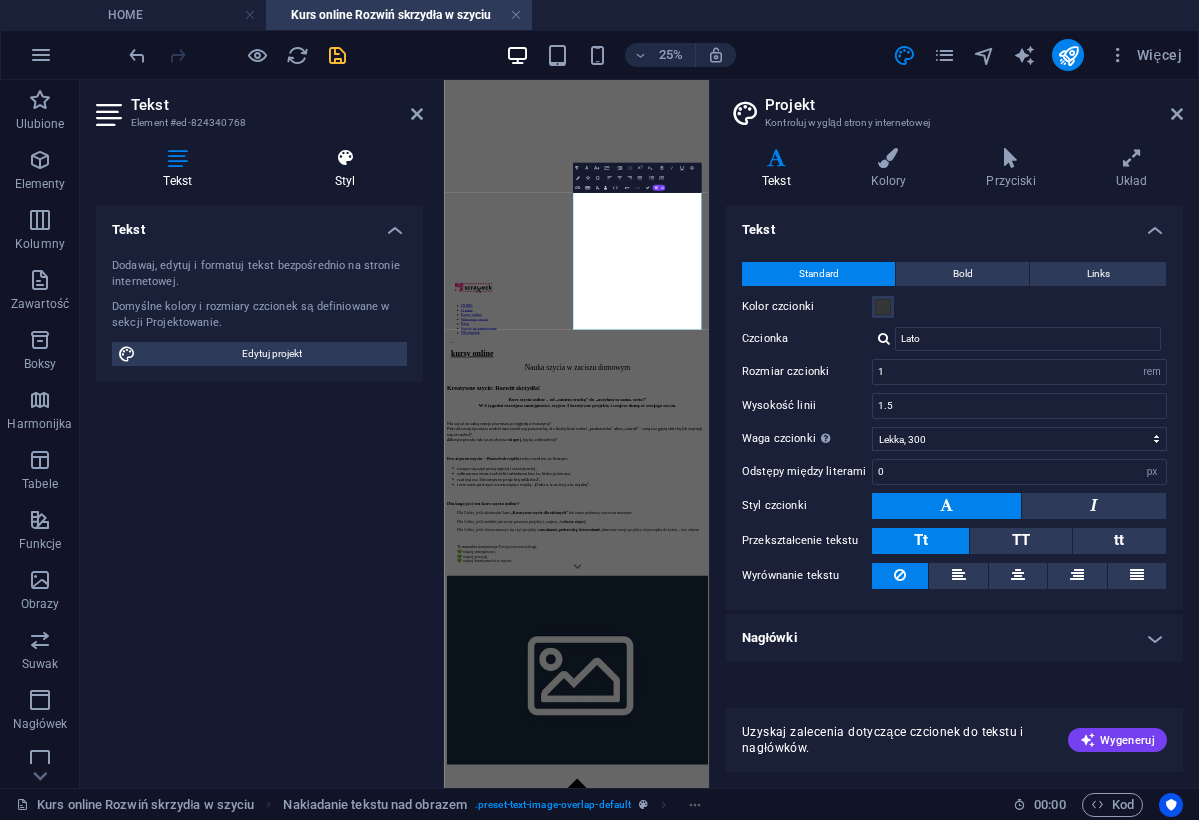 click at bounding box center [345, 158] 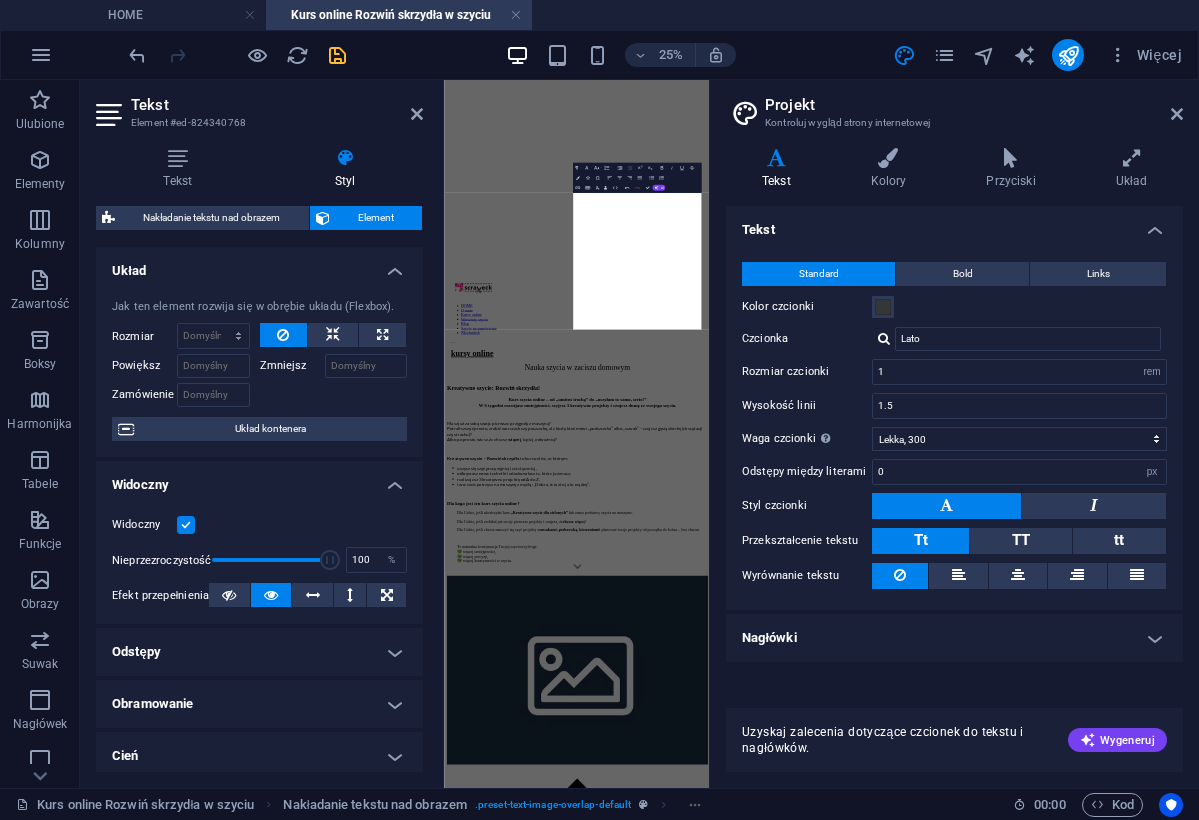 scroll, scrollTop: 0, scrollLeft: 0, axis: both 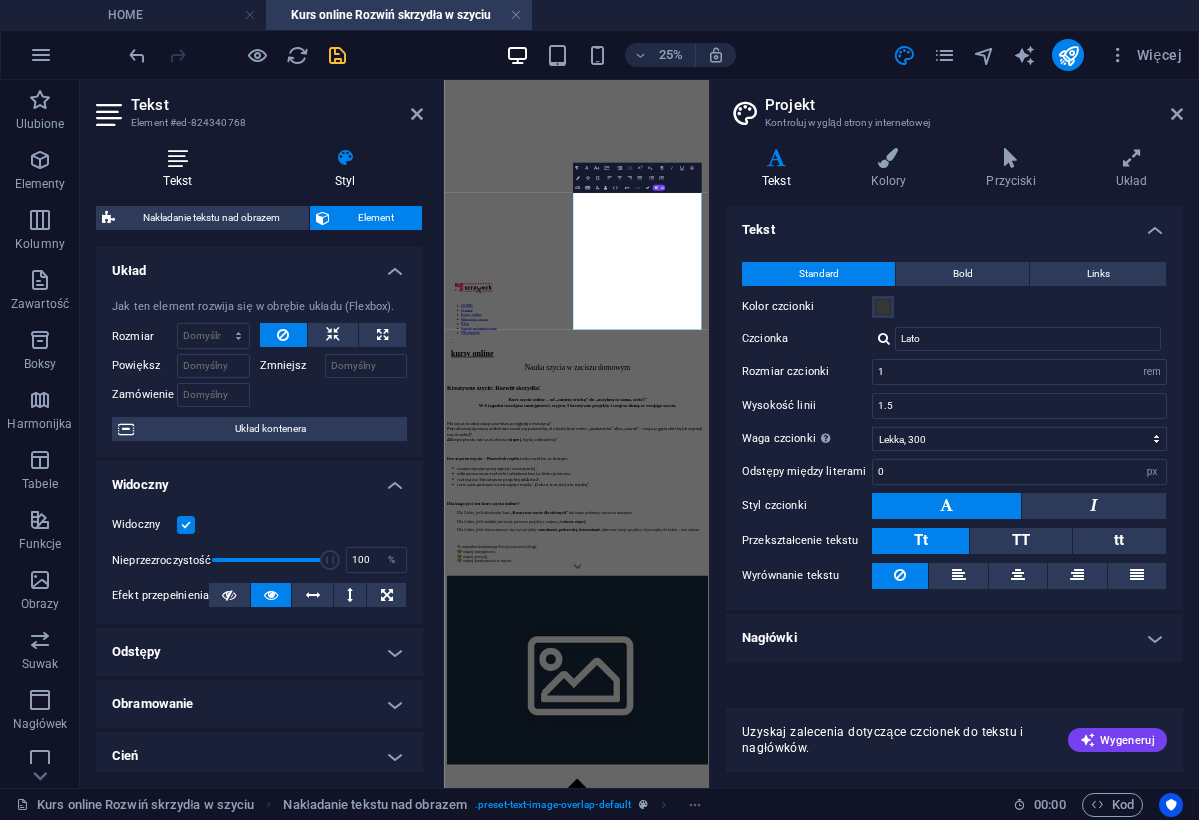 click at bounding box center (178, 158) 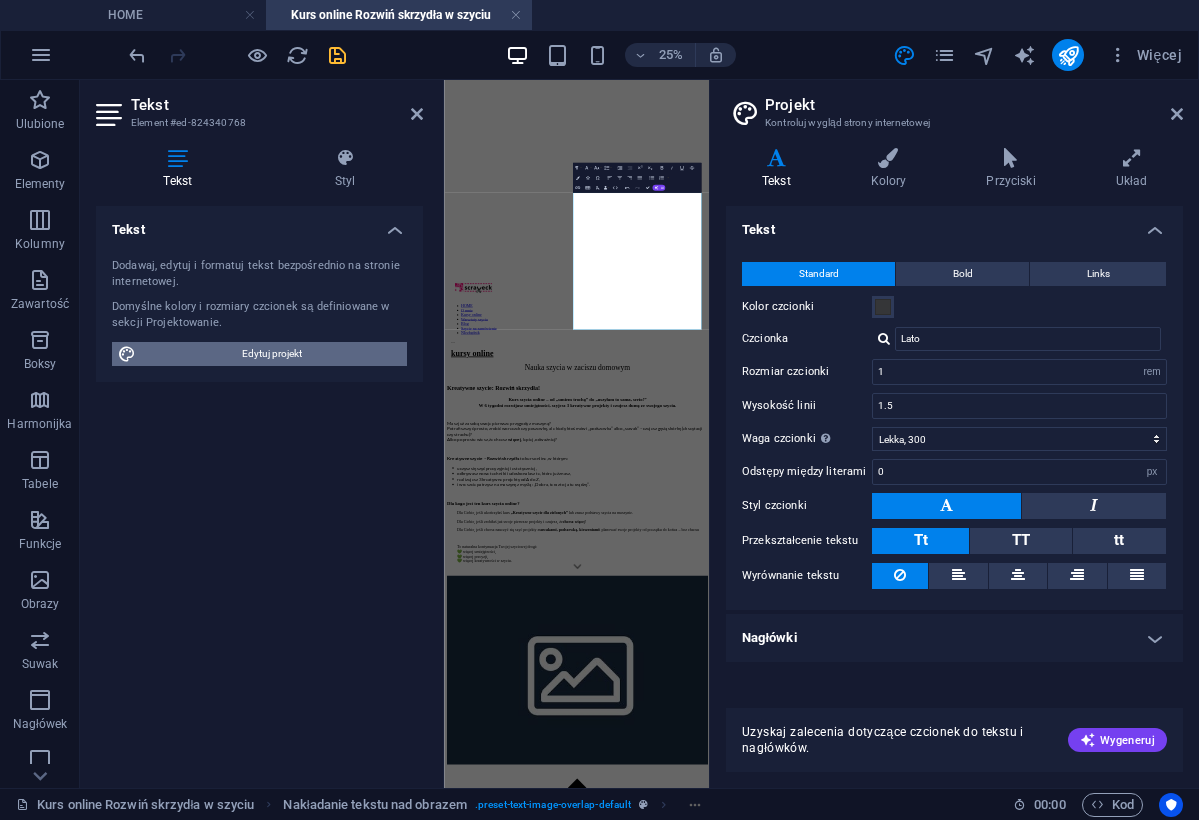 click on "Edytuj projekt" at bounding box center [271, 354] 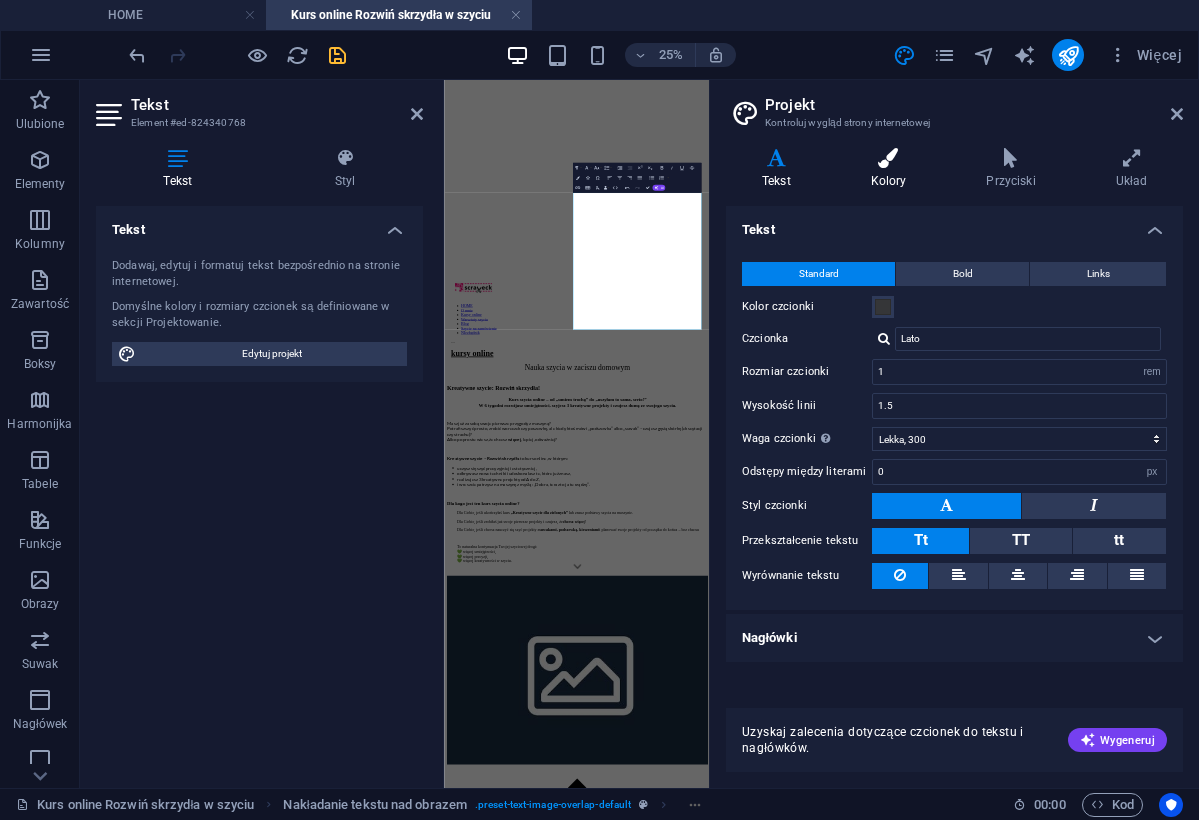 click at bounding box center (889, 158) 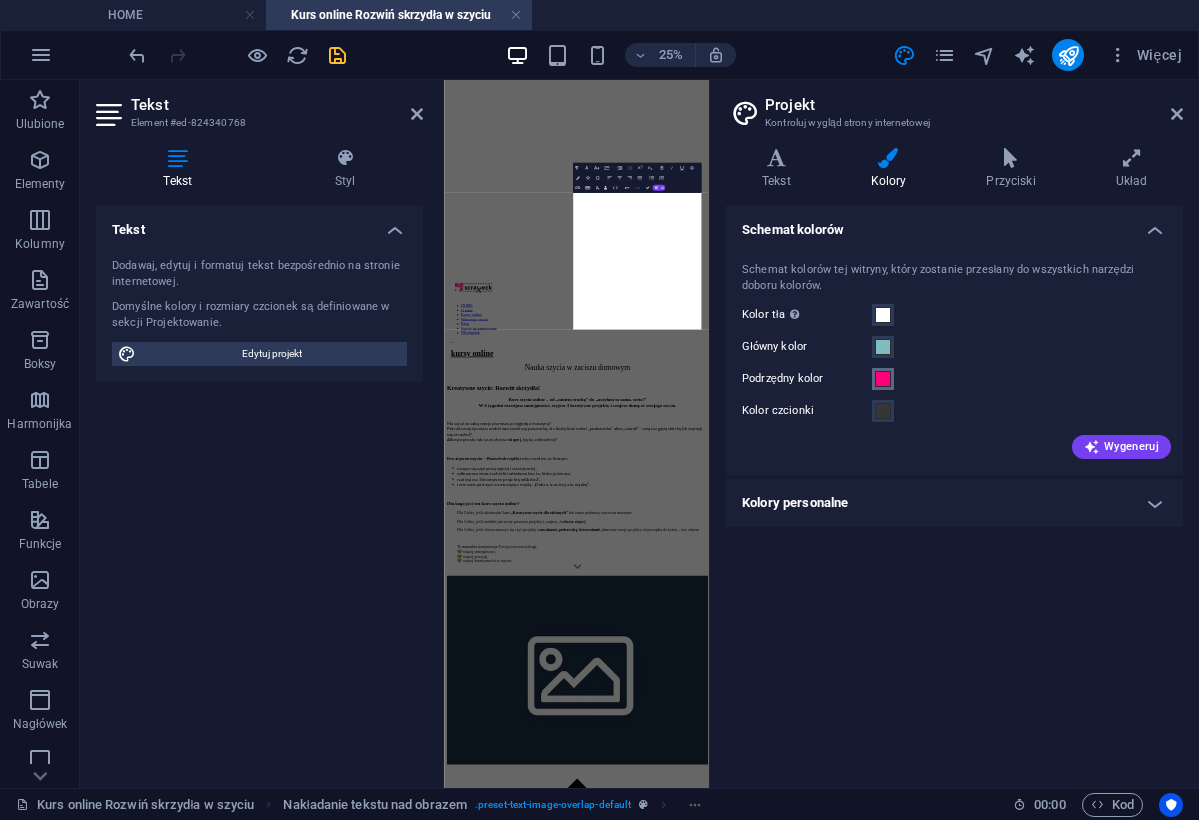 click at bounding box center [883, 379] 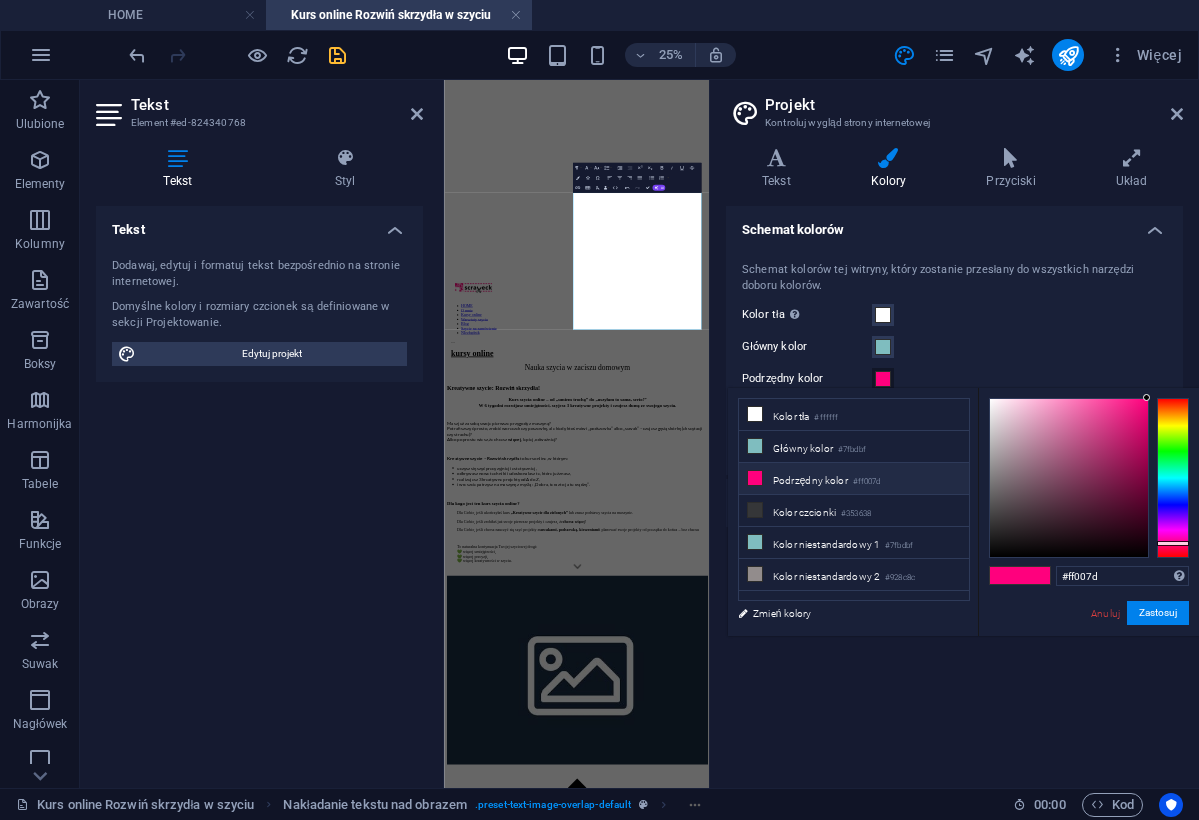 click on "Podrzędny kolor
#ff007d" at bounding box center (854, 479) 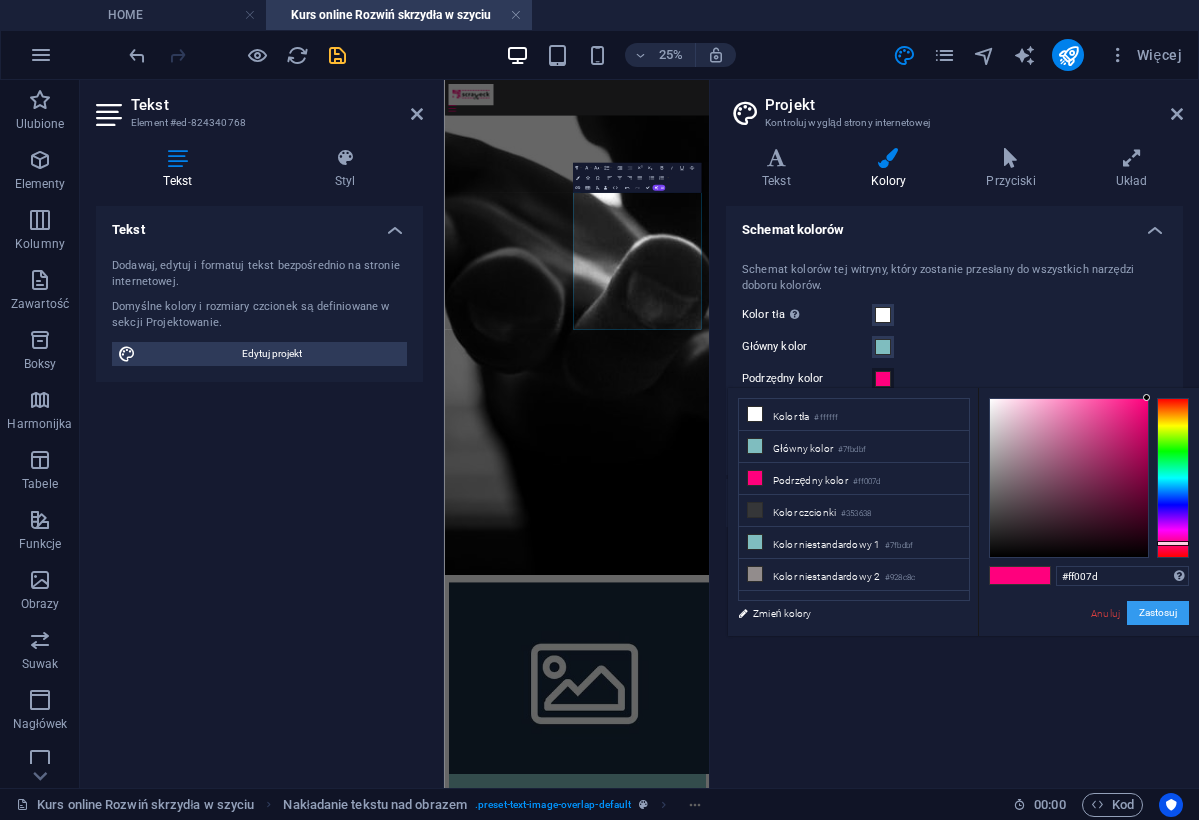 click on "Zastosuj" at bounding box center (1158, 613) 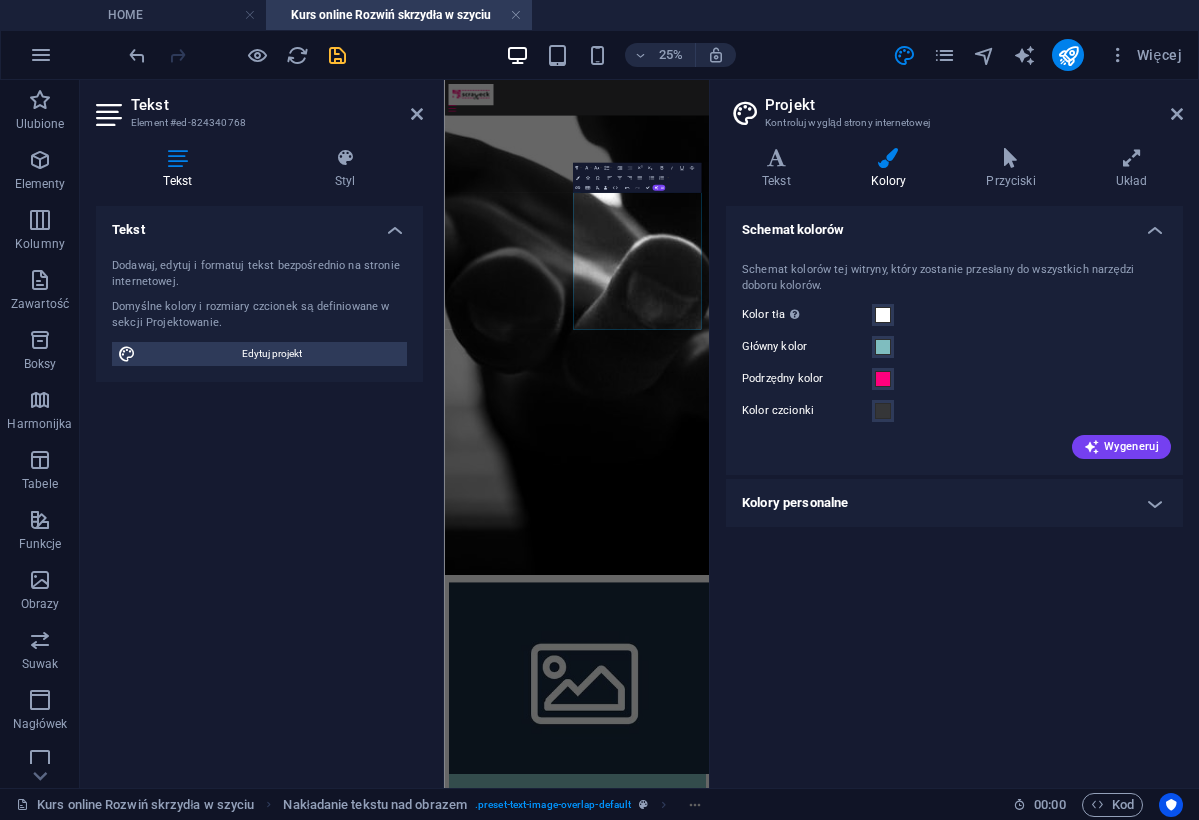 click on "Schemat kolorów Schemat kolorów tej witryny, który zostanie przesłany do wszystkich narzędzi doboru kolorów. Kolor tła Widoczny tylko wtedy, gdy nie jest zasłonięty przez inne tła. Główny kolor Podrzędny kolor Kolor czcionki Wygeneruj Kolory personalne Kolor niestandardowy 1 Kolor niestandardowy 2 Kolor niestandardowy 3 Kolor niestandardowy 4 Kolor niestandardowy 5" at bounding box center (954, 489) 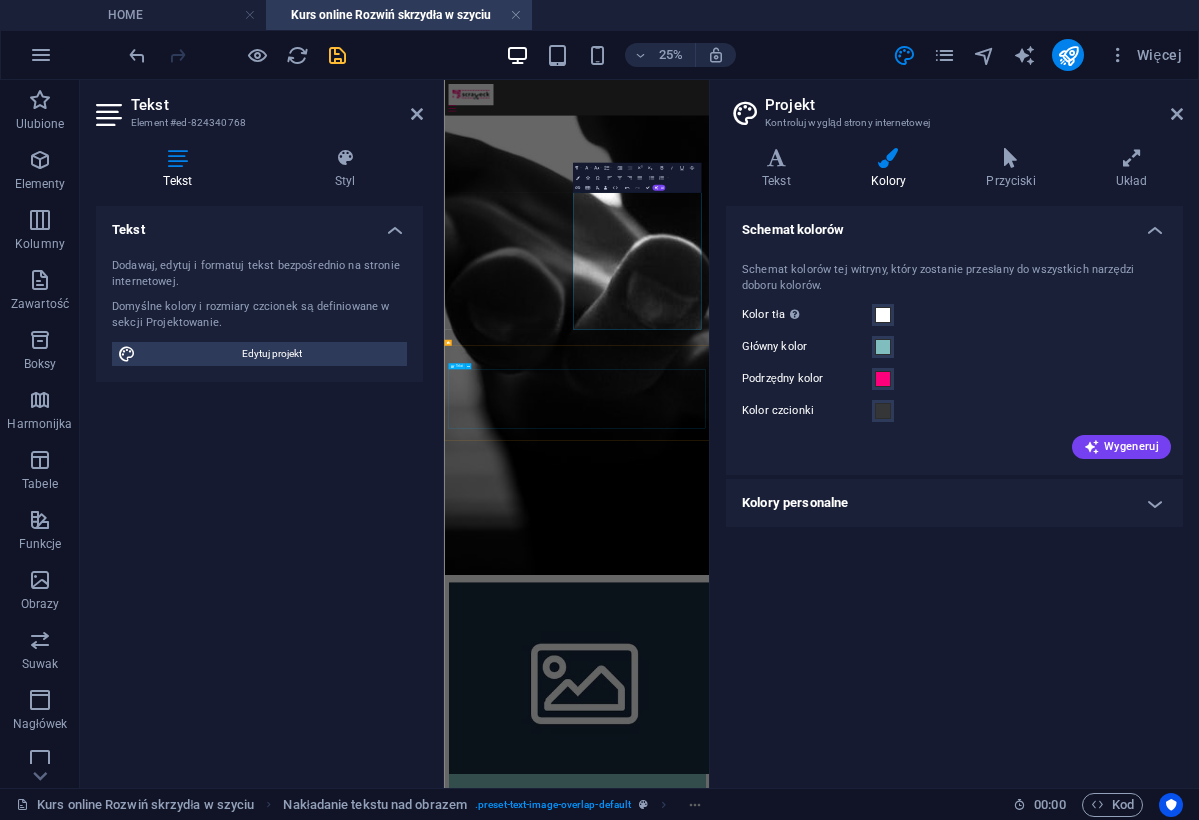 click on "✔  Twoja maszyna przestanie być straszna – a zacznie być Twoją najlepszą przyjaciółką. ✔  Zdobędziesz podstawy szycia i odwagę do dalszej przygody z szyciem. ✔  Nauczysz się planować projekty tak, żeby szyć, i naprawdę widzieć efekty . ✔  Złapiesz szyciowego bakcyla – i nie będziesz chciała przestać! ✔  Odkryjesz, że upcyklingowe szycie to frajda i mega sposób na drugie życie tkanin i różnych rzeczy z szafy ;)" at bounding box center [974, 3716] 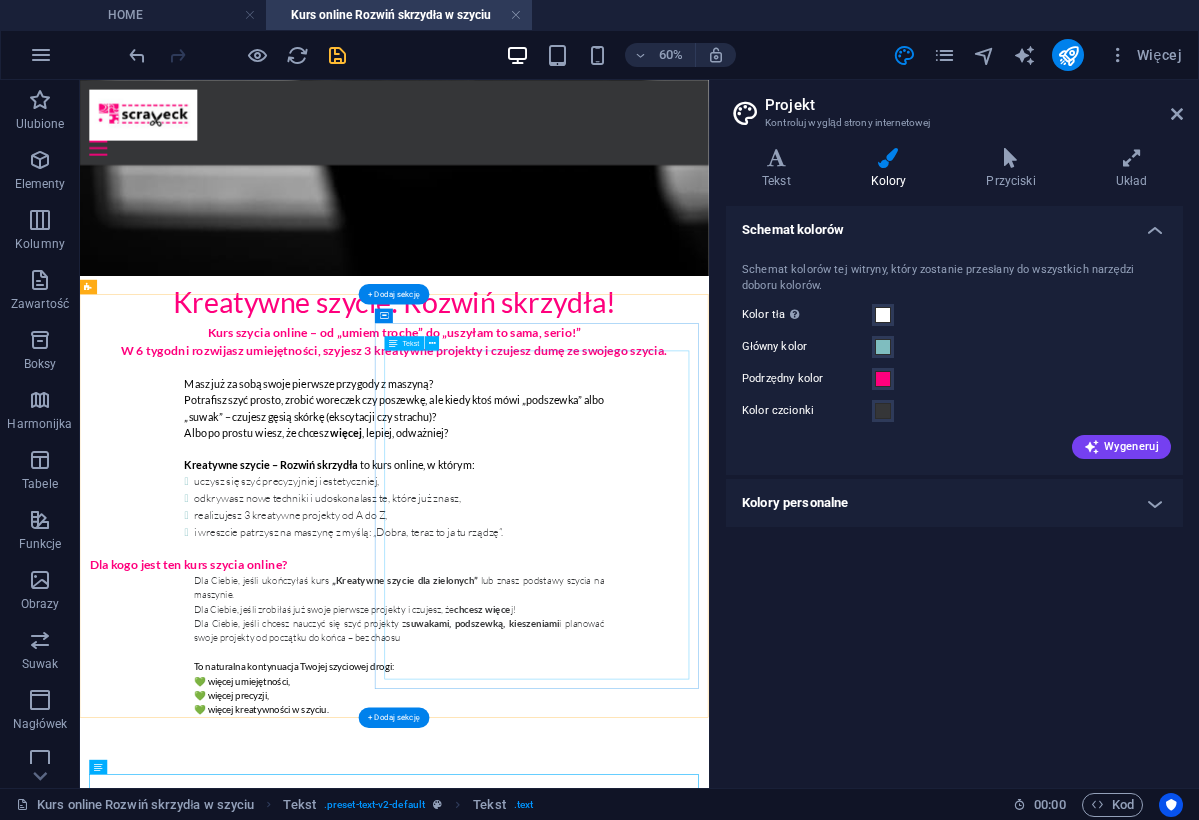 click on "*  3 moduły  z praktycznymi i kreatywnymi projektami * Nowy moduł co 2 tygodnie – oglądasz materiały i  szyjesz bez spiny  - kiedy chcesz, w jakim tempie chcesz * Dostęp do platformy  z filmami instruktażowymi  – na pełne 12 miesięcy, abyś mogła  wracać do materiałów  kiedy tylko potrzebujesz *  Grupa  wsparcia na Facebooku – miejsce do pytań, inspiracji i wymiany pomysłów  Co uszyjesz w tym kursie?   Kosmetyczka z zamkiem i podszewką nauczysz się wszywać zamek, wszyć podszewke i tworzyć estetyczne wykończenia. Torba z kieszenią na suwak i podszewką zaprojektujesz torbę miejską lub plażową, nauczysz się szyć kieszenie z suwakiem i wzmacniać konstrukcję. Dekoracyjna poszewka z 2 rodzajami zapięcia połączysz tkaniny w artystyczny patchworkowy wzór, nauczysz się wykorzystać skrawki (zero waste!), zrobisz zapięcie na guziki lub klasyczną zakładkę" at bounding box center (604, 2396) 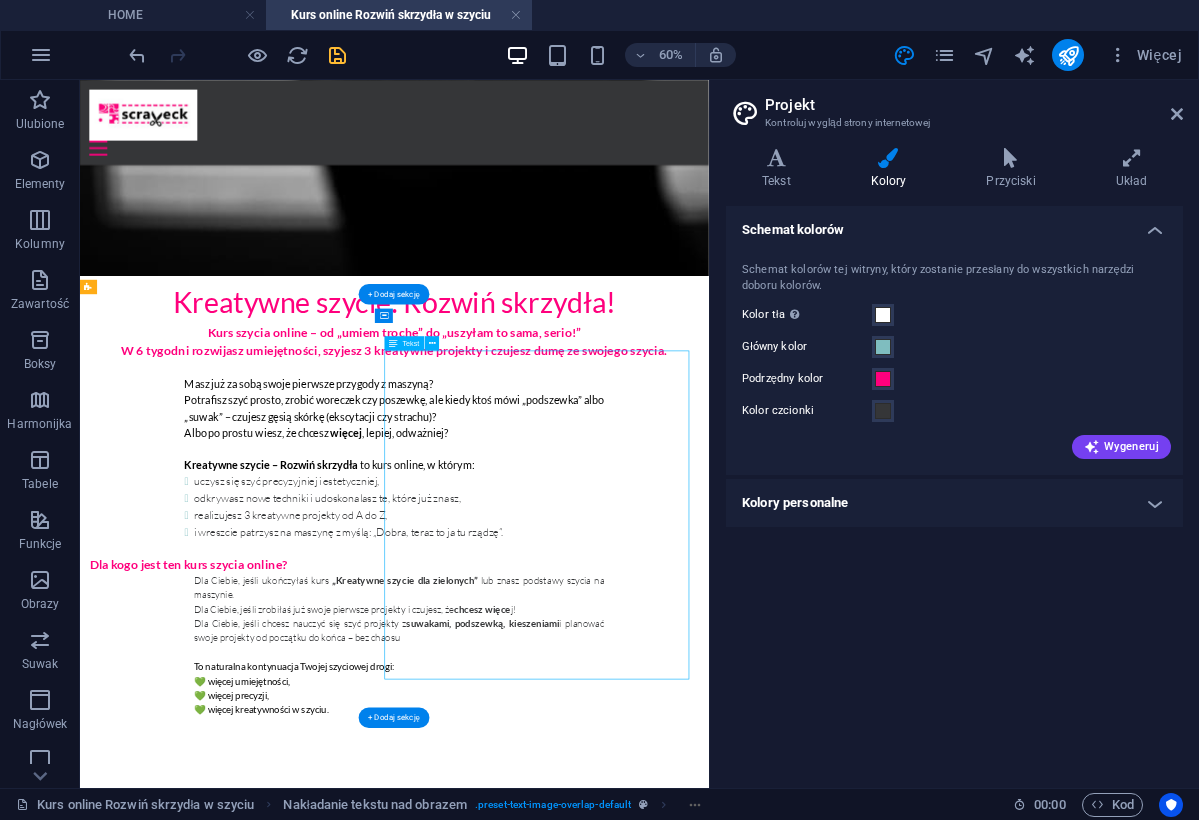 click on "*  3 moduły  z praktycznymi i kreatywnymi projektami * Nowy moduł co 2 tygodnie – oglądasz materiały i  szyjesz bez spiny  - kiedy chcesz, w jakim tempie chcesz * Dostęp do platformy  z filmami instruktażowymi  – na pełne 12 miesięcy, abyś mogła  wracać do materiałów  kiedy tylko potrzebujesz *  Grupa  wsparcia na Facebooku – miejsce do pytań, inspiracji i wymiany pomysłów  Co uszyjesz w tym kursie?   Kosmetyczka z zamkiem i podszewką nauczysz się wszywać zamek, wszyć podszewke i tworzyć estetyczne wykończenia. Torba z kieszenią na suwak i podszewką zaprojektujesz torbę miejską lub plażową, nauczysz się szyć kieszenie z suwakiem i wzmacniać konstrukcję. Dekoracyjna poszewka z 2 rodzajami zapięcia połączysz tkaniny w artystyczny patchworkowy wzór, nauczysz się wykorzystać skrawki (zero waste!), zrobisz zapięcie na guziki lub klasyczną zakładkę" at bounding box center [604, 2396] 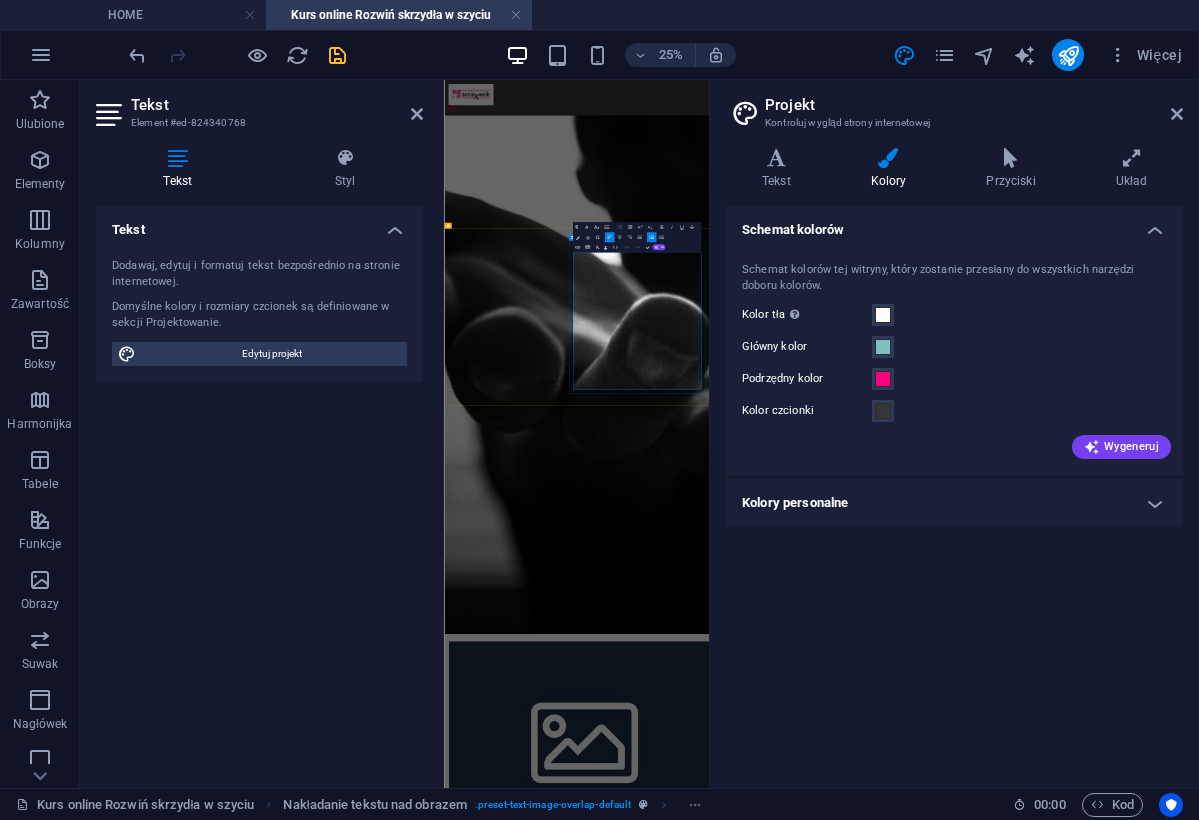 click on "Co uszyjesz w tym kursie?" at bounding box center [578, 3460] 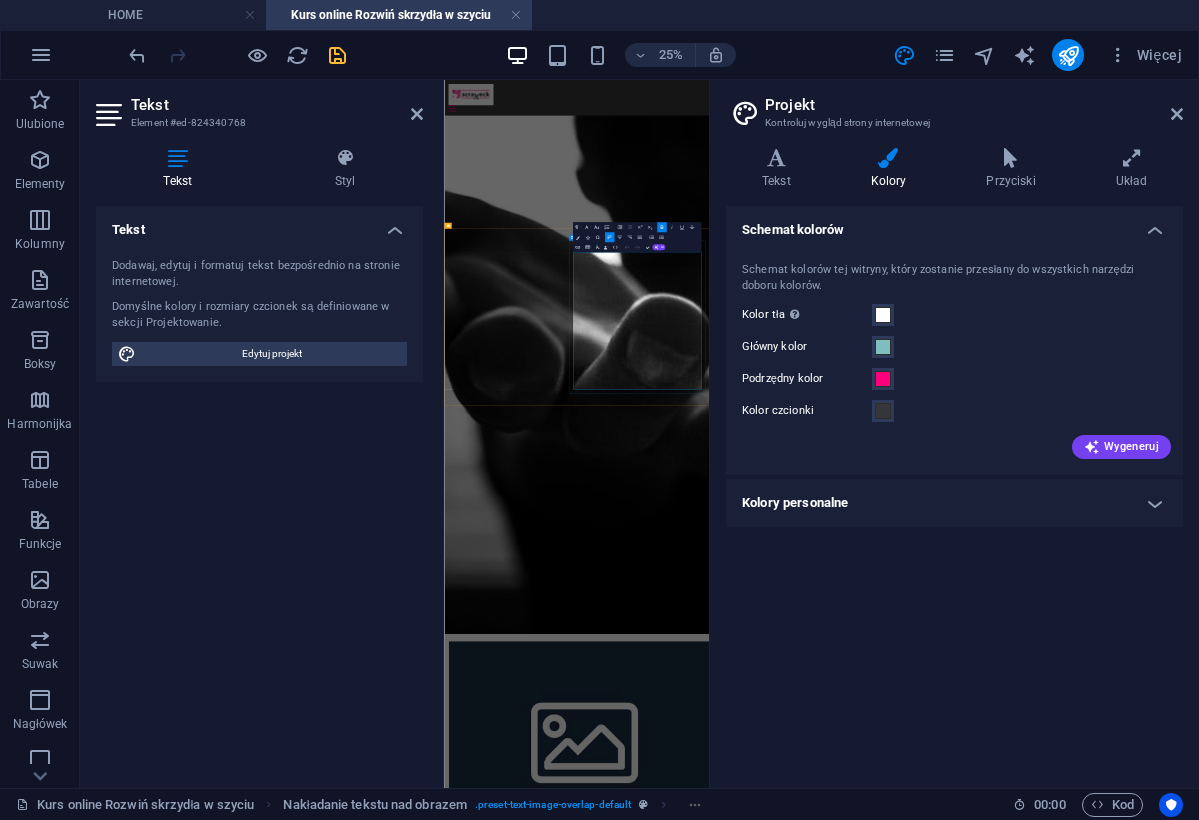 click on "Co uszyjesz w tym kursie?" at bounding box center [578, 3460] 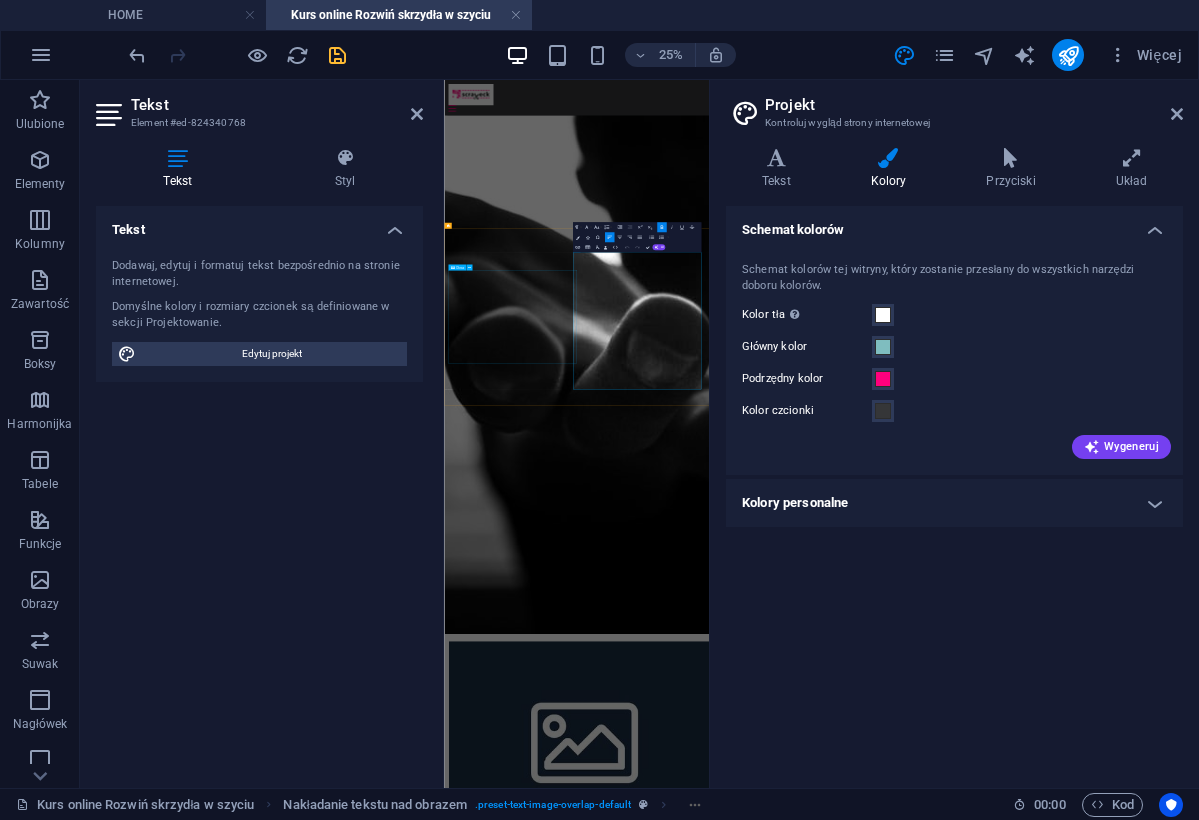 drag, startPoint x: 1200, startPoint y: 1024, endPoint x: 936, endPoint y: 1008, distance: 264.4844 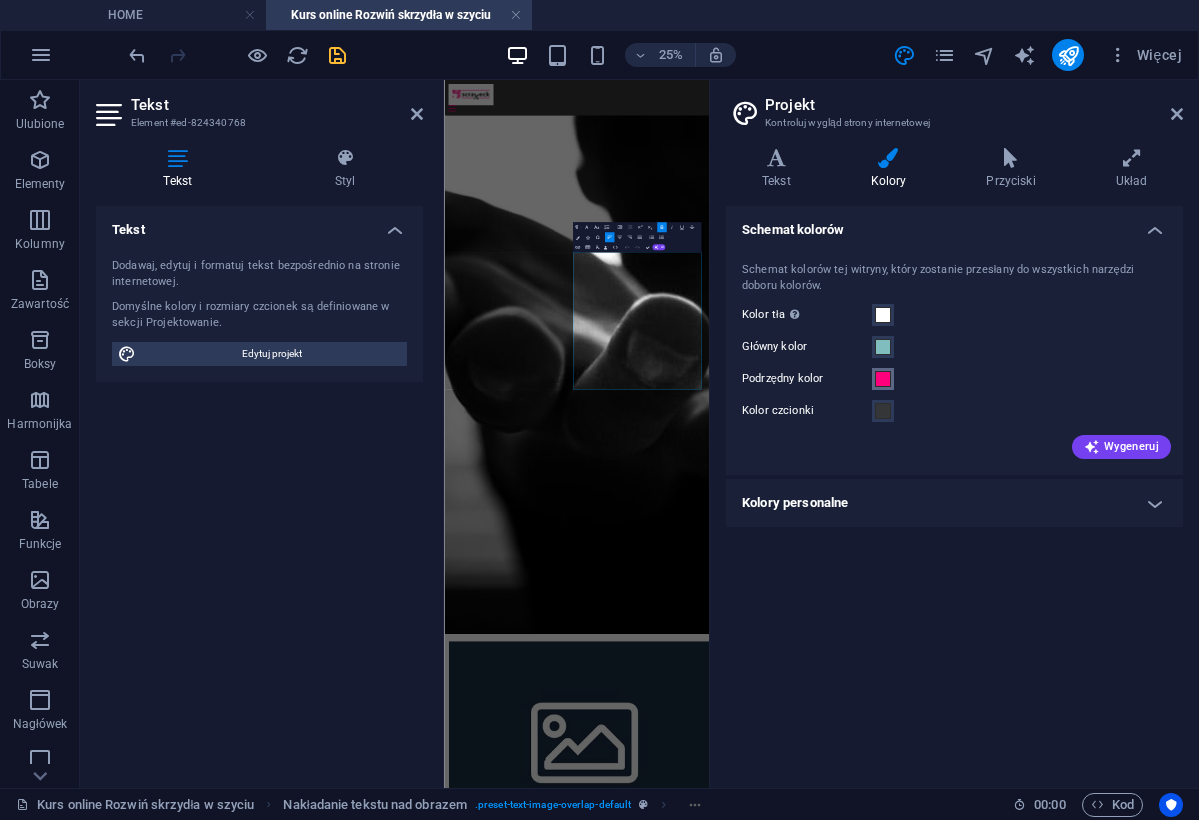 click at bounding box center [883, 379] 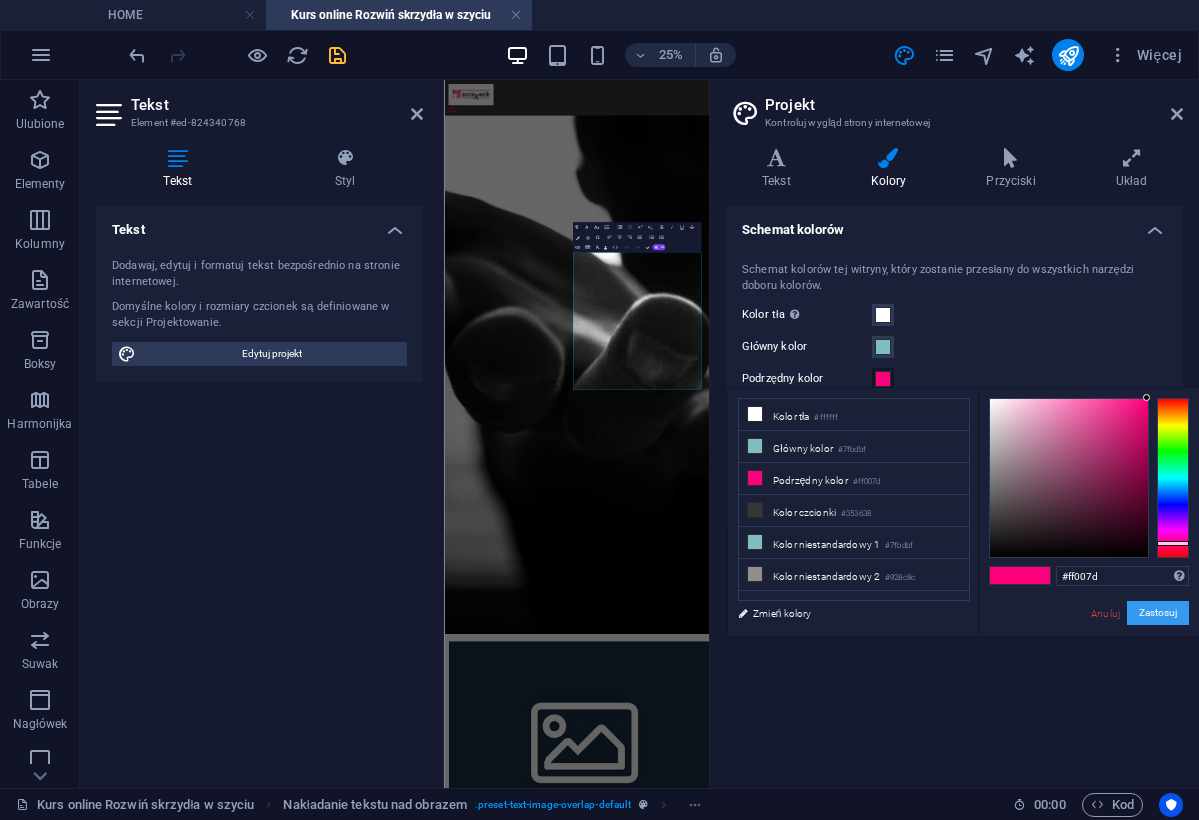 click on "Zastosuj" at bounding box center (1158, 613) 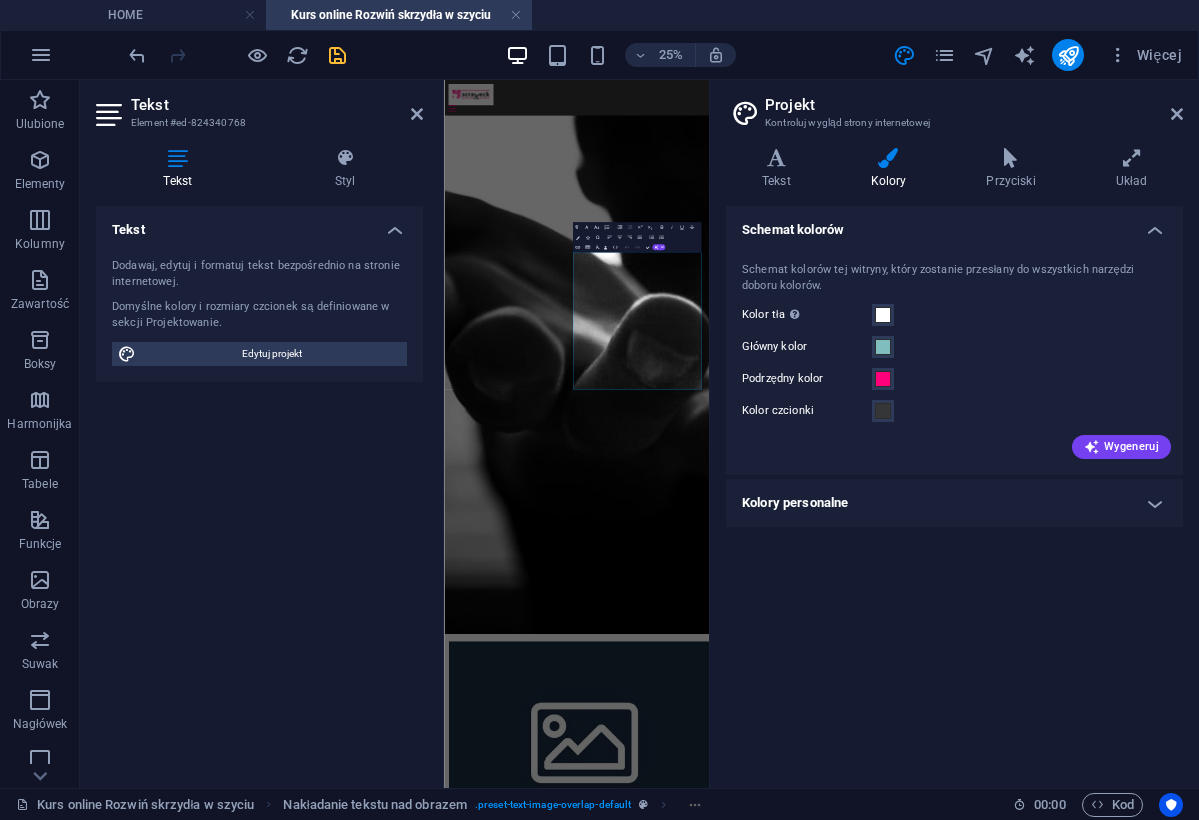 click on "Schemat kolorów Schemat kolorów tej witryny, który zostanie przesłany do wszystkich narzędzi doboru kolorów. Kolor tła Widoczny tylko wtedy, gdy nie jest zasłonięty przez inne tła. Główny kolor Podrzędny kolor Kolor czcionki Wygeneruj Kolory personalne Kolor niestandardowy 1 Kolor niestandardowy 2 Kolor niestandardowy 3 Kolor niestandardowy 4 Kolor niestandardowy 5" at bounding box center [954, 489] 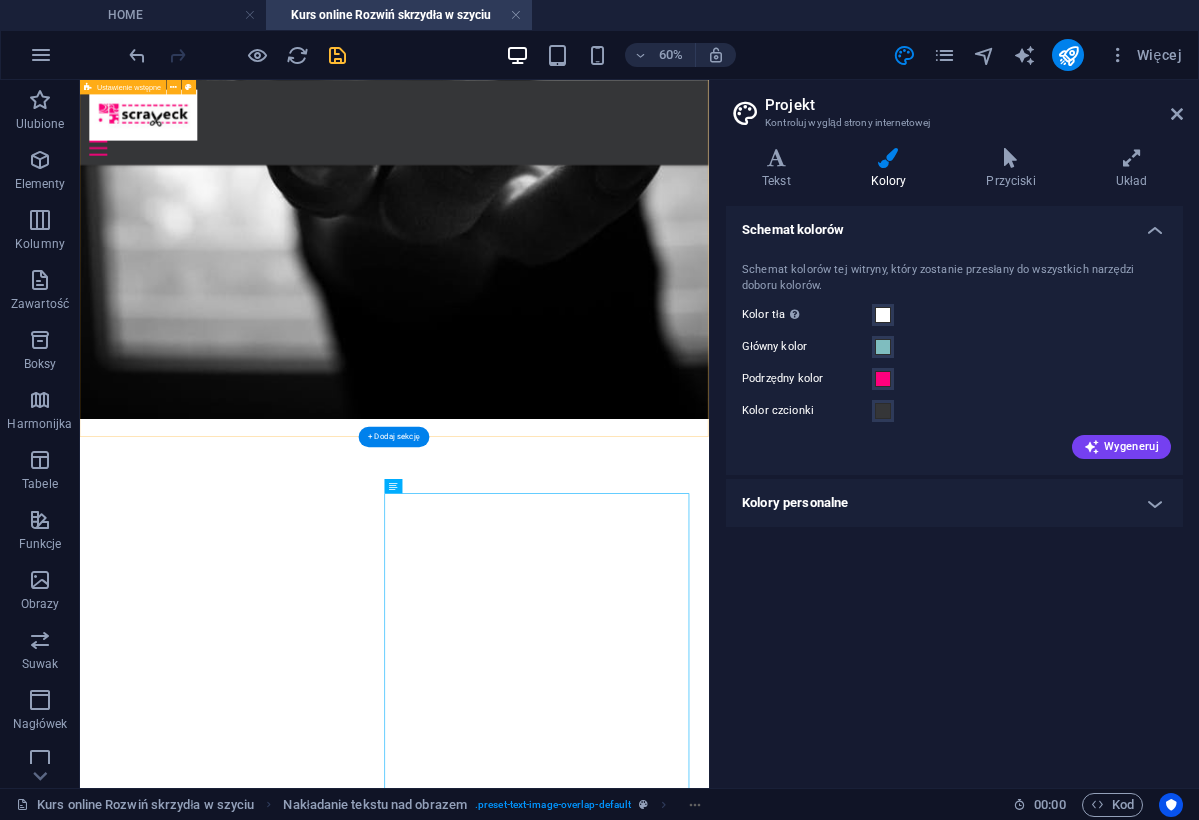 click on "Kreatywne szycie: Rozwiń skrzydła! Kurs szycia online – od „umiem trochę” do „uszyłam to sama, serio!” W 6 tygodni rozwijasz umiejętności, szyjesz 3 kreatywne projekty i czujesz dumę ze swojego szycia. Masz już za sobą swoje pierwsze przygody z maszyną? Potrafisz szyć prosto, zrobić woreczek czy poszewkę, ale kiedy ktoś mówi „podszewka” albo „suwak” – czujesz gęsią skórkę (ekscytacji czy strachu)? Albo po prostu wiesz, że chcesz   więcej , lepiej, odważniej? Kreatywne szycie – Rozwiń skrzydła   to kurs online, w którym: uczysz się szyć precyzyjniej i estetyczniej, odkrywasz nowe techniki i udoskonalasz te, które już znasz, realizujesz 3 kreatywne projekty od A do Z, i wreszcie patrzysz na maszynę z myślą: „Dobra, teraz to ja tu rządzę”. Dla kogo jest ten kurs szycia online? Dla Ciebie, jeśli ukończyłaś kurs   „Kreatywne szycie dla zielonych”   lub znasz podstawy szycia na maszynie. chcesz więce j! Dla Ciebie, jeśli chcesz" at bounding box center (604, 1854) 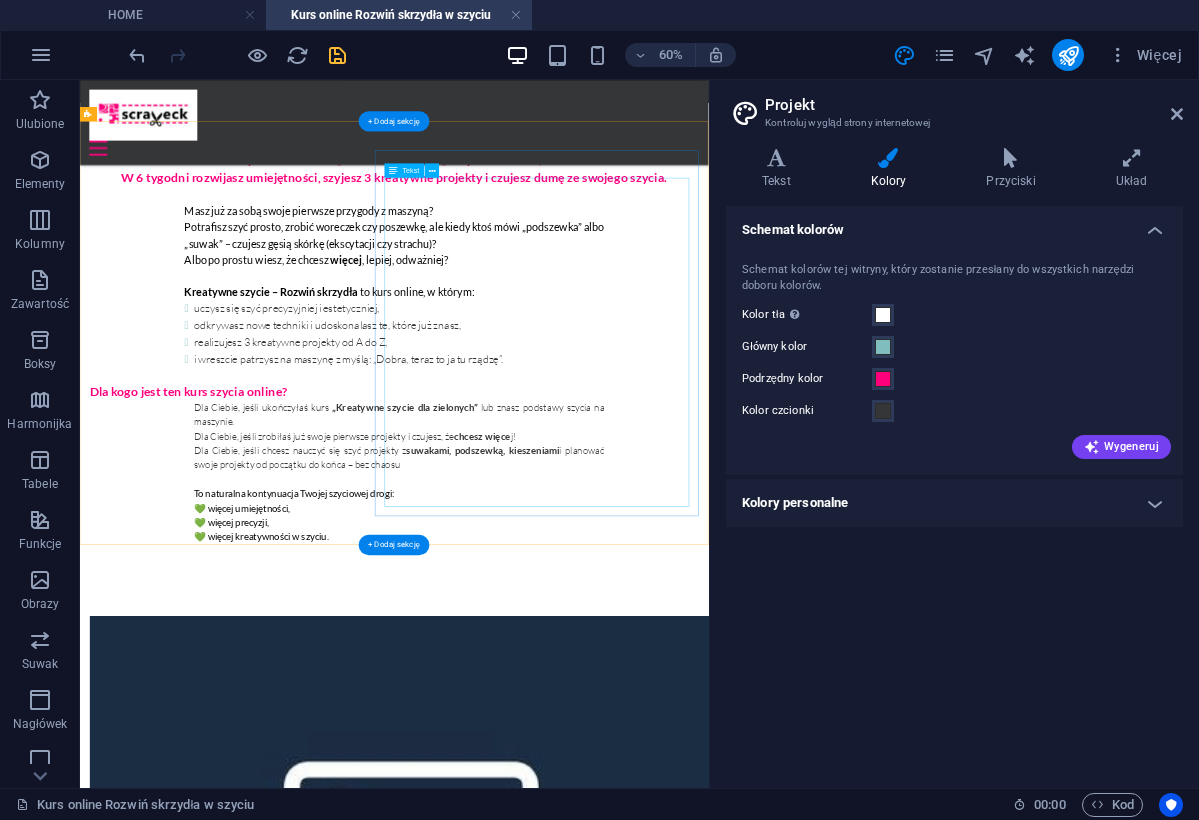 scroll, scrollTop: 1143, scrollLeft: 0, axis: vertical 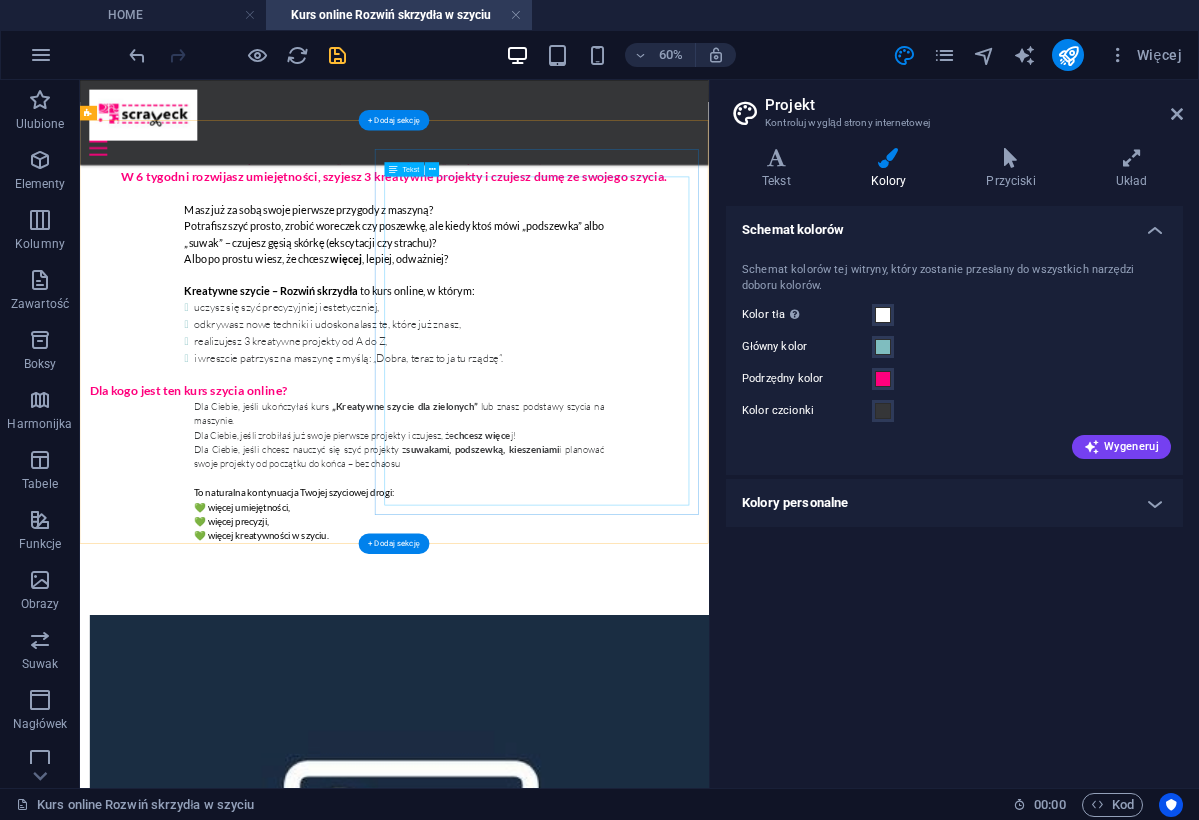 click on "*  3 moduły  z praktycznymi i kreatywnymi projektami * Nowy moduł co 2 tygodnie – oglądasz materiały i  szyjesz bez spiny  - kiedy chcesz, w jakim tempie chcesz * Dostęp do platformy  z filmami instruktażowymi  – na pełne 12 miesięcy, abyś mogła  wracać do materiałów  kiedy tylko potrzebujesz *  Grupa  wsparcia na Facebooku – miejsce do pytań, inspiracji i wymiany pomysłów  Co uszyjesz w tym kursie?   Kosmetyczka z zamkiem i podszewką nauczysz się wszywać zamek, wszyć podszewke i tworzyć estetyczne wykończenia. Torba z kieszenią na suwak i podszewką zaprojektujesz torbę miejską lub plażową, nauczysz się szyć kieszenie z suwakiem i wzmacniać konstrukcję. Dekoracyjna poszewka z 2 rodzajami zapięcia połączysz tkaniny w artystyczny patchworkowy wzór, nauczysz się wykorzystać skrawki (zero waste!), zrobisz zapięcie na guziki lub klasyczną zakładkę" at bounding box center [604, 2106] 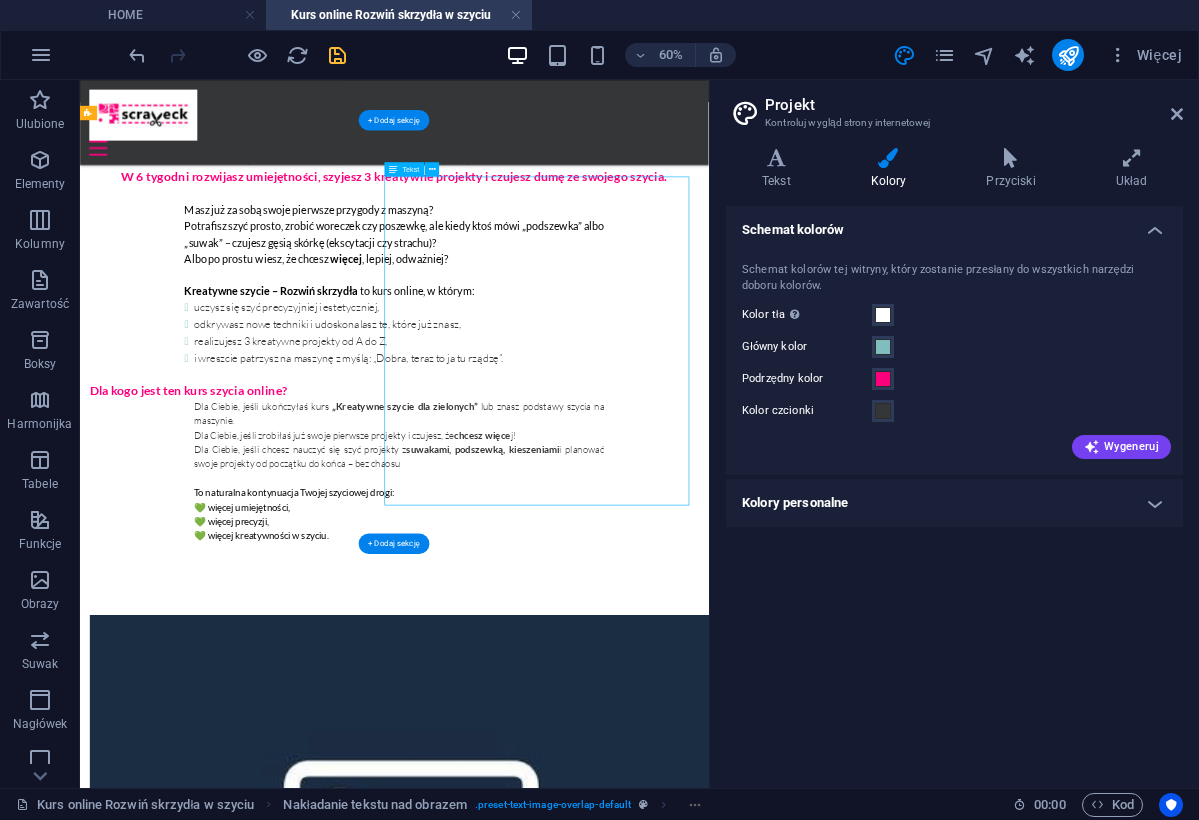 click on "*  3 moduły  z praktycznymi i kreatywnymi projektami * Nowy moduł co 2 tygodnie – oglądasz materiały i  szyjesz bez spiny  - kiedy chcesz, w jakim tempie chcesz * Dostęp do platformy  z filmami instruktażowymi  – na pełne 12 miesięcy, abyś mogła  wracać do materiałów  kiedy tylko potrzebujesz *  Grupa  wsparcia na Facebooku – miejsce do pytań, inspiracji i wymiany pomysłów  Co uszyjesz w tym kursie?   Kosmetyczka z zamkiem i podszewką nauczysz się wszywać zamek, wszyć podszewke i tworzyć estetyczne wykończenia. Torba z kieszenią na suwak i podszewką zaprojektujesz torbę miejską lub plażową, nauczysz się szyć kieszenie z suwakiem i wzmacniać konstrukcję. Dekoracyjna poszewka z 2 rodzajami zapięcia połączysz tkaniny w artystyczny patchworkowy wzór, nauczysz się wykorzystać skrawki (zero waste!), zrobisz zapięcie na guziki lub klasyczną zakładkę" at bounding box center (604, 2106) 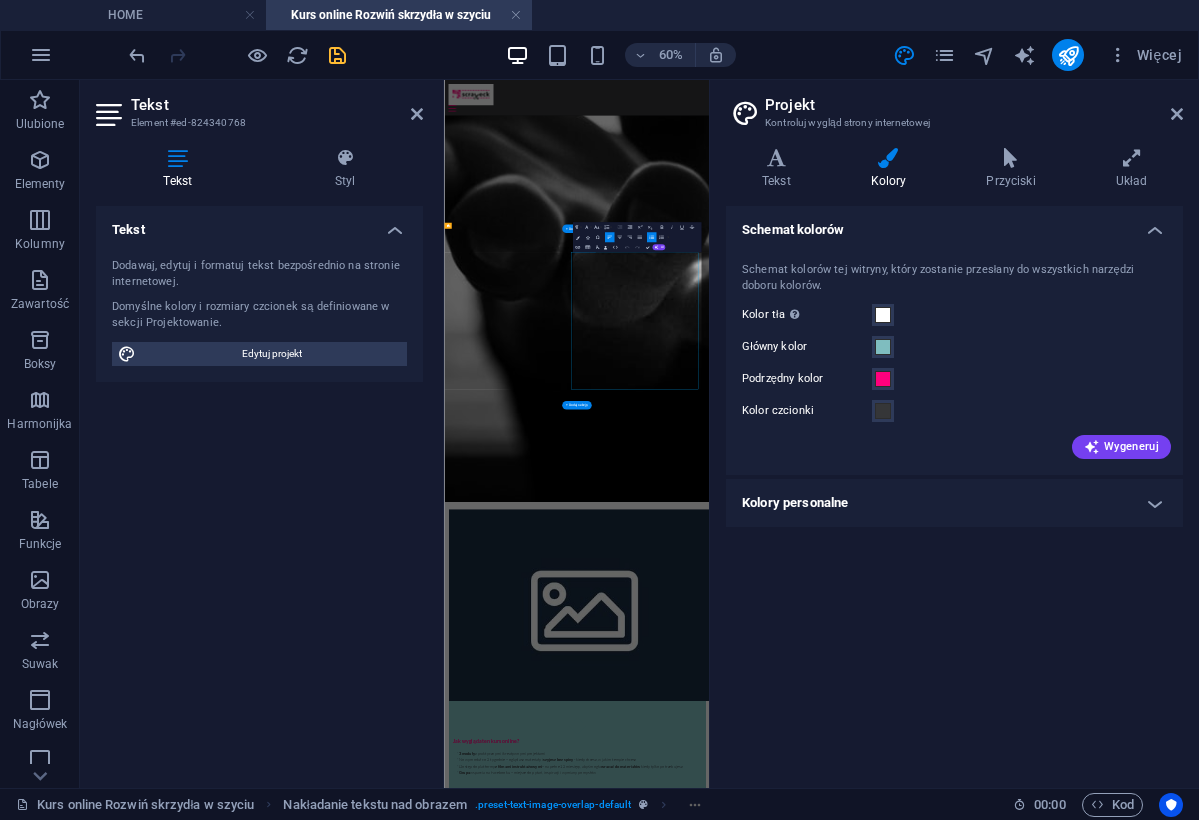 scroll, scrollTop: 615, scrollLeft: 0, axis: vertical 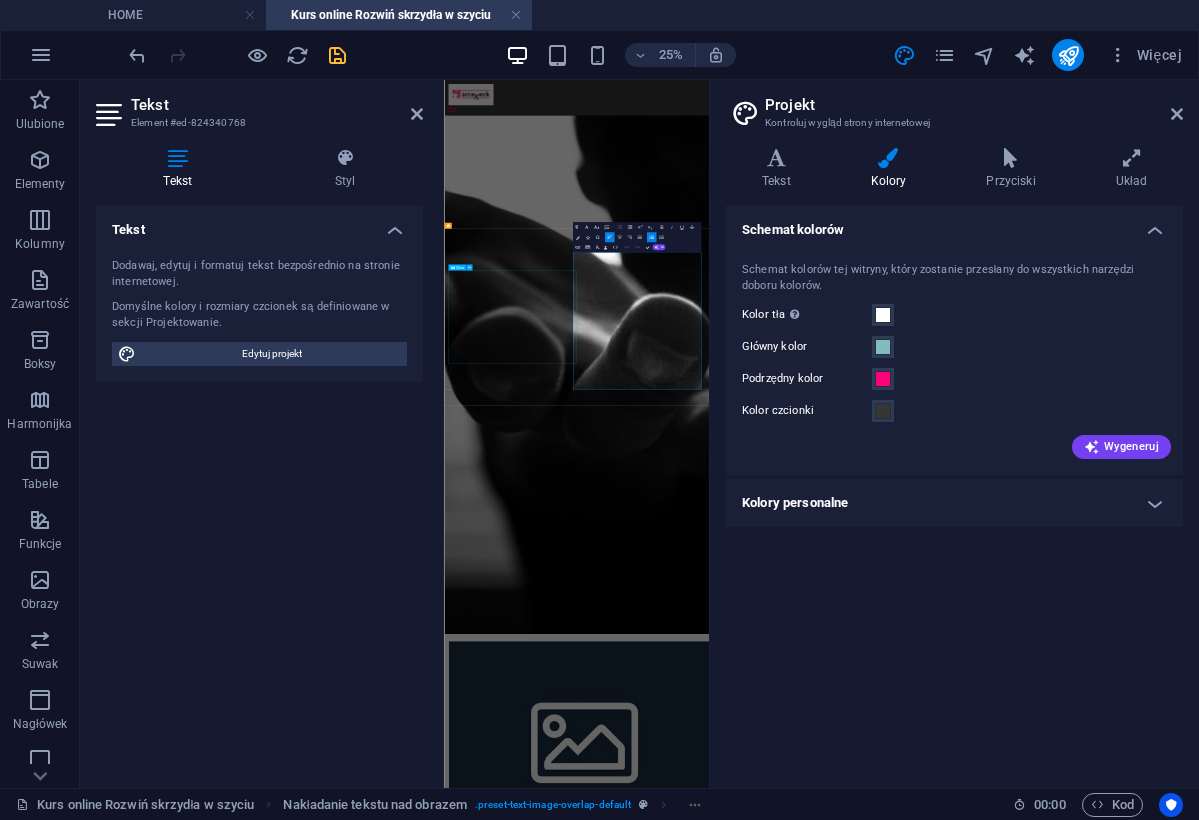 drag, startPoint x: 1196, startPoint y: 1028, endPoint x: 920, endPoint y: 1028, distance: 276 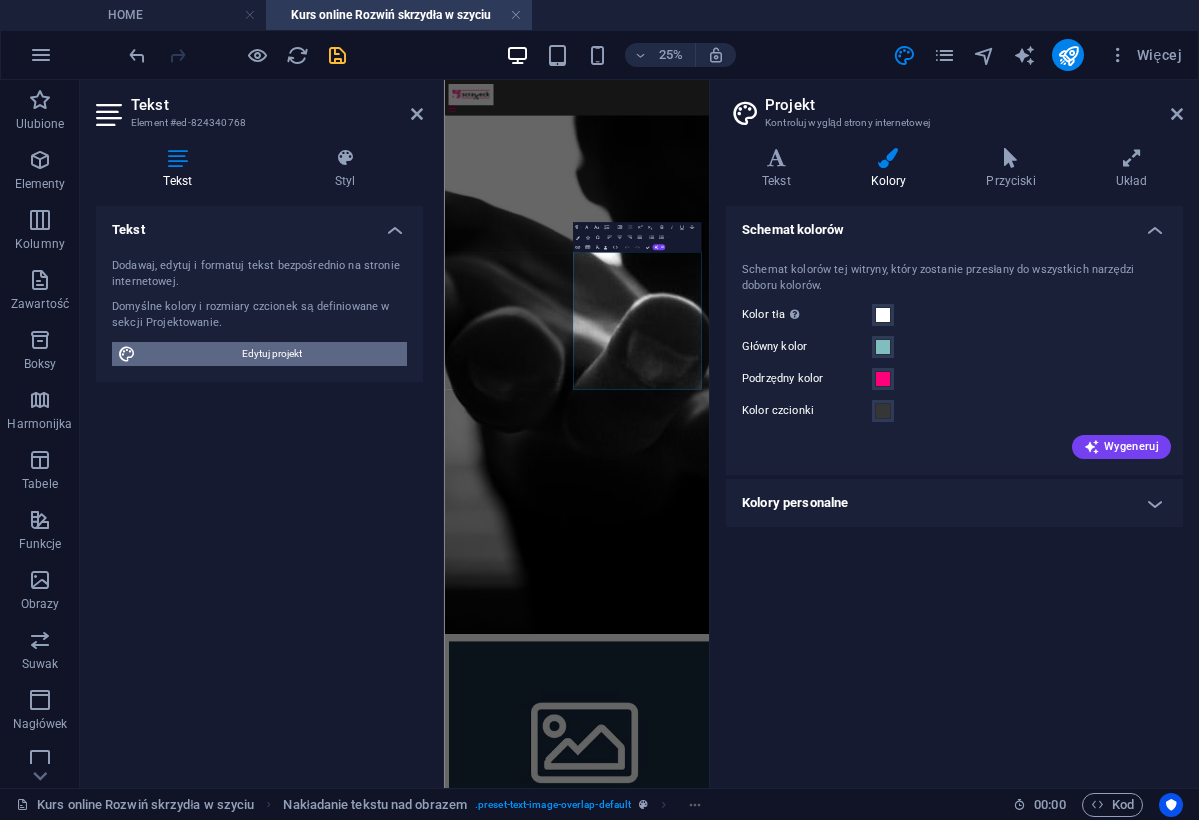 click on "Edytuj projekt" at bounding box center (271, 354) 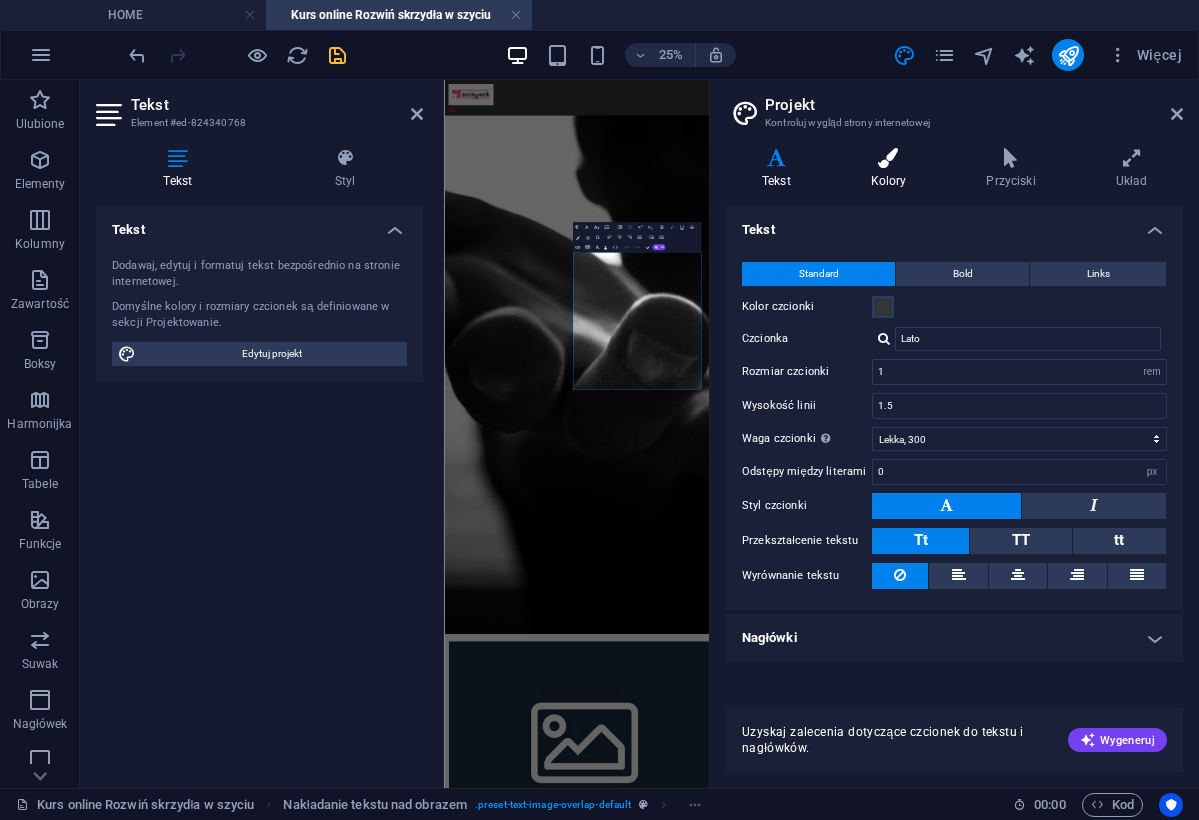 click at bounding box center (889, 158) 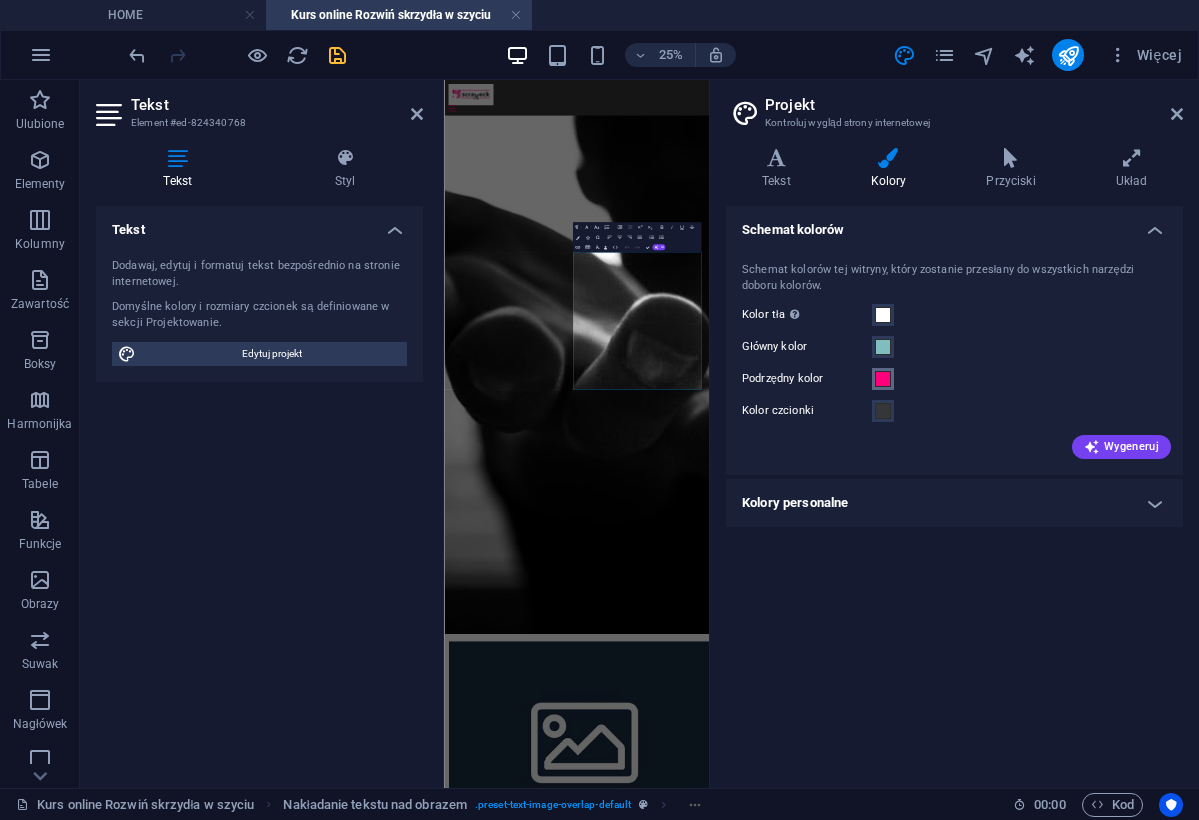 click at bounding box center [883, 379] 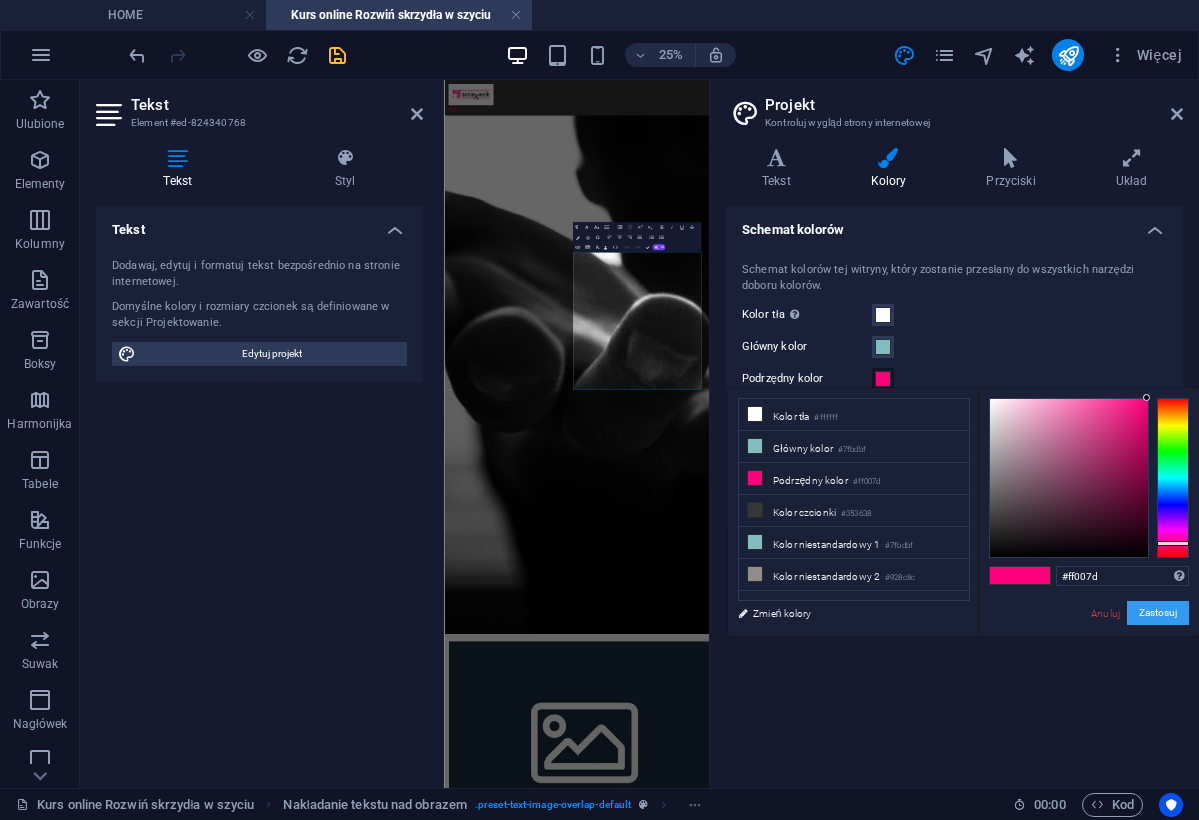 click on "Zastosuj" at bounding box center [1158, 613] 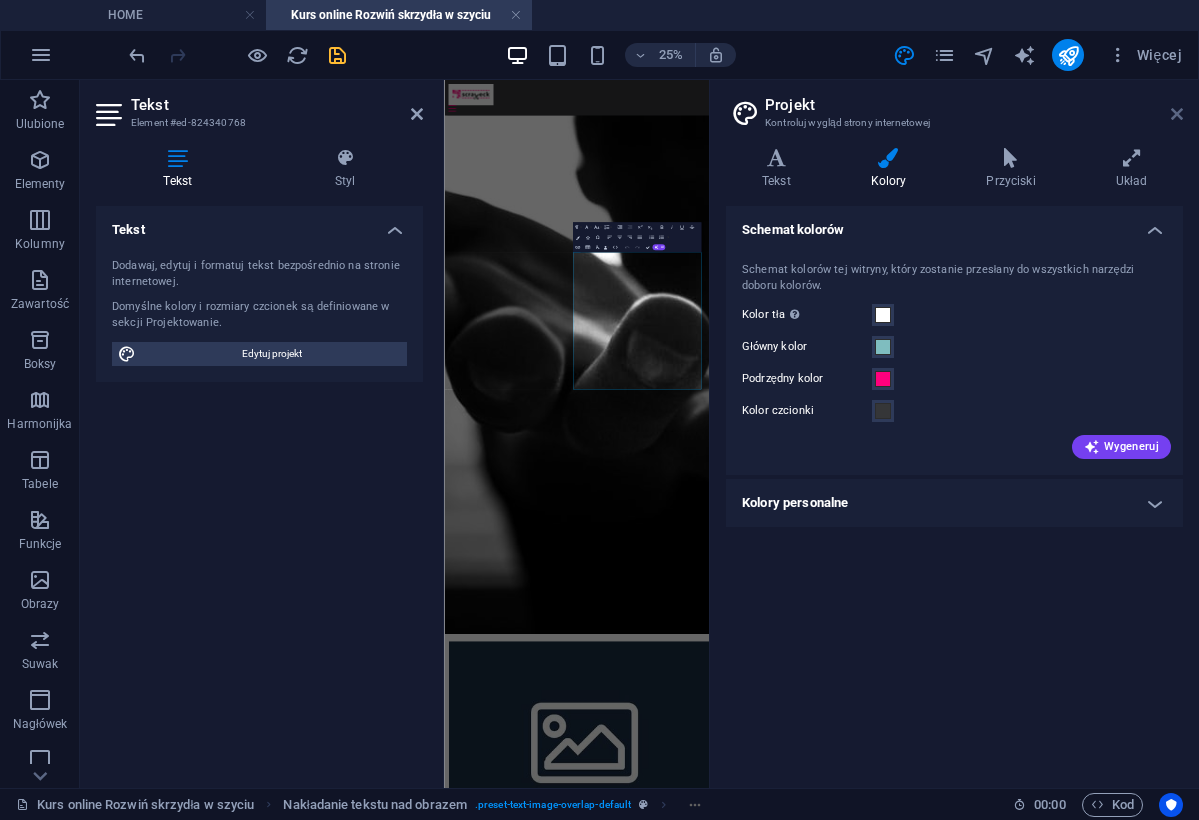 click at bounding box center (1177, 114) 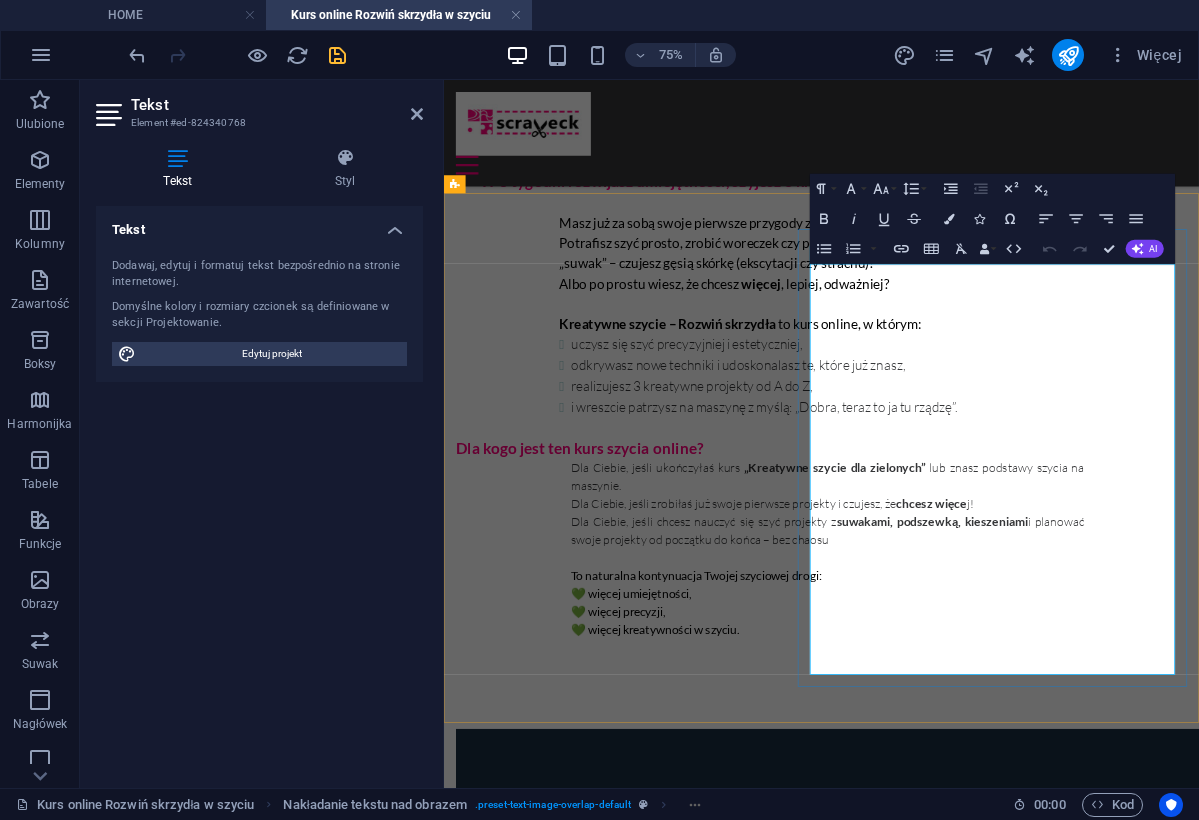 scroll, scrollTop: 1075, scrollLeft: 0, axis: vertical 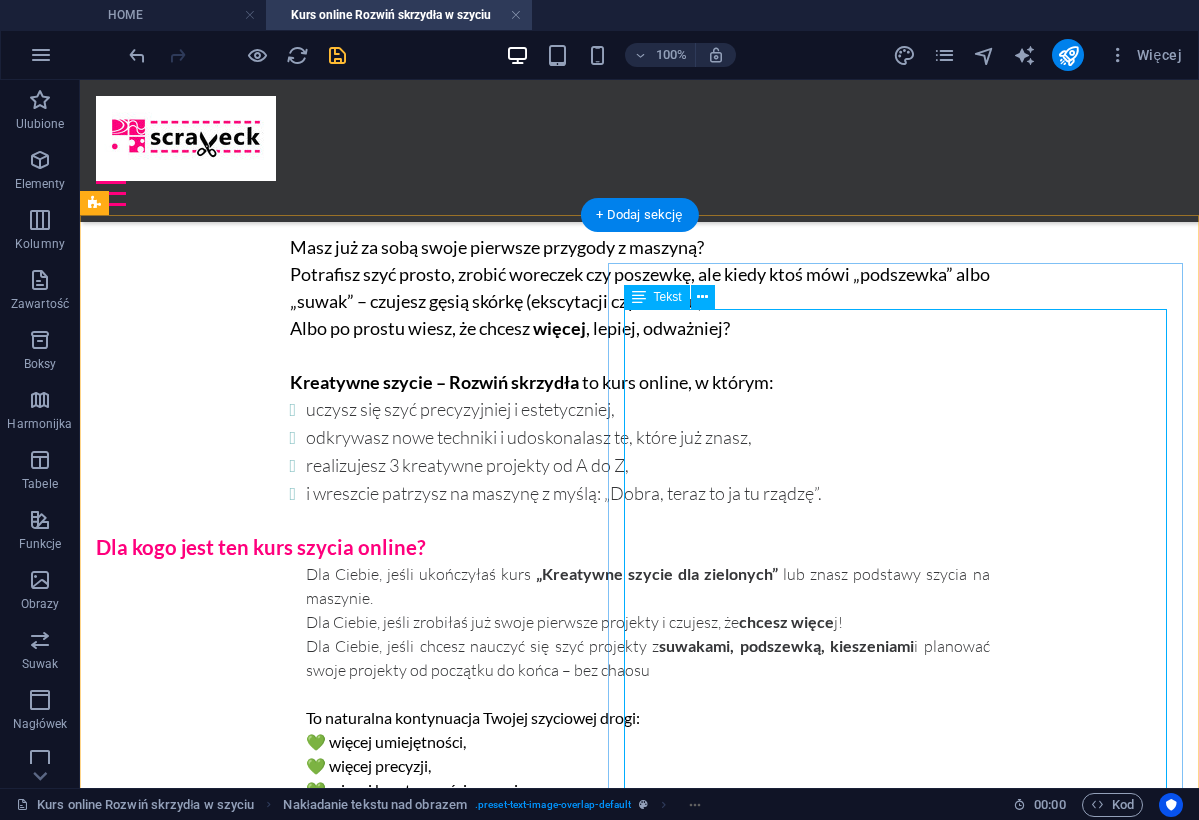 click on "*  3 moduły  z praktycznymi i kreatywnymi projektami * Nowy moduł co 2 tygodnie – oglądasz materiały i  szyjesz bez spiny  - kiedy chcesz, w jakim tempie chcesz * Dostęp do platformy  z filmami instruktażowymi  – na pełne 12 miesięcy, abyś mogła  wracać do materiałów  kiedy tylko potrzebujesz *  Grupa  wsparcia na Facebooku – miejsce do pytań, inspiracji i wymiany pomysłów  Co uszyjesz w tym kursie?   Kosmetyczka z zamkiem i podszewką nauczysz się wszywać zamek, wszyć podszewke i tworzyć estetyczne wykończenia. Torba z kieszenią na suwak i podszewką zaprojektujesz torbę miejską lub plażową, nauczysz się szyć kieszenie z suwakiem i wzmacniać konstrukcję. Dekoracyjna poszewka z 2 rodzajami zapięcia połączysz tkaniny w artystyczny patchworkowy wzór, nauczysz się wykorzystać skrawki (zero waste!), zrobisz zapięcie na guziki lub klasyczną zakładkę" at bounding box center [639, 2116] 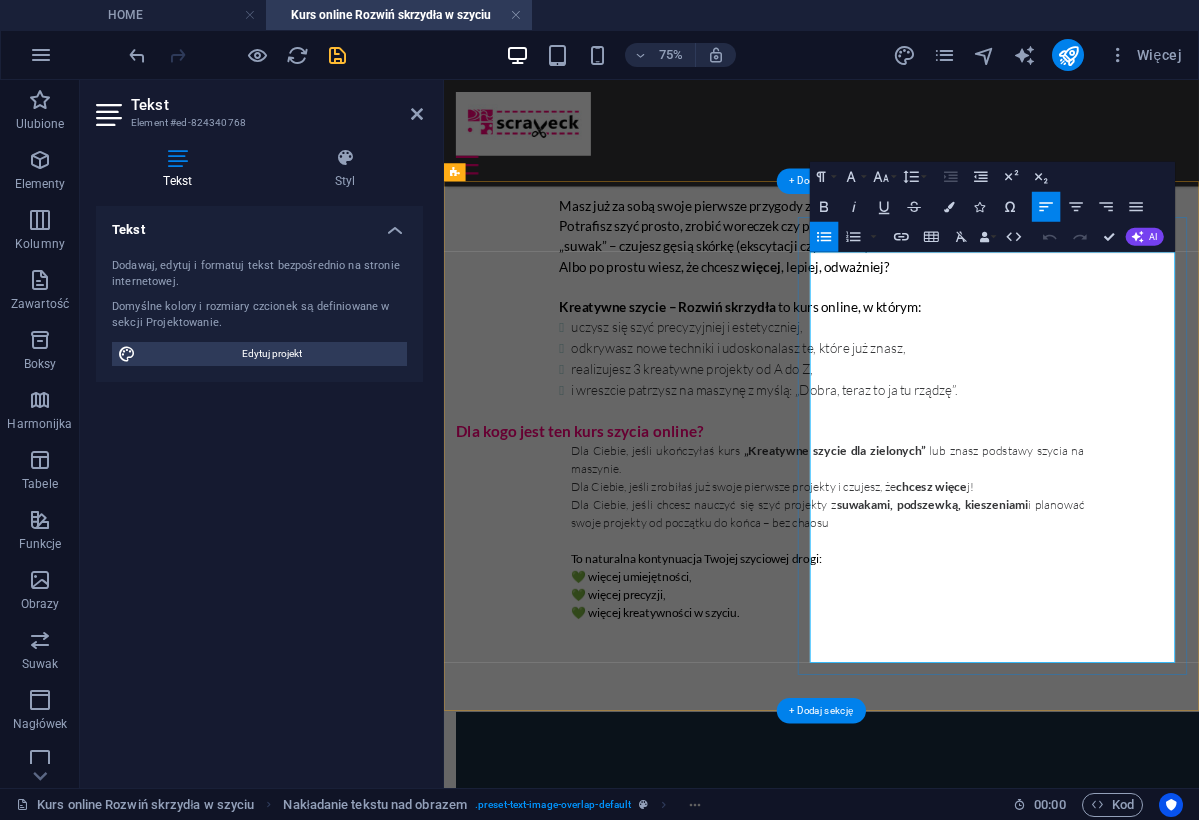 click on "Co uszyjesz w tym kursie?" at bounding box center (947, 2011) 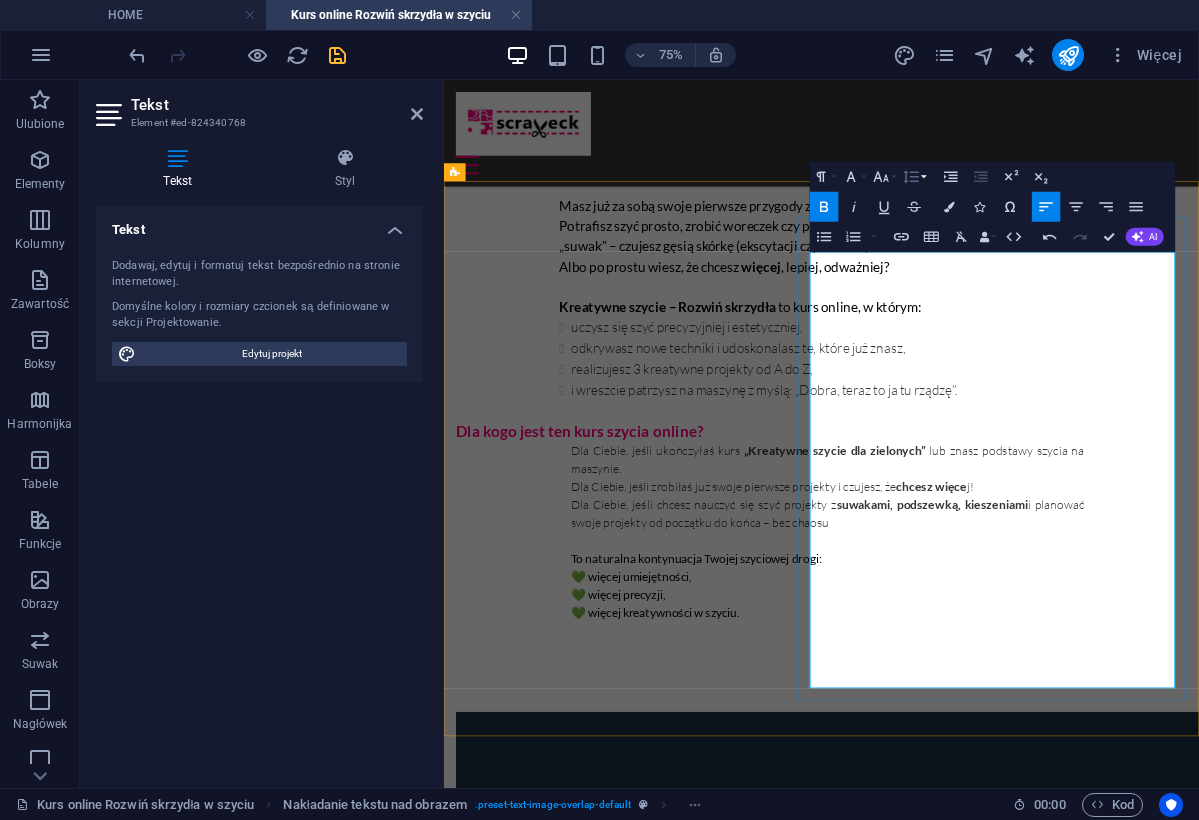 click 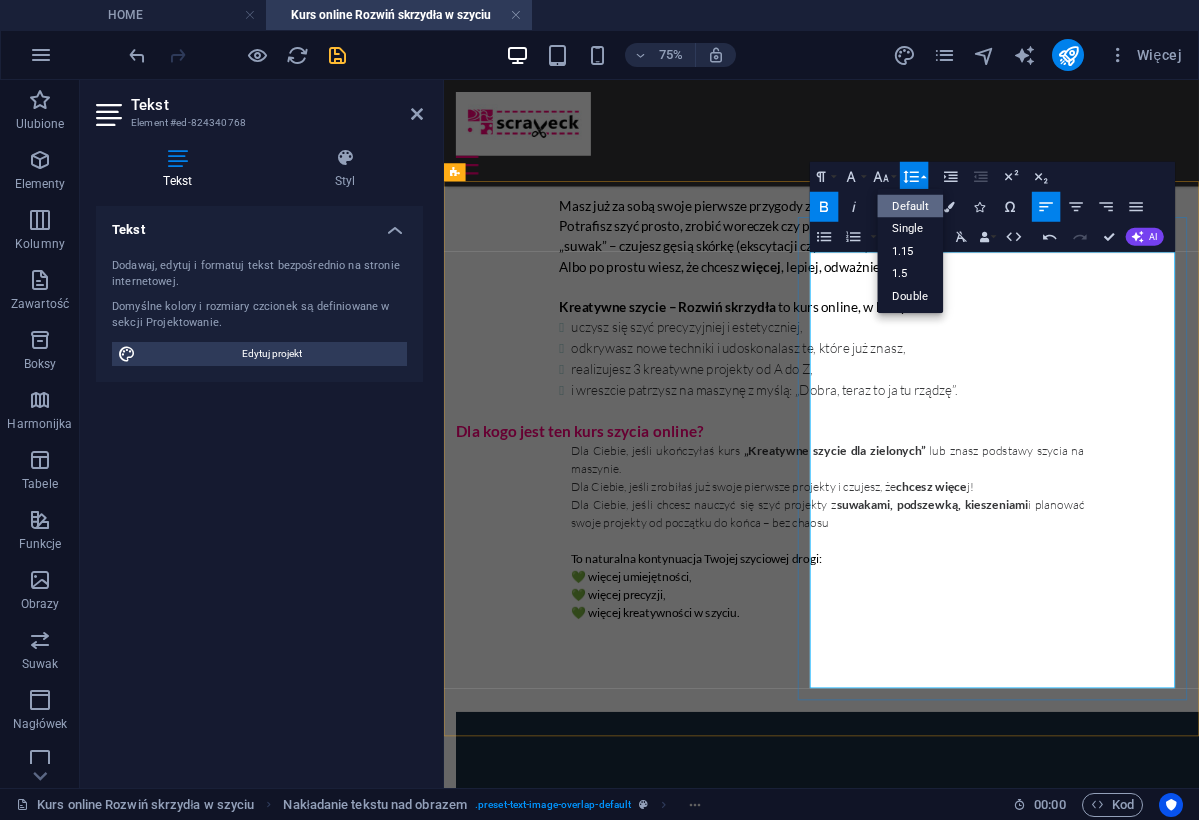 scroll, scrollTop: 0, scrollLeft: 0, axis: both 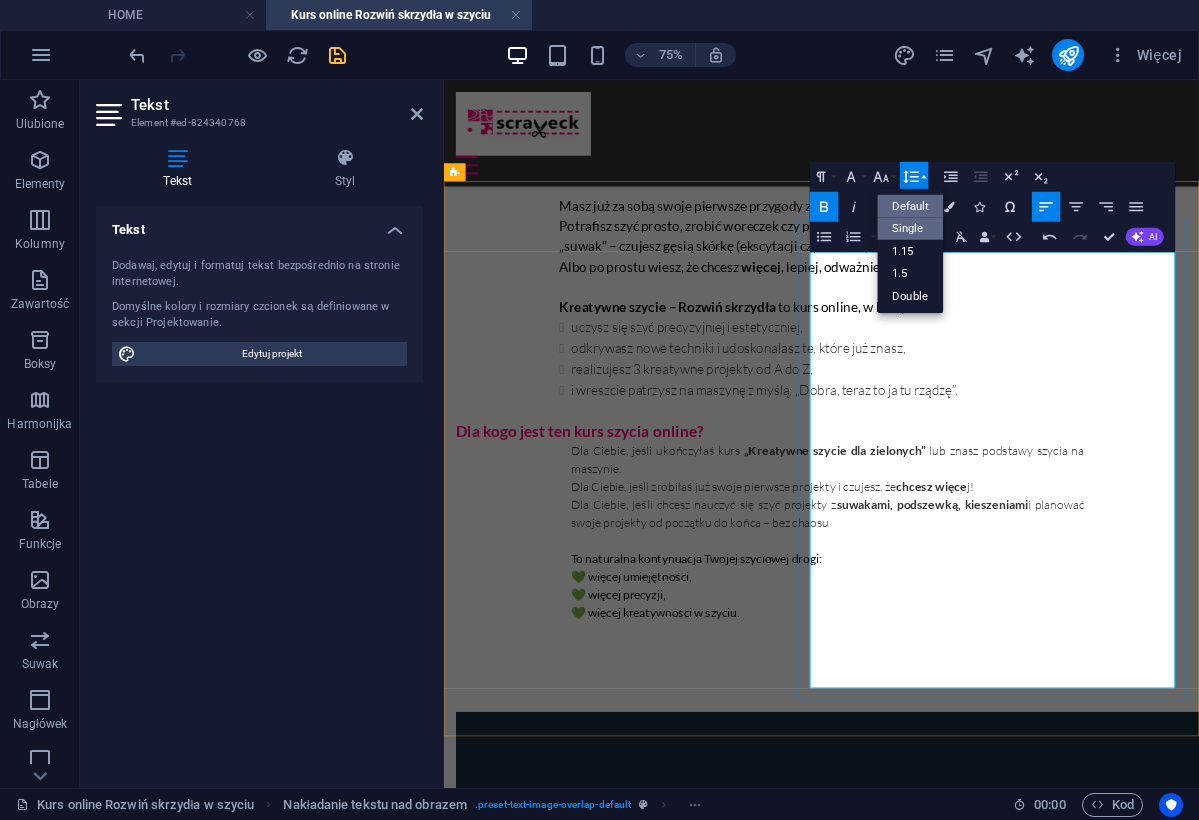 click on "Single" at bounding box center (910, 228) 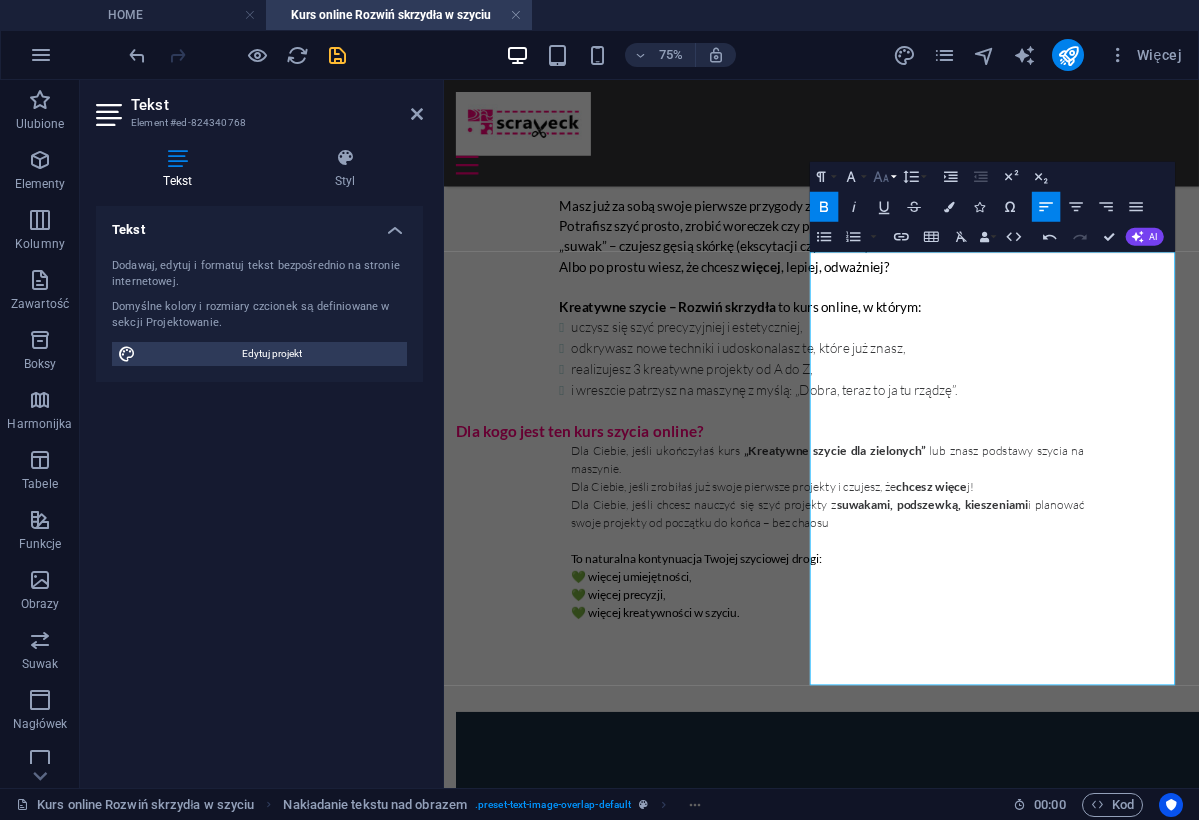 click 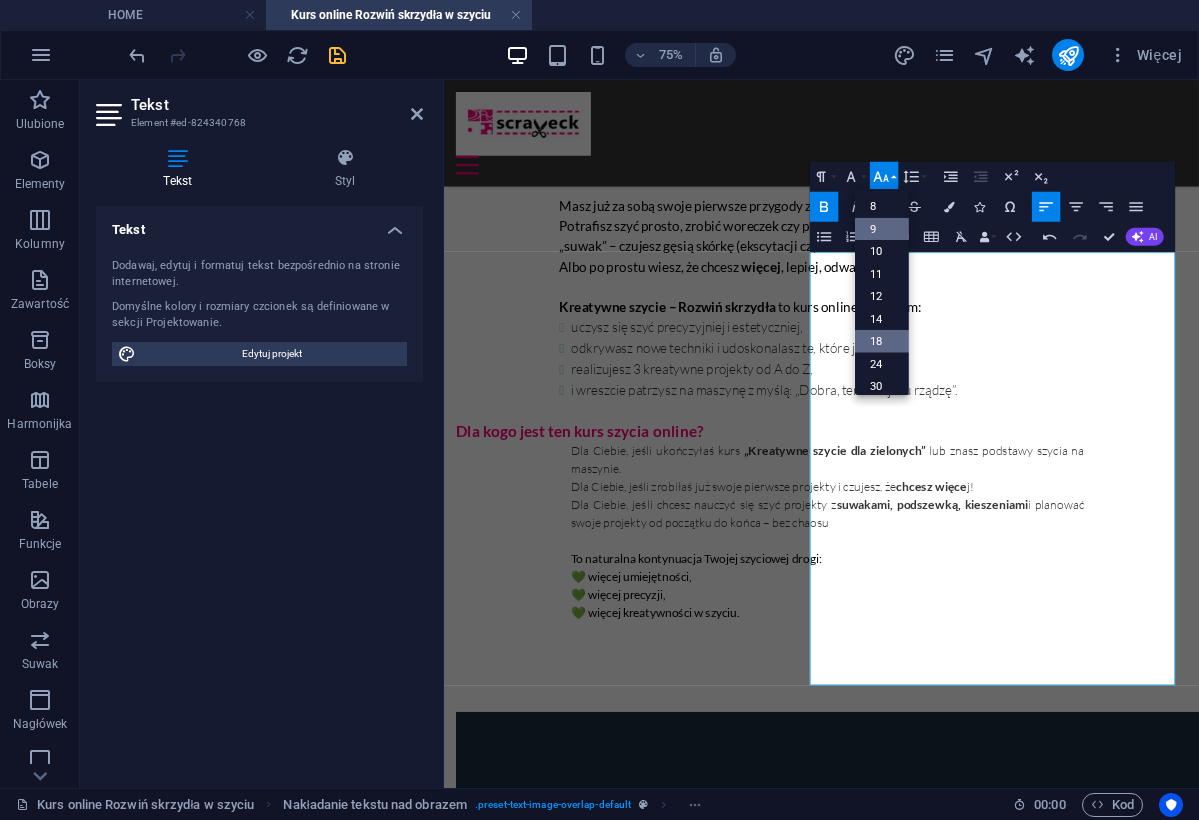 scroll, scrollTop: 0, scrollLeft: 0, axis: both 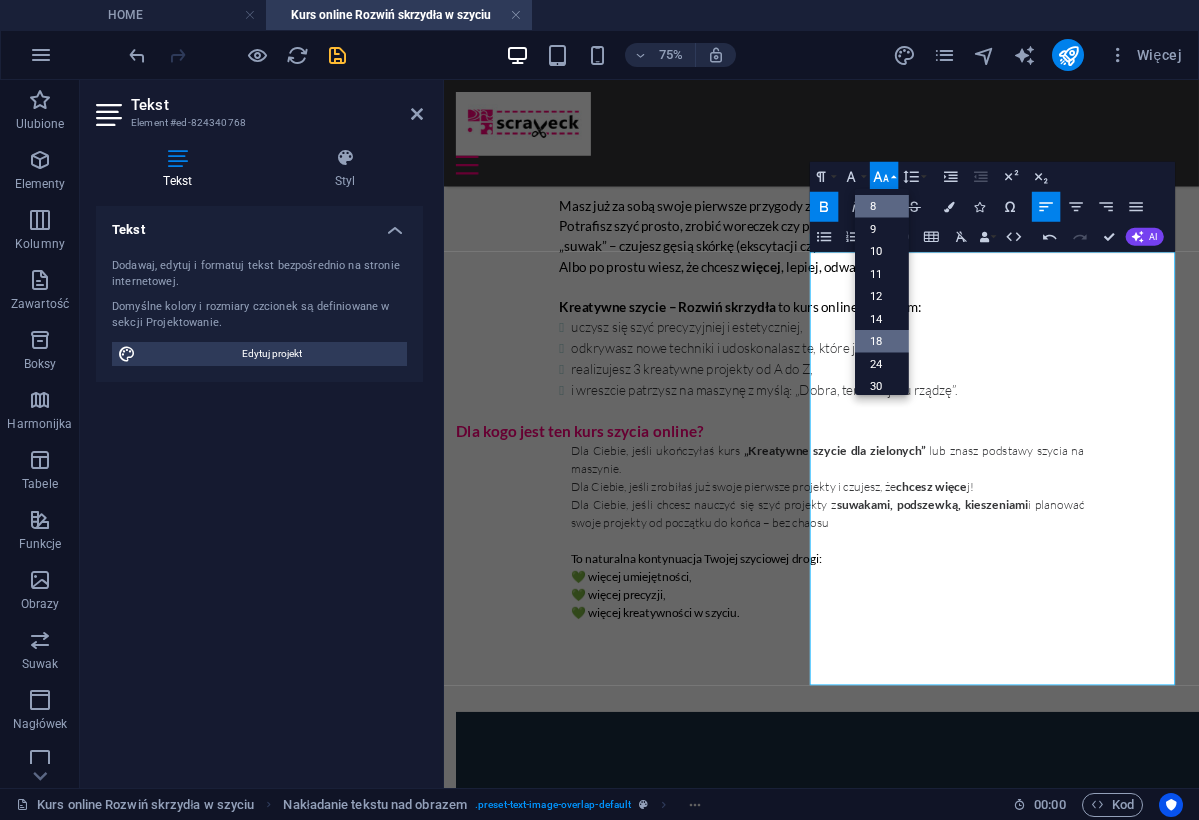 click on "8" at bounding box center (882, 206) 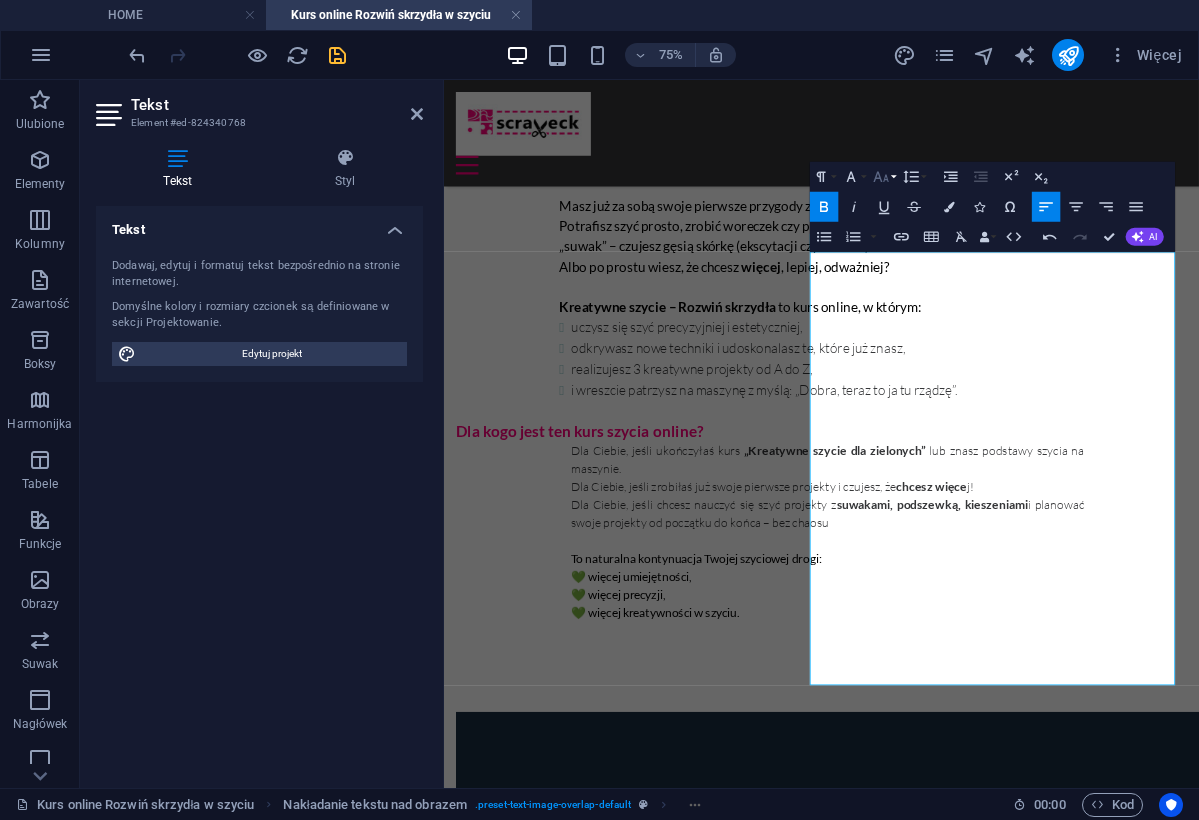click 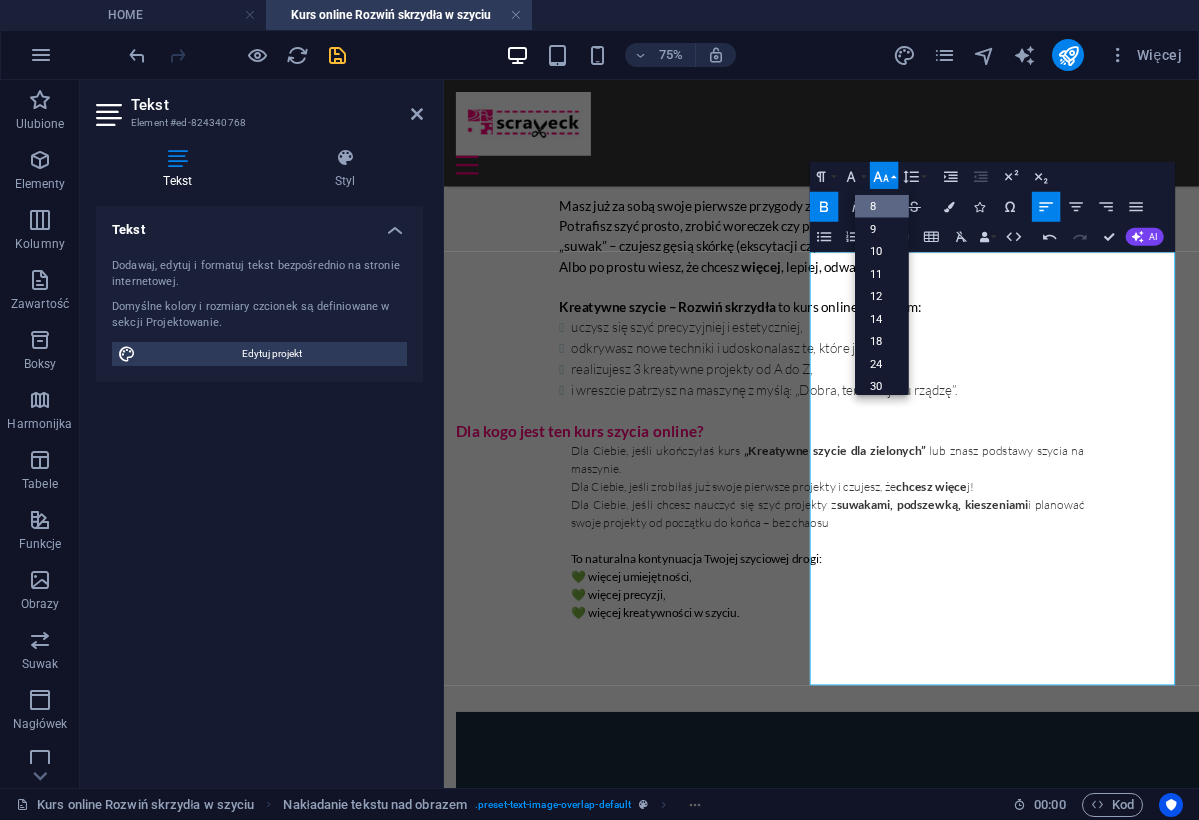 scroll, scrollTop: 23, scrollLeft: 0, axis: vertical 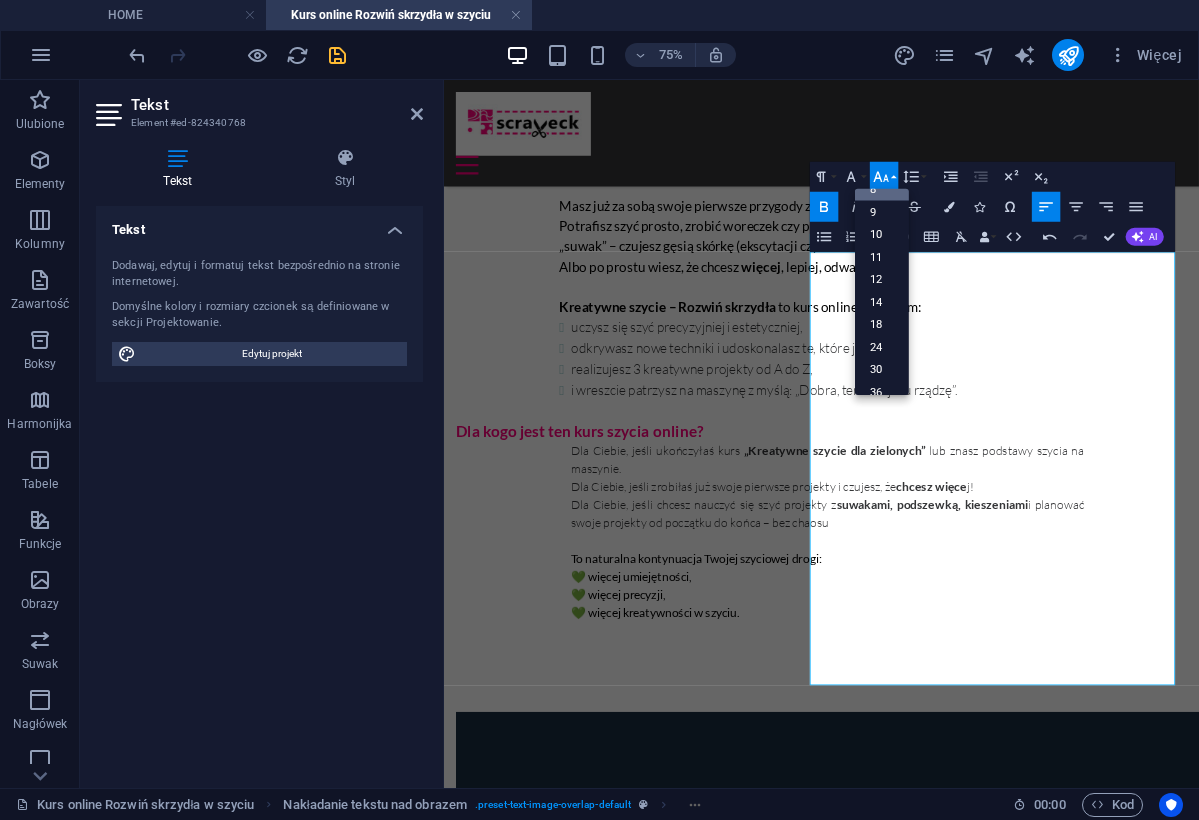 click on "​ ​" at bounding box center (947, 2043) 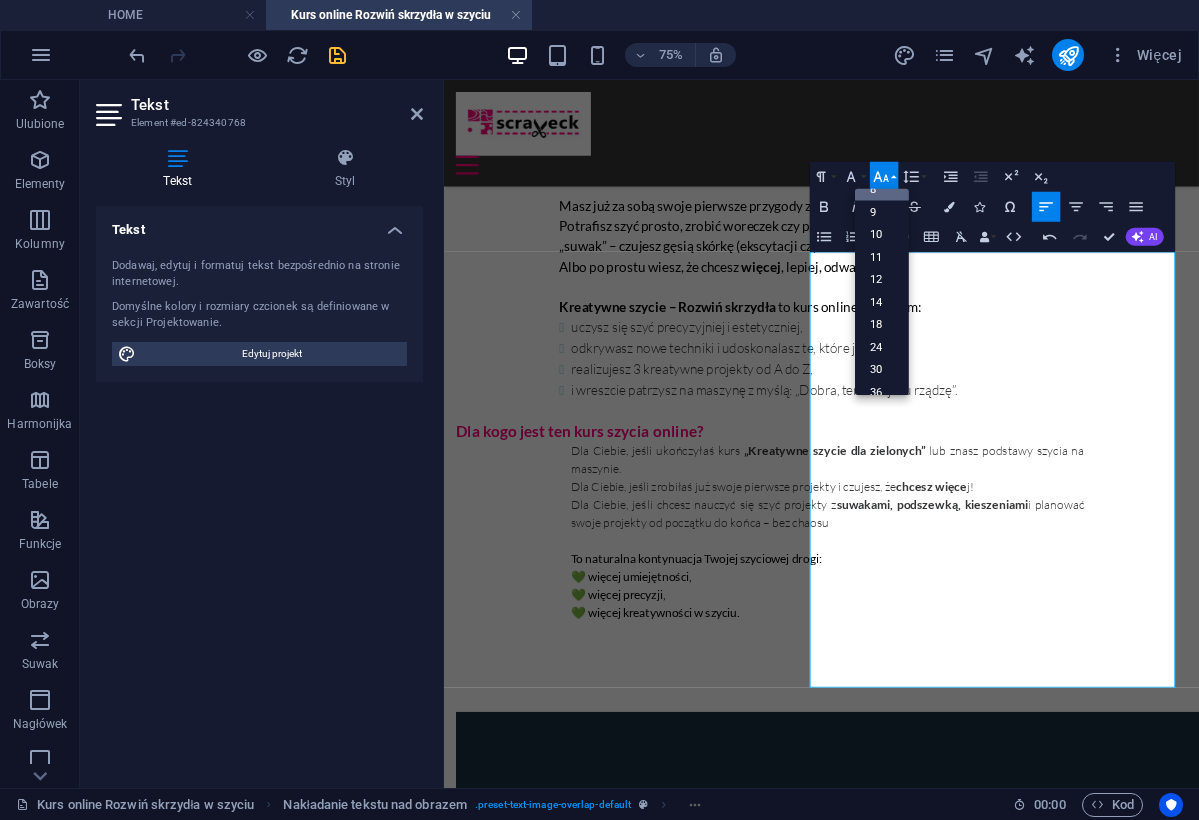 type 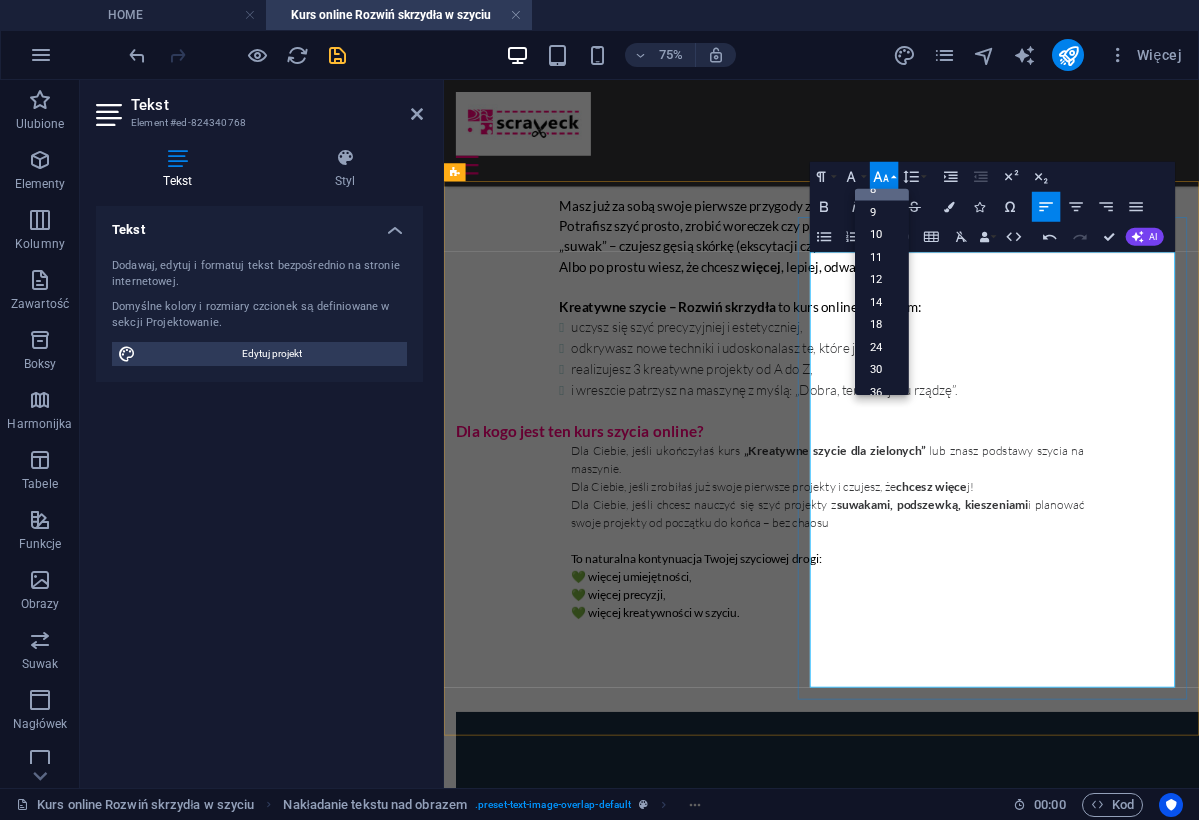 click on "nauczysz się wszywać zamek, wszyć podszewke i tworzyć estetyczne wykończenia. Torba z kieszenią na suwak i podszewką zaprojektujesz torbę miejską lub plażową, nauczysz się szyć kieszenie z suwakiem i wzmacniać konstrukcję. Dekoracyjna poszewka z 2 rodzajami zapięcia połączysz tkaniny w artystyczny patchworkowy wzór, nauczysz się wykorzystać skrawki (zero waste!), zrobisz zapięcie na guziki lub klasyczną zakładkę" at bounding box center [957, 2175] 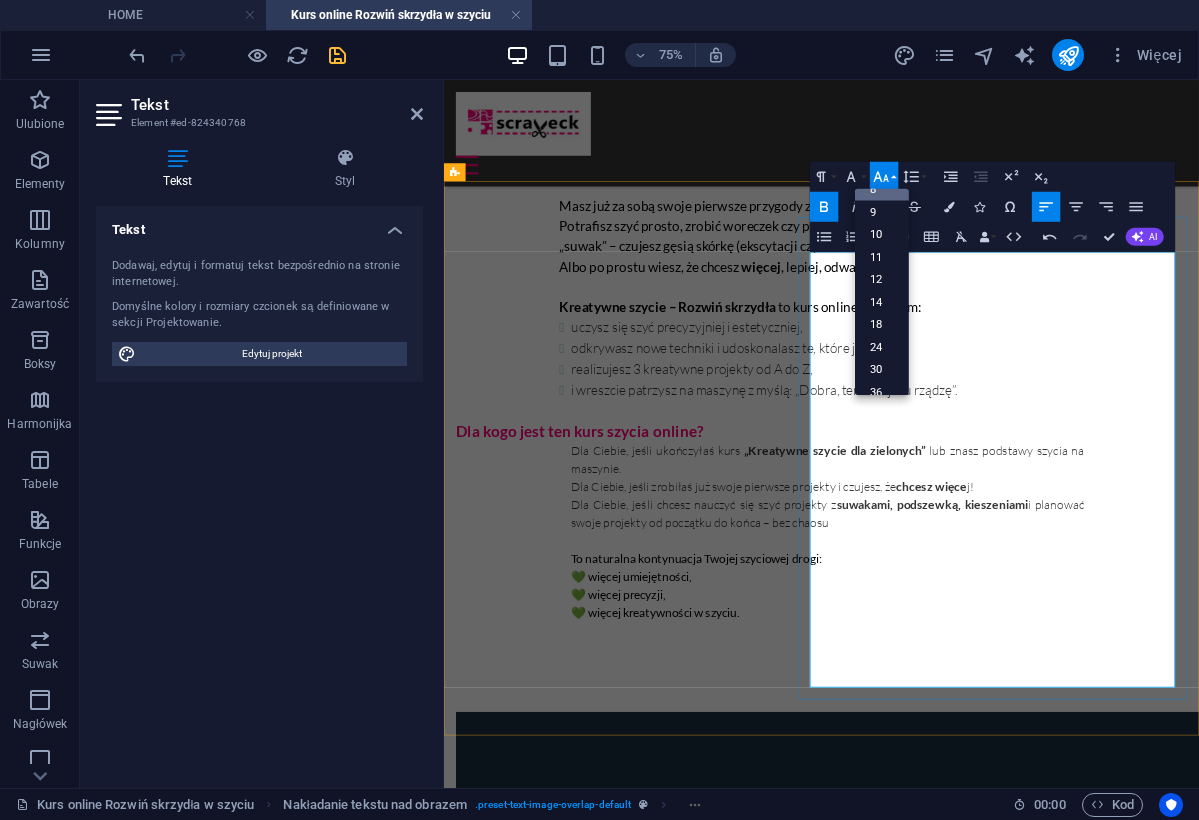 click at bounding box center (489, 2077) 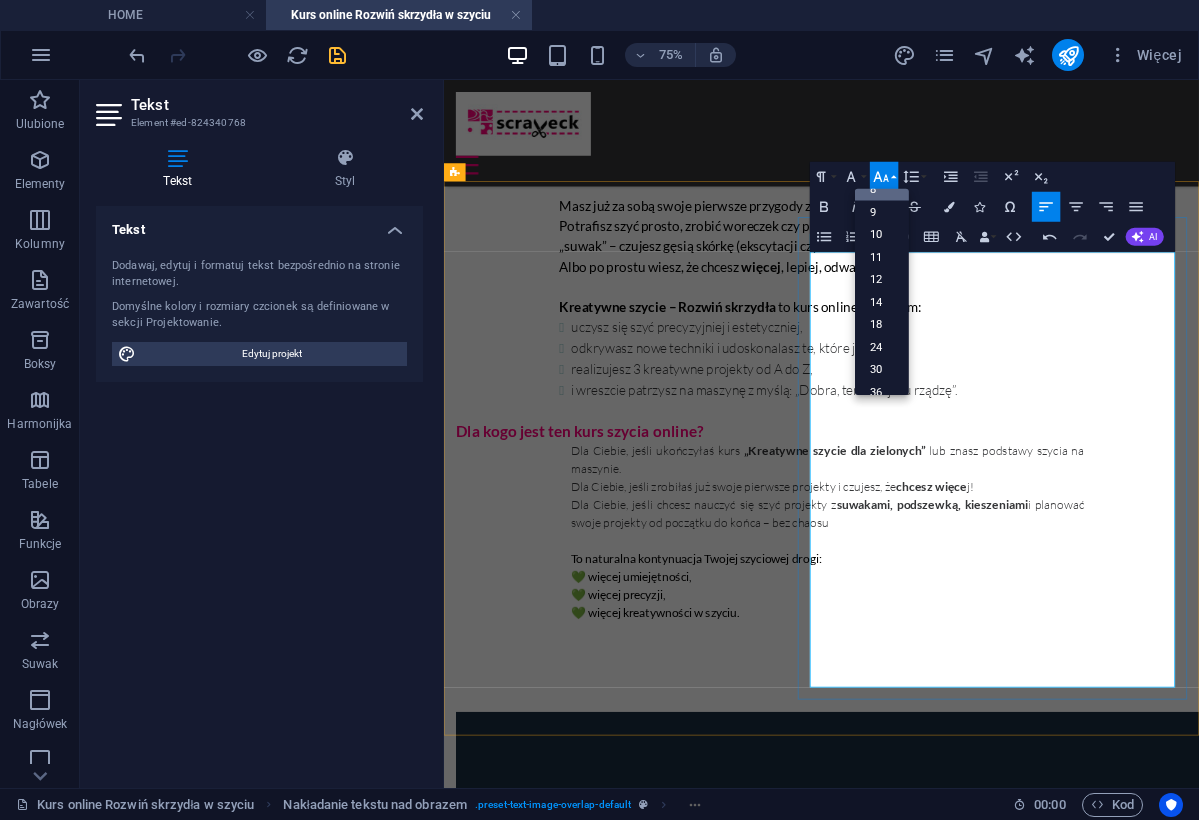 click at bounding box center (957, 1977) 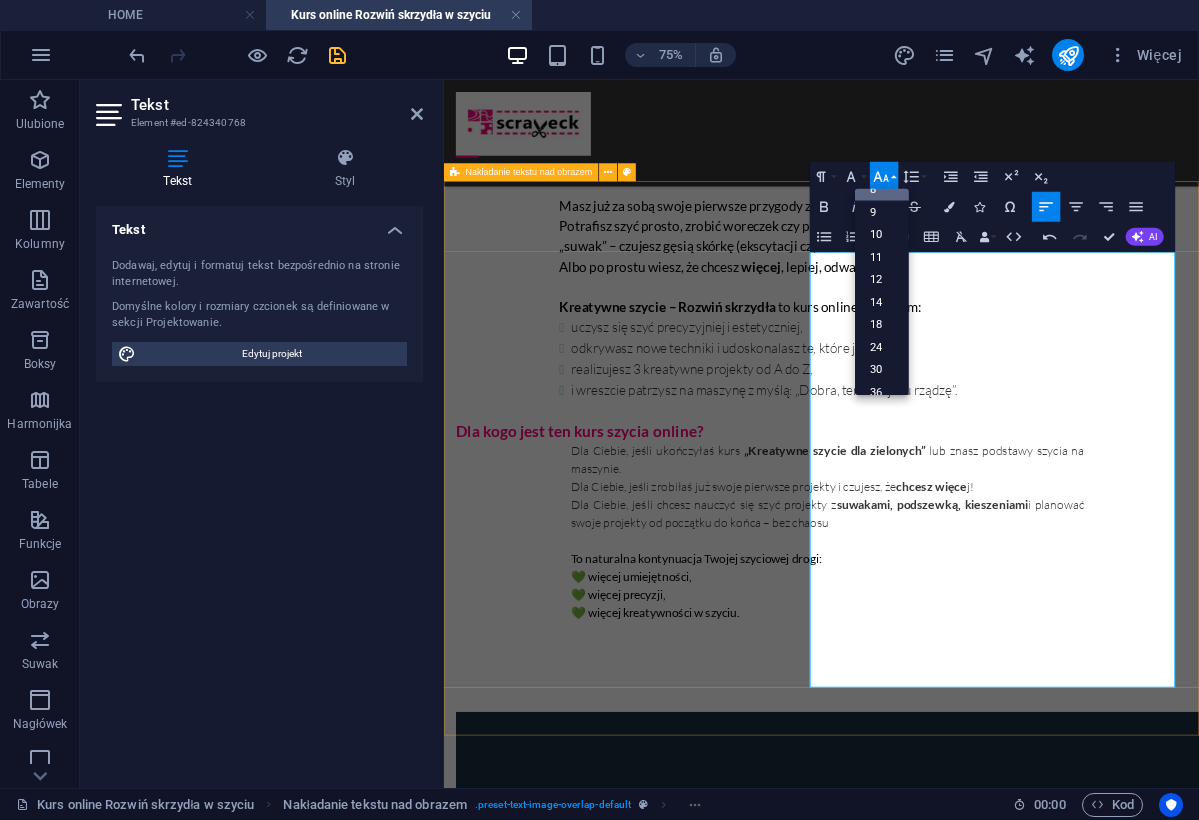 click on "Jak wygląda ten kurs online? *  3 moduły  z praktycznymi i kreatywnymi projektami * Nowy moduł co 2 tygodnie – oglądasz materiały i  szyjesz bez spiny  - kiedy chcesz, w jakim tempie chcesz * Dostęp do platformy  z filmami instruktażowymi  – na pełne 12 miesięcy, abyś mogła  wracać do materiałów  kiedy tylko potrzebujesz *  Grupa  wsparcia na Facebooku – miejsce do pytań, inspiracji i wymiany pomysłów  Co uszyjesz w tym kursie? ​             Kosmetyczka z zamkiem i podszewką nauczysz się wszywać zamek, wszyć podszewke i tworzyć estetyczne wykończenia. Torba z kieszenią na suwak i podszewką zaprojektujesz torbę miejską lub plażową, nauczysz się szyć kieszenie z suwakiem i wzmacniać konstrukcję. Dekoracyjna poszewka z 2 rodzajami zapięcia połączysz tkaniny w artystyczny patchworkowy wzór, nauczysz się wykorzystać skrawki (zero waste!), zrobisz zapięcie na guziki lub klasyczną zakładkę" at bounding box center (947, 1598) 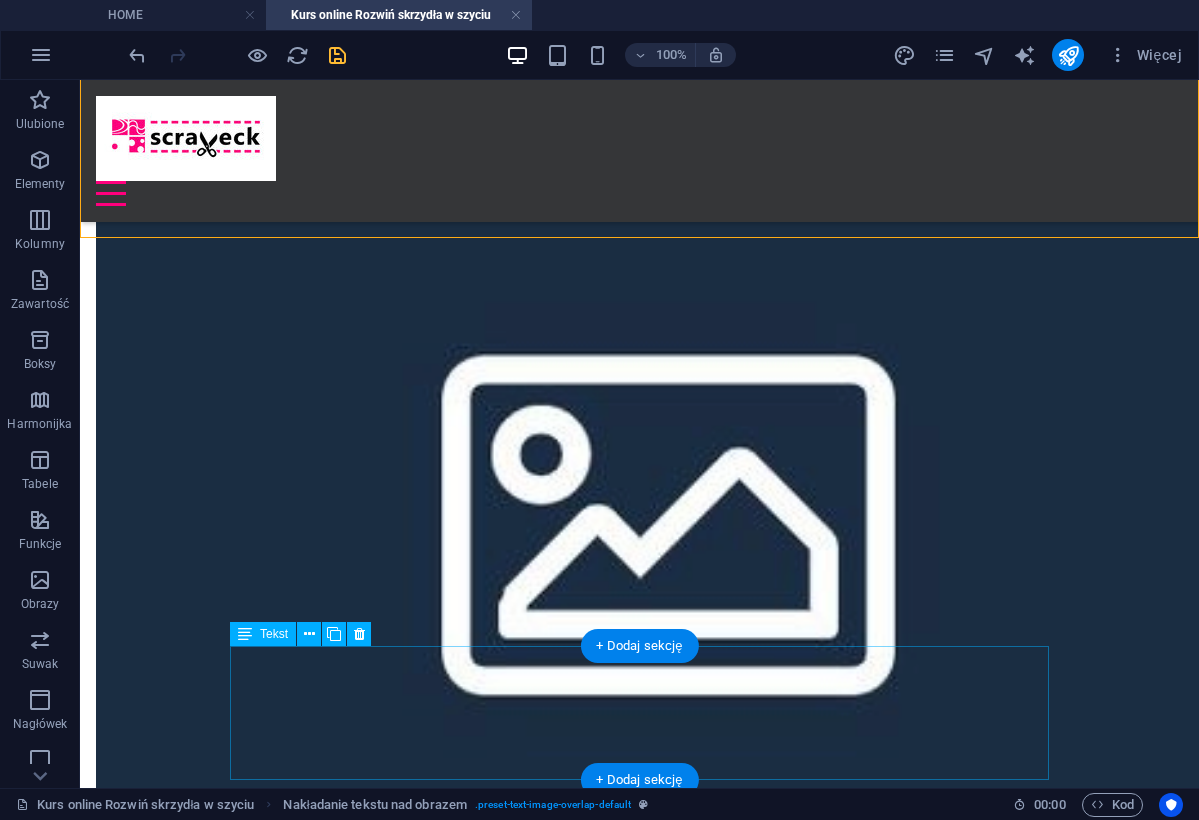 scroll, scrollTop: 1789, scrollLeft: 0, axis: vertical 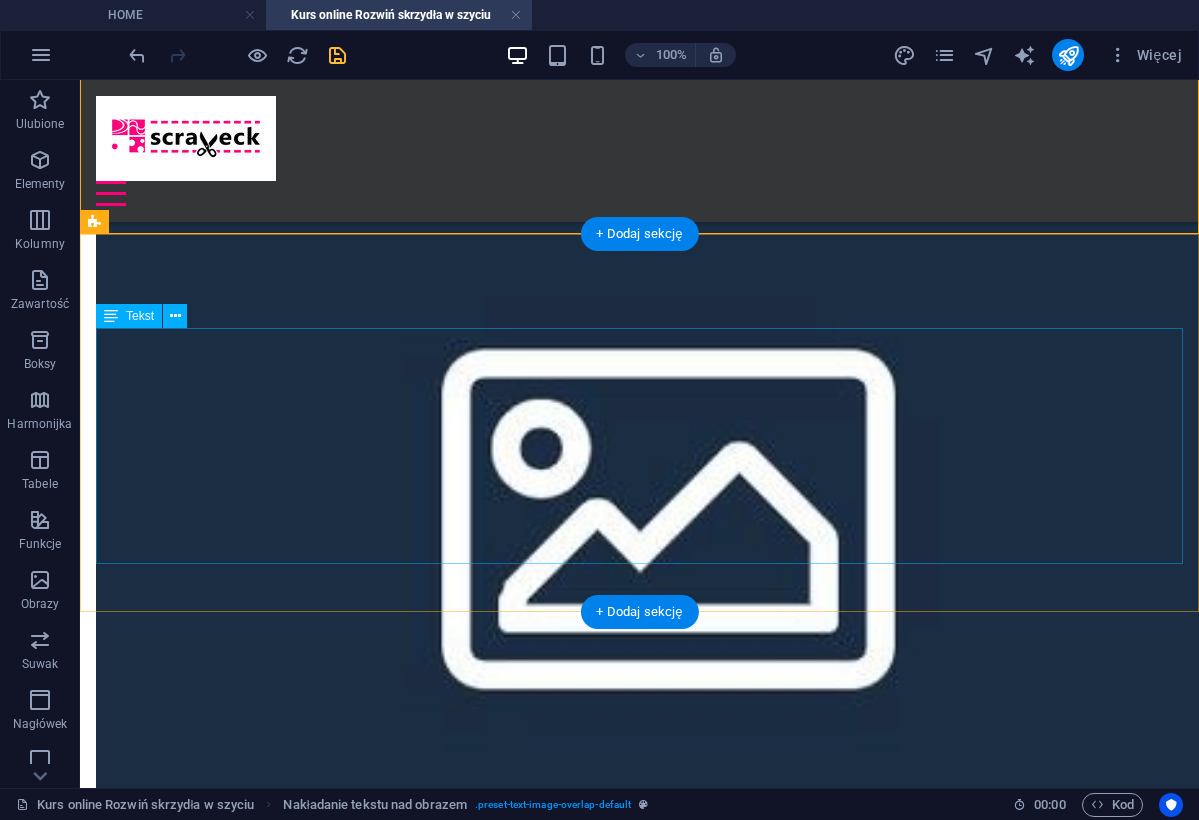 click on "✔  Twoja maszyna przestanie być straszna – a zacznie być Twoją najlepszą przyjaciółką. ✔  Zdobędziesz podstawy szycia i odwagę do dalszej przygody z szyciem. ✔  Nauczysz się planować projekty tak, żeby szyć, i naprawdę widzieć efekty . ✔  Złapiesz szyciowego bakcyla – i nie będziesz chciała przestać! ✔  Odkryjesz, że upcyklingowe szycie to frajda i mega sposób na drugie życie tkanin i różnych rzeczy z szafy ;)" at bounding box center [639, 1795] 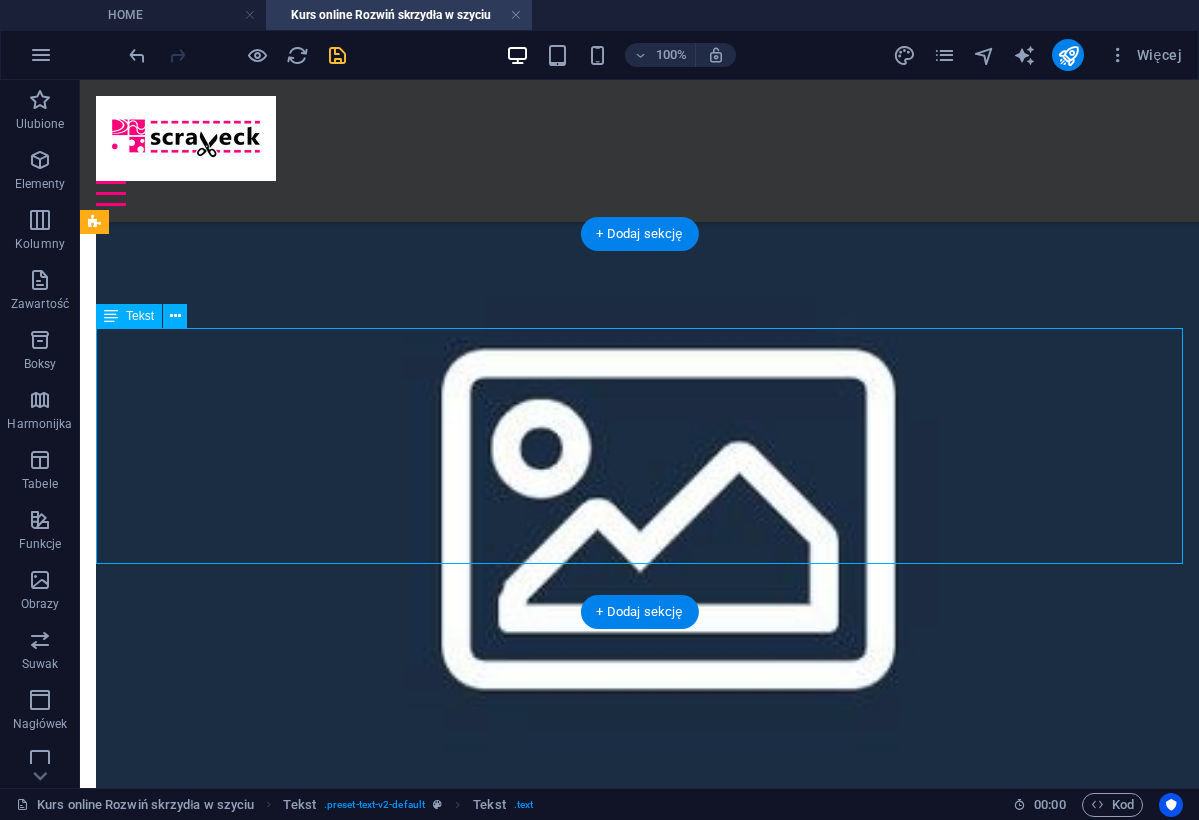 click on "✔  Twoja maszyna przestanie być straszna – a zacznie być Twoją najlepszą przyjaciółką. ✔  Zdobędziesz podstawy szycia i odwagę do dalszej przygody z szyciem. ✔  Nauczysz się planować projekty tak, żeby szyć, i naprawdę widzieć efekty . ✔  Złapiesz szyciowego bakcyla – i nie będziesz chciała przestać! ✔  Odkryjesz, że upcyklingowe szycie to frajda i mega sposób na drugie życie tkanin i różnych rzeczy z szafy ;)" at bounding box center (639, 1795) 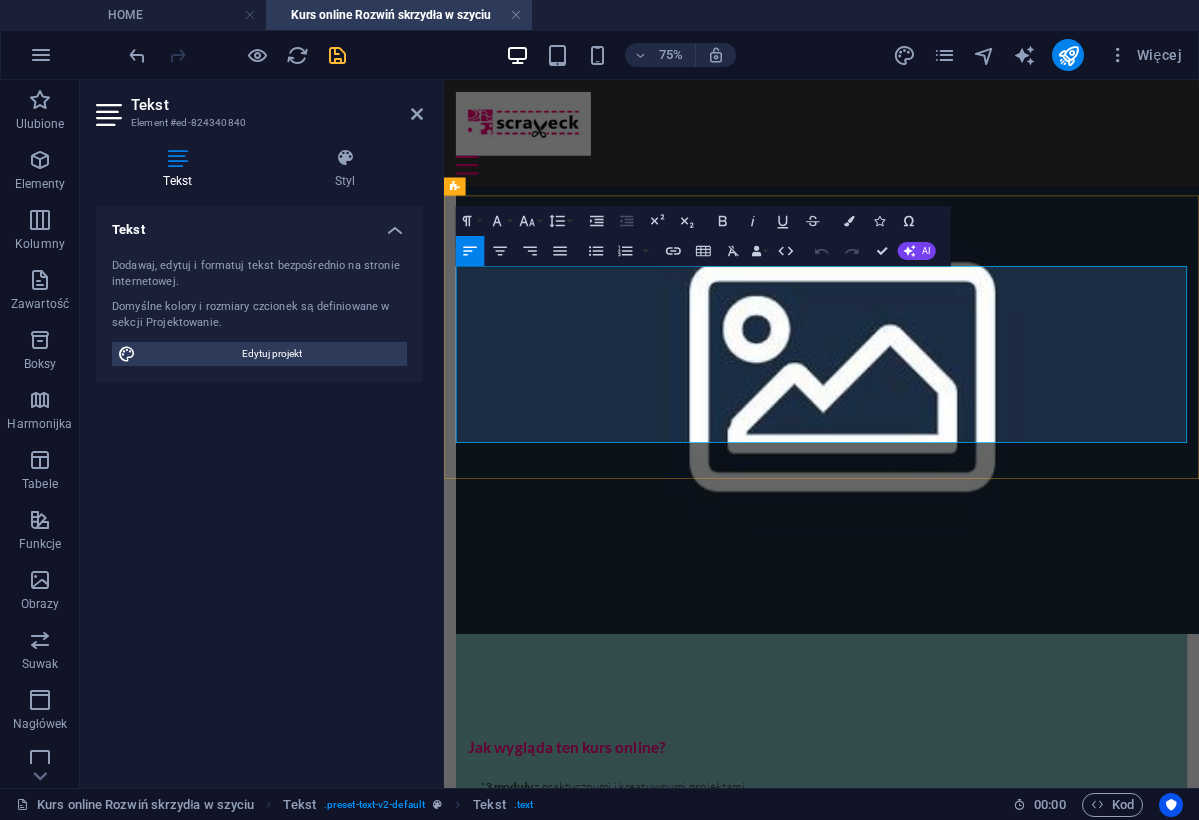 drag, startPoint x: 479, startPoint y: 356, endPoint x: 725, endPoint y: 528, distance: 300.16663 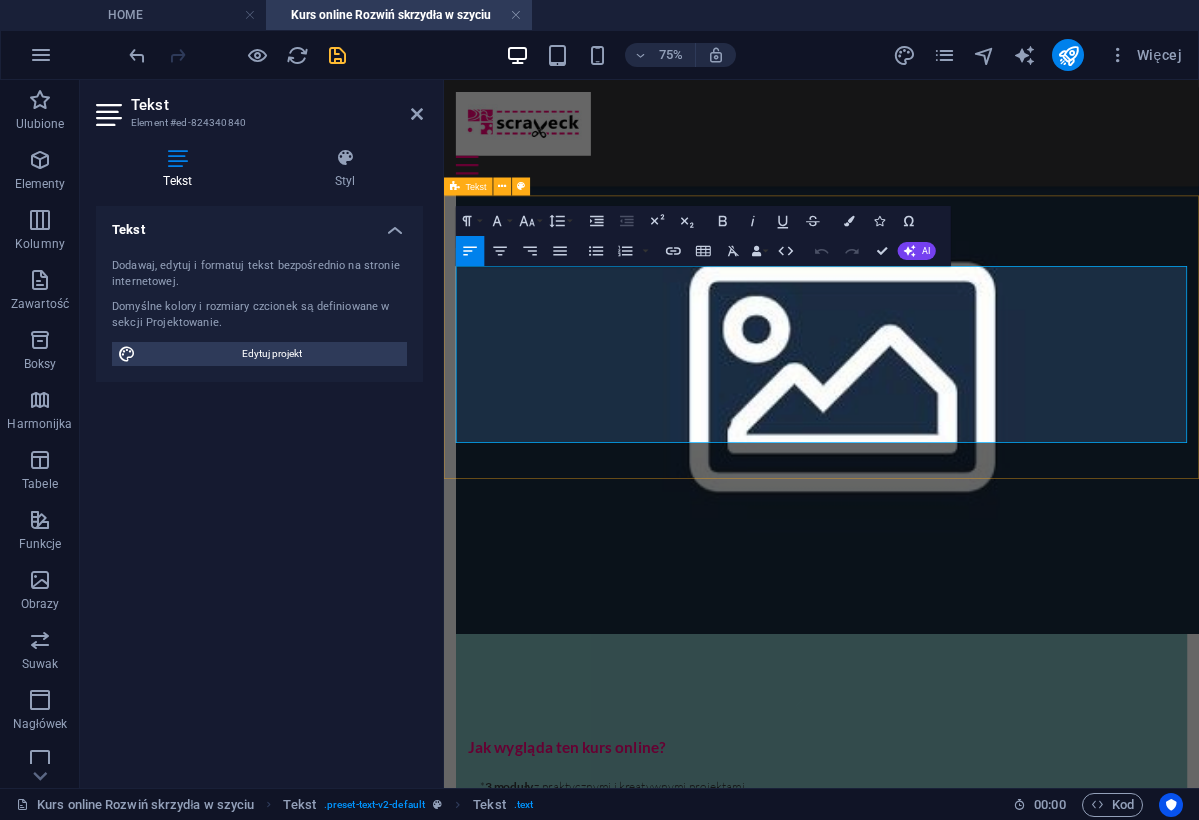 drag, startPoint x: 1323, startPoint y: 544, endPoint x: 456, endPoint y: 353, distance: 887.78937 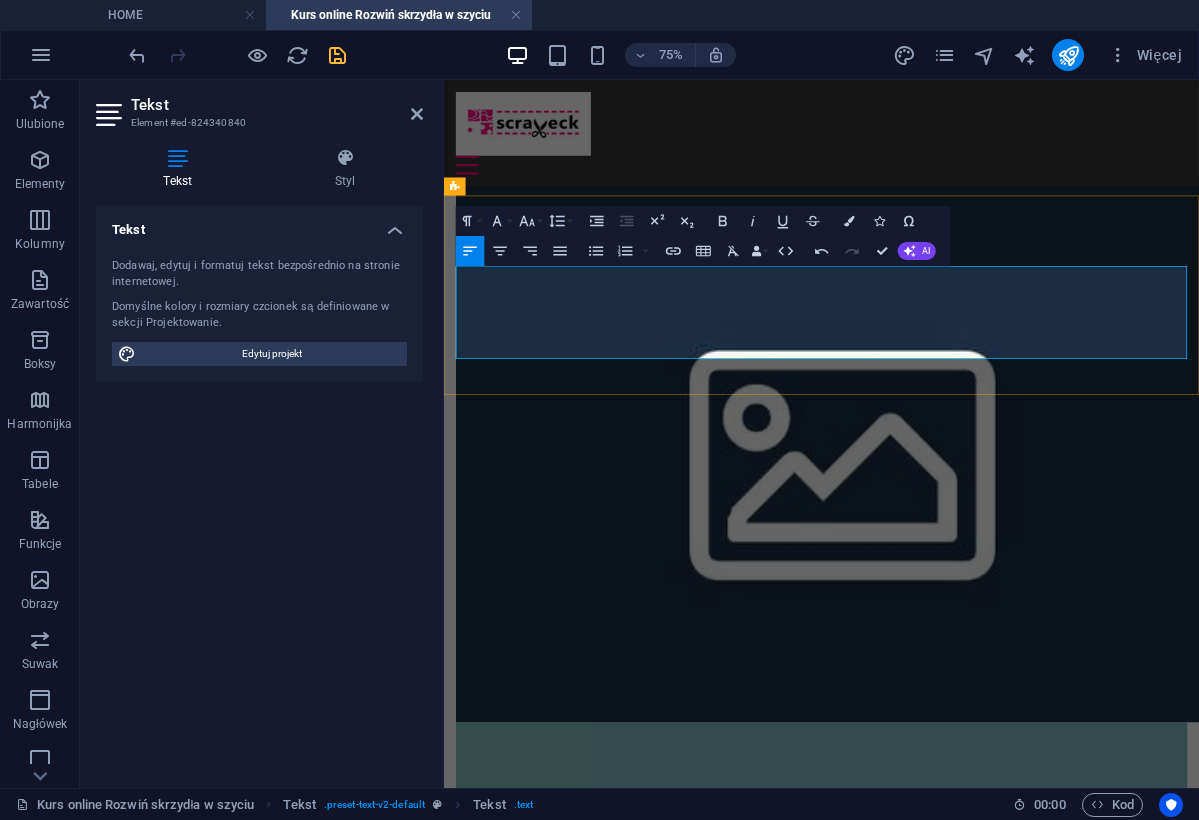 click on "Nauczysz się szyć estetyczne wykończenia: podszewki, zamki, kieszenie. ✔  Poznasz kolejne sposoby szycia w duchu  zero waste i upcyklingu . ✔  Rozwiniesz precyzję, estetykę i umiejętność planowania projektów. ✔  Zyskasz pewność siebie i radość z tworzenia – szyjesz to, co umiesz  i  to, co sobie wymarzysz. ✔  Nauczysz się patrzeć na każdy kawałek materiału jak na potencjalny projekt (każdy skrawek się liczy!)." at bounding box center [947, 1753] 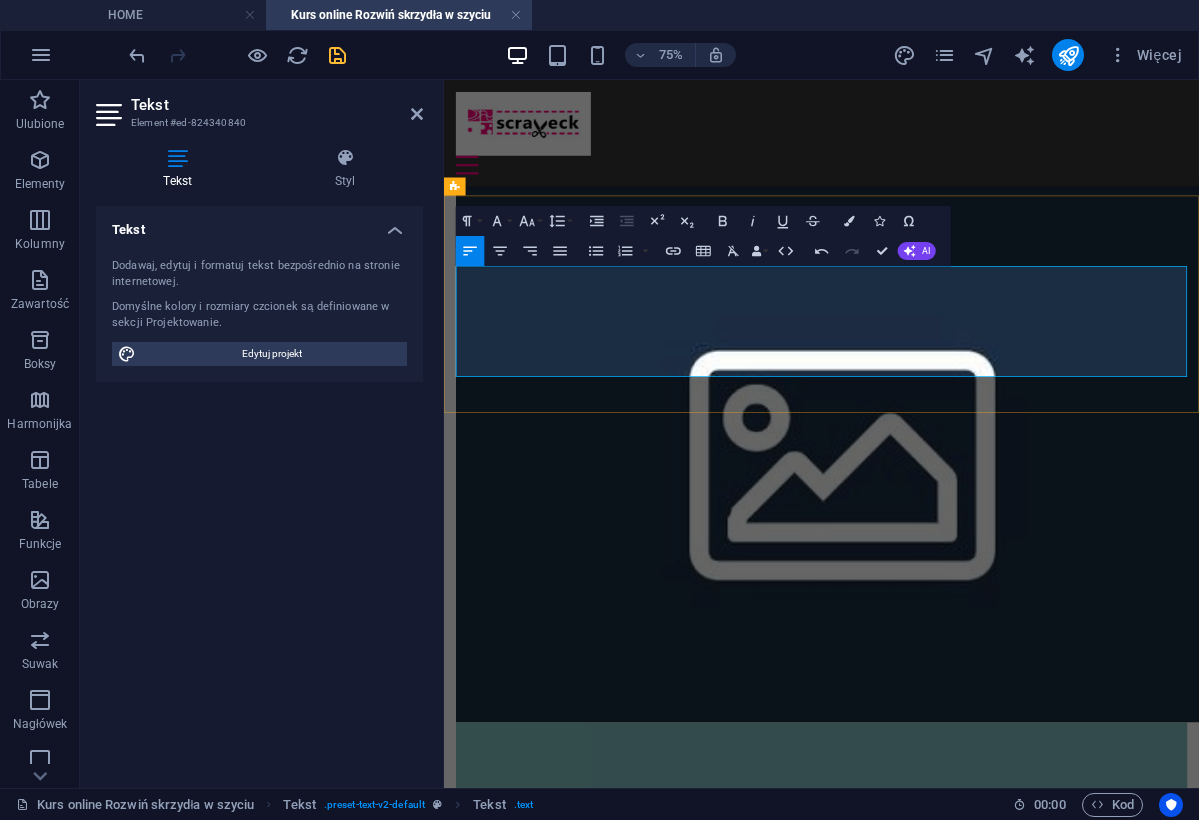 click on "Nauczysz się szyć estetyczne wykończenia: podszewki, zamki, kieszenie. ✔  Poznasz kolejne sposoby szycia w duchu  zero waste i upcyklingu . ✔  Rozwiniesz precyzję, estetykę i umiejętność planowania projektów. ✔  Zyskasz pewność siebie i radość z tworzenia – szyjesz to, co umiesz  i  to, co sobie wymarzysz. ✔  Nauczysz się patrzeć na każdy kawałek materiału jak na potencjalny projekt (każdy skrawek się liczy!)." at bounding box center [947, 1780] 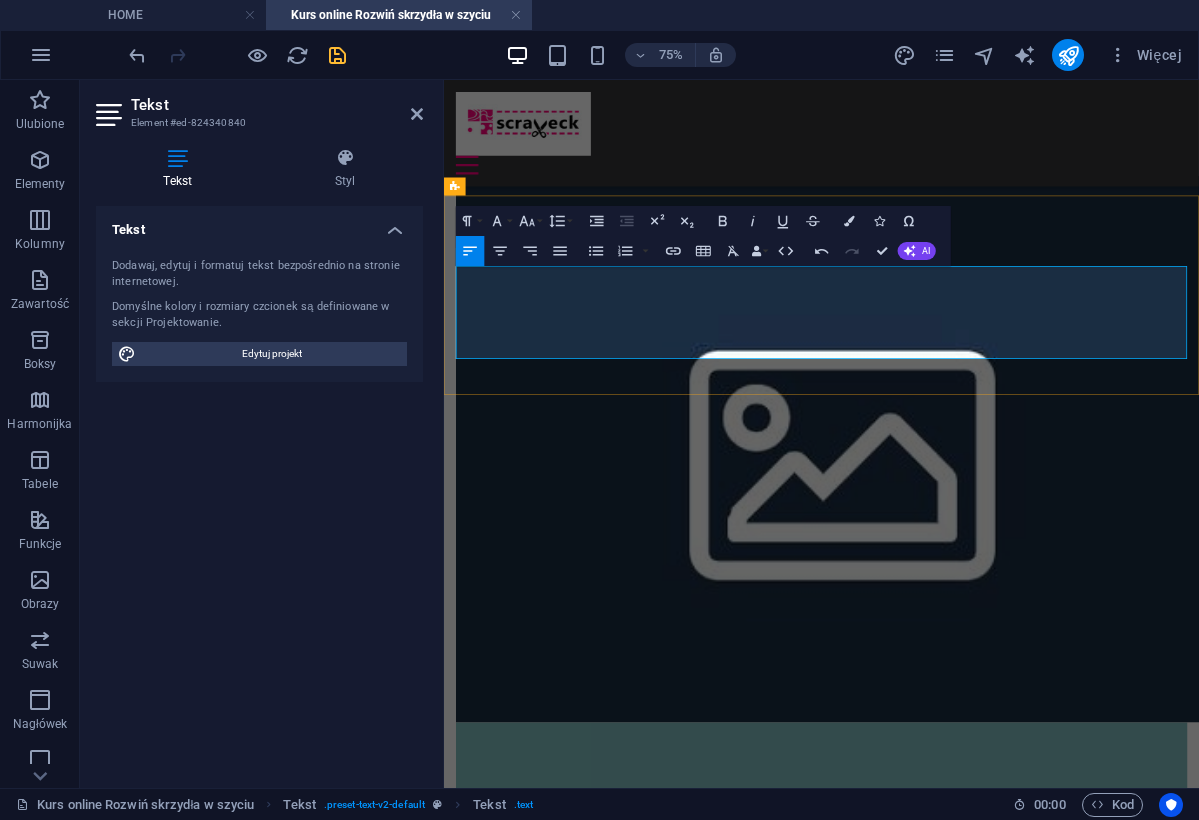 type 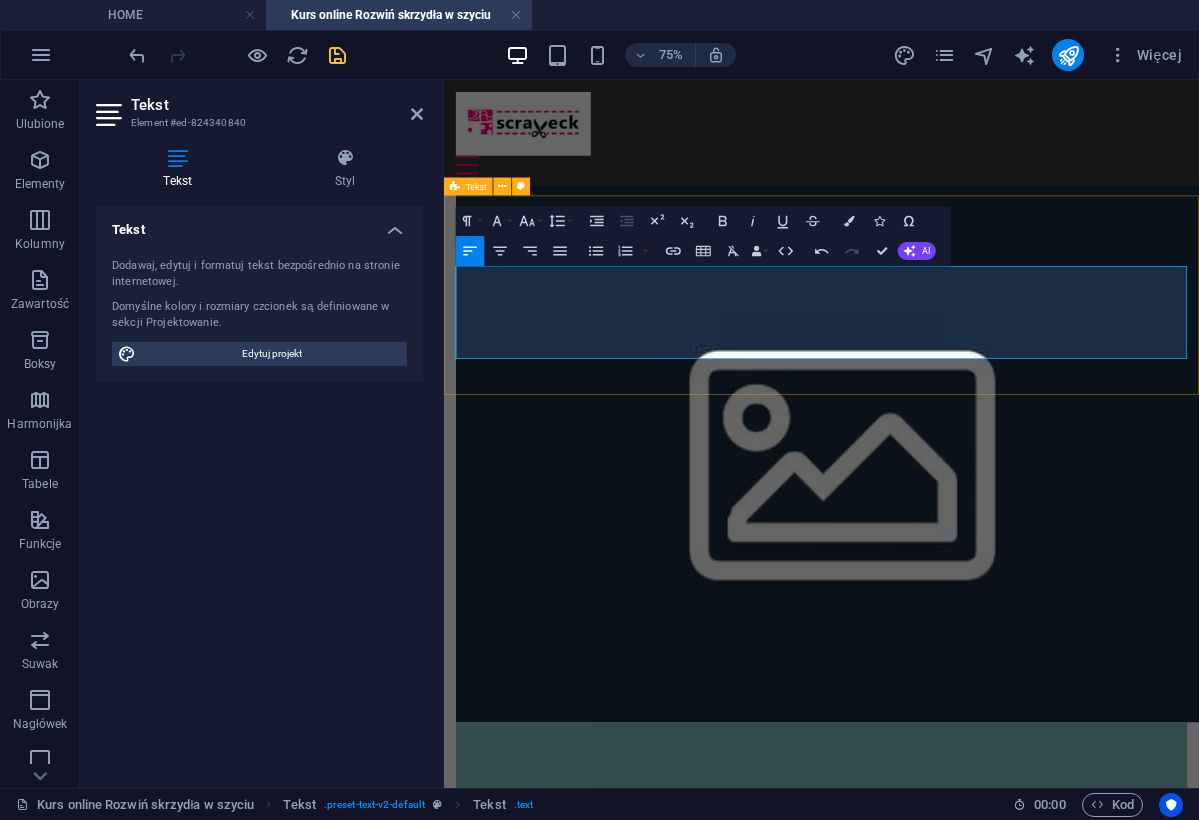 drag, startPoint x: 471, startPoint y: 340, endPoint x: 919, endPoint y: 453, distance: 462.03137 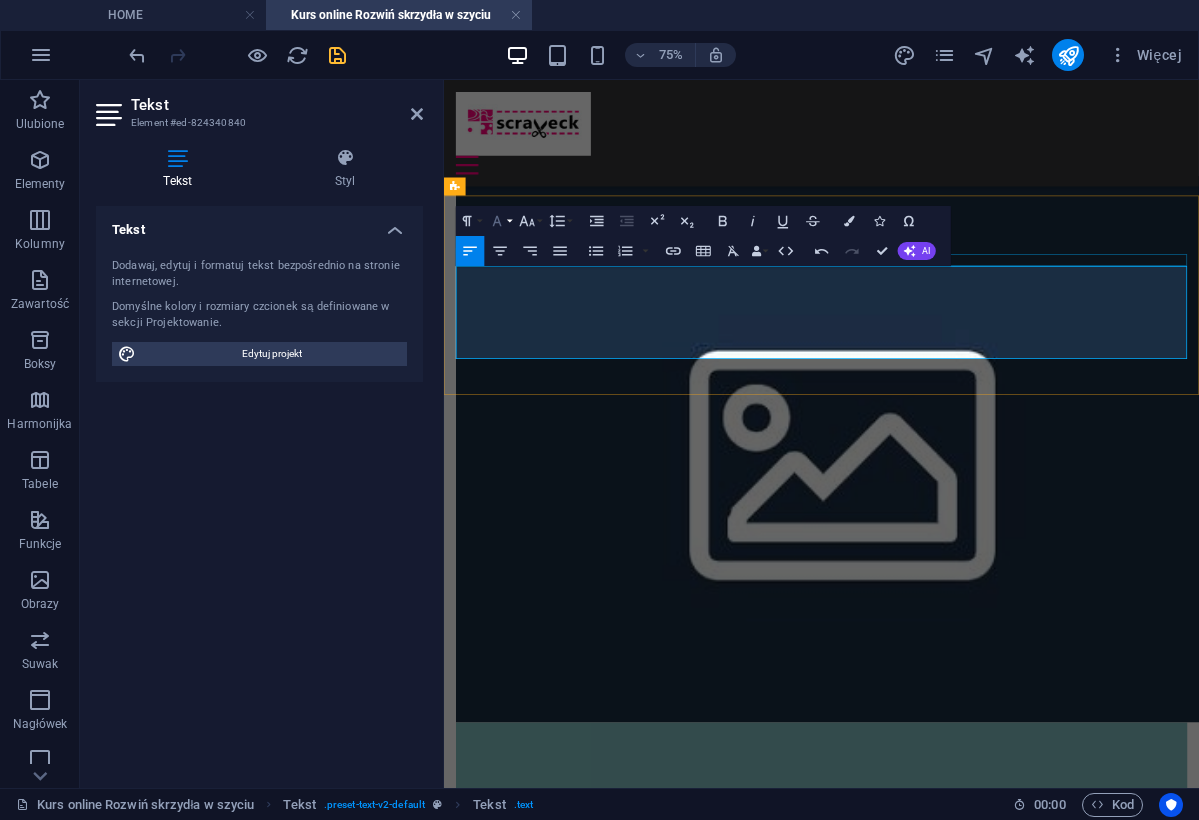 click 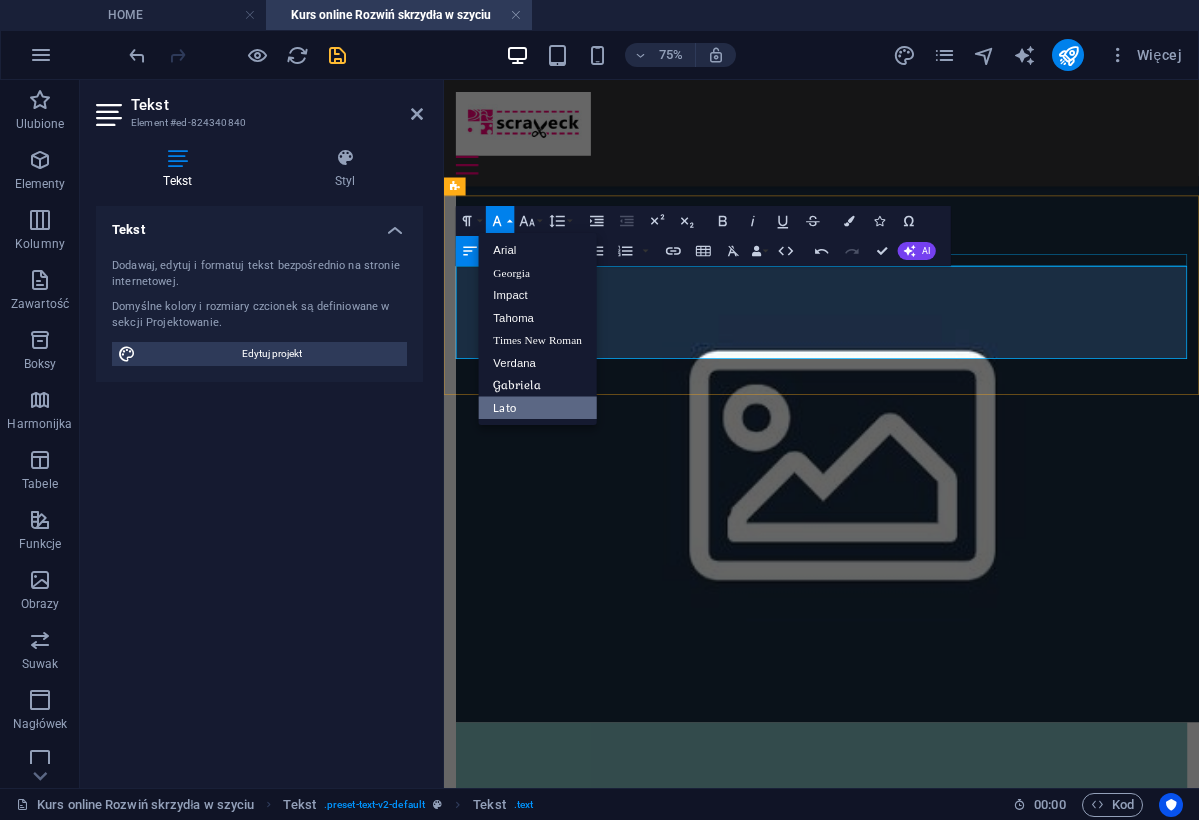 scroll, scrollTop: 0, scrollLeft: 0, axis: both 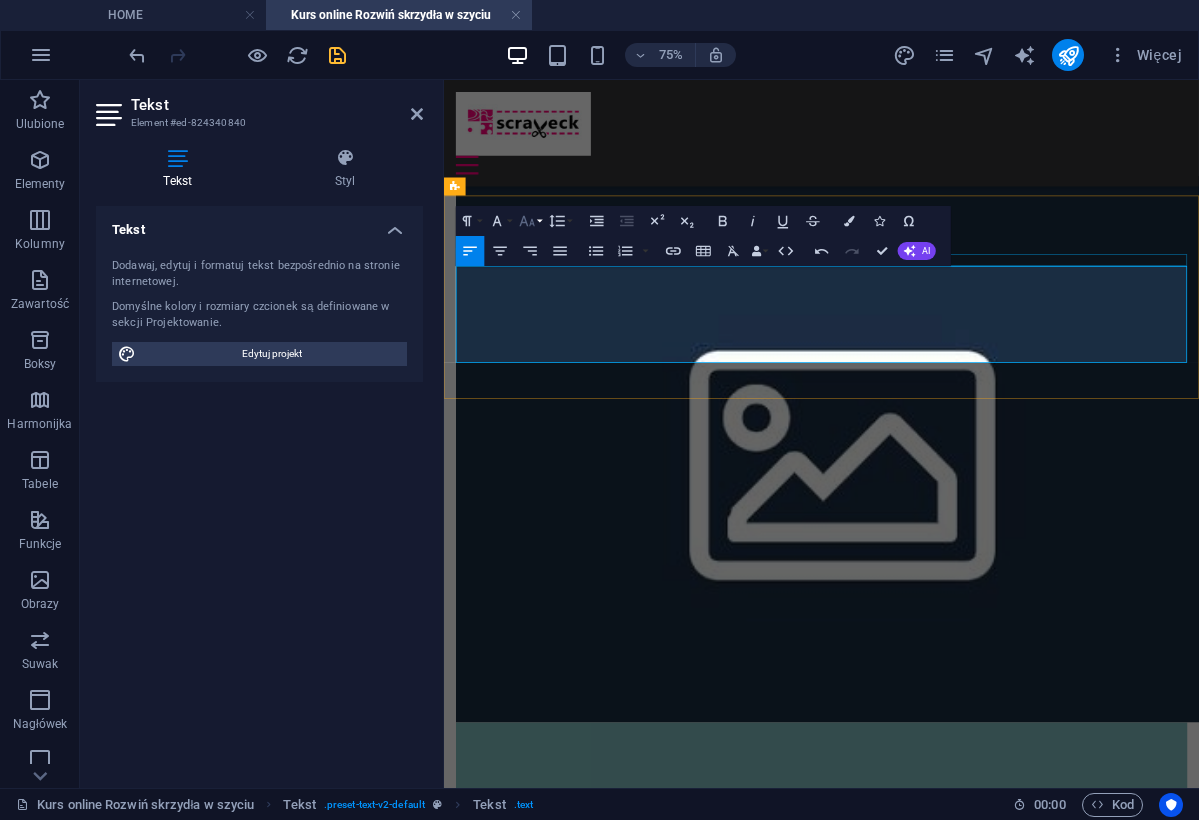click 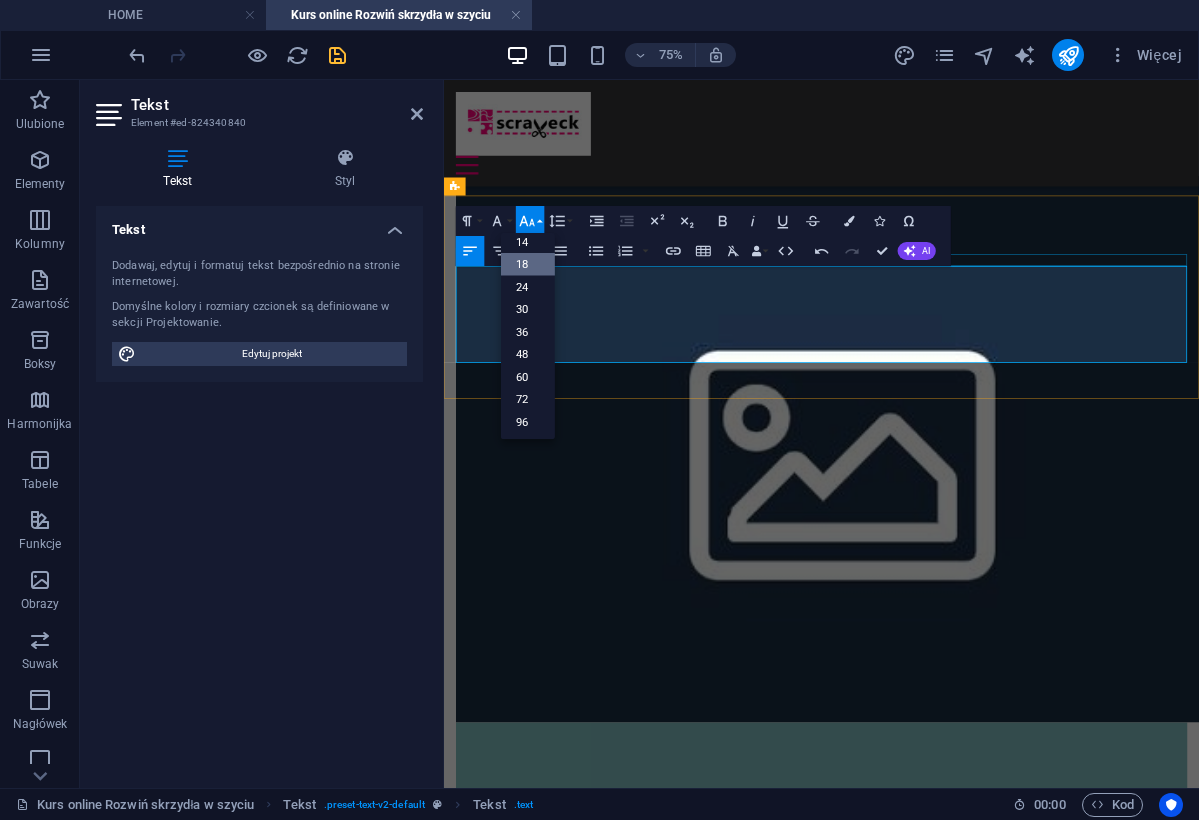 scroll, scrollTop: 161, scrollLeft: 0, axis: vertical 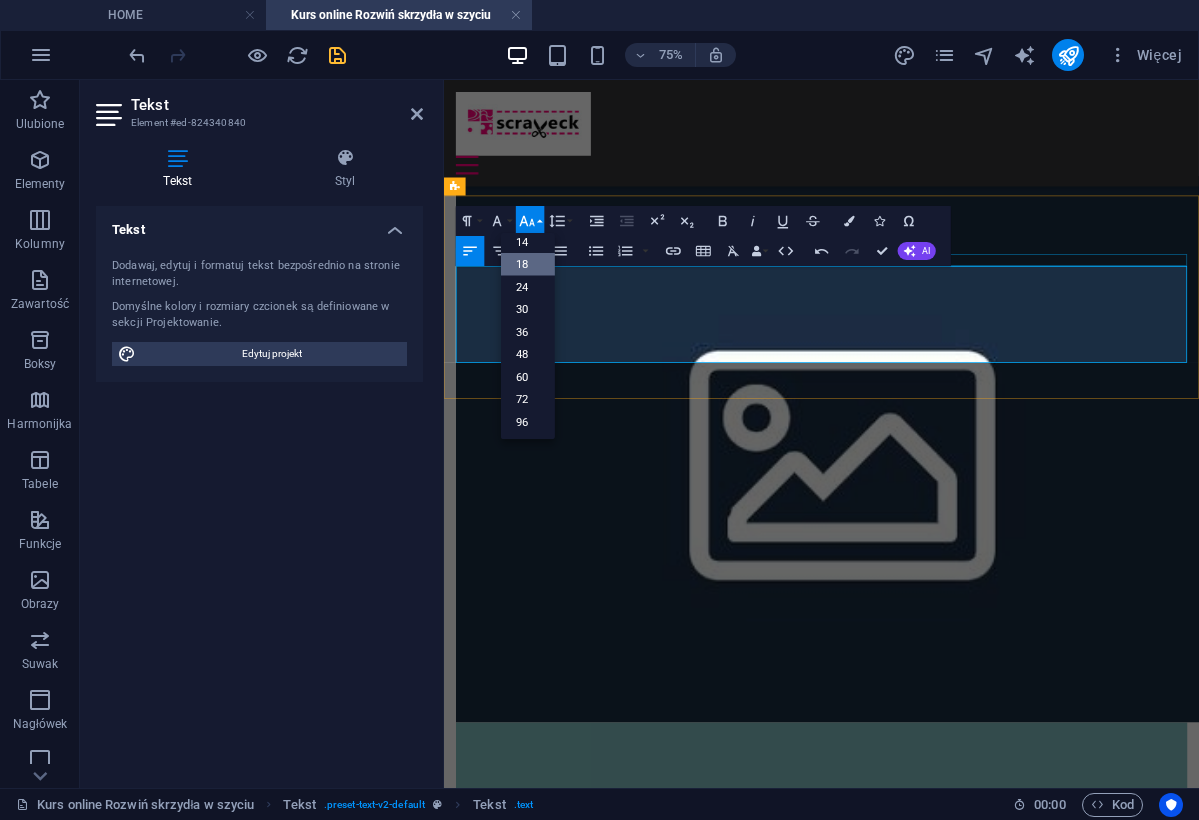 click on "18" at bounding box center [528, 264] 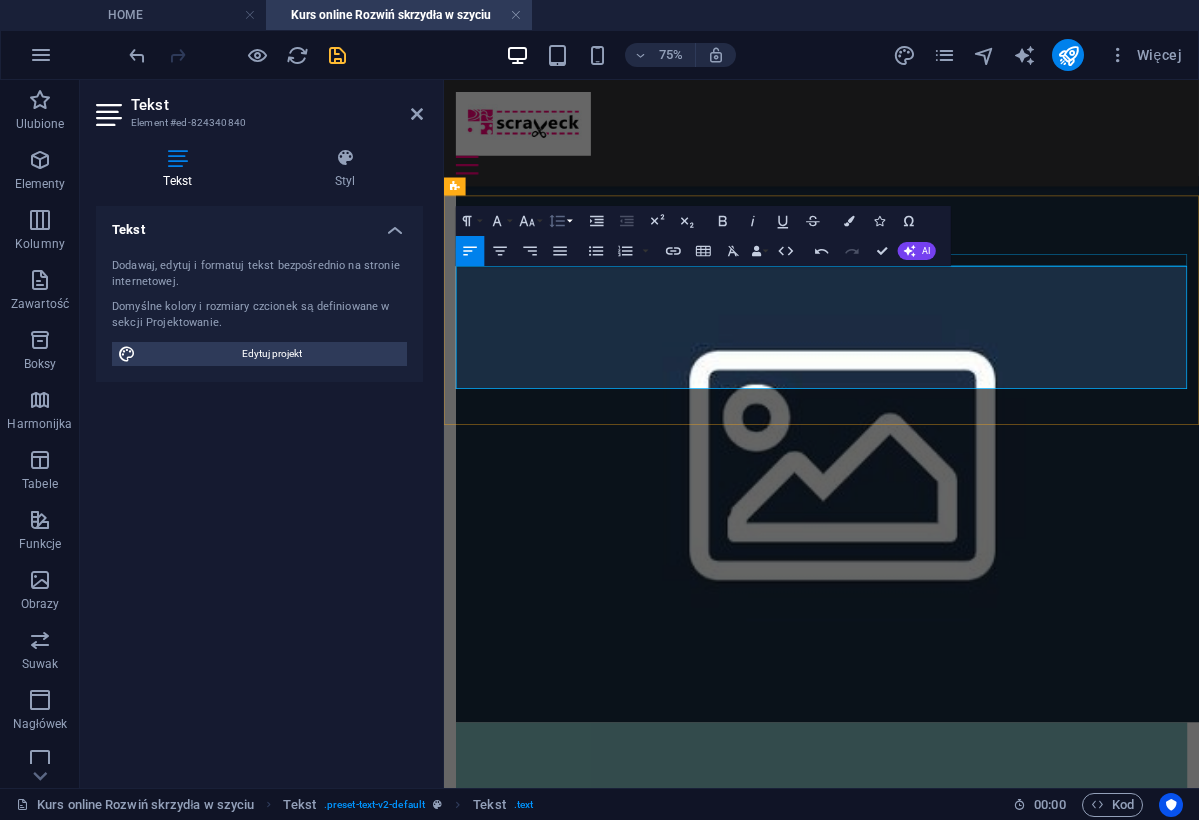 click 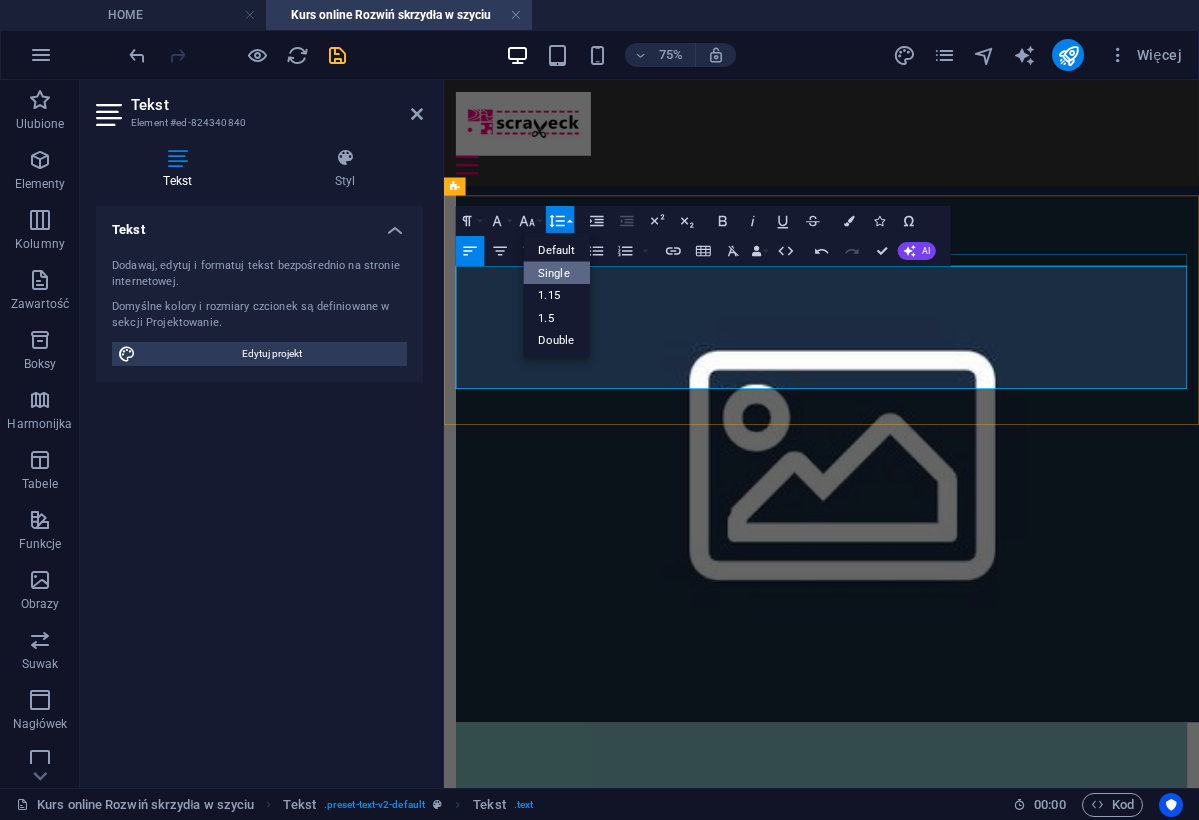 scroll, scrollTop: 0, scrollLeft: 0, axis: both 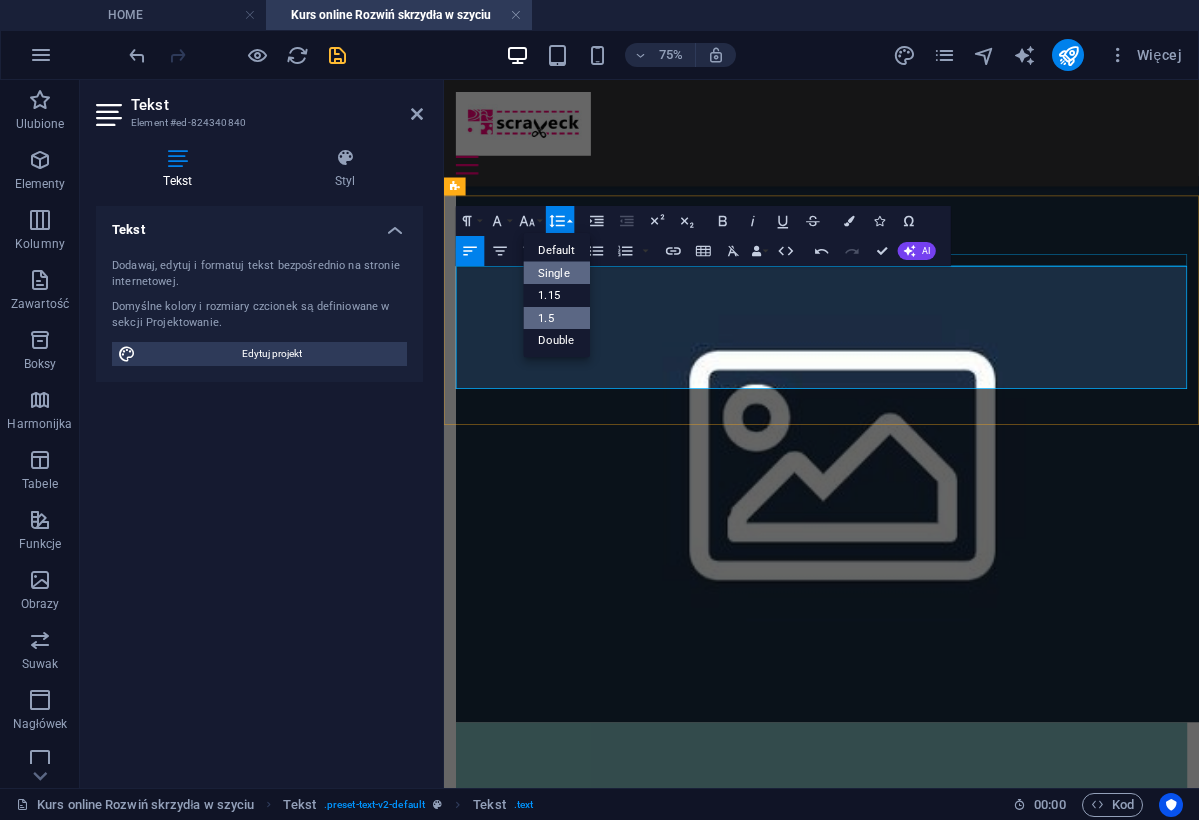 click on "1.5" at bounding box center (557, 318) 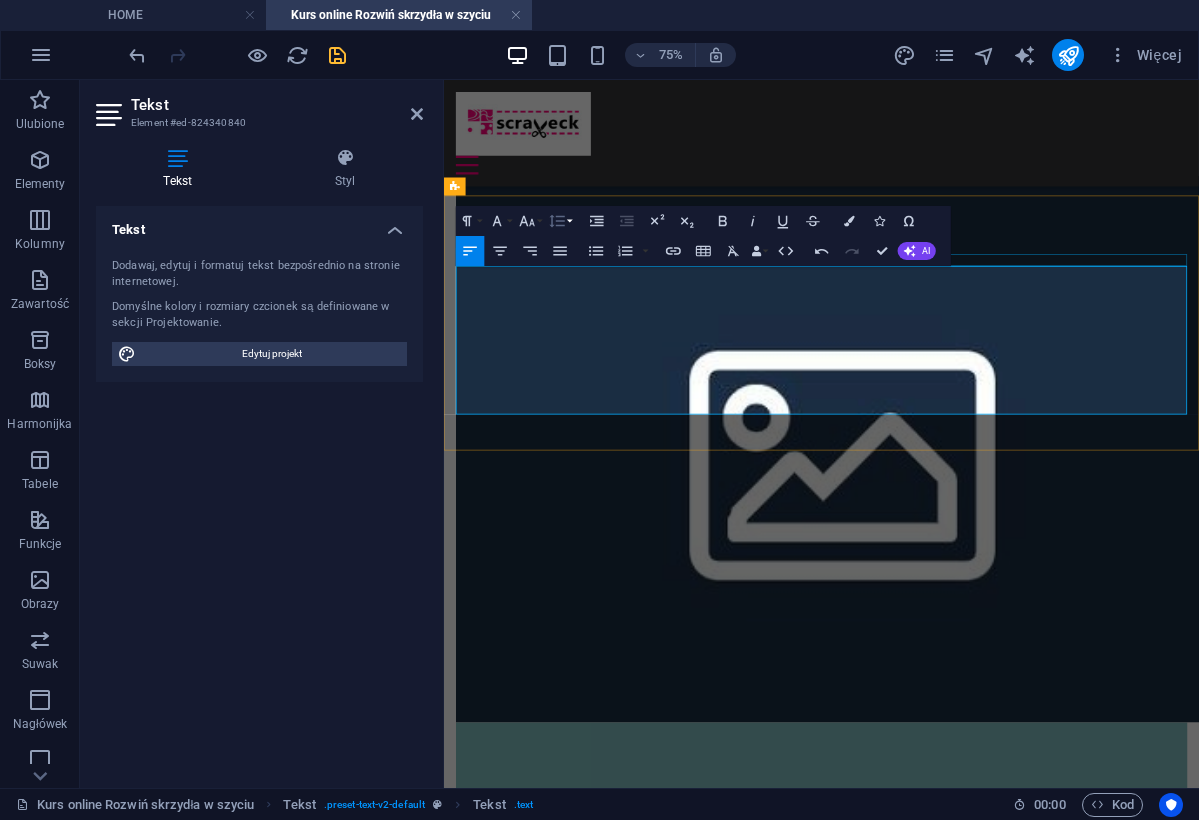click 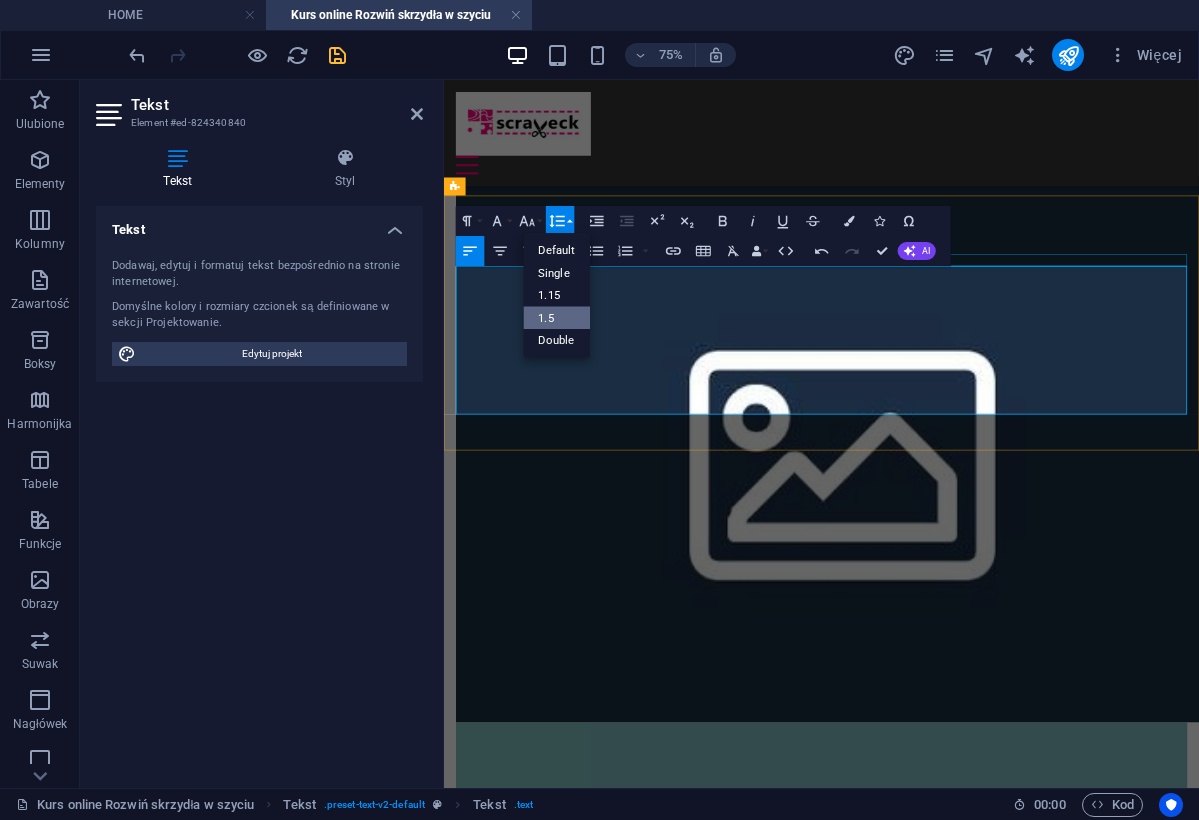 scroll, scrollTop: 0, scrollLeft: 0, axis: both 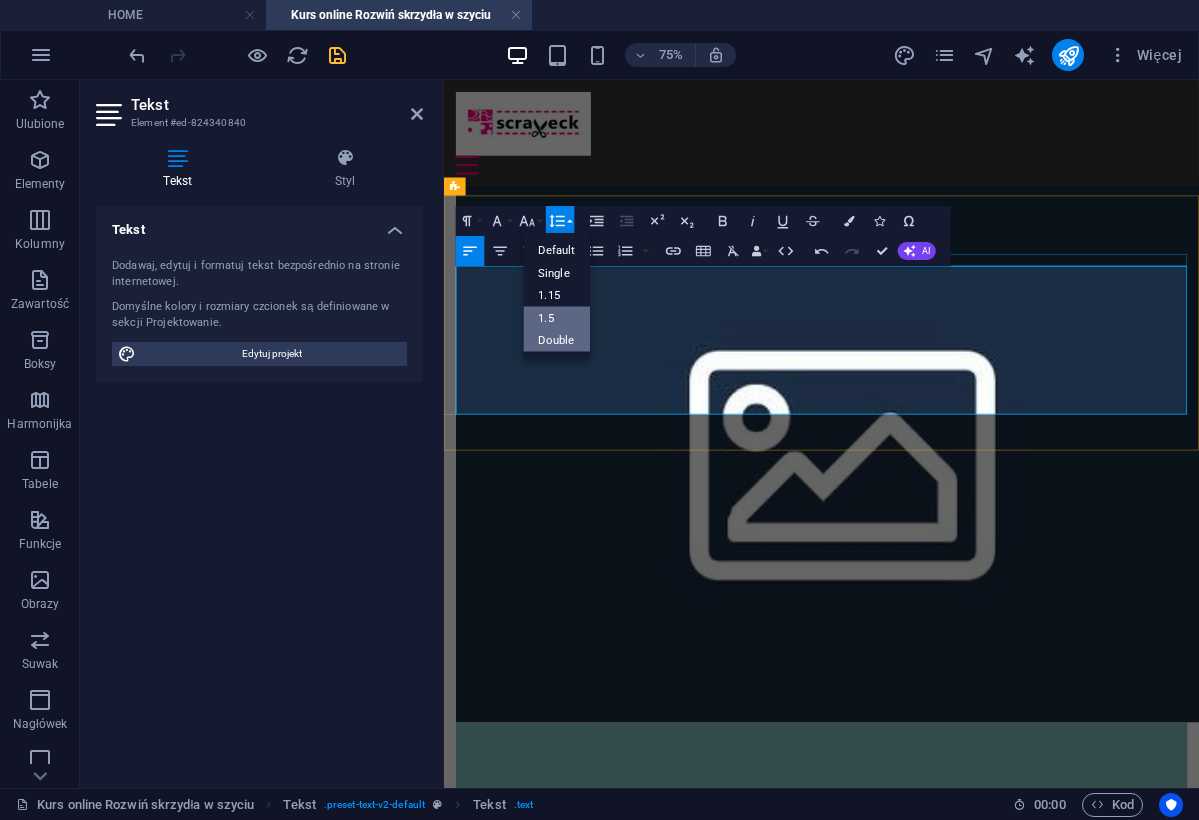 click on "Double" at bounding box center [557, 340] 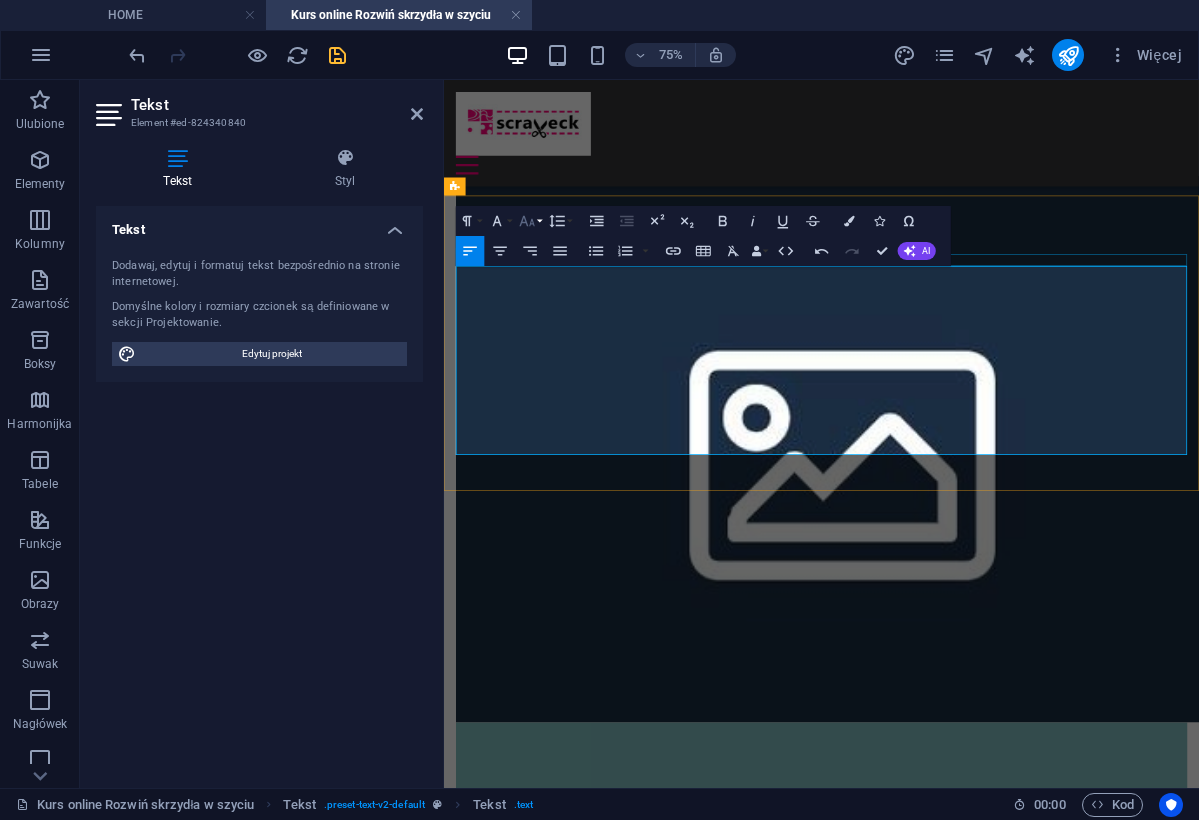 click on "Font Size" at bounding box center (530, 221) 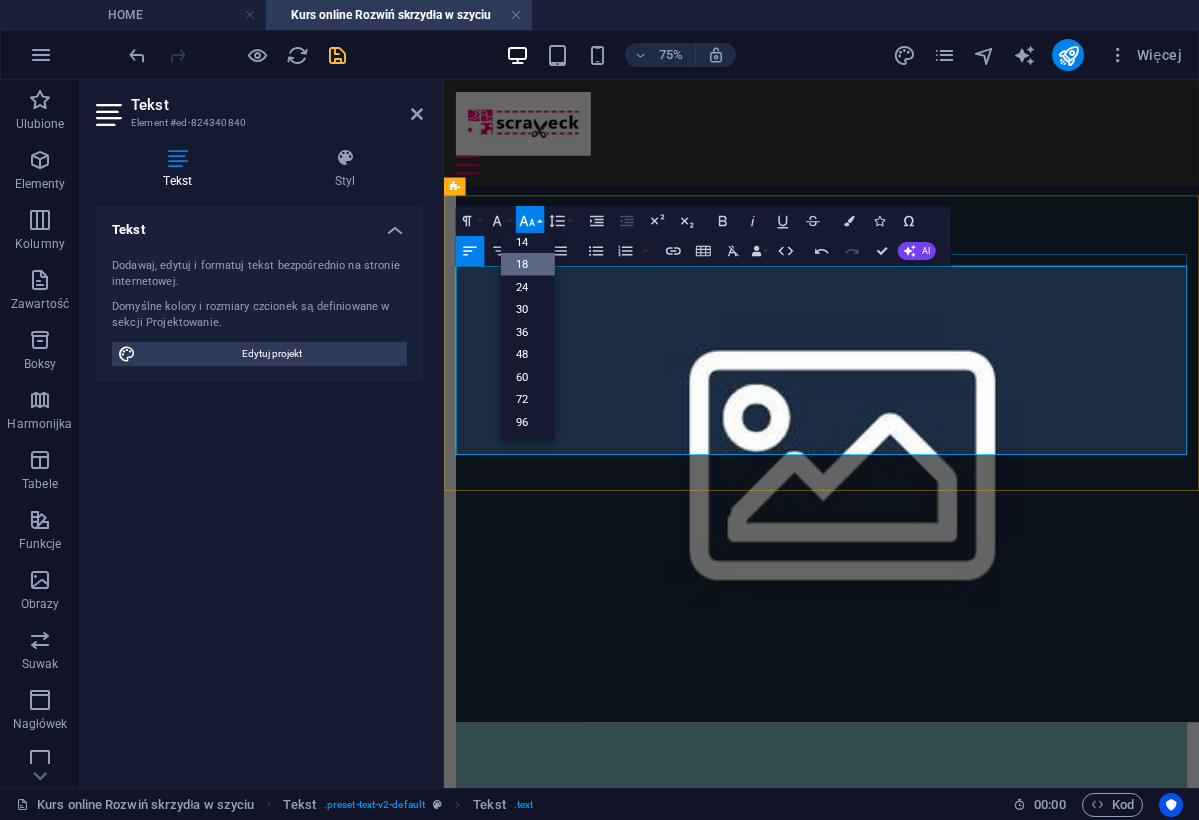 scroll, scrollTop: 161, scrollLeft: 0, axis: vertical 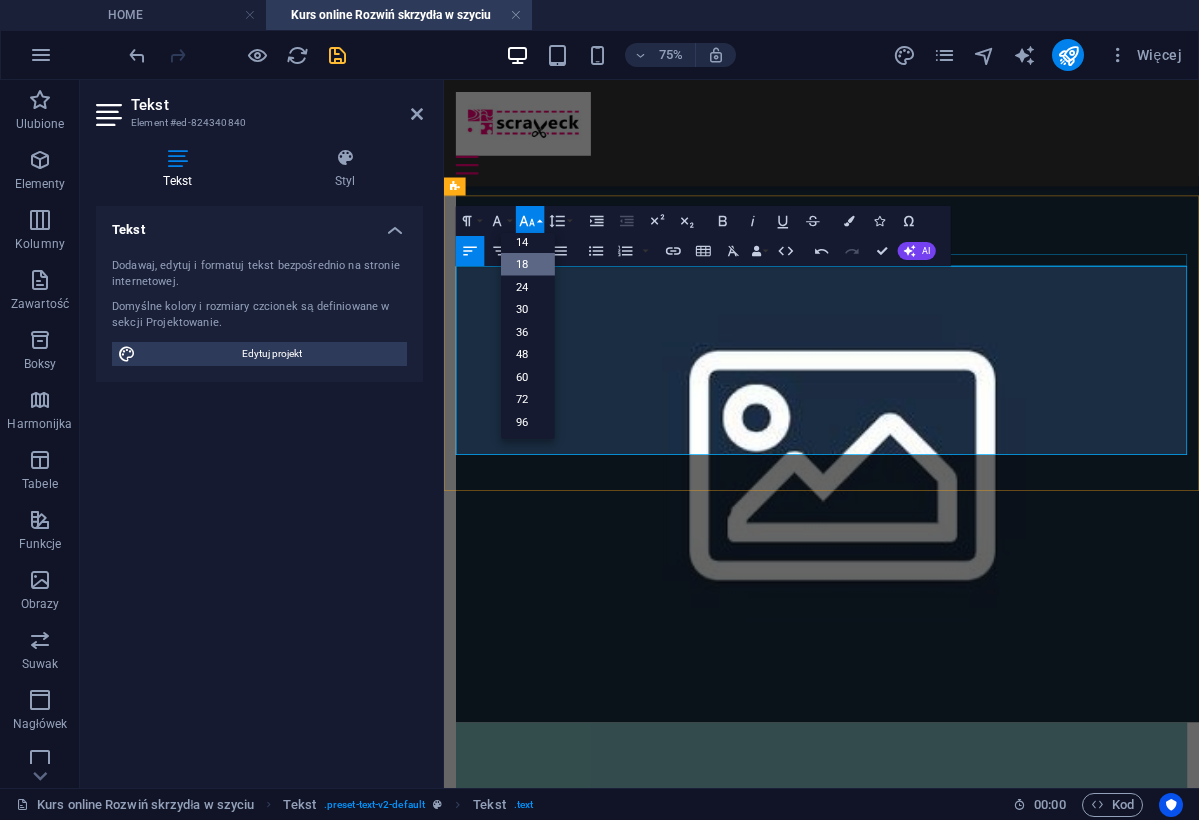click on "18" at bounding box center (528, 264) 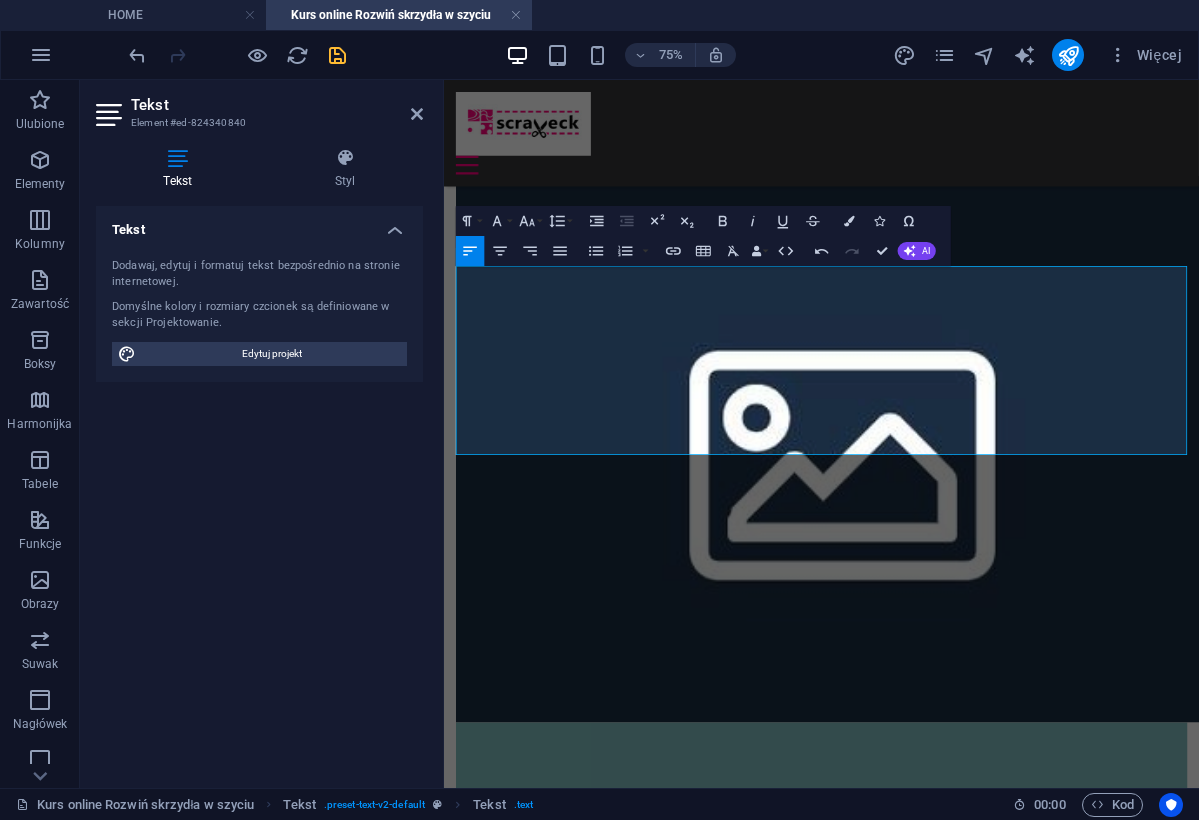 click on "HOME O mnie Kursy online Warsztaty szycia Blog Szycie na zamówienie NIezbędnik kursy online Nauka szycia w zaciszu domowym Kreatywne szycie: Rozwiń skrzydła! Kurs szycia online – od „umiem trochę” do „uszyłam to sama, serio!” W 6 tygodni rozwijasz umiejętności, szyjesz 3 kreatywne projekty i czujesz dumę ze swojego szycia. Masz już za sobą swoje pierwsze przygody z maszyną? Potrafisz szyć prosto, zrobić woreczek czy poszewkę, ale kiedy ktoś mówi „podszewka” albo „suwak” – czujesz gęsią skórkę (ekscytacji czy strachu)? Albo po prostu wiesz, że chcesz   więcej  , lepiej, odważniej? Kreatywne szycie – Rozwiń skrzydła   to kurs online, w którym: uczysz się szyć precyzyjniej i estetyczniej, odkrywasz nowe techniki i udoskonalasz te, które już znasz, realizujesz 3 kreatywne projekty od A do Z, i wreszcie patrzysz na maszynę z myślą: „Dobra, teraz to ja tu rządzę”. Dla kogo jest ten kurs szycia online? Dla Ciebie, jeśli ukończyłaś kurs     j!" at bounding box center (947, 1321) 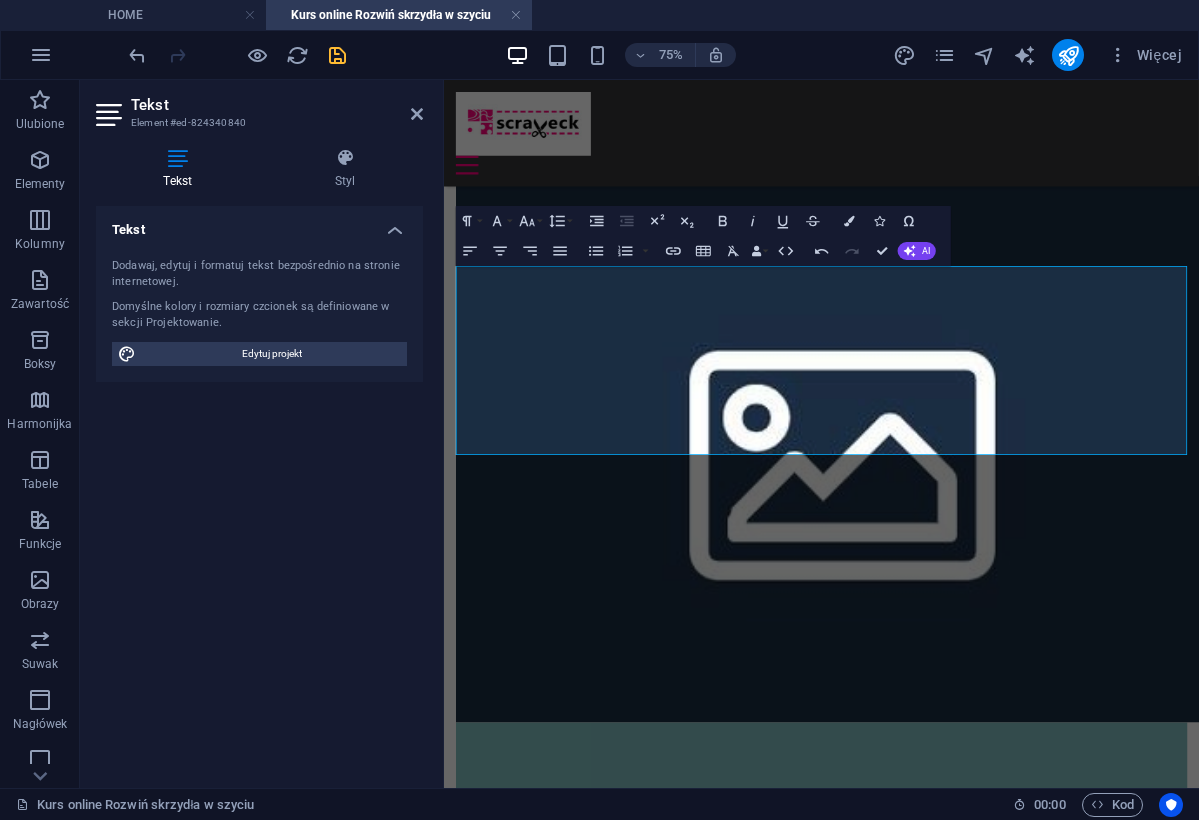 click on "HOME O mnie Kursy online Warsztaty szycia Blog Szycie na zamówienie NIezbędnik kursy online Nauka szycia w zaciszu domowym Kreatywne szycie: Rozwiń skrzydła! Kurs szycia online – od „umiem trochę” do „uszyłam to sama, serio!” W 6 tygodni rozwijasz umiejętności, szyjesz 3 kreatywne projekty i czujesz dumę ze swojego szycia. Masz już za sobą swoje pierwsze przygody z maszyną? Potrafisz szyć prosto, zrobić woreczek czy poszewkę, ale kiedy ktoś mówi „podszewka” albo „suwak” – czujesz gęsią skórkę (ekscytacji czy strachu)? Albo po prostu wiesz, że chcesz   więcej  , lepiej, odważniej? Kreatywne szycie – Rozwiń skrzydła   to kurs online, w którym: uczysz się szyć precyzyjniej i estetyczniej, odkrywasz nowe techniki i udoskonalasz te, które już znasz, realizujesz 3 kreatywne projekty od A do Z, i wreszcie patrzysz na maszynę z myślą: „Dobra, teraz to ja tu rządzę”. Dla kogo jest ten kurs szycia online? Dla Ciebie, jeśli ukończyłaś kurs     j!" at bounding box center [947, 1321] 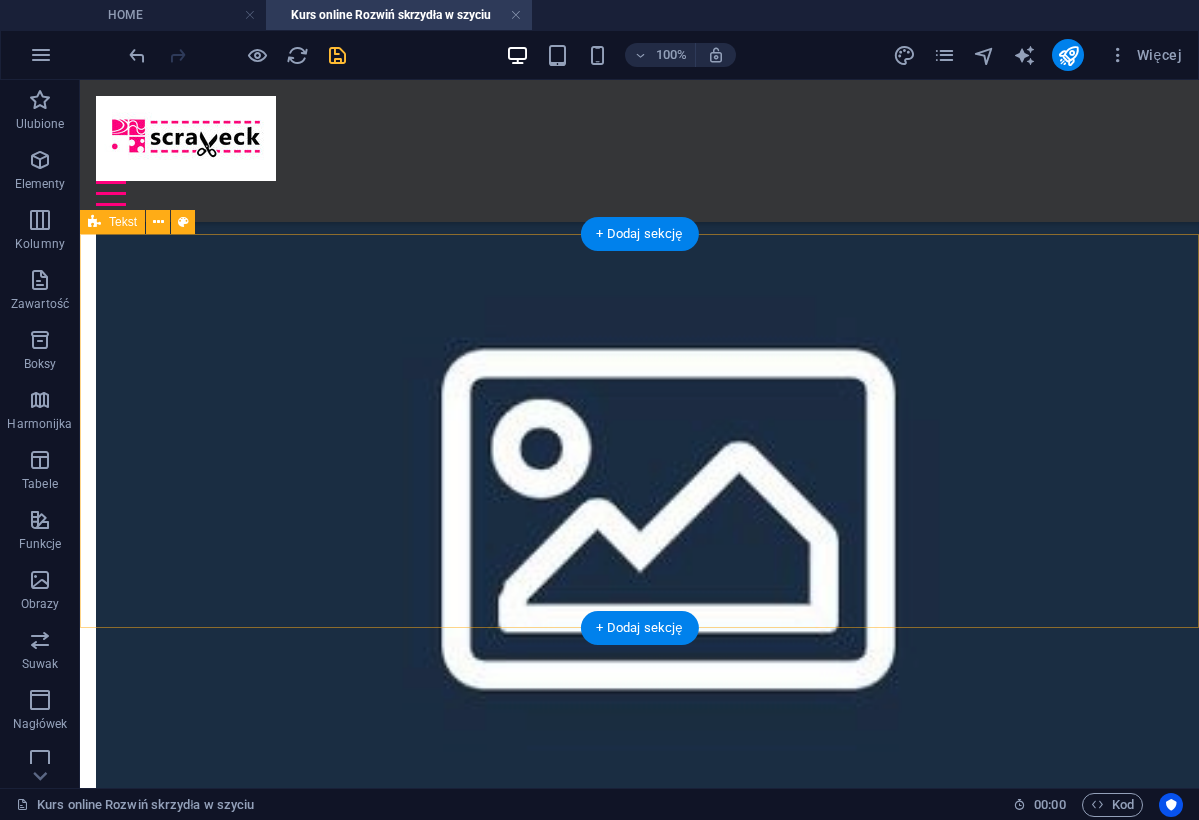 click on "Co zyskasz dzięki kursowi? ✔ Nauczysz się szyć estetyczne wykończenia: podszewki, zamki, kieszenie. ✔  Poznasz kolejne sposoby szycia w duchu  zero waste i upcyklingu . ✔  Rozwiniesz precyzję, estetykę i umiejętność planowania projektów. ✔  Zyskasz pewność siebie i radość z tworzenia – szyjesz to, co umiesz  i  to, co sobie wymarzysz. ✔  Nauczysz się patrzeć na każdy kawałek materiału jak na potencjalny projekt (każdy skrawek się liczy!)." at bounding box center [639, 1777] 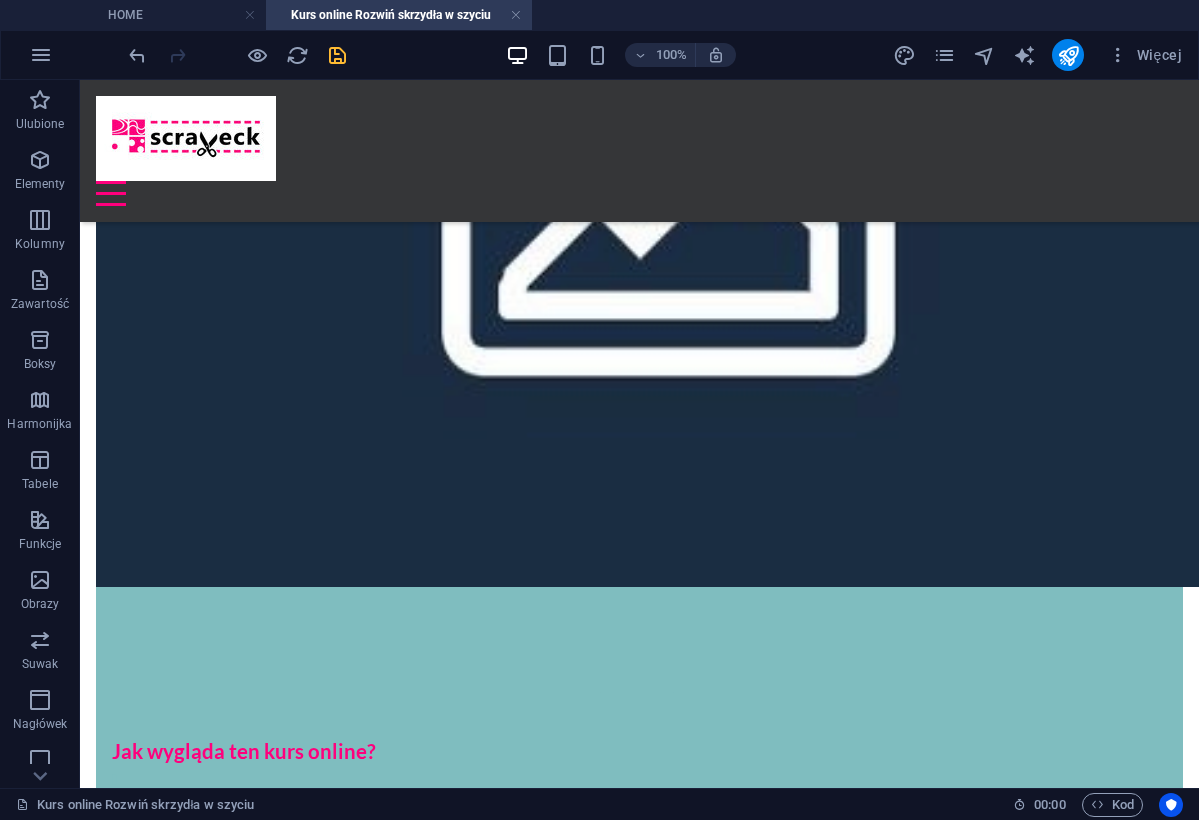 scroll, scrollTop: 2062, scrollLeft: 0, axis: vertical 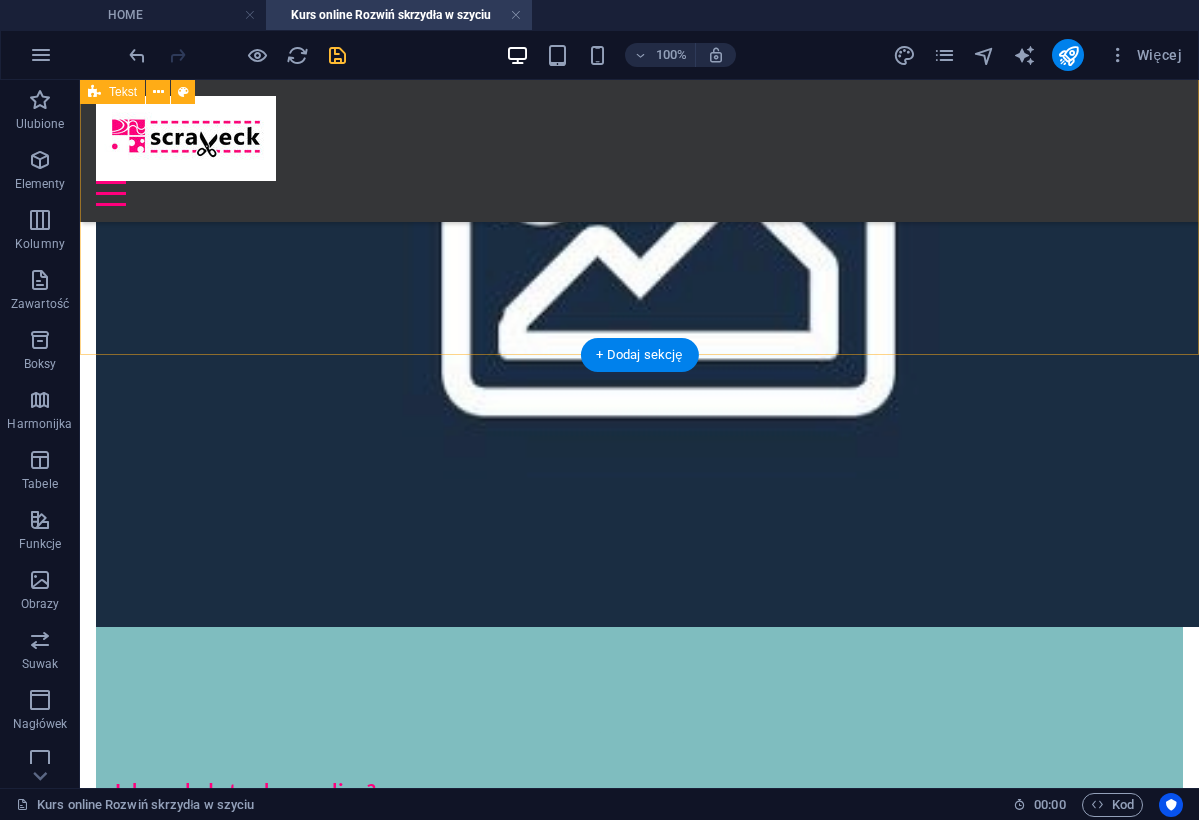 click on "Co zyskasz dzięki kursowi? ✔ Nauczysz się szyć estetyczne wykończenia: podszewki, zamki, kieszenie. ✔  Poznasz kolejne sposoby szycia w duchu  zero waste i upcyklingu . ✔  Rozwiniesz precyzję, estetykę i umiejętność planowania projektów. ✔  Zyskasz pewność siebie i radość z tworzenia – szyjesz to, co umiesz  i  to, co sobie wymarzysz. ✔  Nauczysz się patrzeć na każdy kawałek materiału jak na potencjalny projekt (każdy skrawek się liczy!)." at bounding box center (639, 1504) 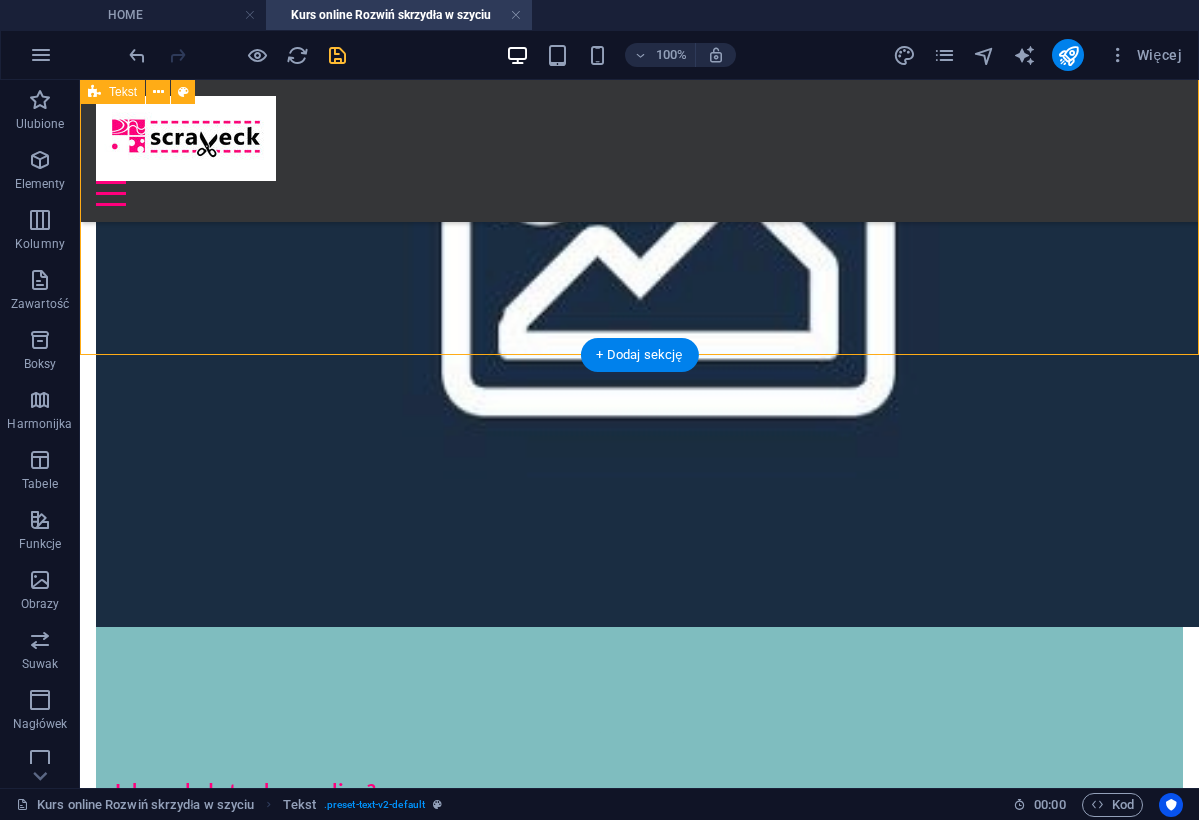 click on "Co zyskasz dzięki kursowi? ✔ Nauczysz się szyć estetyczne wykończenia: podszewki, zamki, kieszenie. ✔  Poznasz kolejne sposoby szycia w duchu  zero waste i upcyklingu . ✔  Rozwiniesz precyzję, estetykę i umiejętność planowania projektów. ✔  Zyskasz pewność siebie i radość z tworzenia – szyjesz to, co umiesz  i  to, co sobie wymarzysz. ✔  Nauczysz się patrzeć na każdy kawałek materiału jak na potencjalny projekt (każdy skrawek się liczy!)." at bounding box center (639, 1504) 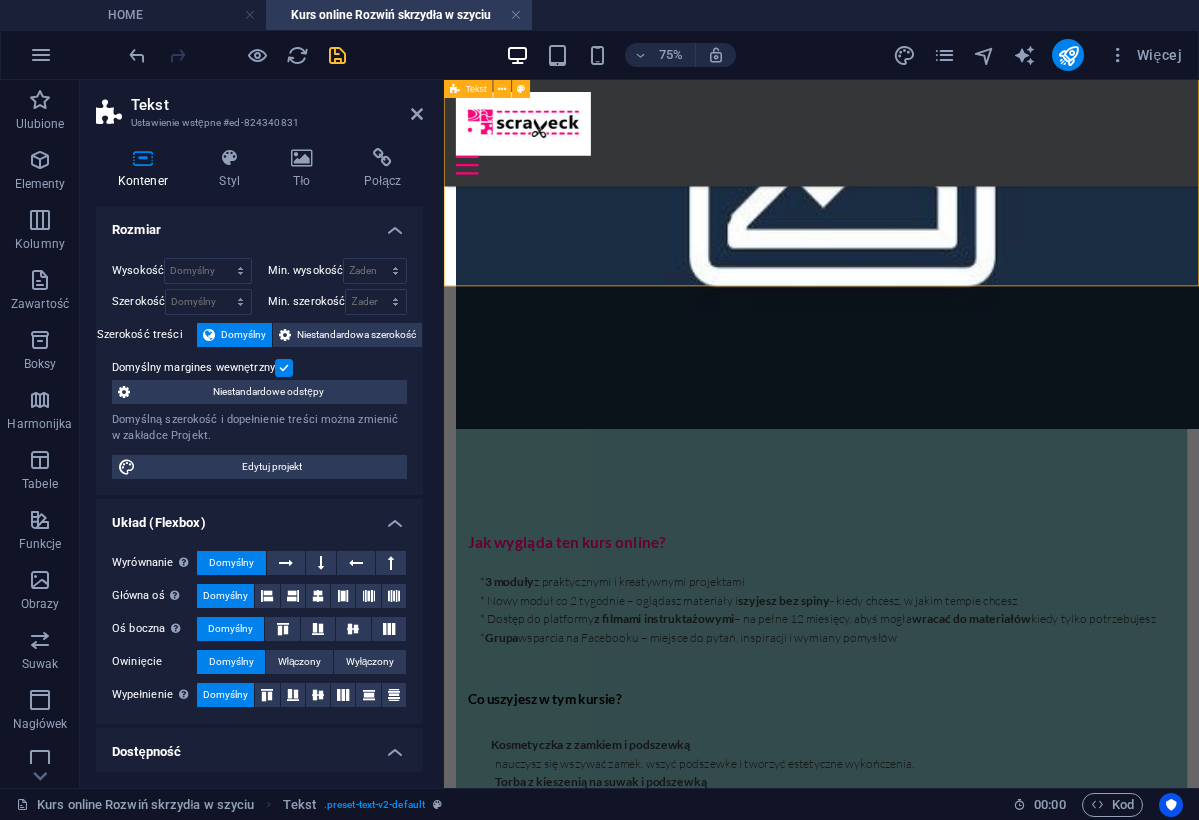 click on "Co zyskasz dzięki kursowi? ✔ Nauczysz się szyć estetyczne wykończenia: podszewki, zamki, kieszenie. ✔  Poznasz kolejne sposoby szycia w duchu  zero waste i upcyklingu . ✔  Rozwiniesz precyzję, estetykę i umiejętność planowania projektów. ✔  Zyskasz pewność siebie i radość z tworzenia – szyjesz to, co umiesz  i  to, co sobie wymarzysz. ✔  Nauczysz się patrzeć na każdy kawałek materiału jak na potencjalny projekt (każdy skrawek się liczy!)." at bounding box center (947, 1409) 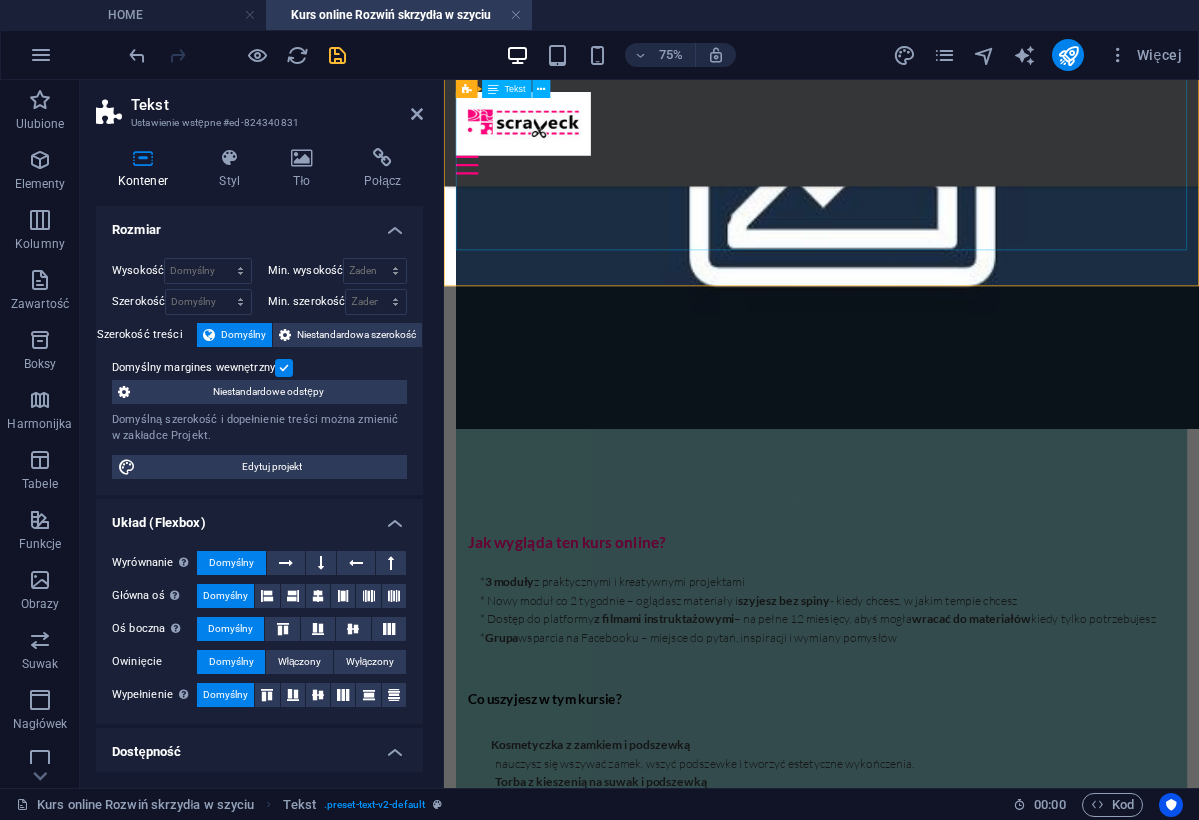 click on "✔ Nauczysz się szyć estetyczne wykończenia: podszewki, zamki, kieszenie. ✔  Poznasz kolejne sposoby szycia w duchu  zero waste i upcyklingu . ✔  Rozwiniesz precyzję, estetykę i umiejętność planowania projektów. ✔  Zyskasz pewność siebie i radość z tworzenia – szyjesz to, co umiesz  i  to, co sobie wymarzysz. ✔  Nauczysz się patrzeć na każdy kawałek materiału jak na potencjalny projekt (każdy skrawek się liczy!)." at bounding box center (947, 1433) 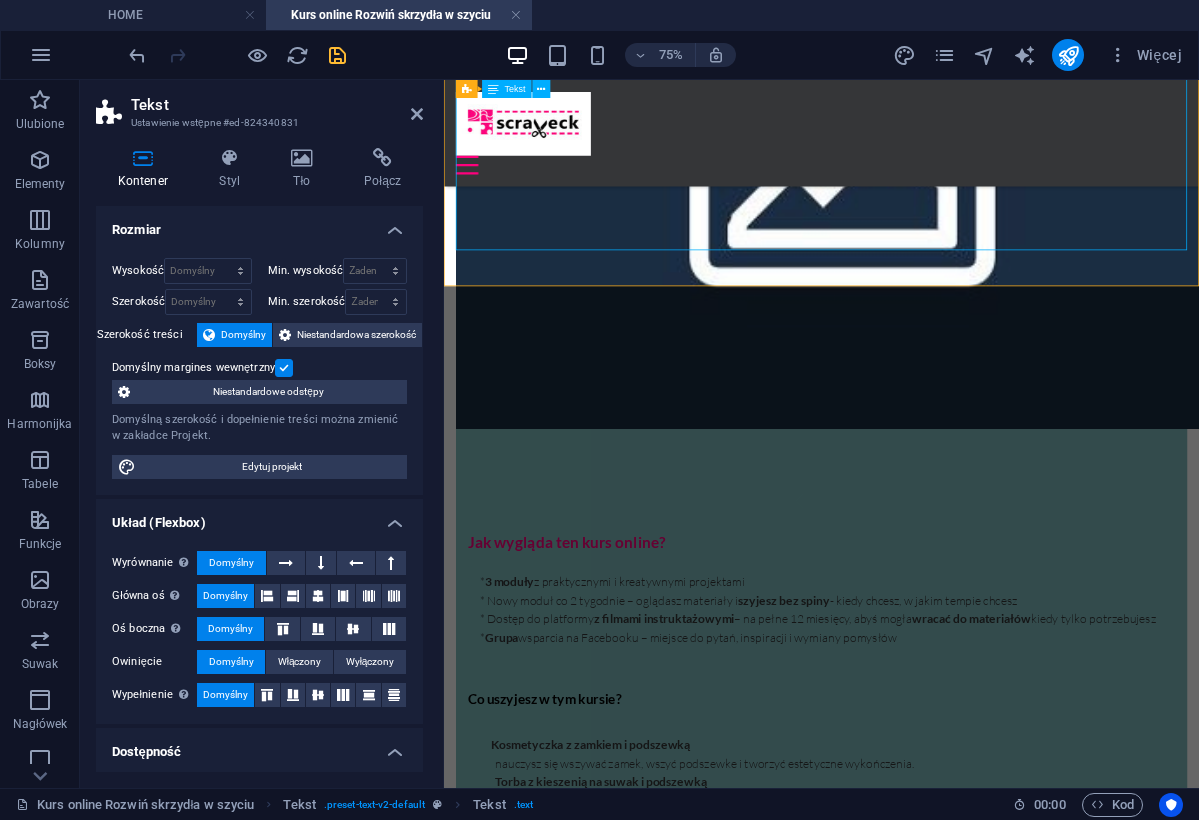 click on "✔ Nauczysz się szyć estetyczne wykończenia: podszewki, zamki, kieszenie. ✔  Poznasz kolejne sposoby szycia w duchu  zero waste i upcyklingu . ✔  Rozwiniesz precyzję, estetykę i umiejętność planowania projektów. ✔  Zyskasz pewność siebie i radość z tworzenia – szyjesz to, co umiesz  i  to, co sobie wymarzysz. ✔  Nauczysz się patrzeć na każdy kawałek materiału jak na potencjalny projekt (każdy skrawek się liczy!)." at bounding box center [947, 1433] 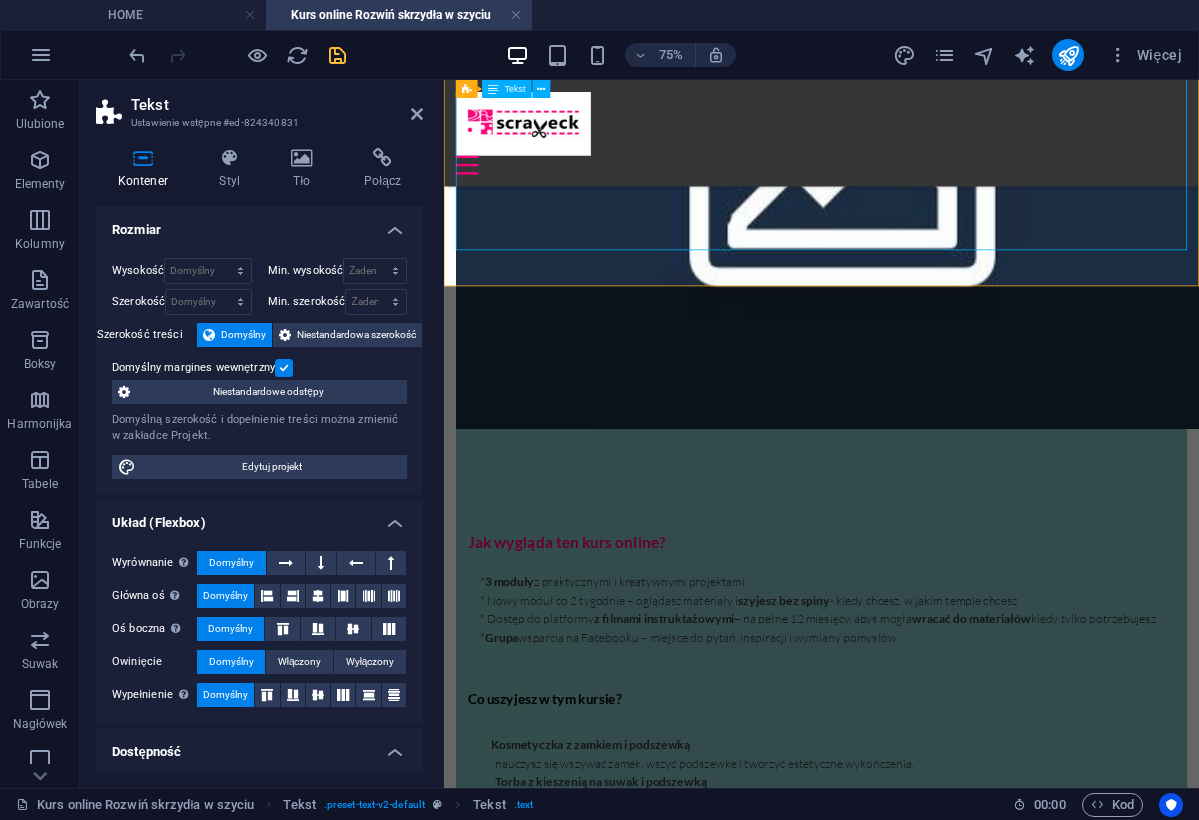 click on "✔ Nauczysz się szyć estetyczne wykończenia: podszewki, zamki, kieszenie. ✔  Poznasz kolejne sposoby szycia w duchu  zero waste i upcyklingu . ✔  Rozwiniesz precyzję, estetykę i umiejętność planowania projektów. ✔  Zyskasz pewność siebie i radość z tworzenia – szyjesz to, co umiesz  i  to, co sobie wymarzysz. ✔  Nauczysz się patrzeć na każdy kawałek materiału jak na potencjalny projekt (każdy skrawek się liczy!)." at bounding box center [947, 1433] 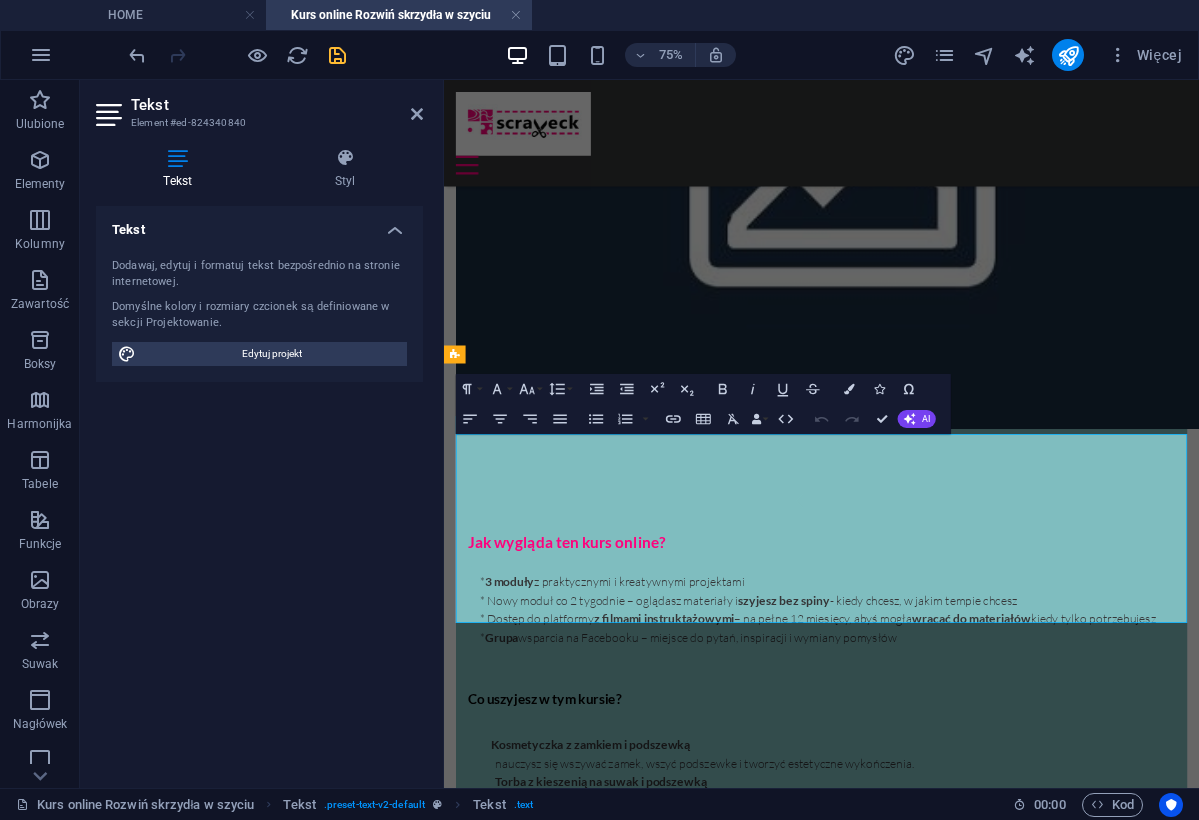 scroll, scrollTop: 1565, scrollLeft: 0, axis: vertical 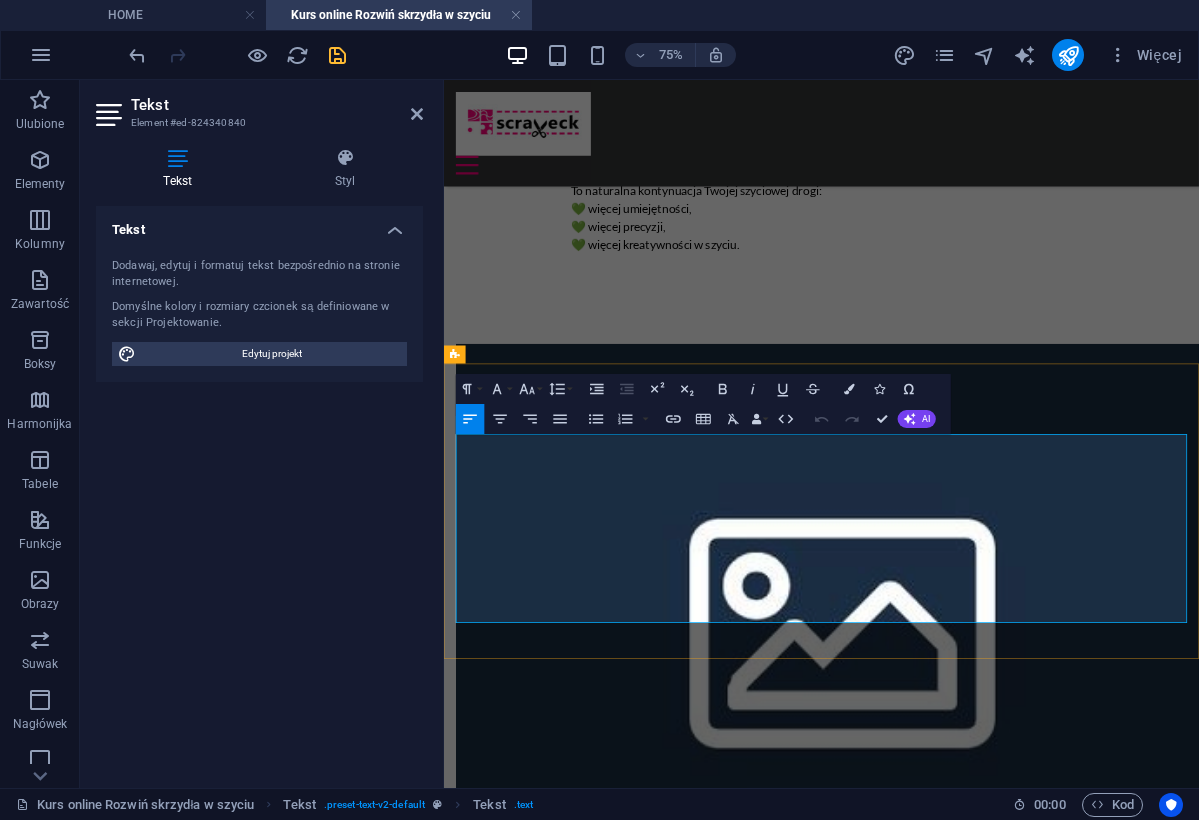 click on "✔ Nauczysz się szyć estetyczne wykończenia: podszewki, zamki, kieszenie. ✔  Poznasz kolejne sposoby szycia w duchu  zero waste i upcyklingu . ✔  Rozwiniesz precyzję, estetykę i umiejętność planowania projektów. ✔  Zyskasz pewność siebie i radość z tworzenia – szyjesz to, co umiesz  i  to, co sobie wymarzysz. ✔  Nauczysz się patrzeć na każdy kawałek materiału jak na potencjalny projekt (każdy skrawek się liczy!)." at bounding box center (947, 2048) 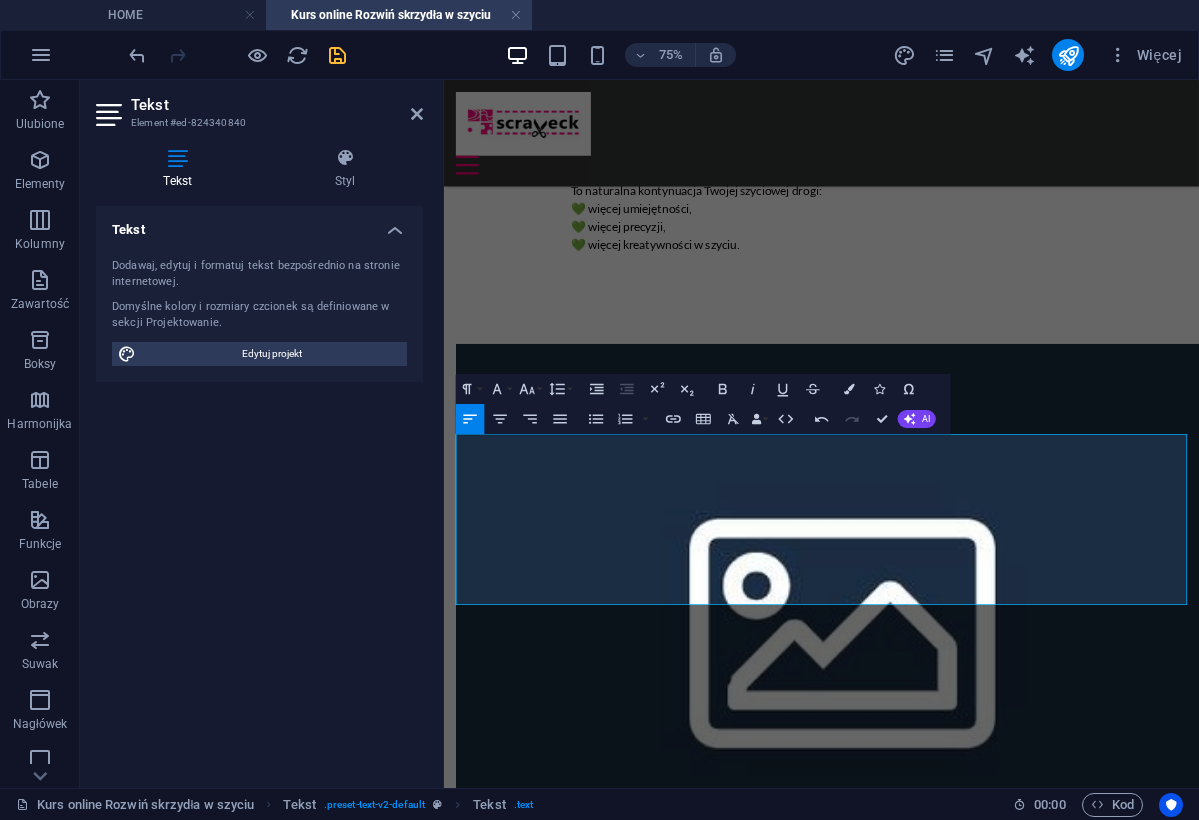click on "HOME O mnie Kursy online Warsztaty szycia Blog Szycie na zamówienie NIezbędnik kursy online Nauka szycia w zaciszu domowym Kreatywne szycie: Rozwiń skrzydła! Kurs szycia online – od „umiem trochę” do „uszyłam to sama, serio!” W 6 tygodni rozwijasz umiejętności, szyjesz 3 kreatywne projekty i czujesz dumę ze swojego szycia. Masz już za sobą swoje pierwsze przygody z maszyną? Potrafisz szyć prosto, zrobić woreczek czy poszewkę, ale kiedy ktoś mówi „podszewka” albo „suwak” – czujesz gęsią skórkę (ekscytacji czy strachu)? Albo po prostu wiesz, że chcesz   więcej  , lepiej, odważniej? Kreatywne szycie – Rozwiń skrzydła   to kurs online, w którym: uczysz się szyć precyzyjniej i estetyczniej, odkrywasz nowe techniki i udoskonalasz te, które już znasz, realizujesz 3 kreatywne projekty od A do Z, i wreszcie patrzysz na maszynę z myślą: „Dobra, teraz to ja tu rządzę”. Dla kogo jest ten kurs szycia online? Dla Ciebie, jeśli ukończyłaś kurs     j!" at bounding box center (947, 1615) 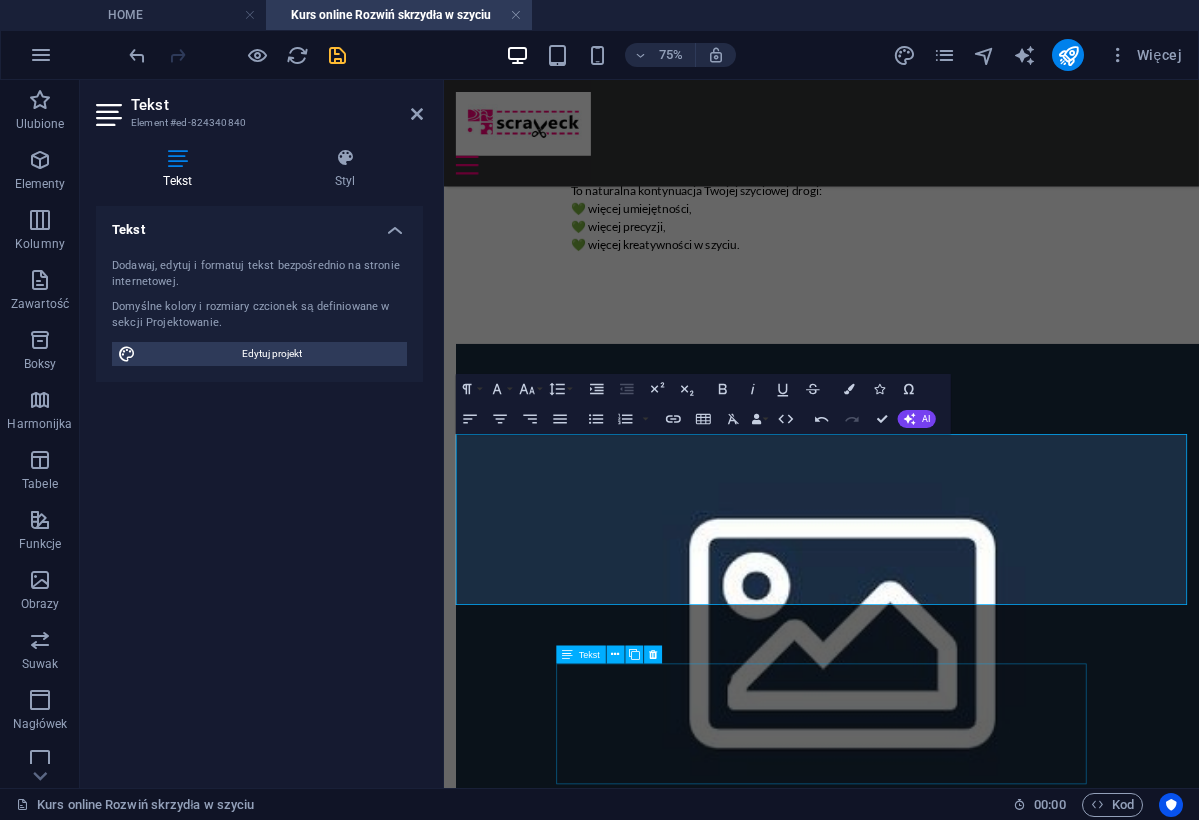 click on "W 2024 roku: 150 osób  na moich warsztatach stacjonarnych  oswoiło maszynę  i pokochało szycie W 2025 roku: 99 osób  wzięło udział  w pierwszej edycji  tego kursu online (i nikt nie ucierpiał w starciu z maszyną)." at bounding box center [947, 2309] 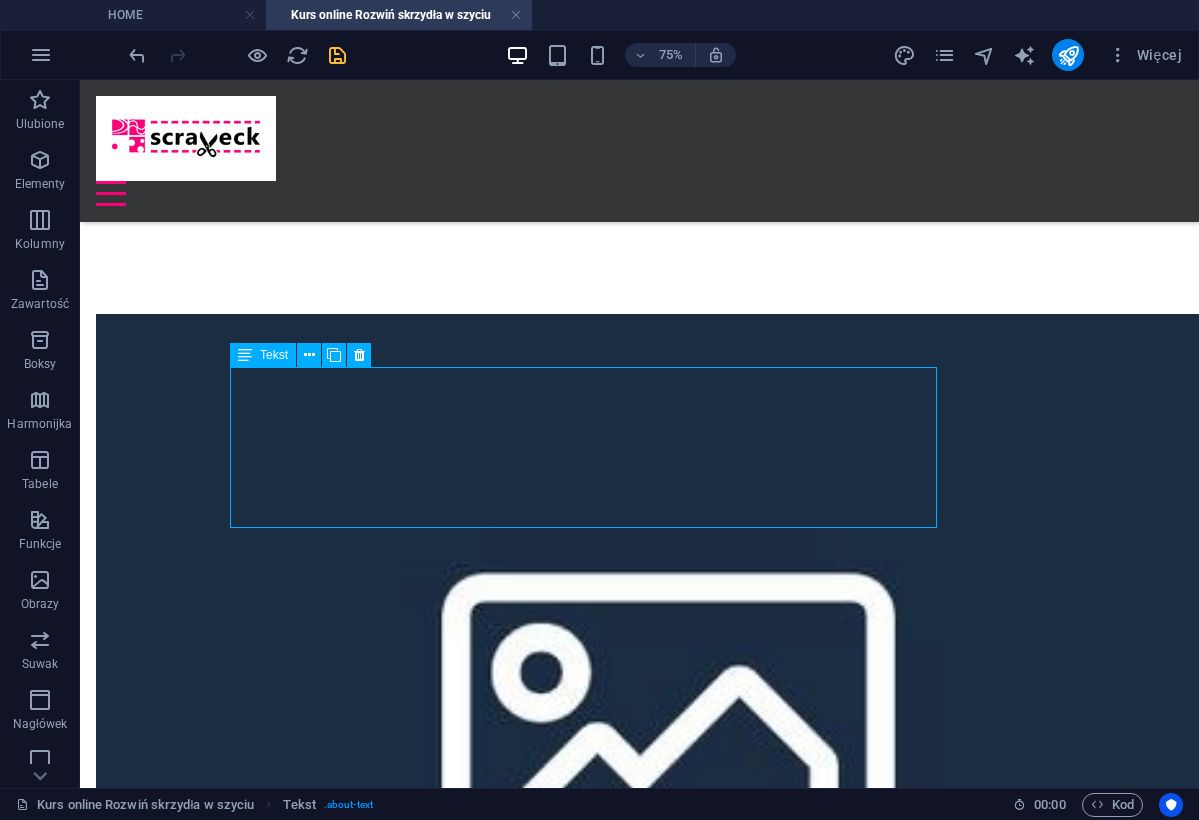 scroll, scrollTop: 2056, scrollLeft: 0, axis: vertical 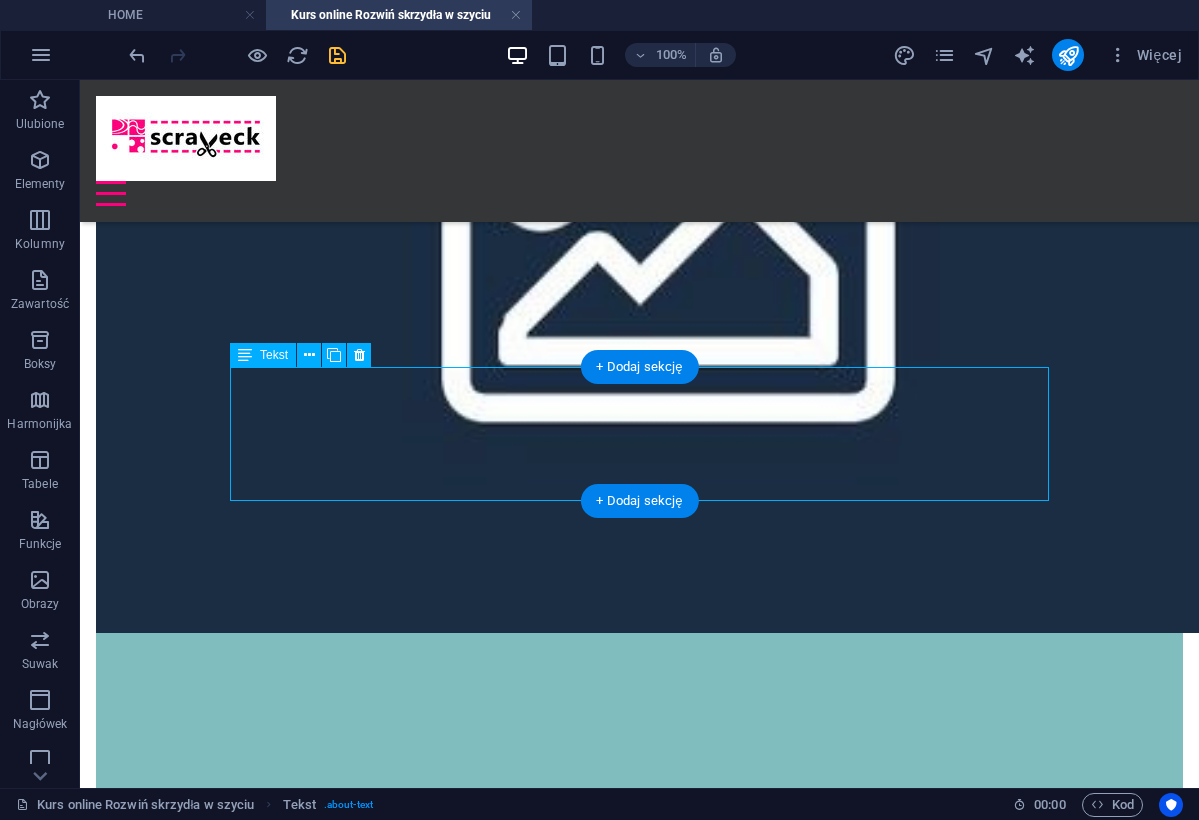 click on "W 2024 roku: 150 osób  na moich warsztatach stacjonarnych  oswoiło maszynę  i pokochało szycie W 2025 roku: 99 osób  wzięło udział  w pierwszej edycji  tego kursu online (i nikt nie ucierpiał w starciu z maszyną)." at bounding box center [639, 1781] 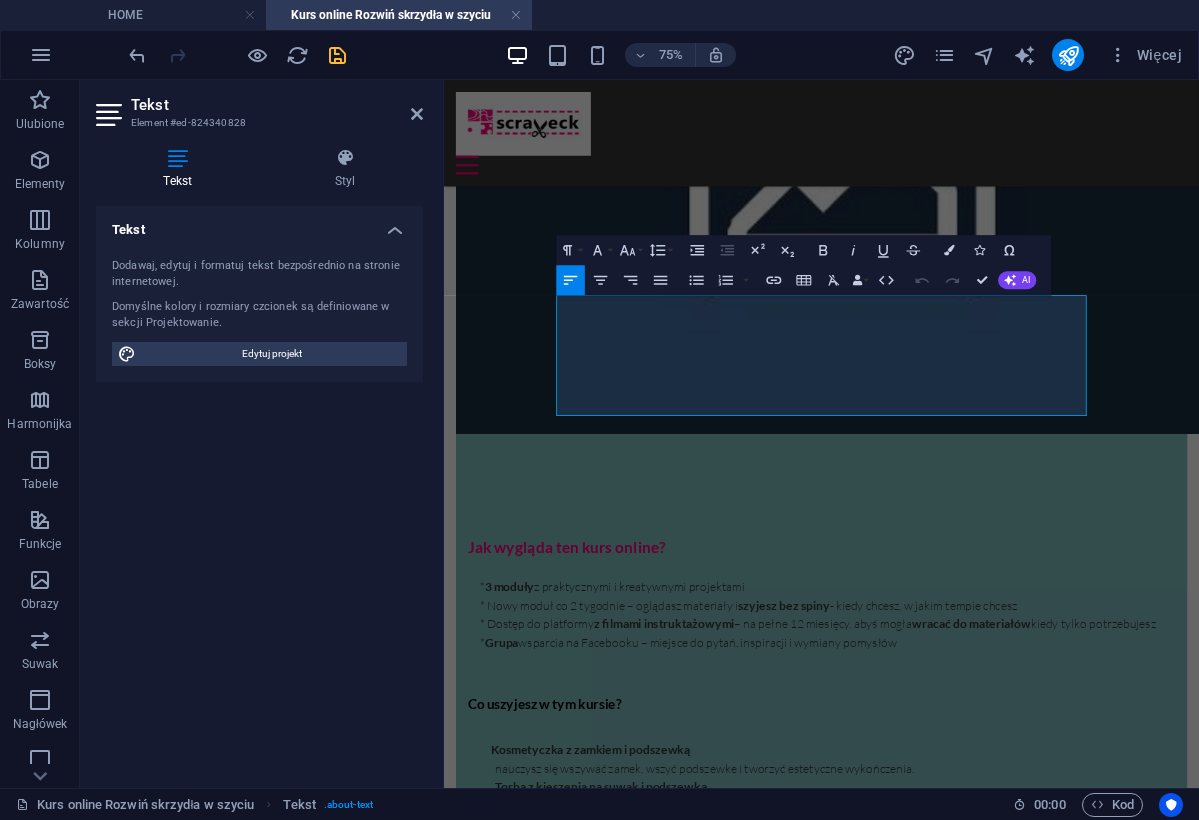 drag, startPoint x: 600, startPoint y: 381, endPoint x: 725, endPoint y: 491, distance: 166.50826 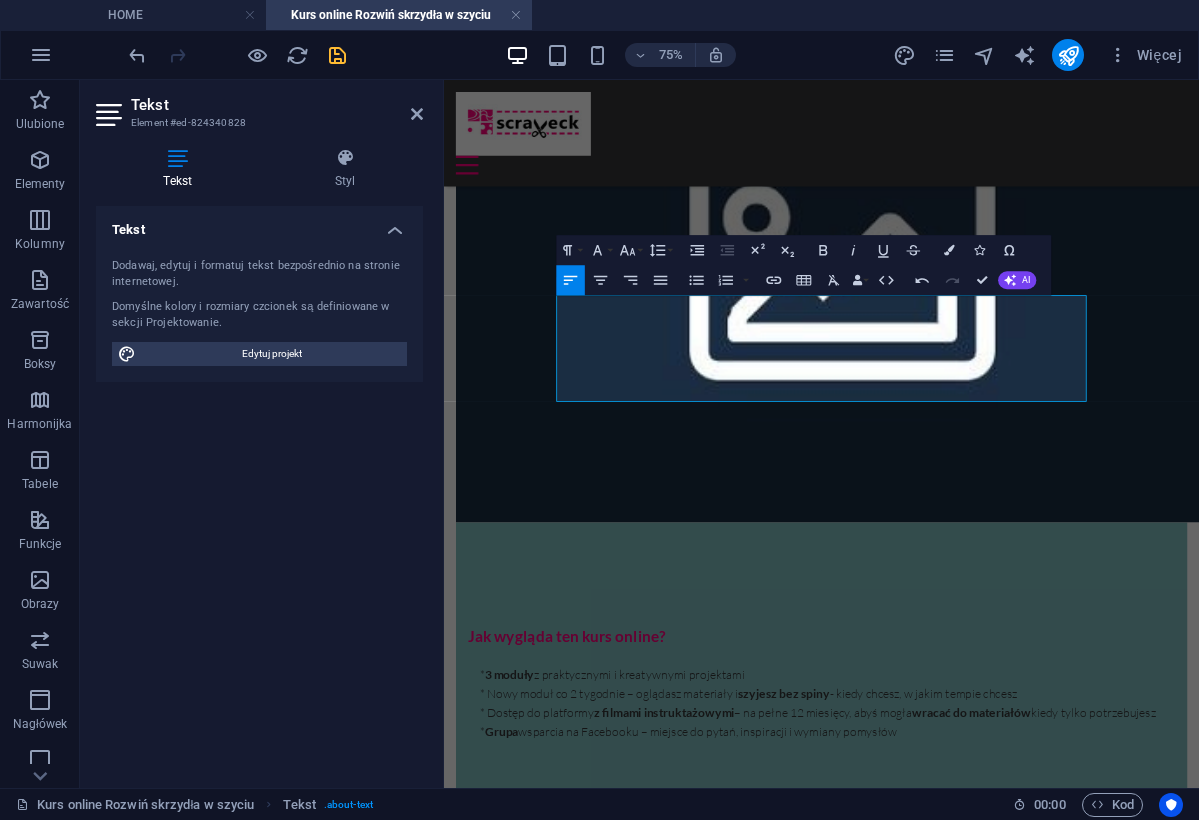 drag, startPoint x: 691, startPoint y: 461, endPoint x: 593, endPoint y: 375, distance: 130.38405 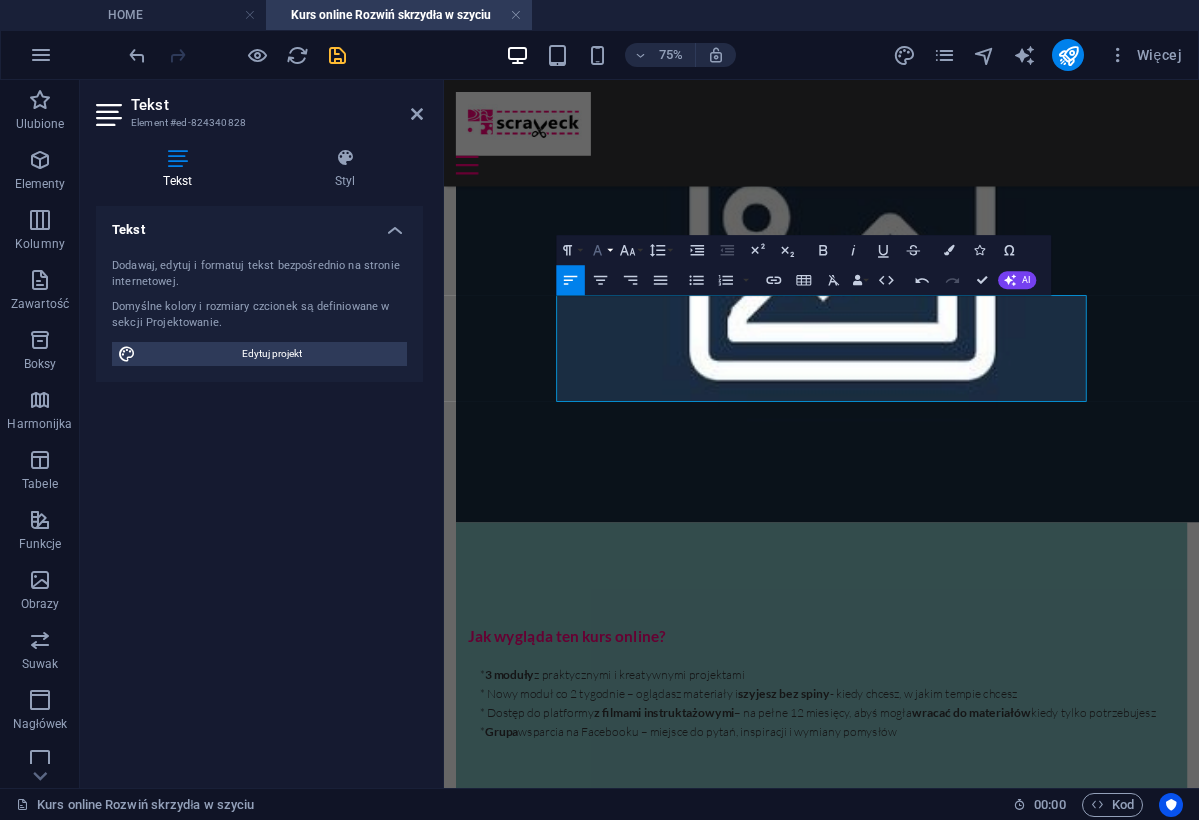 click 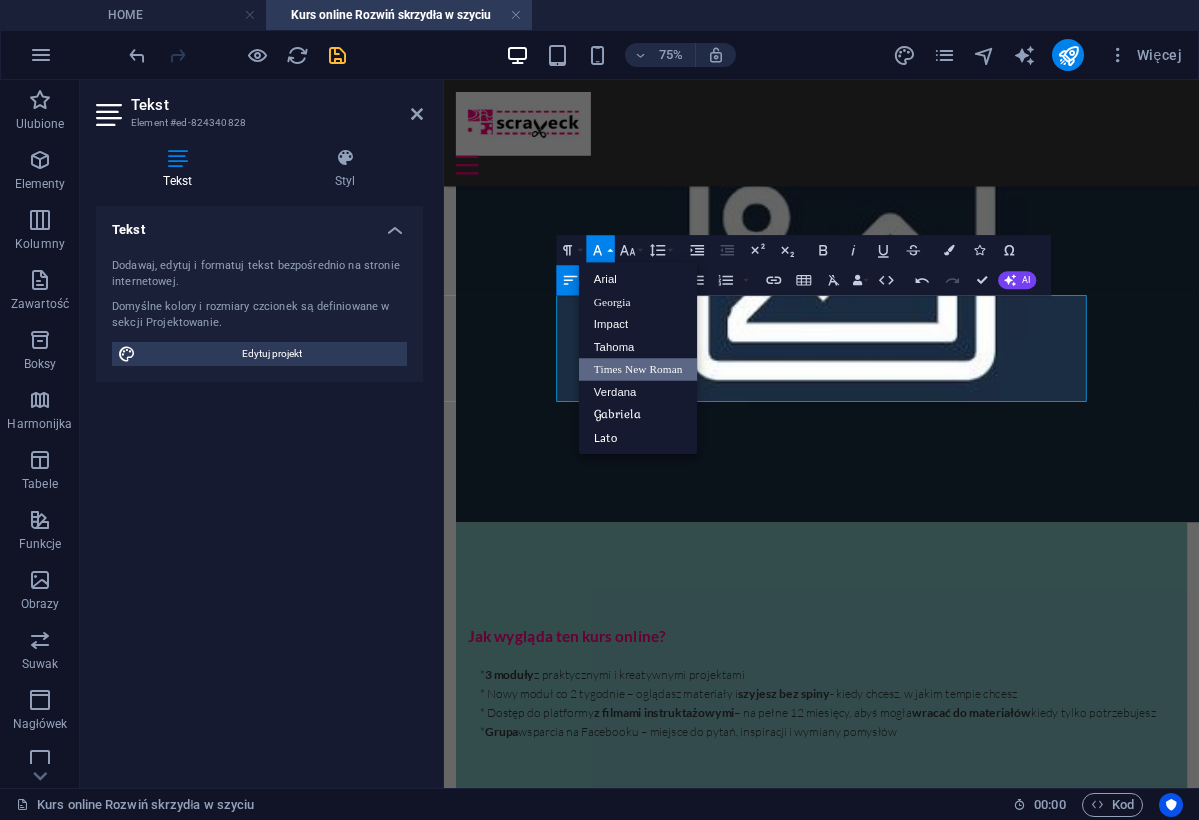 scroll, scrollTop: 0, scrollLeft: 0, axis: both 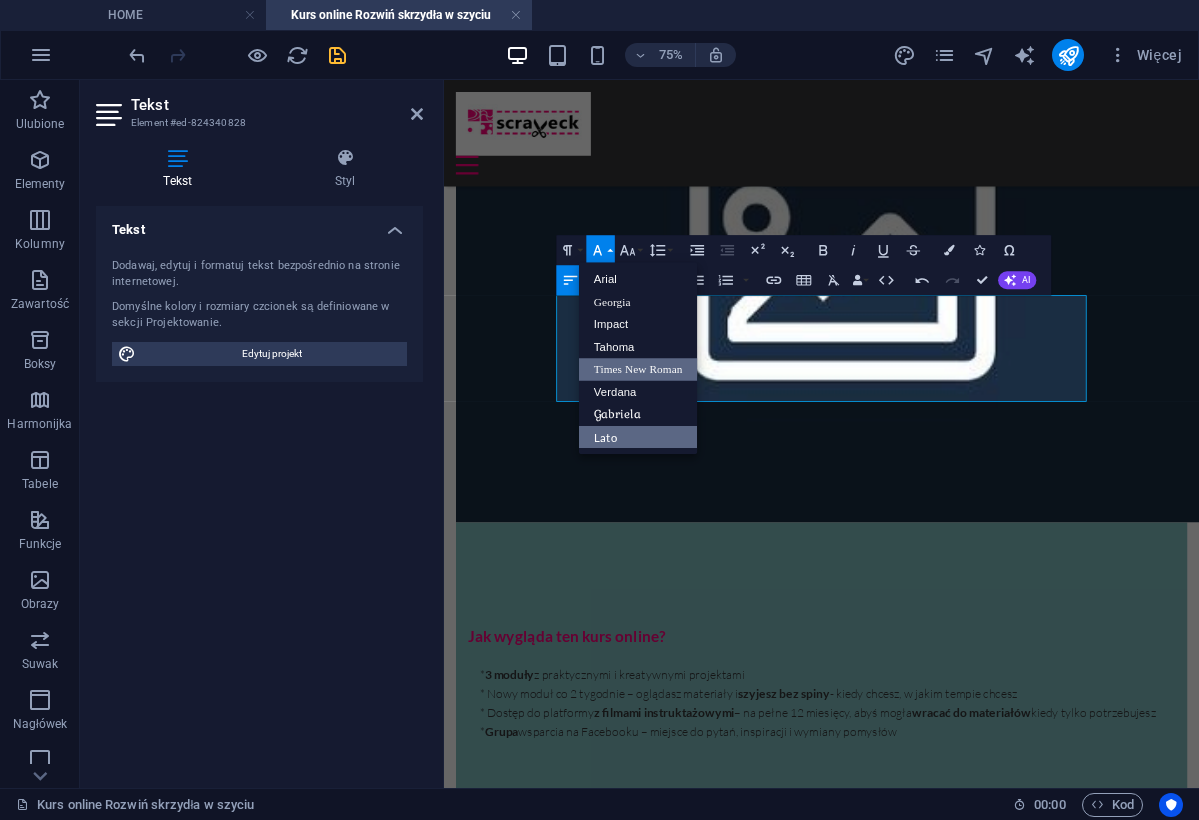 click on "Lato" at bounding box center (638, 437) 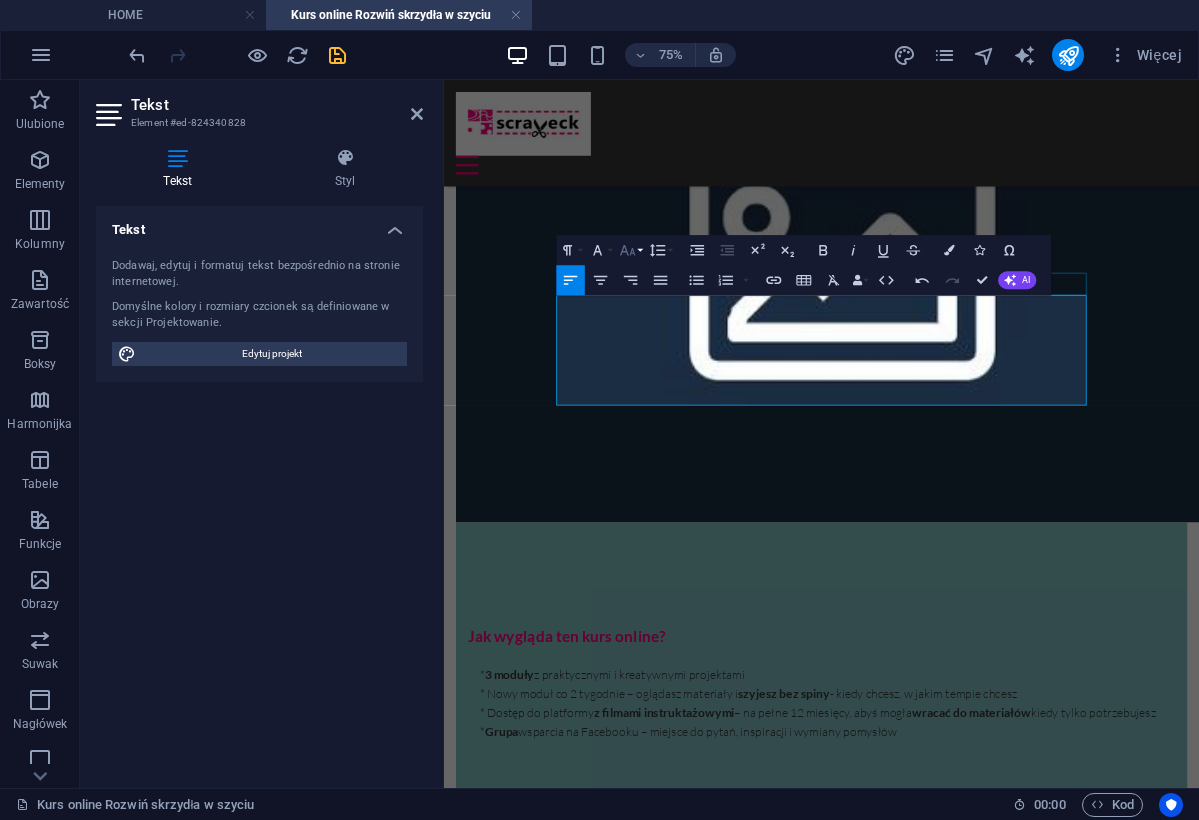 click 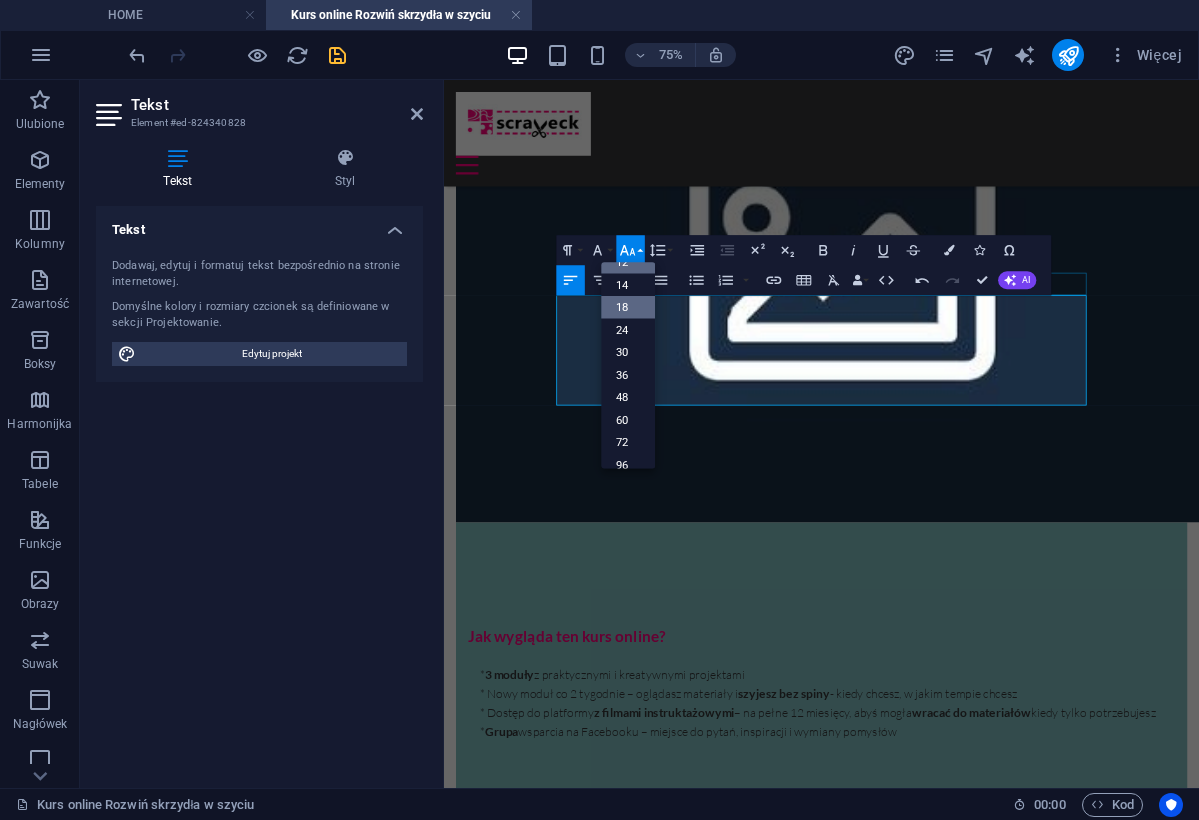 click on "18" at bounding box center (629, 307) 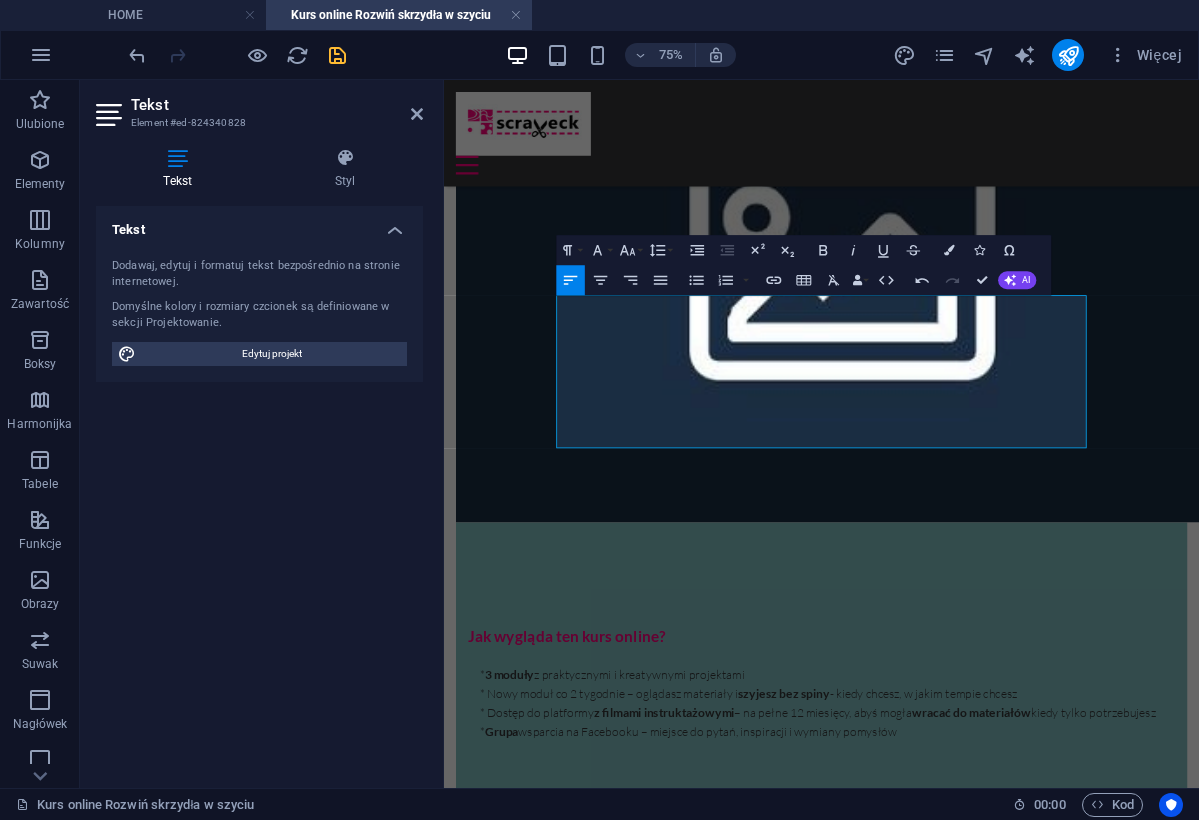 click on "HOME O mnie Kursy online Warsztaty szycia Blog Szycie na zamówienie NIezbędnik kursy online Nauka szycia w zaciszu domowym Kreatywne szycie: Rozwiń skrzydła! Kurs szycia online – od „umiem trochę” do „uszyłam to sama, serio!” W 6 tygodni rozwijasz umiejętności, szyjesz 3 kreatywne projekty i czujesz dumę ze swojego szycia. Masz już za sobą swoje pierwsze przygody z maszyną? Potrafisz szyć prosto, zrobić woreczek czy poszewkę, ale kiedy ktoś mówi „podszewka” albo „suwak” – czujesz gęsią skórkę (ekscytacji czy strachu)? Albo po prostu wiesz, że chcesz   więcej  , lepiej, odważniej? Kreatywne szycie – Rozwiń skrzydła   to kurs online, w którym: uczysz się szyć precyzyjniej i estetyczniej, odkrywasz nowe techniki i udoskonalasz te, które już znasz, realizujesz 3 kreatywne projekty od A do Z, i wreszcie patrzysz na maszynę z myślą: „Dobra, teraz to ja tu rządzę”. Dla kogo jest ten kurs szycia online? Dla Ciebie, jeśli ukończyłaś kurs     j!" at bounding box center [947, 1063] 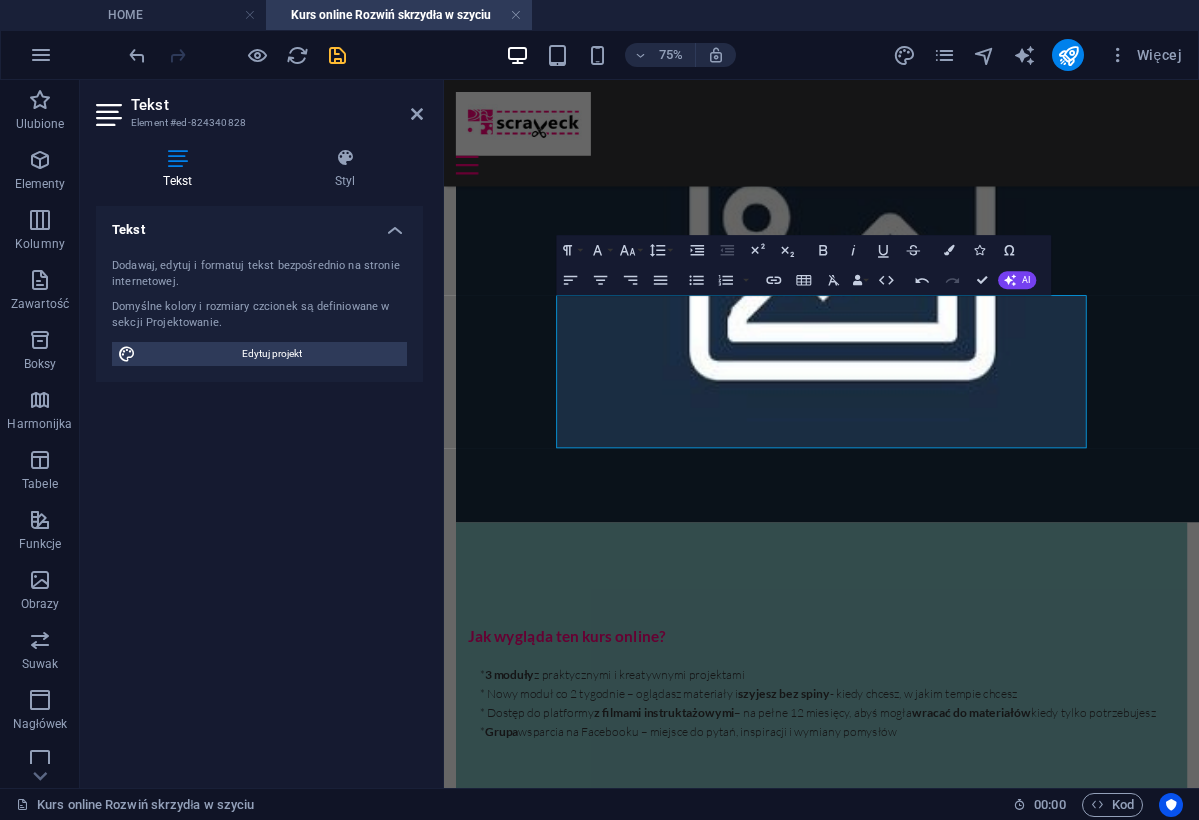 click on "HOME O mnie Kursy online Warsztaty szycia Blog Szycie na zamówienie NIezbędnik kursy online Nauka szycia w zaciszu domowym Kreatywne szycie: Rozwiń skrzydła! Kurs szycia online – od „umiem trochę” do „uszyłam to sama, serio!” W 6 tygodni rozwijasz umiejętności, szyjesz 3 kreatywne projekty i czujesz dumę ze swojego szycia. Masz już za sobą swoje pierwsze przygody z maszyną? Potrafisz szyć prosto, zrobić woreczek czy poszewkę, ale kiedy ktoś mówi „podszewka” albo „suwak” – czujesz gęsią skórkę (ekscytacji czy strachu)? Albo po prostu wiesz, że chcesz   więcej  , lepiej, odważniej? Kreatywne szycie – Rozwiń skrzydła   to kurs online, w którym: uczysz się szyć precyzyjniej i estetyczniej, odkrywasz nowe techniki i udoskonalasz te, które już znasz, realizujesz 3 kreatywne projekty od A do Z, i wreszcie patrzysz na maszynę z myślą: „Dobra, teraz to ja tu rządzę”. Dla kogo jest ten kurs szycia online? Dla Ciebie, jeśli ukończyłaś kurs     j!" at bounding box center [947, 1063] 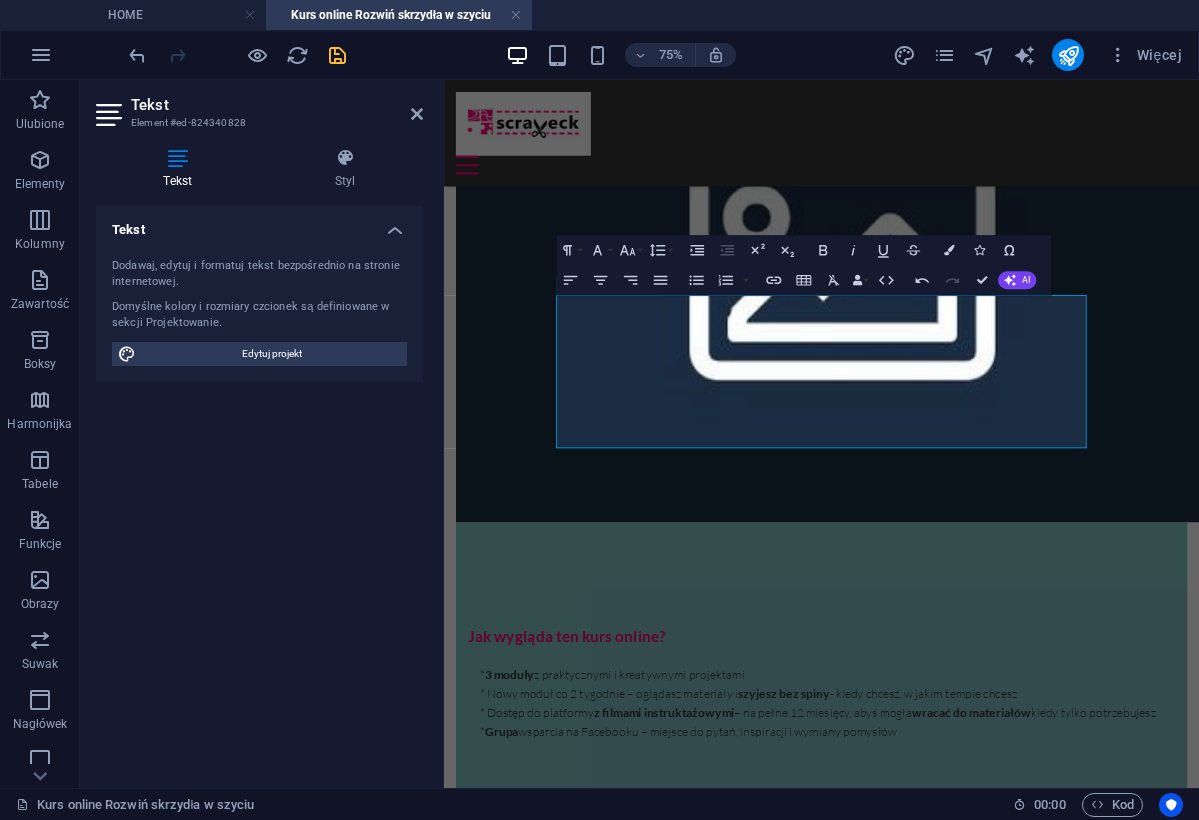 click on "Ten kurs powstał na bazie programu moich warsztatów dla średniozaawansowanych. To projekty, które uczestniczki wybierają najczęściej, gdy chcą zrobić kolejny krok w szyciu – bo właśnie tych technik, zamków, podszew i kieszeni chcą się nauczyć." at bounding box center [945, 1771] 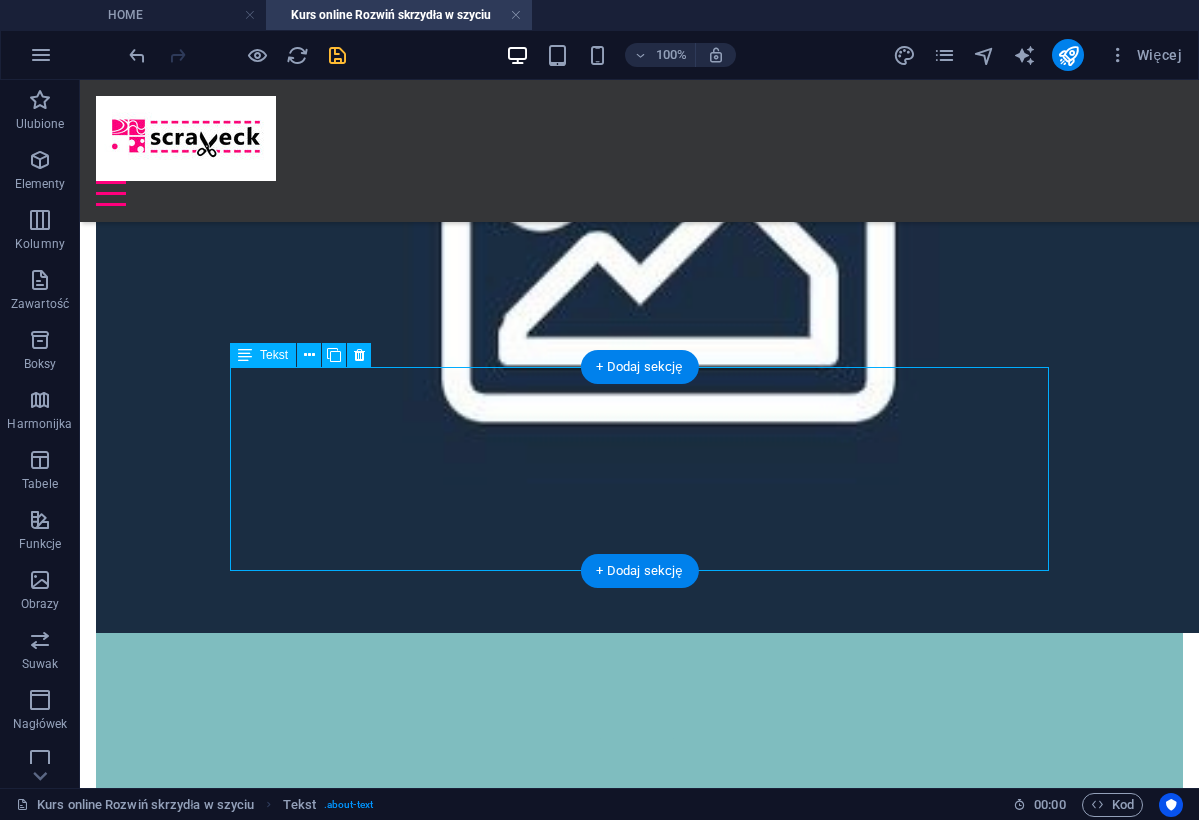 click on "Ten kurs powstał na bazie programu moich warsztatów dla średniozaawansowanych. To projekty, które uczestniczki wybierają najczęściej, gdy chcą zrobić kolejny krok w szyciu – bo właśnie tych technik, zamków, podszew i kieszeni chcą się nauczyć. Przerobiłam je tak, aby idealnie sprawdzały się w formie online – z lekcjami krok po kroku, pokazując wszystko tak, jakbym szyła razem z Tobą i pokazując Ci różne kreatywne rozwiązania, abyś rozwinęła swoje skrzydła w szyciu!" at bounding box center (639, 1816) 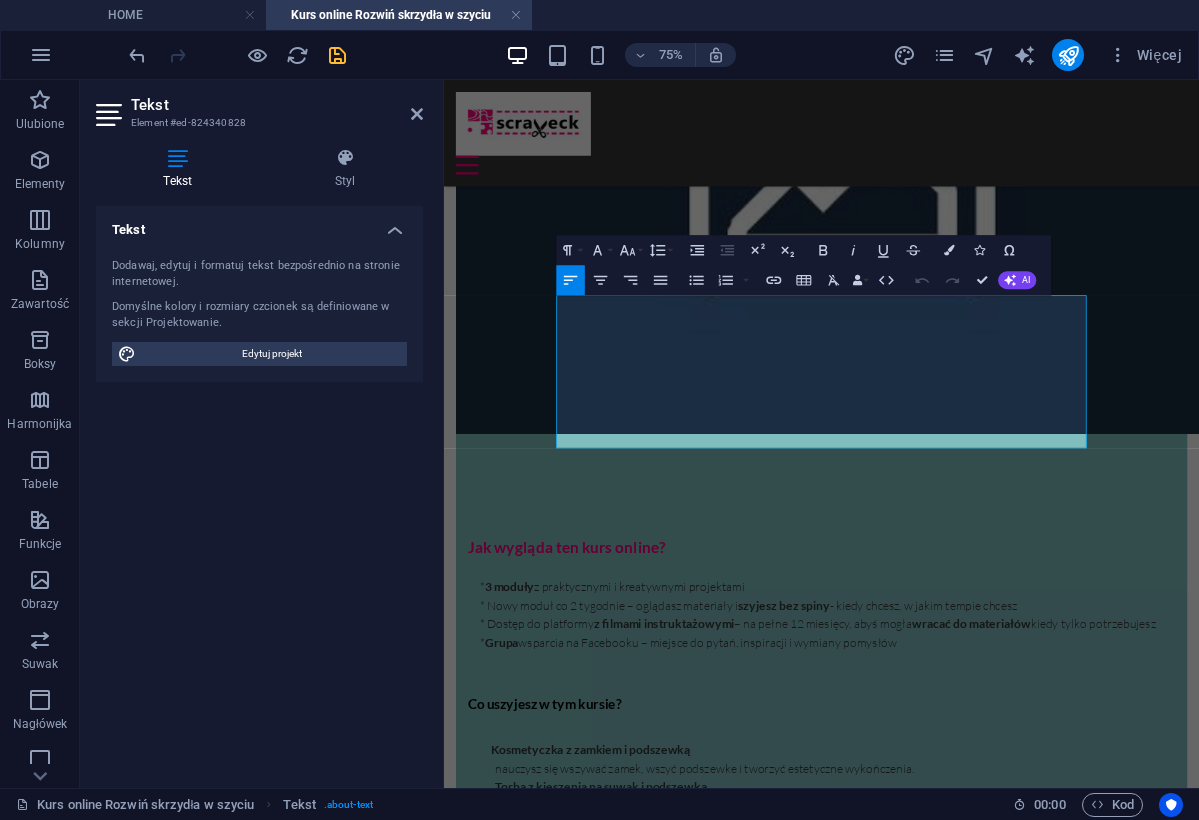 click on "Ten kurs powstał na bazie programu moich warsztatów dla średniozaawansowanych. To projekty, które uczestniczki wybierają najczęściej, gdy chcą zrobić kolejny krok w szyciu – bo właśnie tych technik, zamków, podszew i kieszeni chcą się nauczyć." at bounding box center (945, 1653) 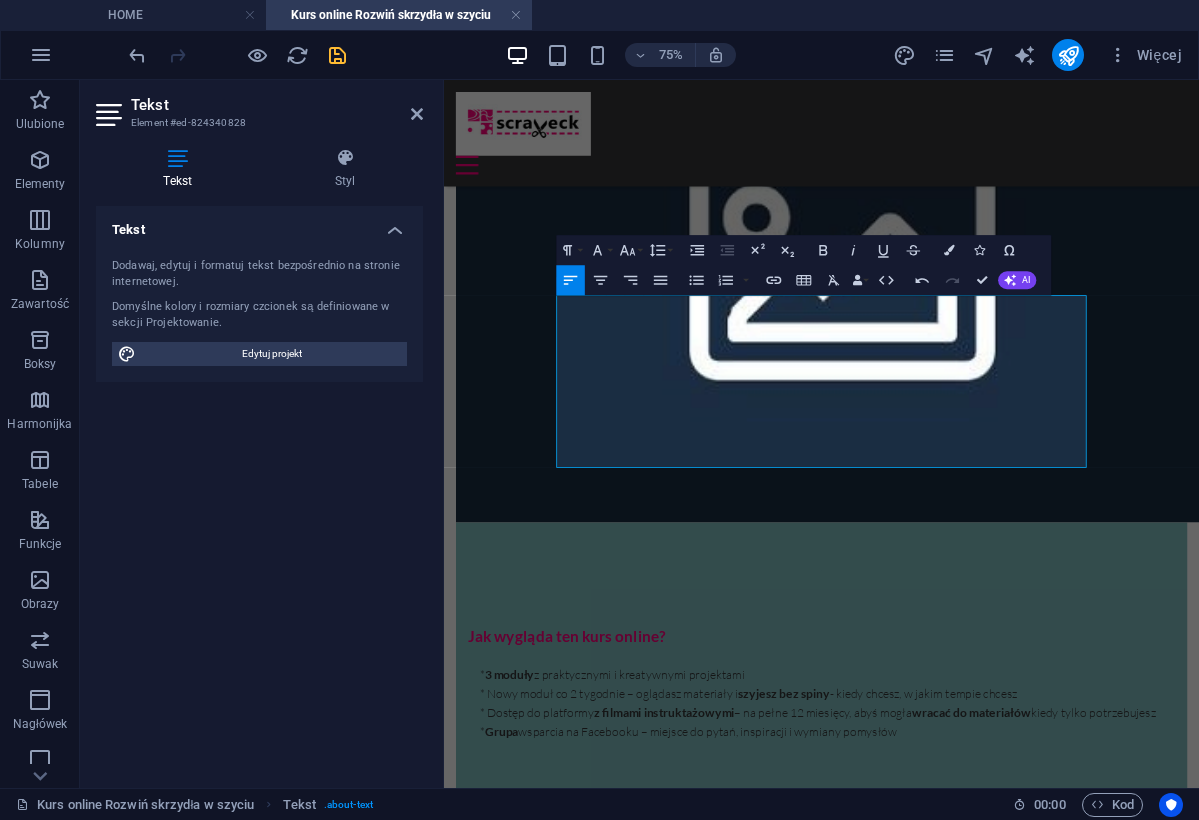 click on "Ten kurs powstał na bazie programu moich warsztatów dla średniozaawansowanych. To projekty, które uczestniczki wybierają najczęściej, gdy chcą zrobić kolejny krok w szyciu – bo właśnie tych technik, zamków, podszew i kieszeni chcą się nauczyć." at bounding box center [945, 1798] 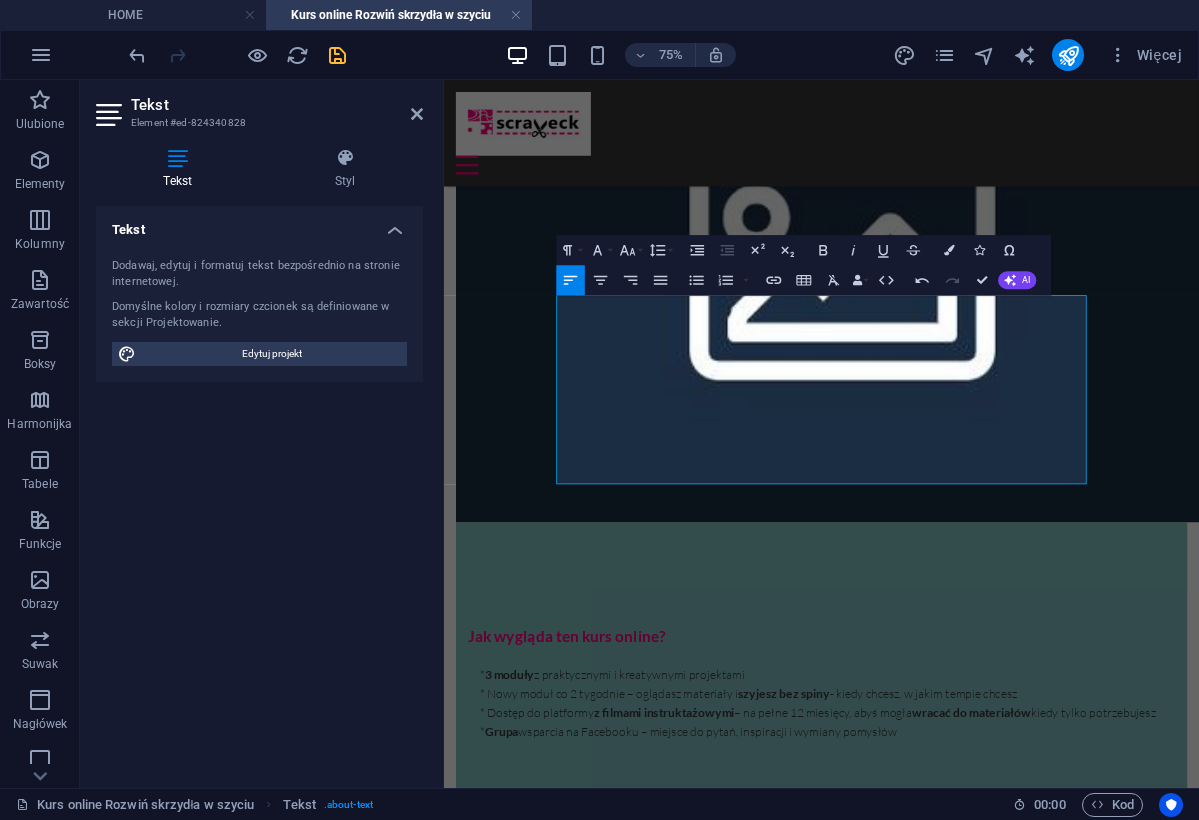 click on "To projekty, które uczestniczki  i uczestnicy  wybierają najczęściej, gdy chcą zrobić kolejny krok w szyciu – bo właśnie tych technik:   suwa ków, wszywania  podszewki i kieszeni chcą się nauczyć." at bounding box center (945, 1809) 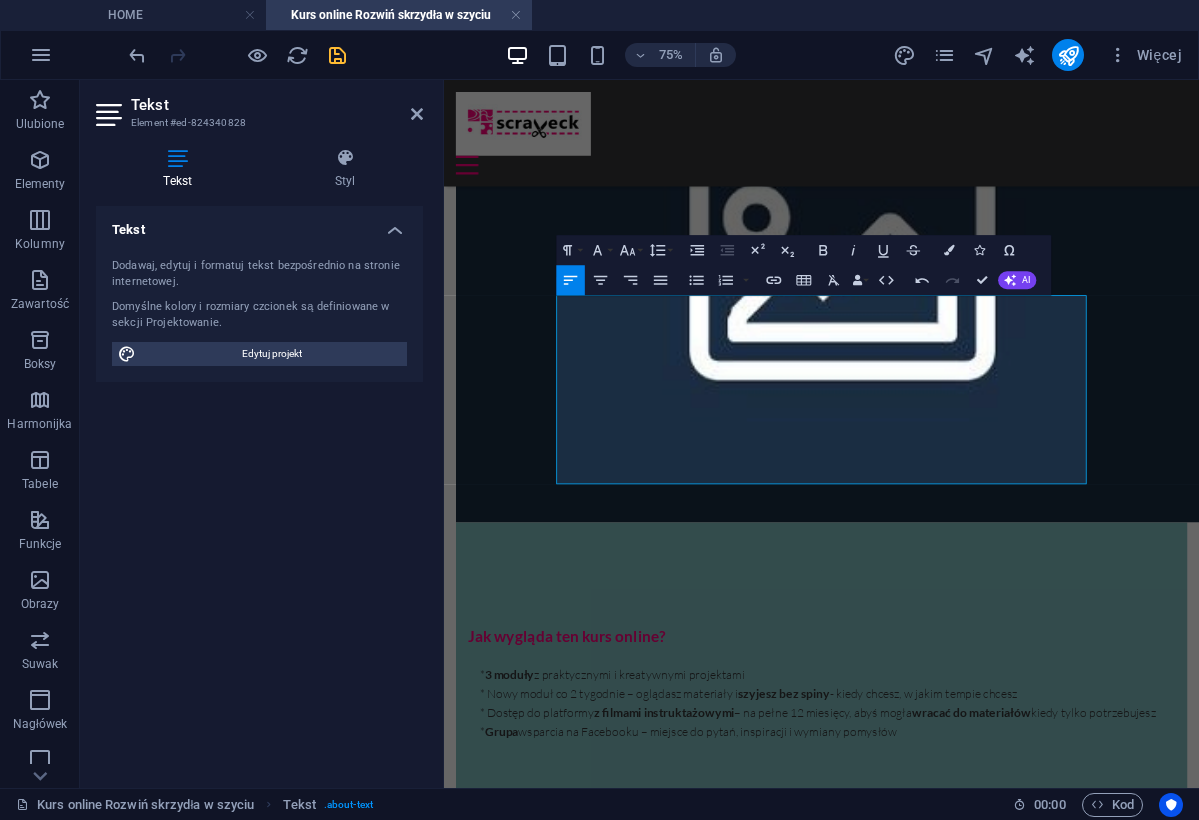 click on "HOME O mnie Kursy online Warsztaty szycia Blog Szycie na zamówienie NIezbędnik kursy online Nauka szycia w zaciszu domowym Kreatywne szycie: Rozwiń skrzydła! Kurs szycia online – od „umiem trochę” do „uszyłam to sama, serio!” W 6 tygodni rozwijasz umiejętności, szyjesz 3 kreatywne projekty i czujesz dumę ze swojego szycia. Masz już za sobą swoje pierwsze przygody z maszyną? Potrafisz szyć prosto, zrobić woreczek czy poszewkę, ale kiedy ktoś mówi „podszewka” albo „suwak” – czujesz gęsią skórkę (ekscytacji czy strachu)? Albo po prostu wiesz, że chcesz   więcej  , lepiej, odważniej? Kreatywne szycie – Rozwiń skrzydła   to kurs online, w którym: uczysz się szyć precyzyjniej i estetyczniej, odkrywasz nowe techniki i udoskonalasz te, które już znasz, realizujesz 3 kreatywne projekty od A do Z, i wreszcie patrzysz na maszynę z myślą: „Dobra, teraz to ja tu rządzę”. Dla kogo jest ten kurs szycia online? Dla Ciebie, jeśli ukończyłaś kurs     j!" at bounding box center [947, 1088] 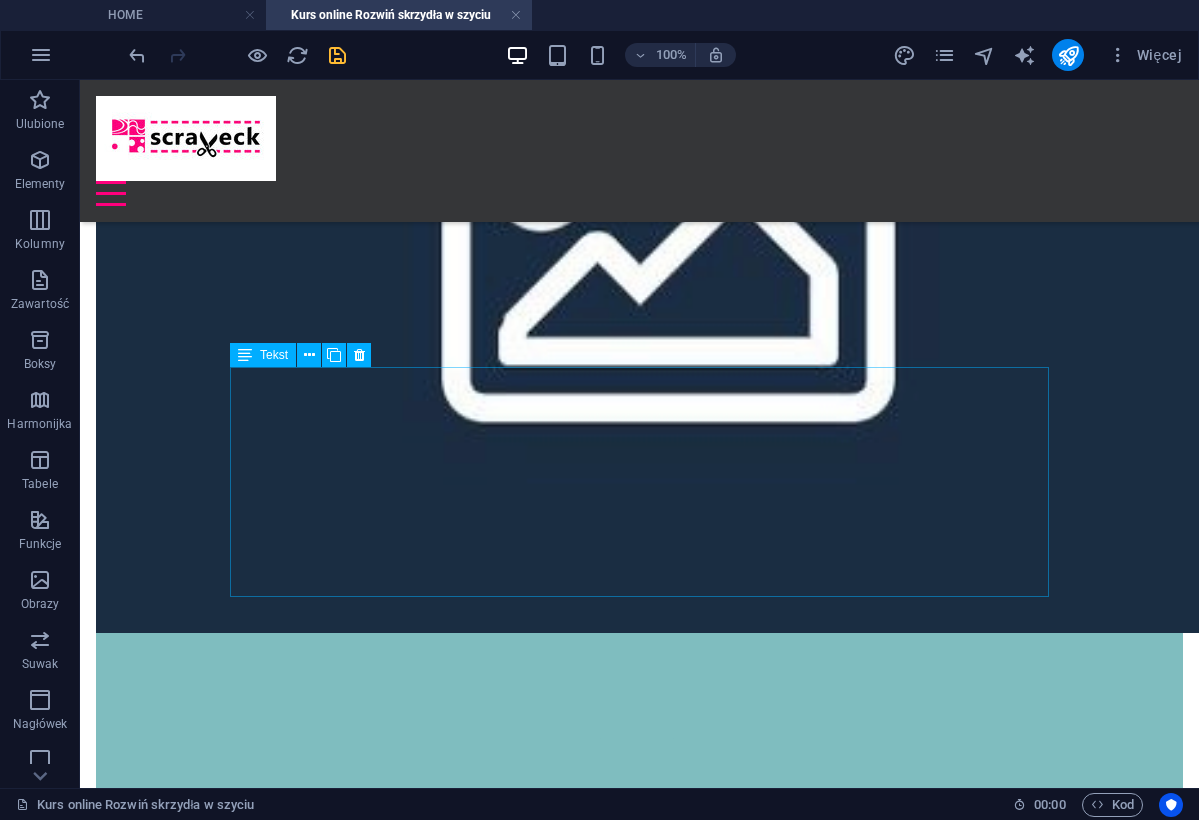 click on "HOME O mnie Kursy online Warsztaty szycia Blog Szycie na zamówienie NIezbędnik kursy online Nauka szycia w zaciszu domowym Kreatywne szycie: Rozwiń skrzydła! Kurs szycia online – od „umiem trochę” do „uszyłam to sama, serio!” W 6 tygodni rozwijasz umiejętności, szyjesz 3 kreatywne projekty i czujesz dumę ze swojego szycia. Masz już za sobą swoje pierwsze przygody z maszyną? Potrafisz szyć prosto, zrobić woreczek czy poszewkę, ale kiedy ktoś mówi „podszewka” albo „suwak” – czujesz gęsią skórkę (ekscytacji czy strachu)? Albo po prostu wiesz, że chcesz   więcej  , lepiej, odważniej? Kreatywne szycie – Rozwiń skrzydła   to kurs online, w którym: uczysz się szyć precyzyjniej i estetyczniej, odkrywasz nowe techniki i udoskonalasz te, które już znasz, realizujesz 3 kreatywne projekty od A do Z, i wreszcie patrzysz na maszynę z myślą: „Dobra, teraz to ja tu rządzę”. Dla kogo jest ten kurs szycia online? Dla Ciebie, jeśli ukończyłaś kurs     j!" at bounding box center [639, 1065] 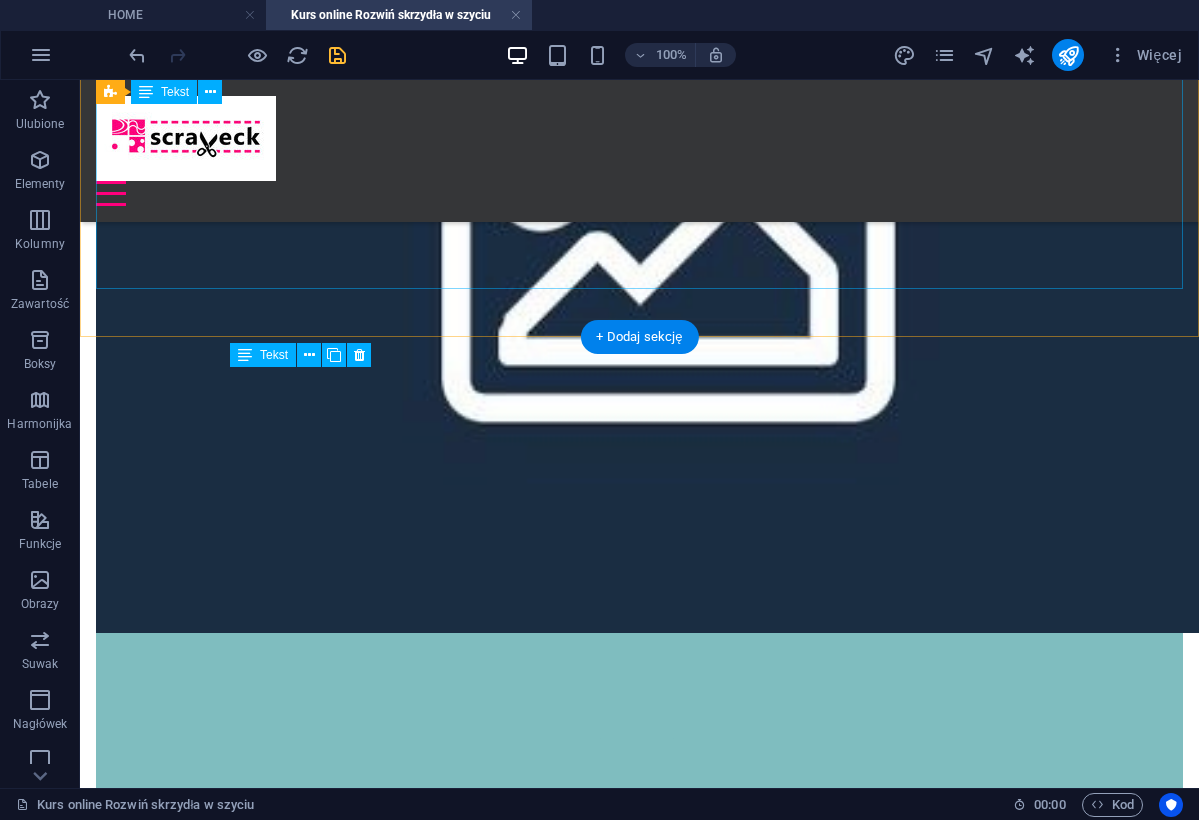 click on "✔ Nauczysz się szyć estetyczne wykończenia: podszewki, zamki, kieszenie. ✔  Poznasz kolejne sposoby szycia w duchu  zero waste i upcyklingu . ✔  Rozwiniesz precyzję, estetykę i umiejętność planowania projektów. ✔  Zyskasz pewność siebie i radość z tworzenia – szyjesz to, co umiesz  i  to, co sobie wymarzysz. ✔  Nauczysz się patrzeć na każdy kawałek materiału jak na potencjalny projekt (każdy skrawek się liczy!)." at bounding box center (639, 1522) 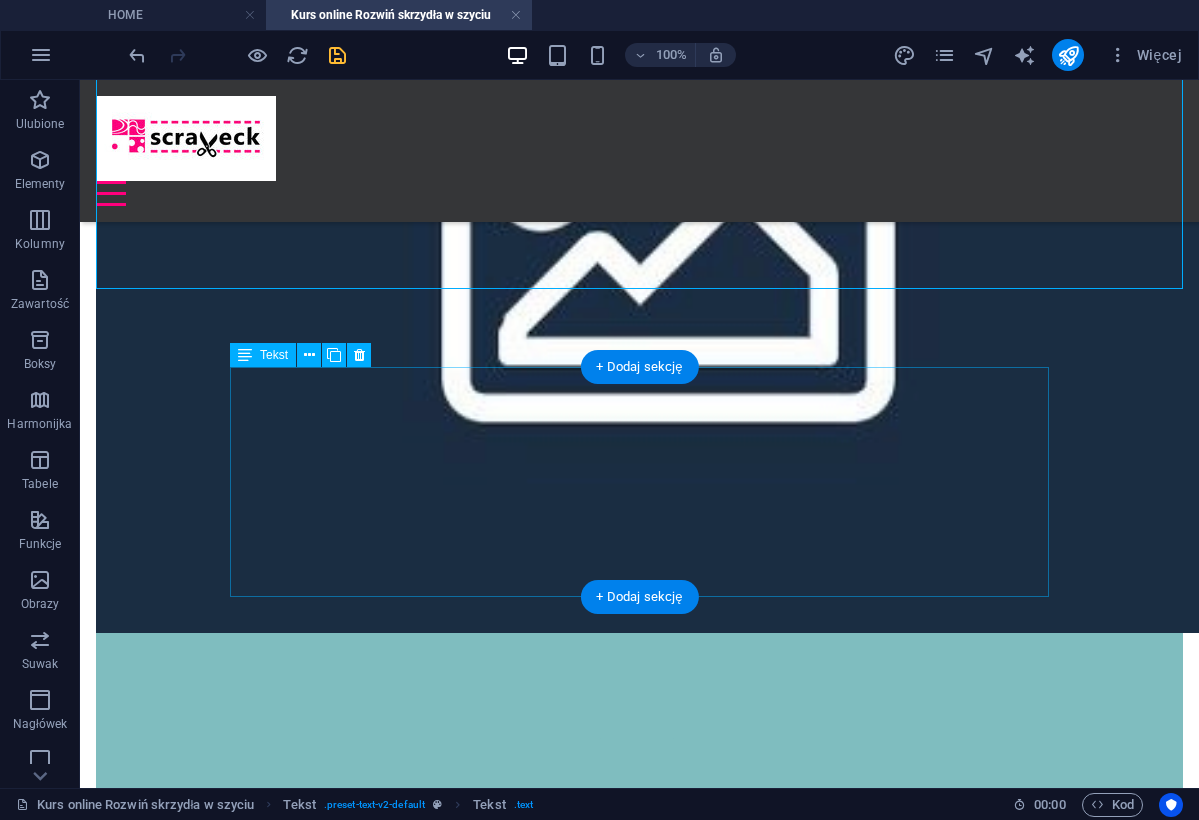 click on "Ten kurs powstał na bazie programu moich warsztatów dla średniozaawansowanych. To projekty, które uczestniczki  i uczestnicy  wybierają najczęściej, gdy chcą zrobić kolejny krok w szyciu – bo właśnie tych technik:   suwa ków, wszywania podszewki, kieszeni i łączenia tkanin - chcą się nauczyć. Przerobiłam je tak, aby idealnie sprawdzały się w formie online – z lekcjami krok po kroku, pokazując wszystko tak, jakbym szyła razem z Tobą i pokazując Ci różne kreatywne rozwiązania, abyś rozwinęła swoje skrzydła w szyciu!" at bounding box center (639, 1829) 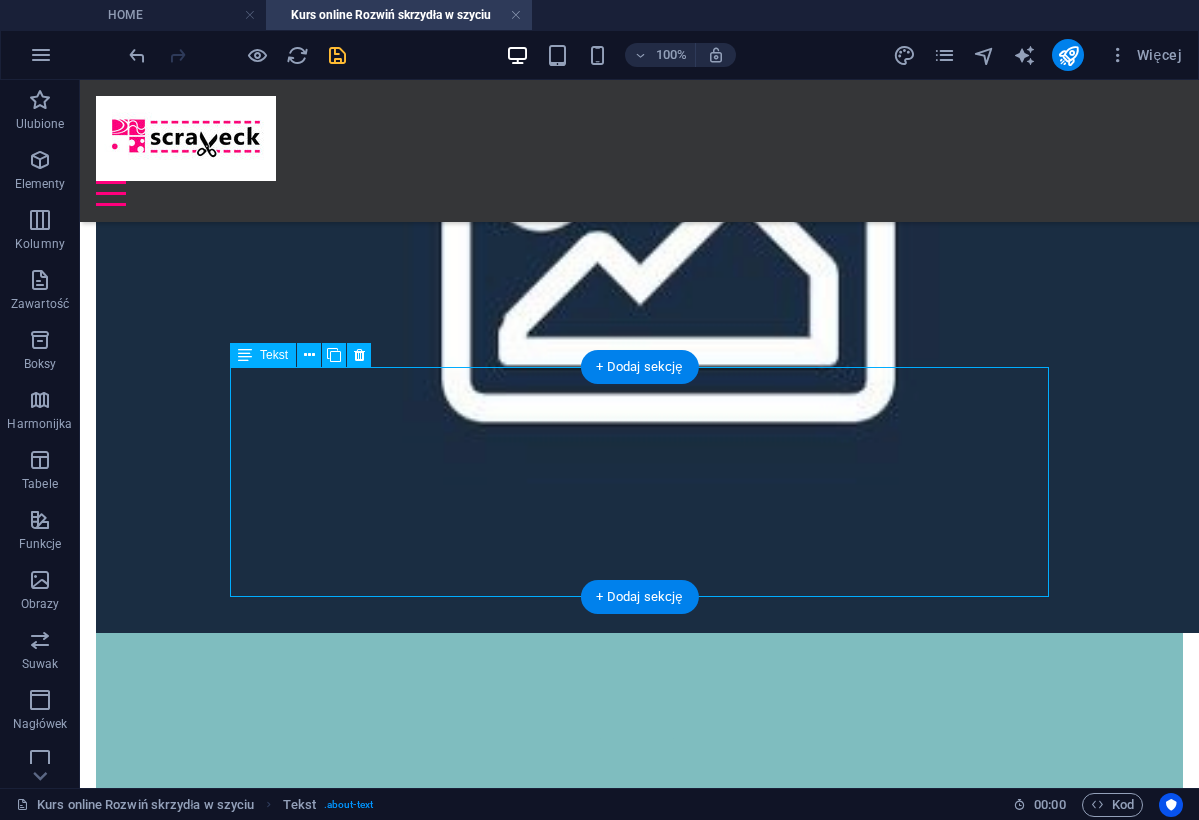 click on "Ten kurs powstał na bazie programu moich warsztatów dla średniozaawansowanych. To projekty, które uczestniczki  i uczestnicy  wybierają najczęściej, gdy chcą zrobić kolejny krok w szyciu – bo właśnie tych technik:   suwa ków, wszywania podszewki, kieszeni i łączenia tkanin - chcą się nauczyć. Przerobiłam je tak, aby idealnie sprawdzały się w formie online – z lekcjami krok po kroku, pokazując wszystko tak, jakbym szyła razem z Tobą i pokazując Ci różne kreatywne rozwiązania, abyś rozwinęła swoje skrzydła w szyciu!" at bounding box center (639, 1829) 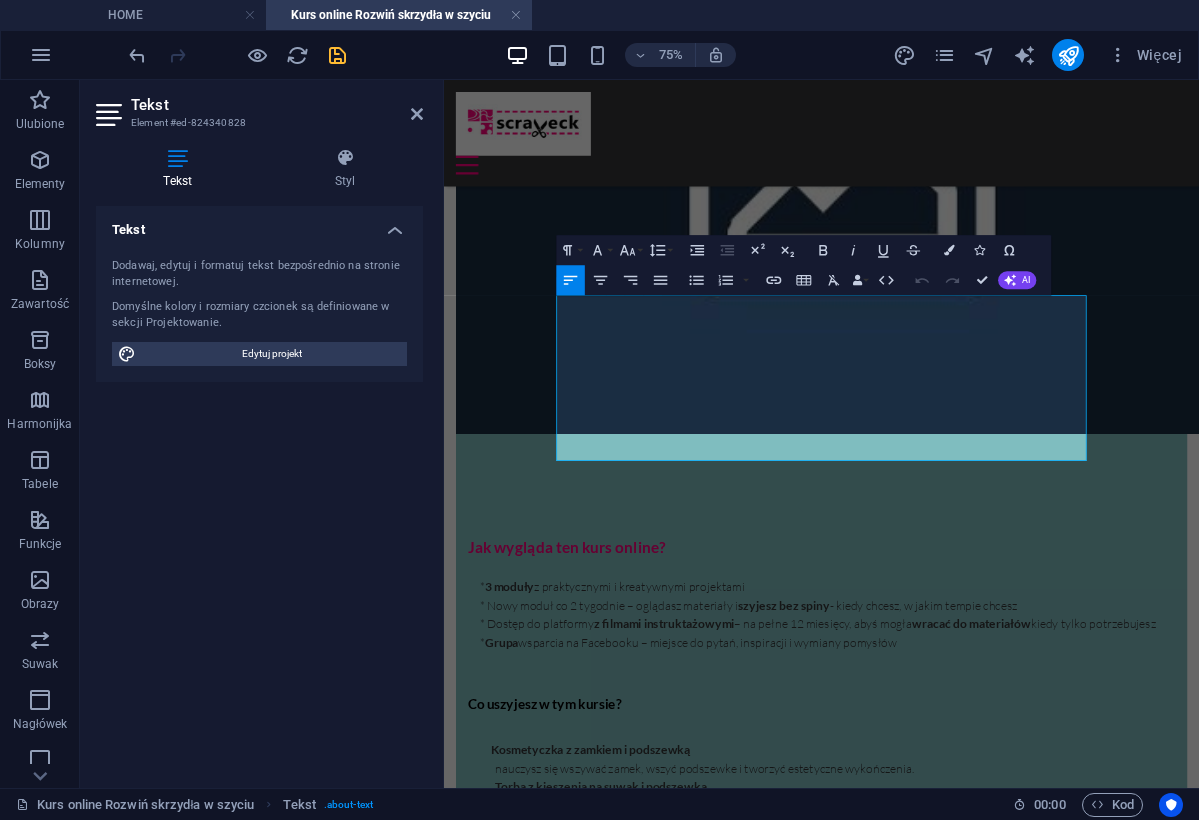 drag, startPoint x: 1080, startPoint y: 496, endPoint x: 1007, endPoint y: 499, distance: 73.061615 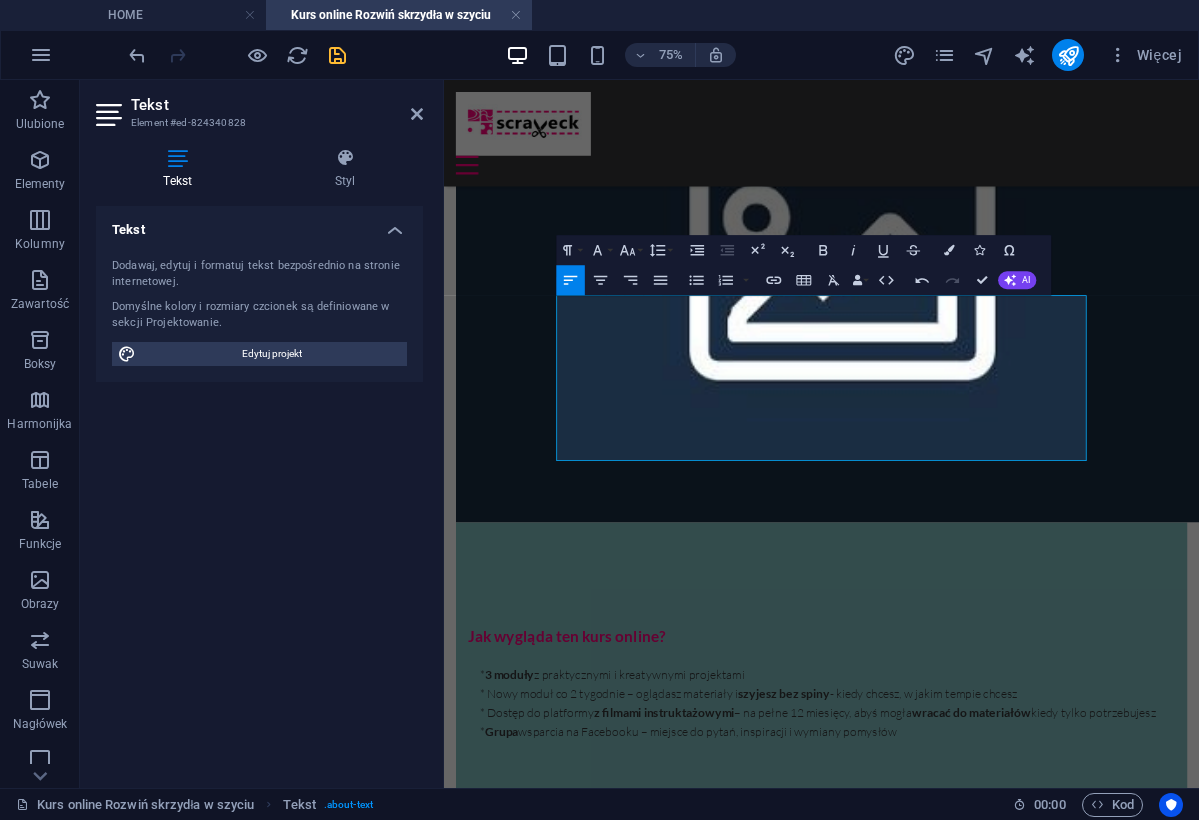 click on "Ten kurs powstał na bazie programu moich warsztatów dla średniozaawansowanych. To projekty, które uczestniczki  i uczestnicy  wybierają najczęściej, gdy chcą zrobić kolejny krok w szyciu – bo właśnie tych technik:   suwa ków, wszywania podszewki, kieszeni i łączenia tkanin - chcą się nauczyć. Przerobiłam je tak, aby idealnie sprawdzały się w formie online – z lekcjami krok po kroku, pokazując wszystko tak, jakbym szyła razem z Tobą i oferując Ci różne kreatywne rozwiązania, abyś rozwinęła swoje skrzydła w szyciu!" at bounding box center [947, 1850] 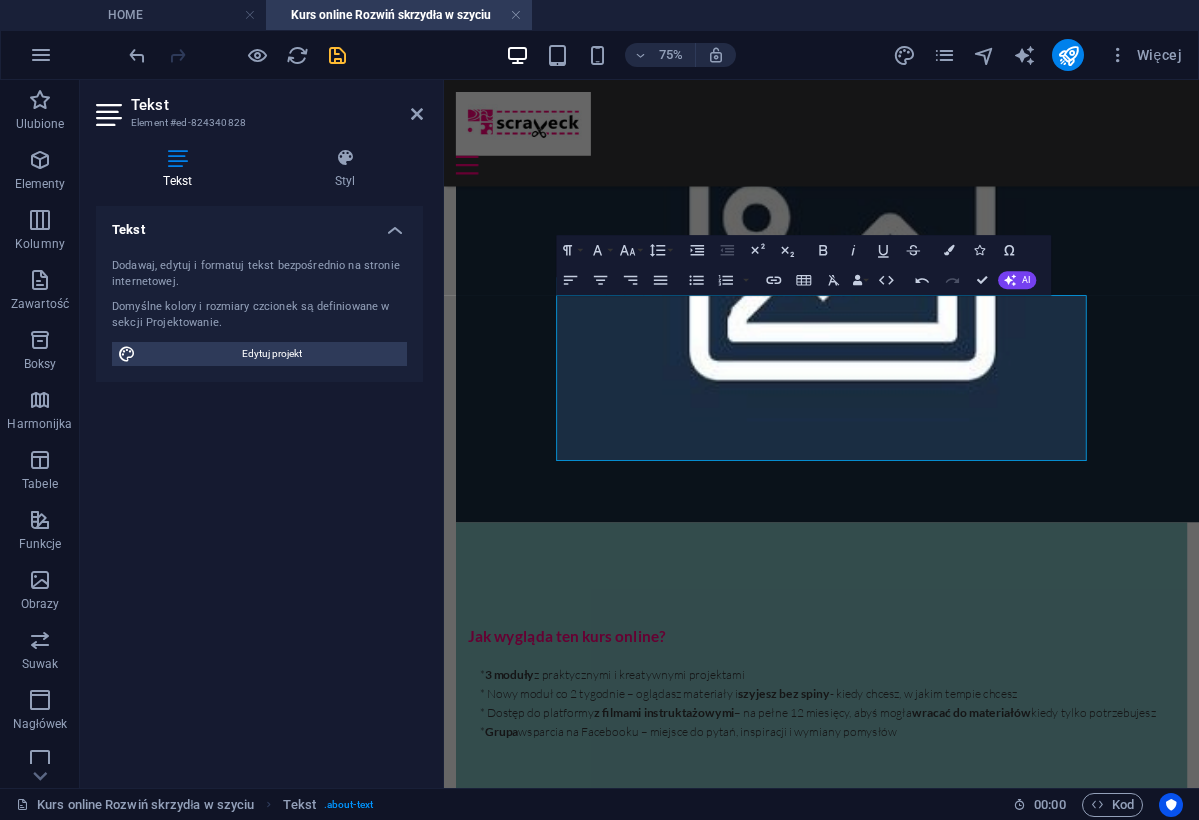 drag, startPoint x: 669, startPoint y: 497, endPoint x: 655, endPoint y: 496, distance: 14.035668 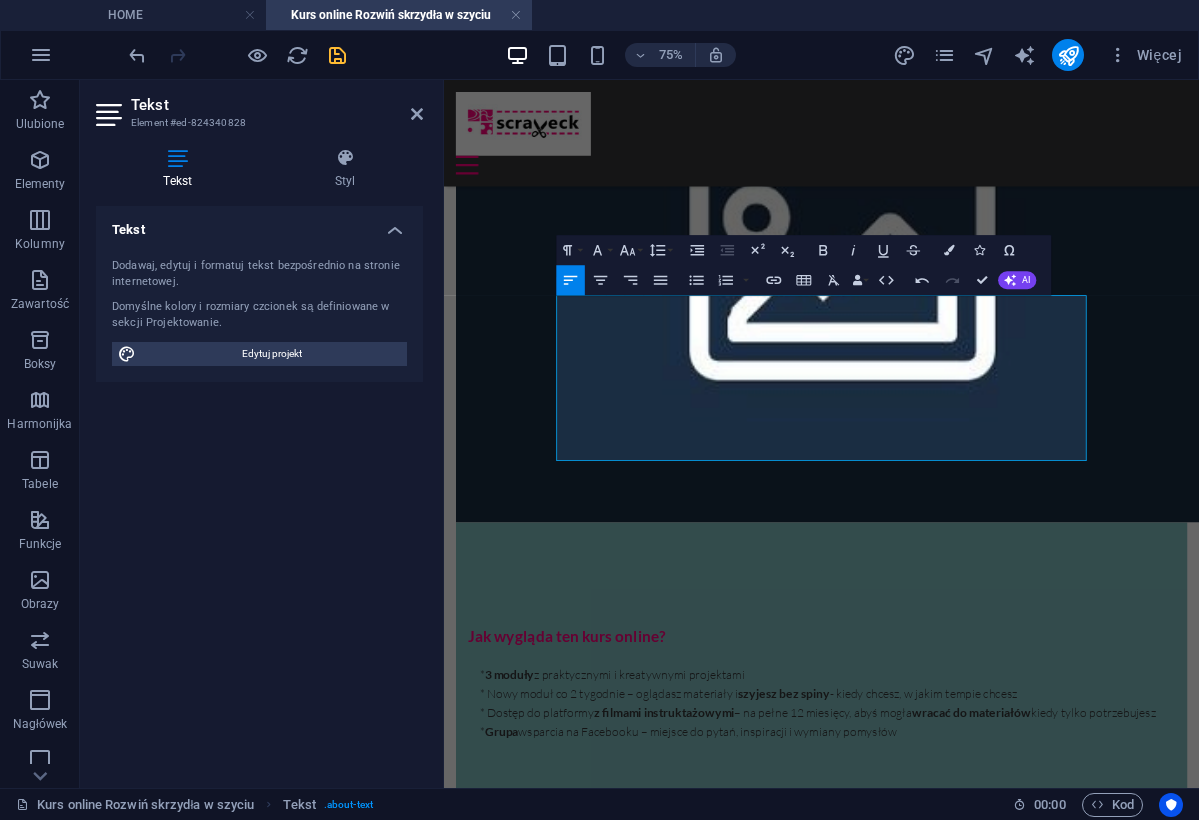 click on "Ten kurs powstał na bazie programu moich warsztatów dla średniozaawansowanych. To projekty, które uczestniczki  i uczestnicy  wybierają najczęściej, gdy chcą zrobić kolejny krok w szyciu – bo właśnie tych technik:   suwa ków, wszywania podszewki, kieszeni i łączenia tkanin - chcą się nauczyć. Przerobiłam je tak, aby idealnie sprawdzały się w formie online – z lekcjami krok po kroku, pokazując wszystko tak, jakbym szyła razem z Tobą i oferując Ci różne kreatywne rozwiązania, abyś rozwinęła swoje skrzydła w szyciu!" at bounding box center (947, 1850) 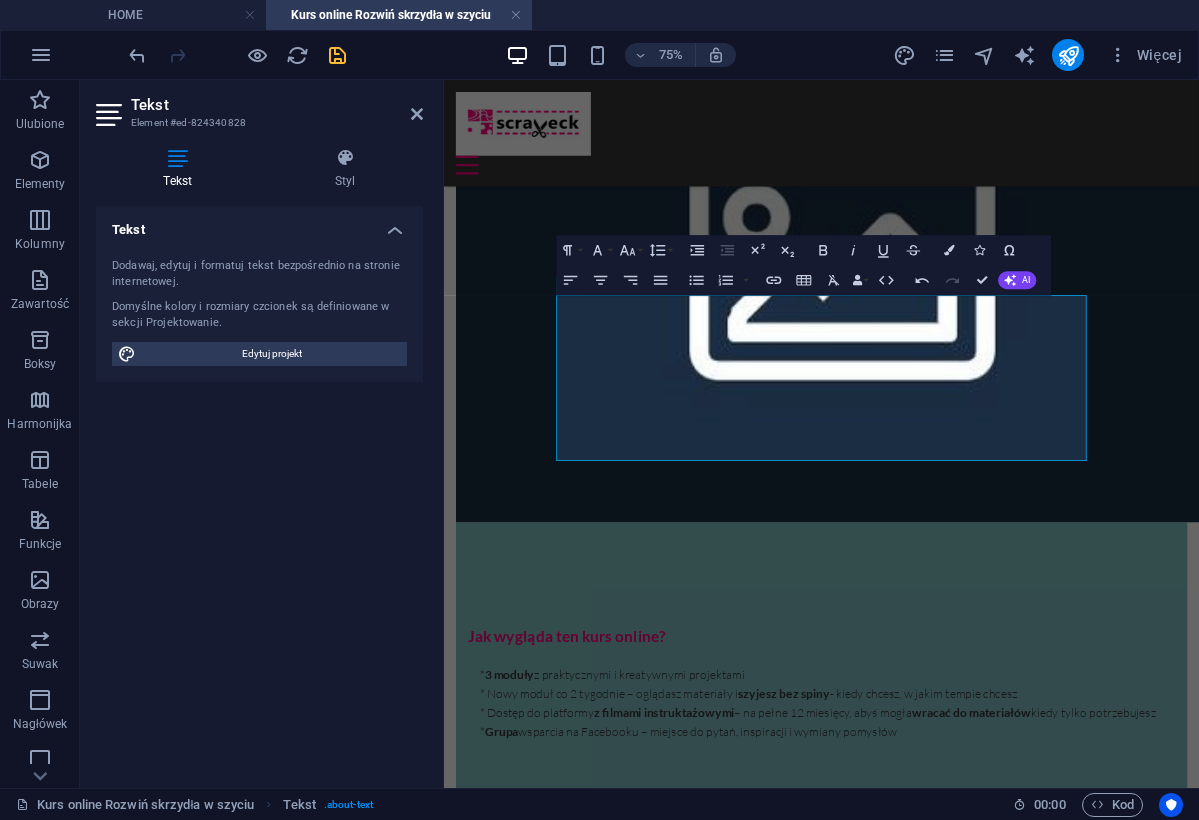 click on "HOME O mnie Kursy online Warsztaty szycia Blog Szycie na zamówienie NIezbędnik kursy online Nauka szycia w zaciszu domowym Kreatywne szycie: Rozwiń skrzydła! Kurs szycia online – od „umiem trochę” do „uszyłam to sama, serio!” W 6 tygodni rozwijasz umiejętności, szyjesz 3 kreatywne projekty i czujesz dumę ze swojego szycia. Masz już za sobą swoje pierwsze przygody z maszyną? Potrafisz szyć prosto, zrobić woreczek czy poszewkę, ale kiedy ktoś mówi „podszewka” albo „suwak” – czujesz gęsią skórkę (ekscytacji czy strachu)? Albo po prostu wiesz, że chcesz   więcej  , lepiej, odważniej? Kreatywne szycie – Rozwiń skrzydła   to kurs online, w którym: uczysz się szyć precyzyjniej i estetyczniej, odkrywasz nowe techniki i udoskonalasz te, które już znasz, realizujesz 3 kreatywne projekty od A do Z, i wreszcie patrzysz na maszynę z myślą: „Dobra, teraz to ja tu rządzę”. Dla kogo jest ten kurs szycia online? Dla Ciebie, jeśli ukończyłaś kurs     j!" at bounding box center [947, 1074] 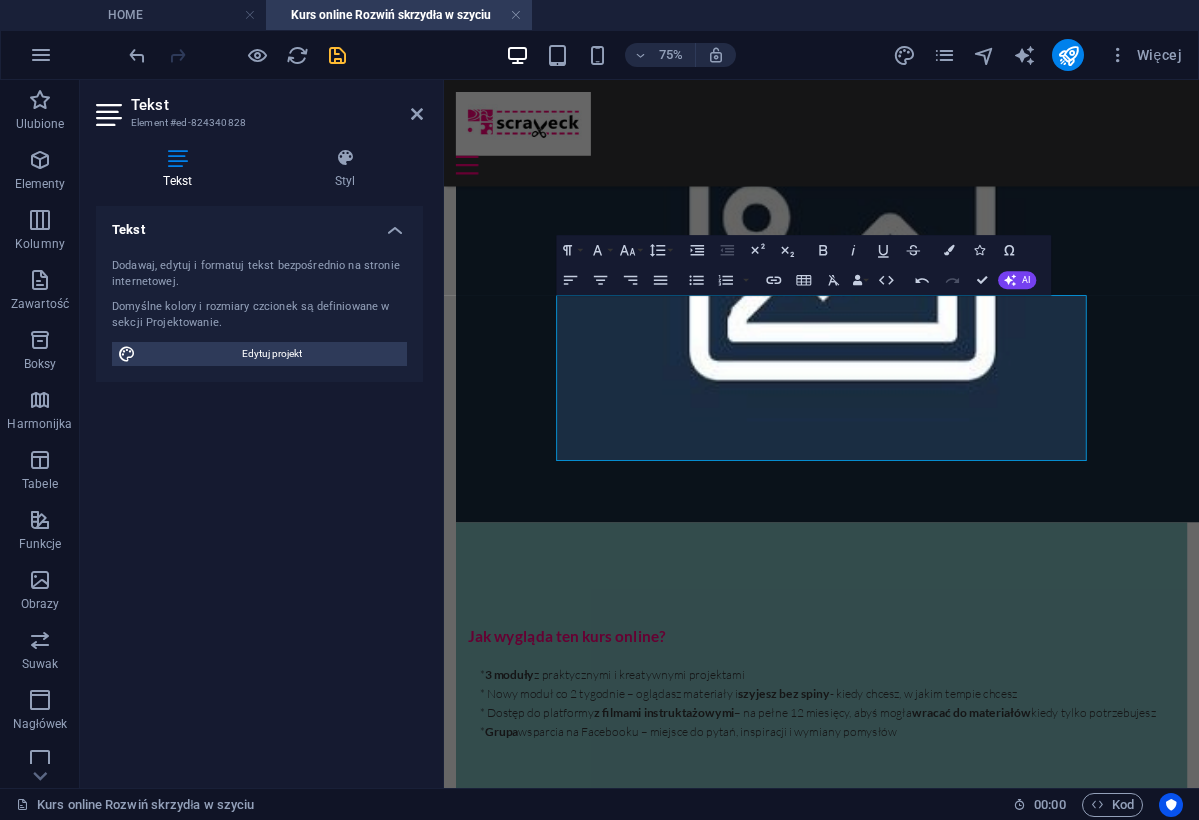 click on "HOME O mnie Kursy online Warsztaty szycia Blog Szycie na zamówienie NIezbędnik kursy online Nauka szycia w zaciszu domowym Kreatywne szycie: Rozwiń skrzydła! Kurs szycia online – od „umiem trochę” do „uszyłam to sama, serio!” W 6 tygodni rozwijasz umiejętności, szyjesz 3 kreatywne projekty i czujesz dumę ze swojego szycia. Masz już za sobą swoje pierwsze przygody z maszyną? Potrafisz szyć prosto, zrobić woreczek czy poszewkę, ale kiedy ktoś mówi „podszewka” albo „suwak” – czujesz gęsią skórkę (ekscytacji czy strachu)? Albo po prostu wiesz, że chcesz   więcej  , lepiej, odważniej? Kreatywne szycie – Rozwiń skrzydła   to kurs online, w którym: uczysz się szyć precyzyjniej i estetyczniej, odkrywasz nowe techniki i udoskonalasz te, które już znasz, realizujesz 3 kreatywne projekty od A do Z, i wreszcie patrzysz na maszynę z myślą: „Dobra, teraz to ja tu rządzę”. Dla kogo jest ten kurs szycia online? Dla Ciebie, jeśli ukończyłaś kurs     j!" at bounding box center [947, 1074] 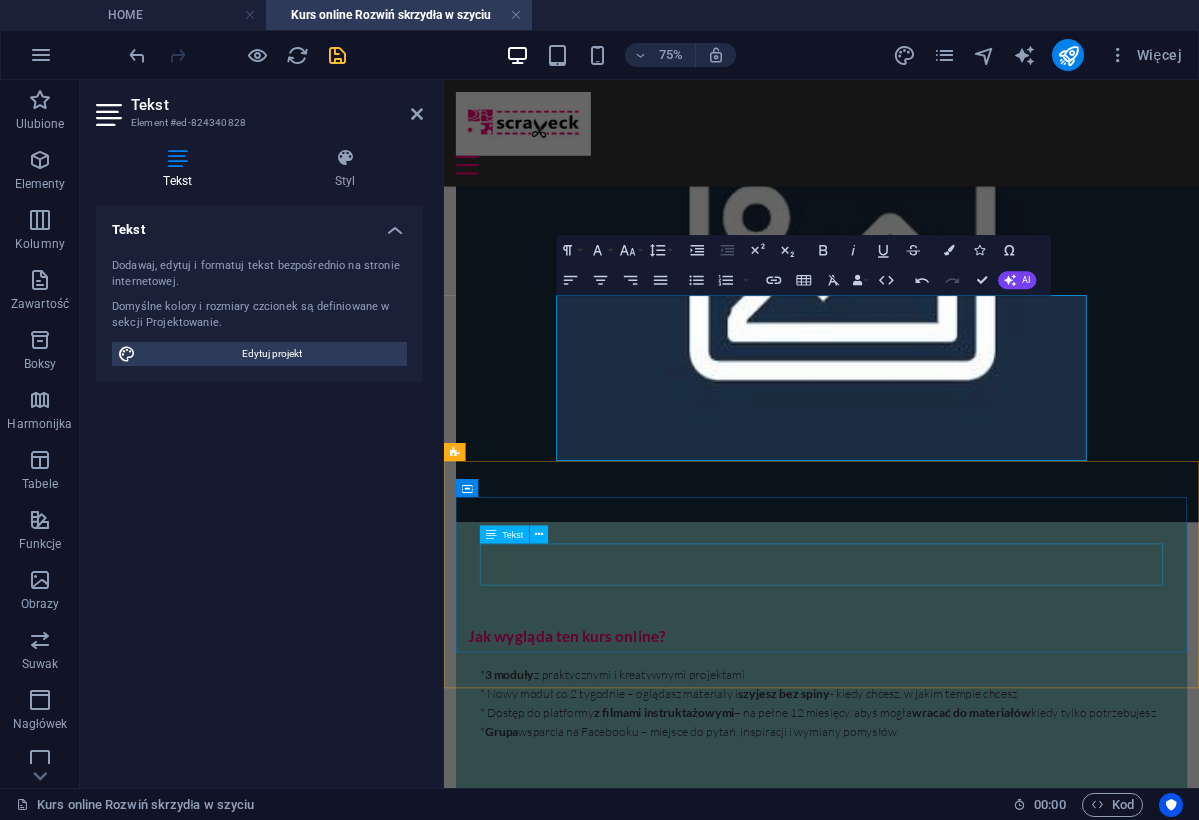 click on "Nie odkładaj na później – bo wiesz, jak to jest z „później”. Kliknij poniżej,  wejdź  do kursu i  uszyj coś, z czego będziesz dumna ." at bounding box center [947, 2095] 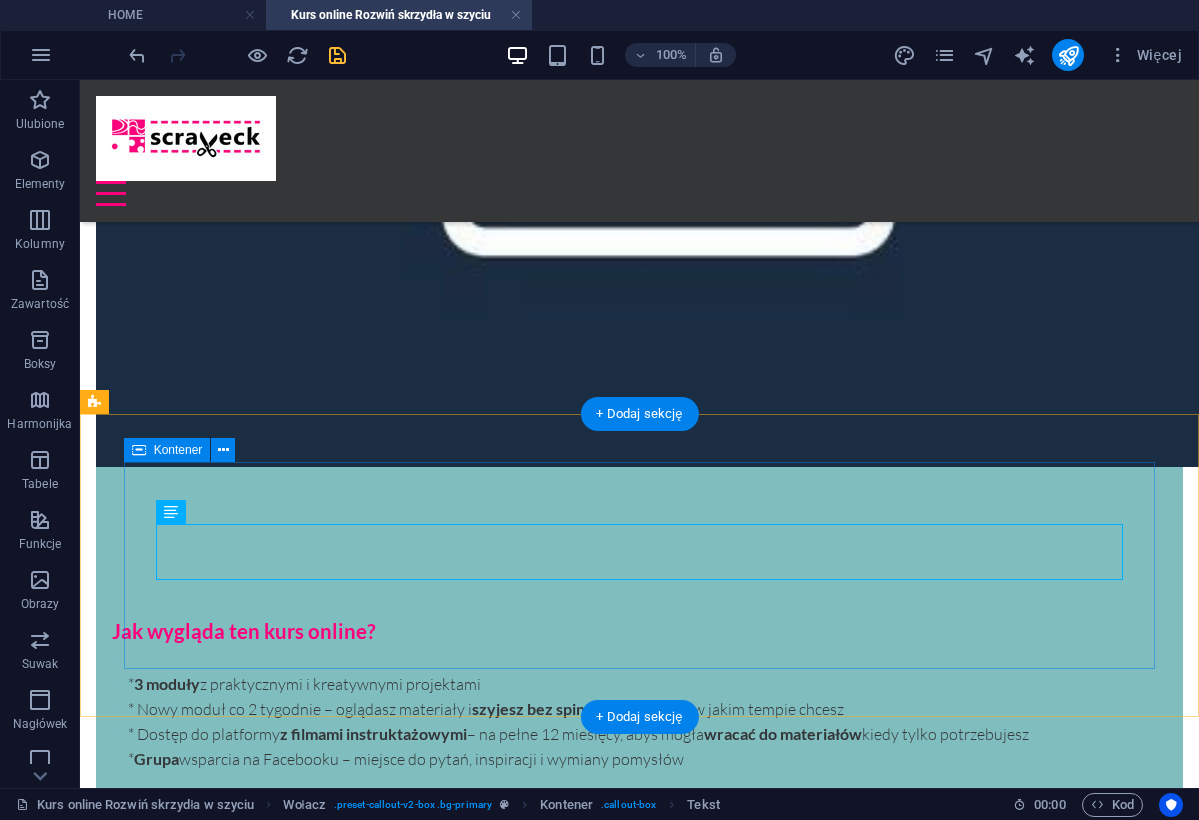 scroll, scrollTop: 2231, scrollLeft: 0, axis: vertical 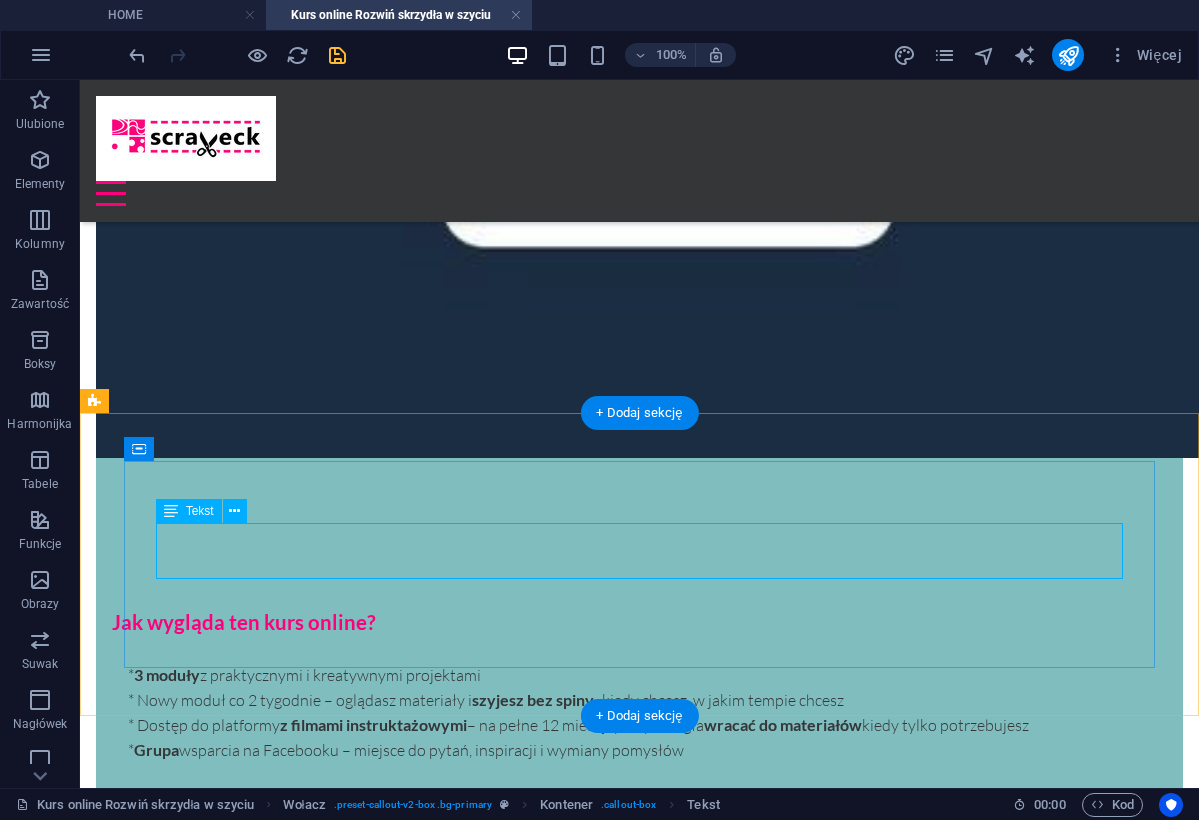 click on "Nie odkładaj na później – bo wiesz, jak to jest z „później”. Kliknij poniżej,  wejdź  do kursu i  uszyj coś, z czego będziesz dumna ." at bounding box center (639, 1897) 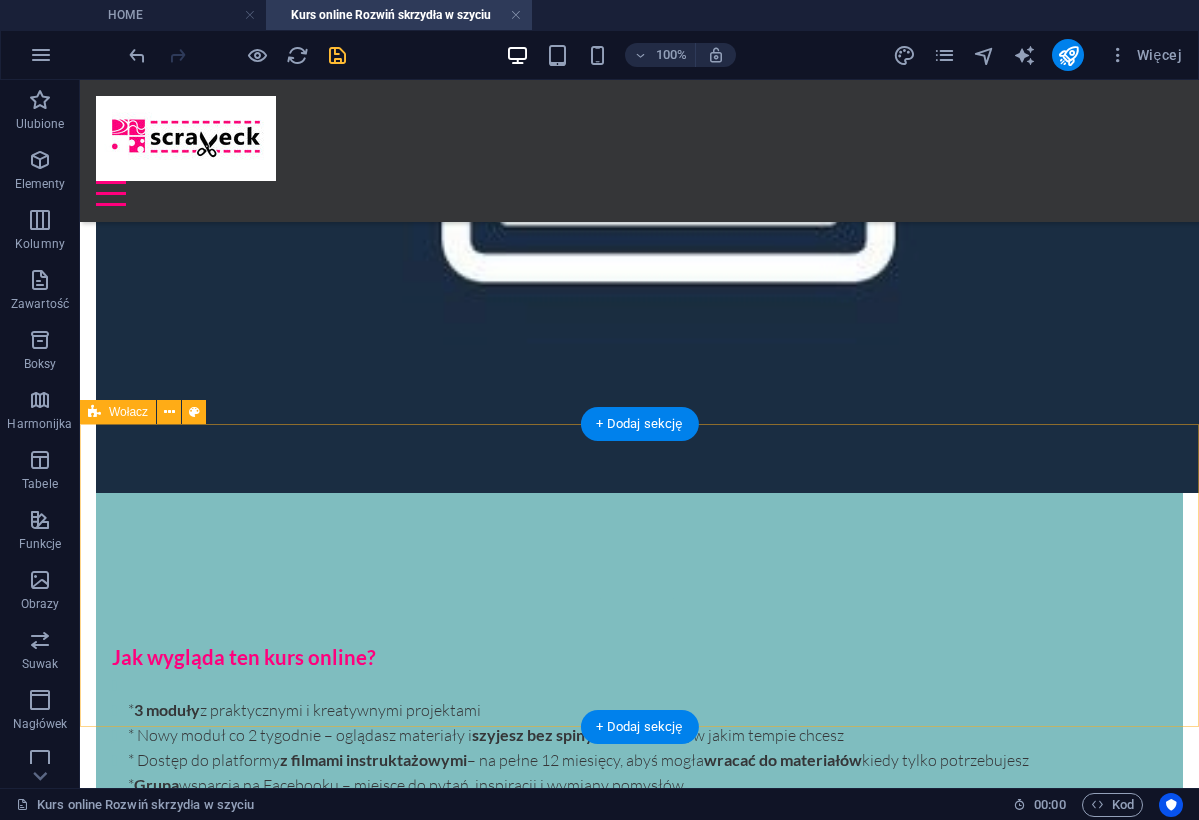 scroll, scrollTop: 2232, scrollLeft: 0, axis: vertical 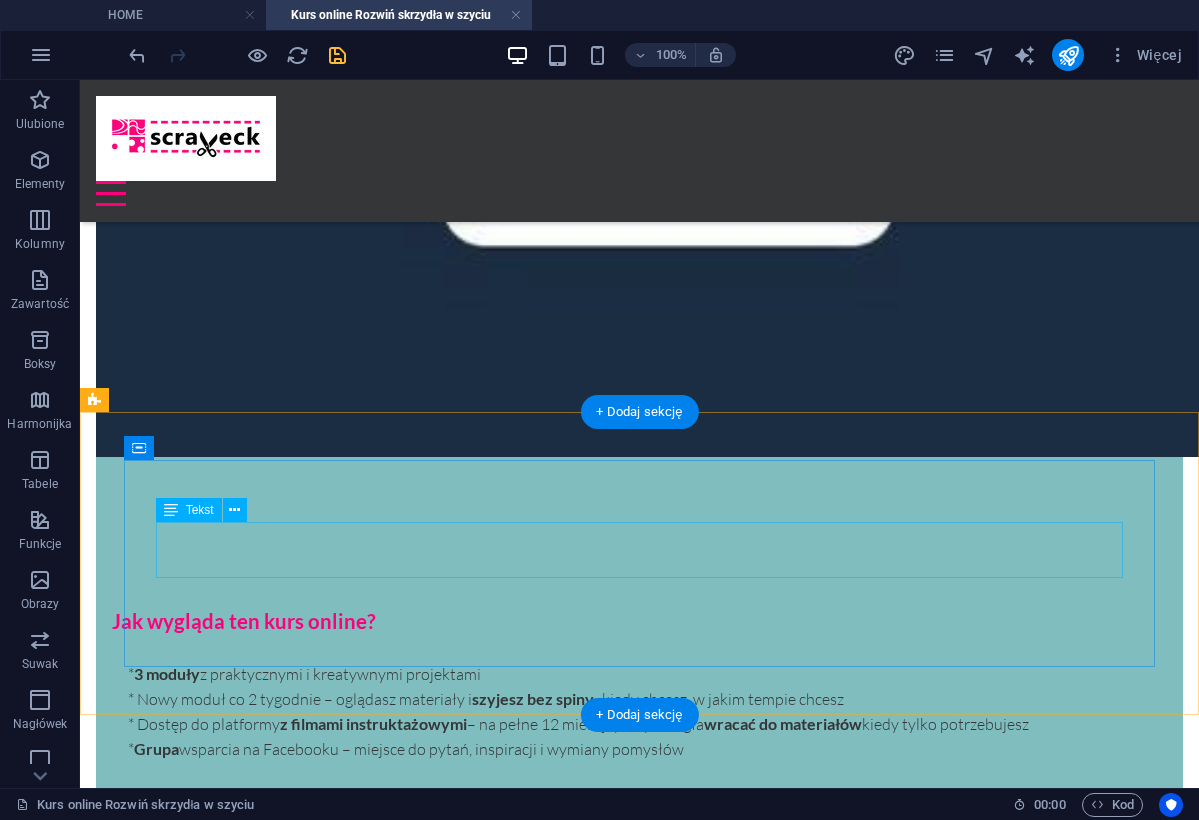 click on "Nie odkładaj na później – bo wiesz, jak to jest z „później”. Kliknij poniżej,  wejdź  do kursu i  uszyj coś, z czego będziesz dumna ." at bounding box center (639, 1896) 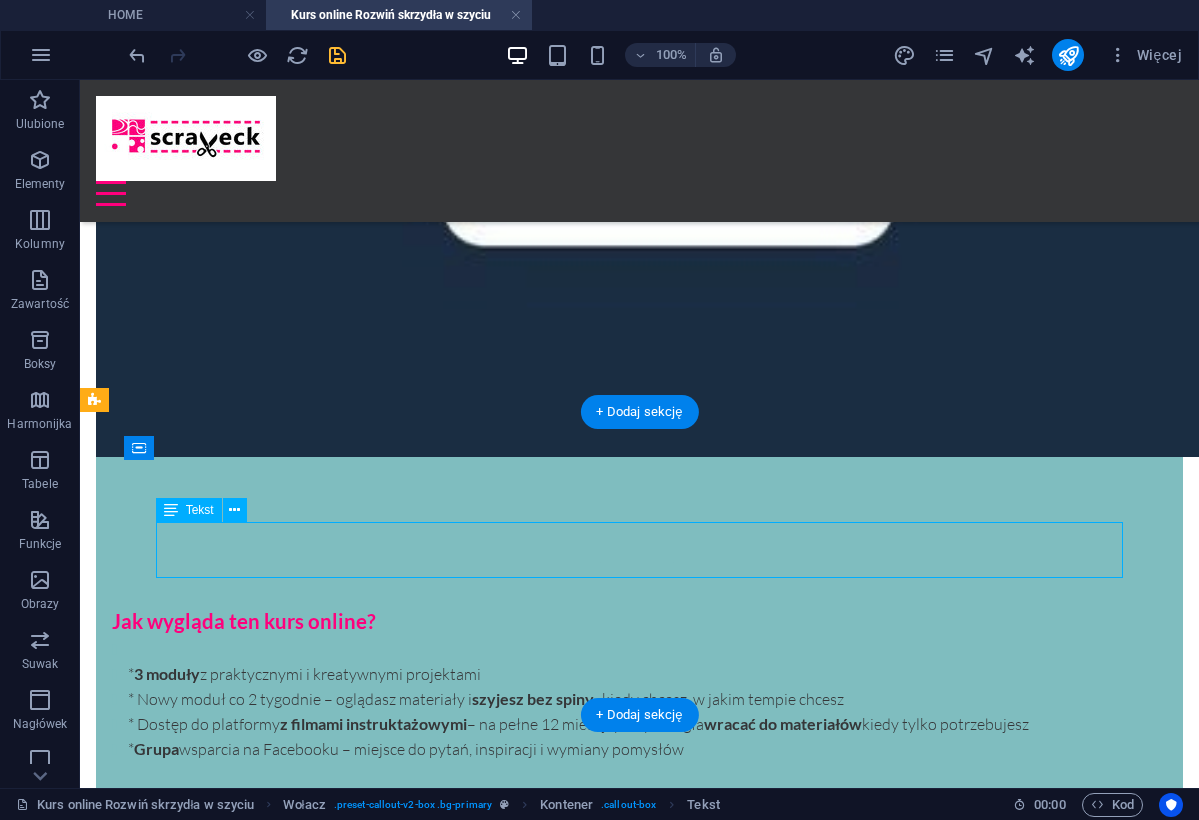 click on "Nie odkładaj na później – bo wiesz, jak to jest z „później”. Kliknij poniżej,  wejdź  do kursu i  uszyj coś, z czego będziesz dumna ." at bounding box center [639, 1896] 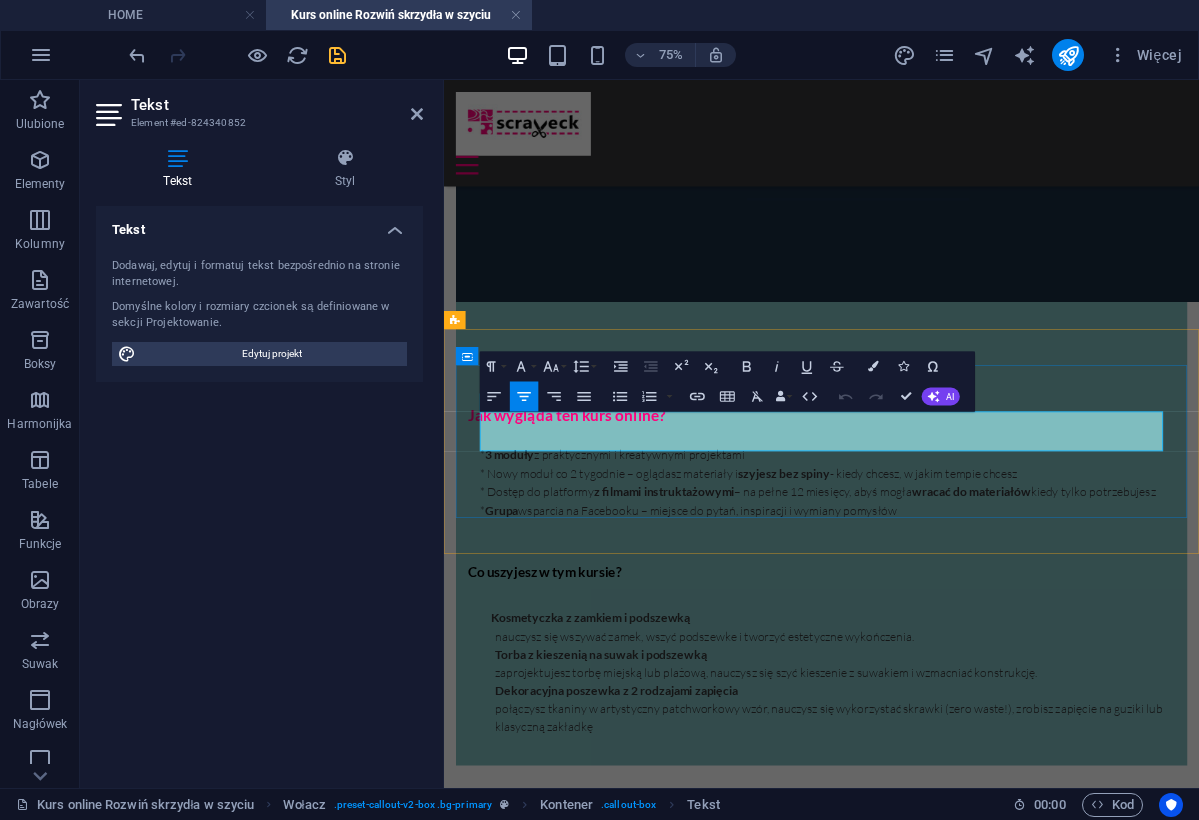 drag, startPoint x: 924, startPoint y: 555, endPoint x: 1156, endPoint y: 561, distance: 232.07758 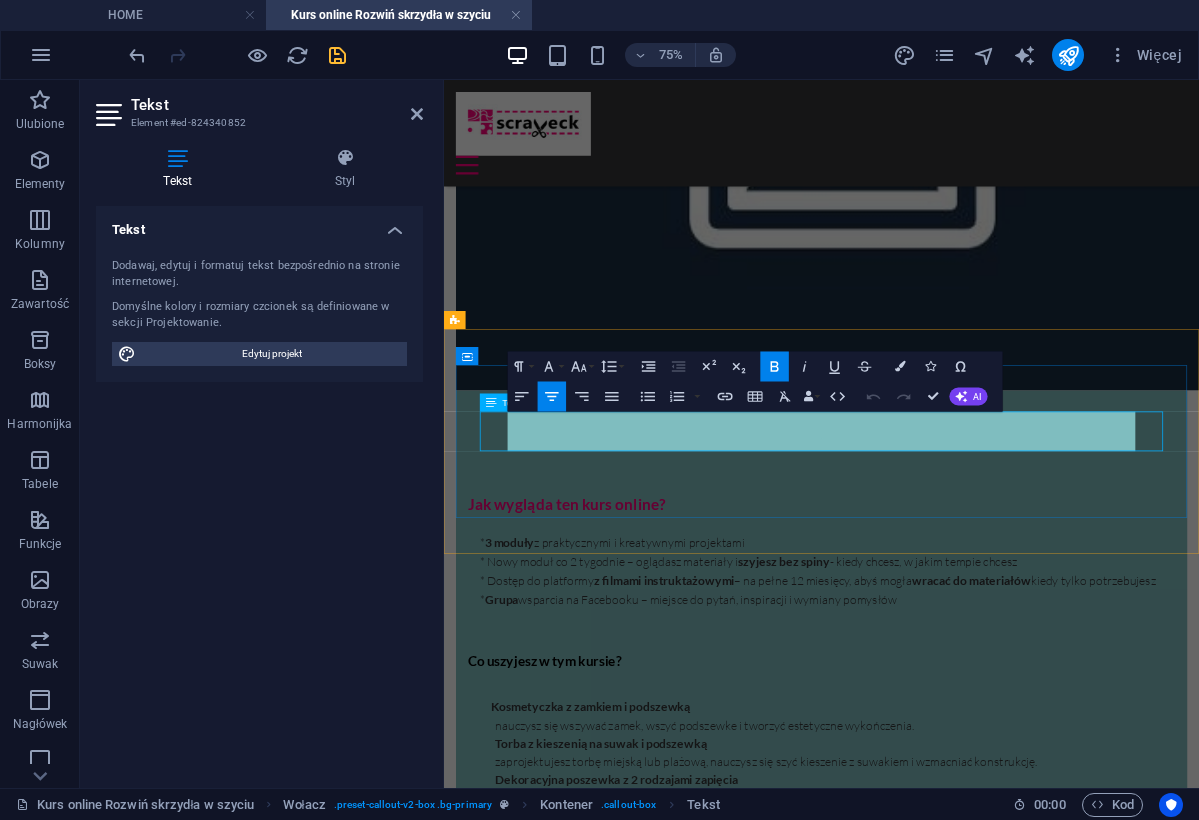 type 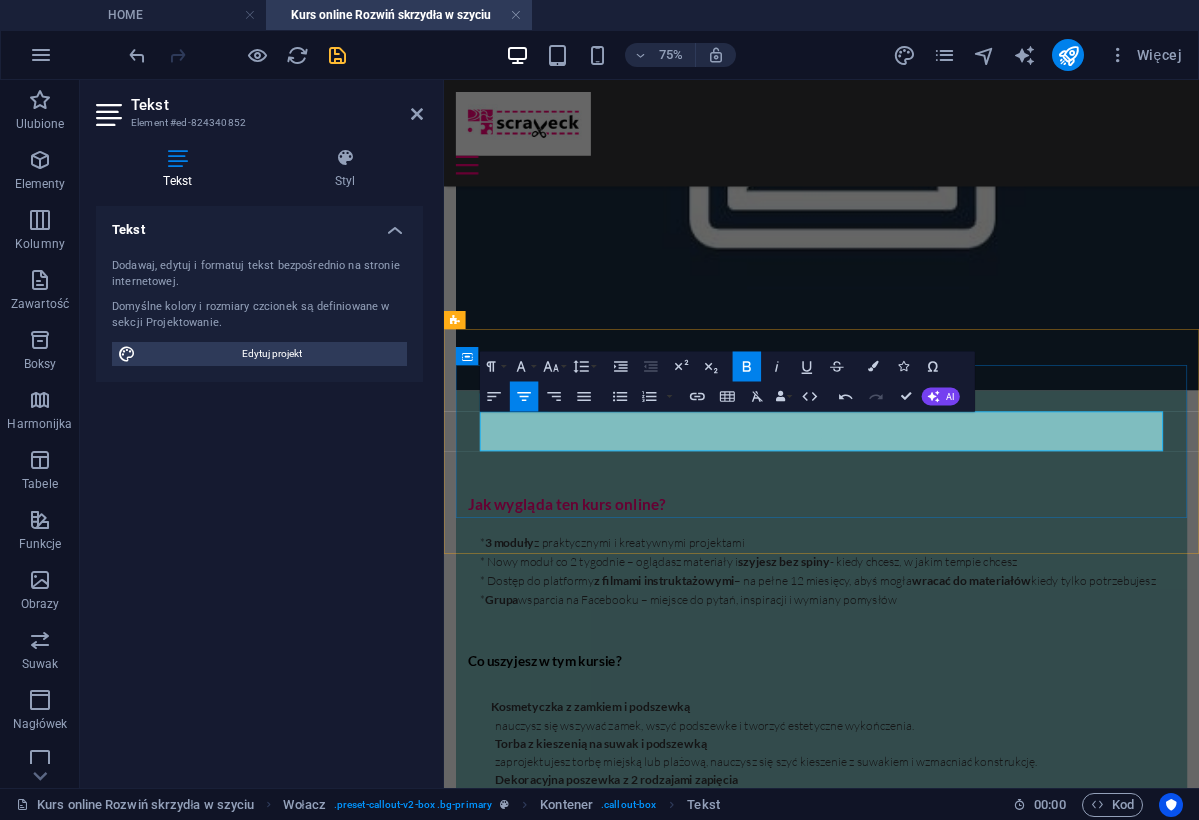drag, startPoint x: 1183, startPoint y: 552, endPoint x: 1152, endPoint y: 552, distance: 31 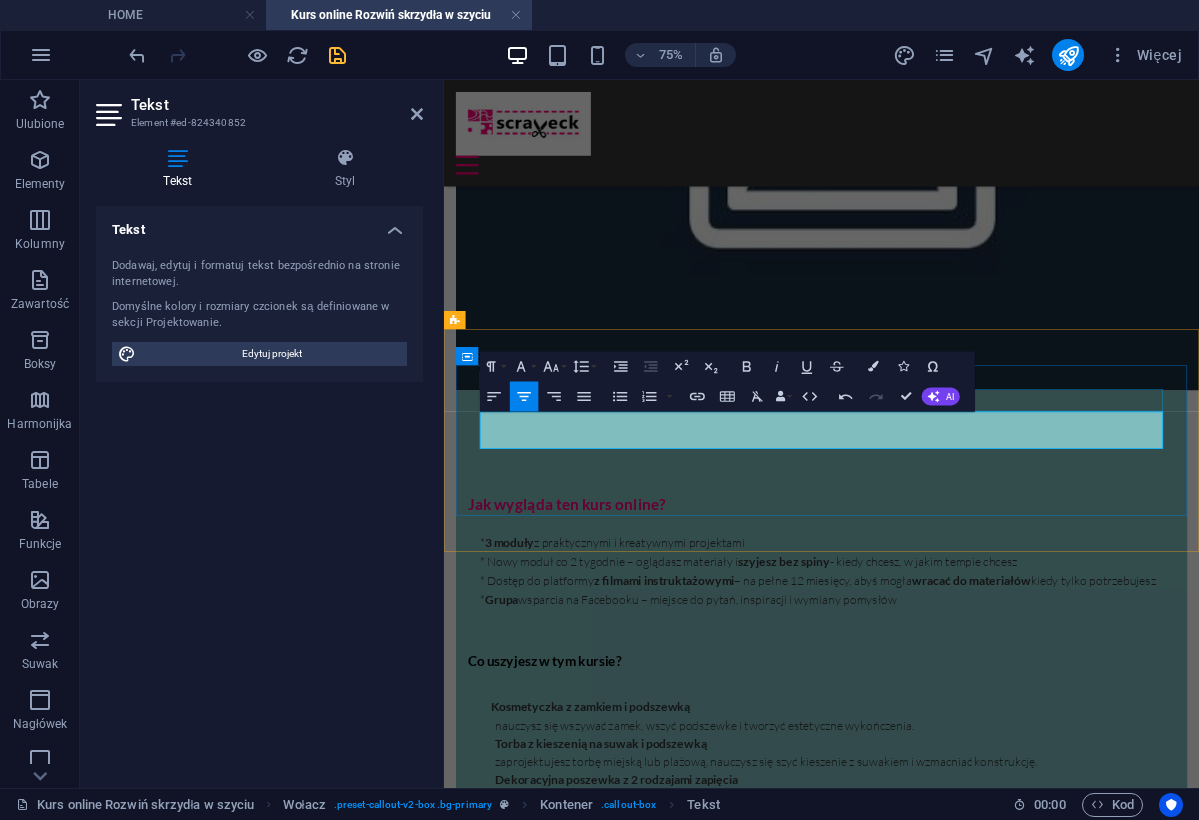 click on "Zacznij szyć już dziś!" at bounding box center [947, 1882] 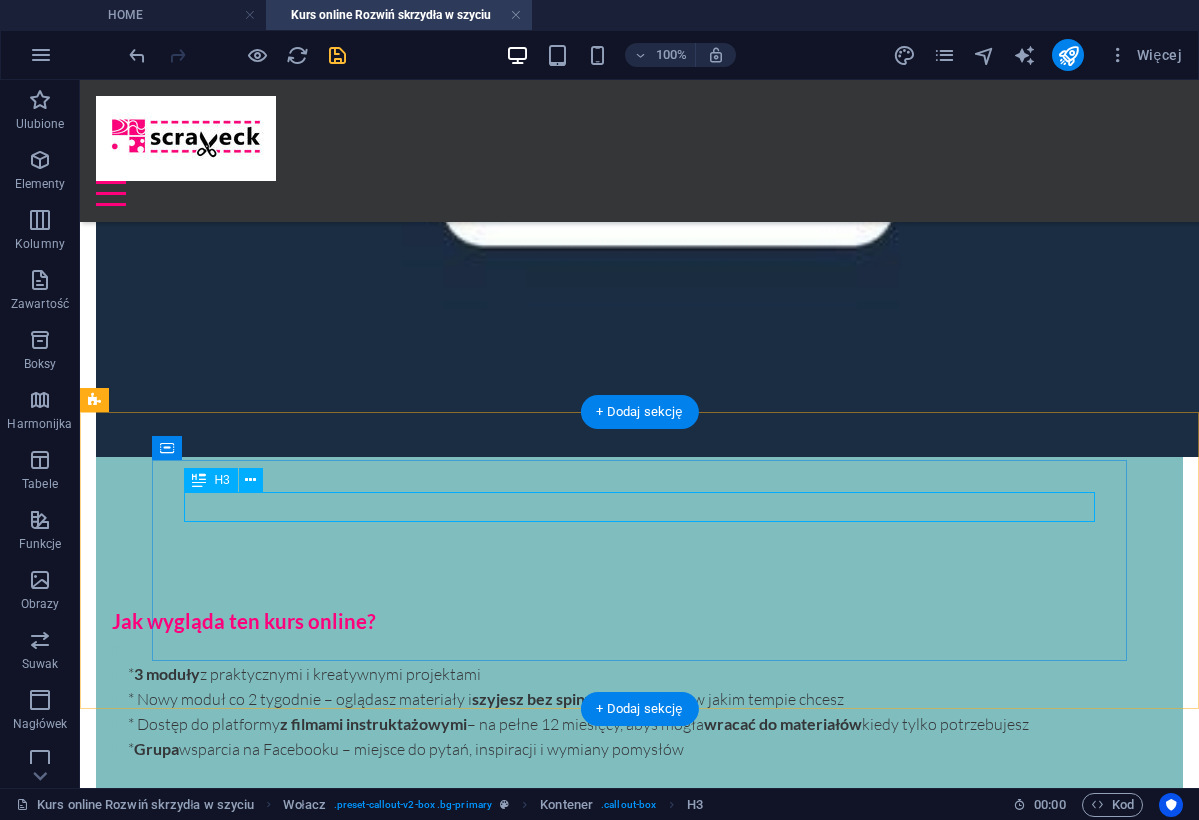 click on "Zacznij szyć już dziś!" at bounding box center (639, 1858) 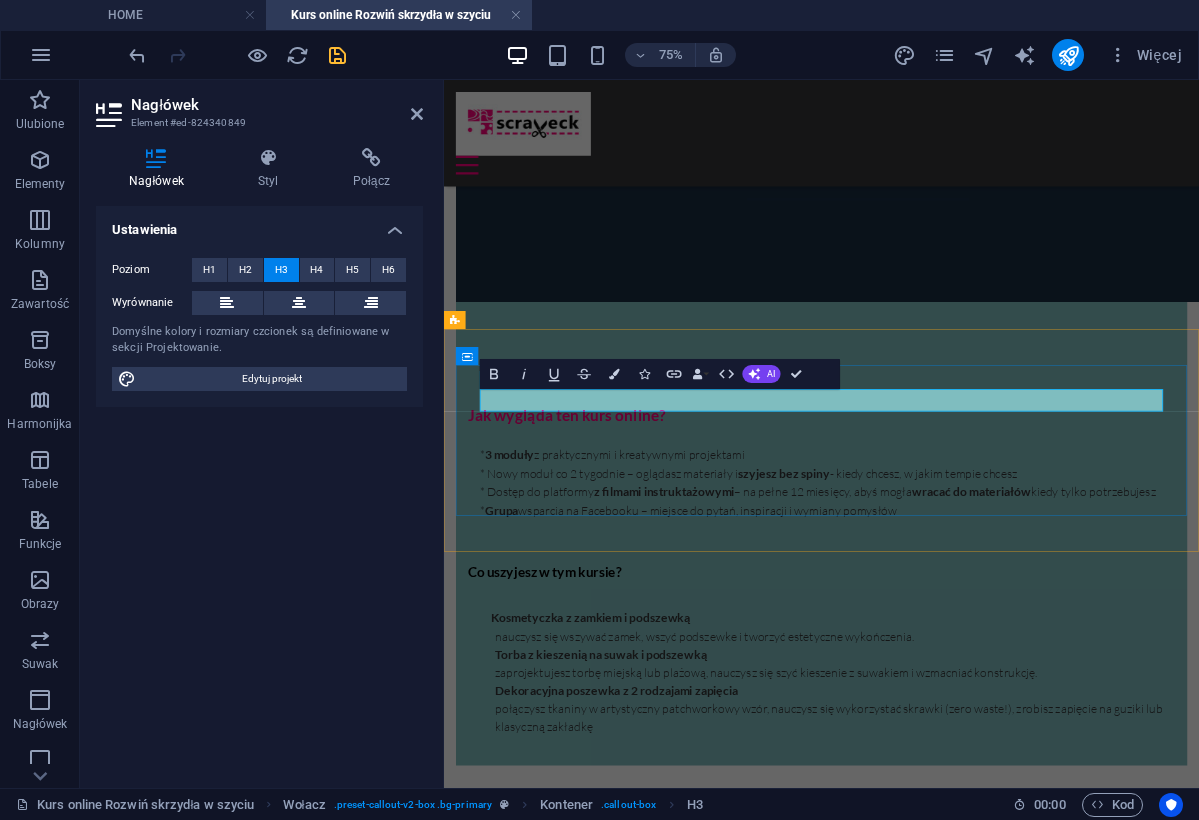 click on "Zacznij szyć już dziś!" at bounding box center (947, 1764) 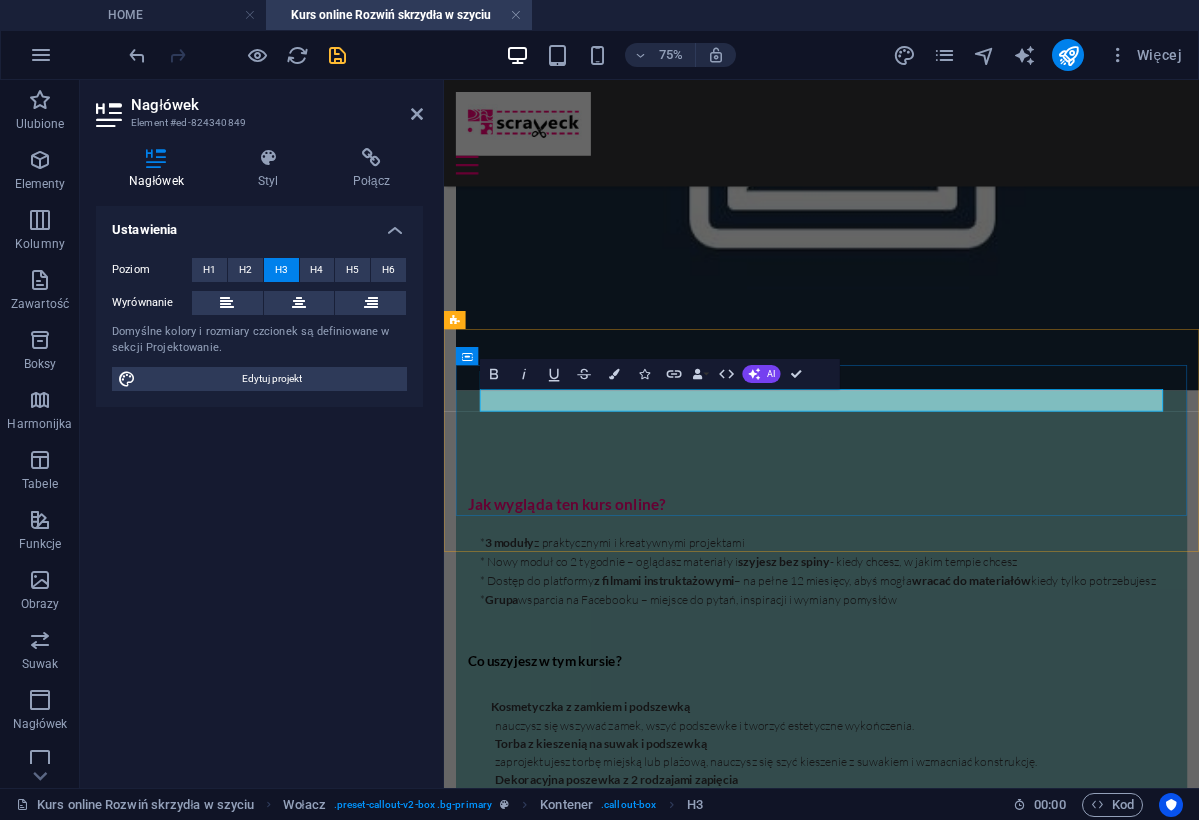 type 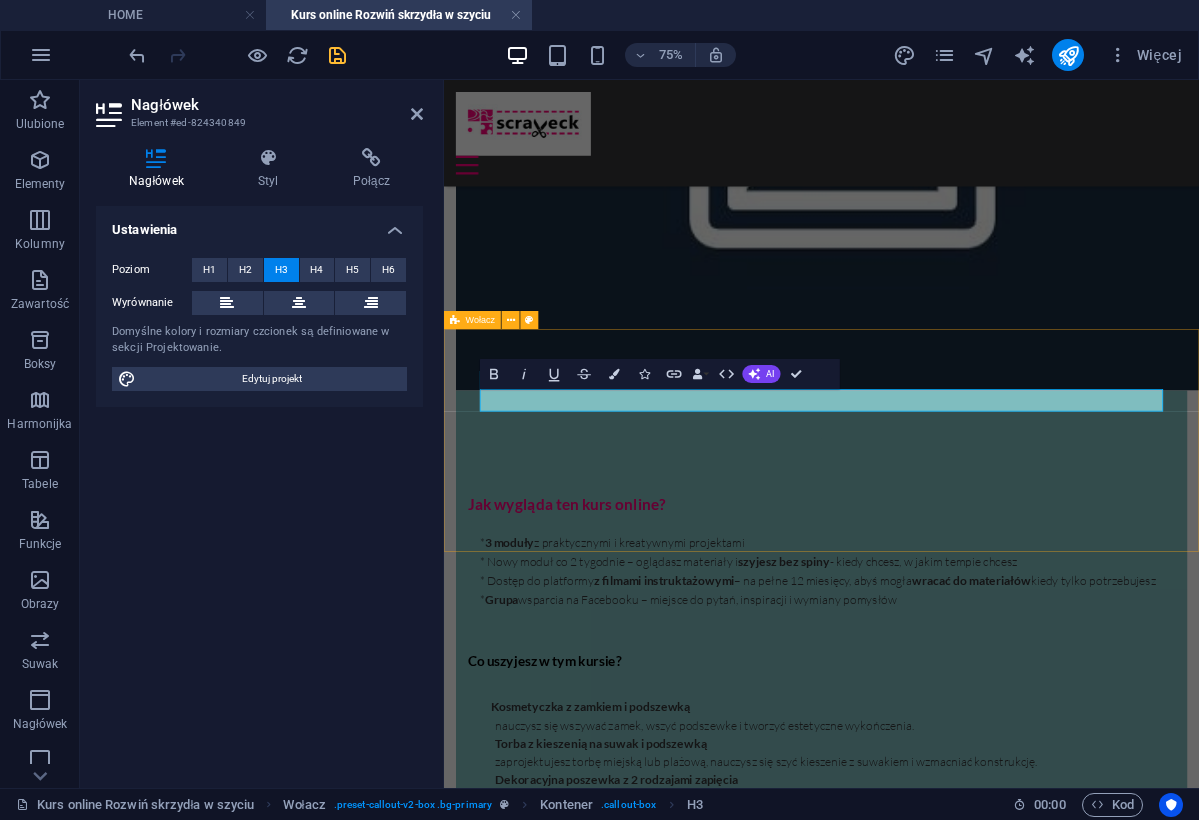 click on "Rozwiń skrzydła w szyciu  już dziś! Nie odkładaj na później – bo wiesz, jak to jest z „później”. Kliknij poniżej,  wejdź  do kursu i wskakuj na poziom: Jestem dumna. Wchodzę do kursu już dziś!" at bounding box center (947, 1937) 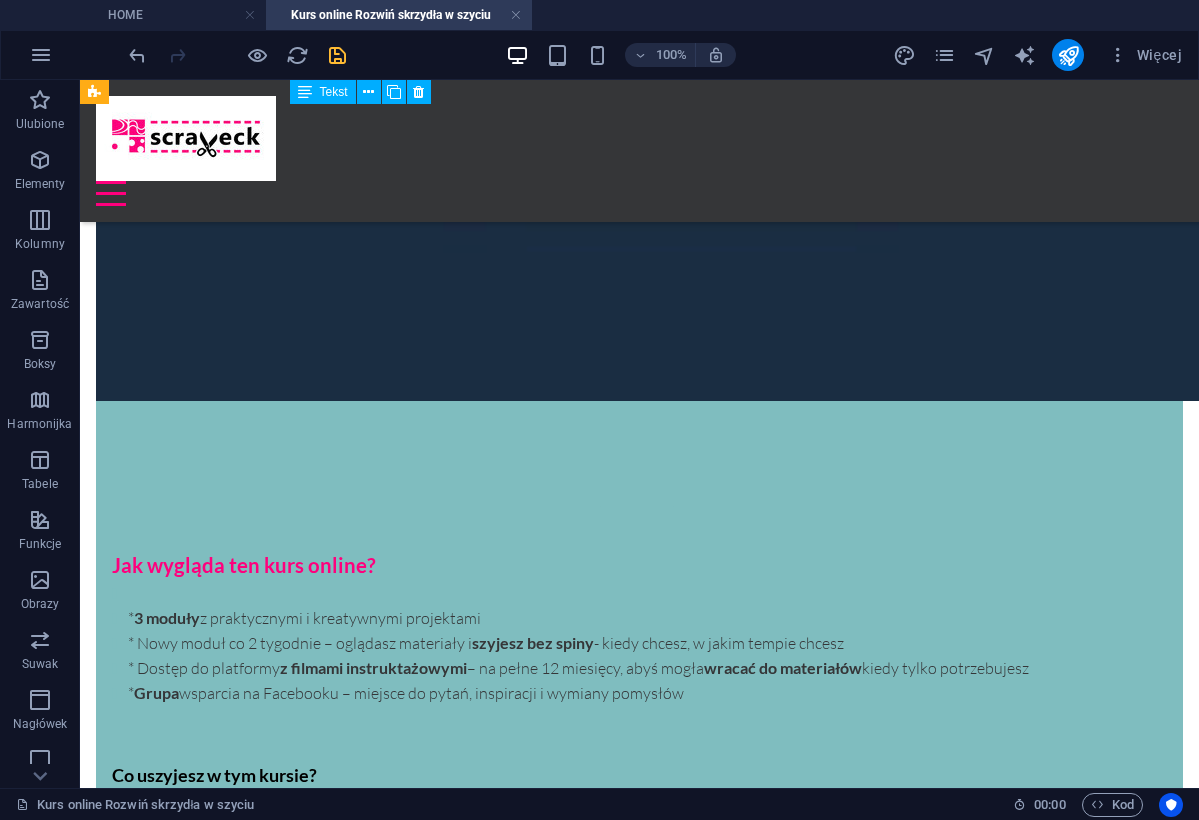 scroll, scrollTop: 2289, scrollLeft: 0, axis: vertical 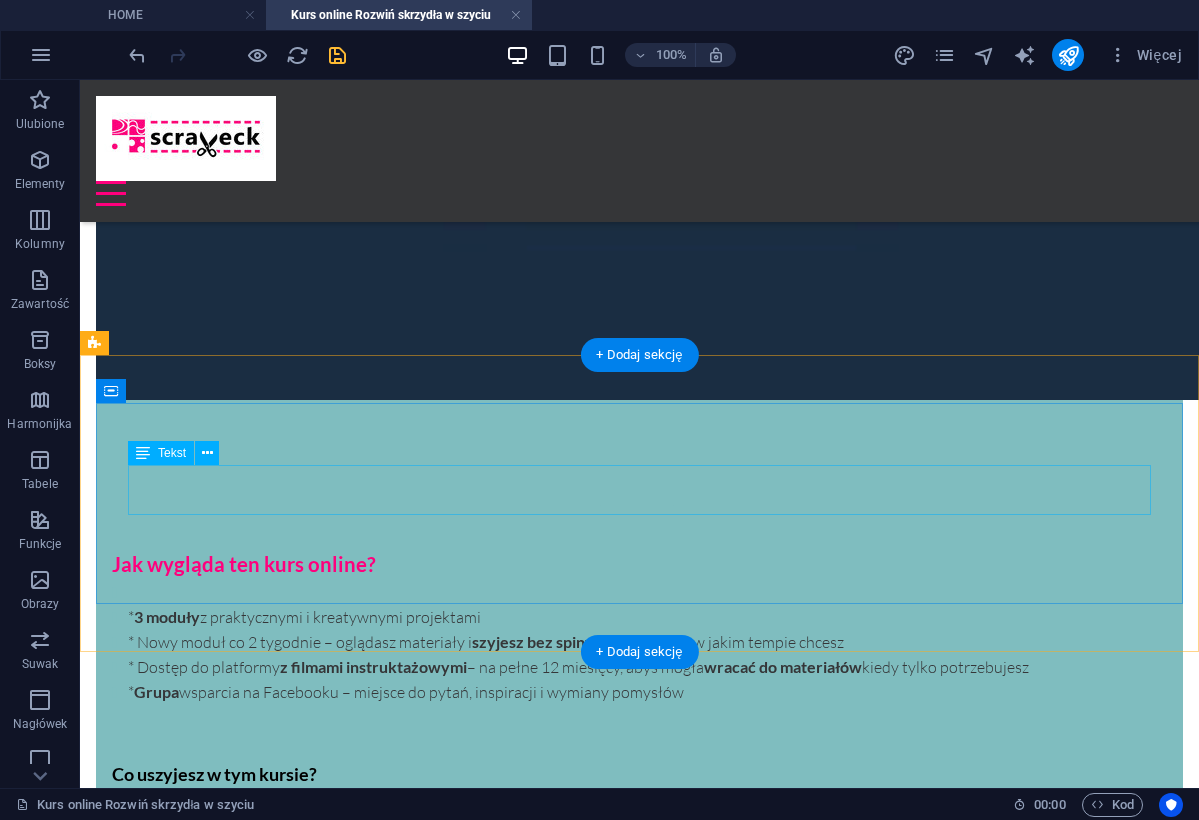 click on "Nie odkładaj na później – bo wiesz, jak to jest z „później”. Kliknij poniżej,  wejdź  do kursu i wskakuj na poziom: Jestem dumna." at bounding box center [639, 1837] 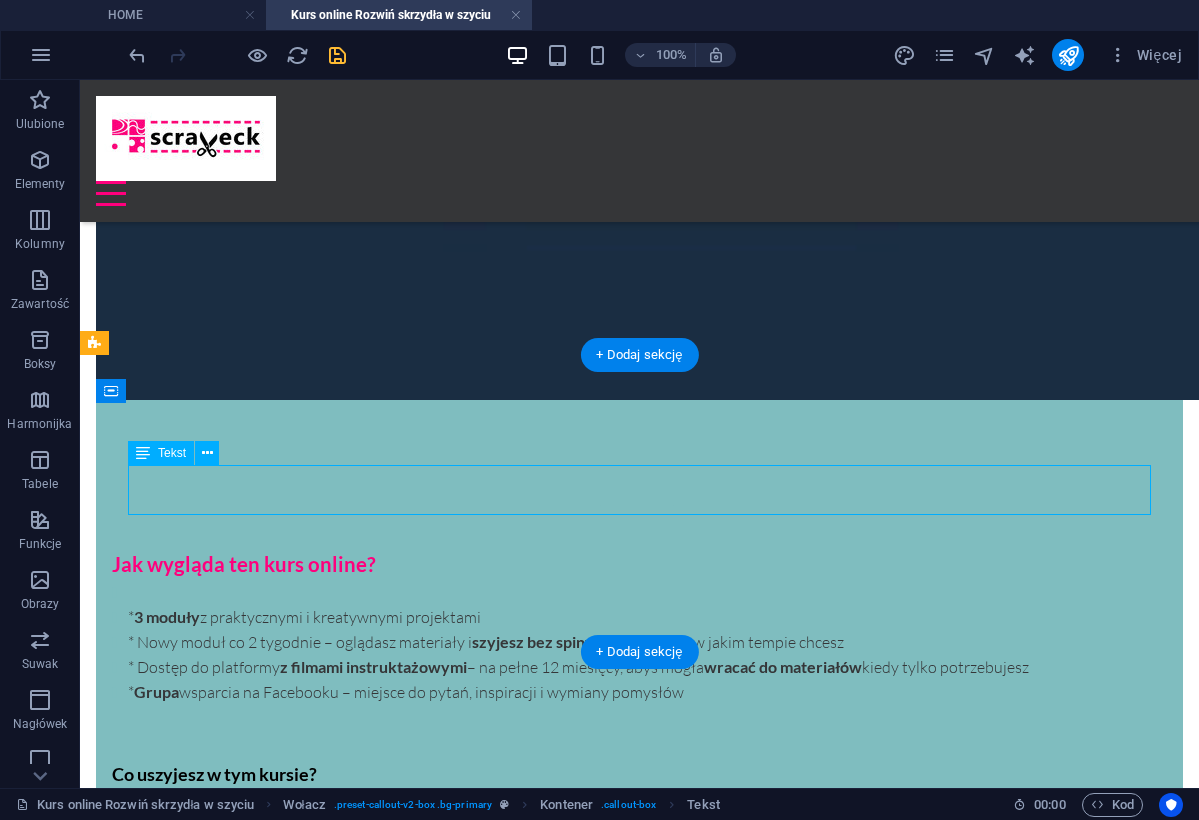 click on "Nie odkładaj na później – bo wiesz, jak to jest z „później”. Kliknij poniżej,  wejdź  do kursu i wskakuj na poziom: Jestem dumna." at bounding box center [639, 1837] 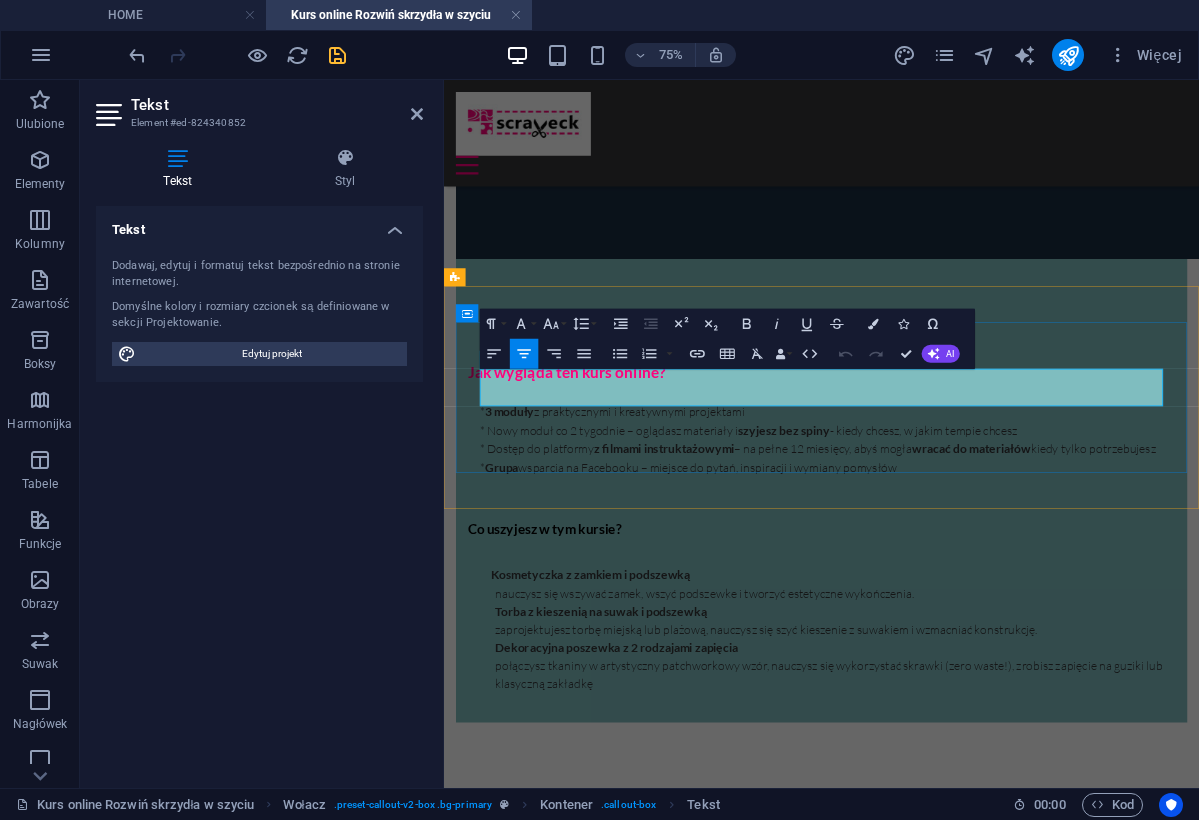 click on "Nie odkładaj na później – bo wiesz, jak to jest z „później”. Kliknij poniżej,  wejdź  do kursu i wskakuj na poziom: Jestem dumna." at bounding box center [947, 1742] 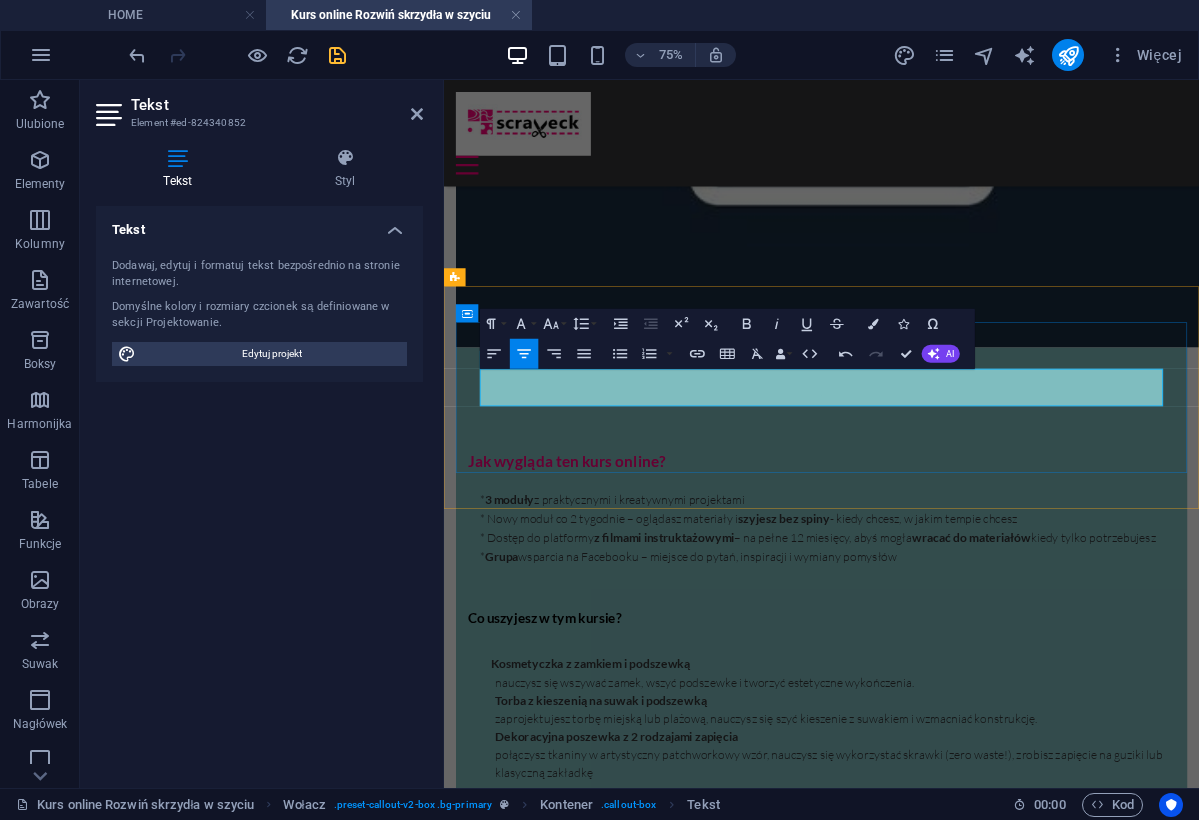 drag, startPoint x: 1011, startPoint y: 495, endPoint x: 1225, endPoint y: 497, distance: 214.00934 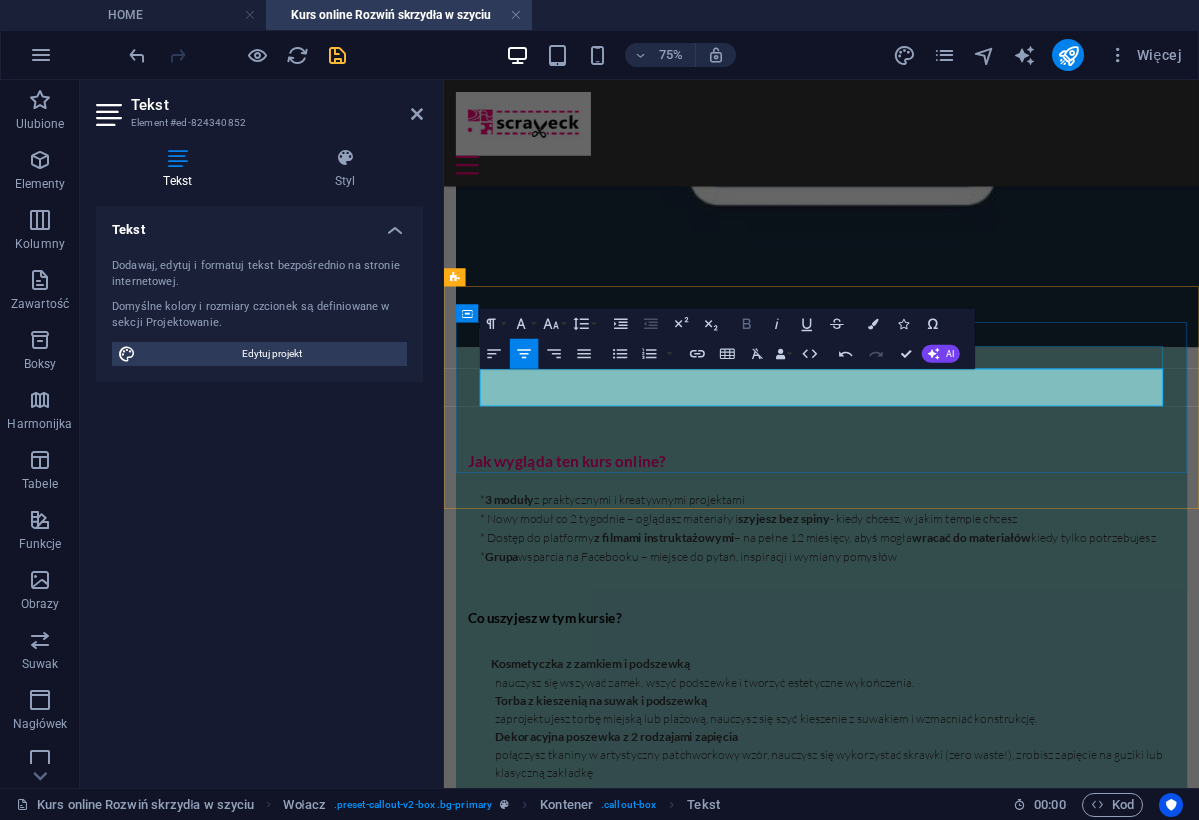 click 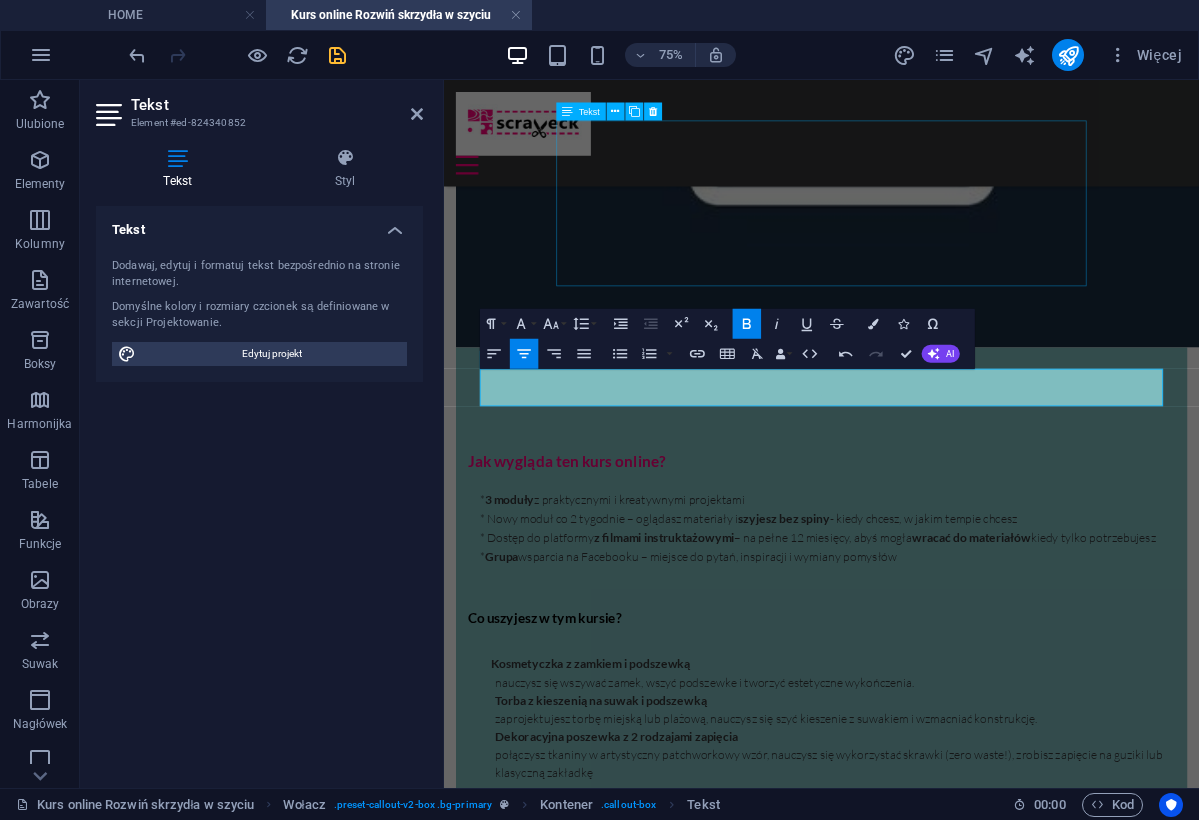click on "Ten kurs powstał na bazie programu moich warsztatów dla średniozaawansowanych. To projekty, które uczestniczki  i uczestnicy  wybierają najczęściej, gdy chcą zrobić kolejny krok w szyciu – bo właśnie tych technik:   suwa ków, wszywania podszewki, kieszeni i łączenia tkanin - chcą się nauczyć. Przerobiłam je tak, aby idealnie sprawdzały się w formie online – z lekcjami krok po kroku, pokazując wszystko tak, jakbym szyła razem z Tobą i oferując Ci różne kreatywne rozwiązania, abyś rozwinęła swoje skrzydła w szyciu!" at bounding box center [947, 1617] 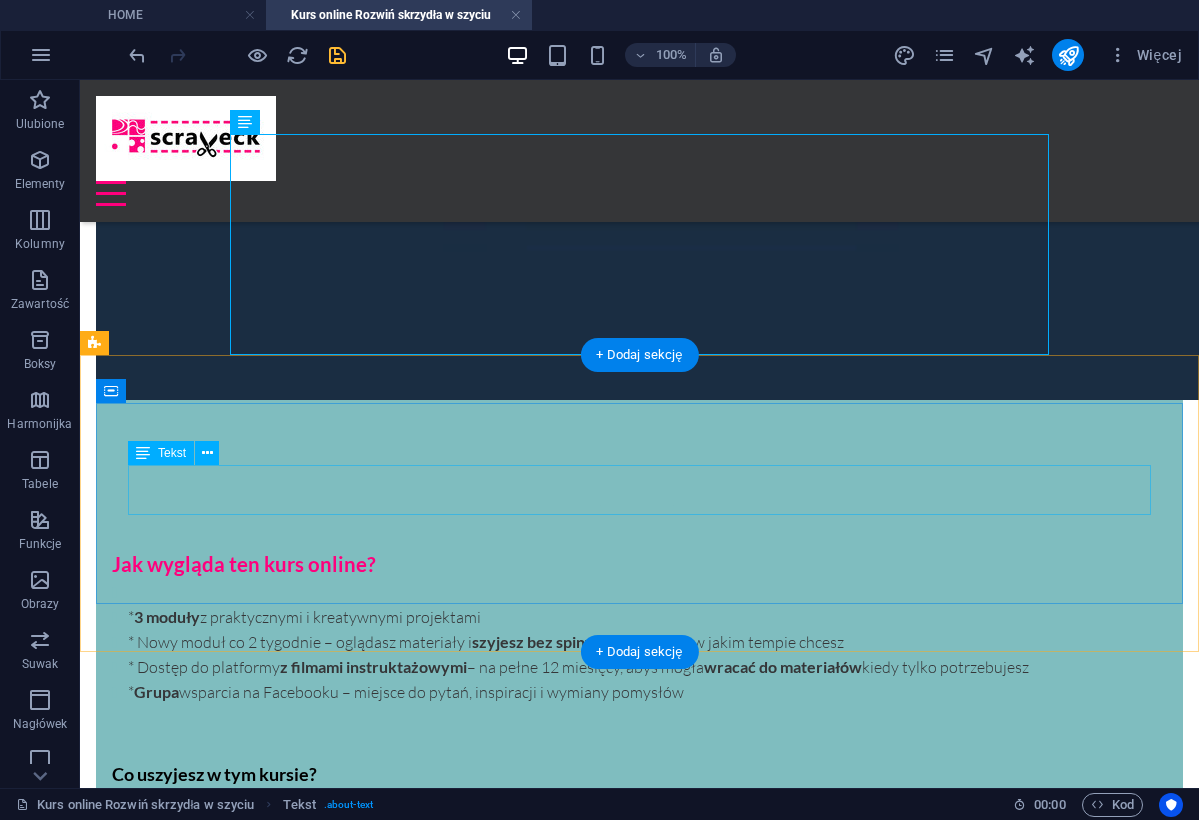 click on "Nie odkładaj na później – bo wiesz, jak to jest z „później”. Kliknij poniżej,  wejdź  do kursu i wskakuj na poziom:  Jestem dumna, uszyłam to sama !." at bounding box center [639, 1837] 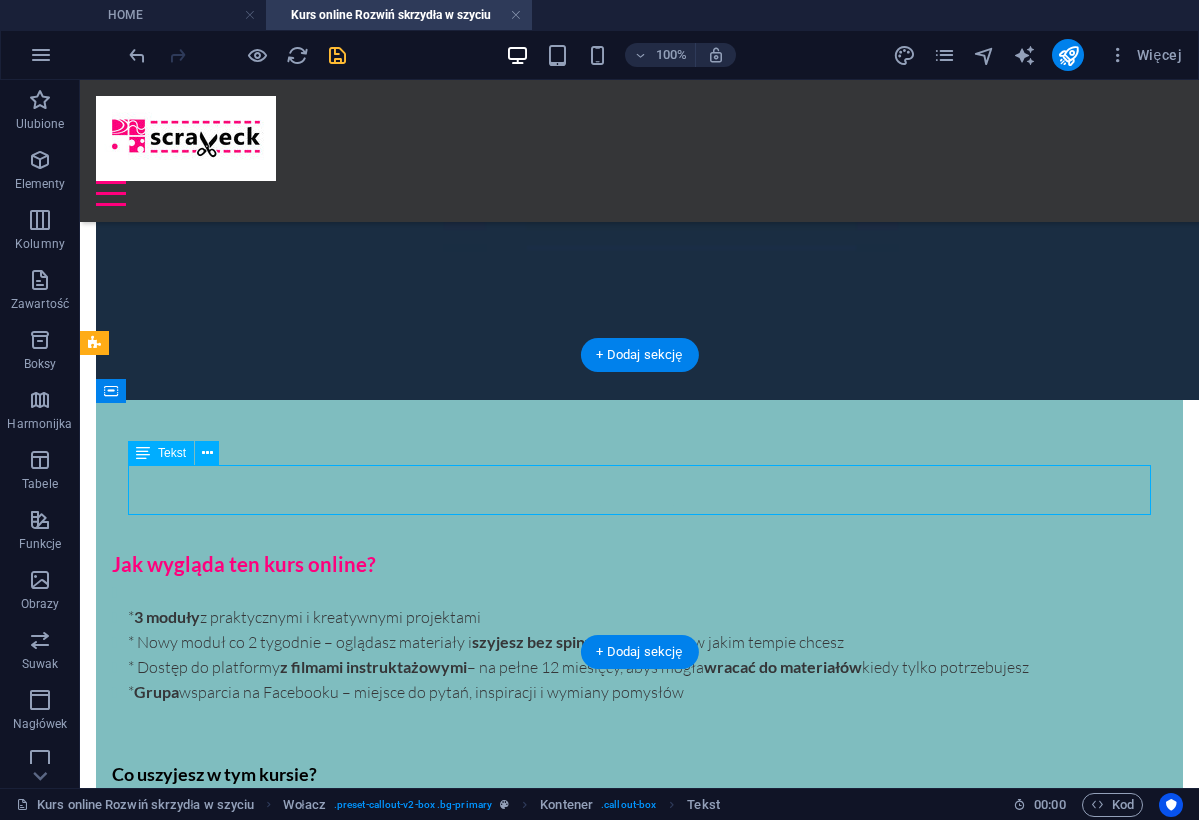 click on "Nie odkładaj na później – bo wiesz, jak to jest z „później”. Kliknij poniżej,  wejdź  do kursu i wskakuj na poziom:  Jestem dumna, uszyłam to sama !." at bounding box center [639, 1837] 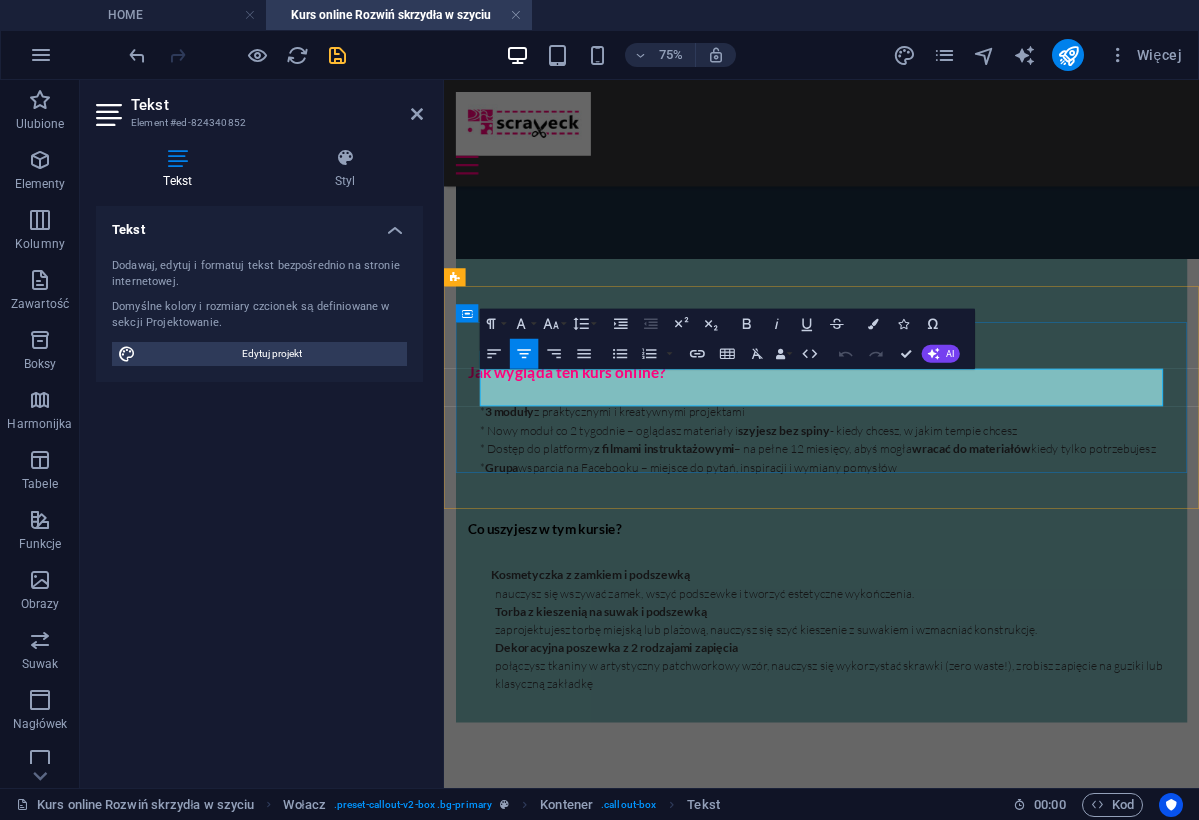 drag, startPoint x: 921, startPoint y: 496, endPoint x: 901, endPoint y: 496, distance: 20 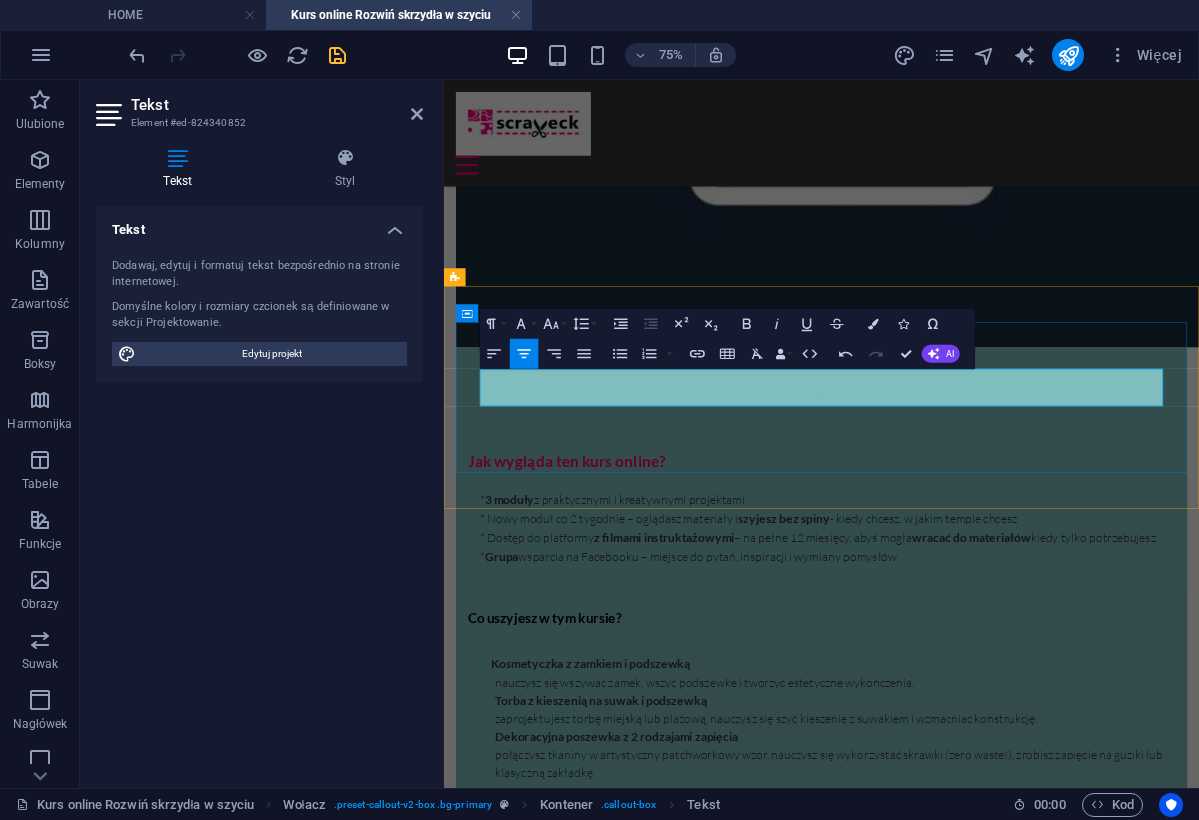 click on "Nie odkładaj na później – bo wiesz, jak to jest z „później”. Kliknij poniżej,  wejdź  do kursu i wskoczj na poziom:  Jestem dumna, uszyłam to sama !." at bounding box center (947, 1860) 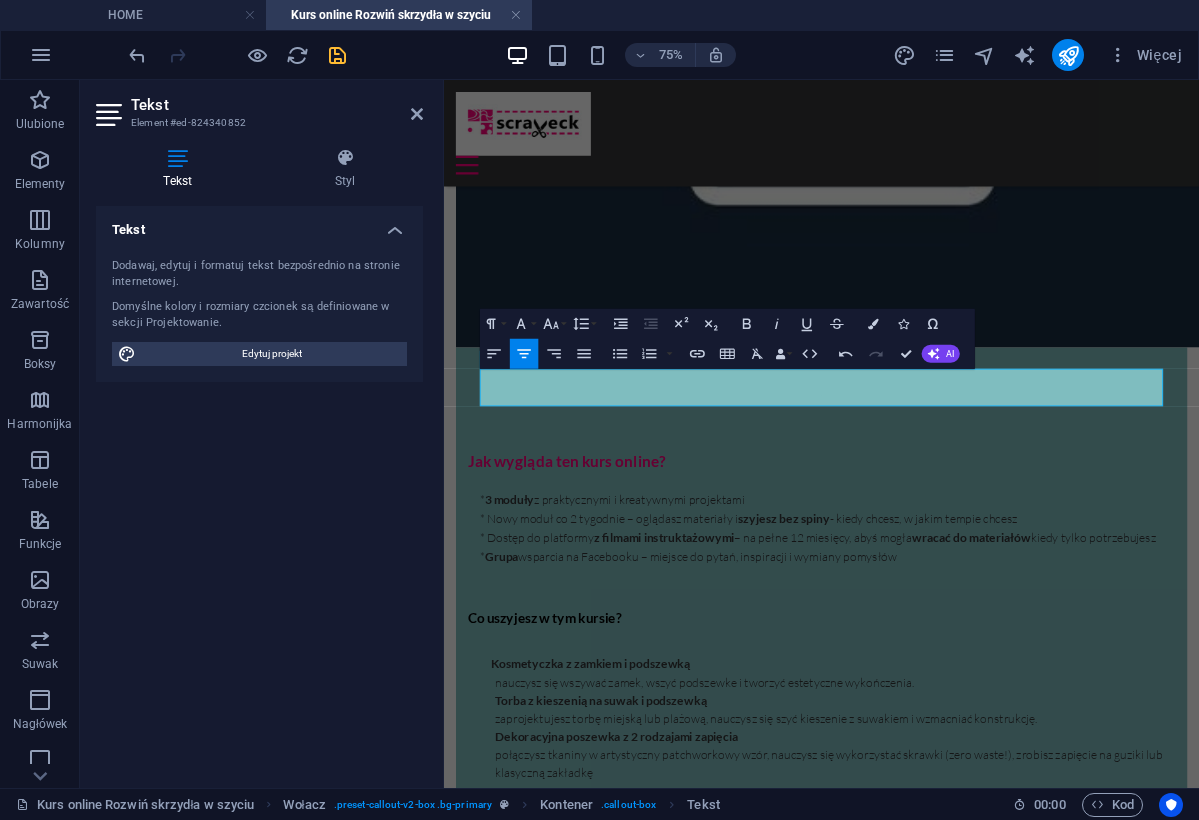 click on "HOME O mnie Kursy online Warsztaty szycia Blog Szycie na zamówienie NIezbędnik kursy online Nauka szycia w zaciszu domowym Kreatywne szycie: Rozwiń skrzydła! Kurs szycia online – od „umiem trochę” do „uszyłam to sama, serio!” W 6 tygodni rozwijasz umiejętności, szyjesz 3 kreatywne projekty i czujesz dumę ze swojego szycia. Masz już za sobą swoje pierwsze przygody z maszyną? Potrafisz szyć prosto, zrobić woreczek czy poszewkę, ale kiedy ktoś mówi „podszewka” albo „suwak” – czujesz gęsią skórkę (ekscytacji czy strachu)? Albo po prostu wiesz, że chcesz   więcej  , lepiej, odważniej? Kreatywne szycie – Rozwiń skrzydła   to kurs online, w którym: uczysz się szyć precyzyjniej i estetyczniej, odkrywasz nowe techniki i udoskonalasz te, które już znasz, realizujesz 3 kreatywne projekty od A do Z, i wreszcie patrzysz na maszynę z myślą: „Dobra, teraz to ja tu rządzę”. Dla kogo jest ten kurs szycia online? Dla Ciebie, jeśli ukończyłaś kurs     j!" at bounding box center [947, 839] 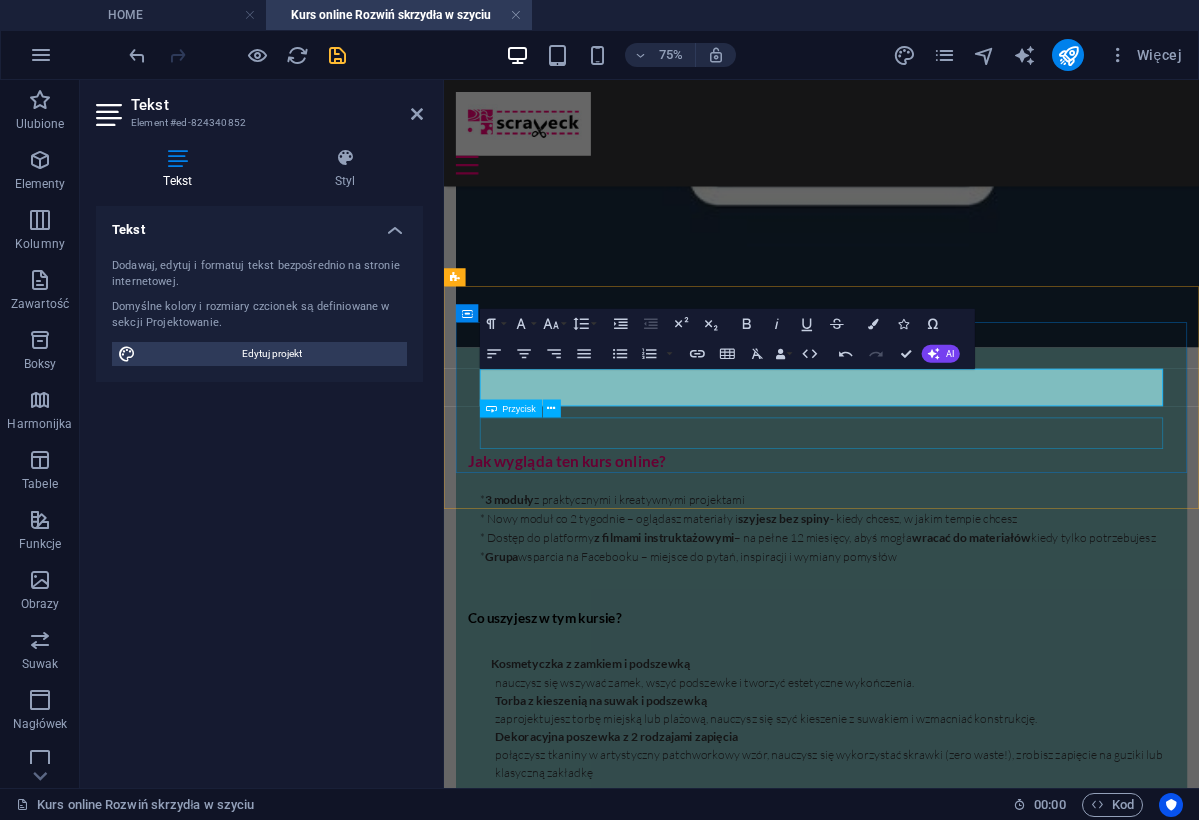 click on "Wchodzę do kursu już dziś!" at bounding box center [947, 1928] 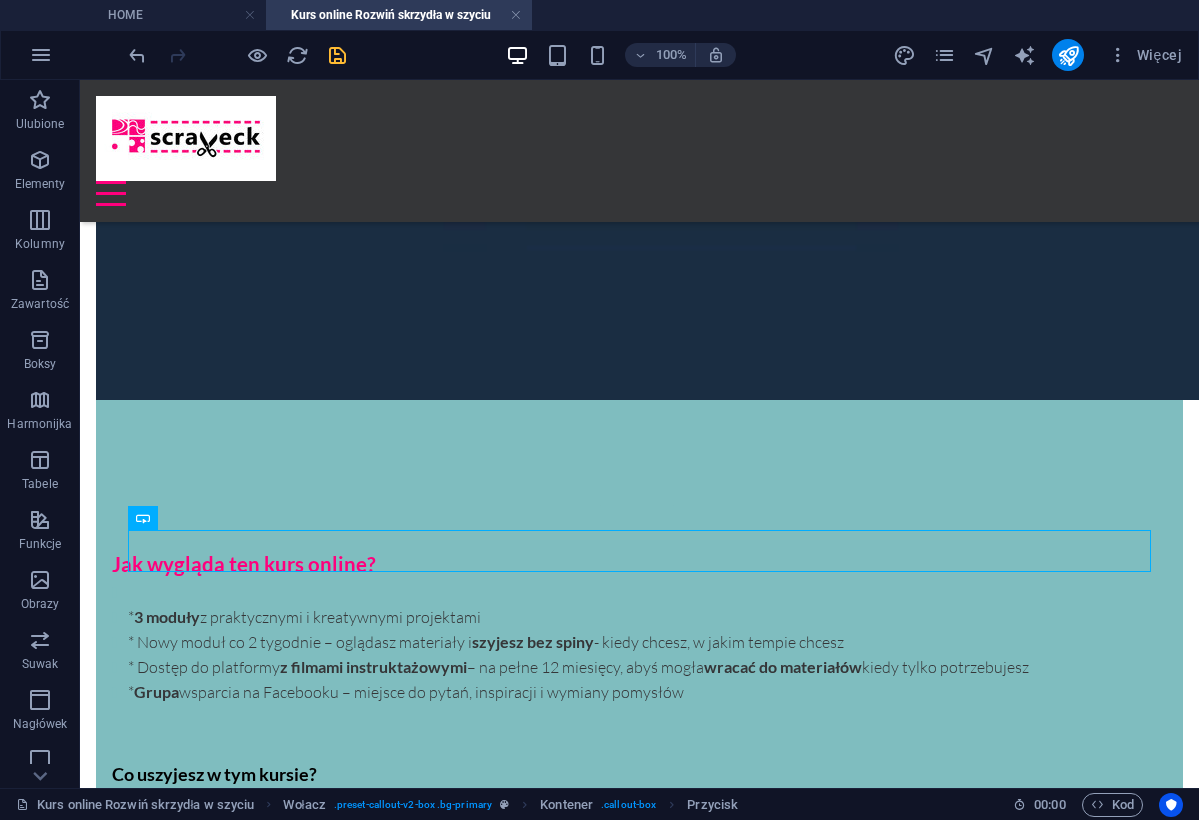 click on "HOME O mnie Kursy online Warsztaty szycia Blog Szycie na zamówienie NIezbędnik kursy online Nauka szycia w zaciszu domowym Kreatywne szycie: Rozwiń skrzydła! Kurs szycia online – od „umiem trochę” do „uszyłam to sama, serio!” W 6 tygodni rozwijasz umiejętności, szyjesz 3 kreatywne projekty i czujesz dumę ze swojego szycia. Masz już za sobą swoje pierwsze przygody z maszyną? Potrafisz szyć prosto, zrobić woreczek czy poszewkę, ale kiedy ktoś mówi „podszewka” albo „suwak” – czujesz gęsią skórkę (ekscytacji czy strachu)? Albo po prostu wiesz, że chcesz   więcej  , lepiej, odważniej? Kreatywne szycie – Rozwiń skrzydła   to kurs online, w którym: uczysz się szyć precyzyjniej i estetyczniej, odkrywasz nowe techniki i udoskonalasz te, które już znasz, realizujesz 3 kreatywne projekty od A do Z, i wreszcie patrzysz na maszynę z myślą: „Dobra, teraz to ja tu rządzę”. Dla kogo jest ten kurs szycia online? Dla Ciebie, jeśli ukończyłaś kurs     j!" at bounding box center (639, 827) 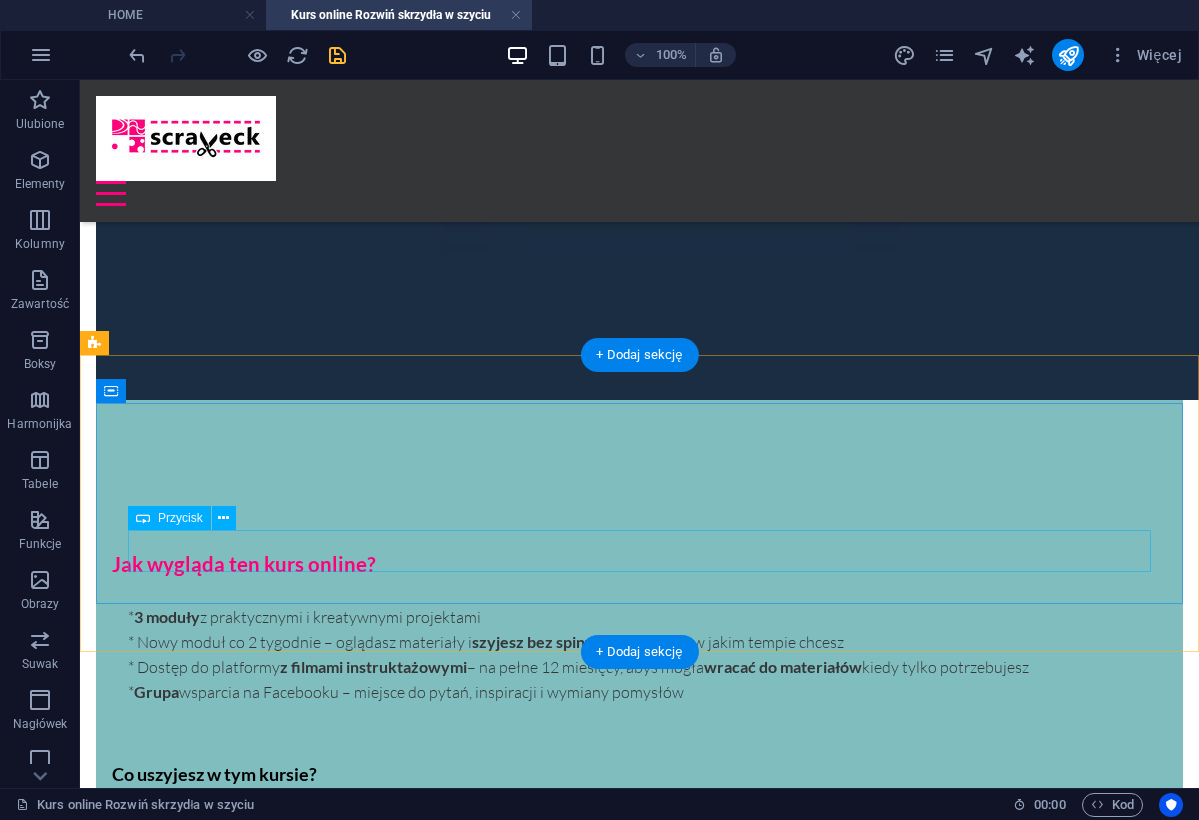 click on "Wchodzę do kursu już dziś!" at bounding box center [639, 1905] 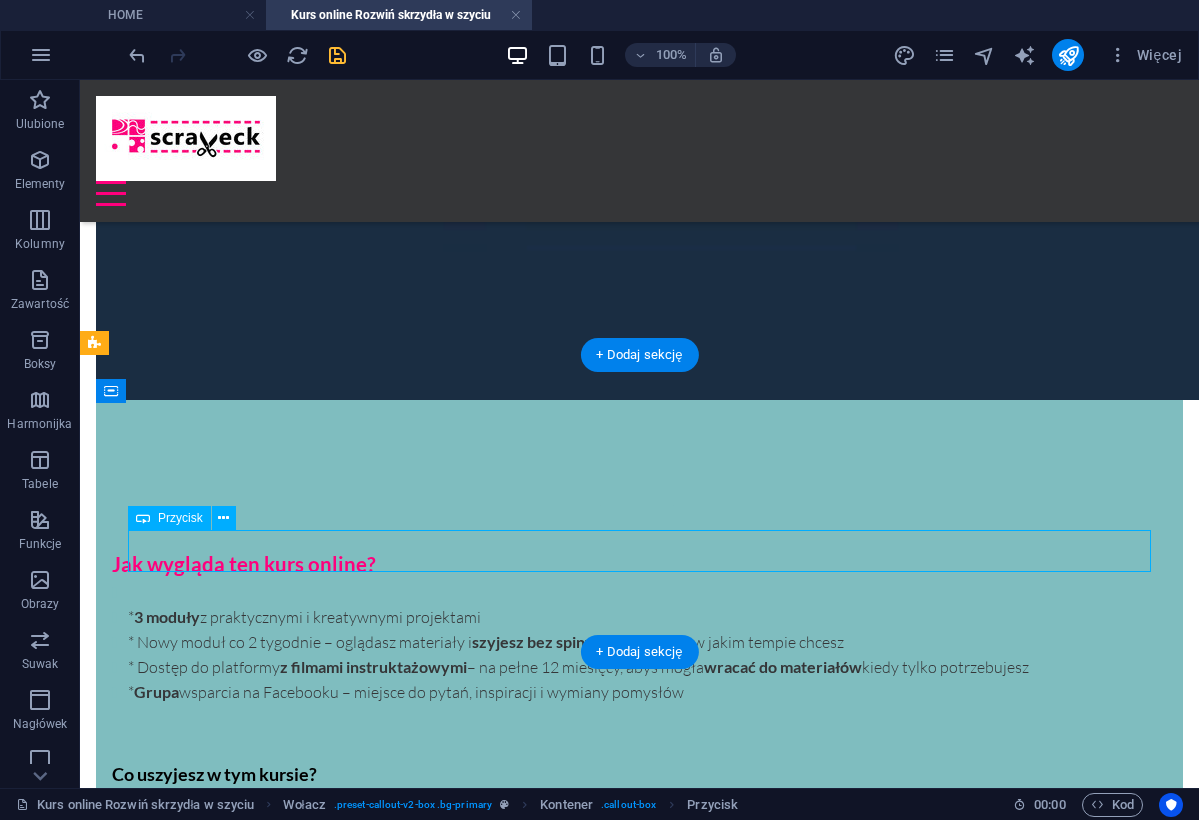 click on "Wchodzę do kursu już dziś!" at bounding box center [639, 1905] 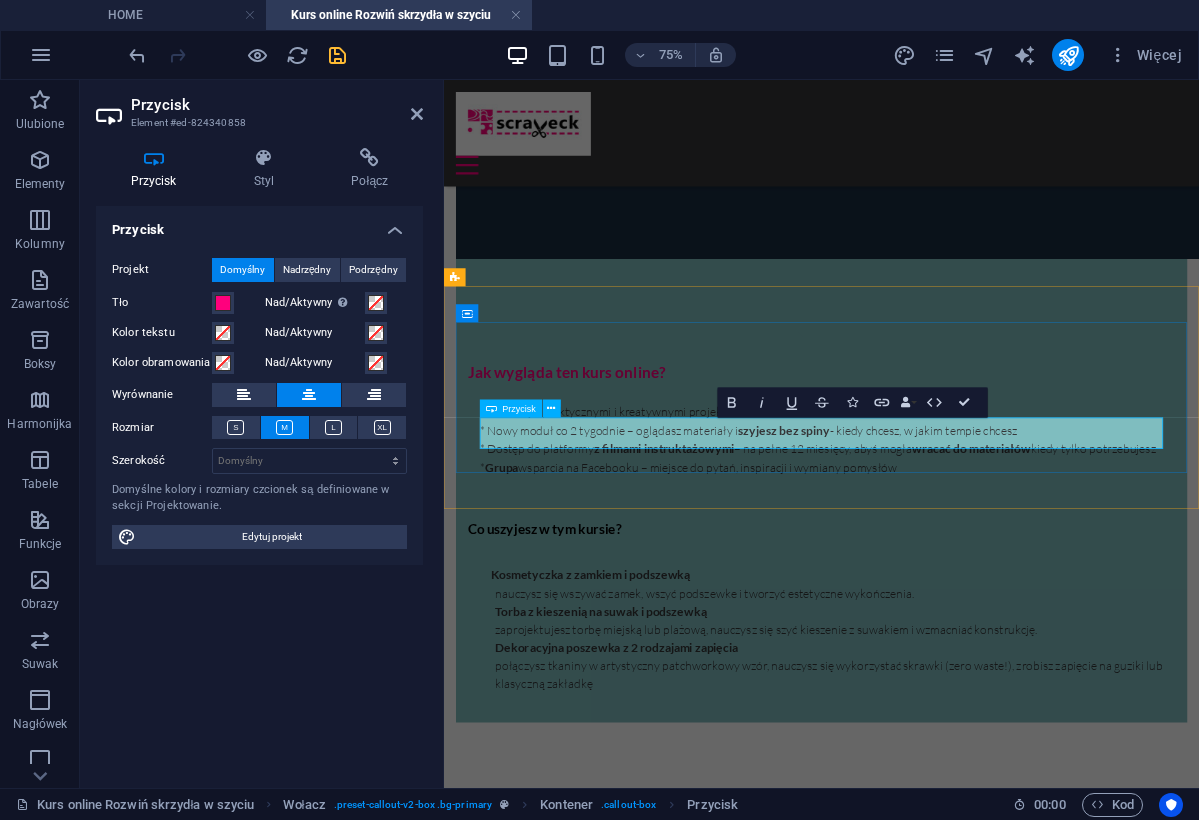click on "Wchodzę do kursu już dziś!" at bounding box center (948, 1810) 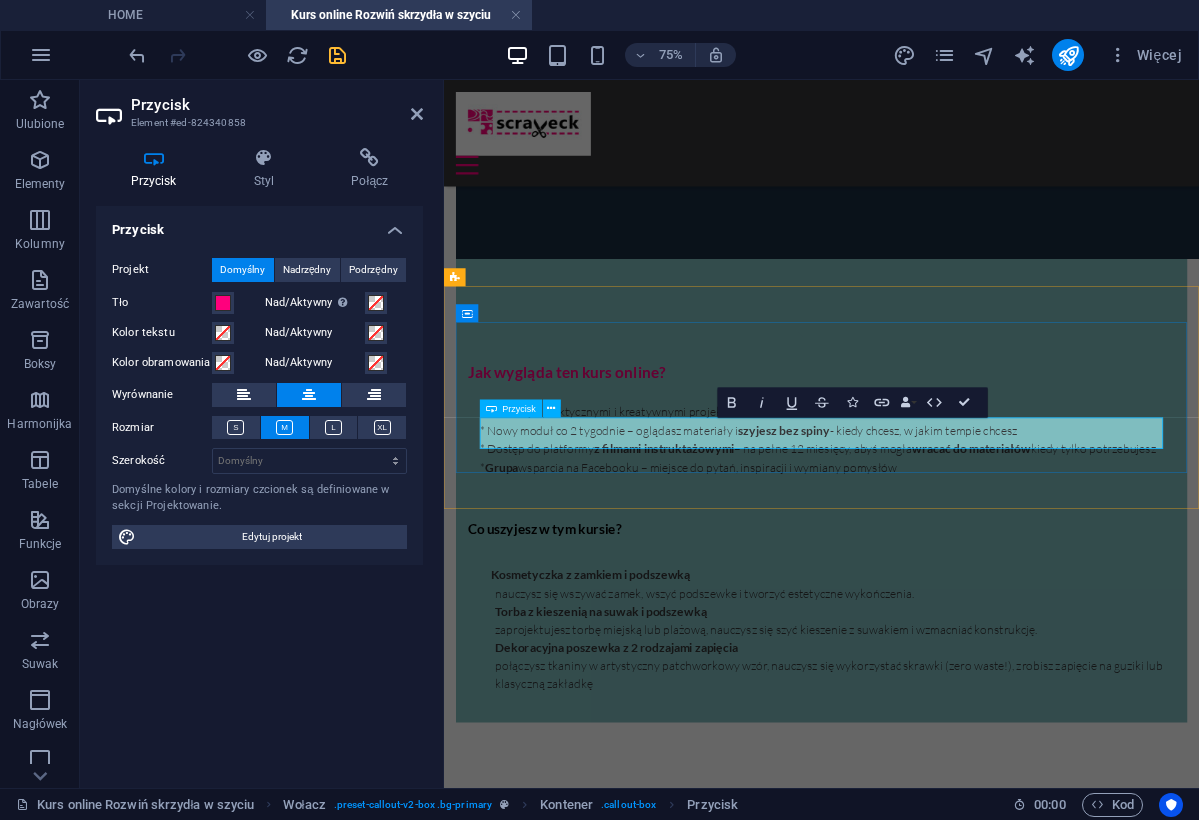 click on "Wchodzę do kursu już dziś!" at bounding box center [948, 1810] 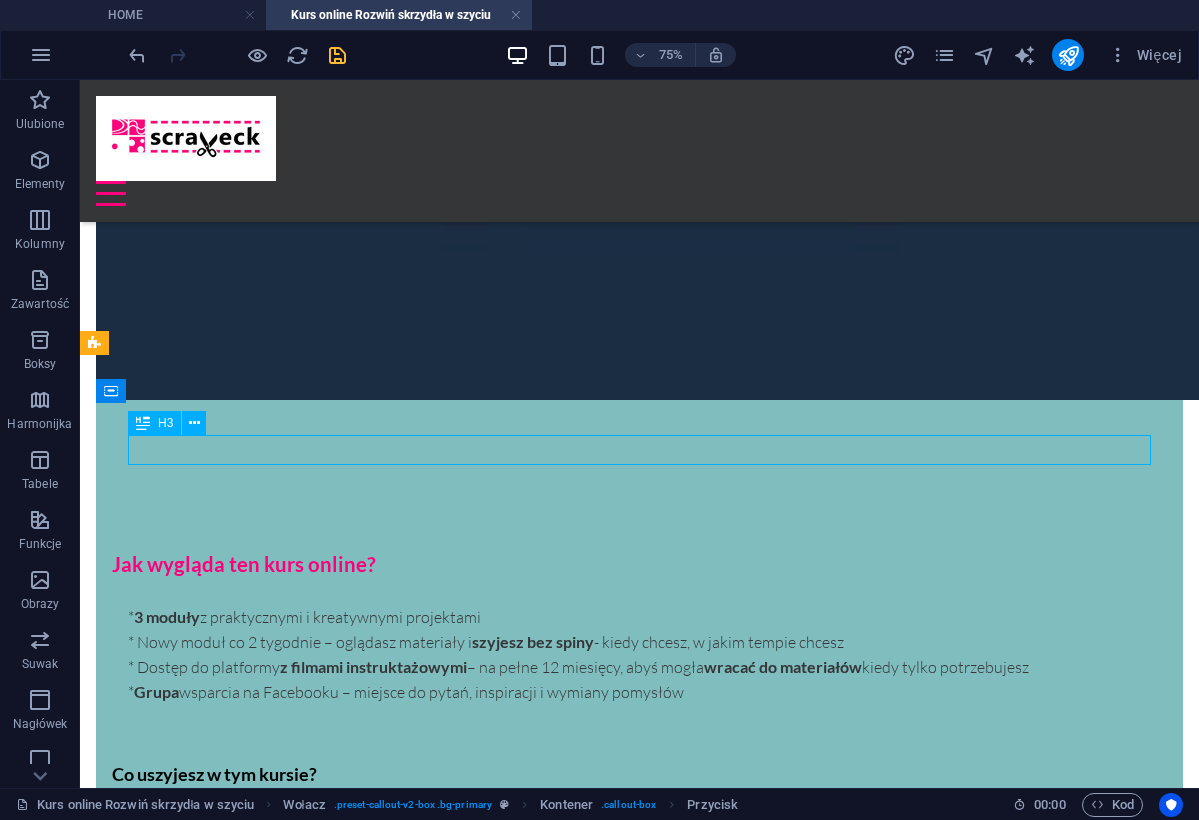 click on "HOME O mnie Kursy online Warsztaty szycia Blog Szycie na zamówienie NIezbędnik kursy online Nauka szycia w zaciszu domowym Kreatywne szycie: Rozwiń skrzydła! Kurs szycia online – od „umiem trochę” do „uszyłam to sama, serio!” W 6 tygodni rozwijasz umiejętności, szyjesz 3 kreatywne projekty i czujesz dumę ze swojego szycia. Masz już za sobą swoje pierwsze przygody z maszyną? Potrafisz szyć prosto, zrobić woreczek czy poszewkę, ale kiedy ktoś mówi „podszewka” albo „suwak” – czujesz gęsią skórkę (ekscytacji czy strachu)? Albo po prostu wiesz, że chcesz   więcej  , lepiej, odważniej? Kreatywne szycie – Rozwiń skrzydła   to kurs online, w którym: uczysz się szyć precyzyjniej i estetyczniej, odkrywasz nowe techniki i udoskonalasz te, które już znasz, realizujesz 3 kreatywne projekty od A do Z, i wreszcie patrzysz na maszynę z myślą: „Dobra, teraz to ja tu rządzę”. Dla kogo jest ten kurs szycia online? Dla Ciebie, jeśli ukończyłaś kurs     j!" at bounding box center (639, 827) 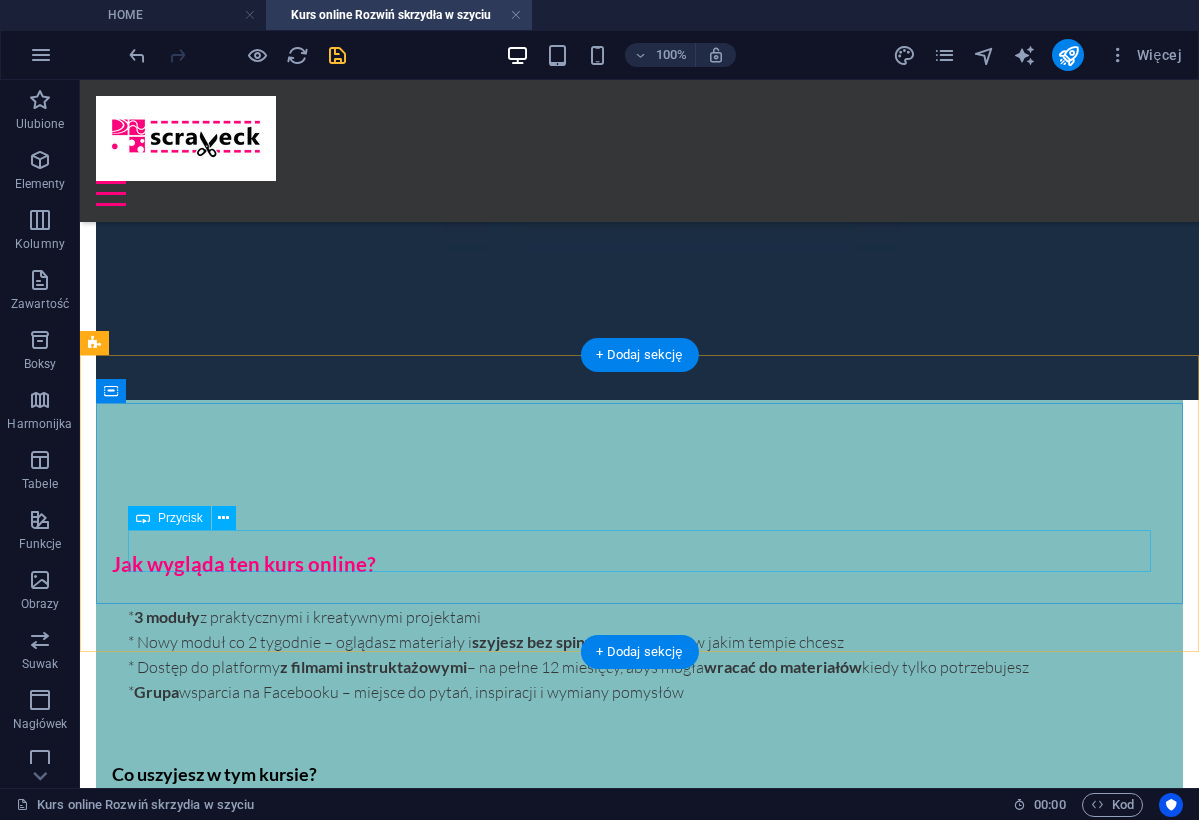 click on "Wchodzę do kursu już dziś!" at bounding box center (639, 1905) 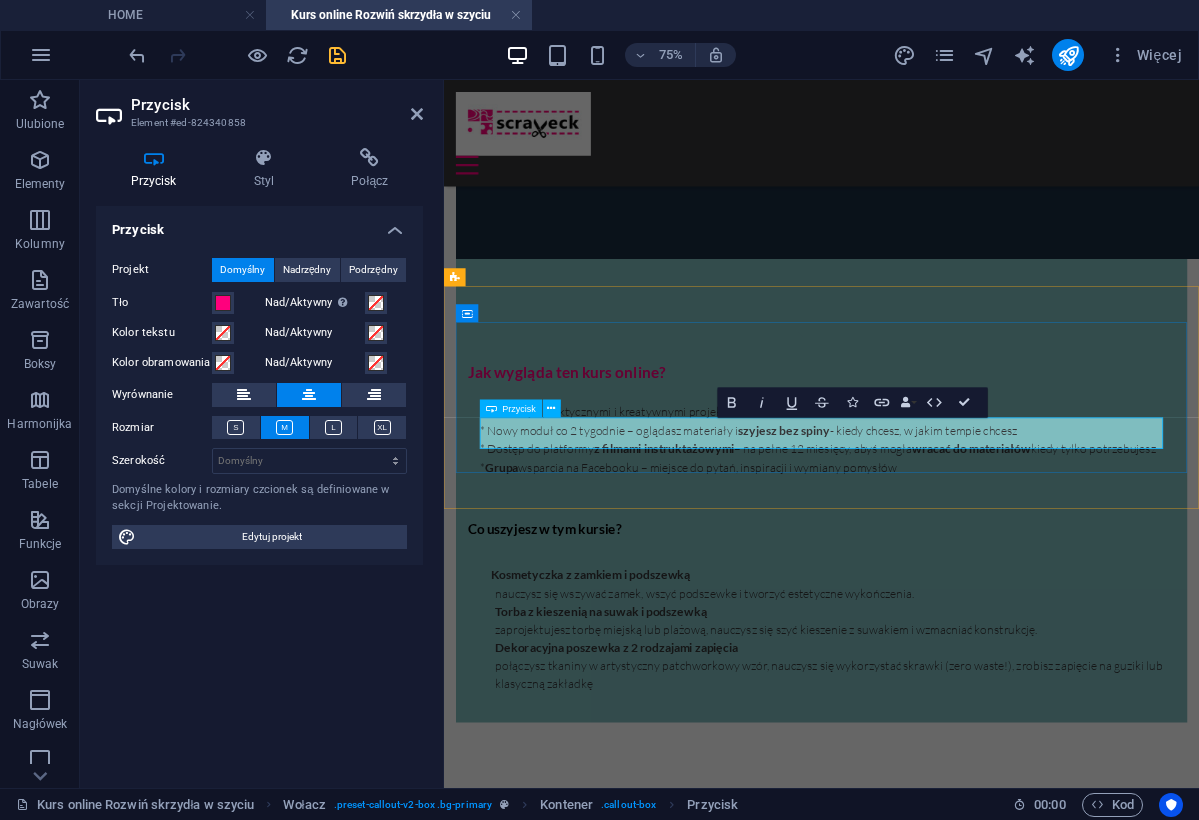 click on "Wchodzę do kursu już dziś!" at bounding box center [948, 1810] 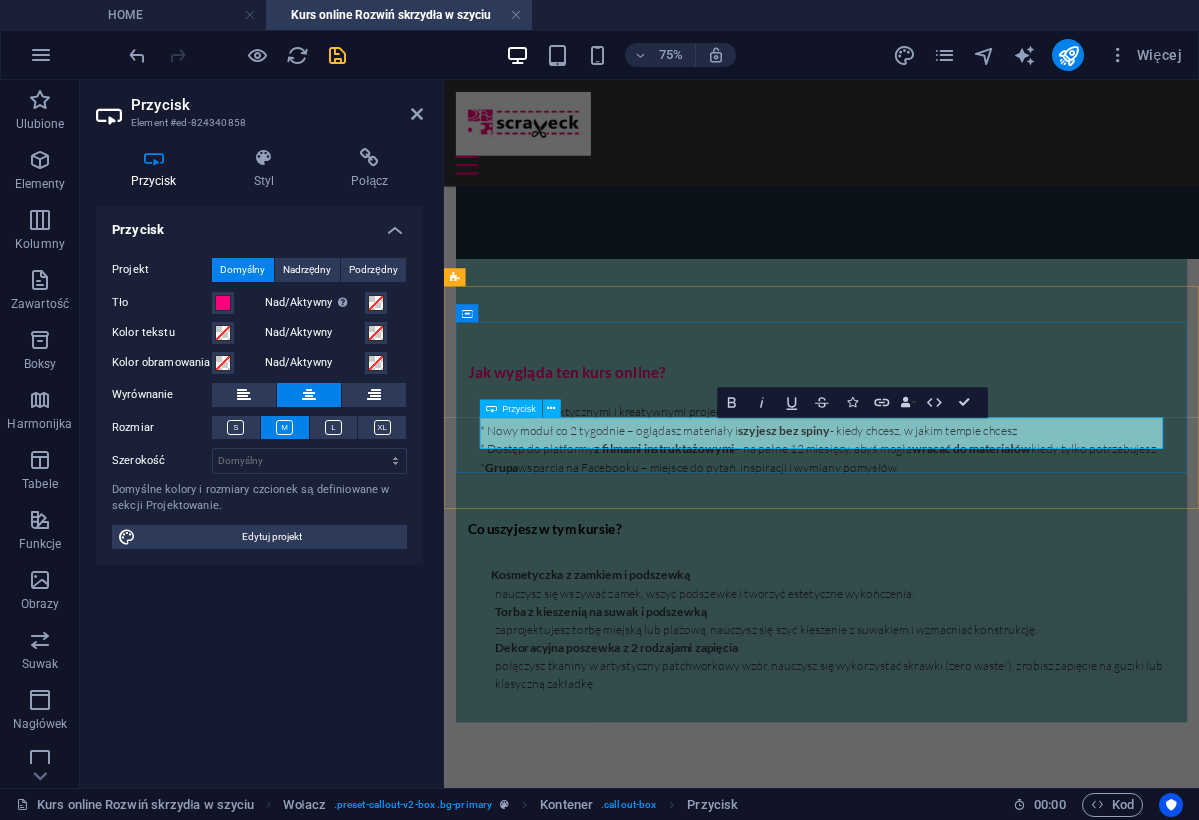 click on "Wchodzę do kursu już dziś!" at bounding box center [948, 1810] 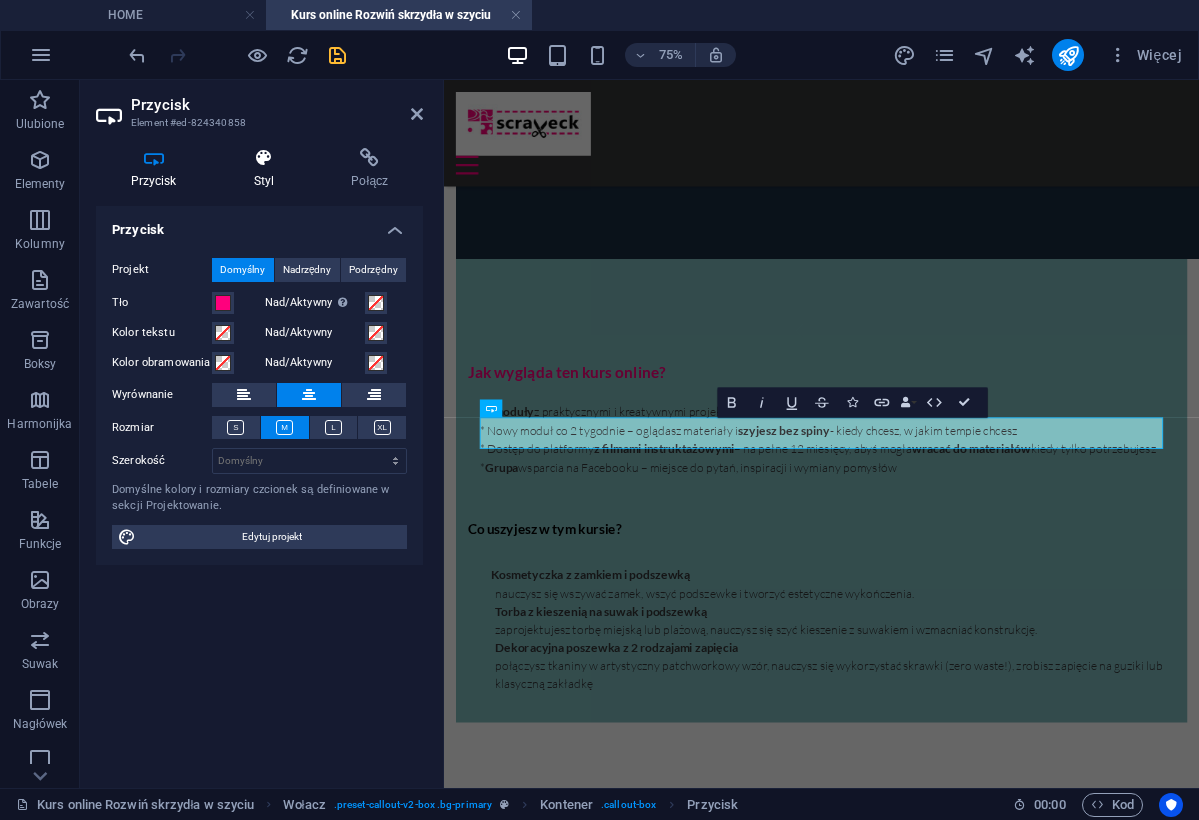 click on "Styl" at bounding box center (268, 169) 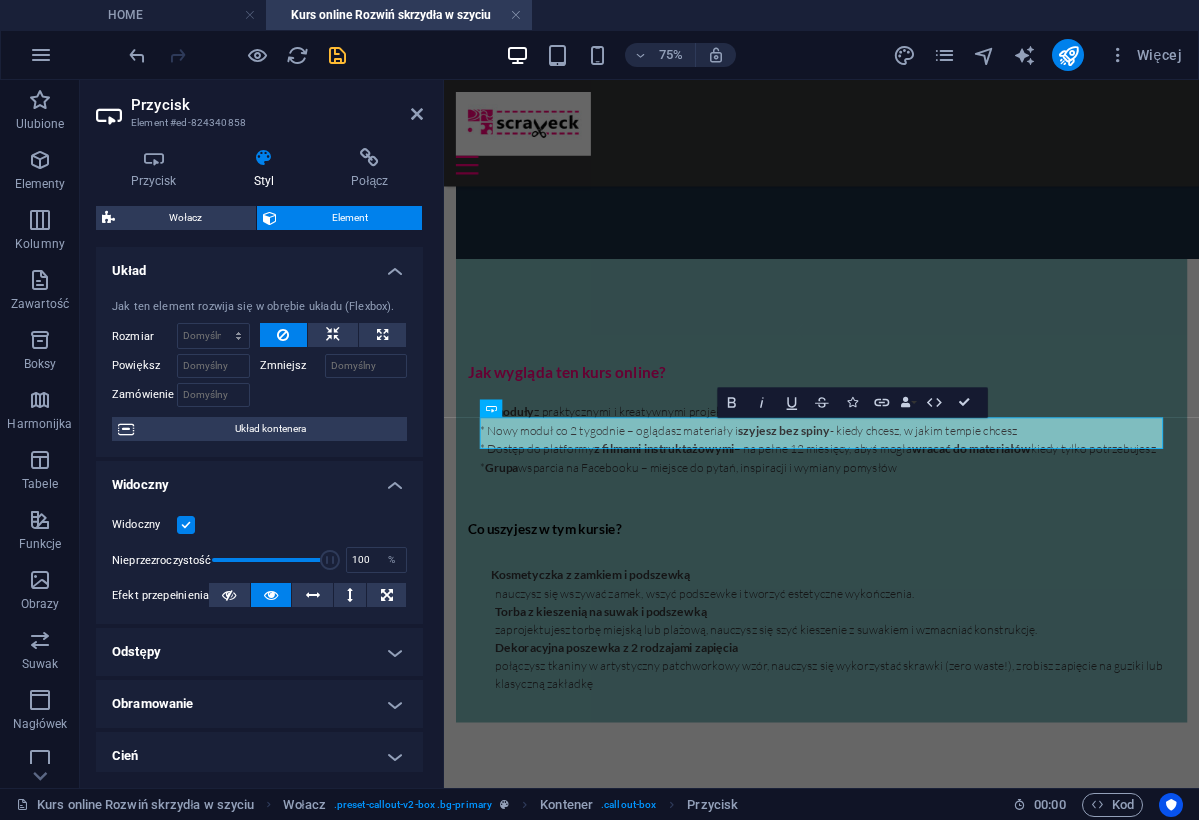 click on "Element" at bounding box center [349, 218] 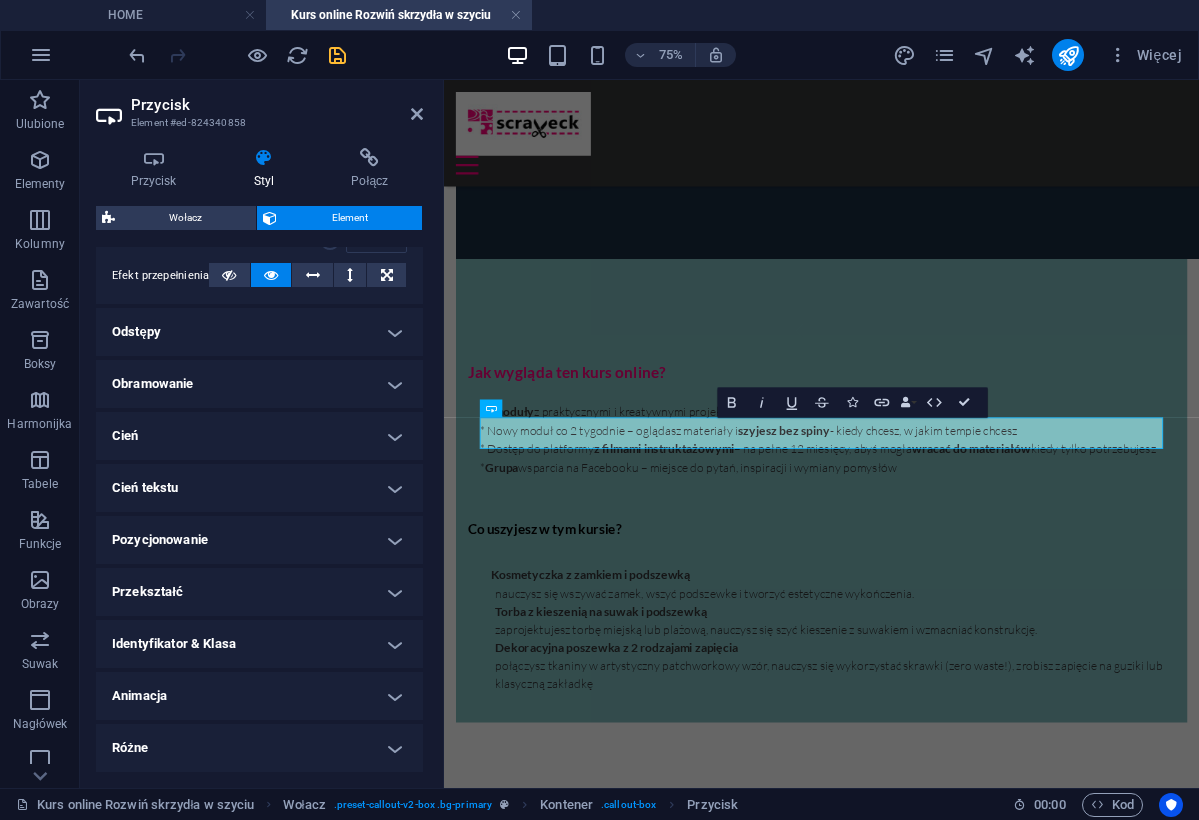 scroll, scrollTop: 319, scrollLeft: 0, axis: vertical 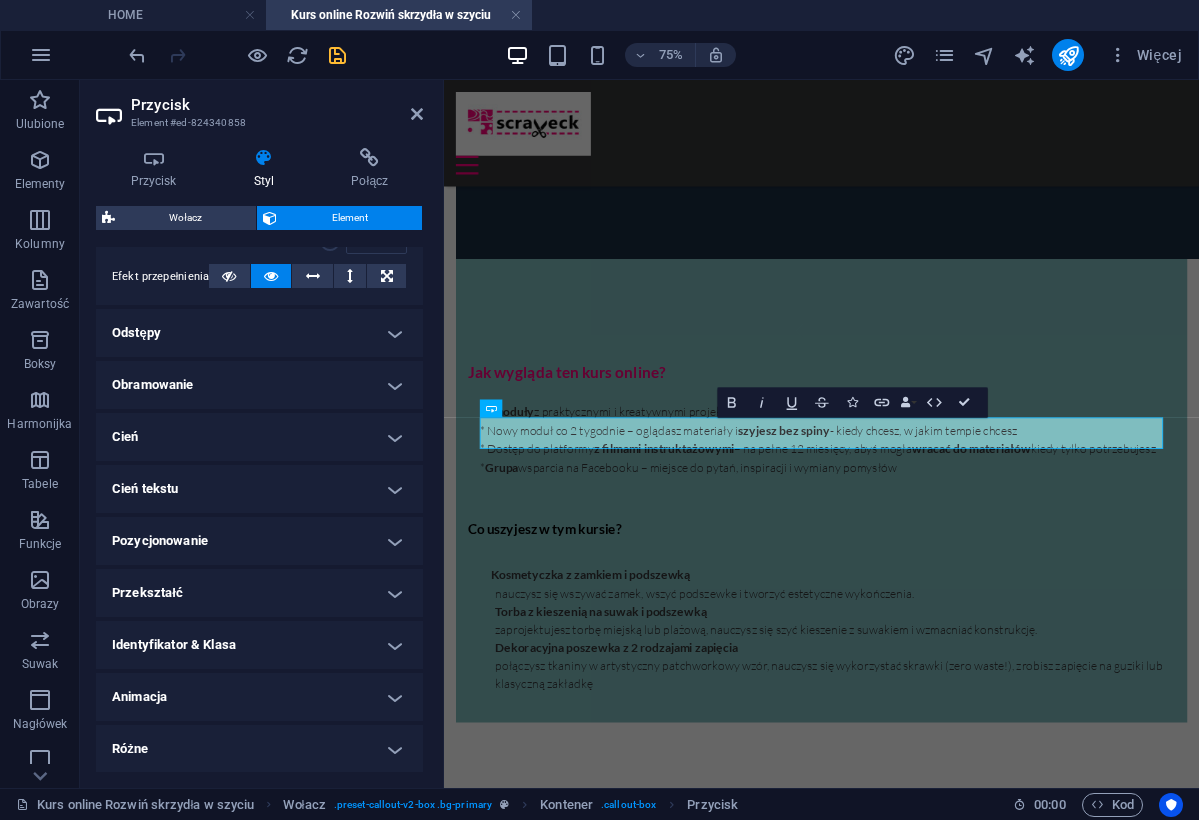 click on "Cień tekstu" at bounding box center (259, 489) 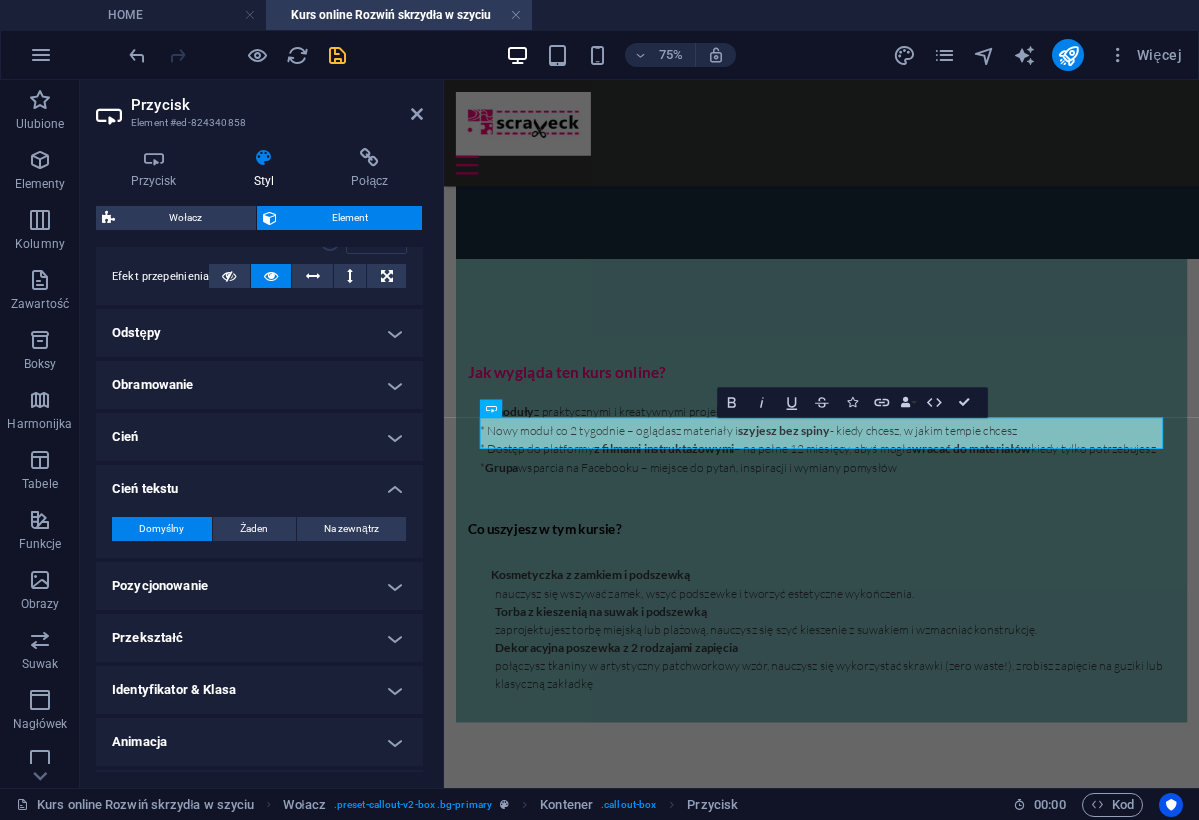 click on "Cień" at bounding box center (259, 437) 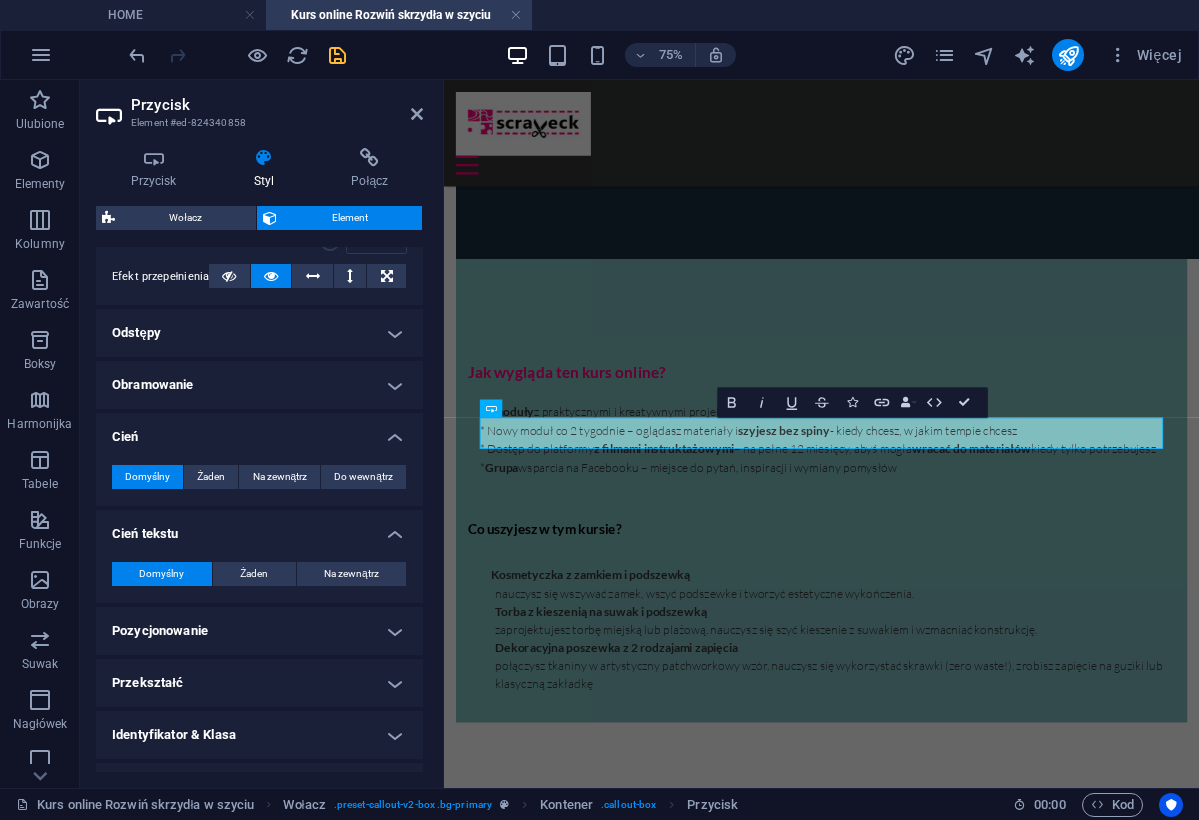 click on "Obramowanie" at bounding box center [259, 385] 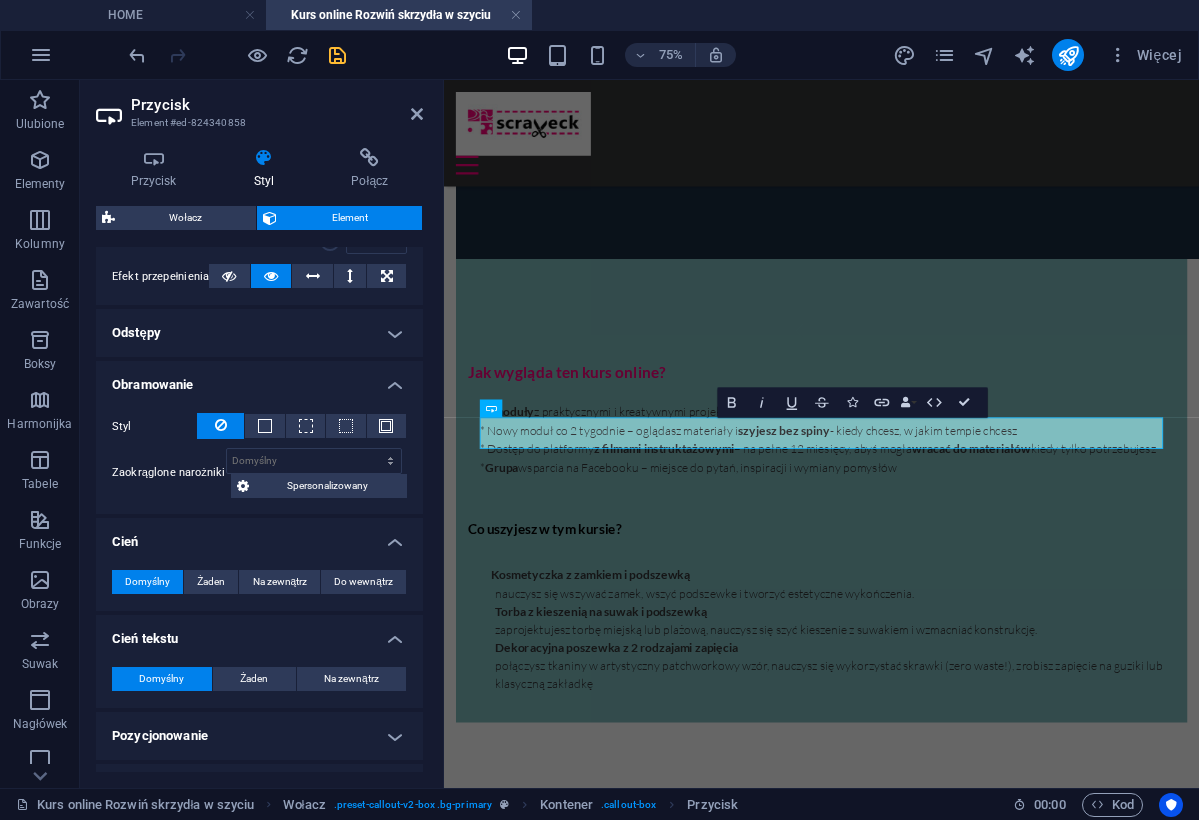 click on "Odstępy" at bounding box center (259, 333) 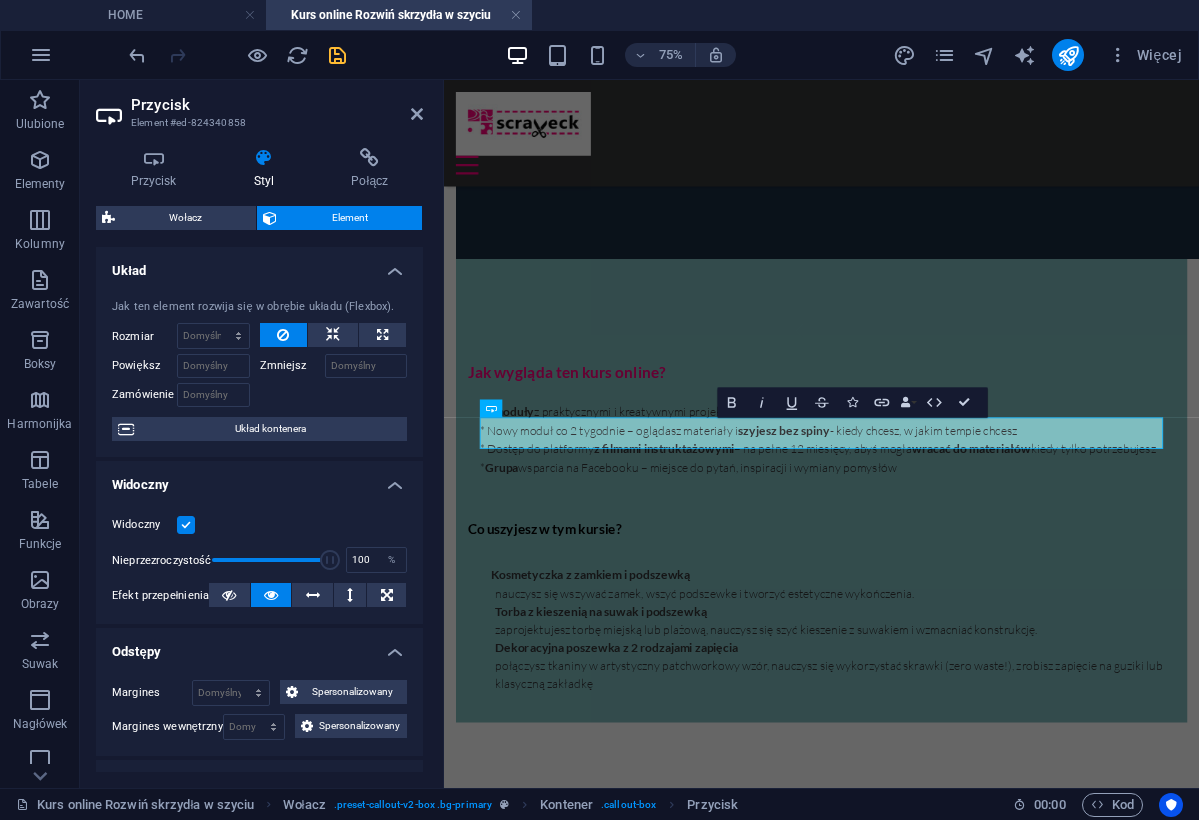 scroll, scrollTop: 0, scrollLeft: 0, axis: both 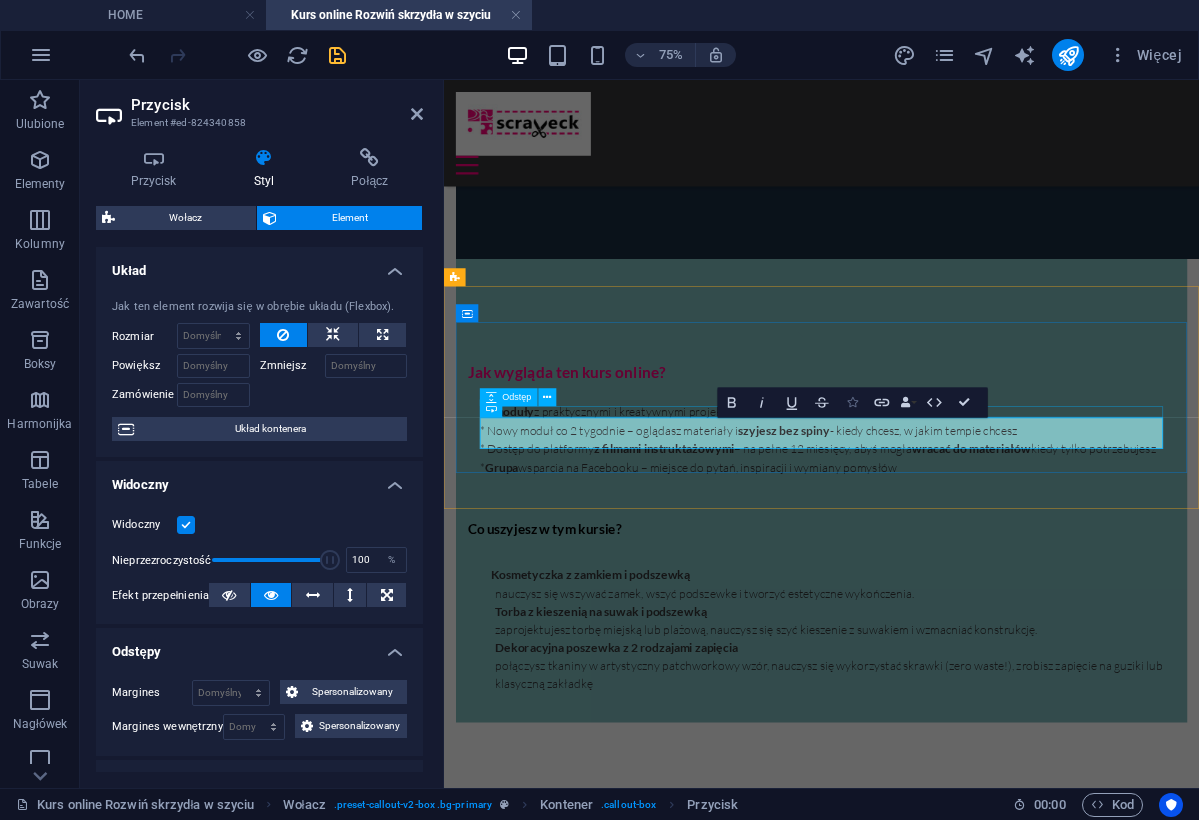 click at bounding box center [852, 402] 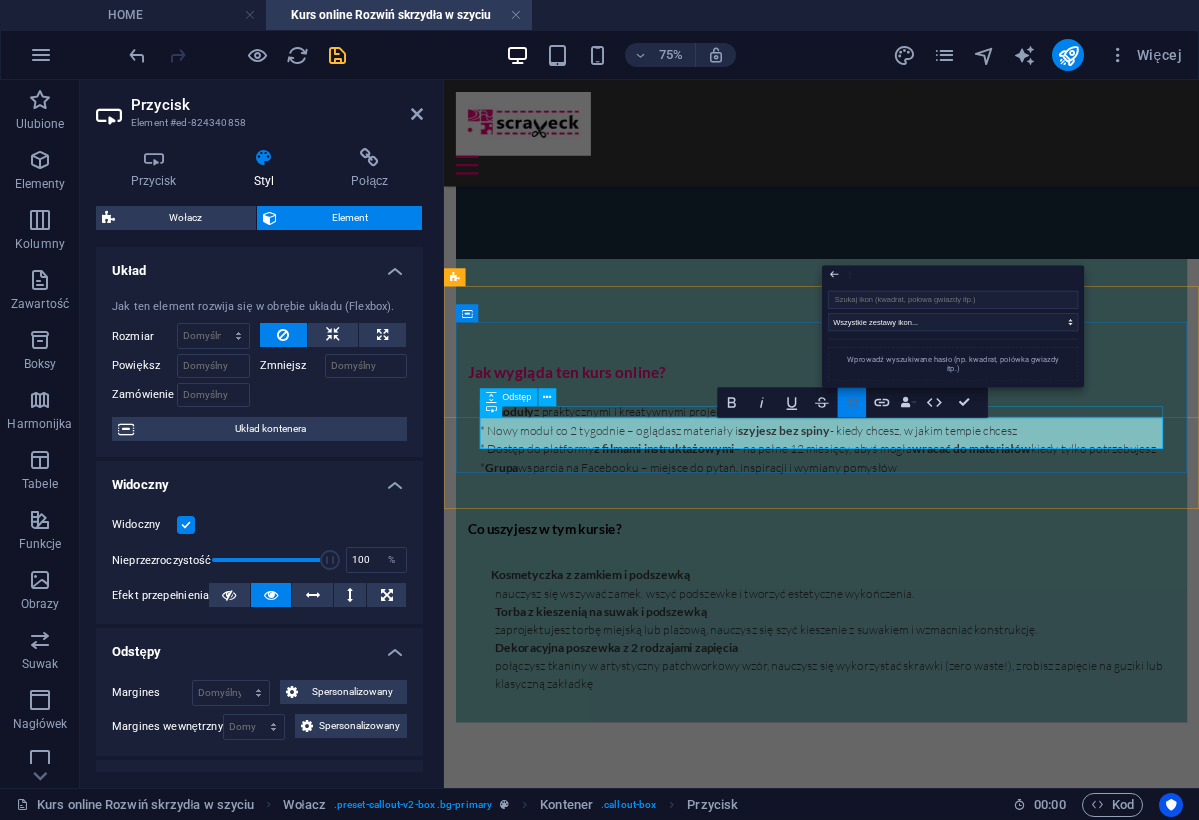 click at bounding box center (852, 402) 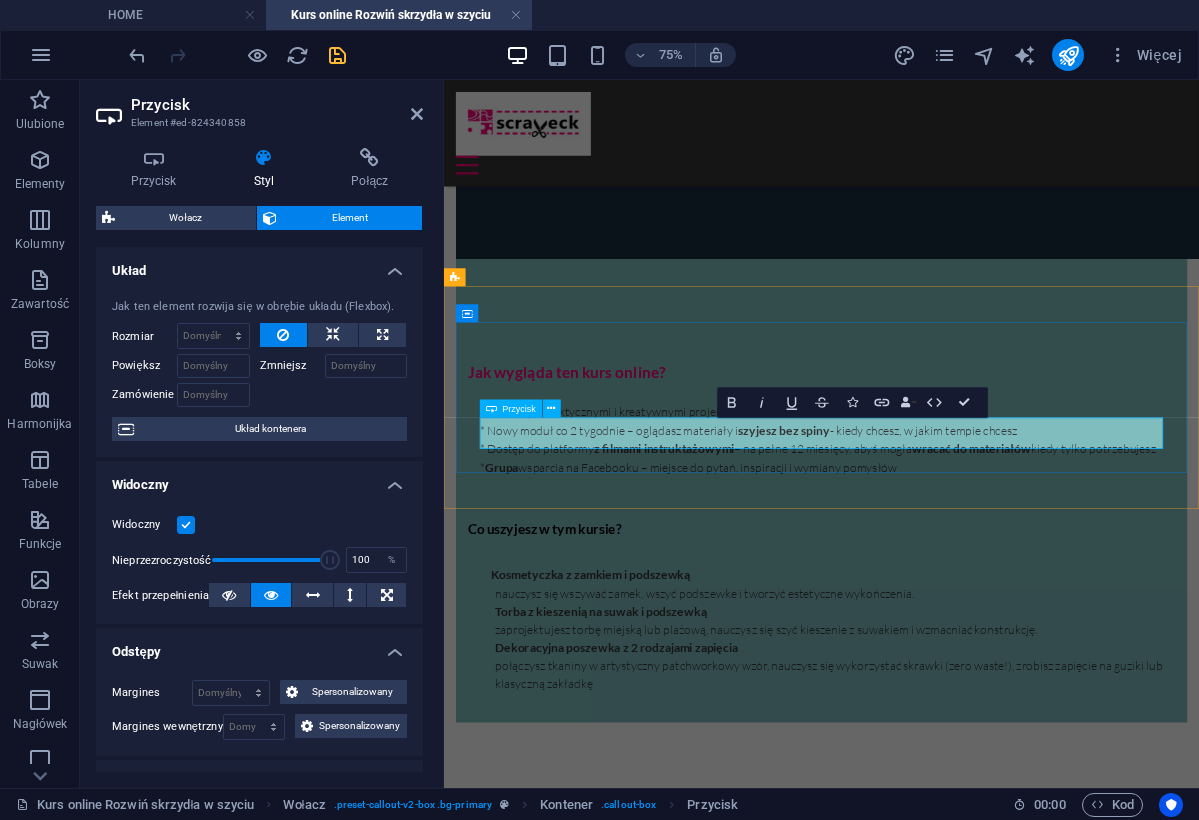 click on "Wchodzę do kursu już dziś!" at bounding box center (948, 1810) 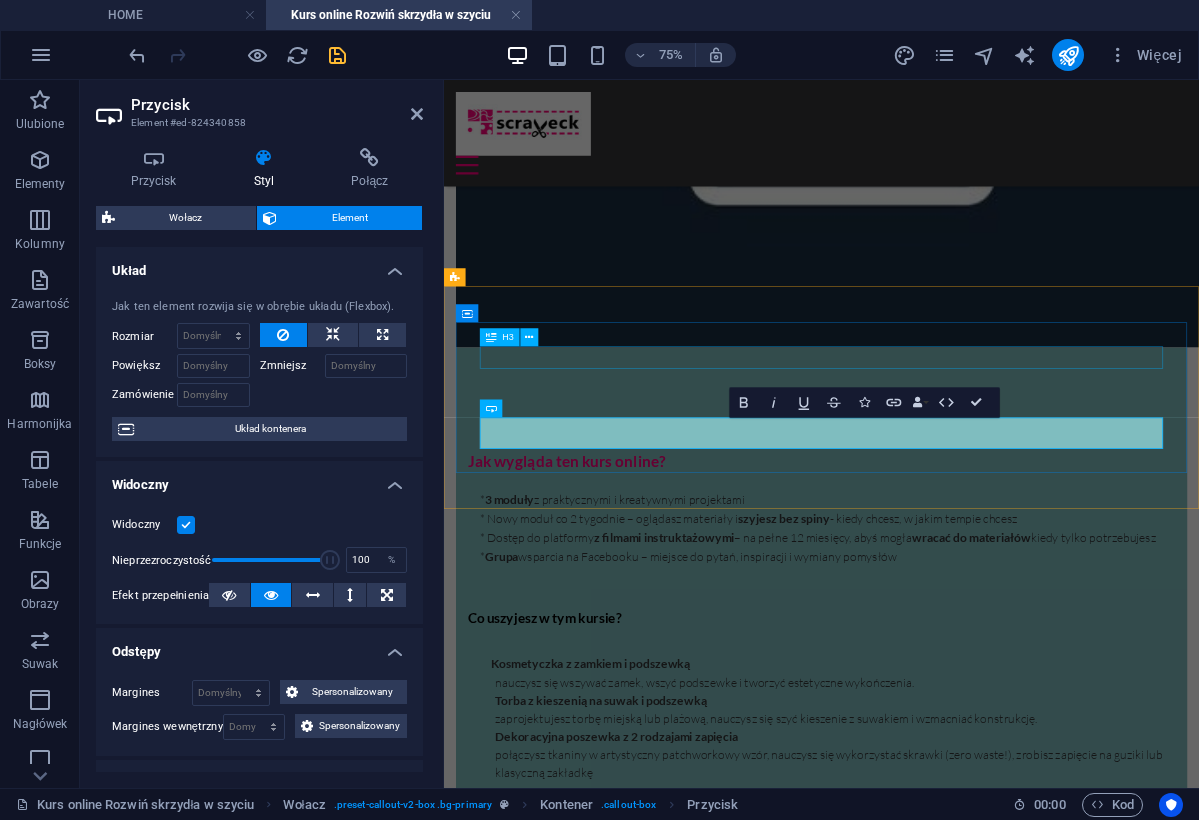 click on "Rozwiń skrzydła w szyciu  już dziś!" at bounding box center [947, 1825] 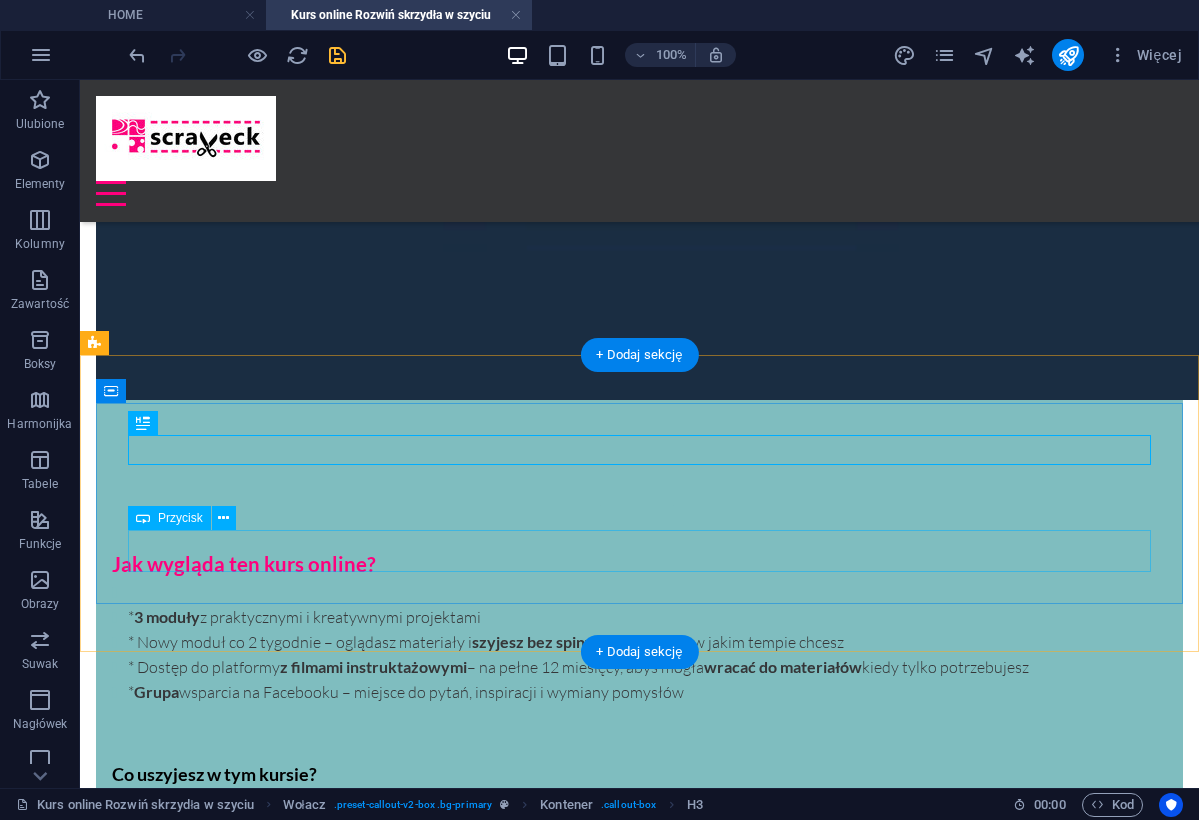 click on "Wchodzę do kursu dziś!" at bounding box center [639, 1905] 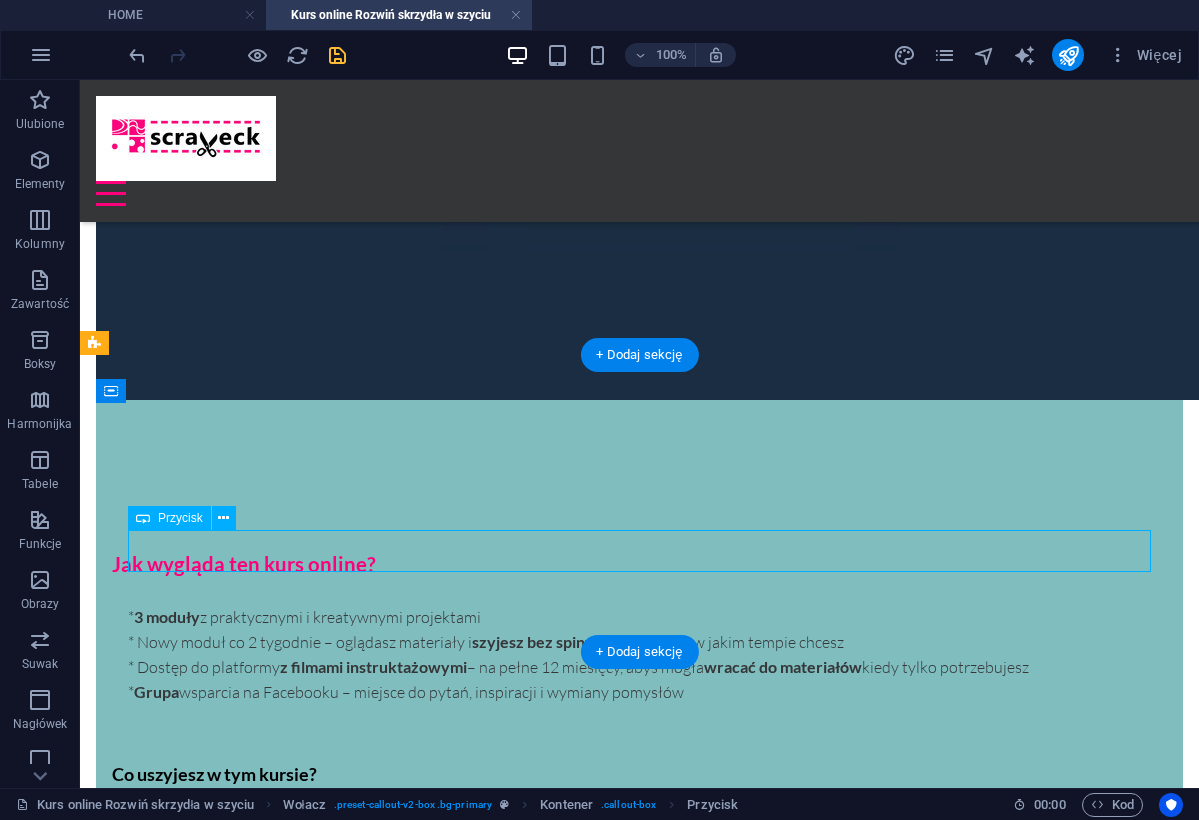 click on "Wchodzę do kursu dziś!" at bounding box center (639, 1905) 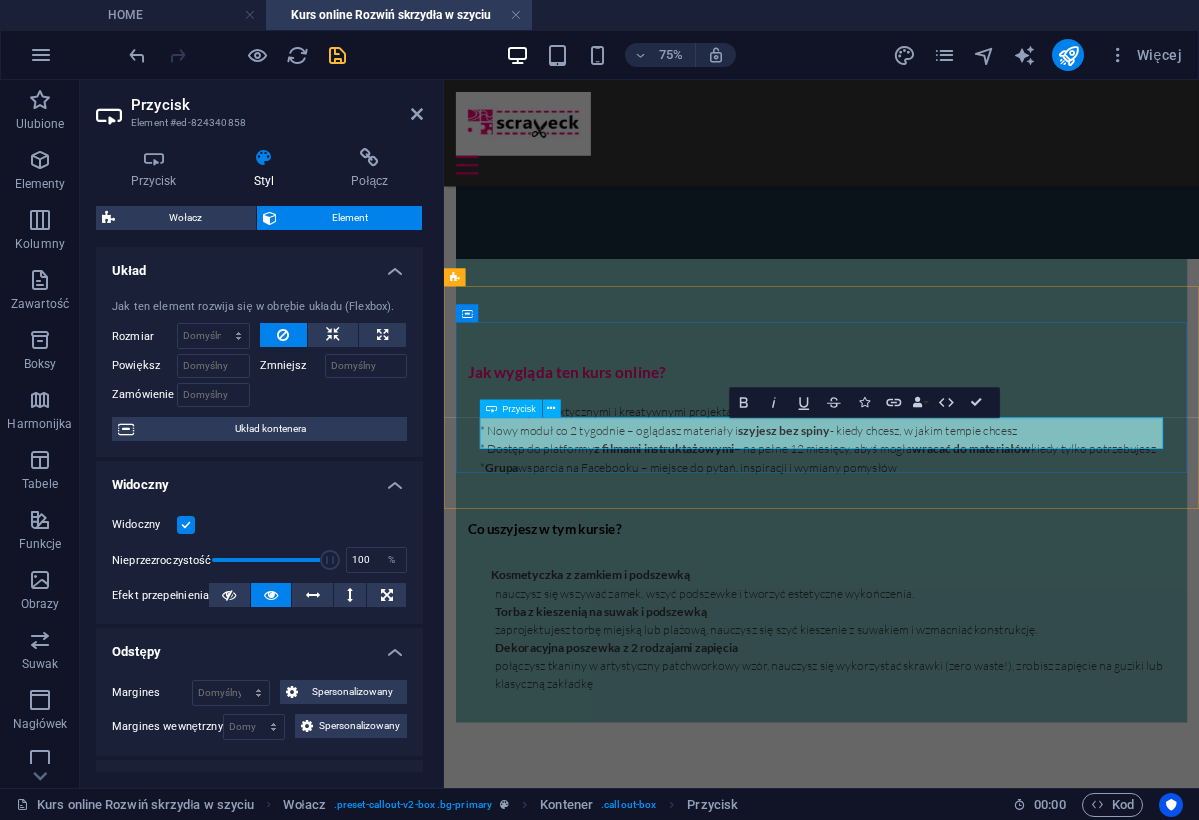 click on "Wchodzę do kursu dziś!" at bounding box center [948, 1810] 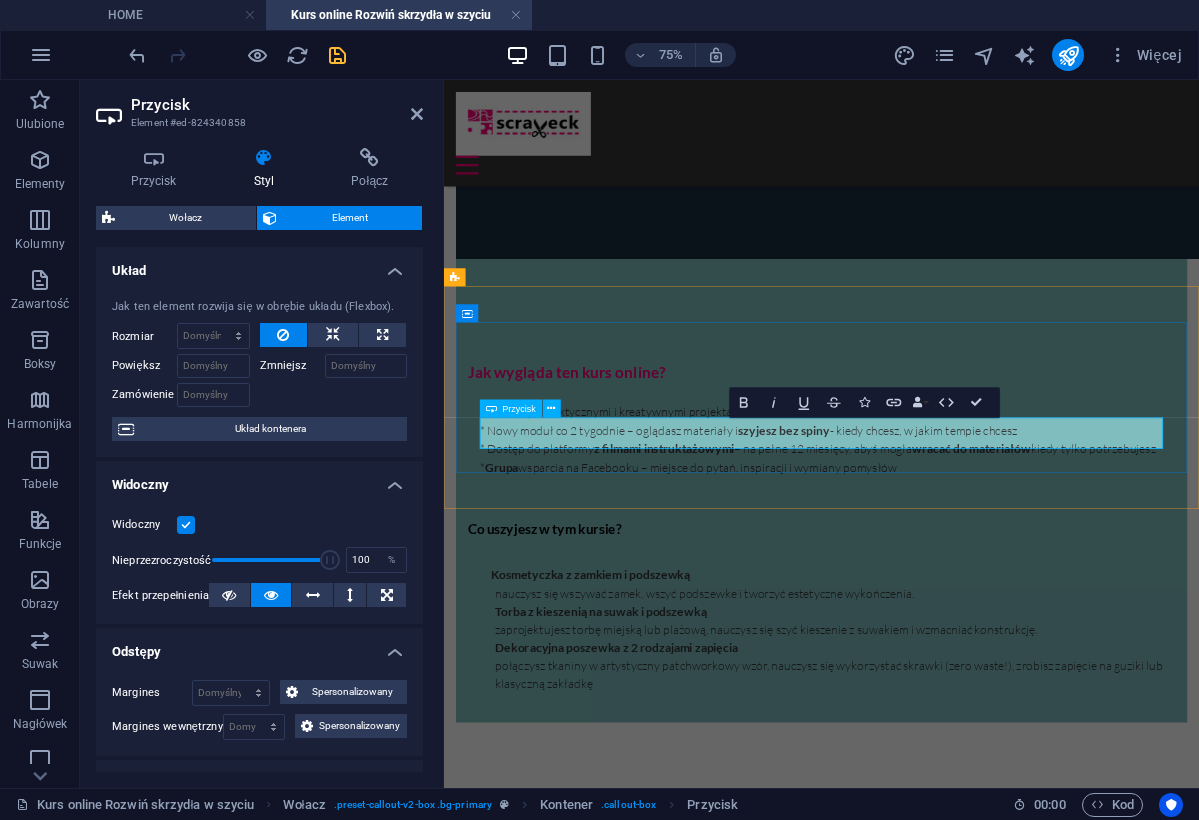 type 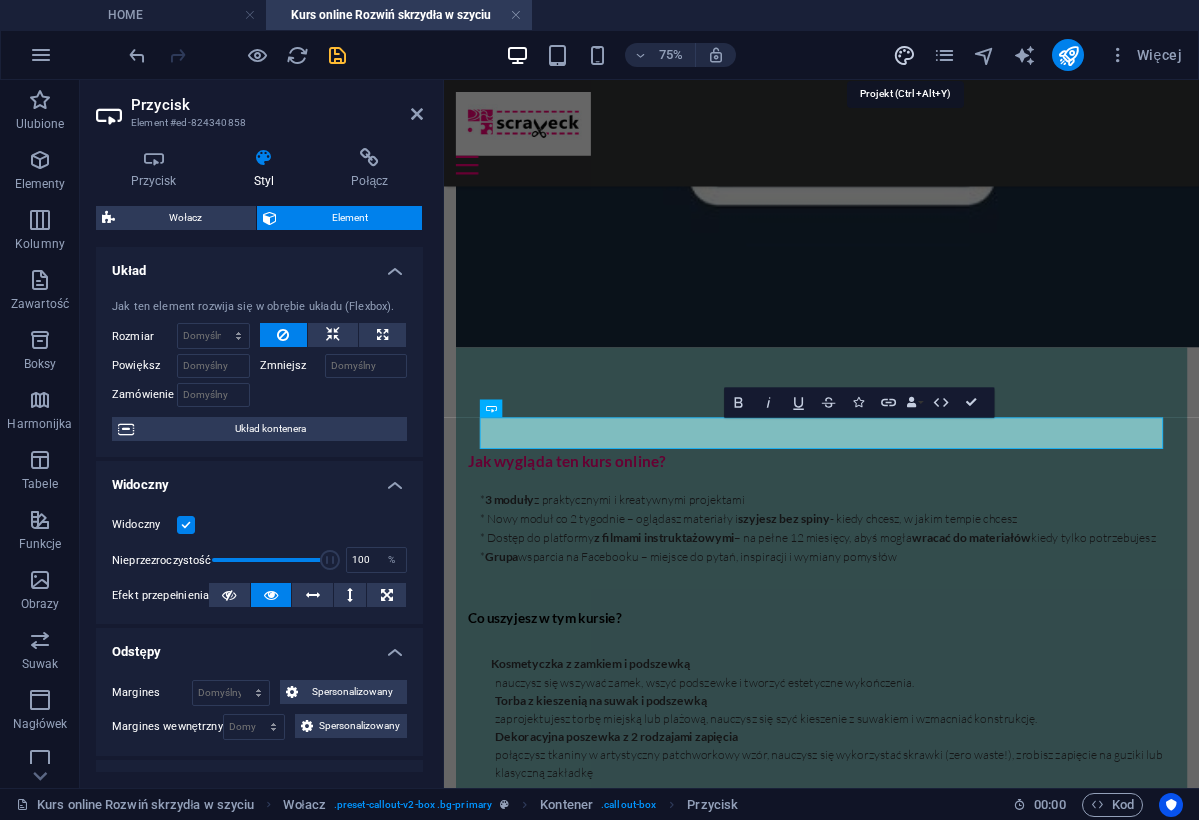 click at bounding box center [904, 55] 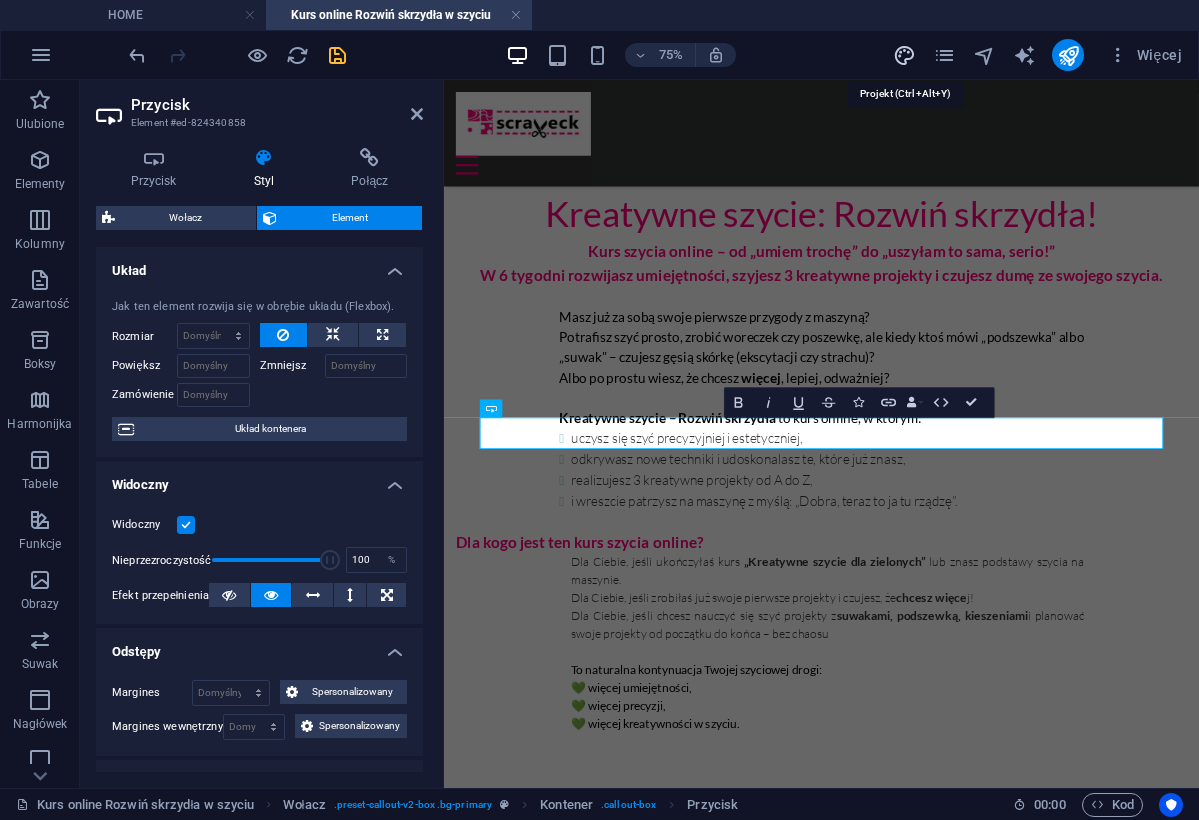 select on "rem" 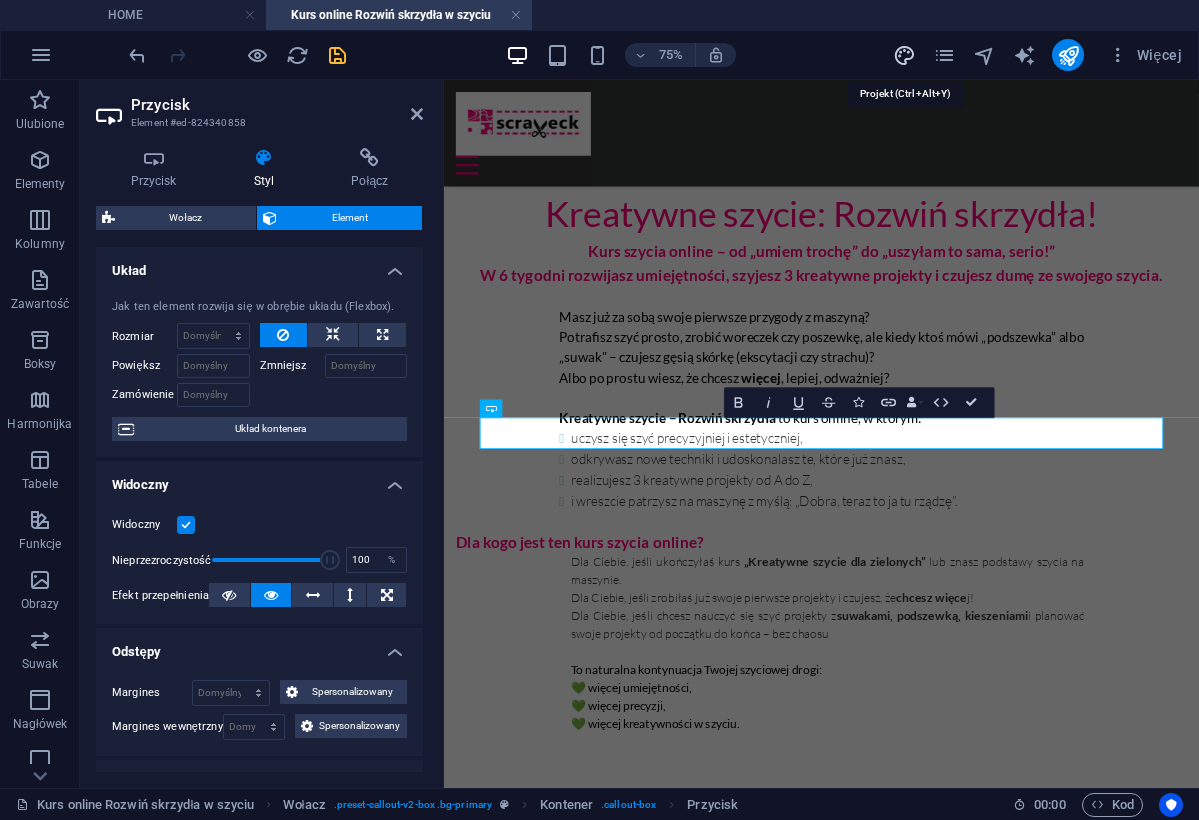 select on "300" 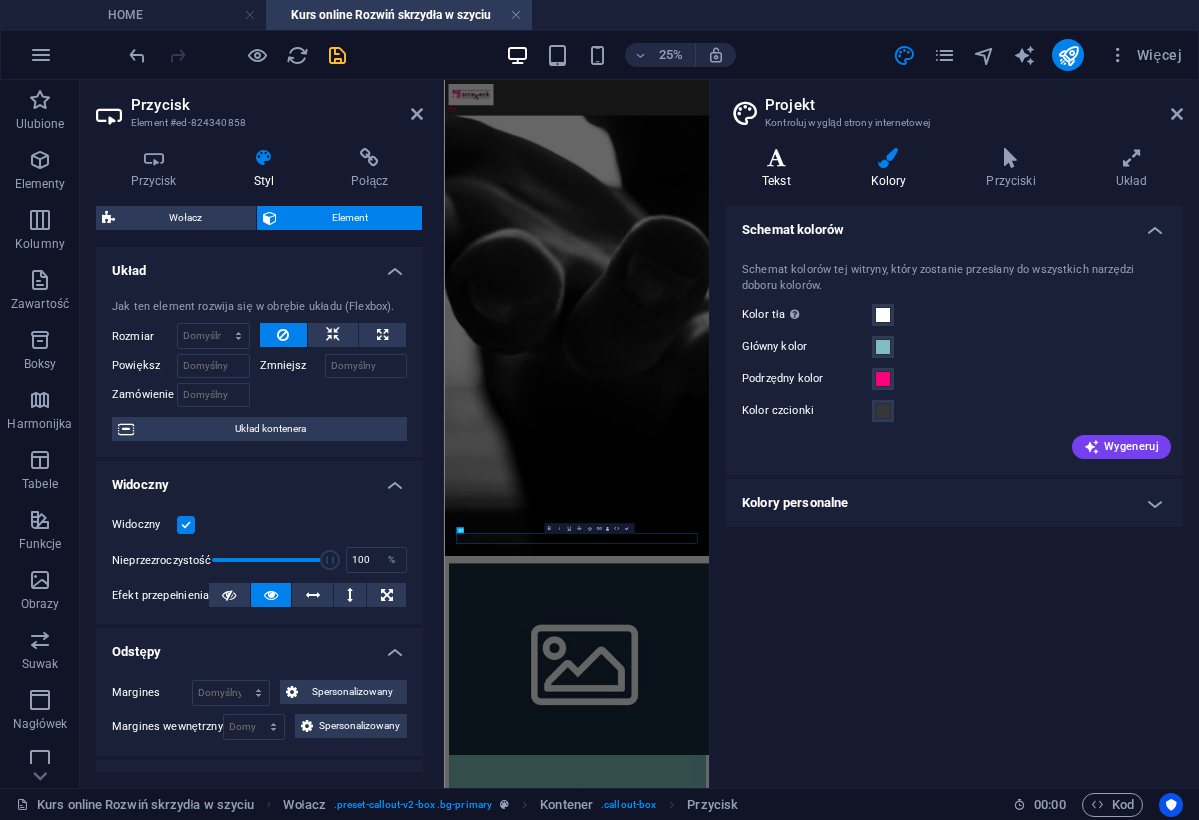 click at bounding box center (776, 158) 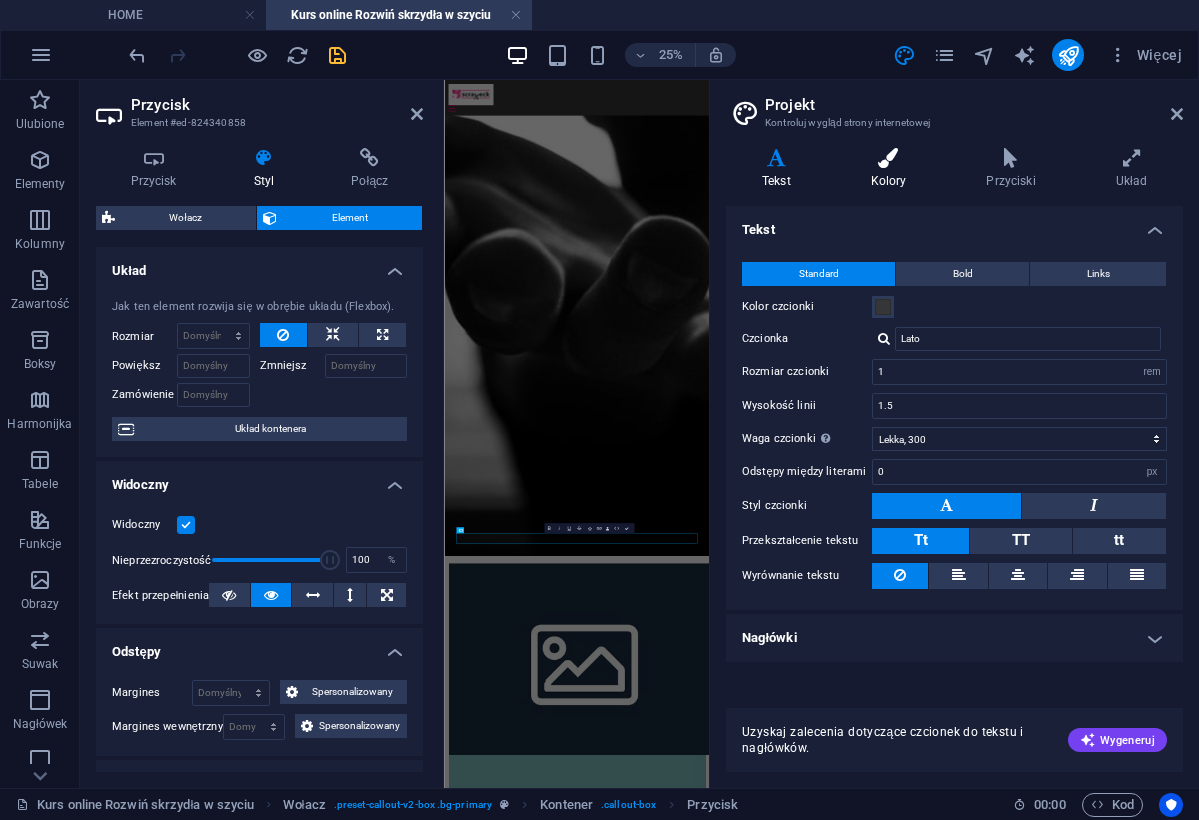 click at bounding box center (889, 158) 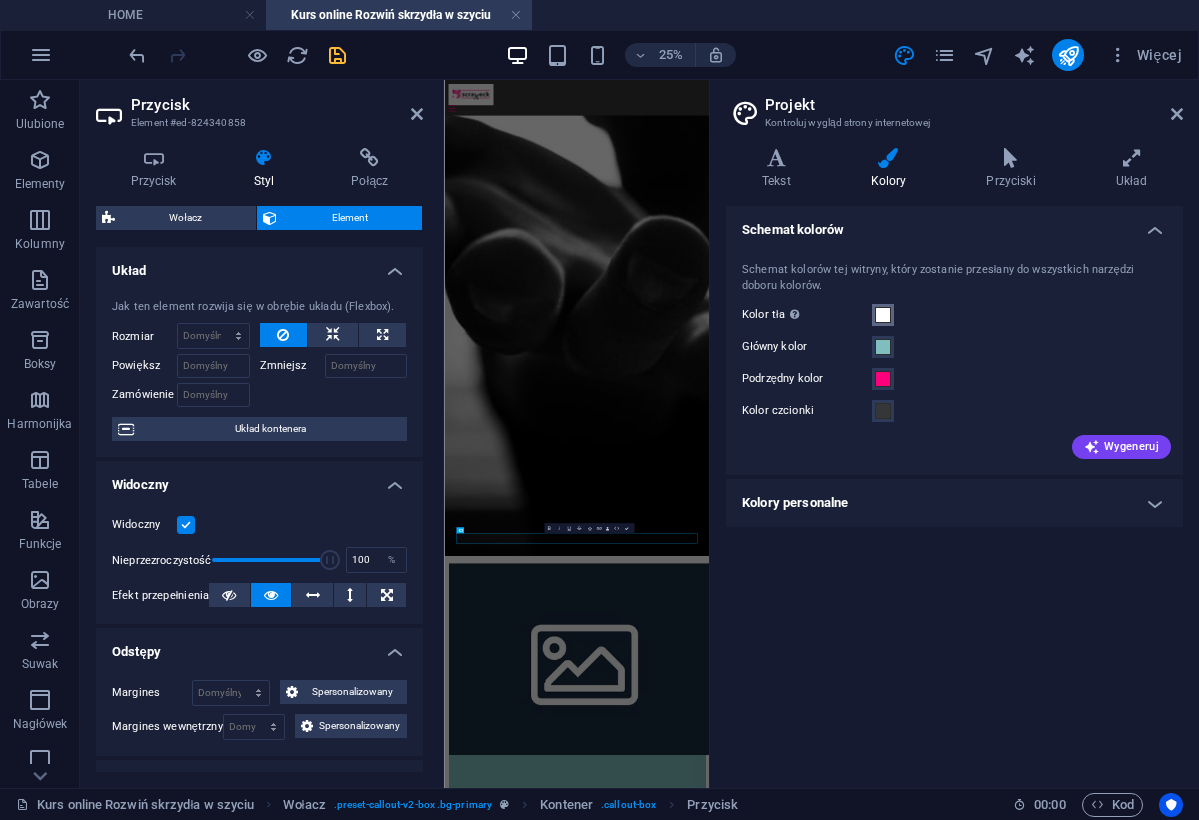 click at bounding box center (883, 315) 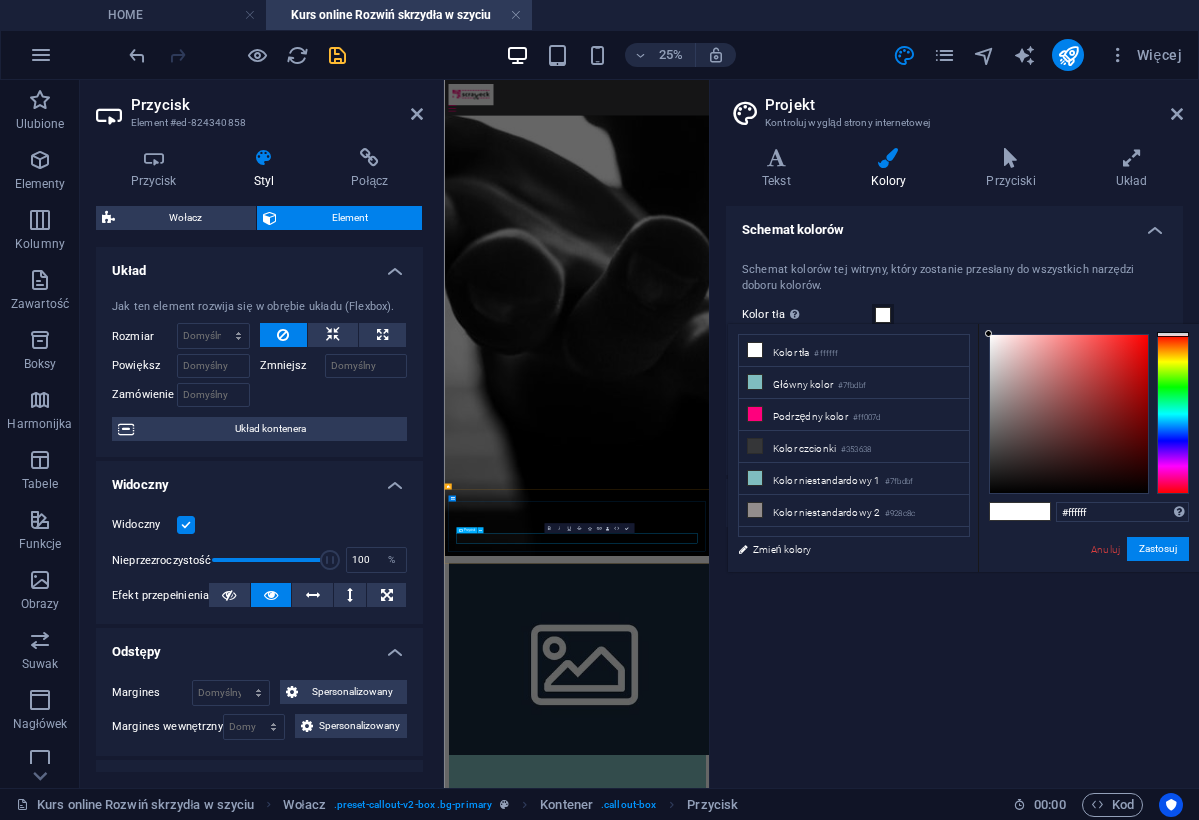 click on "Wchodzę do kursu teraz!" at bounding box center [974, 4280] 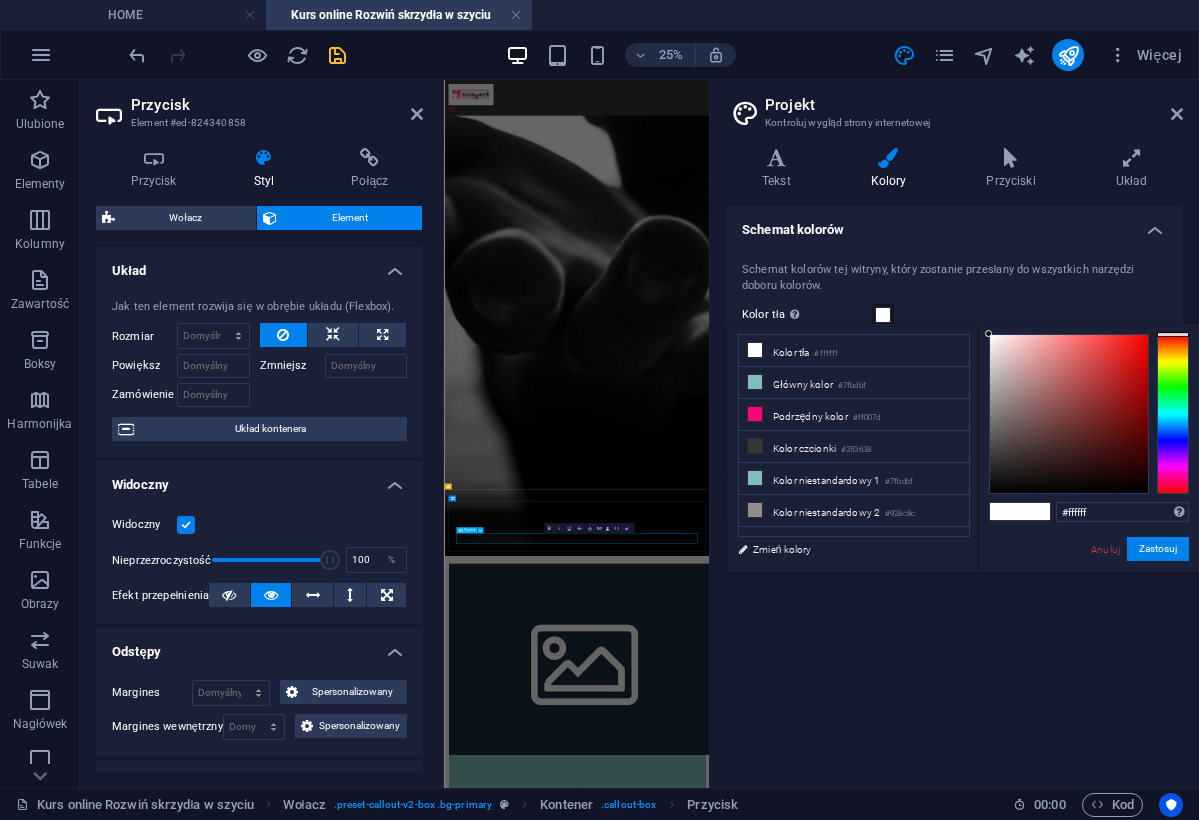 click on "Wchodzę do kursu teraz!" at bounding box center [974, 4280] 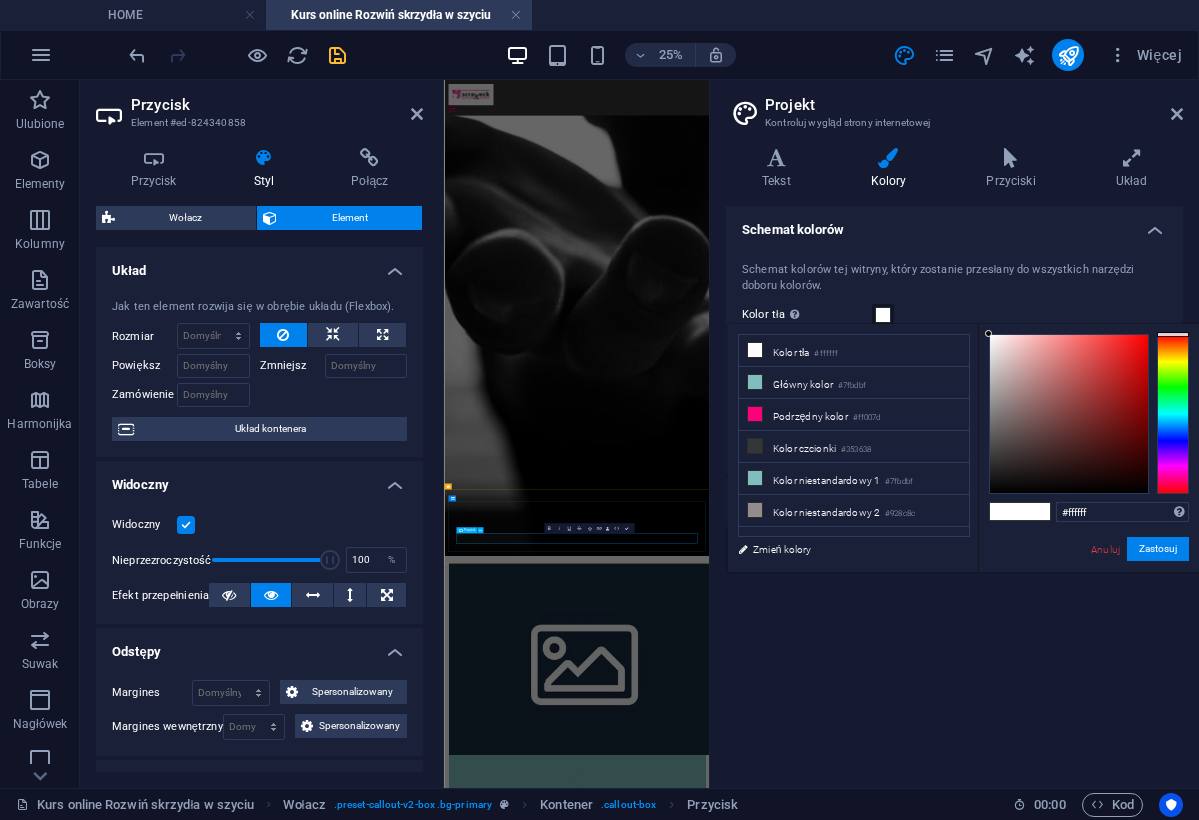 click on "Wchodzę do kursu teraz!" at bounding box center [974, 4280] 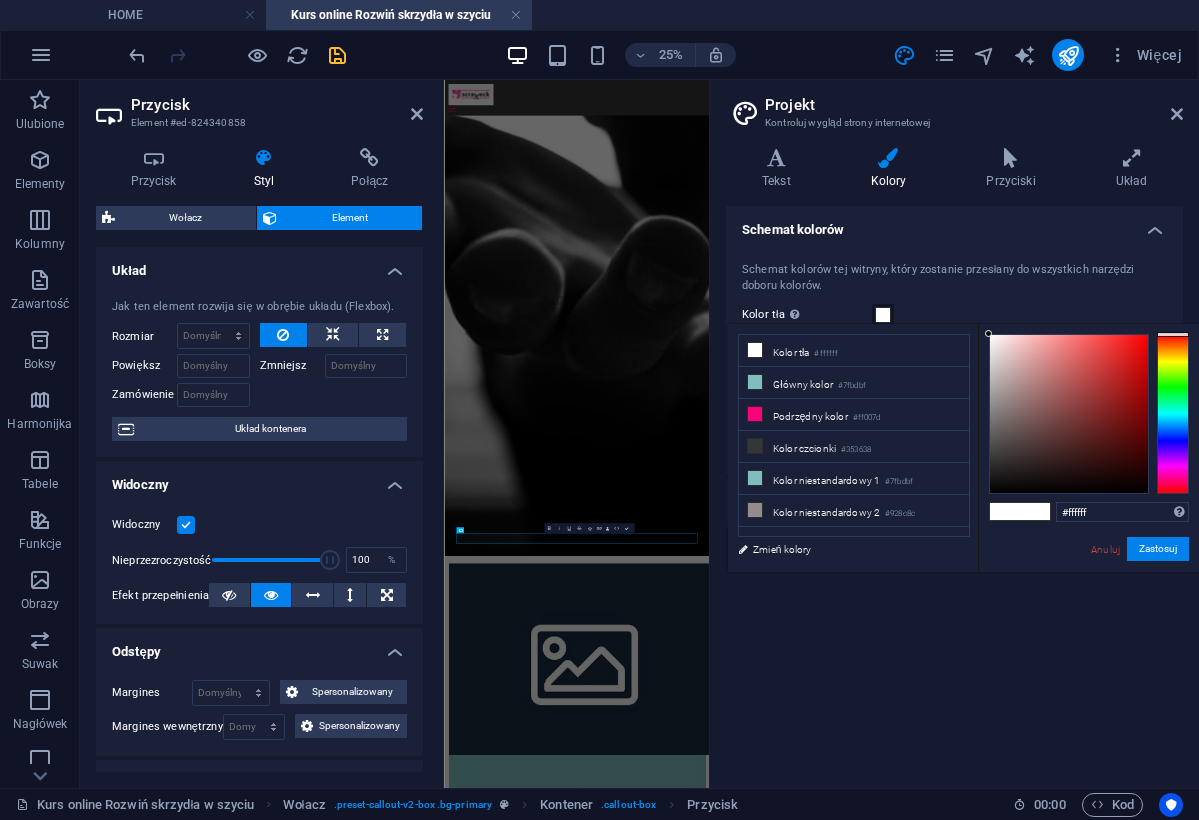 click on "Schemat kolorów Schemat kolorów tej witryny, który zostanie przesłany do wszystkich narzędzi doboru kolorów. Kolor tła Widoczny tylko wtedy, gdy nie jest zasłonięty przez inne tła. Główny kolor Podrzędny kolor Kolor czcionki Wygeneruj Kolory personalne Kolor niestandardowy 1 Kolor niestandardowy 2 Kolor niestandardowy 3 Kolor niestandardowy 4 Kolor niestandardowy 5" at bounding box center [954, 489] 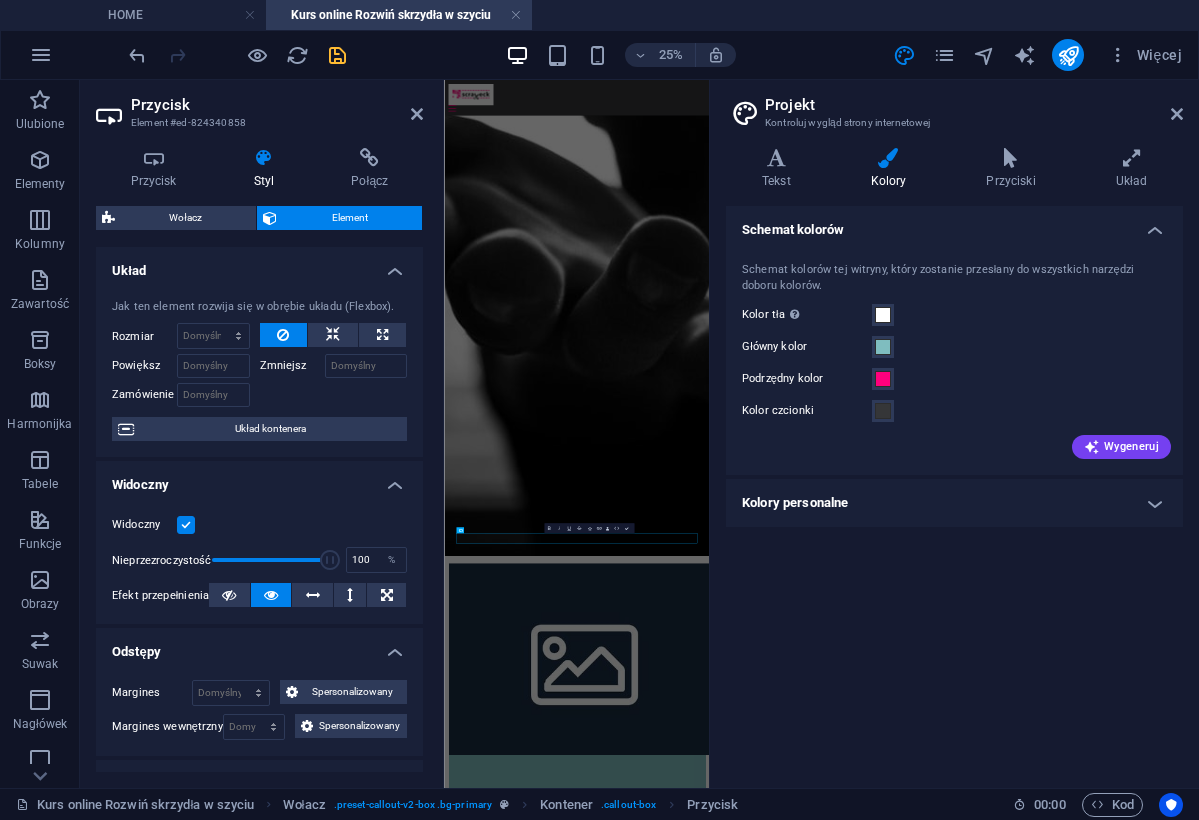 click on "Schemat kolorów Schemat kolorów tej witryny, który zostanie przesłany do wszystkich narzędzi doboru kolorów. Kolor tła Widoczny tylko wtedy, gdy nie jest zasłonięty przez inne tła. Główny kolor Podrzędny kolor Kolor czcionki Wygeneruj Kolory personalne Kolor niestandardowy 1 Kolor niestandardowy 2 Kolor niestandardowy 3 Kolor niestandardowy 4 Kolor niestandardowy 5" at bounding box center (954, 489) 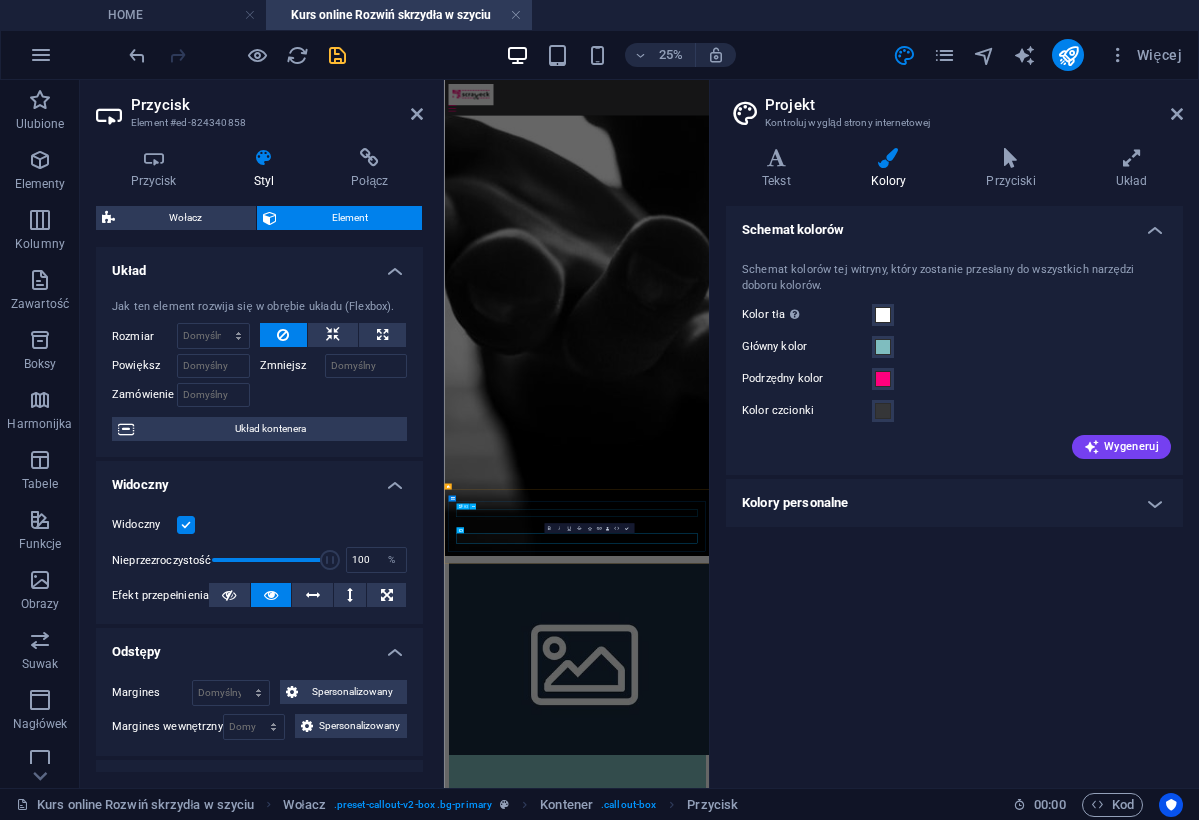 click on "Rozwiń skrzydła w szyciu  już dziś! Nie odkładaj na później – bo wiesz, jak to jest z „później”. Kliknij poniżej,  wejdź  do kursu i wskocz na poziom:  Jestem dumna, uszyłam to sama !. Wchodzę do kursu teraz!" at bounding box center [974, 4231] 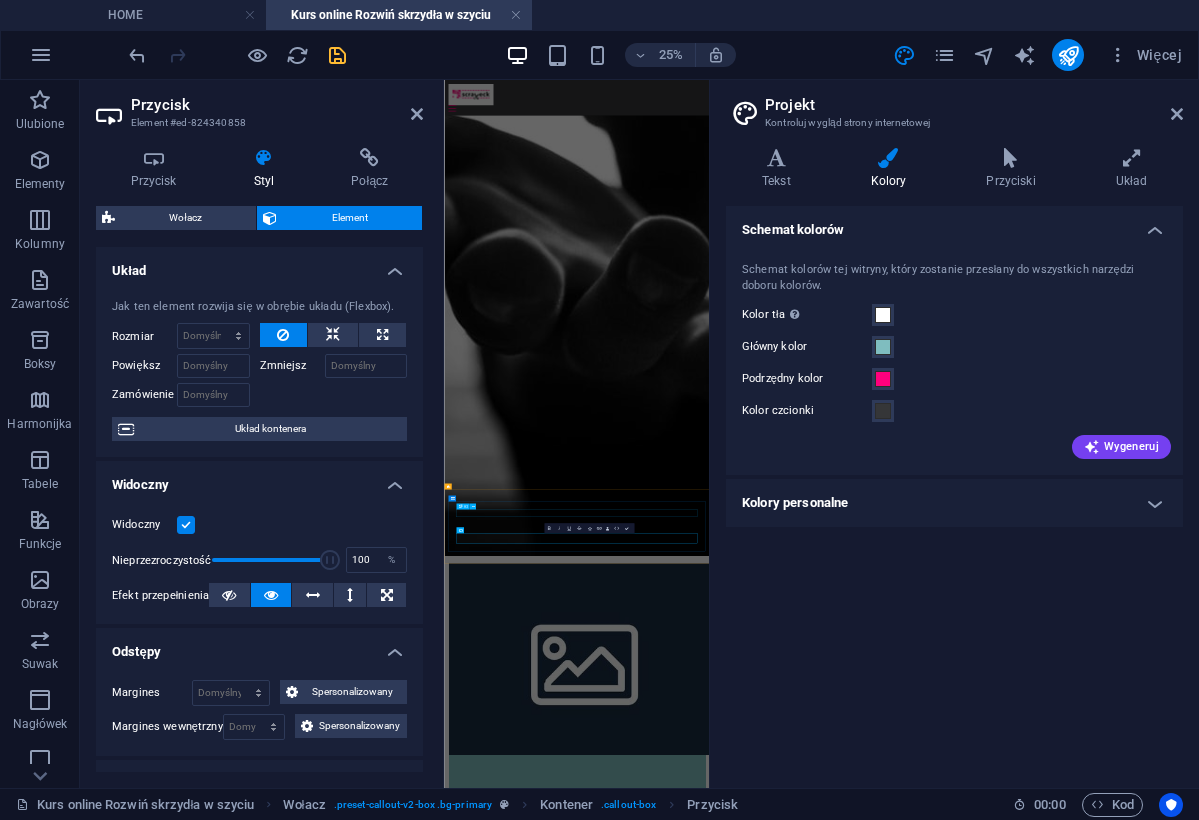 scroll, scrollTop: 2069, scrollLeft: 0, axis: vertical 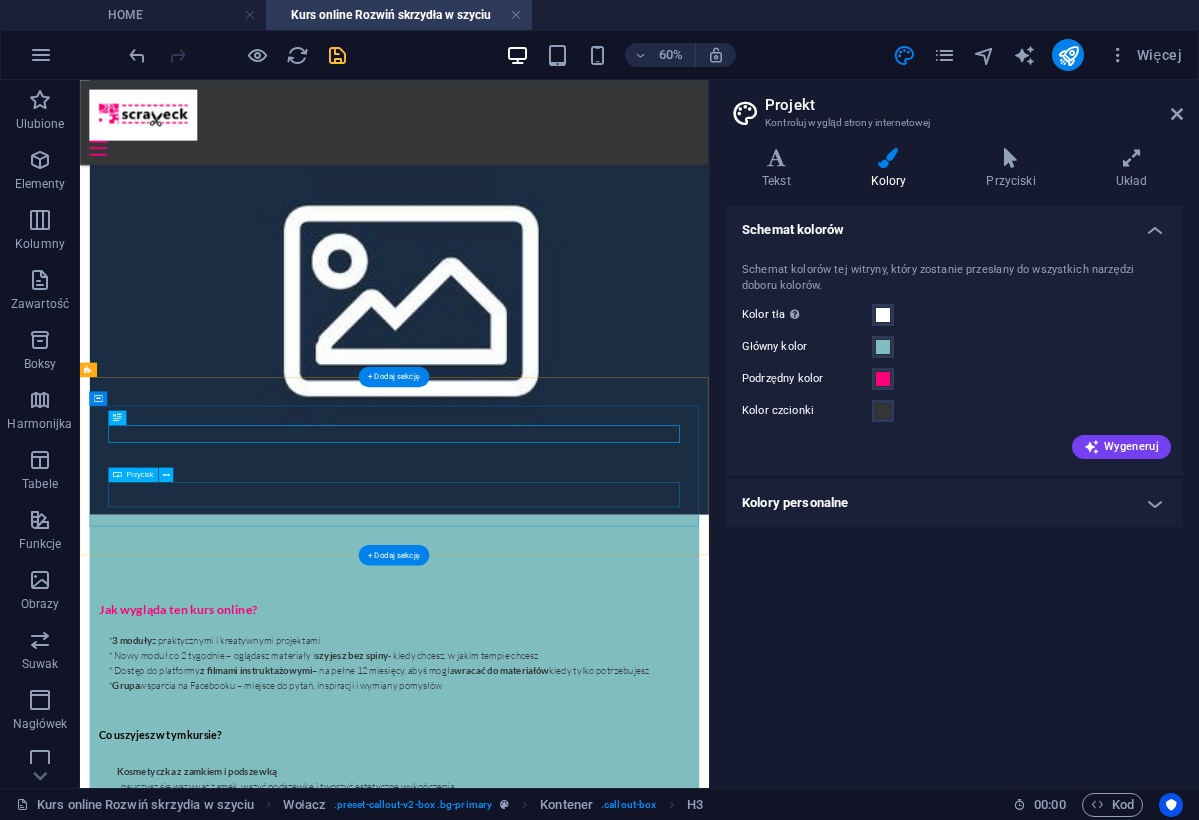 click on "Wchodzę do kursu teraz!" at bounding box center [604, 2301] 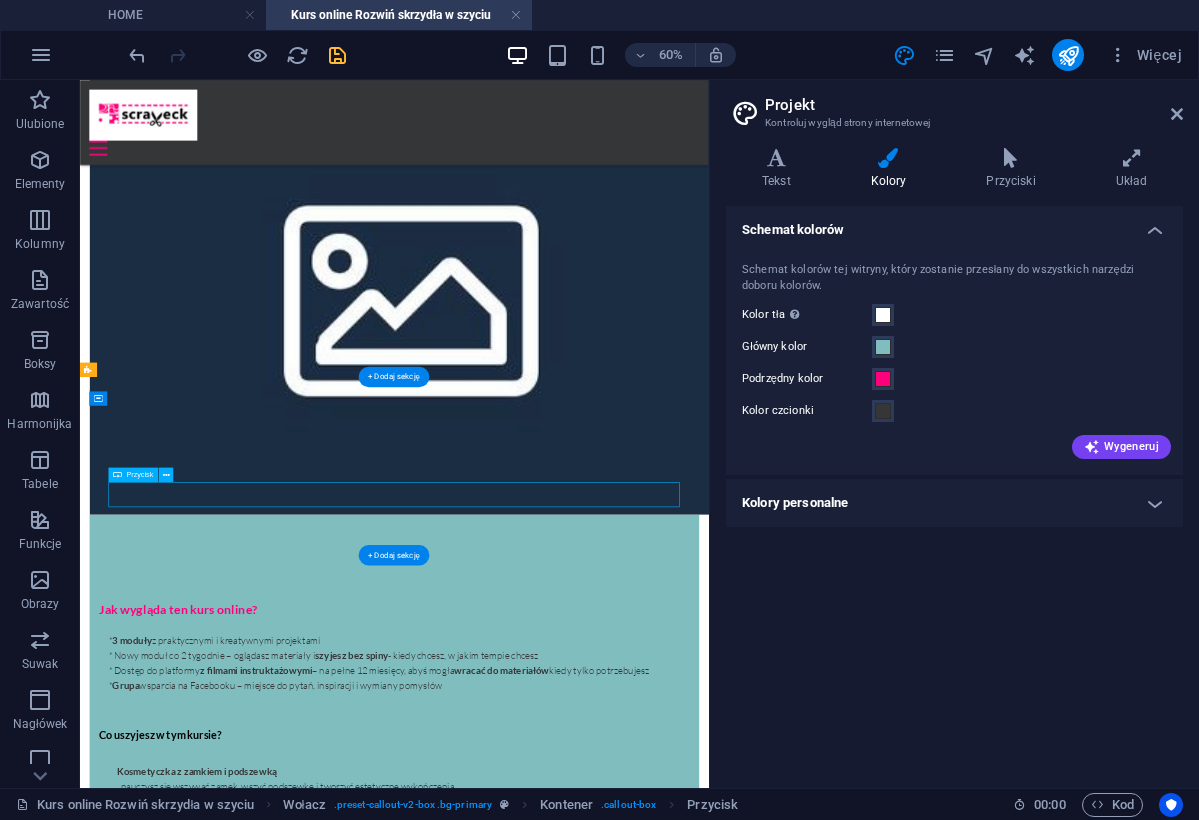 click on "Wchodzę do kursu teraz!" at bounding box center [604, 2301] 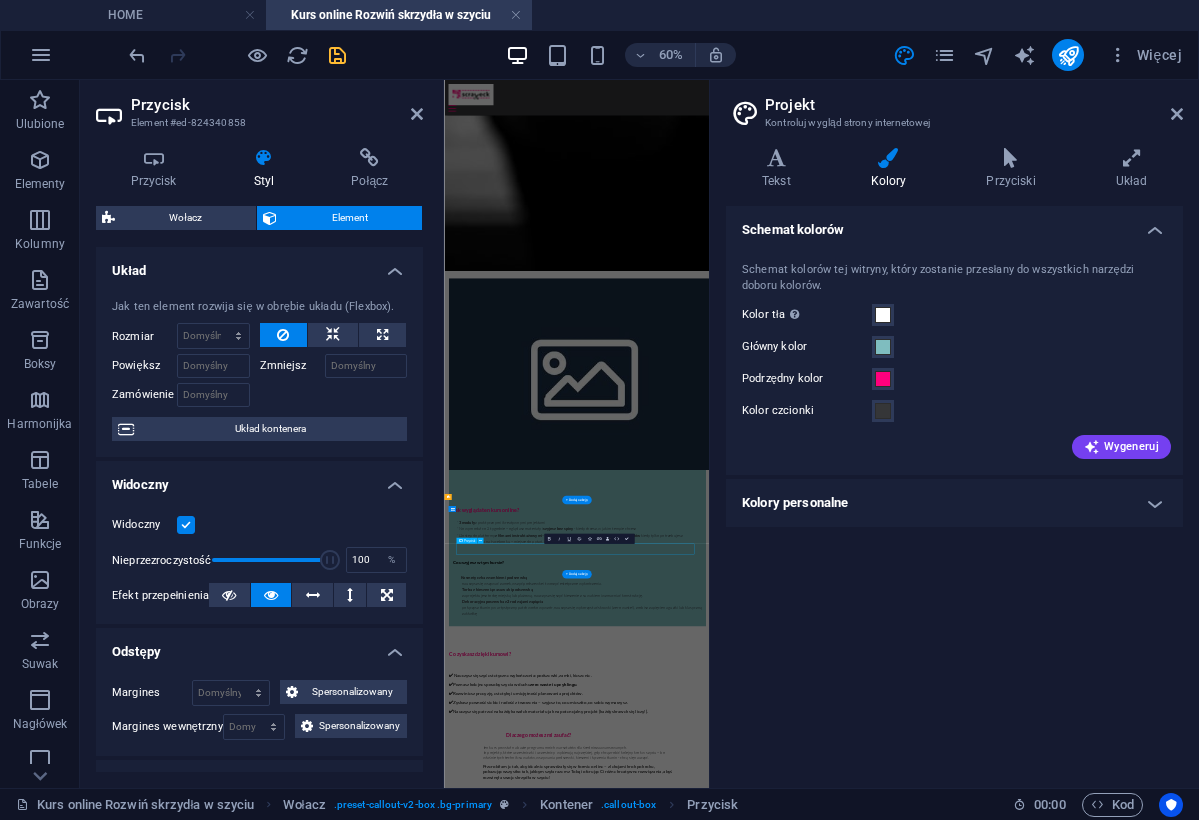 scroll, scrollTop: 884, scrollLeft: 0, axis: vertical 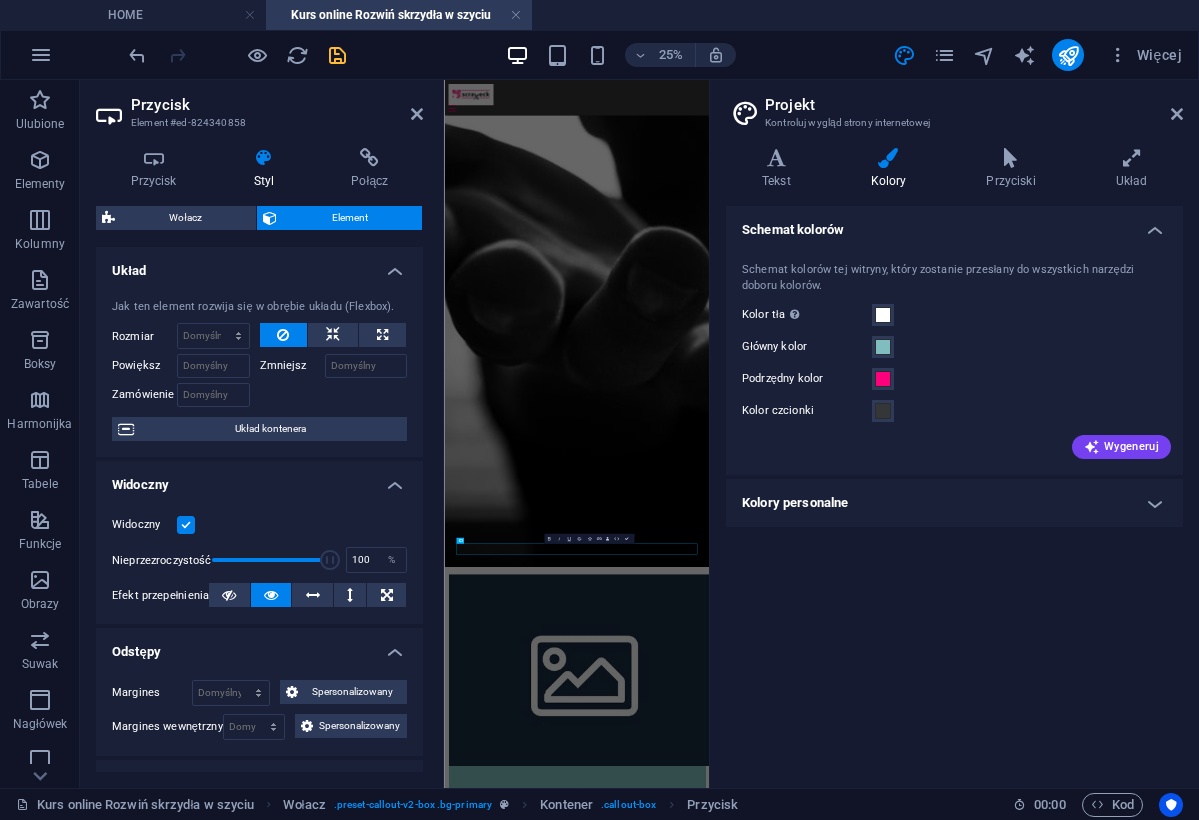 click on "Element" at bounding box center [349, 218] 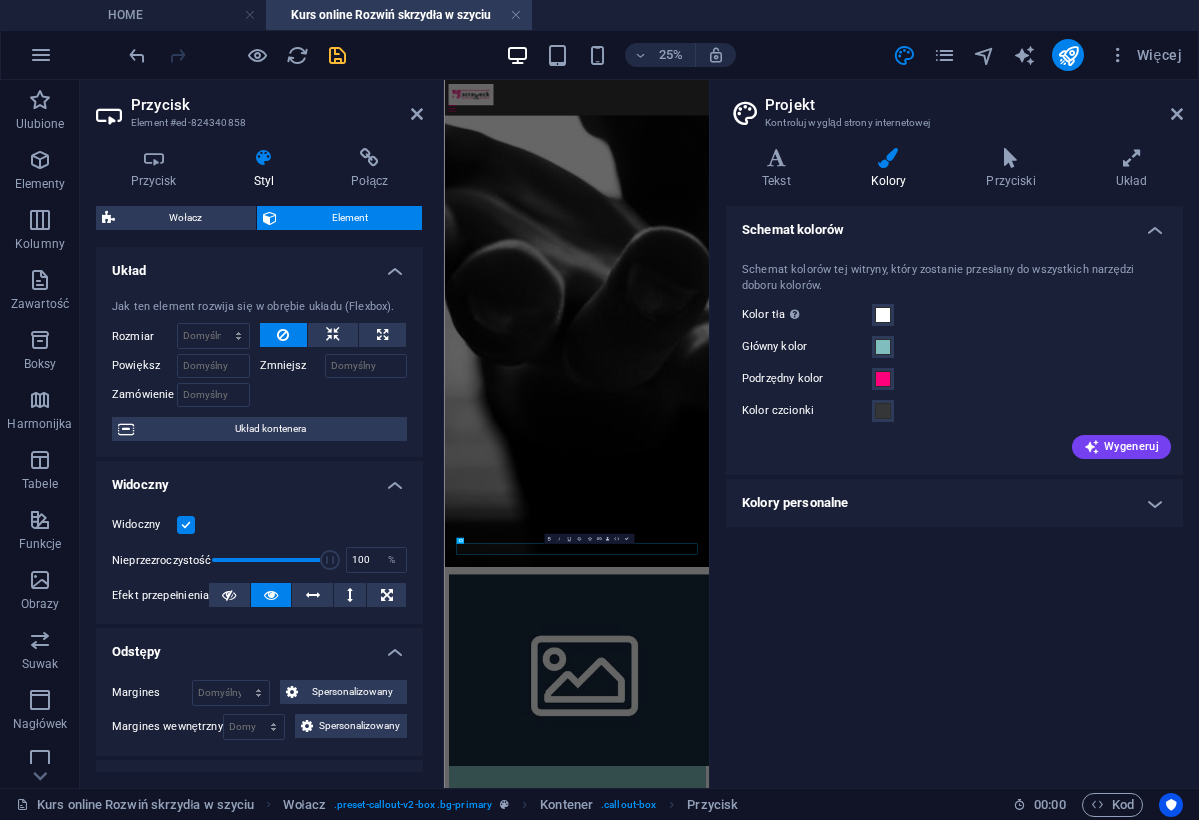 click on "Element" at bounding box center [349, 218] 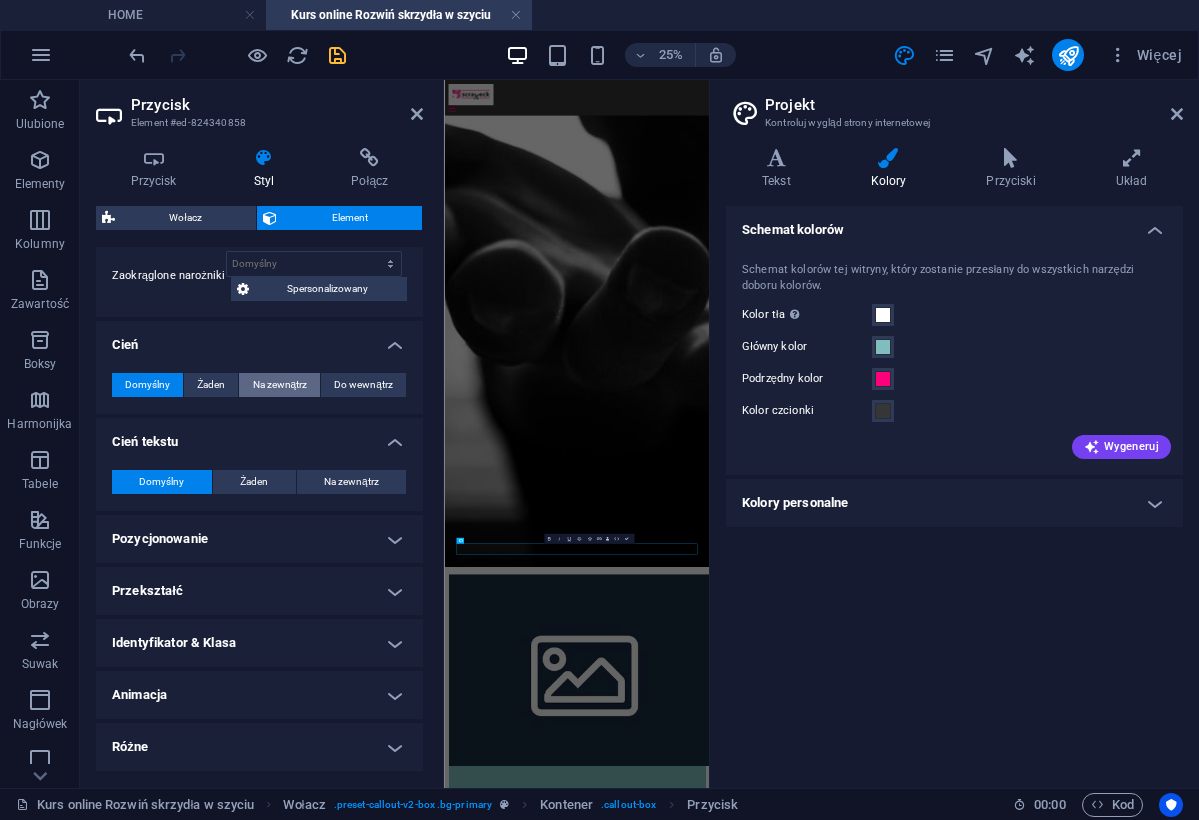 scroll, scrollTop: 618, scrollLeft: 0, axis: vertical 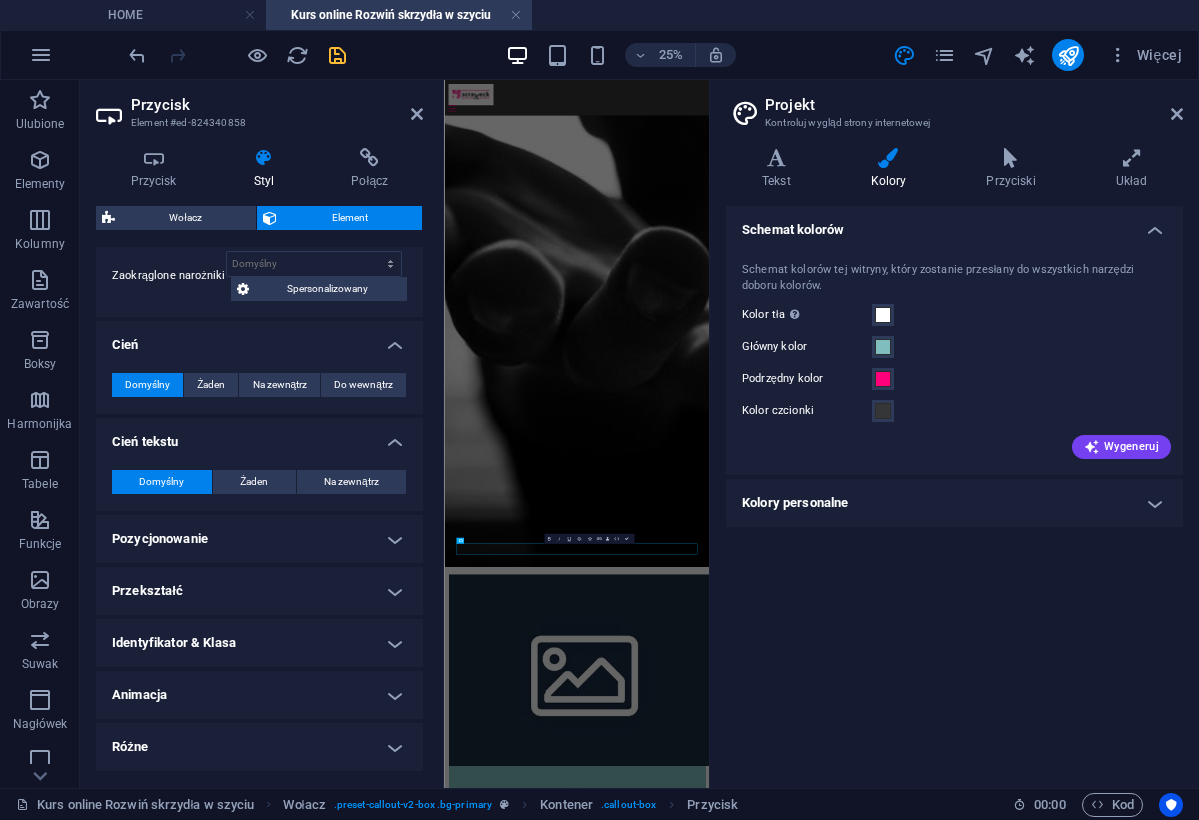 click on "Animacja" at bounding box center [259, 695] 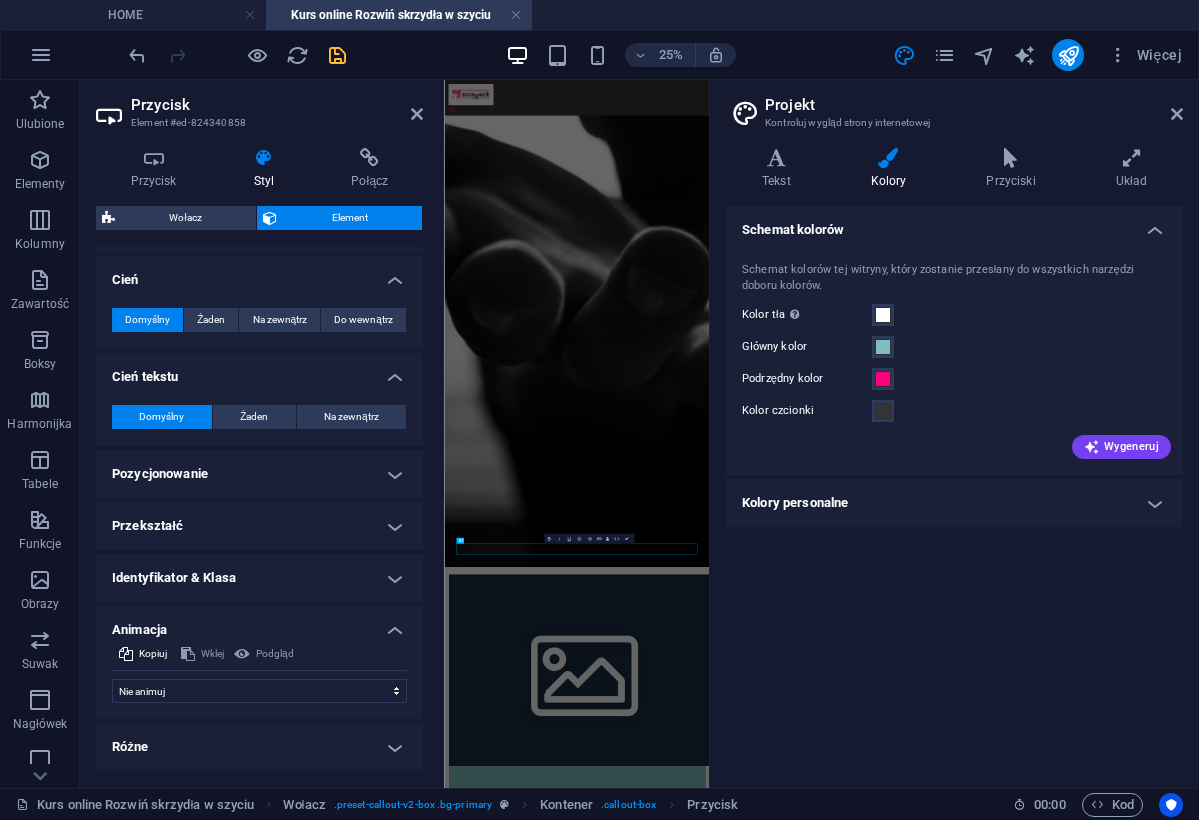 scroll, scrollTop: 683, scrollLeft: 0, axis: vertical 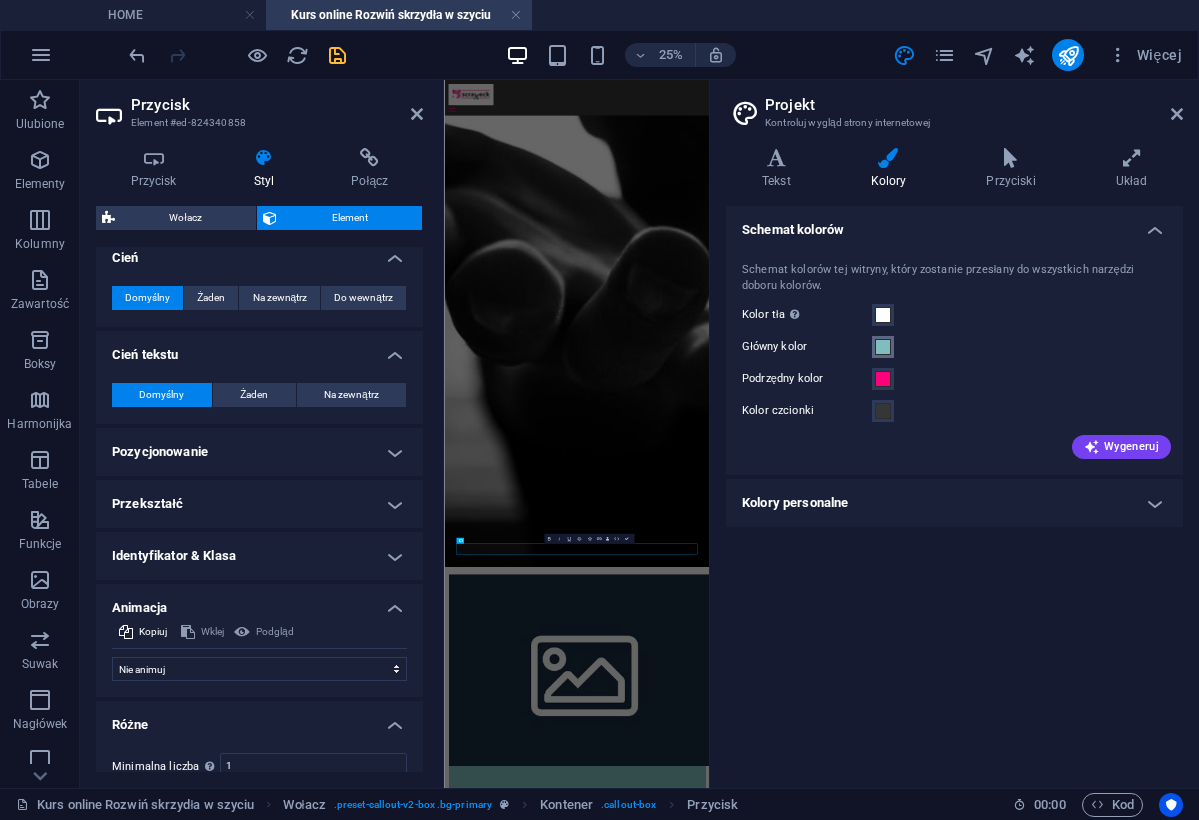 click at bounding box center [883, 347] 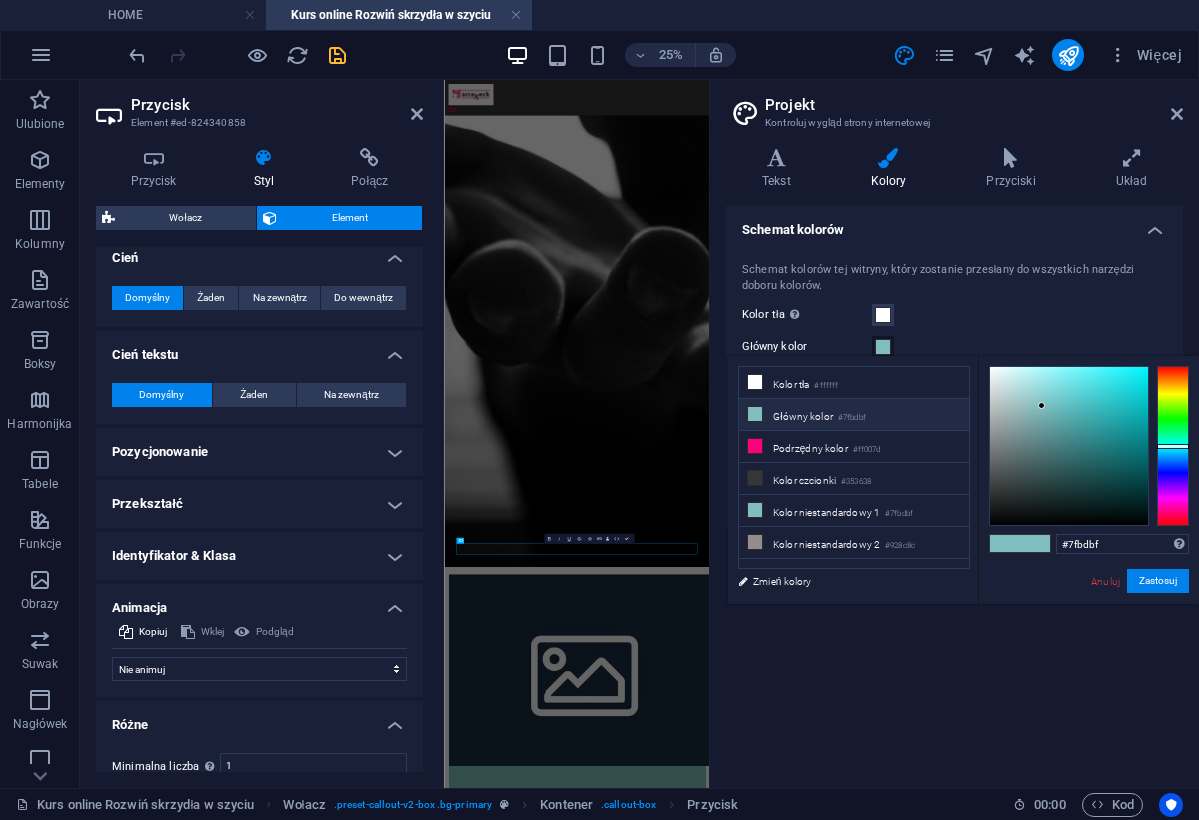 click on "Główny kolor
#7fbdbf" at bounding box center [854, 415] 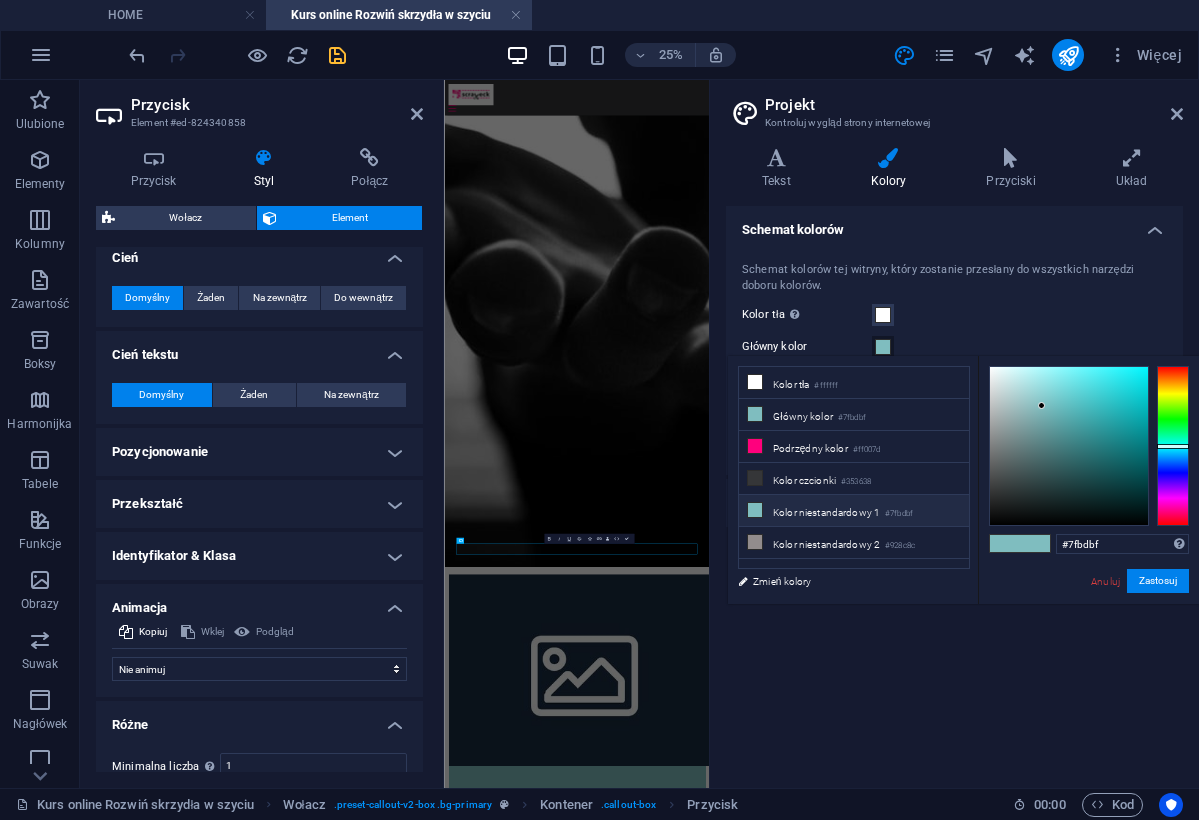 click at bounding box center (755, 510) 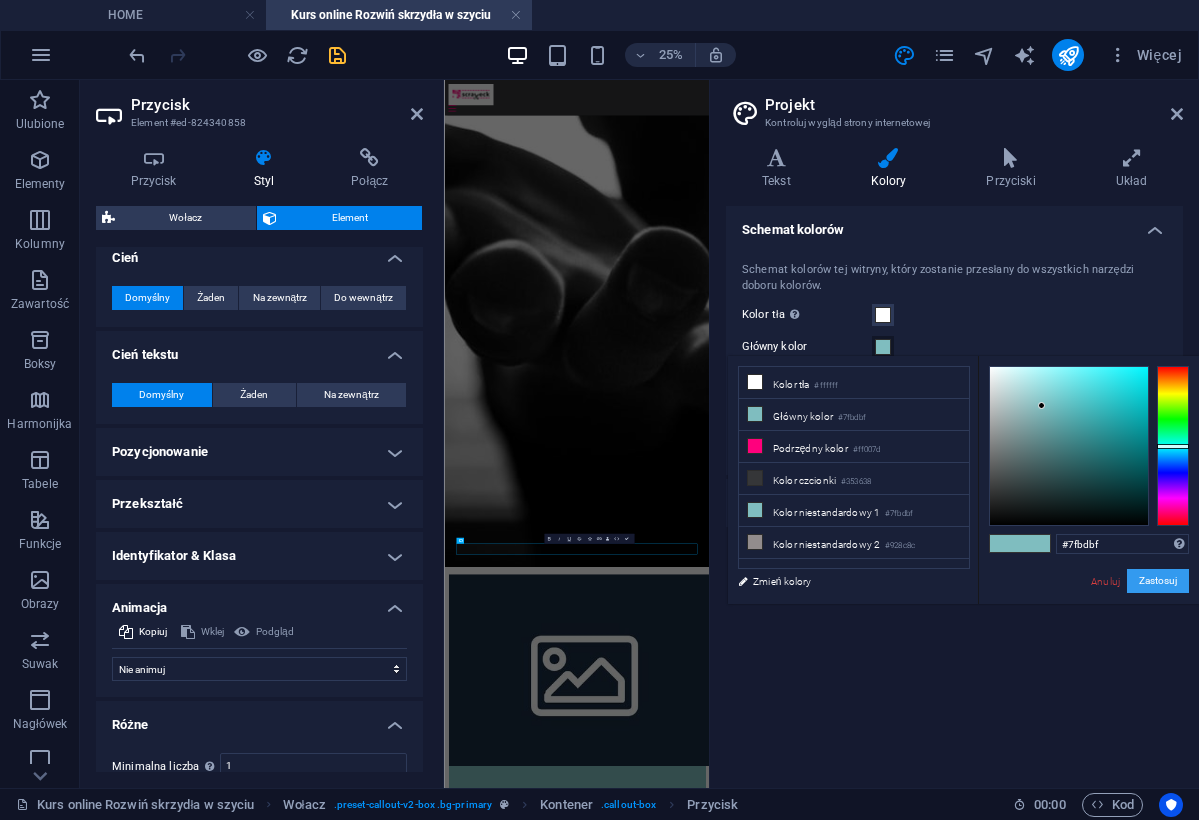 click on "Zastosuj" at bounding box center (1158, 581) 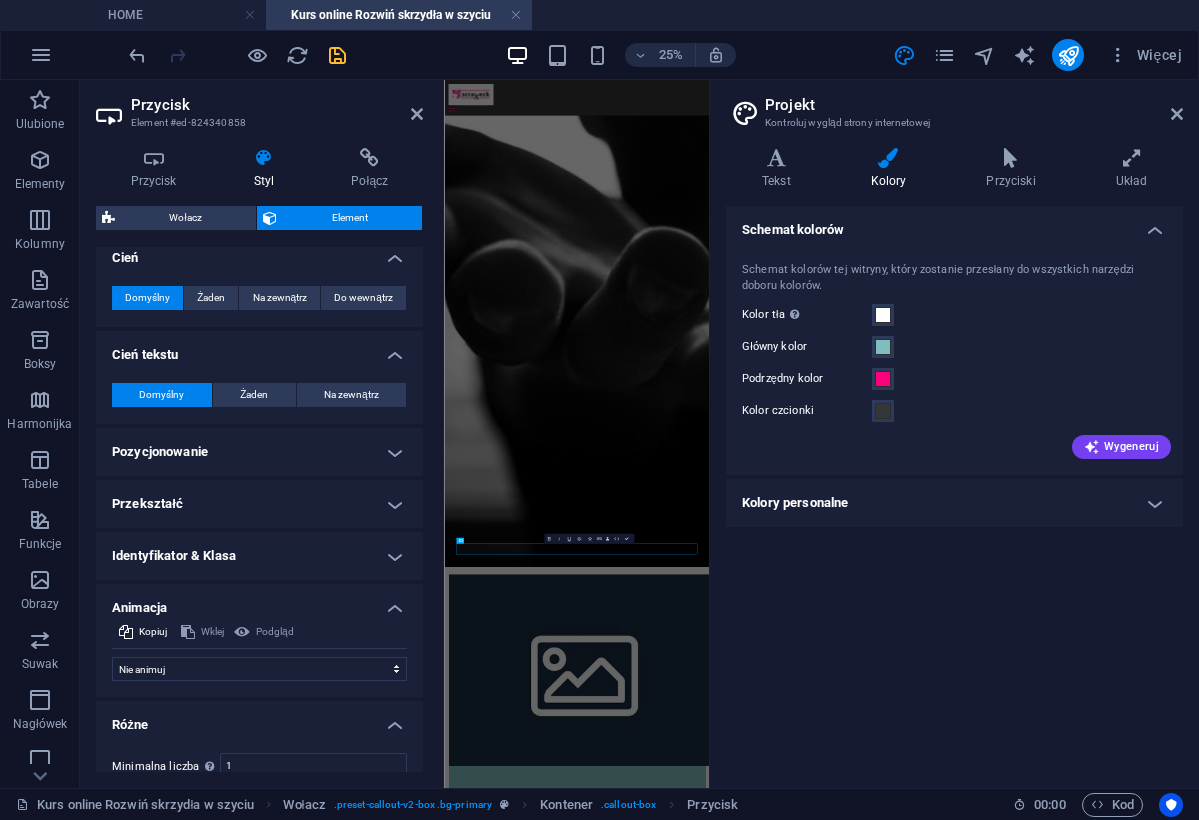 click on "Schemat kolorów Schemat kolorów tej witryny, który zostanie przesłany do wszystkich narzędzi doboru kolorów. Kolor tła Widoczny tylko wtedy, gdy nie jest zasłonięty przez inne tła. Główny kolor Podrzędny kolor Kolor czcionki Wygeneruj Kolory personalne Kolor niestandardowy 1 Kolor niestandardowy 2 Kolor niestandardowy 3 Kolor niestandardowy 4 Kolor niestandardowy 5" at bounding box center [954, 489] 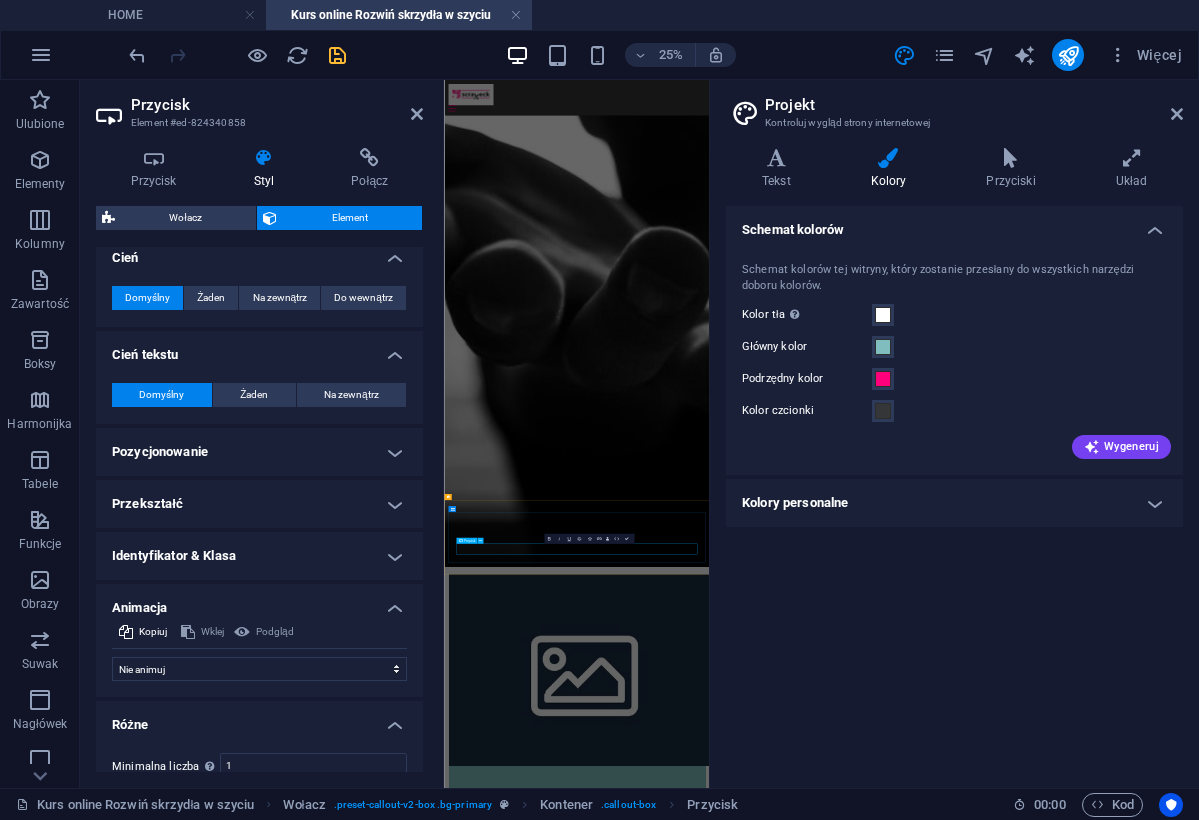 click on "Wchodzę do kursu teraz!" at bounding box center (974, 4322) 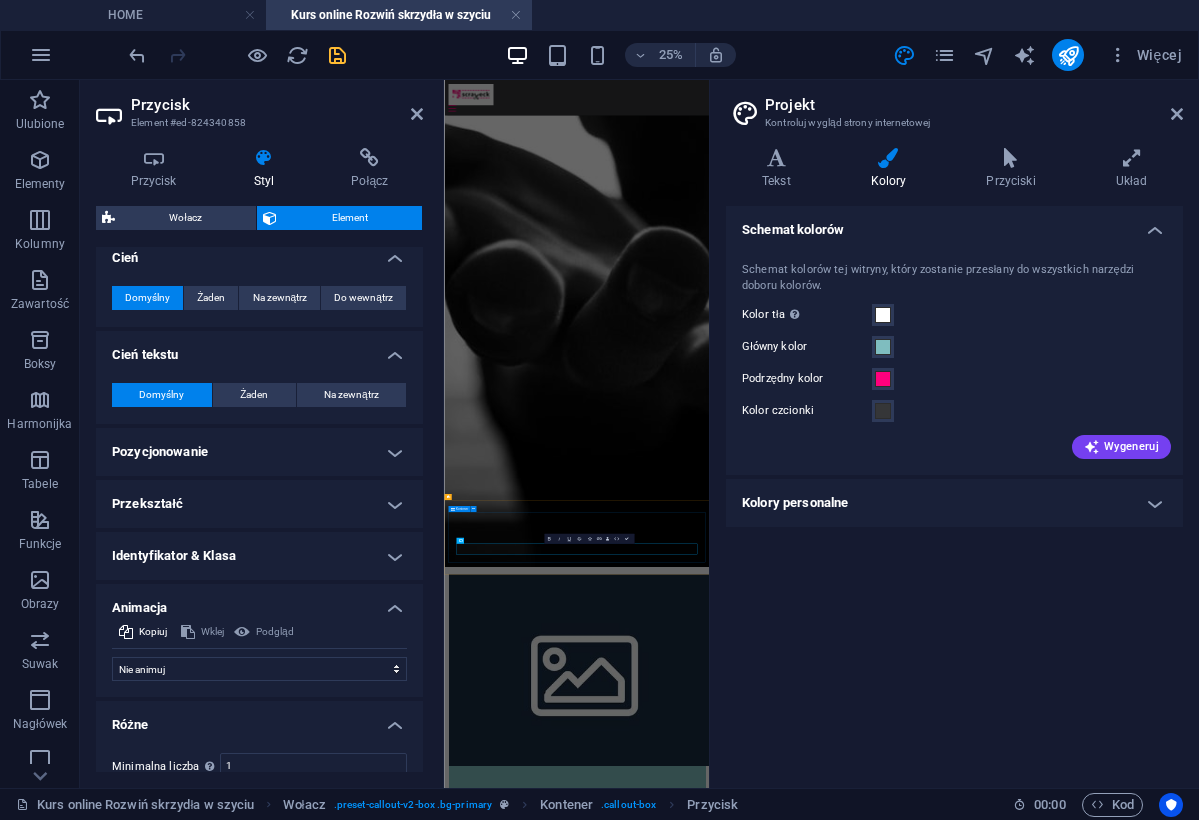 click on "Rozwiń skrzydła w szyciu  już dziś! Nie odkładaj na później – bo wiesz, jak to jest z „później”. Kliknij poniżej,  wejdź  do kursu i wskocz na poziom:  Jestem dumna, uszyłam to sama !. Wchodzę do kursu teraz!" at bounding box center (974, 4273) 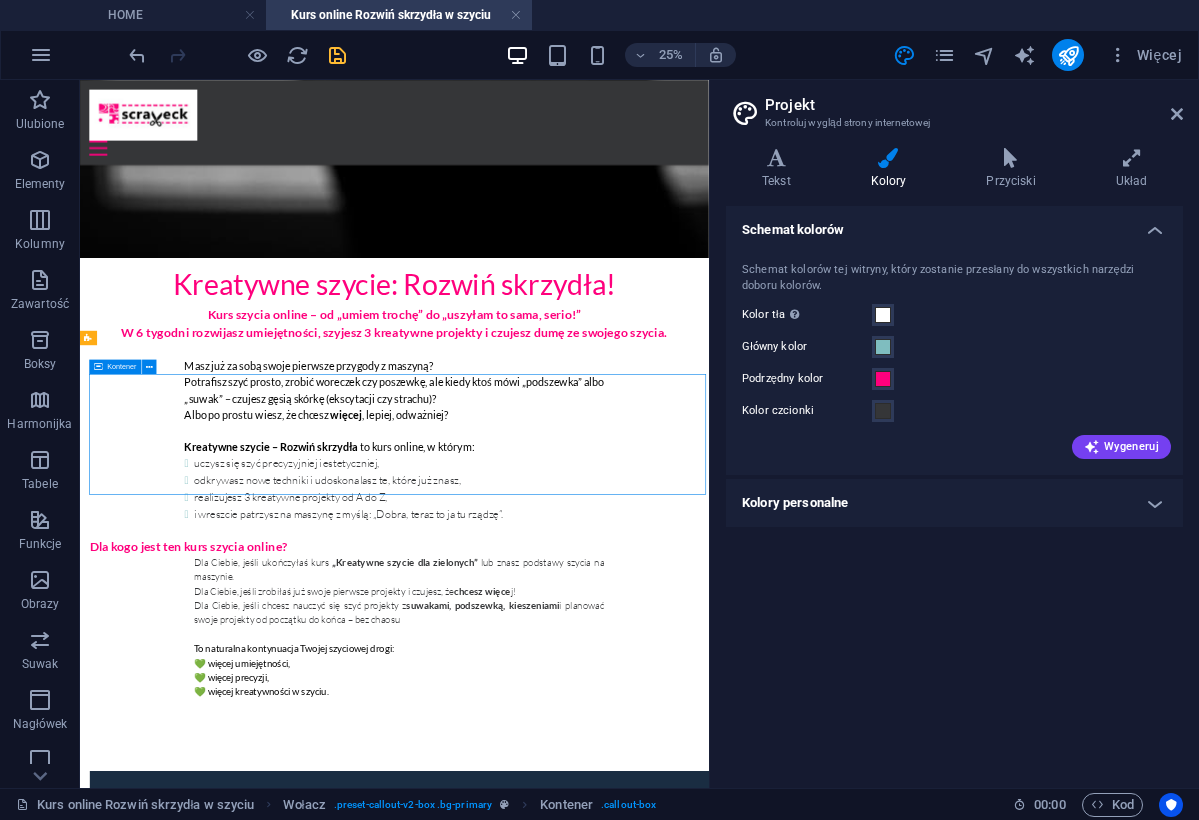 scroll, scrollTop: 2122, scrollLeft: 0, axis: vertical 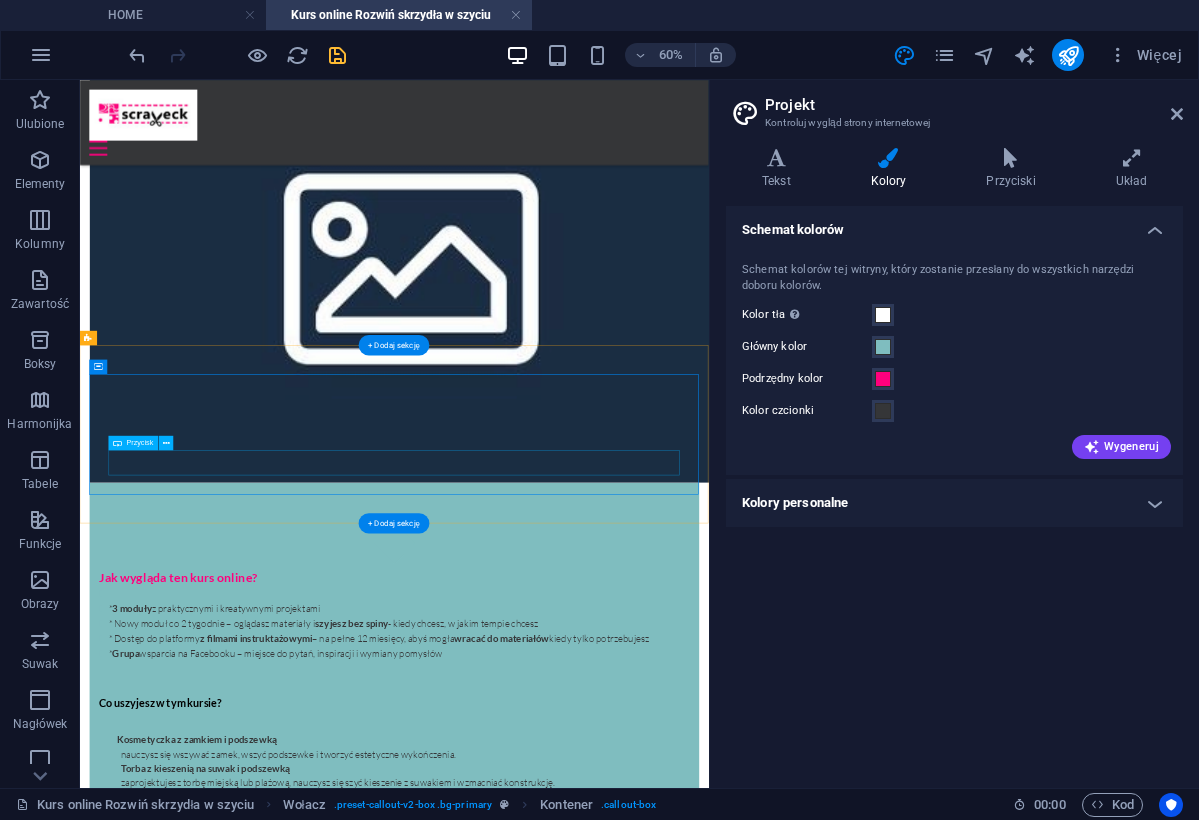 click on "Wchodzę do kursu teraz!" at bounding box center (604, 2248) 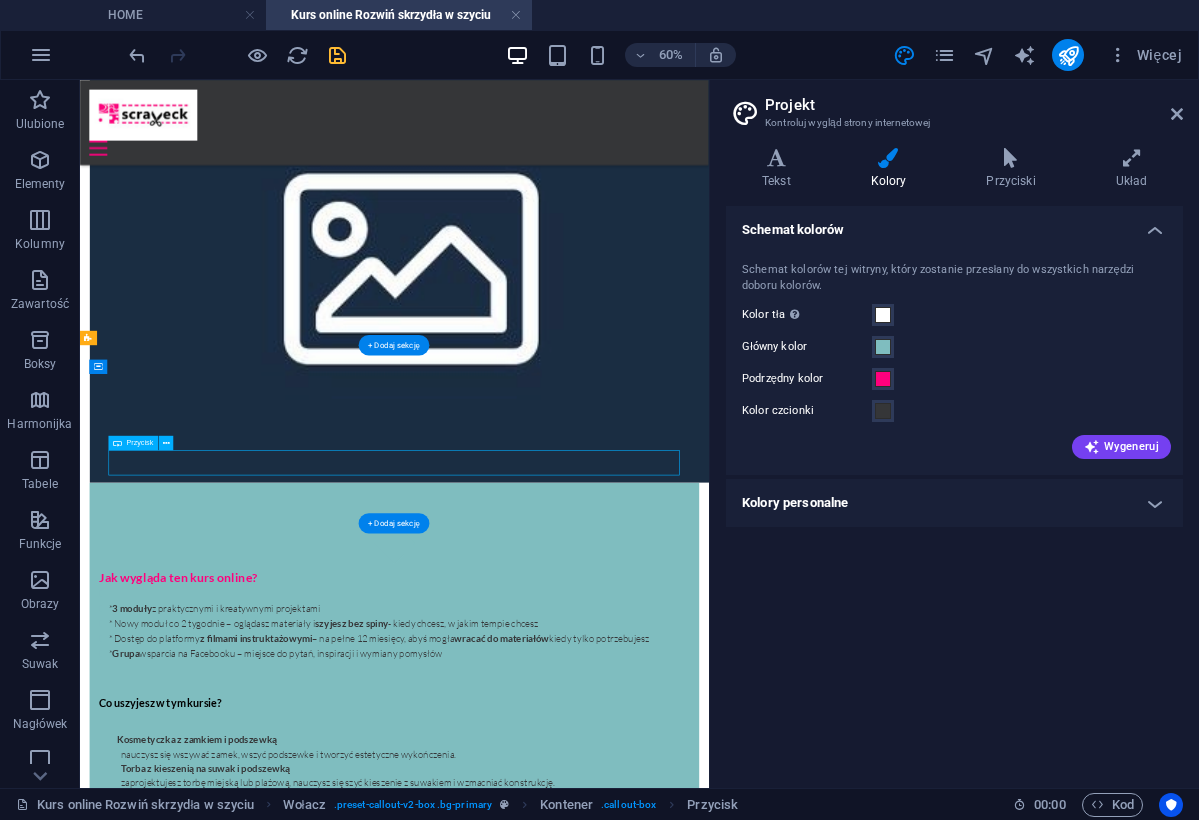 click on "Wchodzę do kursu teraz!" at bounding box center (604, 2248) 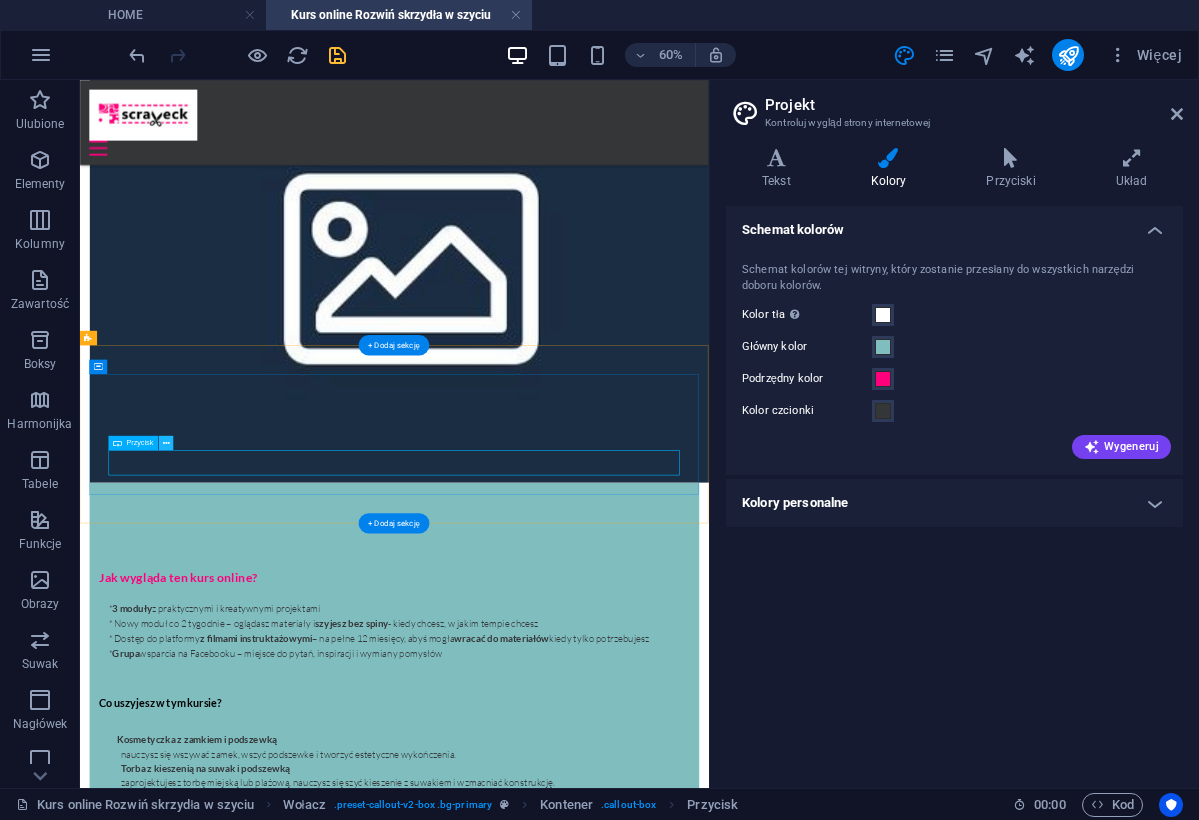 click at bounding box center (166, 443) 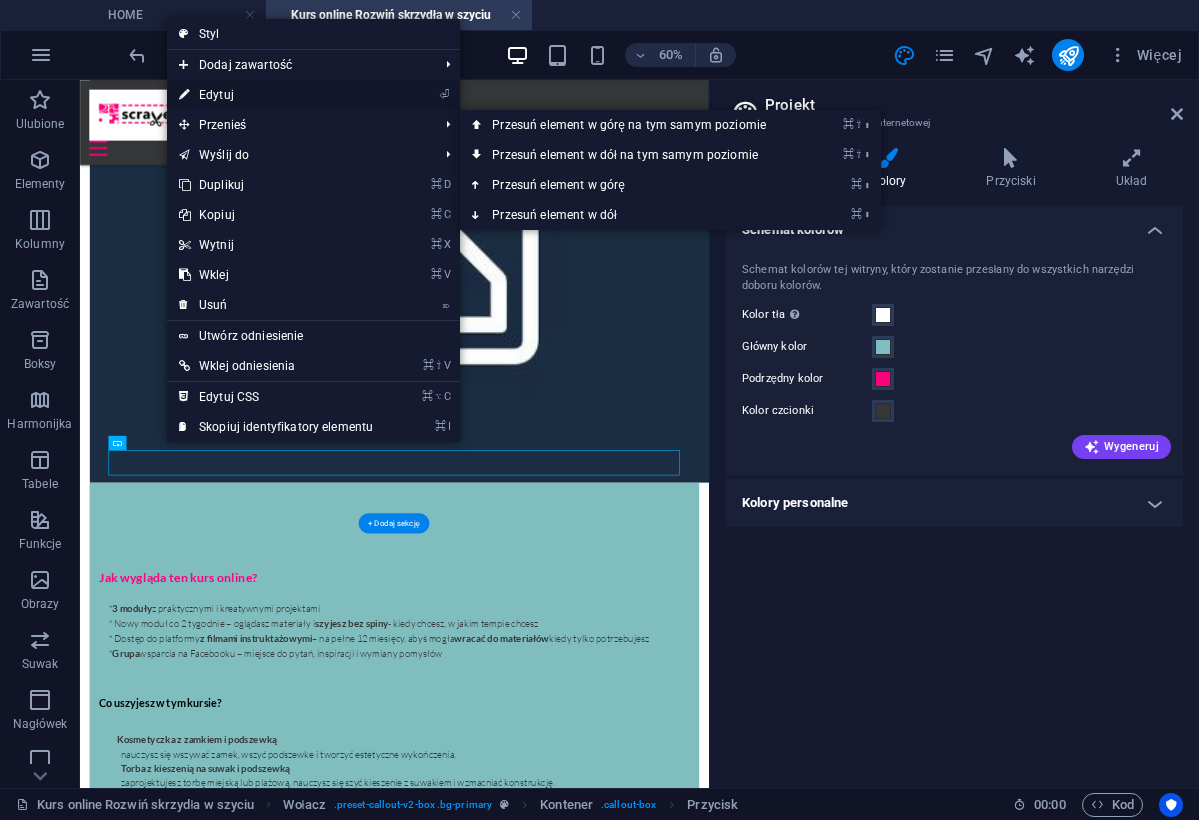 click on "⏎  Edytuj" at bounding box center (276, 95) 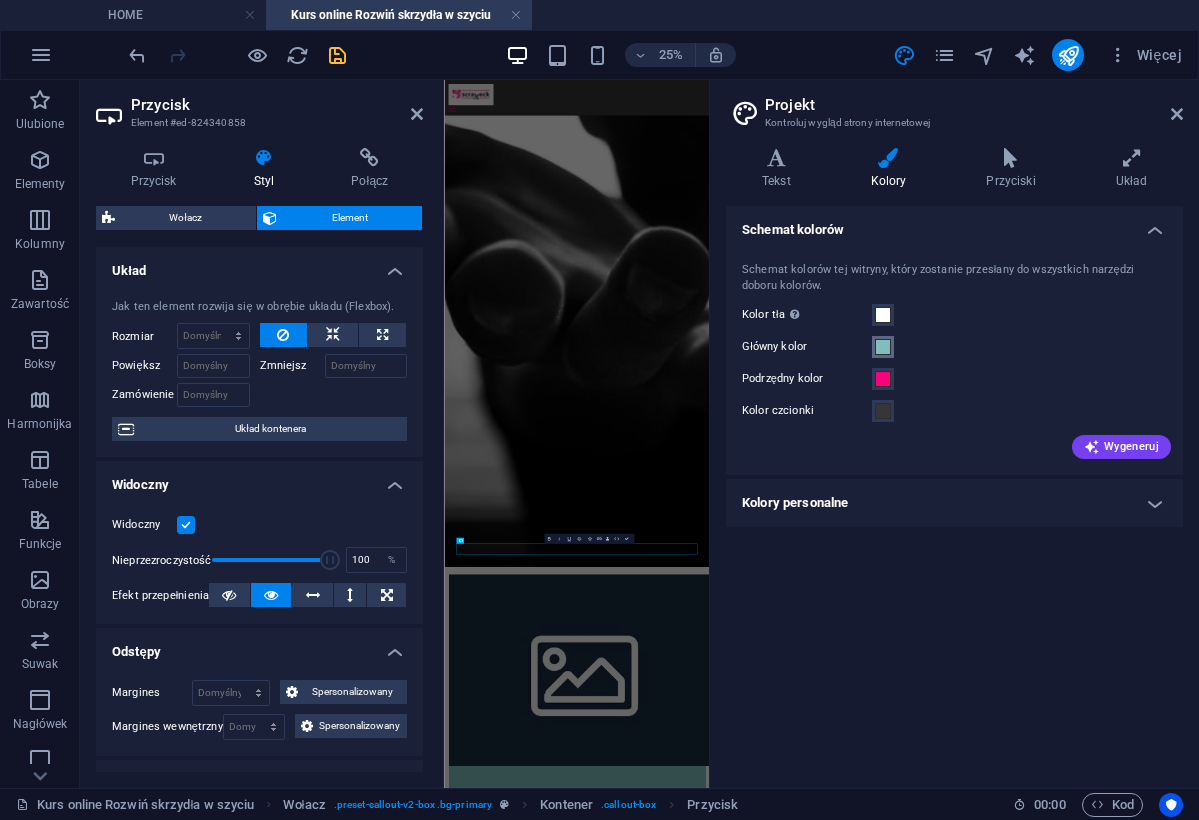 click at bounding box center [883, 347] 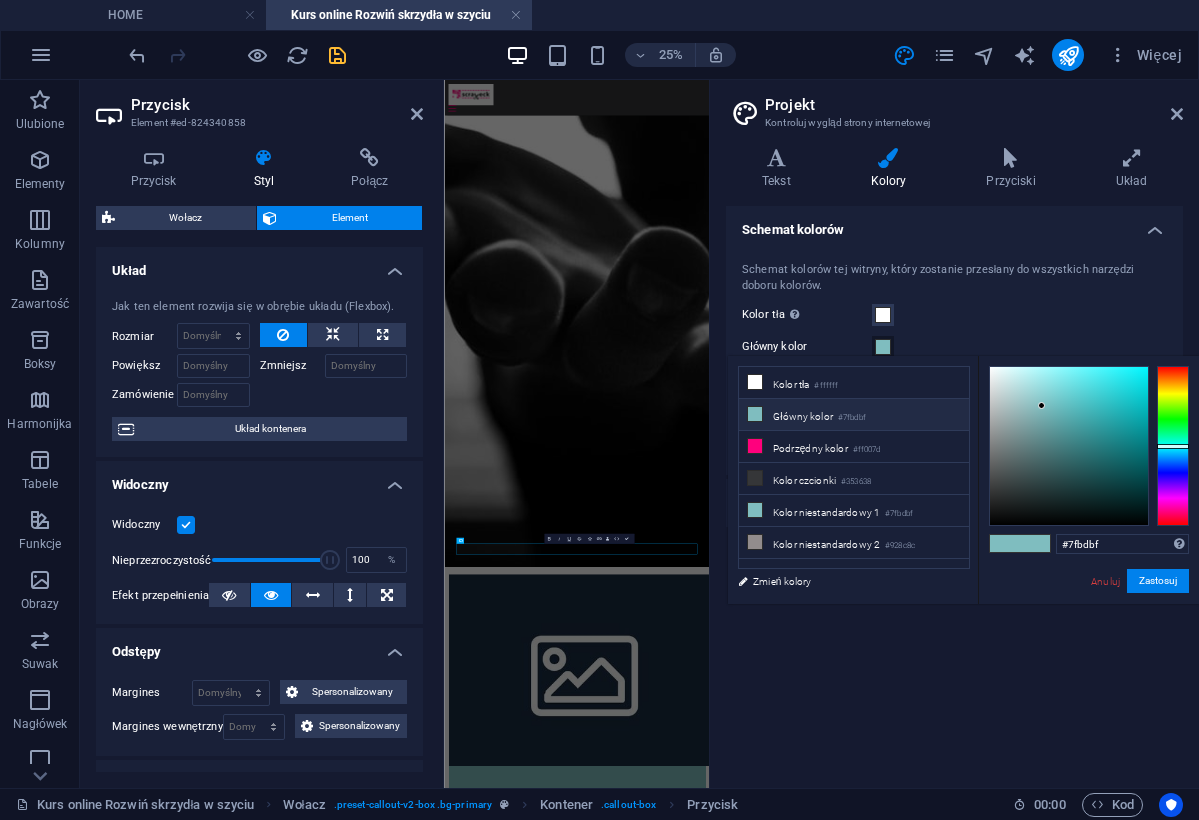 click on "Główny kolor
#7fbdbf" at bounding box center [854, 415] 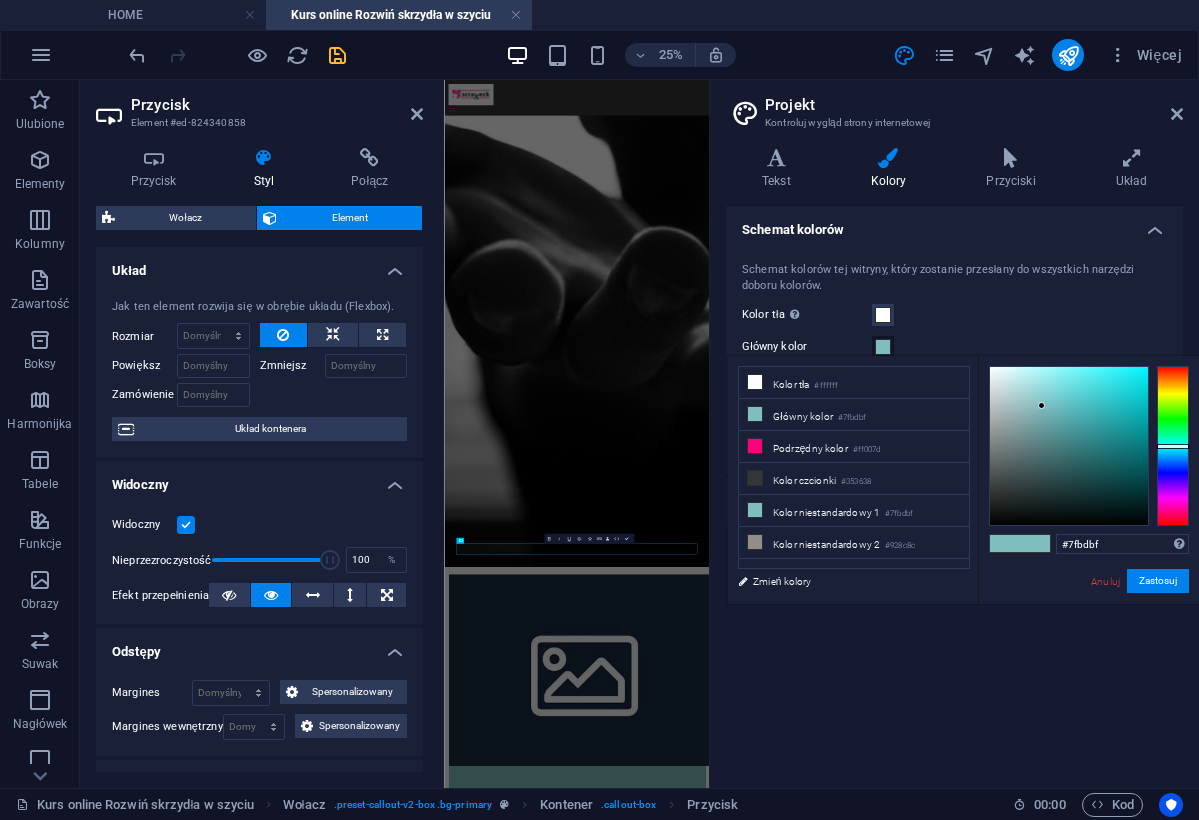 click on "Element" at bounding box center [349, 218] 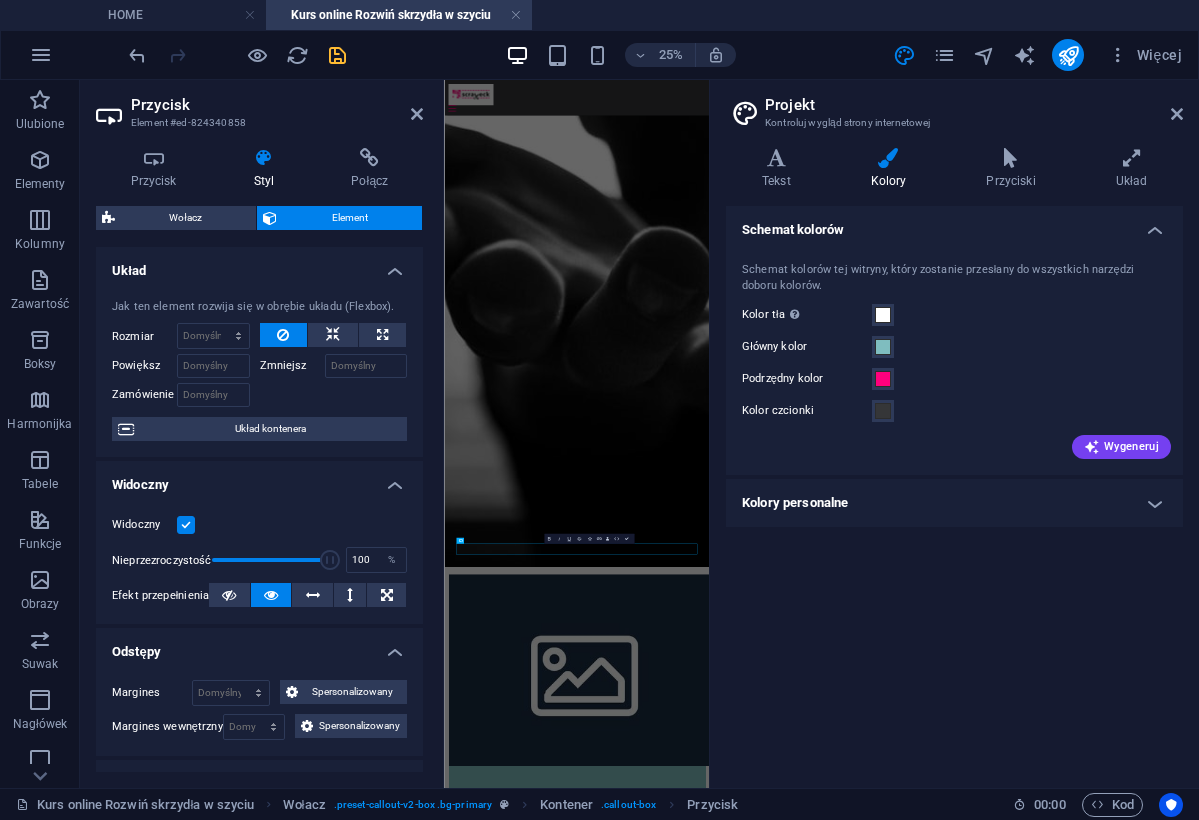 click at bounding box center [264, 158] 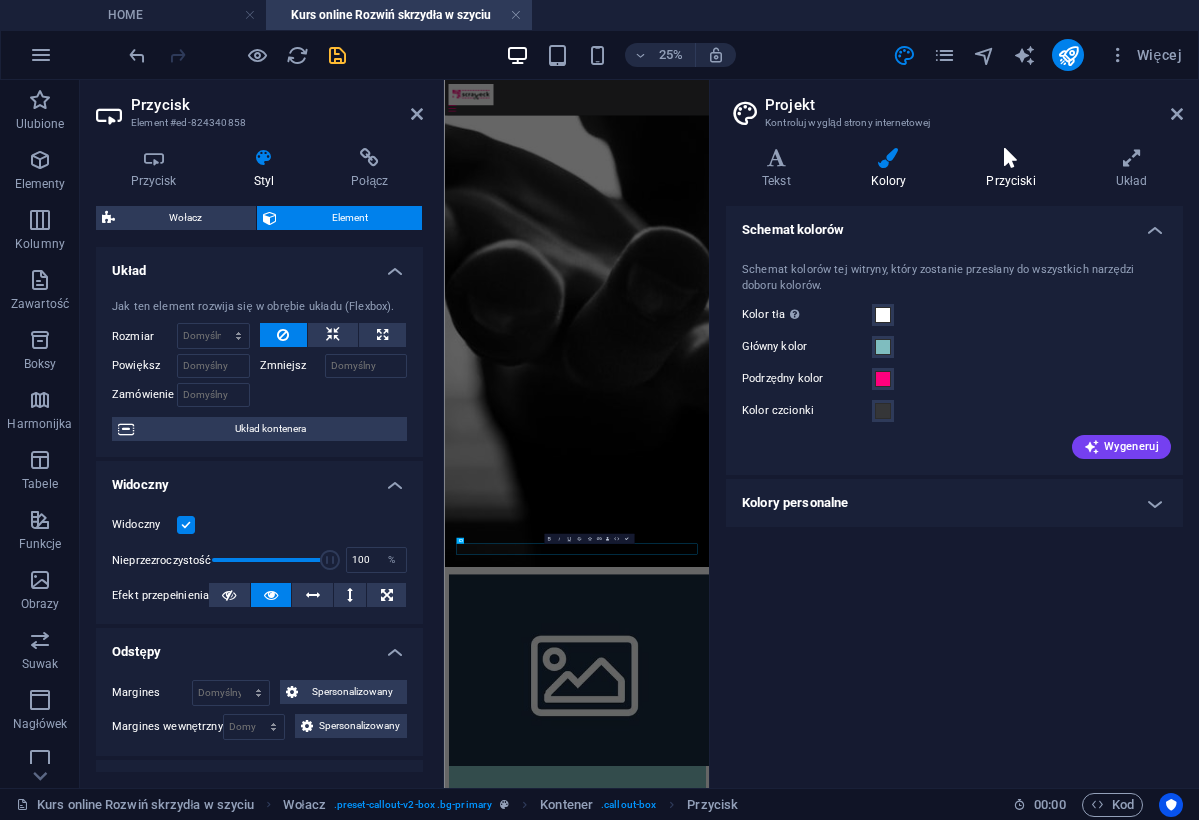 click on "Przyciski" at bounding box center (1014, 169) 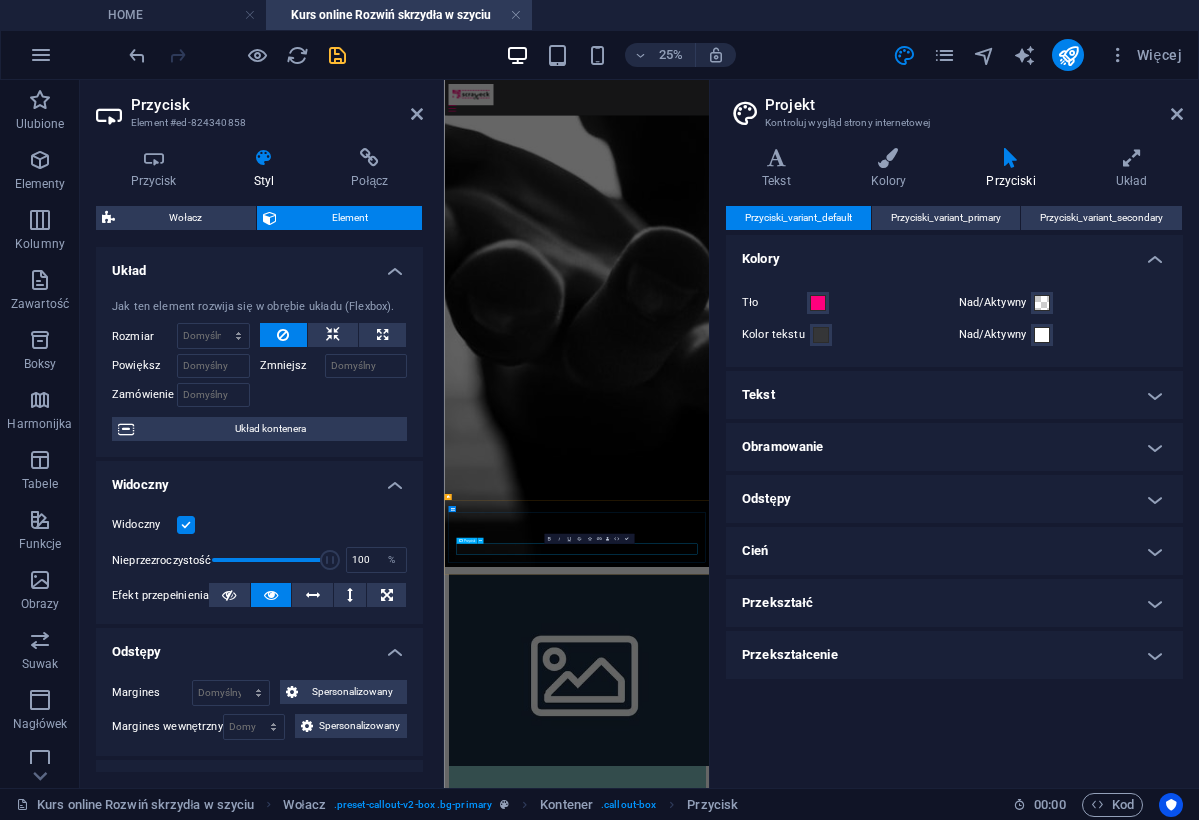 click on "Wchodzę do kursu teraz!" at bounding box center (974, 4322) 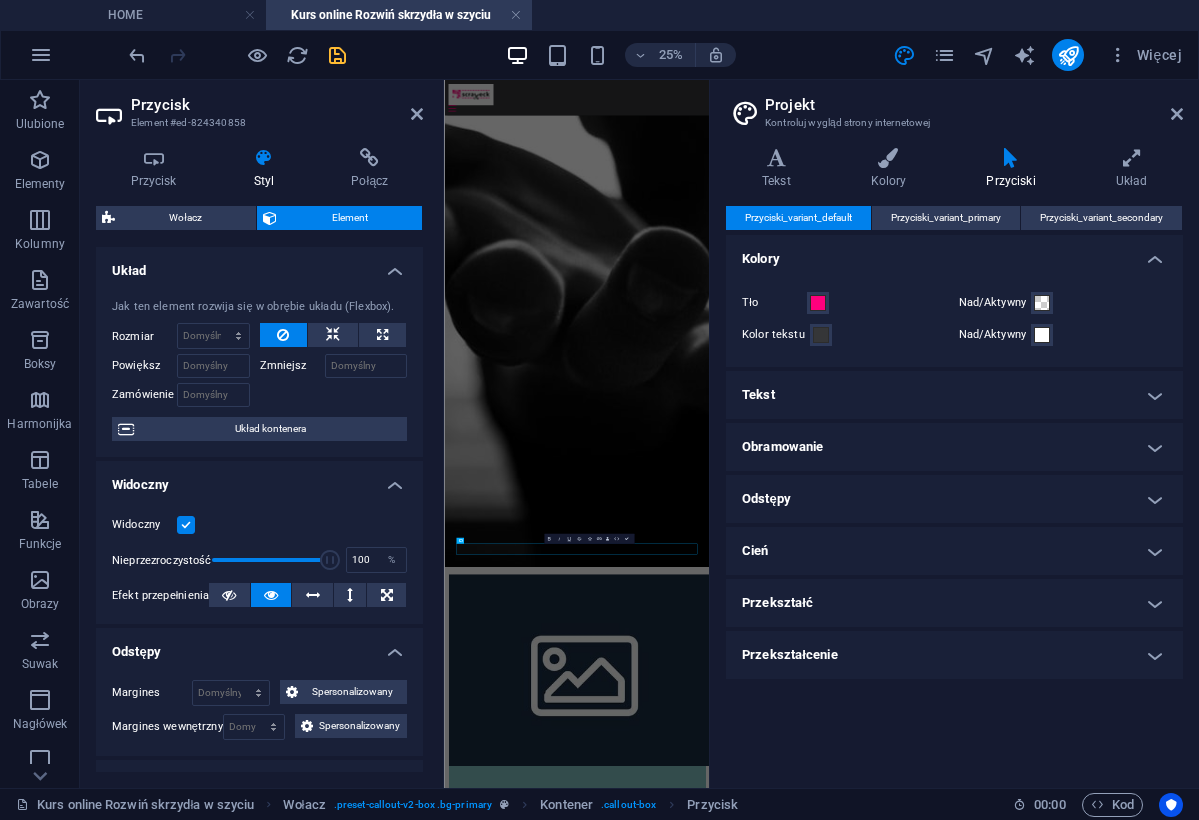 click on "Tekst" at bounding box center [954, 395] 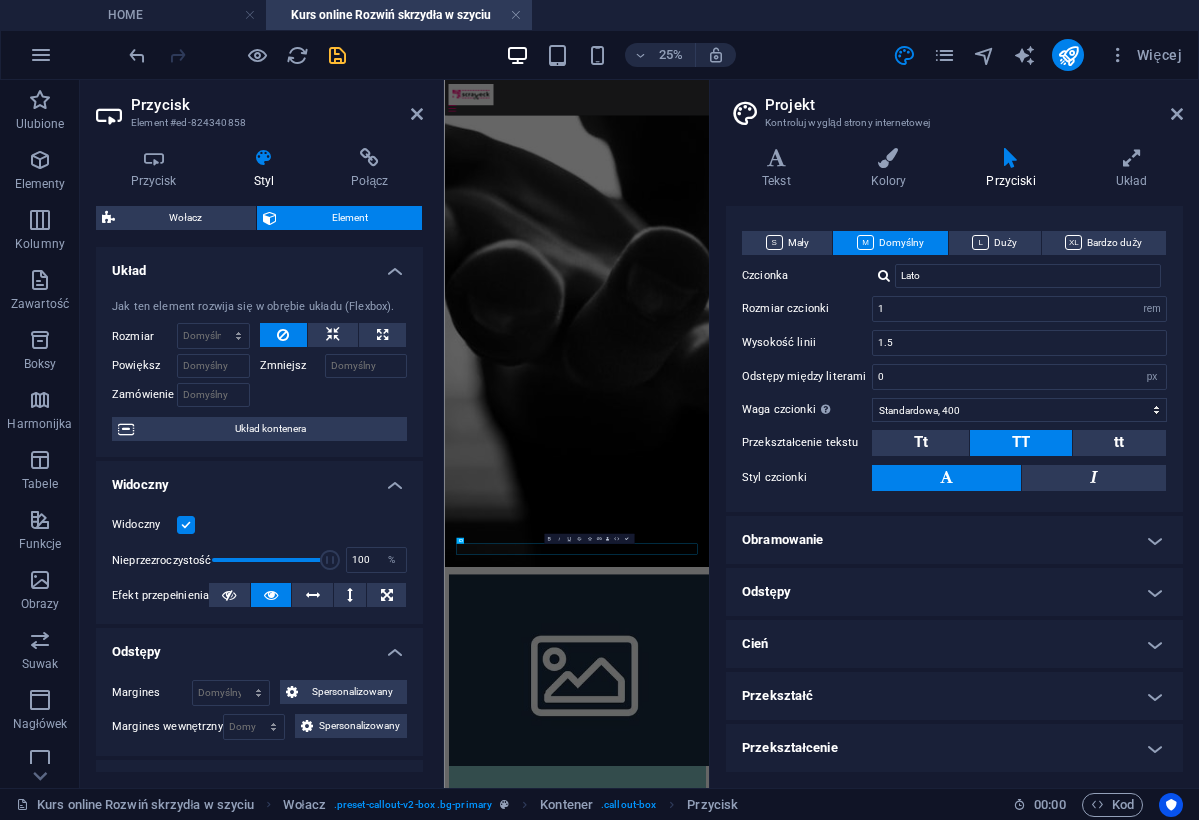 scroll, scrollTop: 195, scrollLeft: 0, axis: vertical 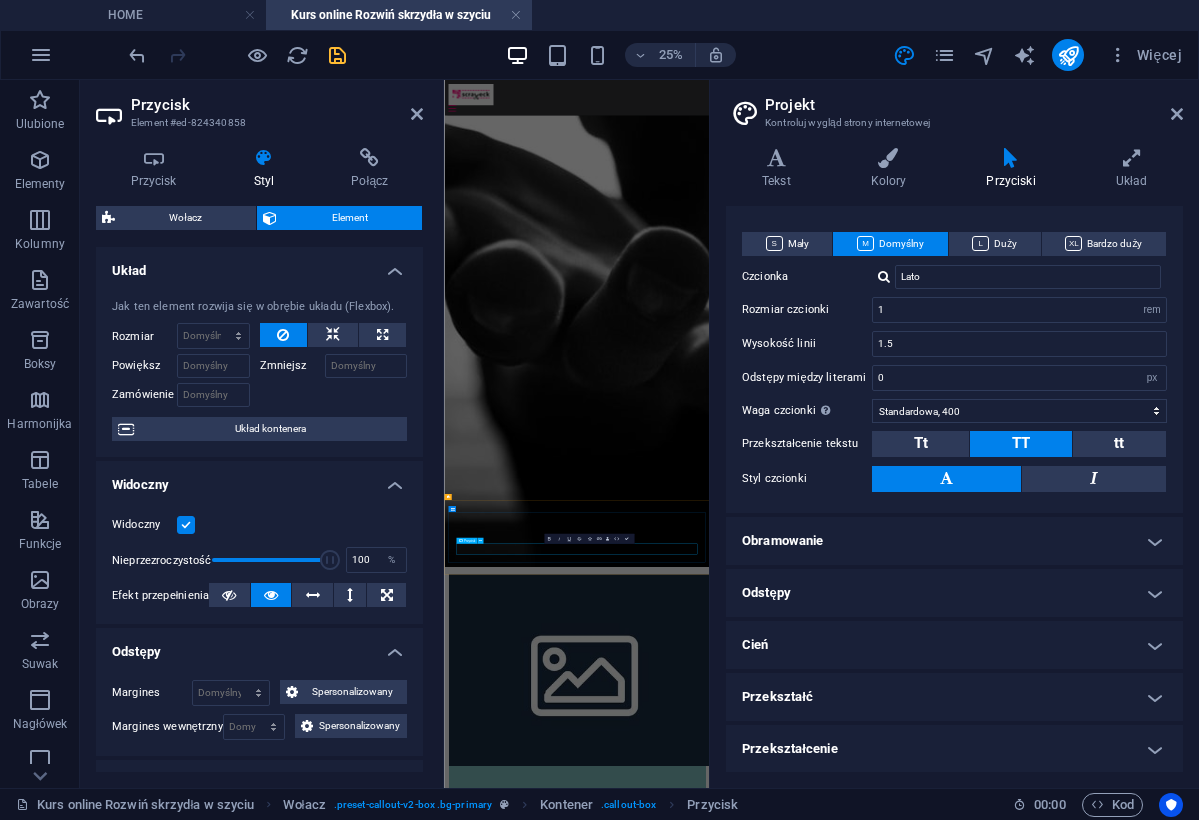 click on "Wchodzę do kursu teraz!" at bounding box center (974, 4322) 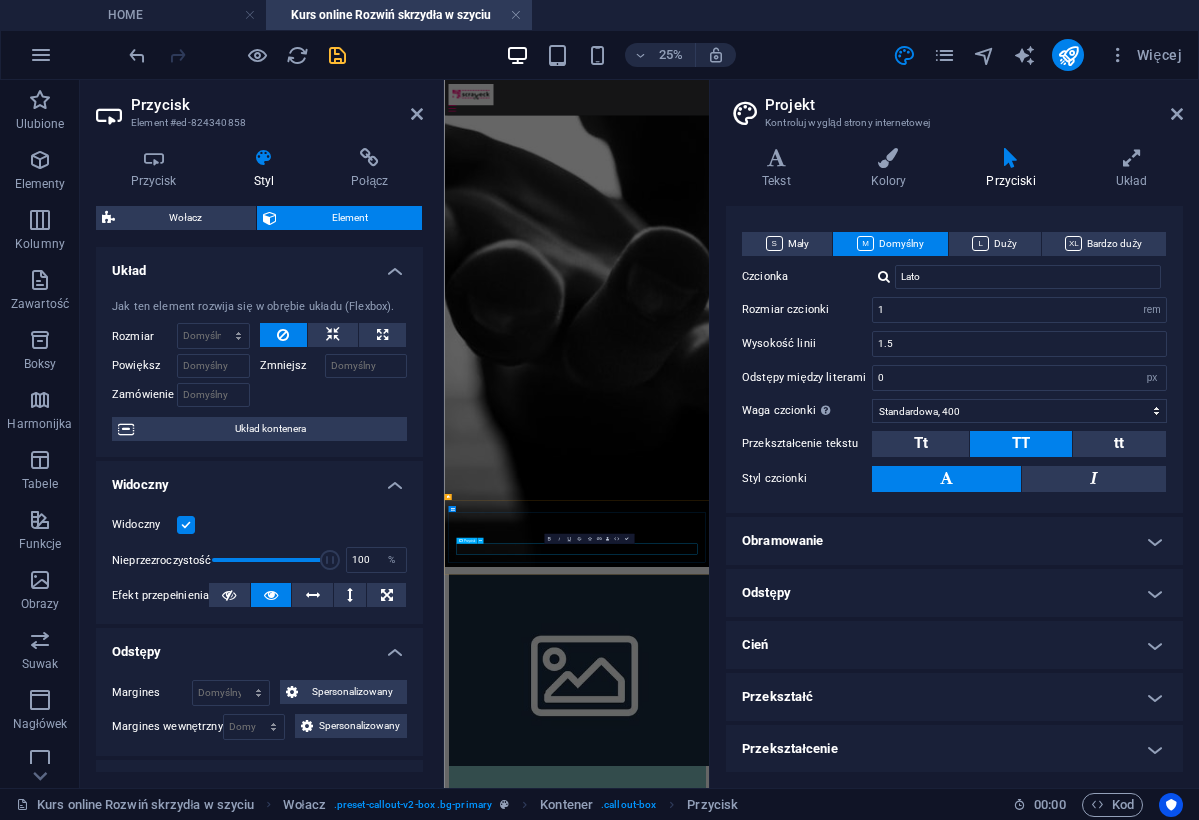 click on "Wchodzę do kursu teraz!" at bounding box center (974, 4322) 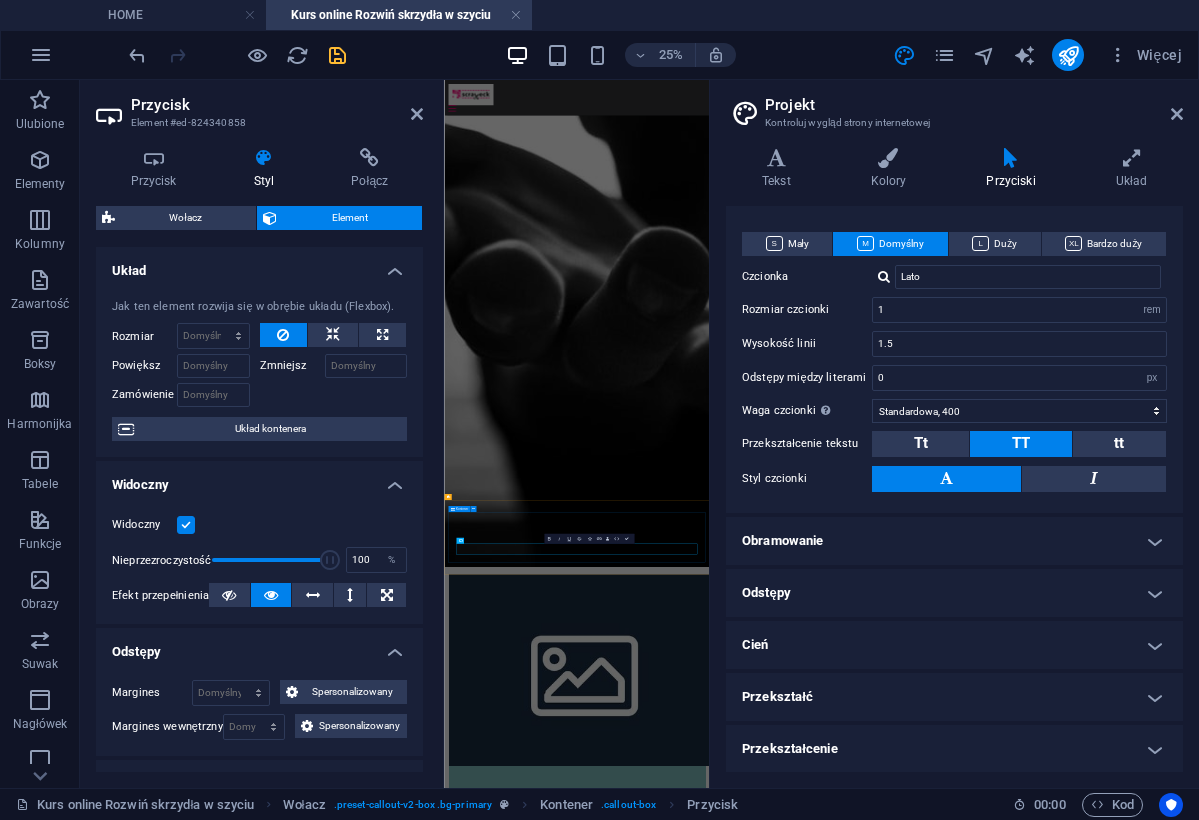 click on "Rozwiń skrzydła w szyciu  już dziś! Nie odkładaj na później – bo wiesz, jak to jest z „później”. Kliknij poniżej,  wejdź  do kursu i wskocz na poziom:  Jestem dumna, uszyłam to sama !. Wchodzę do kursu teraz!" at bounding box center [974, 4273] 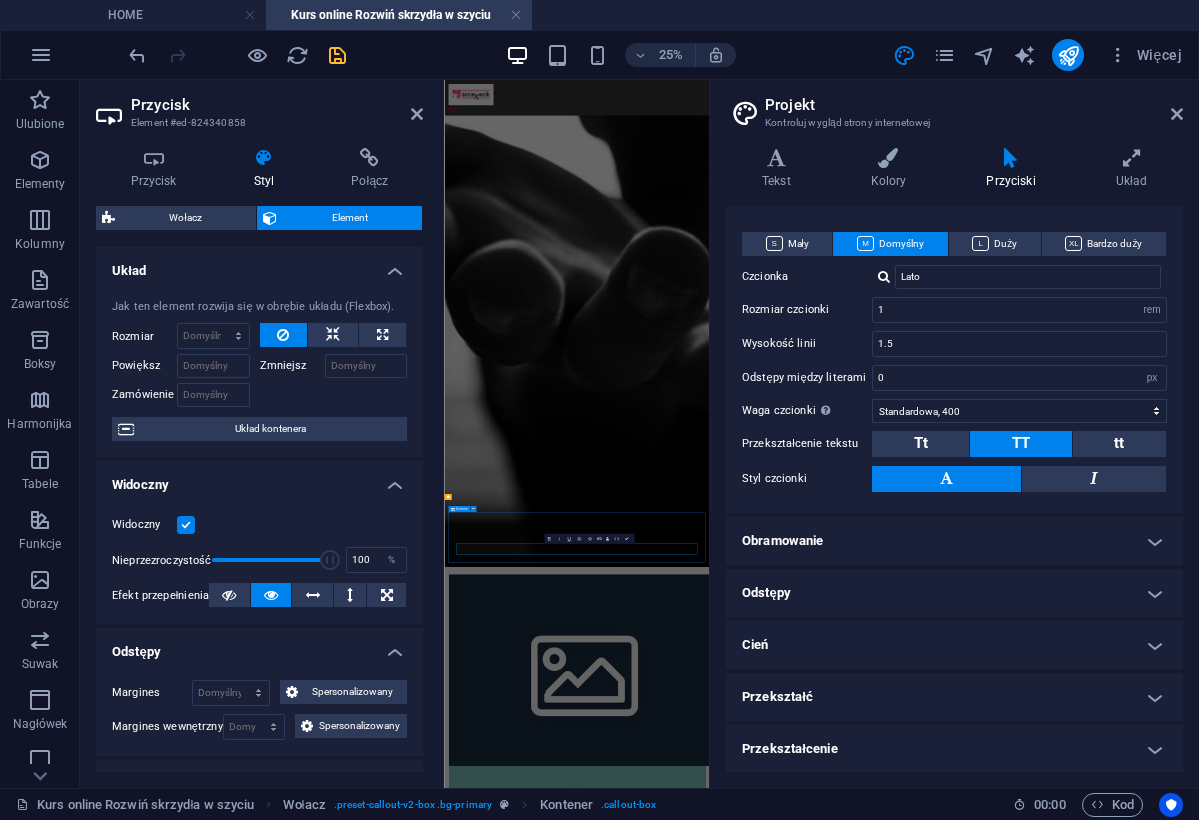 scroll, scrollTop: 2122, scrollLeft: 0, axis: vertical 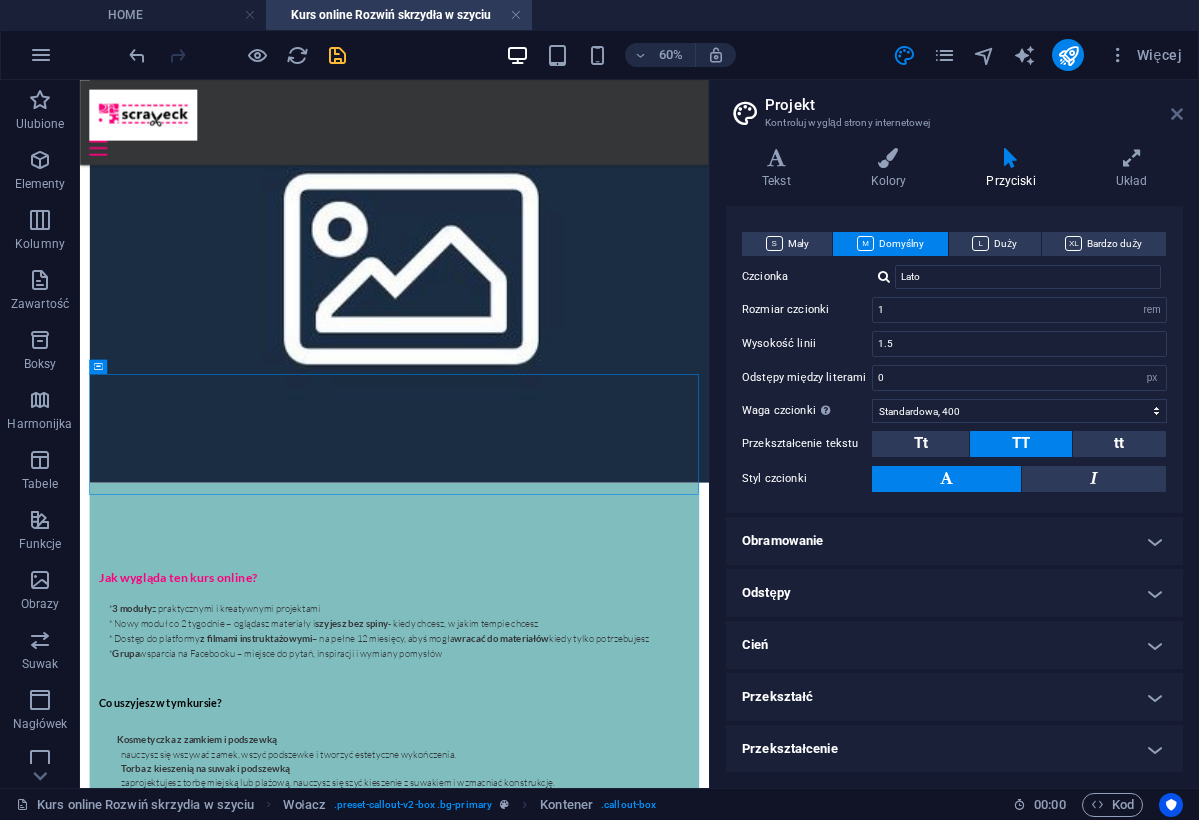 click at bounding box center [1177, 114] 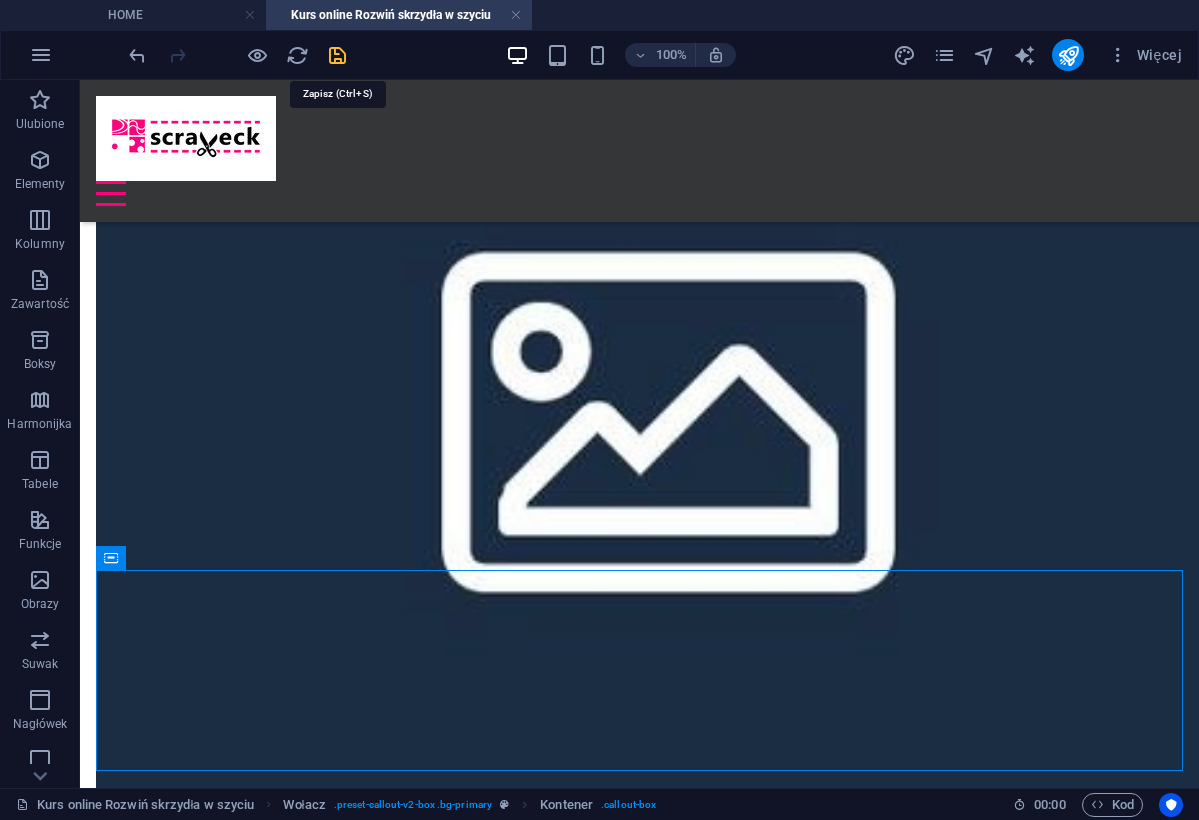 click at bounding box center (337, 55) 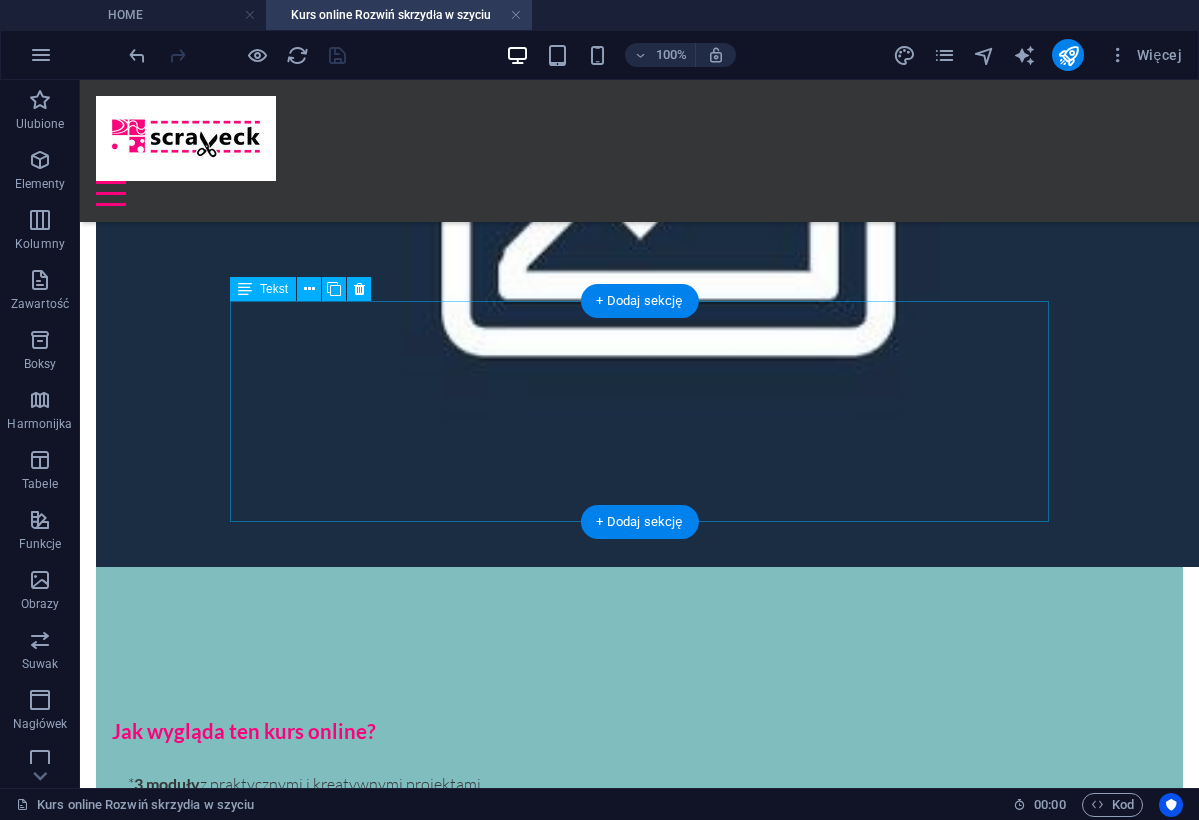 click on "Ten kurs powstał na bazie programu moich warsztatów dla średniozaawansowanych. To projekty, które uczestniczki  i uczestnicy  wybierają najczęściej, gdy chcą zrobić kolejny krok w szyciu – bo właśnie tych technik:   suwa ków, wszywania podszewki, kieszeni i łączenia tkanin - chcą się nauczyć. Przerobiłam je tak, aby idealnie sprawdzały się w formie online – z lekcjami krok po kroku, pokazując wszystko tak, jakbym szyła razem z Tobą i oferując Ci różne kreatywne rozwiązania, abyś rozwinęła swoje skrzydła w szyciu!" at bounding box center (639, 1760) 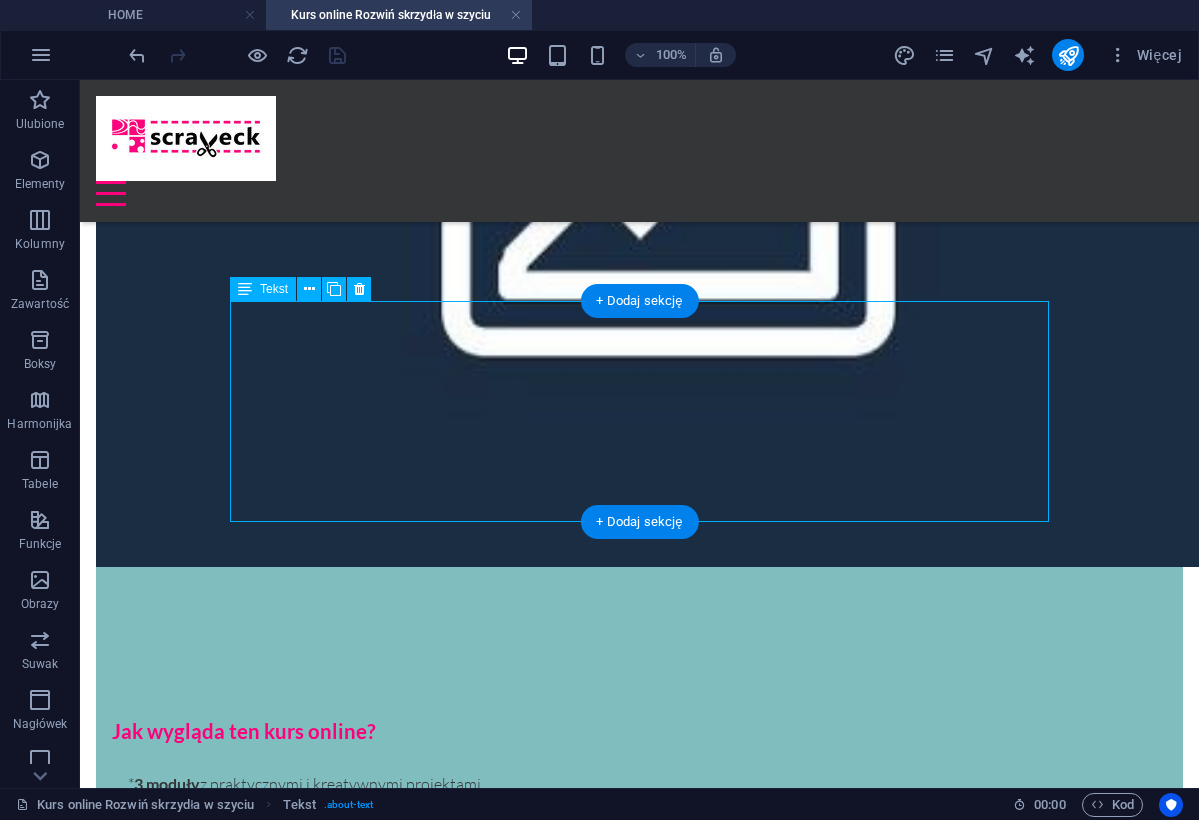 click on "Ten kurs powstał na bazie programu moich warsztatów dla średniozaawansowanych. To projekty, które uczestniczki  i uczestnicy  wybierają najczęściej, gdy chcą zrobić kolejny krok w szyciu – bo właśnie tych technik:   suwa ków, wszywania podszewki, kieszeni i łączenia tkanin - chcą się nauczyć. Przerobiłam je tak, aby idealnie sprawdzały się w formie online – z lekcjami krok po kroku, pokazując wszystko tak, jakbym szyła razem z Tobą i oferując Ci różne kreatywne rozwiązania, abyś rozwinęła swoje skrzydła w szyciu!" at bounding box center [639, 1760] 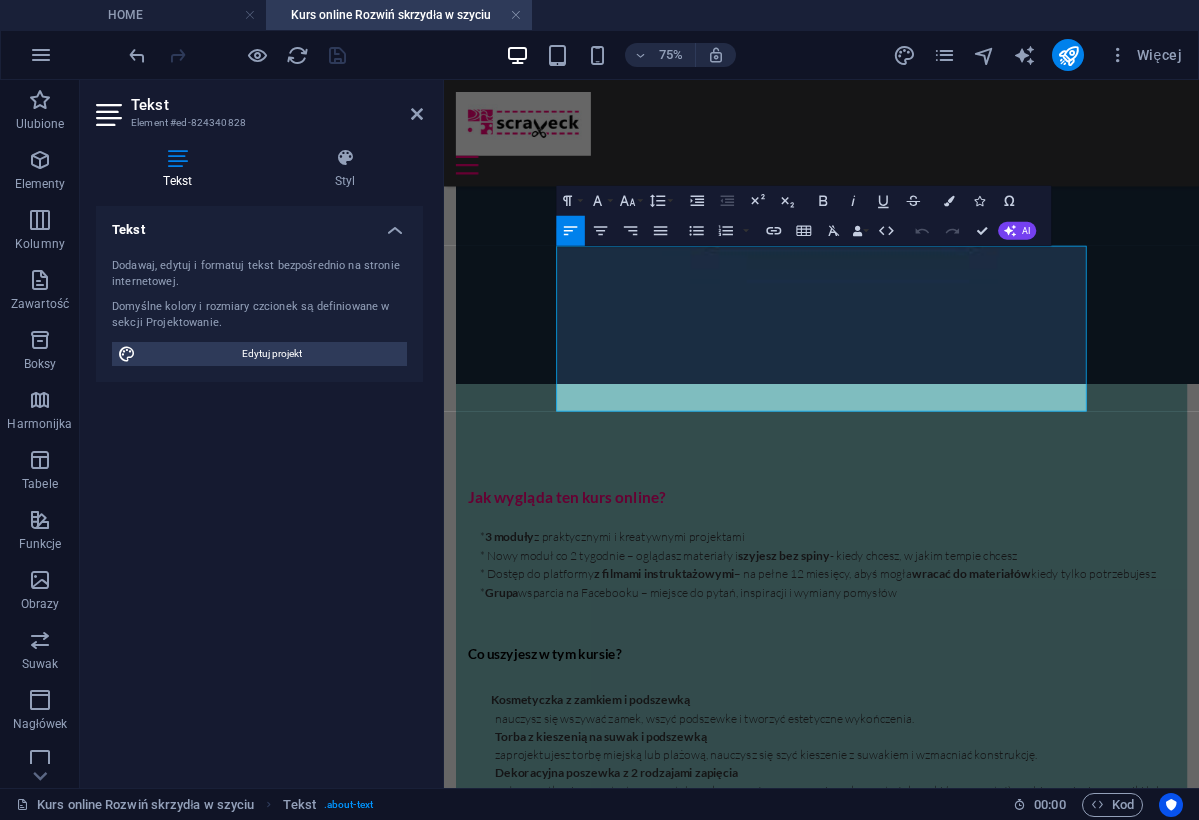 drag, startPoint x: 1279, startPoint y: 380, endPoint x: 589, endPoint y: 341, distance: 691.1013 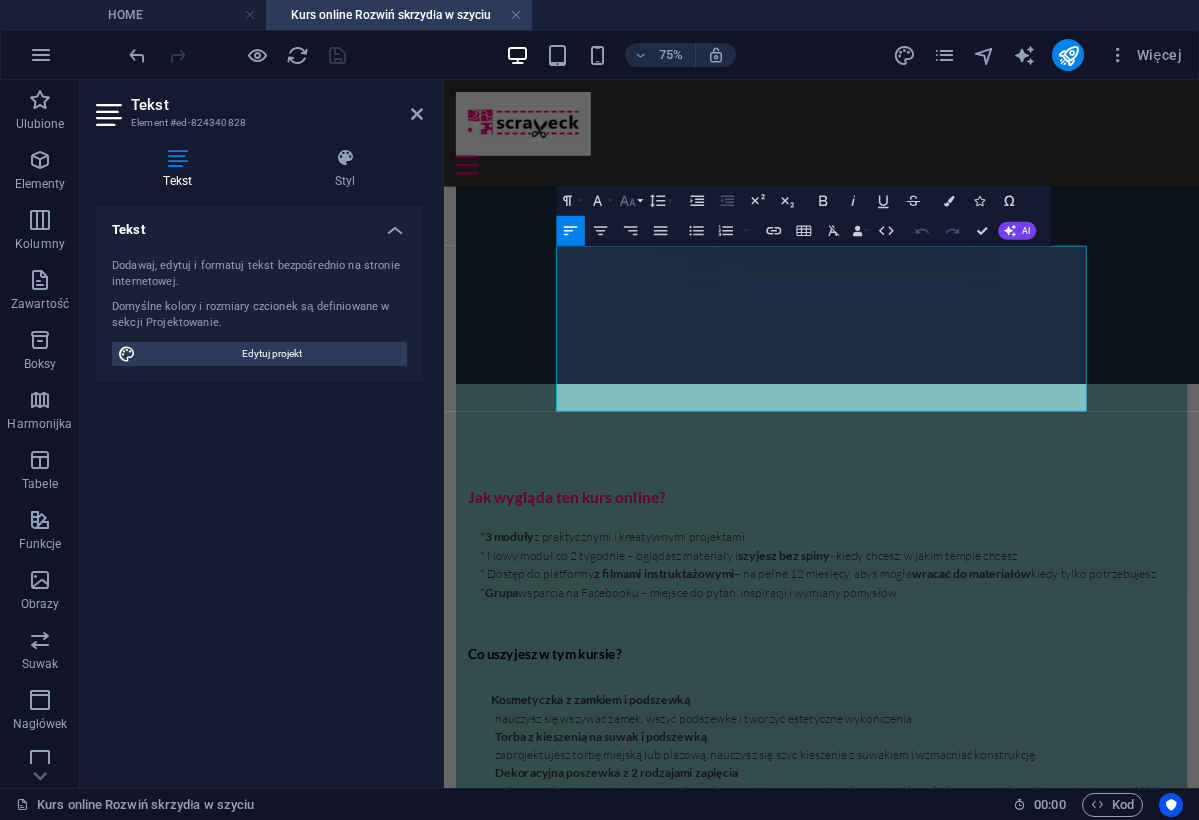 click 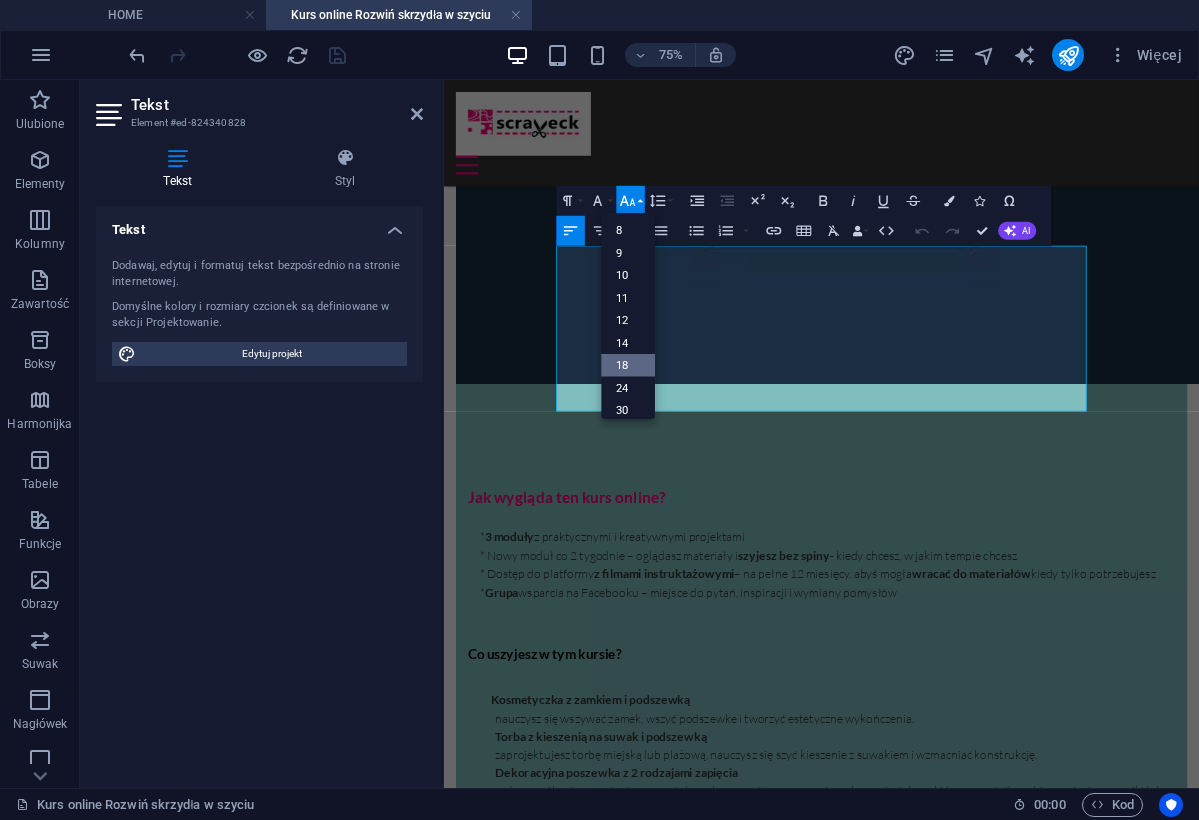 click on "18" at bounding box center [629, 365] 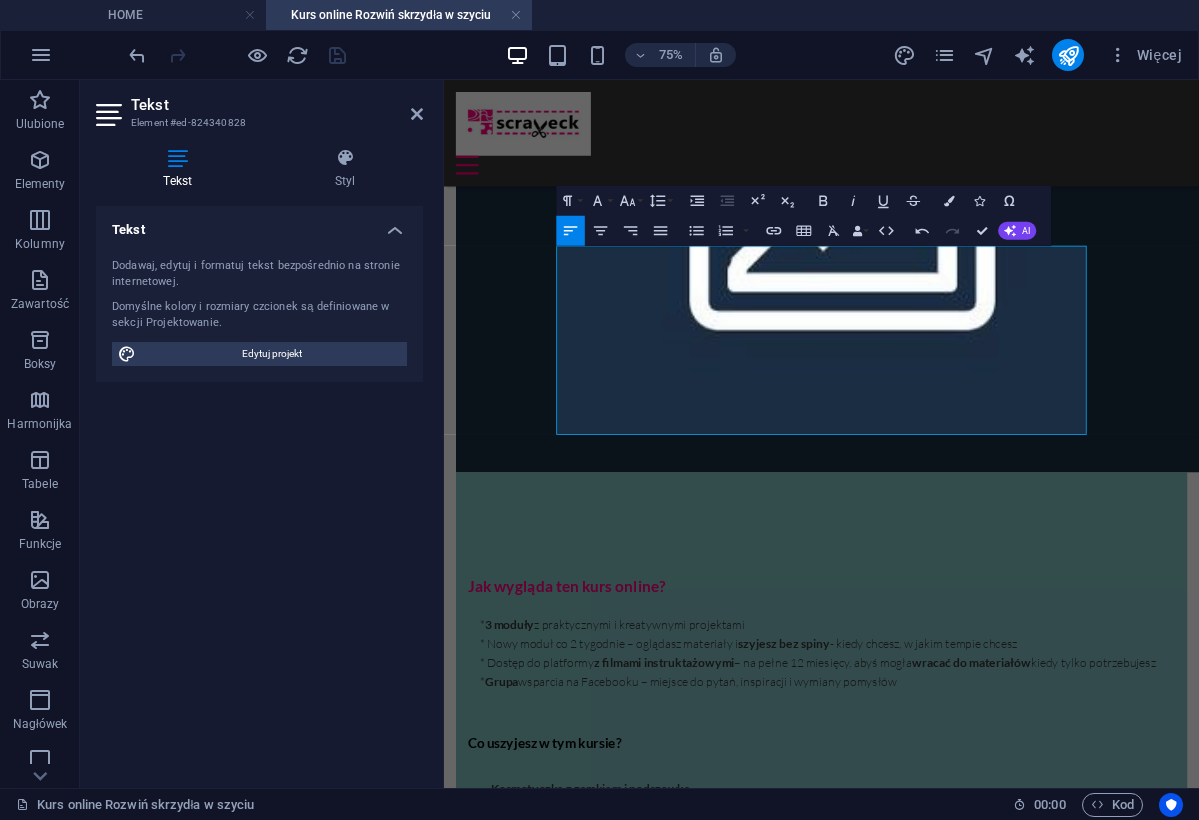 click on "HOME O mnie Kursy online Warsztaty szycia Blog Szycie na zamówienie NIezbędnik kursy online Nauka szycia w zaciszu domowym Kreatywne szycie: Rozwiń skrzydła! Kurs szycia online – od „umiem trochę” do „uszyłam to sama, serio!” W 6 tygodni rozwijasz umiejętności, szyjesz 3 kreatywne projekty i czujesz dumę ze swojego szycia. Masz już za sobą swoje pierwsze przygody z maszyną? Potrafisz szyć prosto, zrobić woreczek czy poszewkę, ale kiedy ktoś mówi „podszewka” albo „suwak” – czujesz gęsią skórkę (ekscytacji czy strachu)? Albo po prostu wiesz, że chcesz   więcej  , lepiej, odważniej? Kreatywne szycie – Rozwiń skrzydła   to kurs online, w którym: uczysz się szyć precyzyjniej i estetyczniej, odkrywasz nowe techniki i udoskonalasz te, które już znasz, realizujesz 3 kreatywne projekty od A do Z, i wreszcie patrzysz na maszynę z myślą: „Dobra, teraz to ja tu rządzę”. Dla kogo jest ten kurs szycia online? Dla Ciebie, jeśli ukończyłaś kurs     j!" at bounding box center (947, 1185) 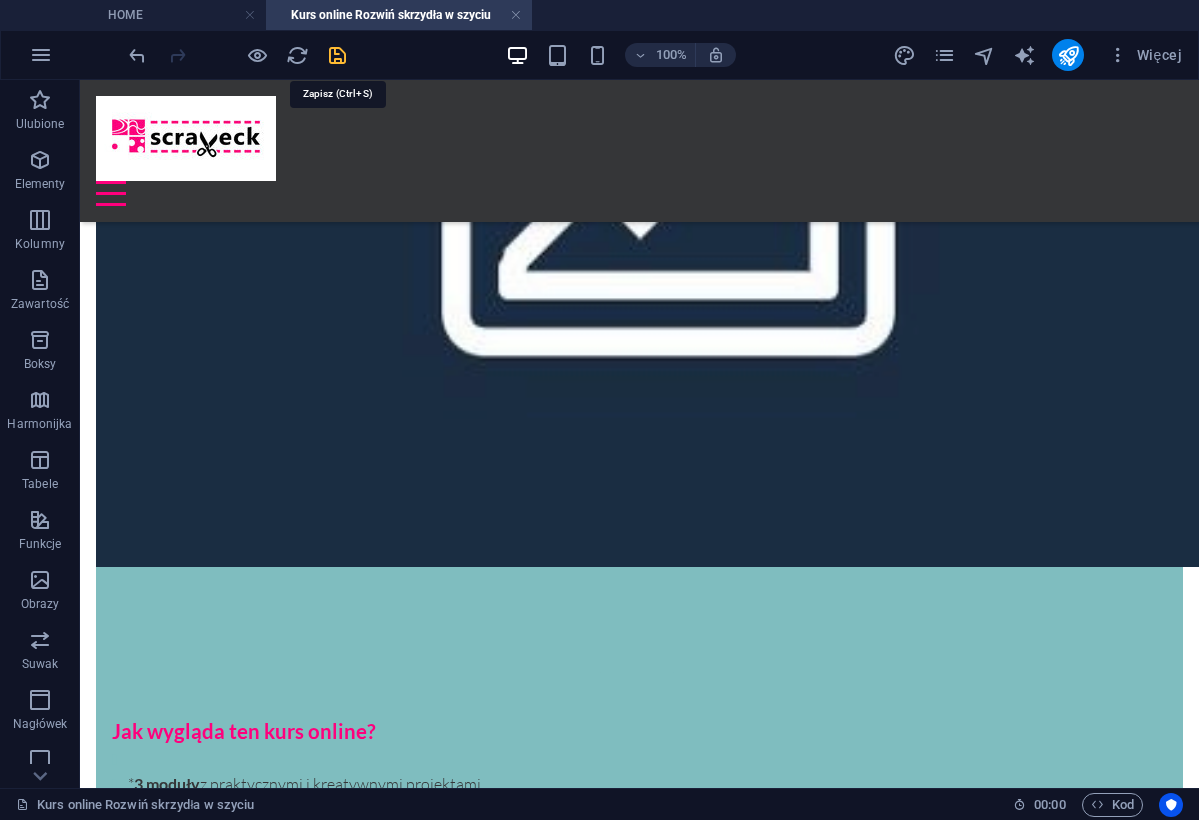 click at bounding box center (337, 55) 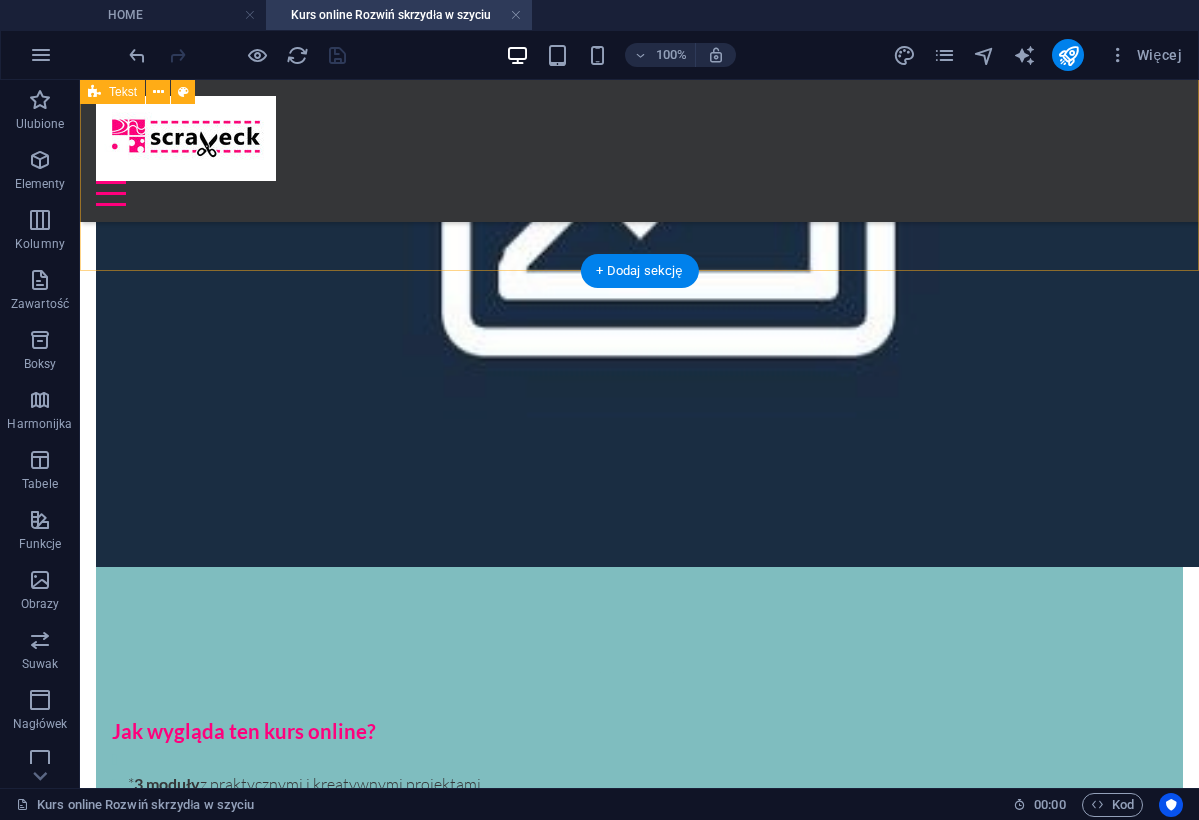 click on "Co zyskasz dzięki kursowi? ✔ Nauczysz się szyć estetyczne wykończenia: podszewki, zamki, kieszenie. ✔  Poznasz kolejne sposoby szycia w duchu  zero waste i upcyklingu . ✔  Rozwiniesz precyzję, estetykę i umiejętność planowania projektów. ✔  Zyskasz pewność siebie i radość z tworzenia – szyjesz to, co umiesz  i  to, co sobie wymarzysz. ✔  Nauczysz się patrzeć na każdy kawałek materiału jak na potencjalny projekt (każdy skrawek się liczy!)." at bounding box center [639, 1432] 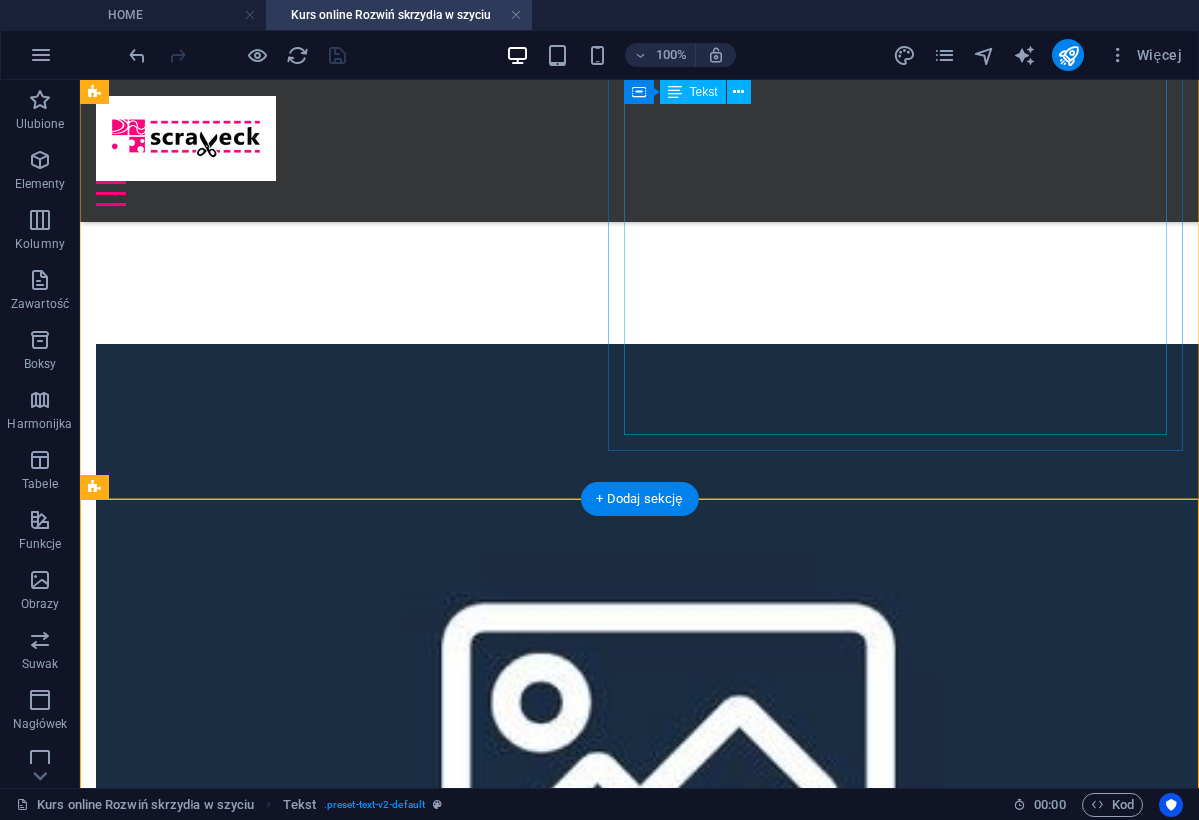 scroll, scrollTop: 1523, scrollLeft: 0, axis: vertical 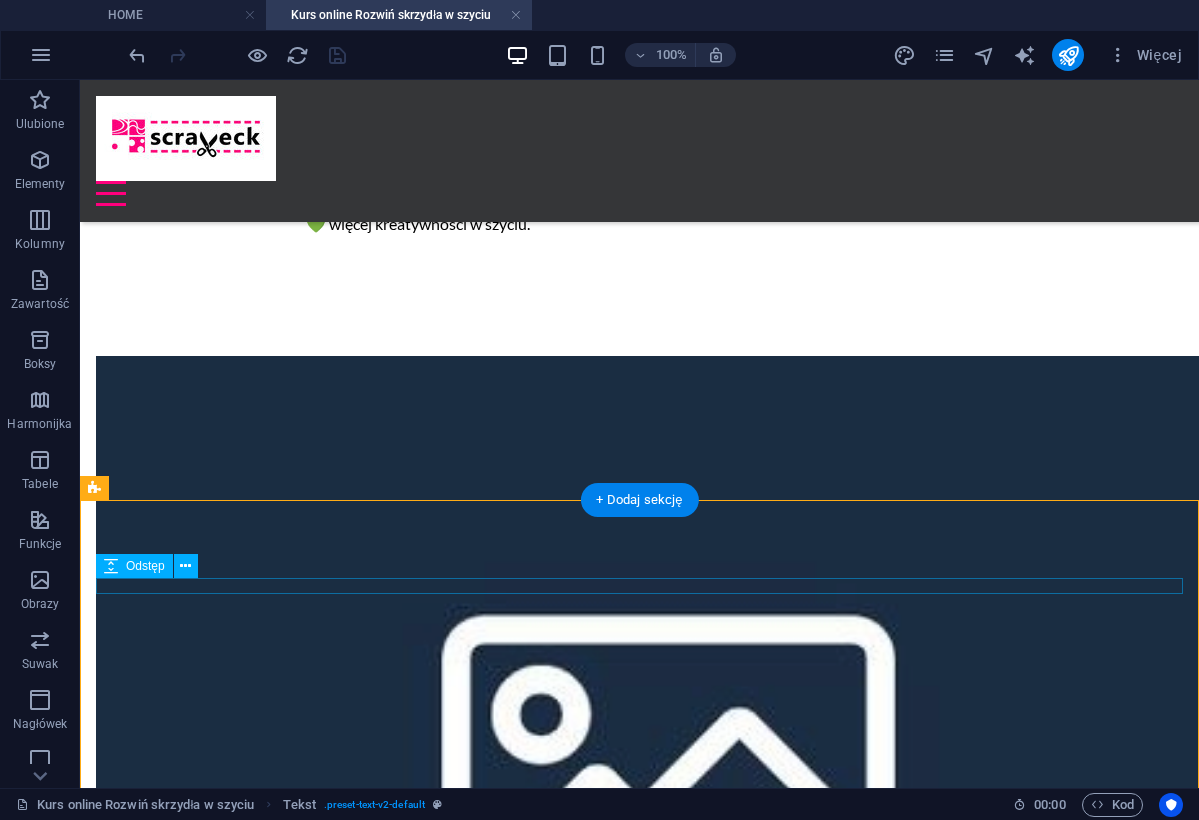 click at bounding box center (639, 1933) 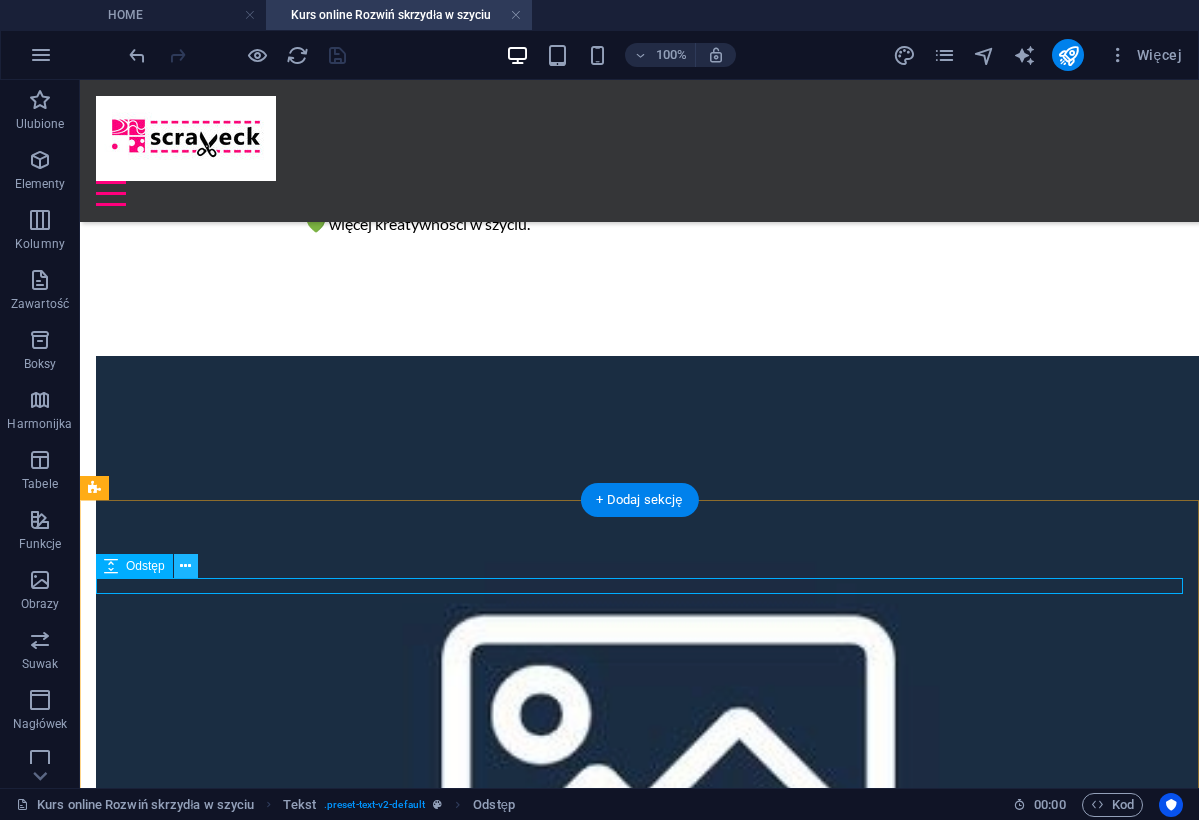 click at bounding box center (185, 566) 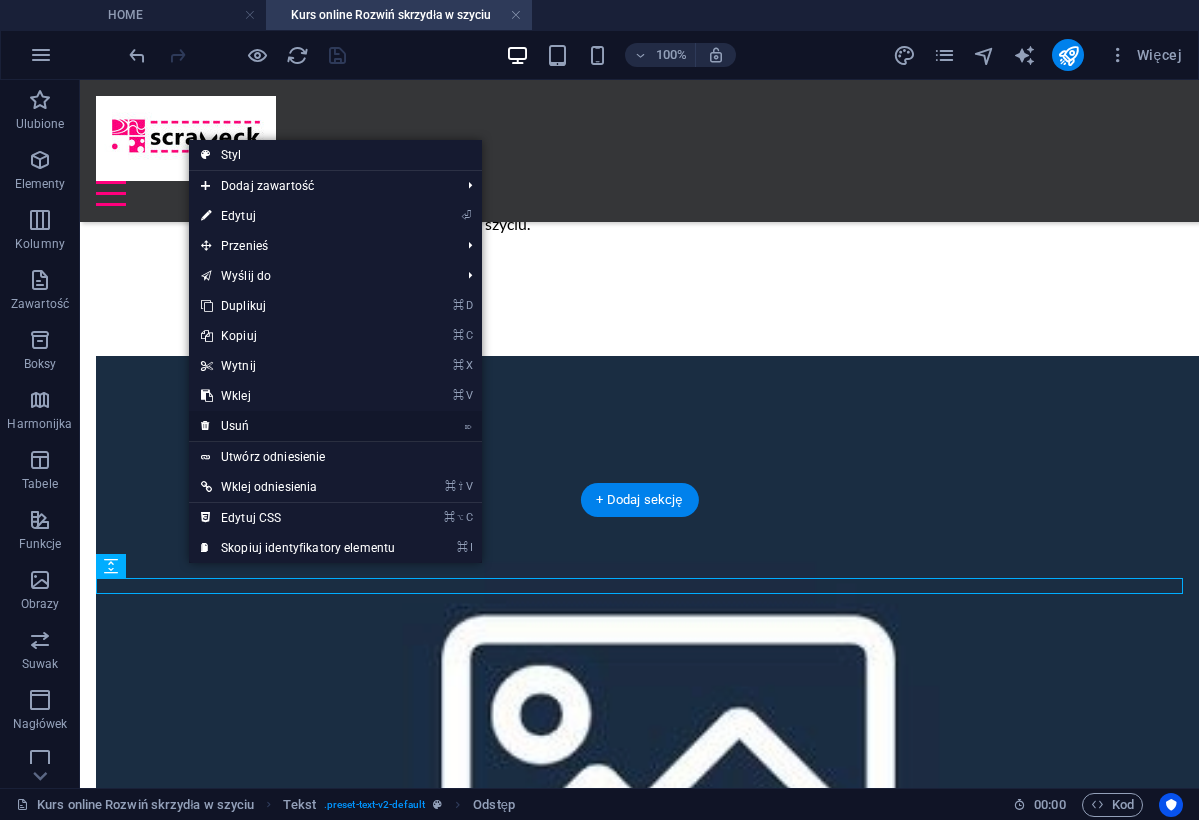 click on "⌦  Usuń" at bounding box center [298, 426] 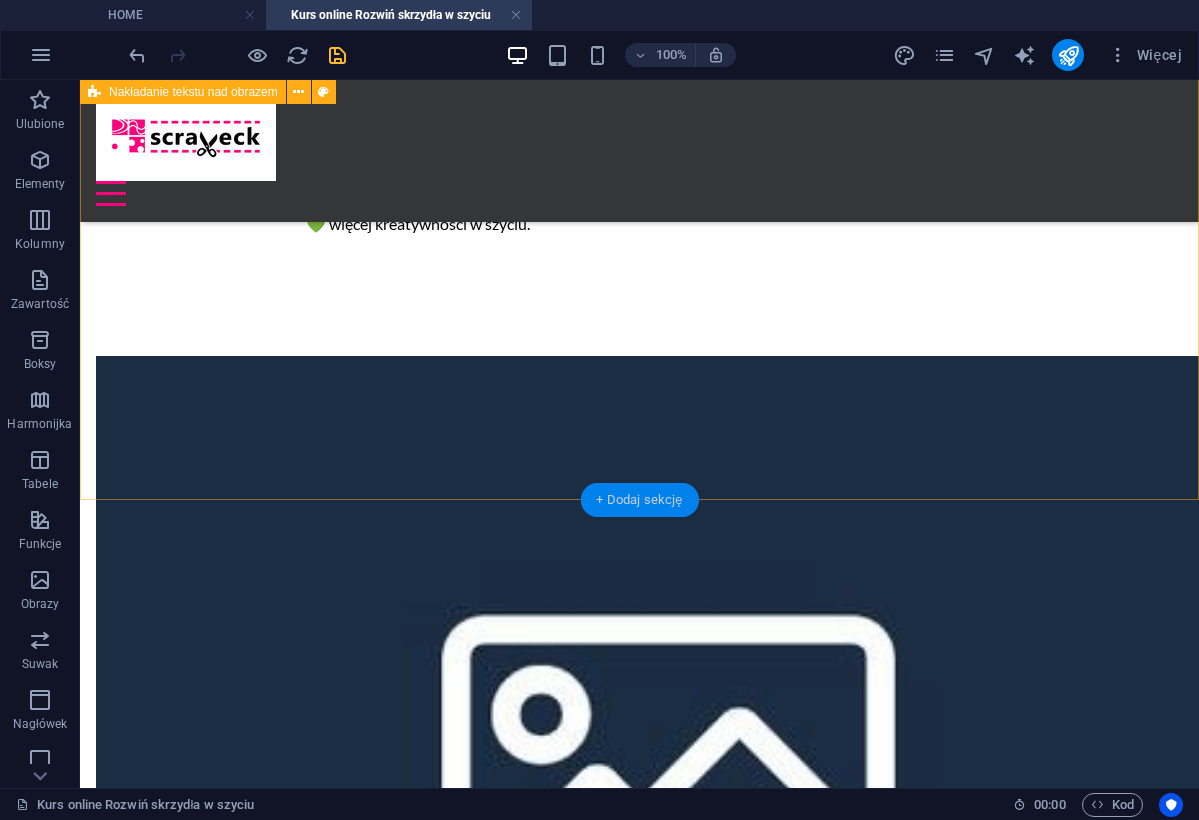 click on "+ Dodaj sekcję" at bounding box center [639, 500] 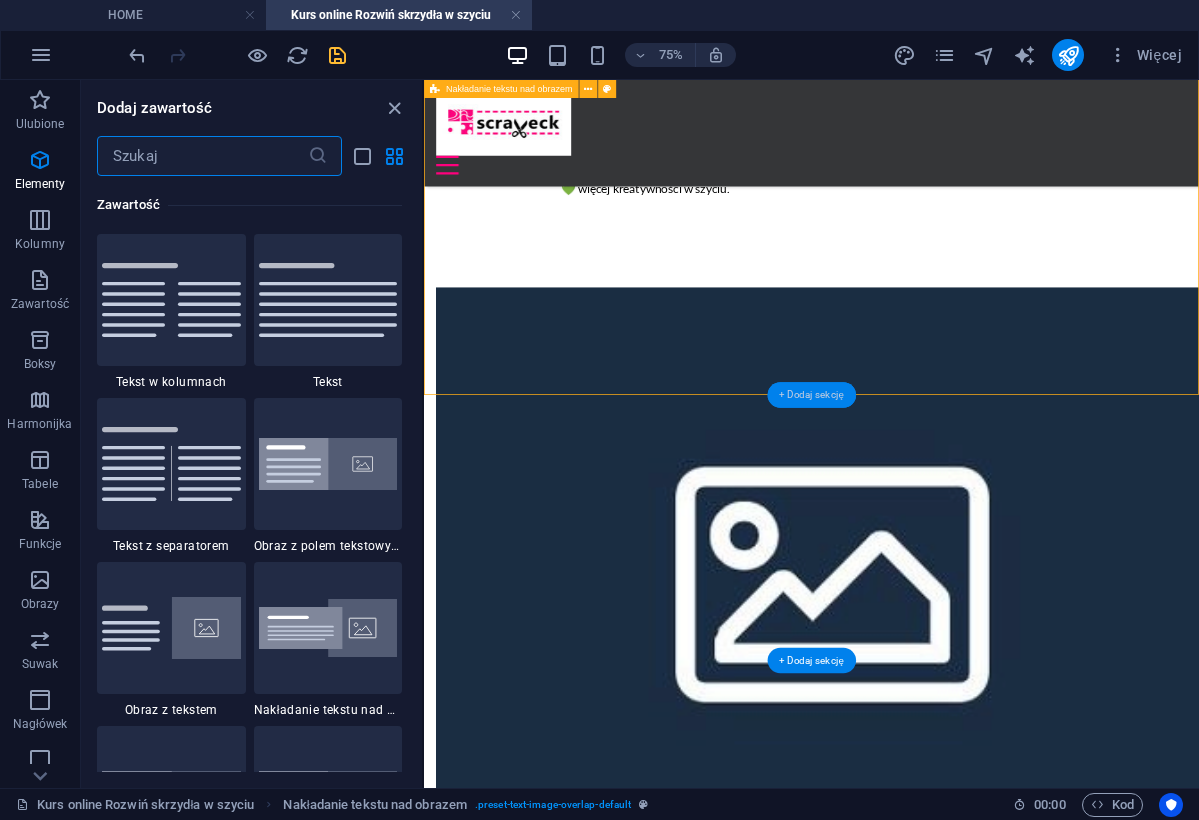 scroll, scrollTop: 3499, scrollLeft: 0, axis: vertical 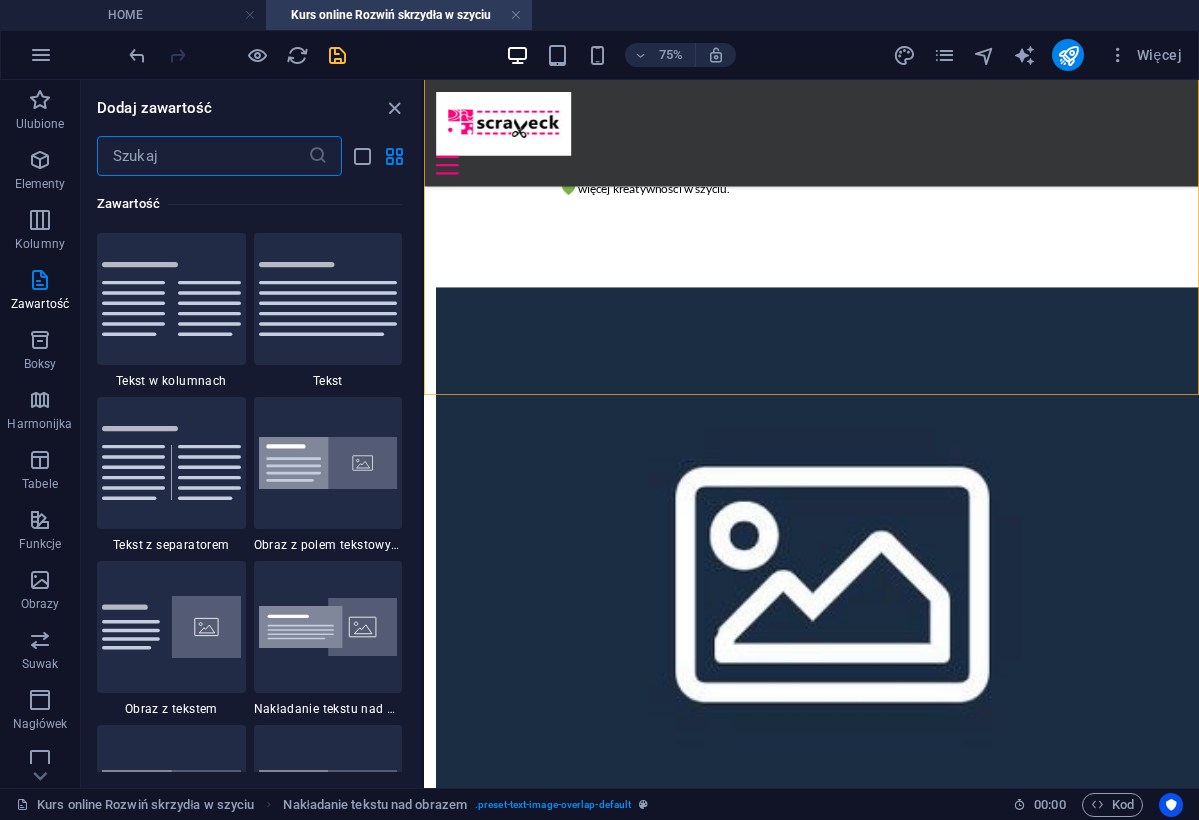 click at bounding box center [202, 156] 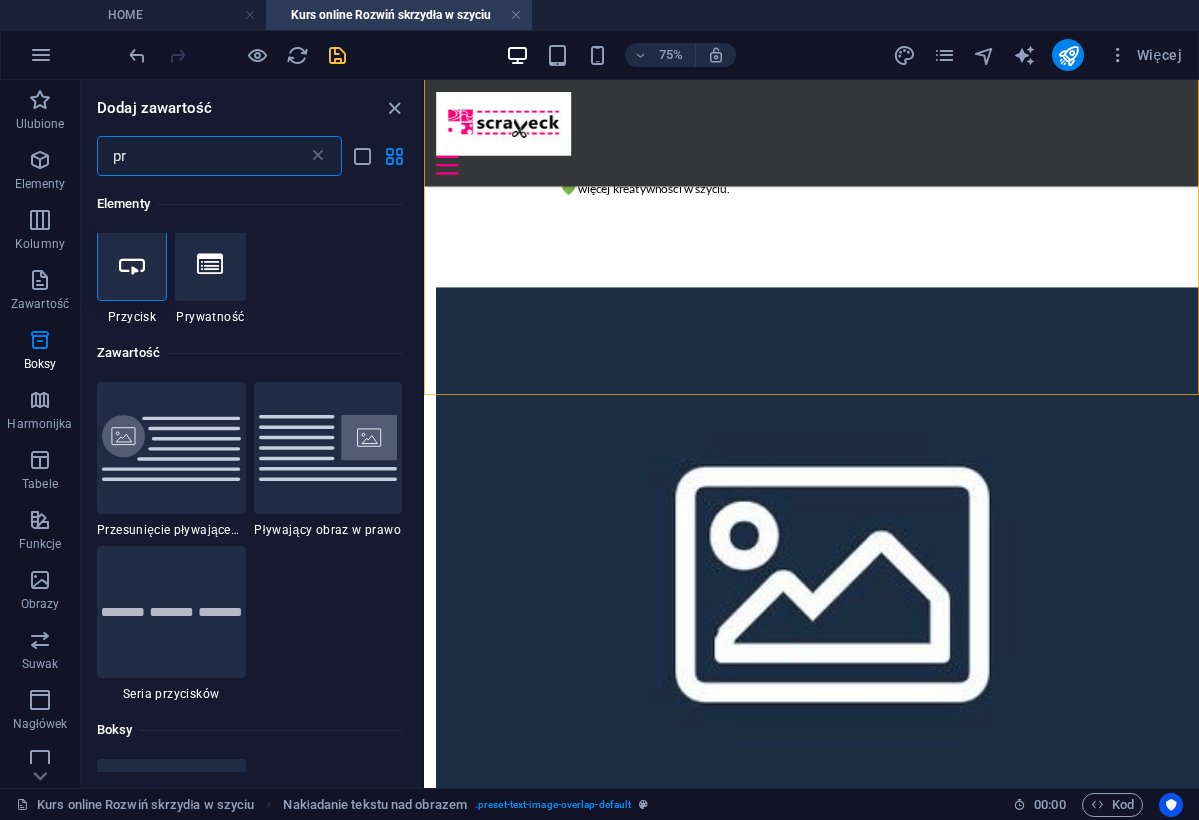 scroll, scrollTop: 0, scrollLeft: 0, axis: both 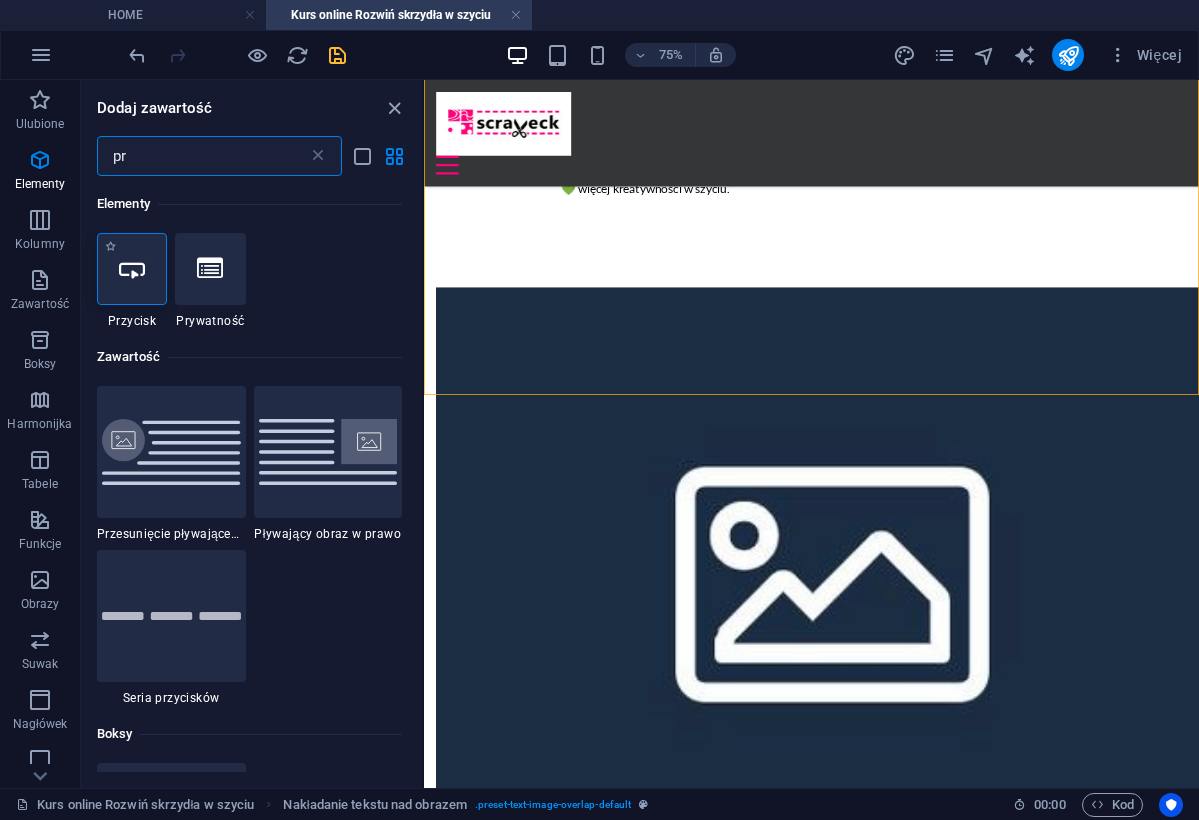 type on "pr" 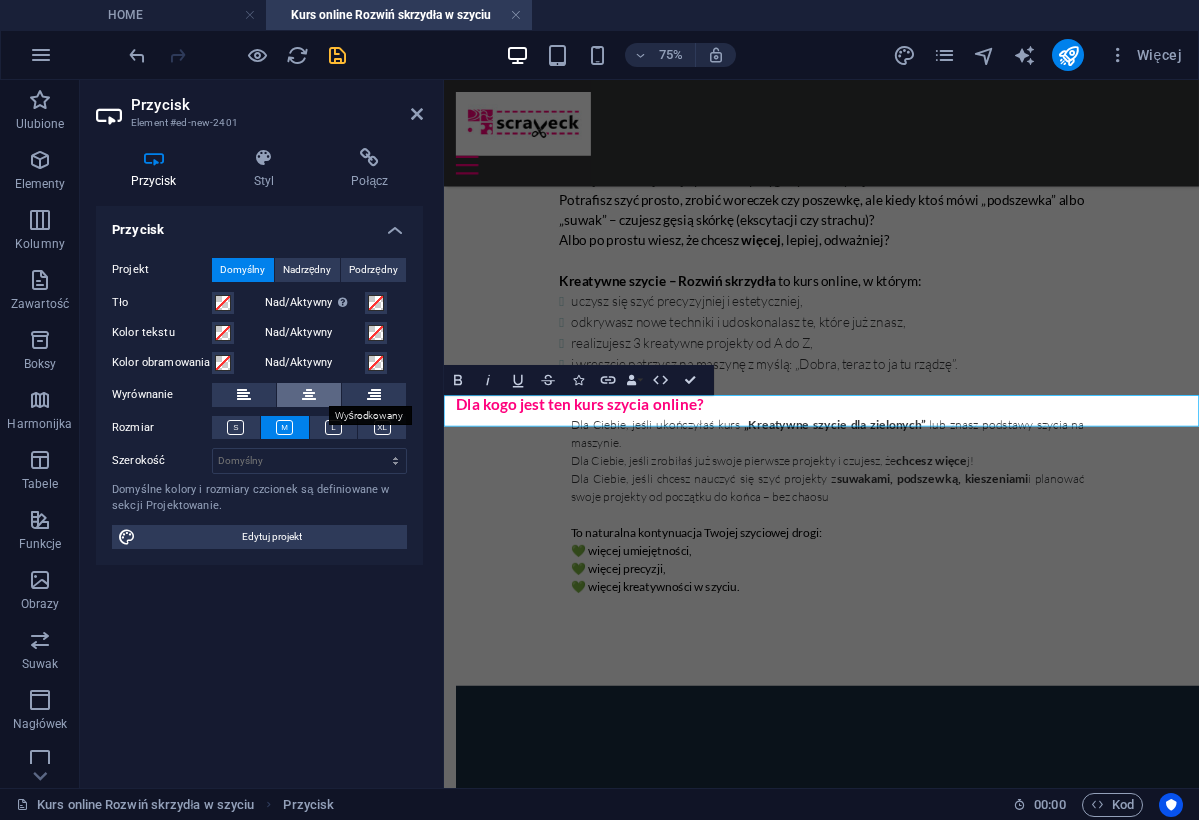 click at bounding box center [309, 395] 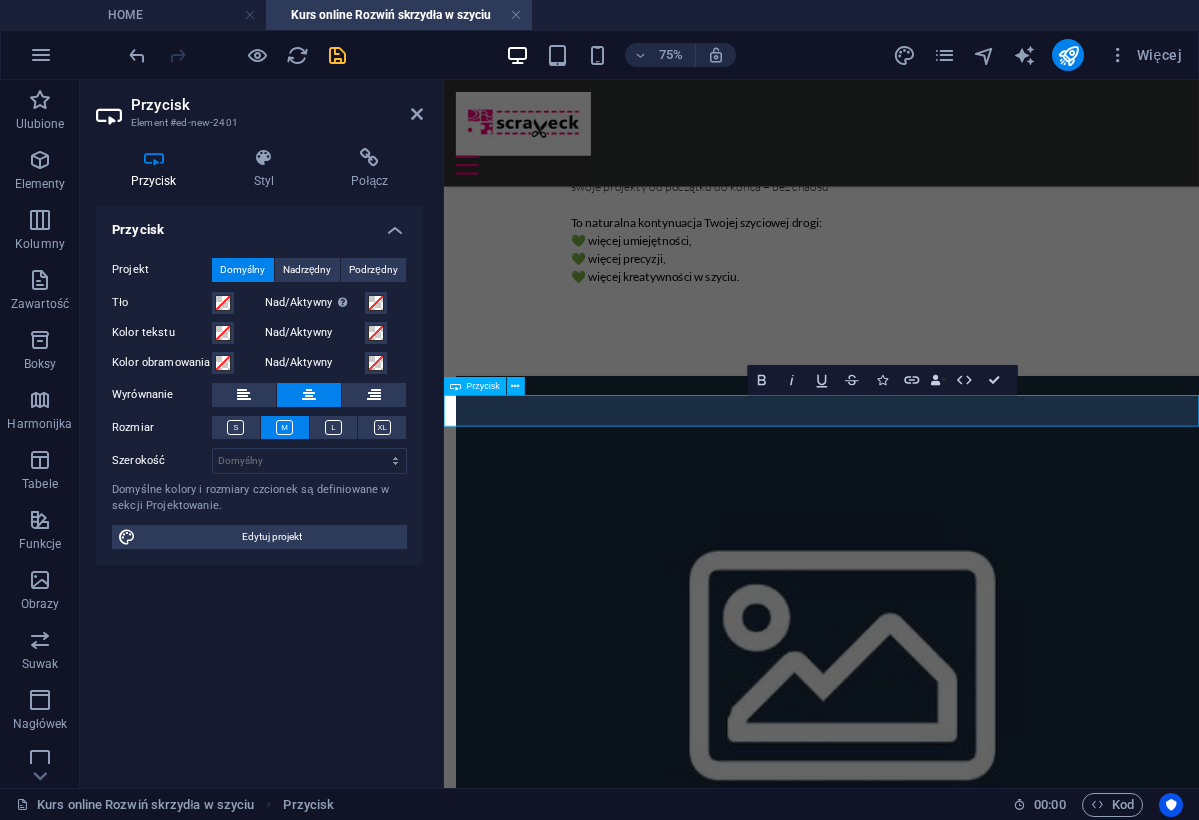 click on "Etykieta przycisku" at bounding box center (947, 1890) 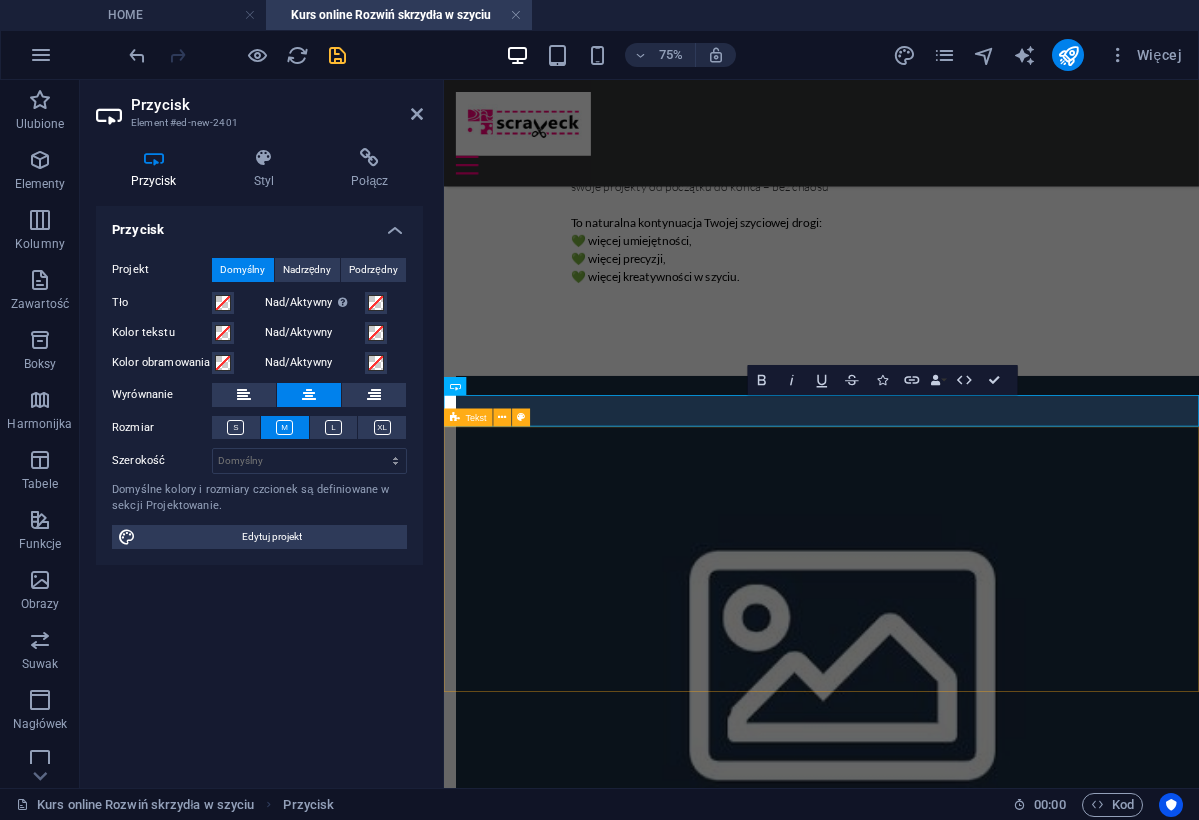 click on "Co zyskasz dzięki kursowi? ✔ Nauczysz się szyć estetyczne wykończenia: podszewki, zamki, kieszenie. ✔  Poznasz kolejne sposoby szycia w duchu  zero waste i upcyklingu . ✔  Rozwiniesz precyzję, estetykę i umiejętność planowania projektów. ✔  Zyskasz pewność siebie i radość z tworzenia – szyjesz to, co umiesz  i  to, co sobie wymarzysz. ✔  Nauczysz się patrzeć na każdy kawałek materiału jak na potencjalny projekt (każdy skrawek się liczy!)." at bounding box center (947, 2088) 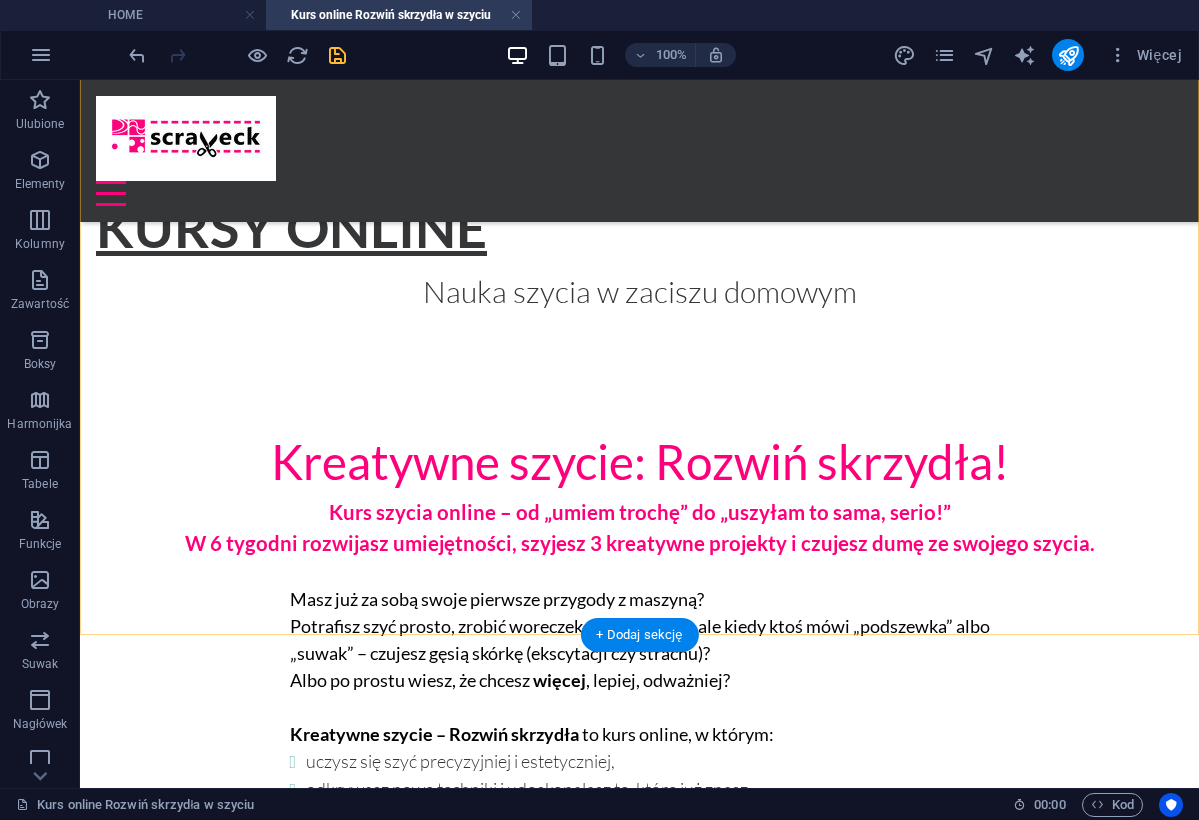 scroll, scrollTop: 671, scrollLeft: 0, axis: vertical 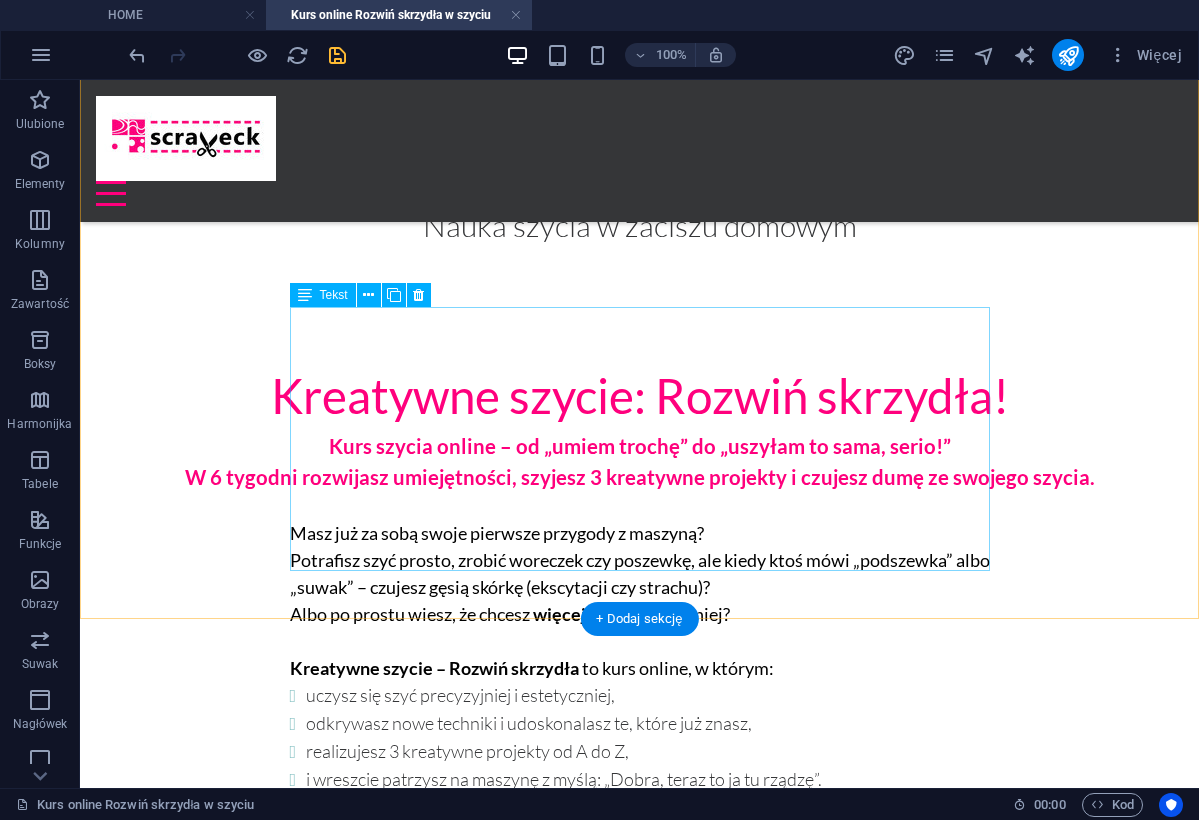 click on "Dla Ciebie, jeśli ukończyłaś kurs   „Kreatywne szycie dla zielonych”   lub znasz podstawy szycia na maszynie. Dla Ciebie, jeśli zrobiłaś już swoje pierwsze projekty i czujesz, że  chcesz więce j! Dla Ciebie, jeśli chcesz   nauczyć się szyć projekty z  suwakami, podszewką, kieszeniami  i planować swoje projekty od początku do końca   – bez chaosu To naturalna kontynuacja Twojej szyciowej drogi:      💚 więcej umiejętności,      💚 więcej precyzji,      💚 więcej kreatywności w szyciu." at bounding box center [640, 980] 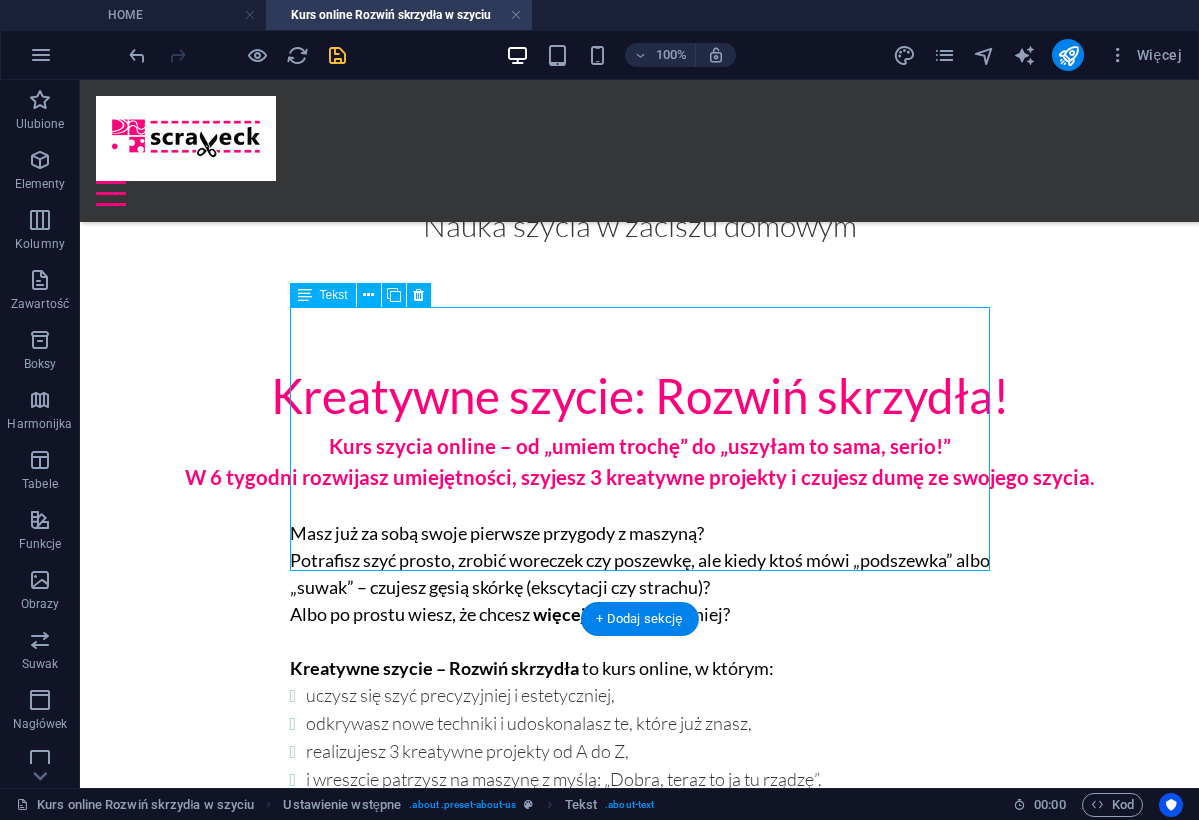 click on "Dla Ciebie, jeśli ukończyłaś kurs   „Kreatywne szycie dla zielonych”   lub znasz podstawy szycia na maszynie. Dla Ciebie, jeśli zrobiłaś już swoje pierwsze projekty i czujesz, że  chcesz więce j! Dla Ciebie, jeśli chcesz   nauczyć się szyć projekty z  suwakami, podszewką, kieszeniami  i planować swoje projekty od początku do końca   – bez chaosu To naturalna kontynuacja Twojej szyciowej drogi:      💚 więcej umiejętności,      💚 więcej precyzji,      💚 więcej kreatywności w szyciu." at bounding box center (640, 980) 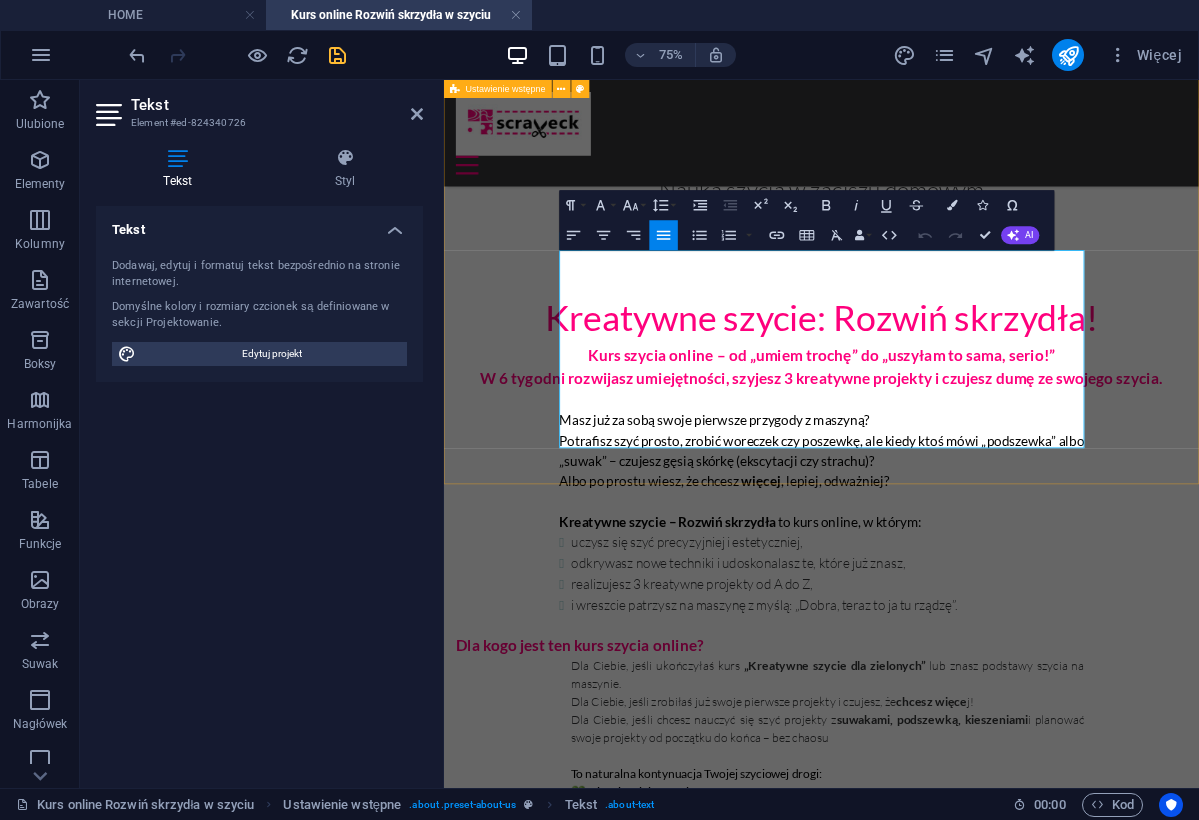 drag, startPoint x: 893, startPoint y: 544, endPoint x: 593, endPoint y: 467, distance: 309.72406 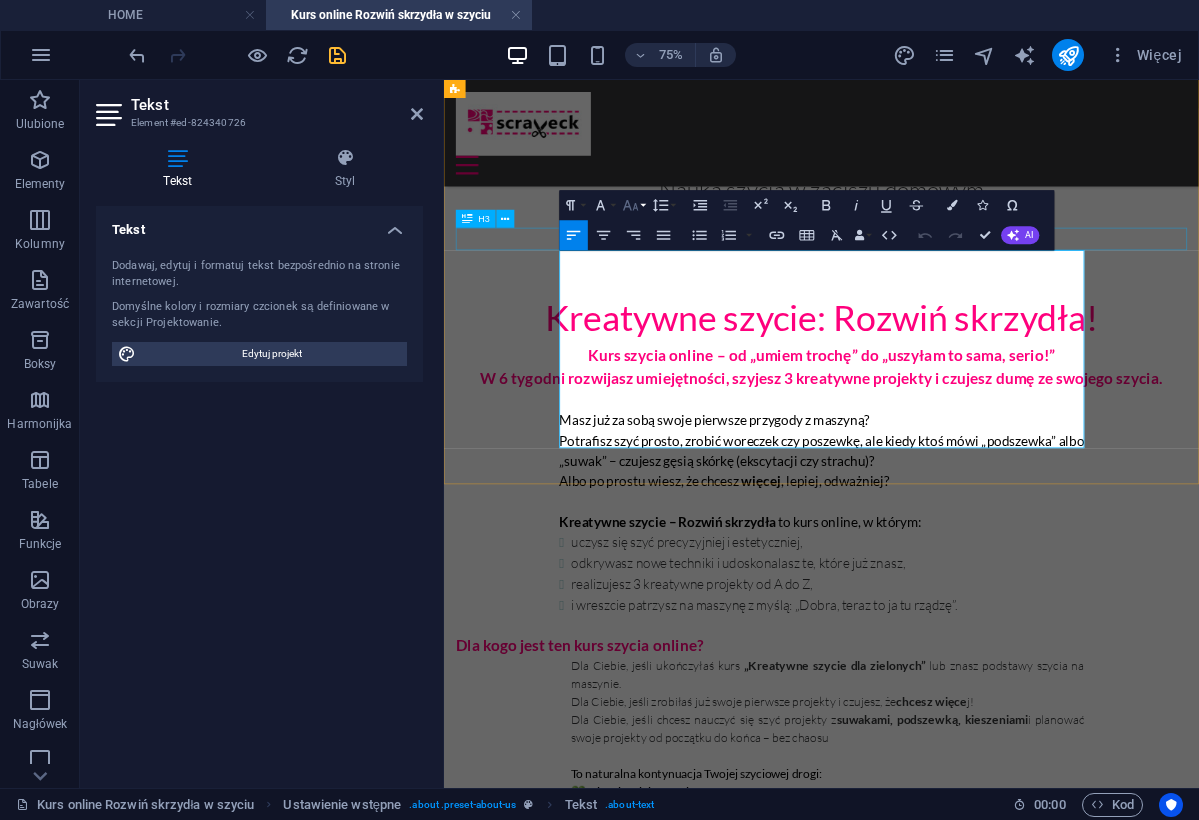 click 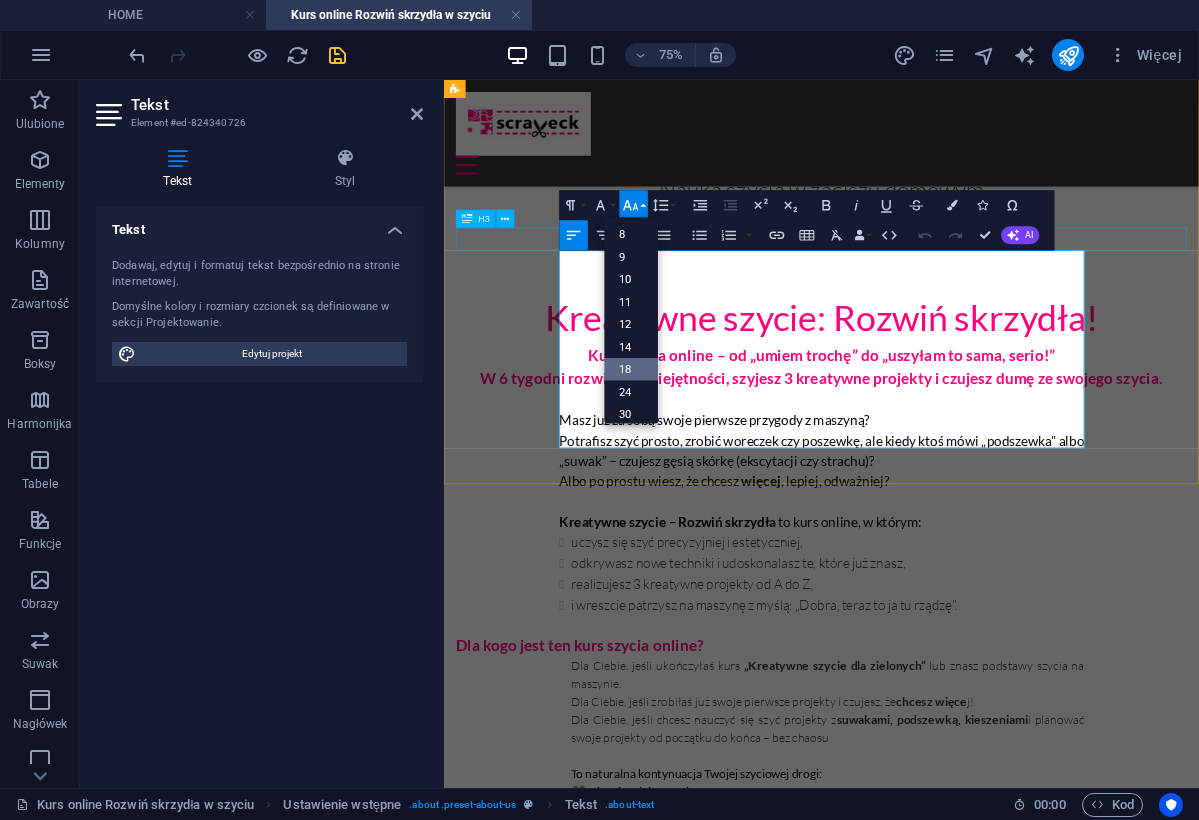 click on "18" at bounding box center (631, 369) 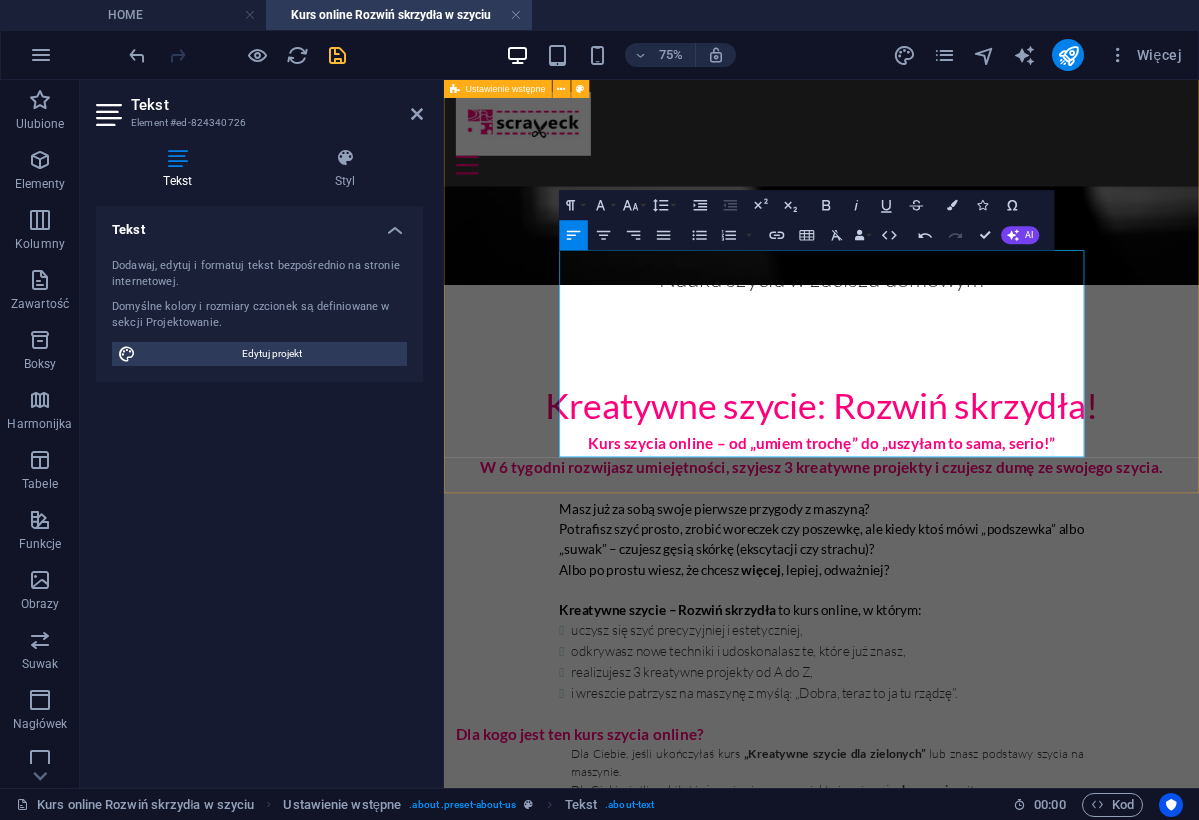 click on "Kreatywne szycie: Rozwiń skrzydła! Kurs szycia online – od „umiem trochę” do „uszyłam to sama, serio!” W 6 tygodni rozwijasz umiejętności, szyjesz 3 kreatywne projekty i czujesz dumę ze swojego szycia. Masz już za sobą swoje pierwsze przygody z maszyną? Potrafisz szyć prosto, zrobić woreczek czy poszewkę, ale kiedy ktoś mówi „podszewka” albo „suwak” – czujesz gęsią skórkę (ekscytacji czy strachu)? Albo po prostu wiesz, że chcesz   więcej , lepiej, odważniej? Kreatywne szycie – Rozwiń skrzydła   to kurs online, w którym: uczysz się szyć precyzyjniej i estetyczniej, odkrywasz nowe techniki i udoskonalasz te, które już znasz, realizujesz 3 kreatywne projekty od A do Z, i wreszcie patrzysz na maszynę z myślą: „Dobra, teraz to ja tu rządzę”. Dla kogo jest ten kurs szycia online? Dla Ciebie, jeśli ukończyłaś kurs   „Kreatywne szycie dla zielonych”   lub znasz podstawy szycia na maszynie. chcesz więce j! Dla Ciebie, jeśli chcesz" at bounding box center (947, 860) 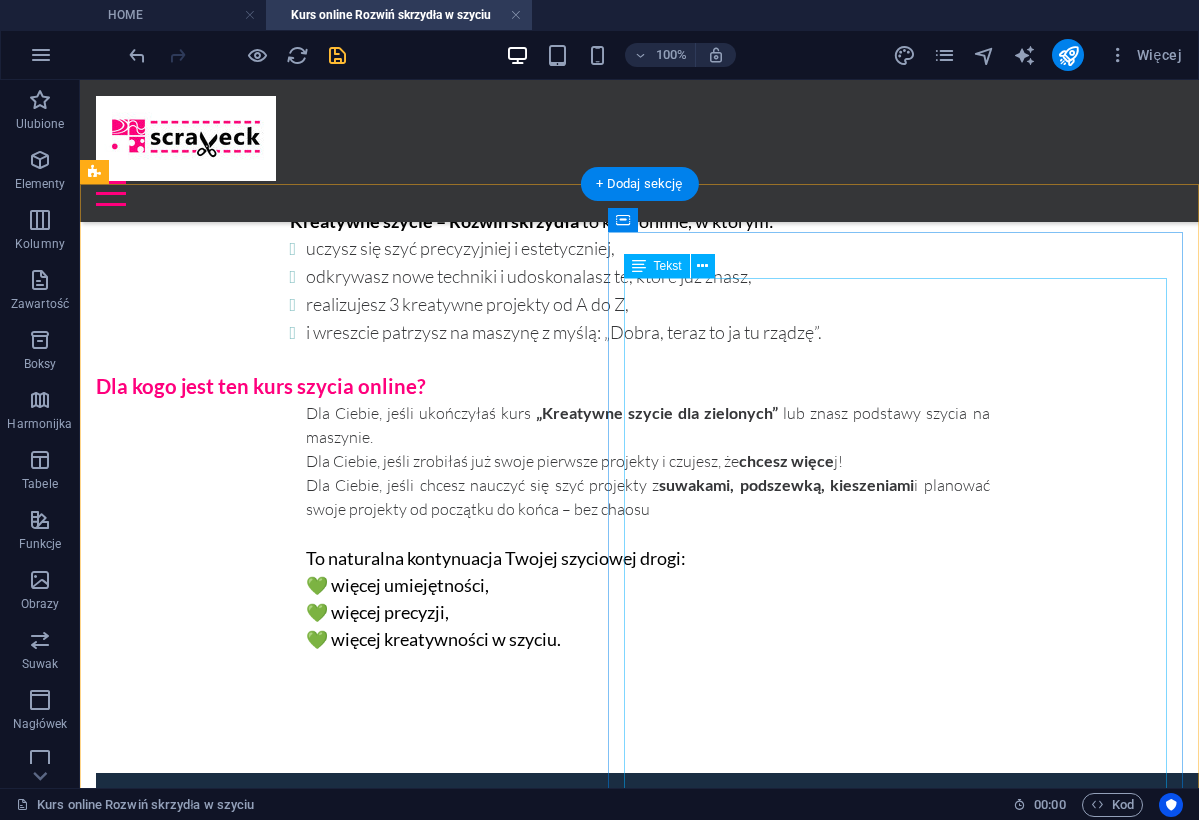 scroll, scrollTop: 1122, scrollLeft: 0, axis: vertical 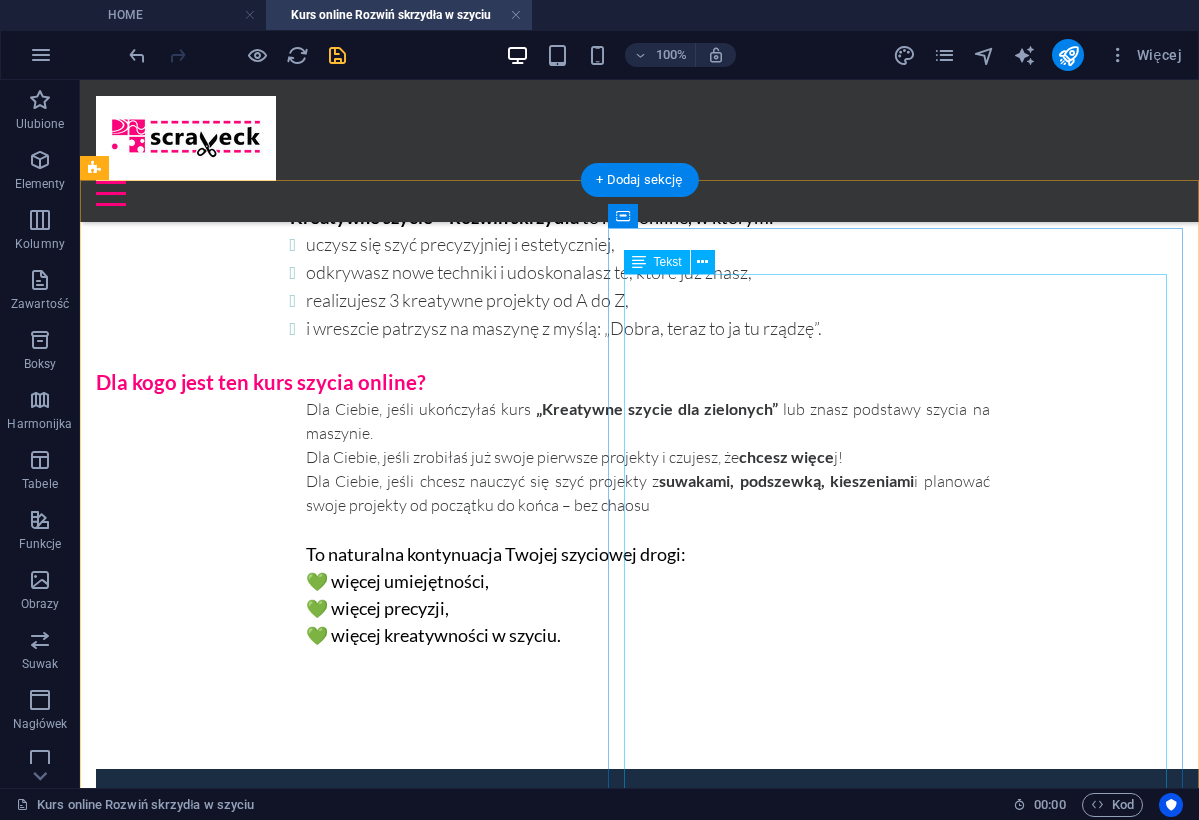 click on "*  3 moduły  z praktycznymi i kreatywnymi projektami * Nowy moduł co 2 tygodnie – oglądasz materiały i  szyjesz bez spiny   - kiedy chcesz, w jakim tempie chcesz * Dostęp do platformy z filmami instruktażowymi   – na pełne 12 miesięcy, abyś mogła  wracać do materiałów  kiedy tylko potrzebujesz *  Grupa  wsparcia na Facebooku – miejsce do pytań, inspiracji i wymiany pomysłów  Co uszyjesz w tym kursie?             Kosmetyczka z zamkiem i podszewką nauczysz się wszywać zamek, wszyć podszewke i tworzyć estetyczne wykończenia. Torba z kieszenią na suwak i podszewką zaprojektujesz torbę miejską lub plażową, nauczysz się szyć kieszenie z suwakiem i wzmacniać konstrukcję. Dekoracyjna poszewka z 2 rodzajami zapięcia połączysz tkaniny w artystyczny patchworkowy wzór, nauczysz się wykorzystać skrawki (zero waste!), zrobisz zapięcie na guziki lub klasyczną zakładkę" at bounding box center [639, 1977] 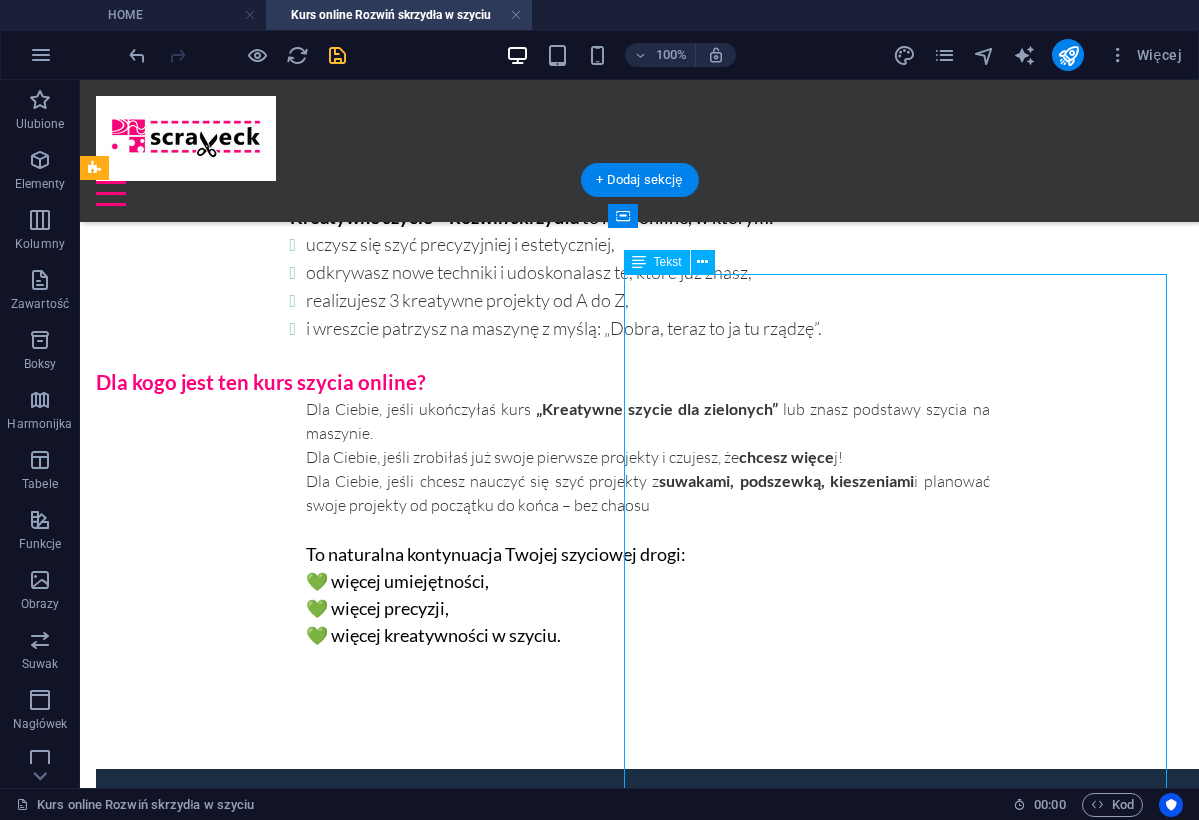 click on "*  3 moduły  z praktycznymi i kreatywnymi projektami * Nowy moduł co 2 tygodnie – oglądasz materiały i  szyjesz bez spiny   - kiedy chcesz, w jakim tempie chcesz * Dostęp do platformy z filmami instruktażowymi   – na pełne 12 miesięcy, abyś mogła  wracać do materiałów  kiedy tylko potrzebujesz *  Grupa  wsparcia na Facebooku – miejsce do pytań, inspiracji i wymiany pomysłów  Co uszyjesz w tym kursie?             Kosmetyczka z zamkiem i podszewką nauczysz się wszywać zamek, wszyć podszewke i tworzyć estetyczne wykończenia. Torba z kieszenią na suwak i podszewką zaprojektujesz torbę miejską lub plażową, nauczysz się szyć kieszenie z suwakiem i wzmacniać konstrukcję. Dekoracyjna poszewka z 2 rodzajami zapięcia połączysz tkaniny w artystyczny patchworkowy wzór, nauczysz się wykorzystać skrawki (zero waste!), zrobisz zapięcie na guziki lub klasyczną zakładkę" at bounding box center [639, 1977] 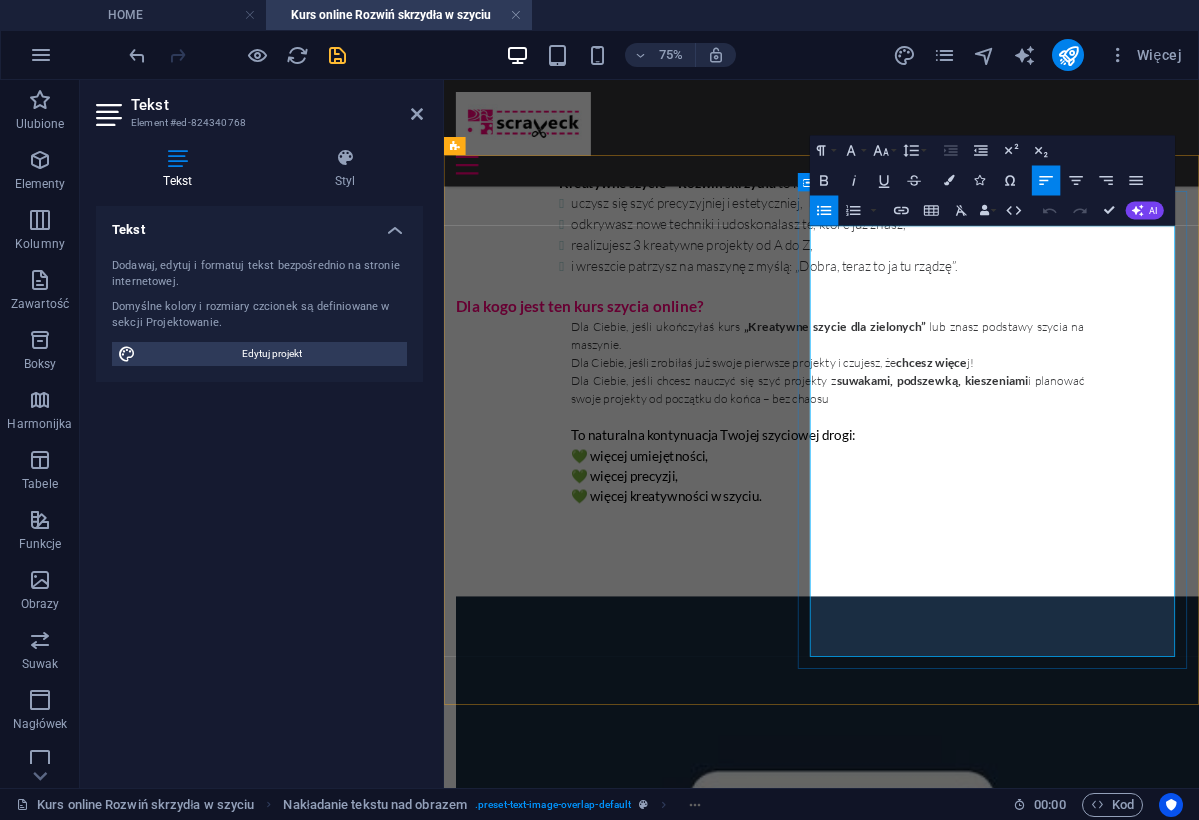 drag, startPoint x: 955, startPoint y: 307, endPoint x: 1129, endPoint y: 824, distance: 545.4952 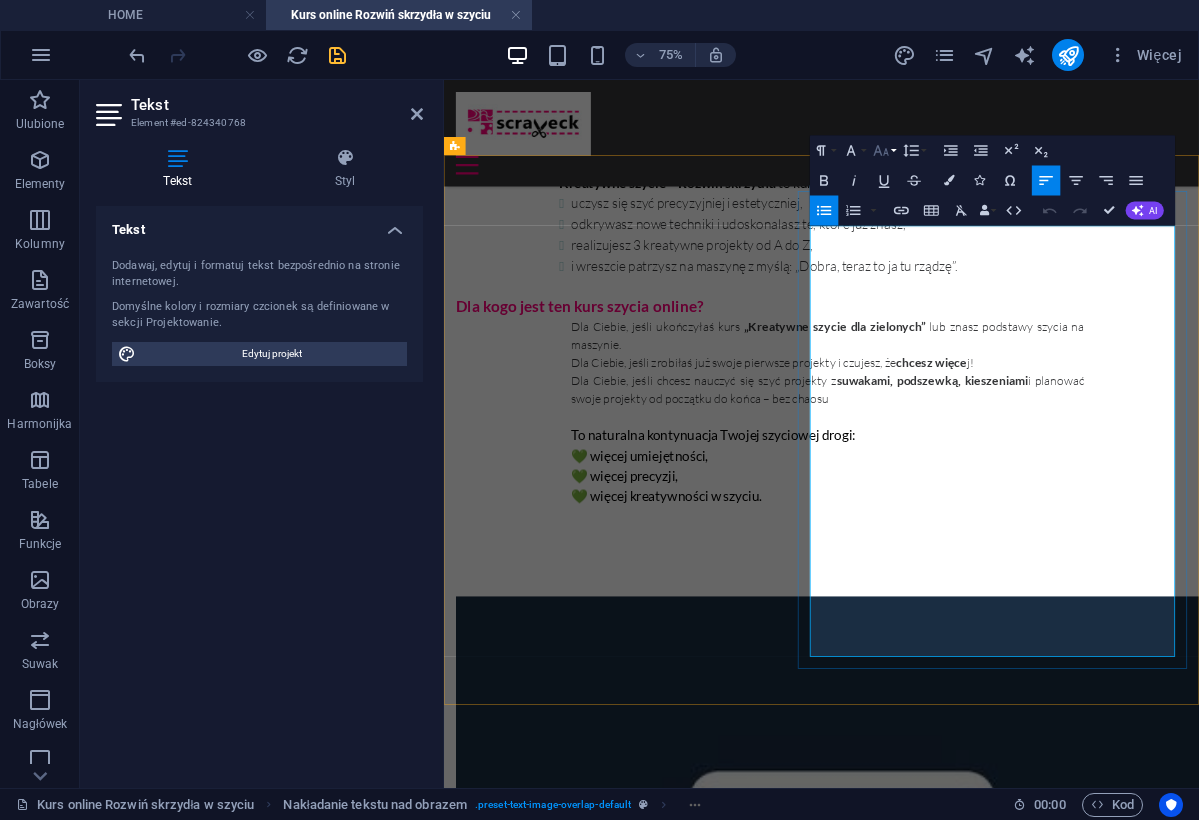 click 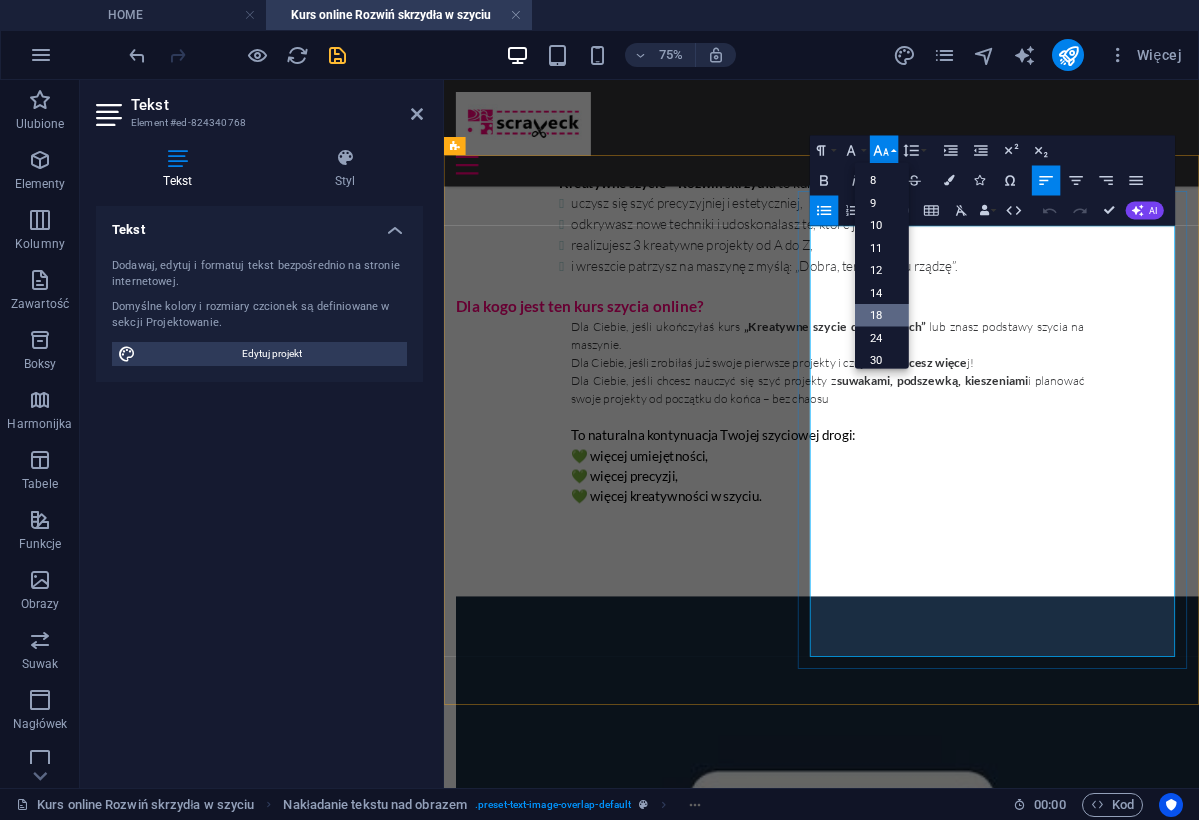 click on "18" at bounding box center (882, 315) 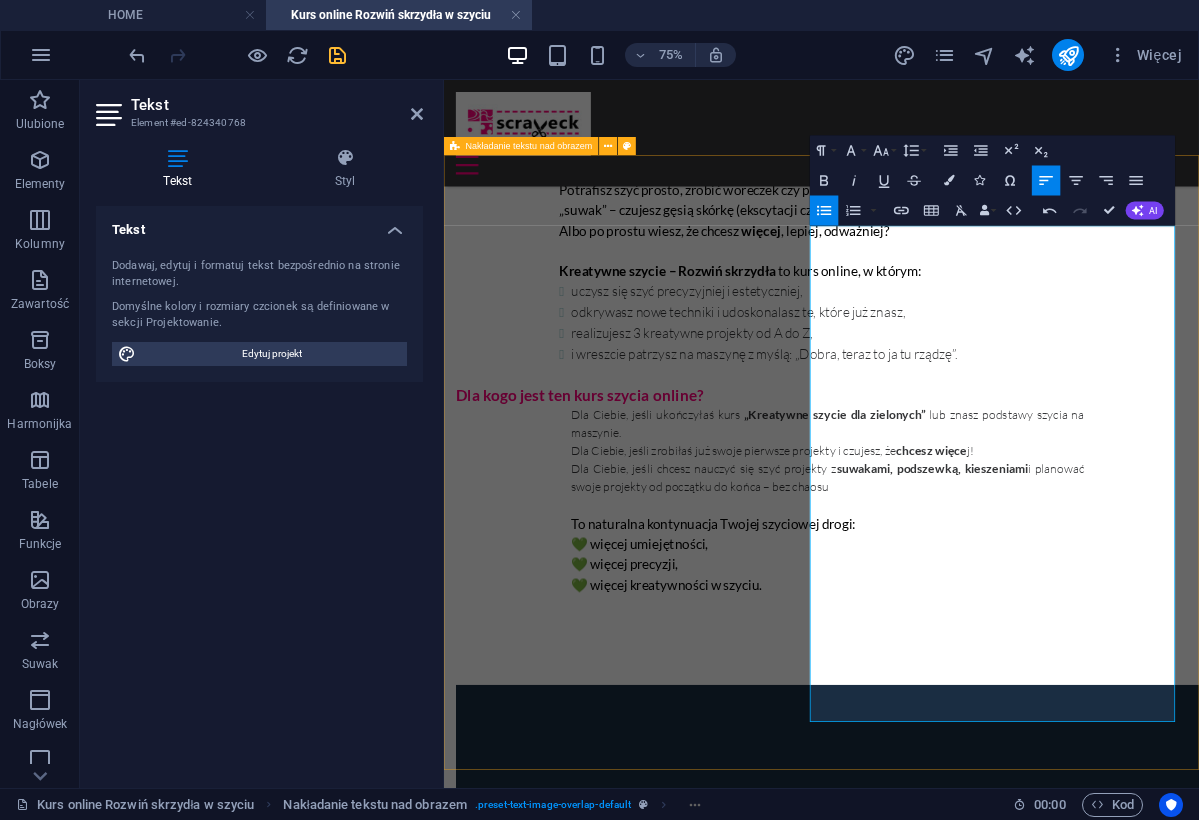 click on "Jak wygląda ten kurs online? *   3 moduły  z praktycznymi i kreatywnymi projektami * Nowy moduł co 2 tygodnie – oglądasz materiały i  szyjesz bez spiny  - kiedy chcesz, w jakim tempie chcesz * Dostęp do platformy  z filmami instruktażowymi  – na pełne 12 miesięcy, abyś mogła  wracać do materiałów  kiedy tylko potrzebujesz *  Grupa  wsparcia na Facebooku – miejsce do pytań, inspiracji i wymiany pomysłów  Co uszyjesz w tym kursie?            Kosmetyczka z zamkiem i podszewką nauczysz się wszywać zamek, wszyć podszewke i tworzyć estetyczne wykończenia. Torba z kieszenią na suwak i podszewką zaprojektujesz torbę miejską lub plażową, nauczysz się szyć kieszenie z suwakiem i wzmacniać konstrukcję. Dekoracyjna poszewka z 2 rodzajami zapięcia połączysz tkaniny w artystyczny patchworkowy wzór, nauczysz się wykorzystać skrawki (zero waste!), zrobisz zapięcie na guziki lub klasyczną zakładkę" at bounding box center (947, 1593) 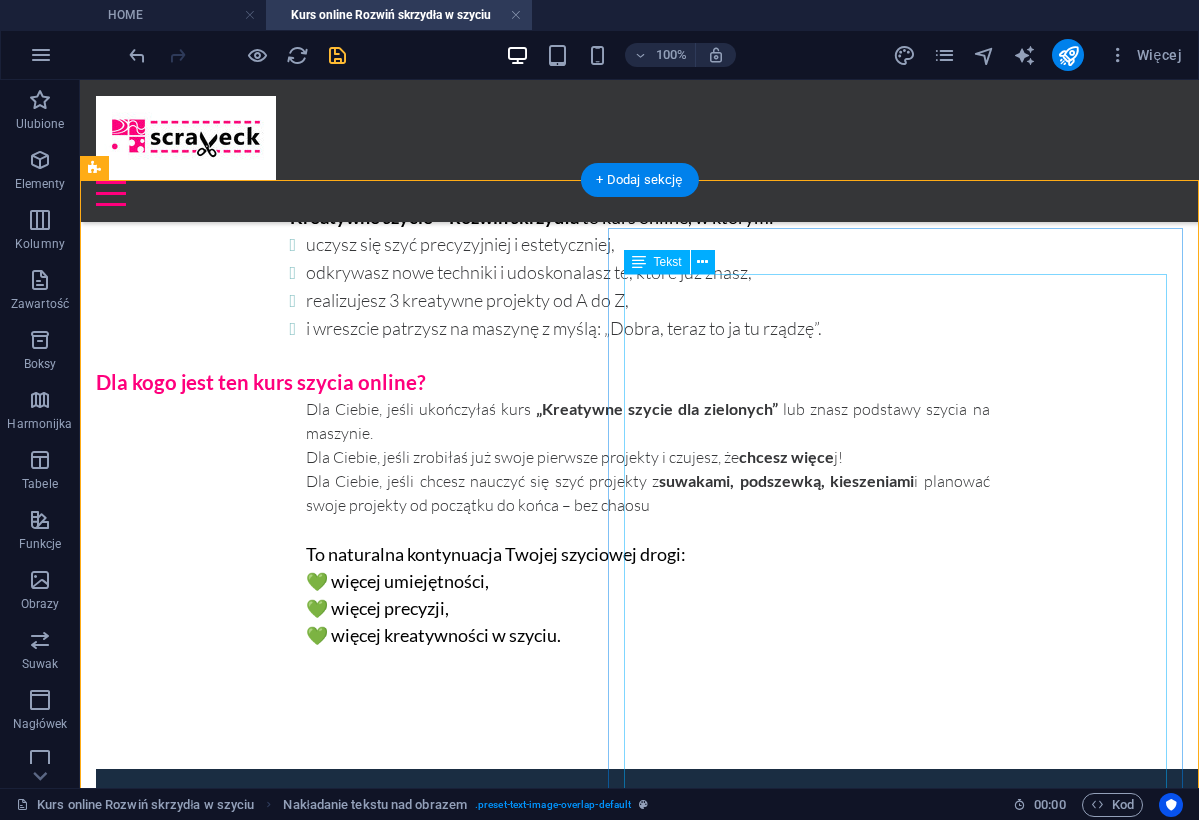 click on "*   3 moduły  z praktycznymi i kreatywnymi projektami * Nowy moduł co 2 tygodnie – oglądasz materiały i  szyjesz bez spiny  - kiedy chcesz, w jakim tempie chcesz * Dostęp do platformy  z filmami instruktażowymi  – na pełne 12 miesięcy, abyś mogła  wracać do materiałów  kiedy tylko potrzebujesz *  Grupa  wsparcia na Facebooku – miejsce do pytań, inspiracji i wymiany pomysłów  Co uszyjesz w tym kursie?            Kosmetyczka z zamkiem i podszewką nauczysz się wszywać zamek, wszyć podszewke i tworzyć estetyczne wykończenia. Torba z kieszenią na suwak i podszewką zaprojektujesz torbę miejską lub plażową, nauczysz się szyć kieszenie z suwakiem i wzmacniać konstrukcję. Dekoracyjna poszewka z 2 rodzajami zapięcia połączysz tkaniny w artystyczny patchworkowy wzór, nauczysz się wykorzystać skrawki (zero waste!), zrobisz zapięcie na guziki lub klasyczną zakładkę" at bounding box center [639, 1996] 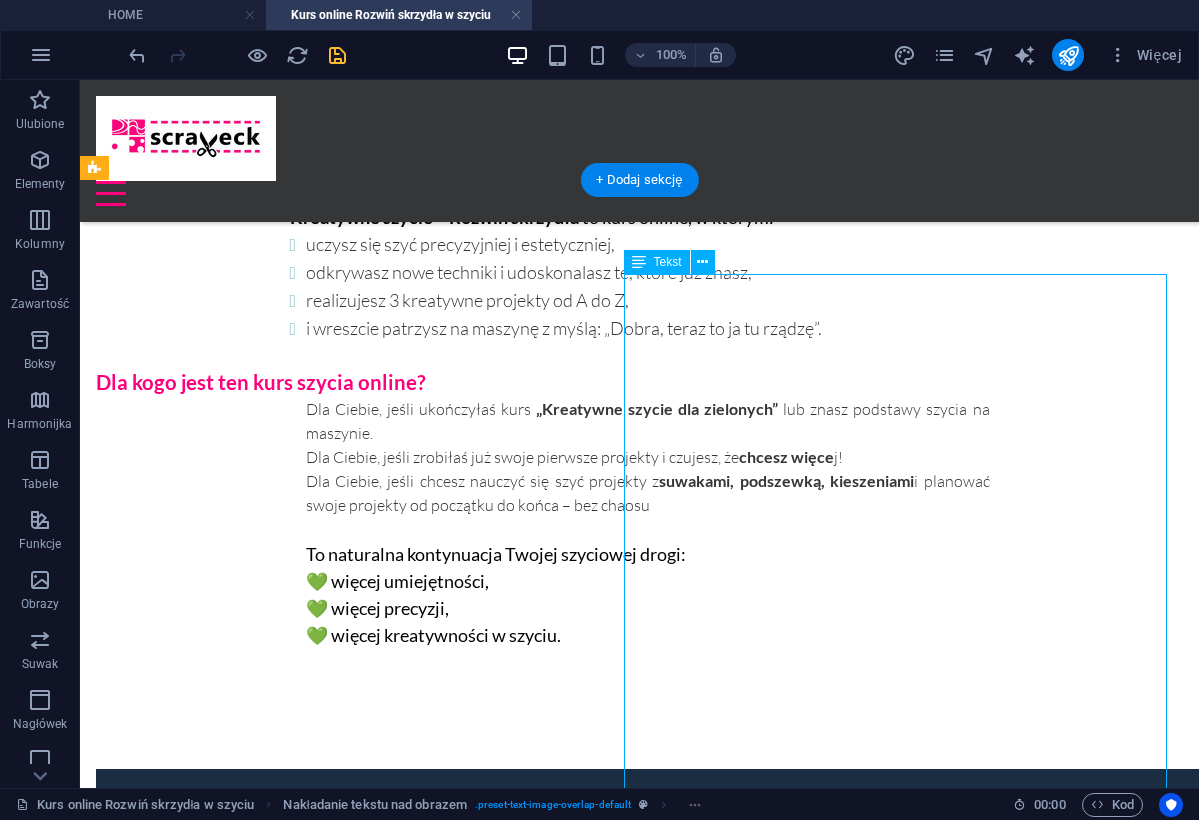 click on "*   3 moduły  z praktycznymi i kreatywnymi projektami * Nowy moduł co 2 tygodnie – oglądasz materiały i  szyjesz bez spiny  - kiedy chcesz, w jakim tempie chcesz * Dostęp do platformy  z filmami instruktażowymi  – na pełne 12 miesięcy, abyś mogła  wracać do materiałów  kiedy tylko potrzebujesz *  Grupa  wsparcia na Facebooku – miejsce do pytań, inspiracji i wymiany pomysłów  Co uszyjesz w tym kursie?            Kosmetyczka z zamkiem i podszewką nauczysz się wszywać zamek, wszyć podszewke i tworzyć estetyczne wykończenia. Torba z kieszenią na suwak i podszewką zaprojektujesz torbę miejską lub plażową, nauczysz się szyć kieszenie z suwakiem i wzmacniać konstrukcję. Dekoracyjna poszewka z 2 rodzajami zapięcia połączysz tkaniny w artystyczny patchworkowy wzór, nauczysz się wykorzystać skrawki (zero waste!), zrobisz zapięcie na guziki lub klasyczną zakładkę" at bounding box center [639, 1996] 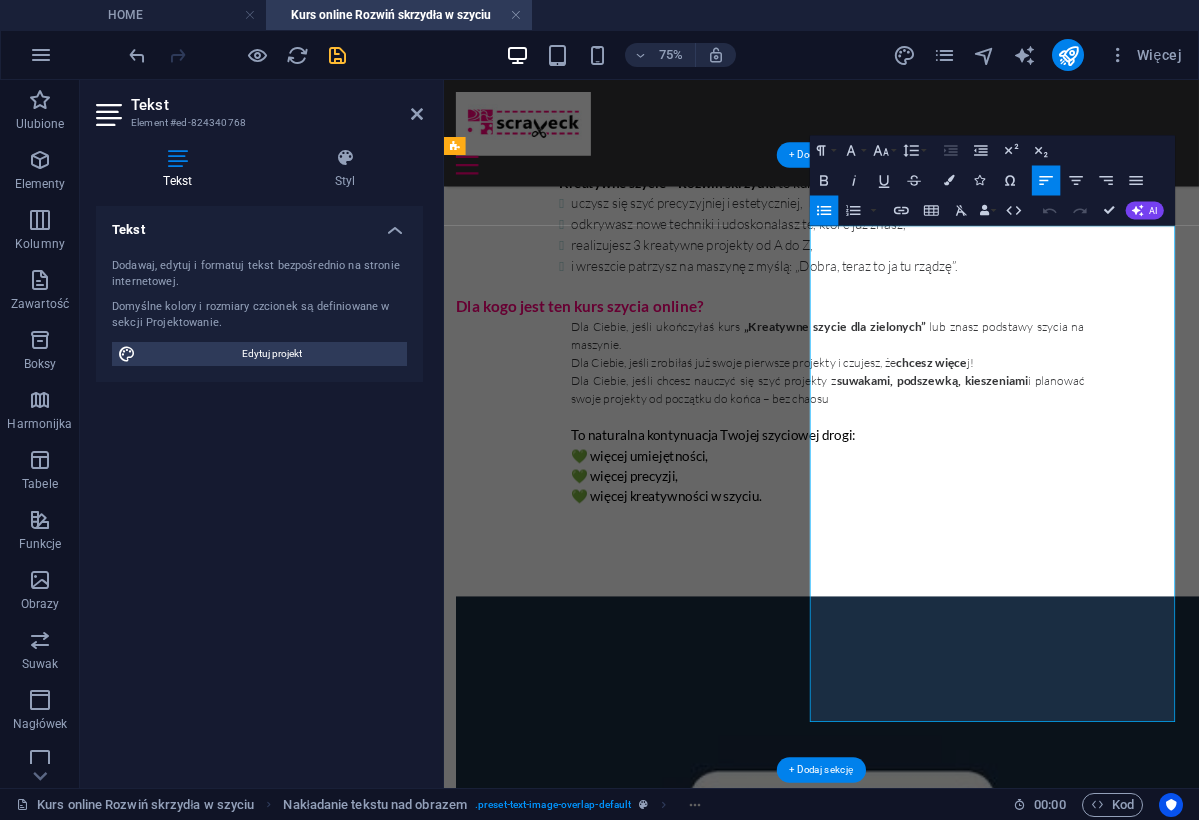 click at bounding box center [947, 1931] 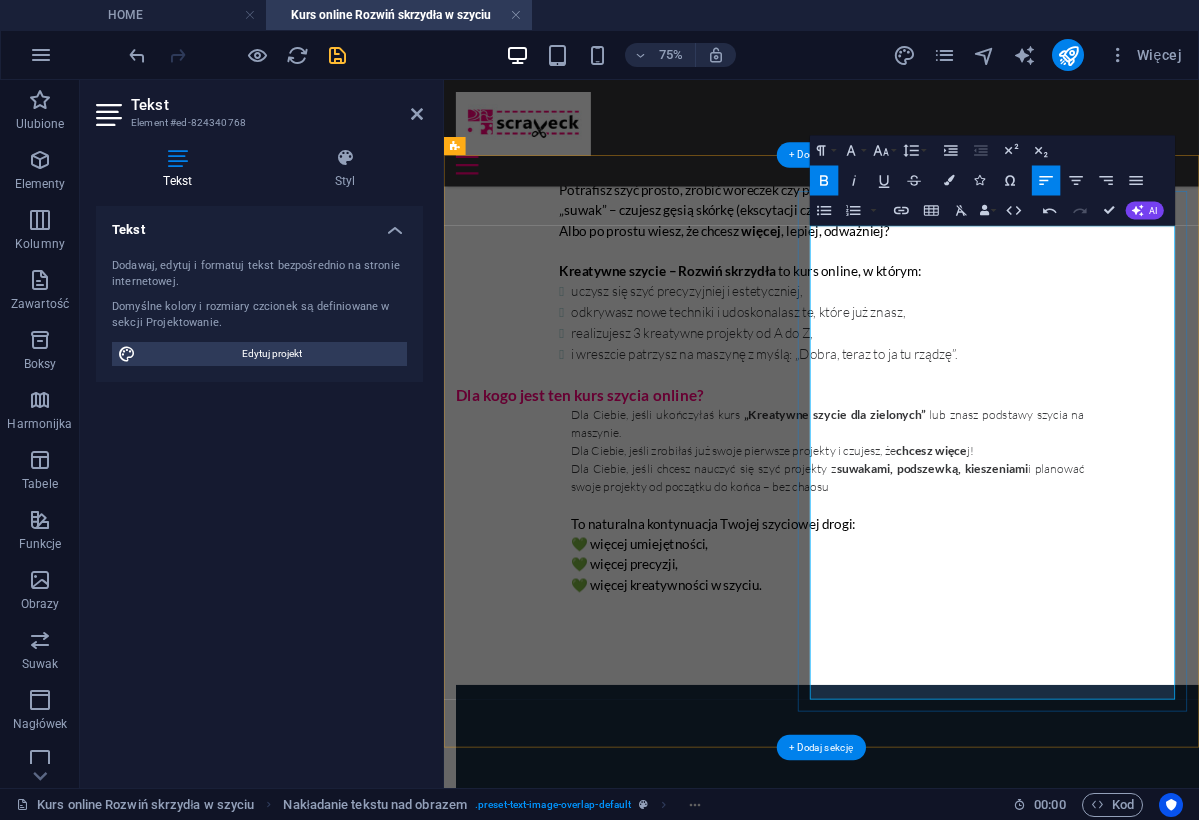 drag, startPoint x: 1159, startPoint y: 592, endPoint x: 933, endPoint y: 585, distance: 226.10838 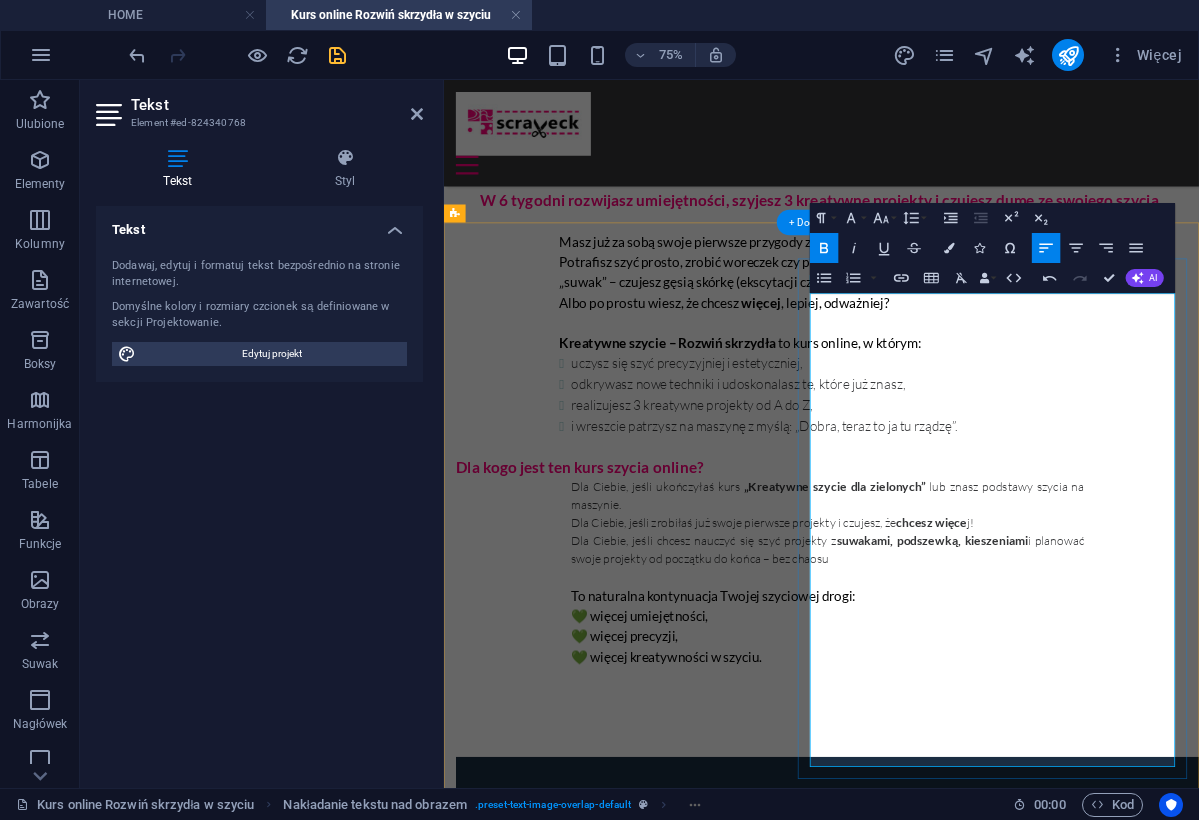 scroll, scrollTop: 1022, scrollLeft: 0, axis: vertical 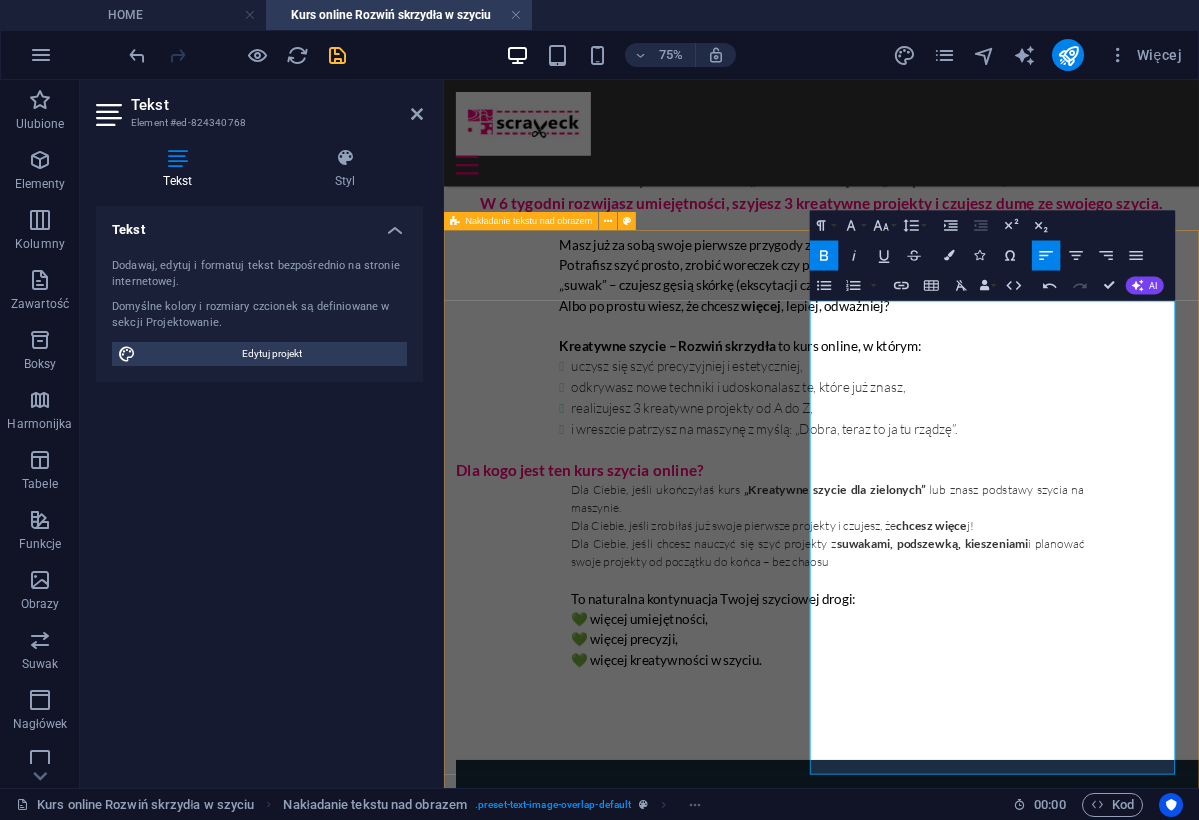 click on "Jak wygląda ten kurs online? *   3 moduły  z praktycznymi i kreatywnymi projektami * Nowy moduł co 2 tygodnie – oglądasz materiały i  szyjesz bez spiny  - kiedy chcesz, w jakim tempie chcesz * Dostęp do platformy  z filmami instruktażowymi  – na pełne 12 miesięcy, abyś mogła  wracać do materiałów  kiedy tylko potrzebujesz *  Grupa  wsparcia na Facebooku – miejsce do pytań, inspiracji i wymiany pomysłów  Co uszyjesz w tym kursie?            Kosmetyczka z zamkiem i podszewką nauczysz się wszywać zamek, wszyć podszewke i tworzyć estetyczne wykończenia. Torba z kieszenią na suwak i podszewką zaprojektujesz torbę miejską lub plażową, nauczysz się szyć kieszenie z suwakiem i wzmacniać konstrukcję. Dekoracyjna poszewka z 2 rodzajami zapięcia połączysz tkaniny w artystyczny patchworkowy wzór, nauczysz się wykorzystać skrawki (zero waste!), zrobisz zapięcie na guziki lub klasyczną zakładkę" at bounding box center (947, 1678) 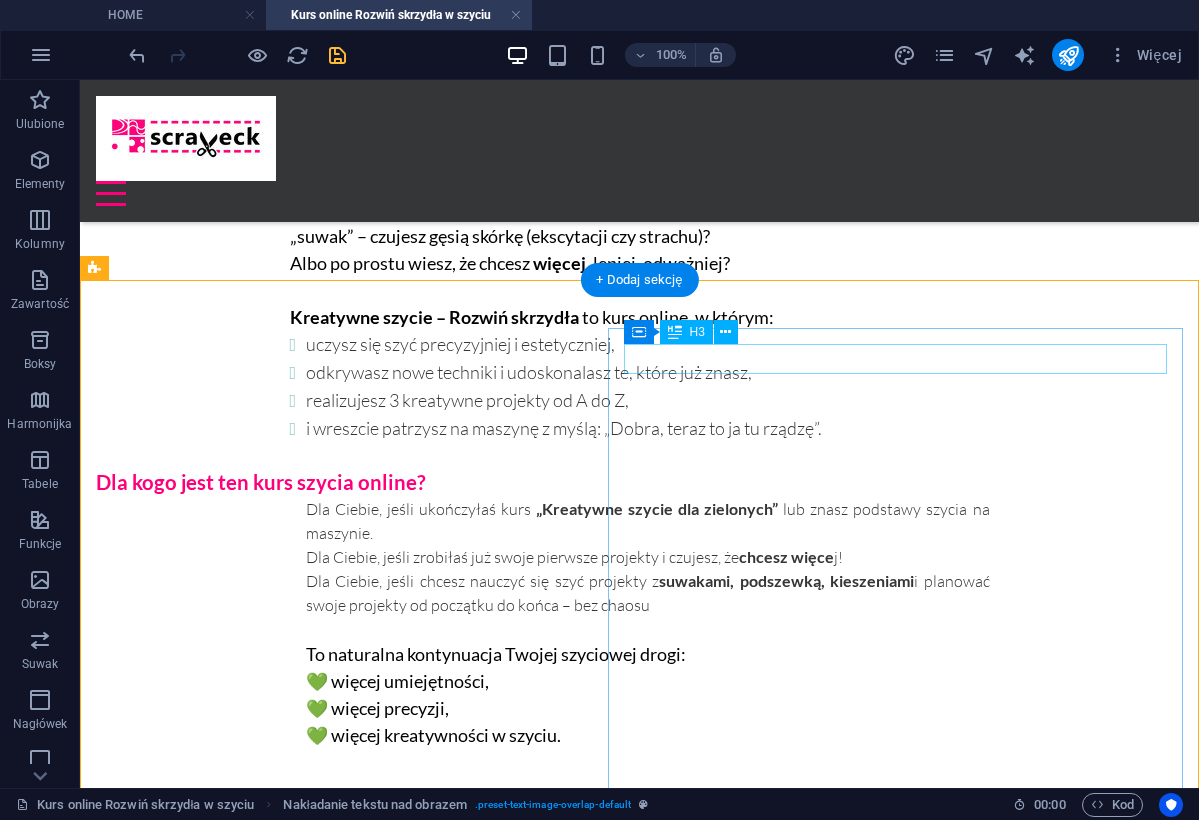 click on "Jak wygląda ten kurs online?" at bounding box center [639, 1843] 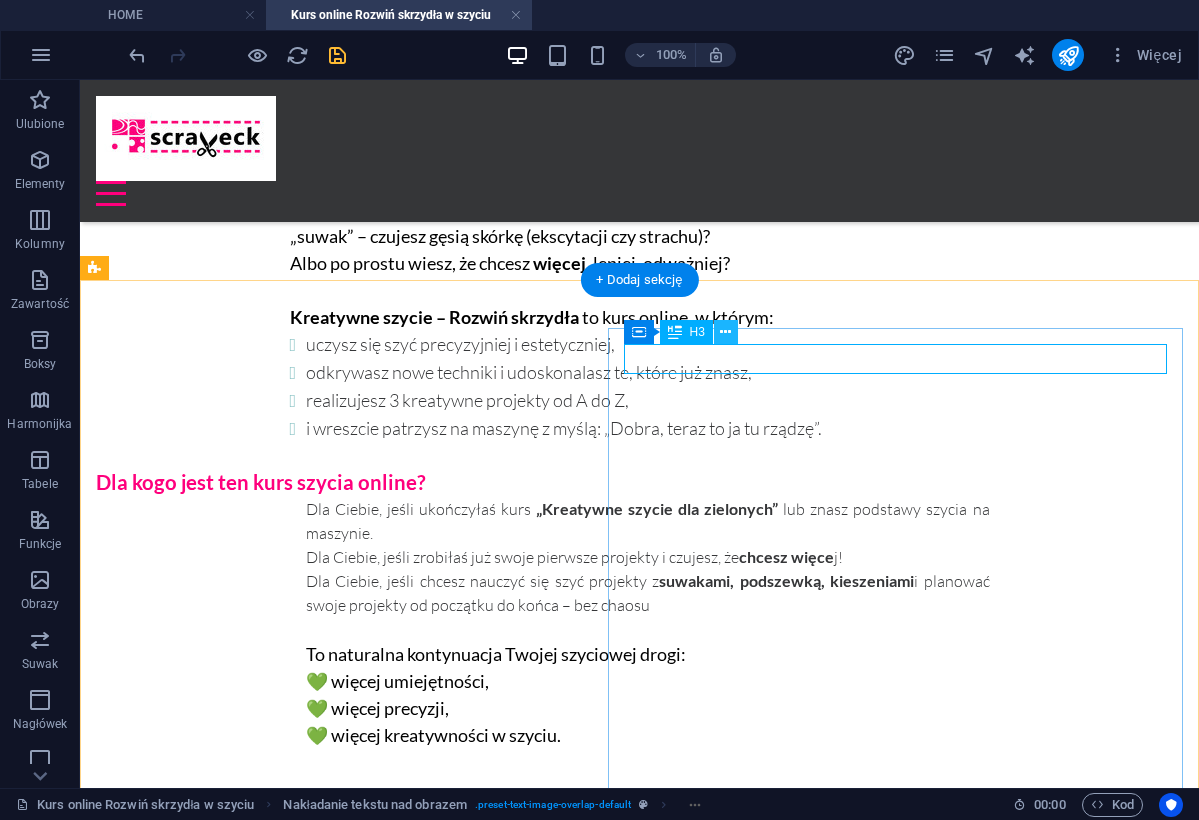 click at bounding box center [725, 332] 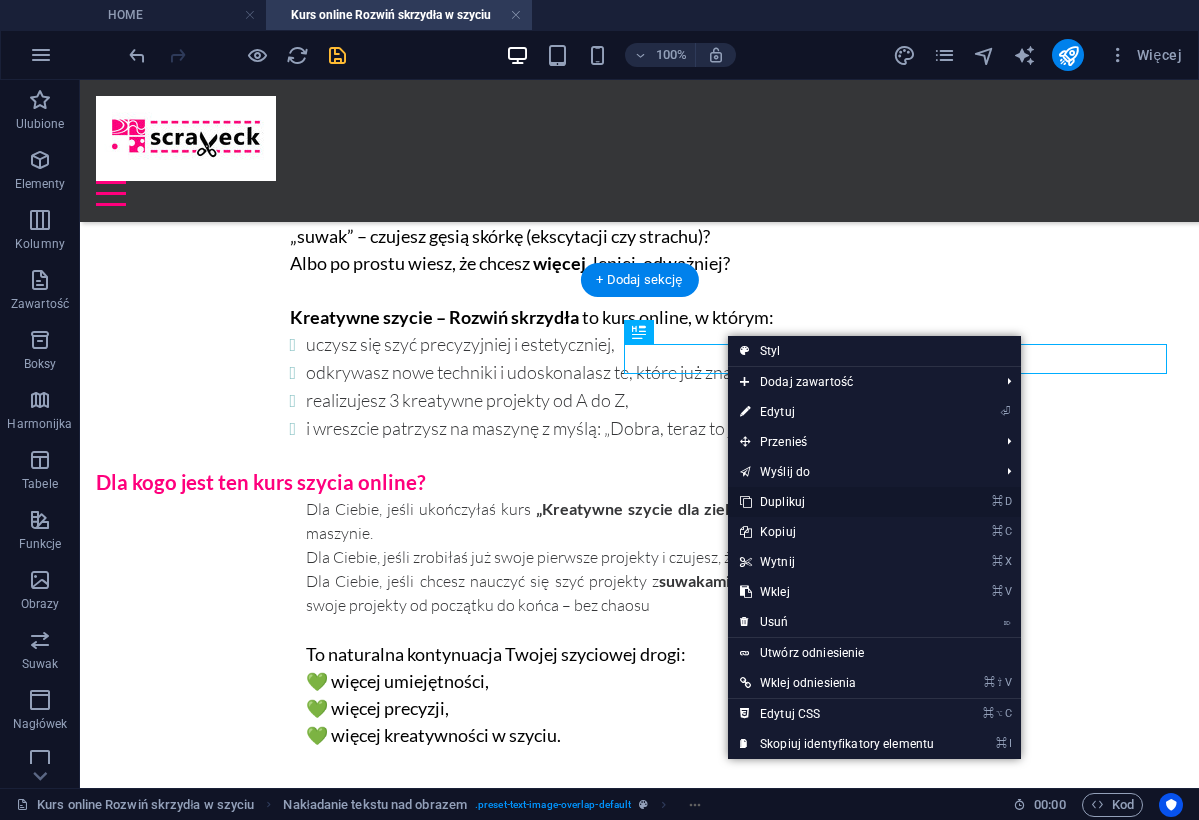 click on "⌘ D  Duplikuj" at bounding box center (837, 502) 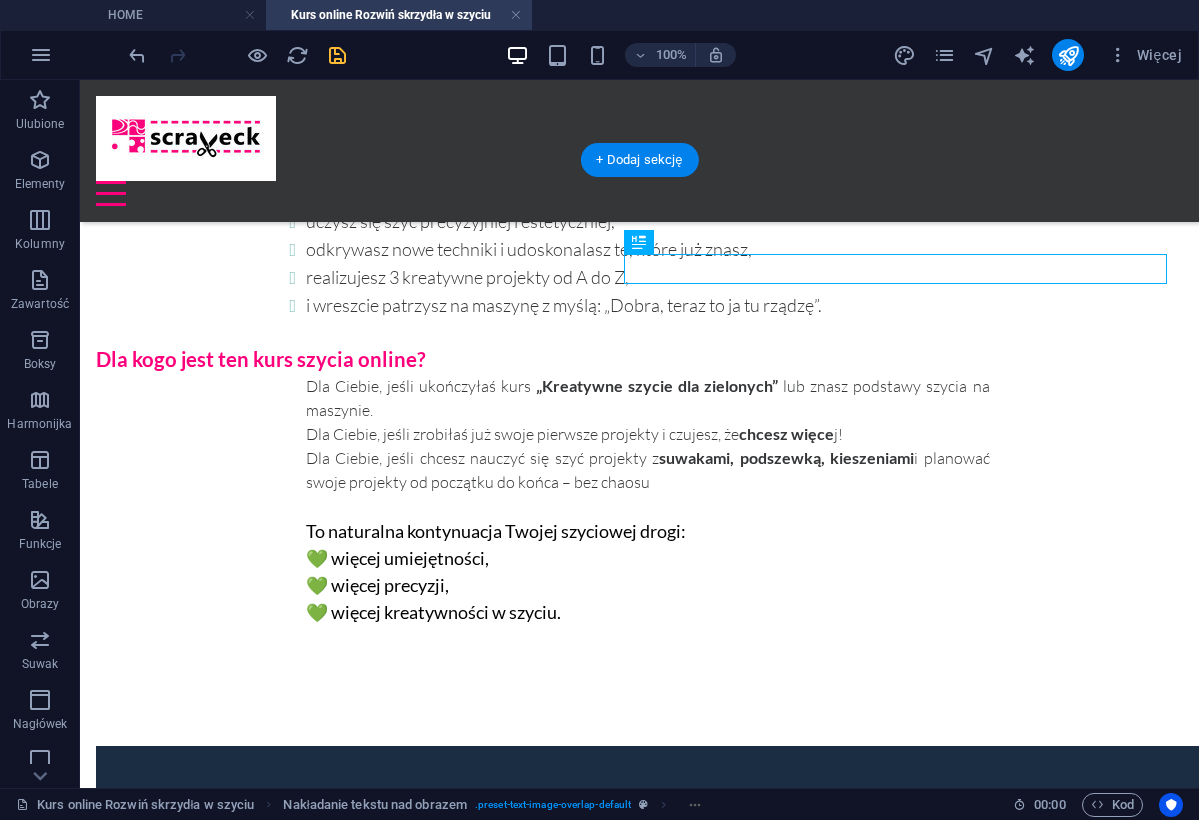 scroll, scrollTop: 1136, scrollLeft: 0, axis: vertical 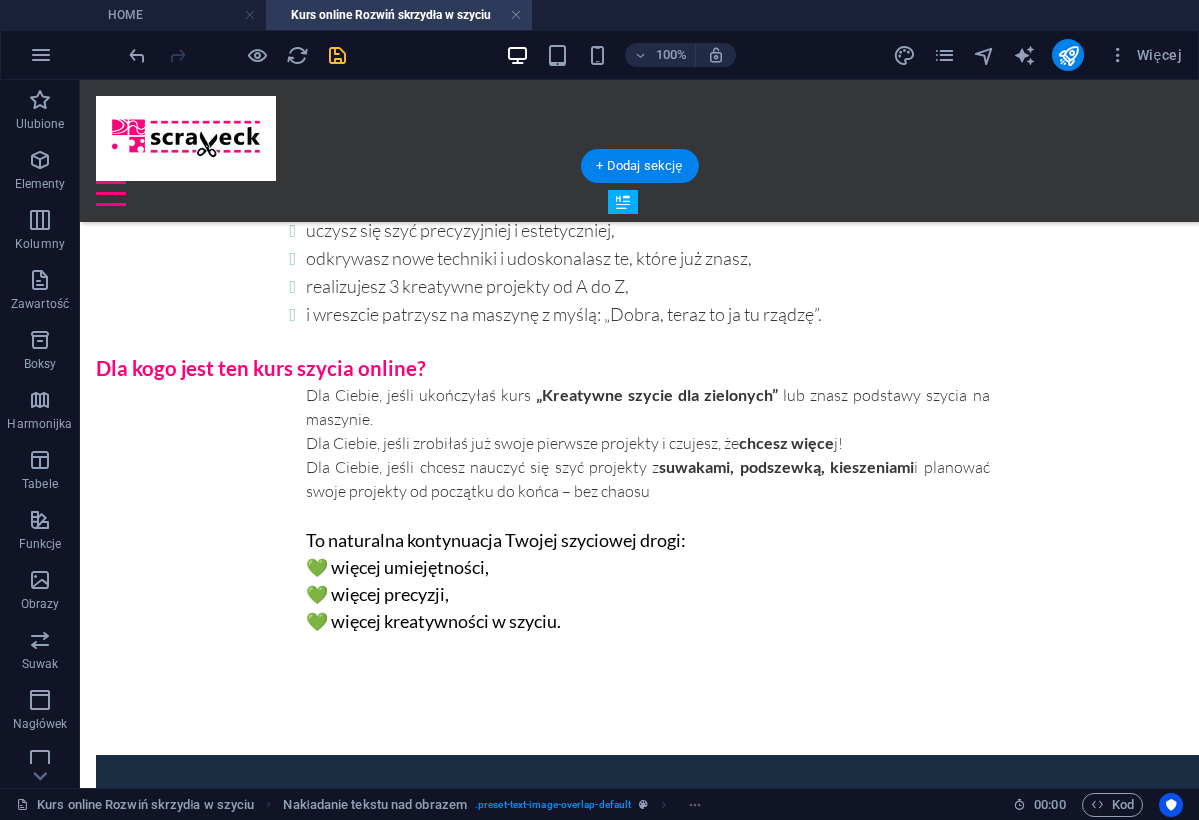 drag, startPoint x: 788, startPoint y: 276, endPoint x: 798, endPoint y: 567, distance: 291.17178 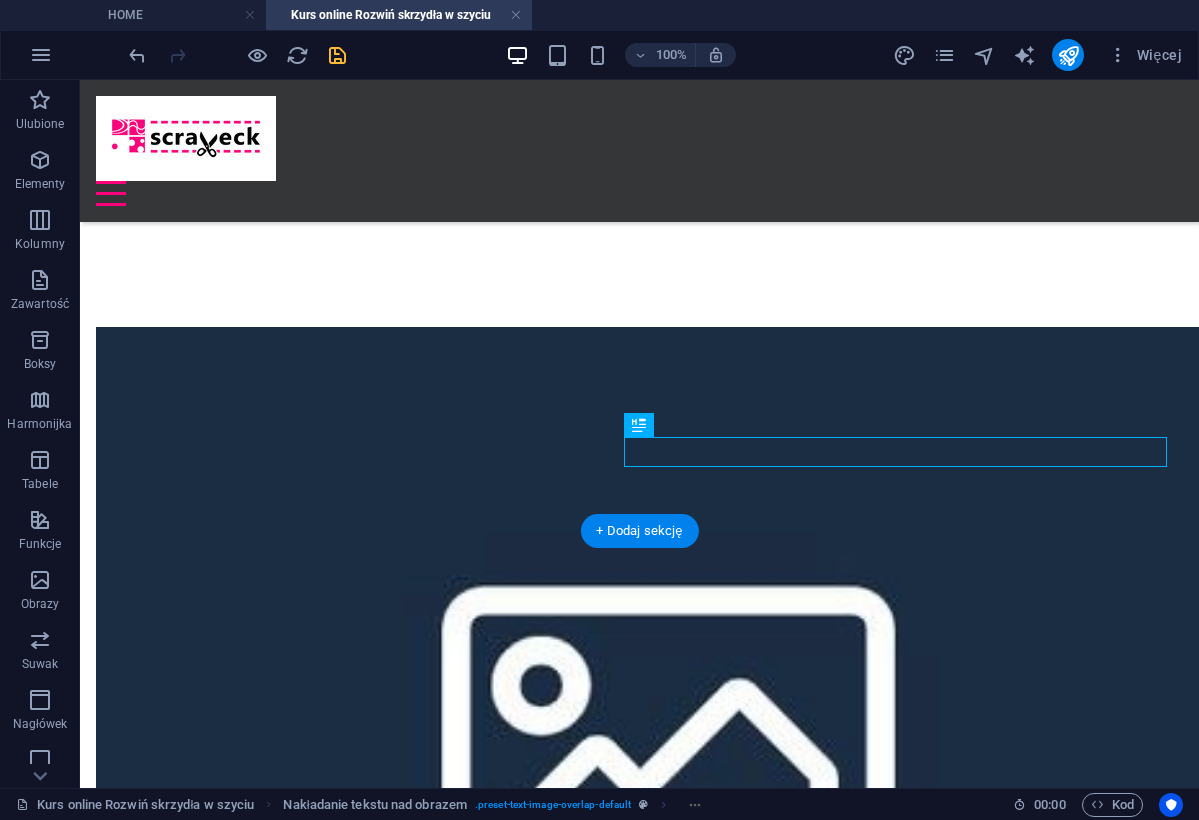 scroll, scrollTop: 1582, scrollLeft: 0, axis: vertical 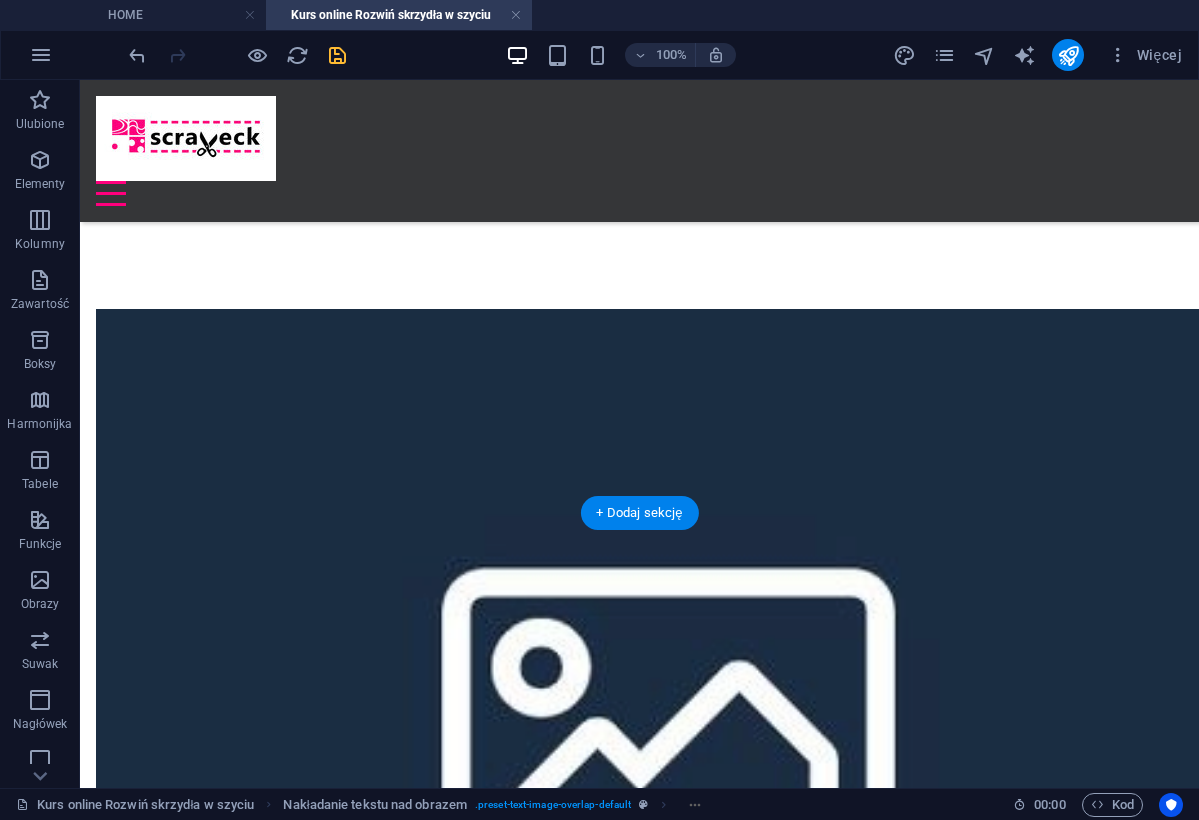 drag, startPoint x: 782, startPoint y: 433, endPoint x: 765, endPoint y: 203, distance: 230.62741 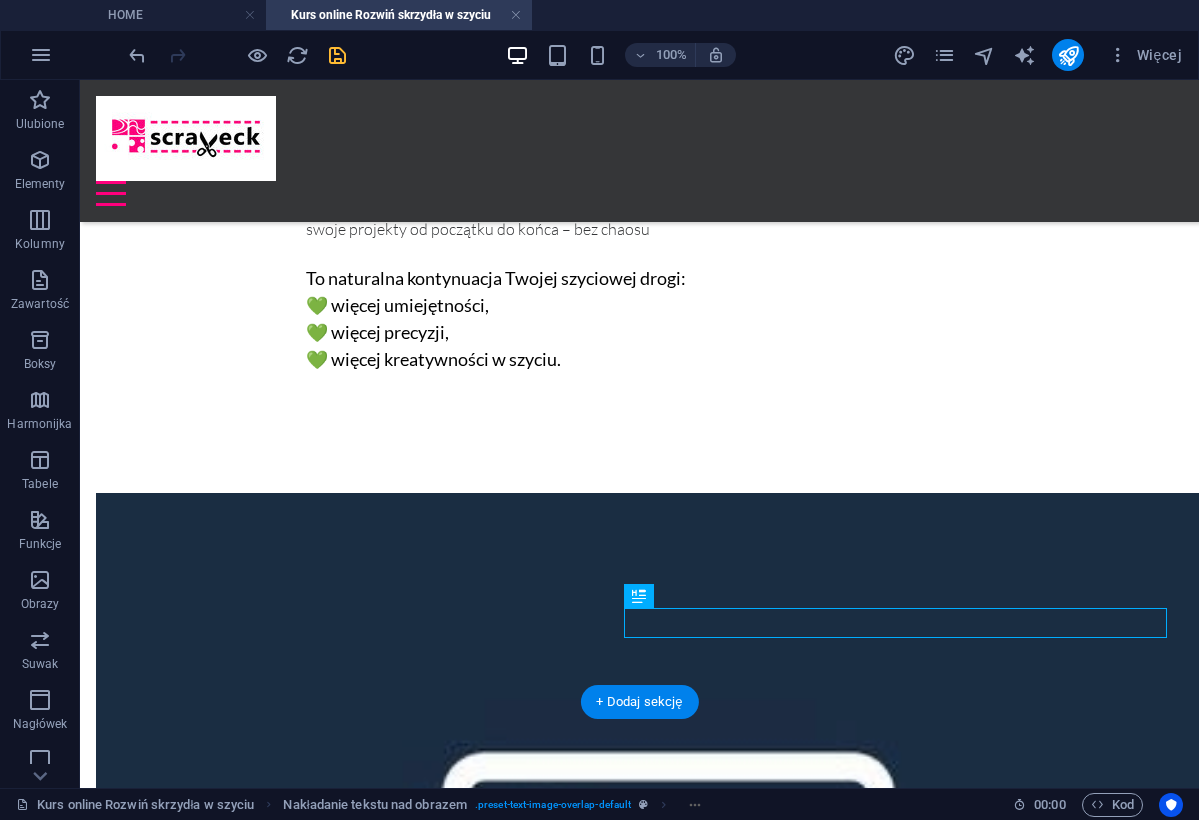 scroll, scrollTop: 1389, scrollLeft: 0, axis: vertical 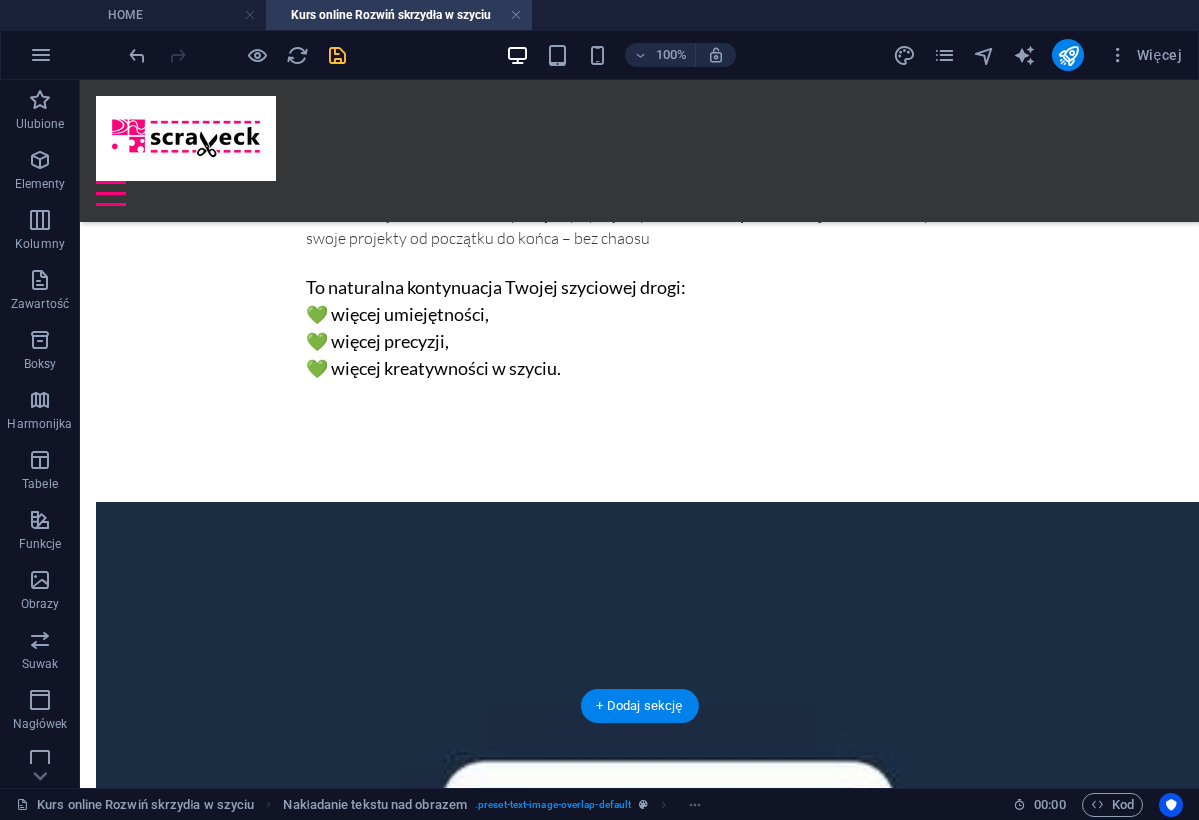 drag, startPoint x: 744, startPoint y: 632, endPoint x: 747, endPoint y: 271, distance: 361.01245 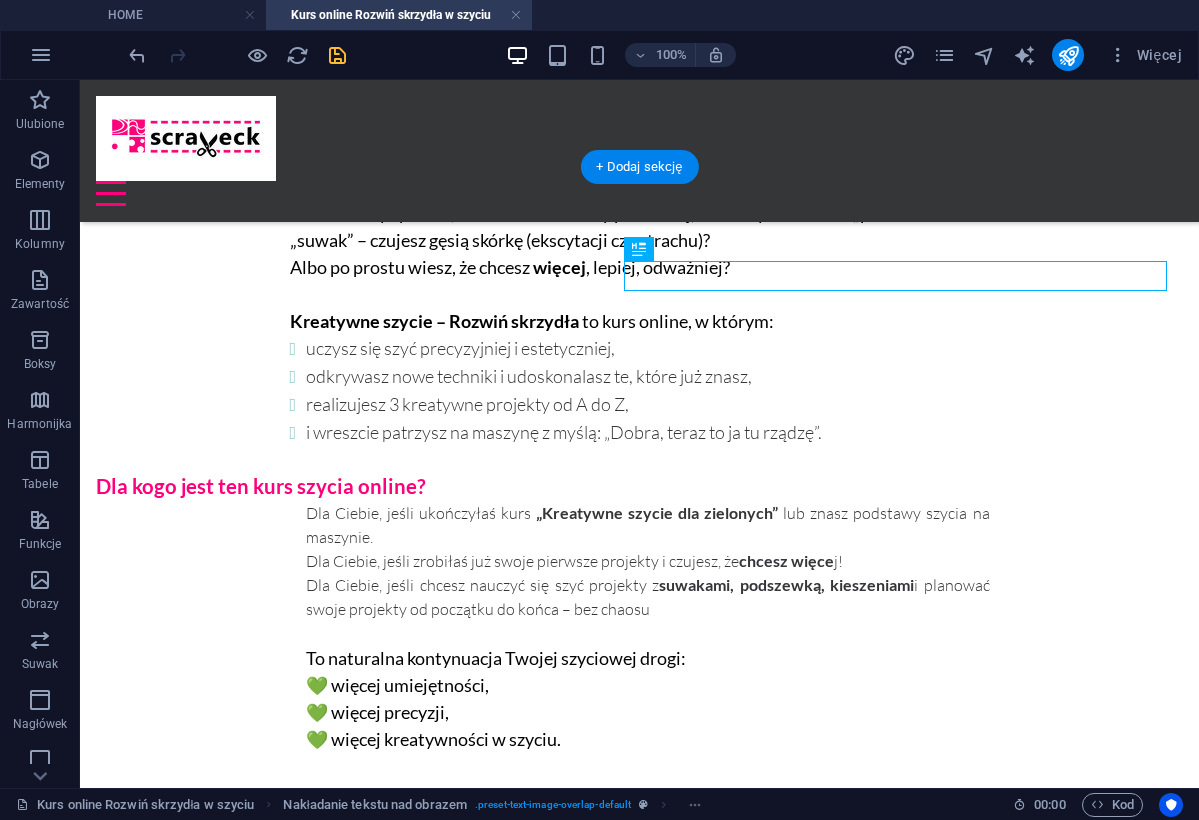 scroll, scrollTop: 977, scrollLeft: 0, axis: vertical 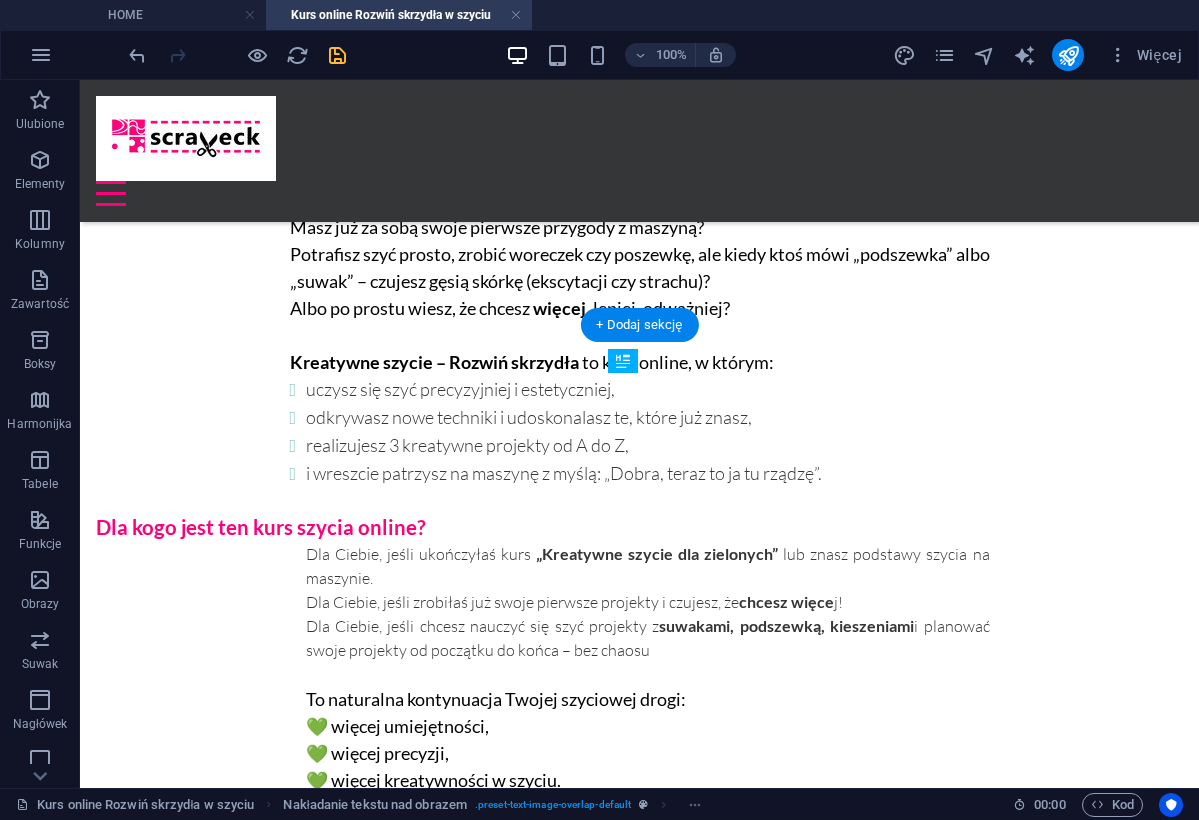 drag, startPoint x: 757, startPoint y: 433, endPoint x: 759, endPoint y: 685, distance: 252.00793 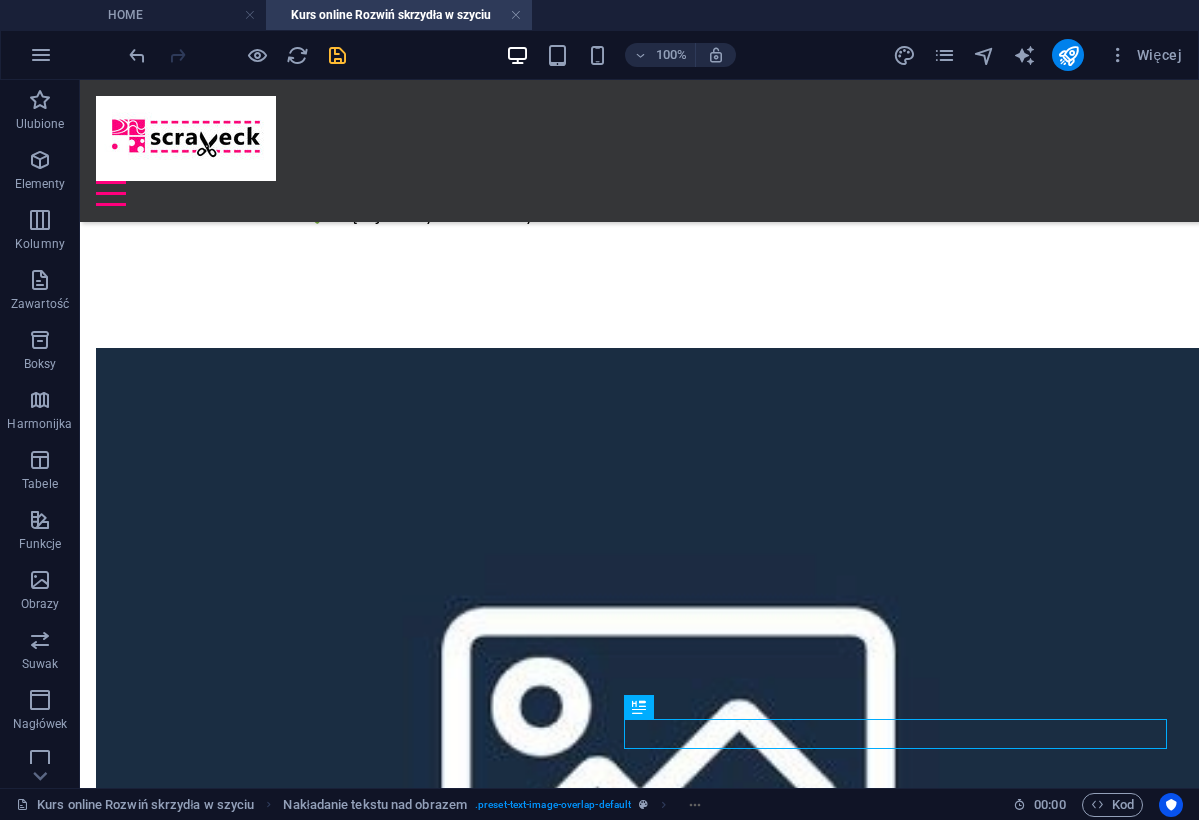 scroll, scrollTop: 1582, scrollLeft: 0, axis: vertical 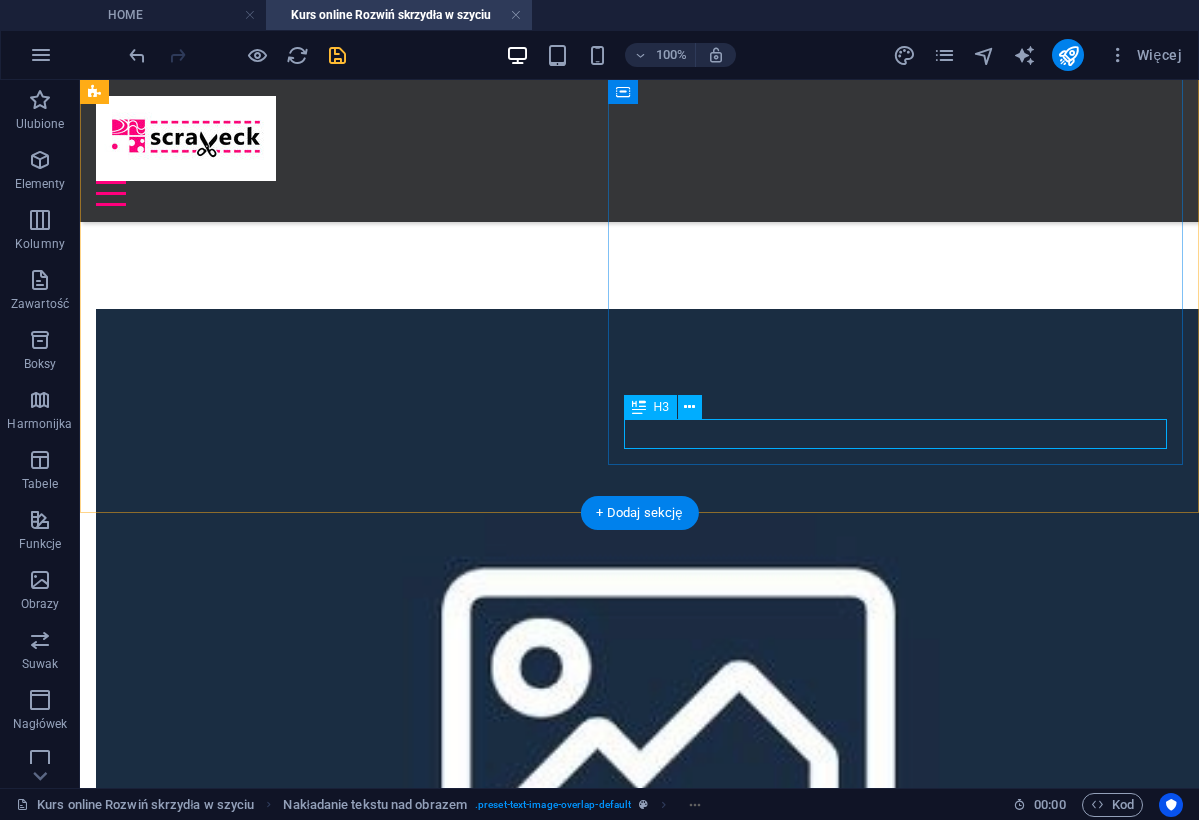 click on "Jak wygląda ten kurs online?" at bounding box center [639, 1758] 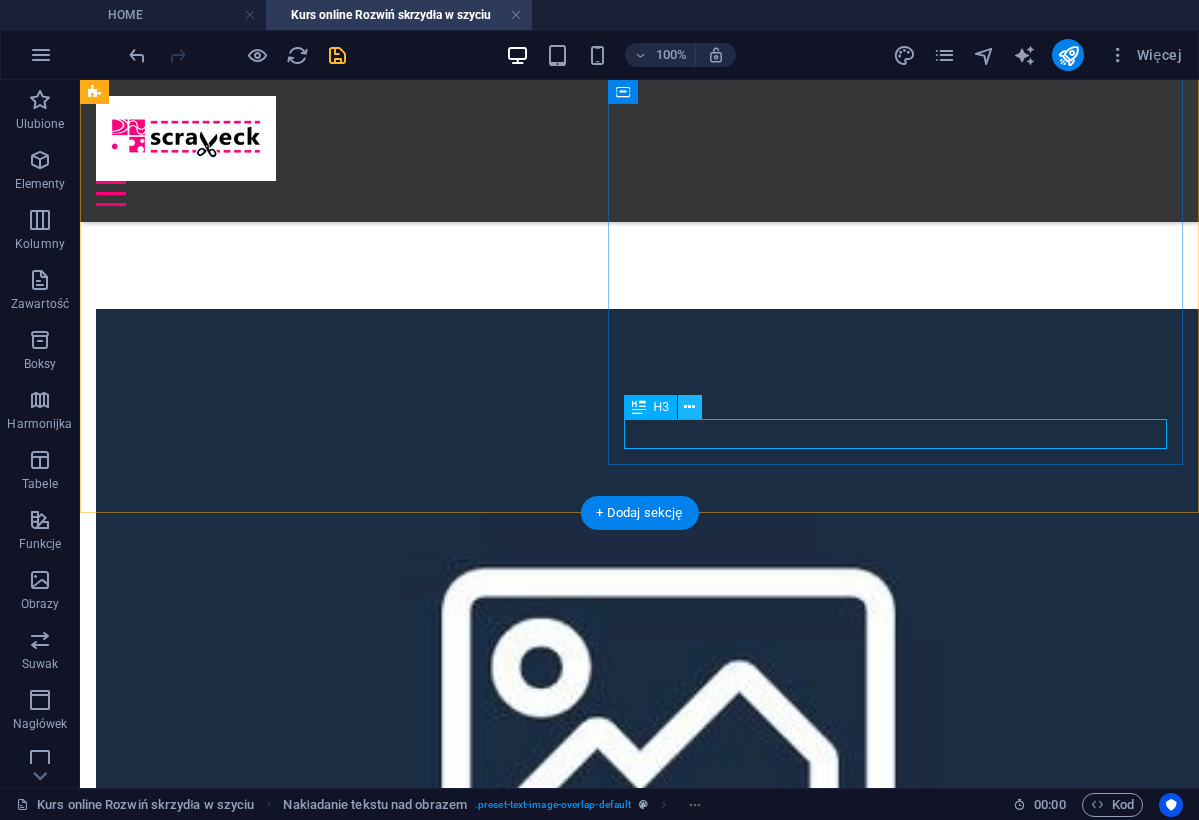 click at bounding box center (689, 407) 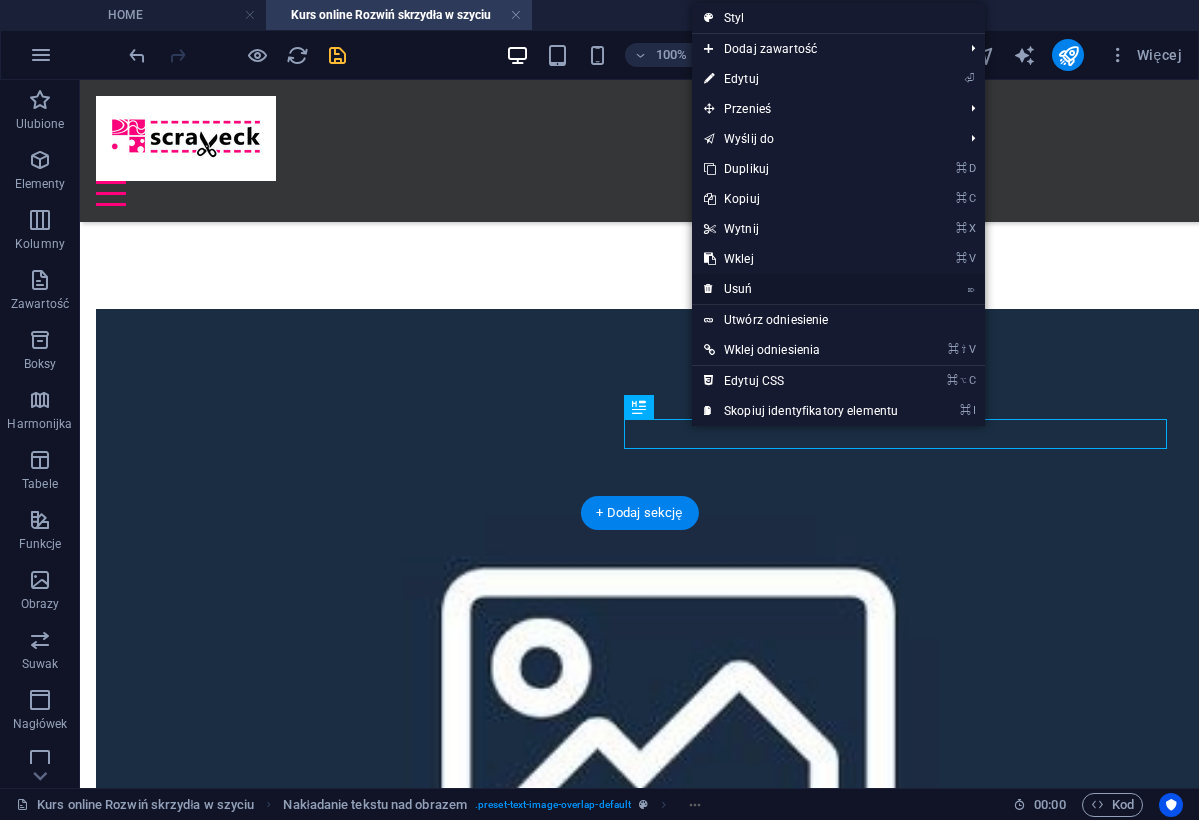 click on "⌦  Usuń" at bounding box center [801, 289] 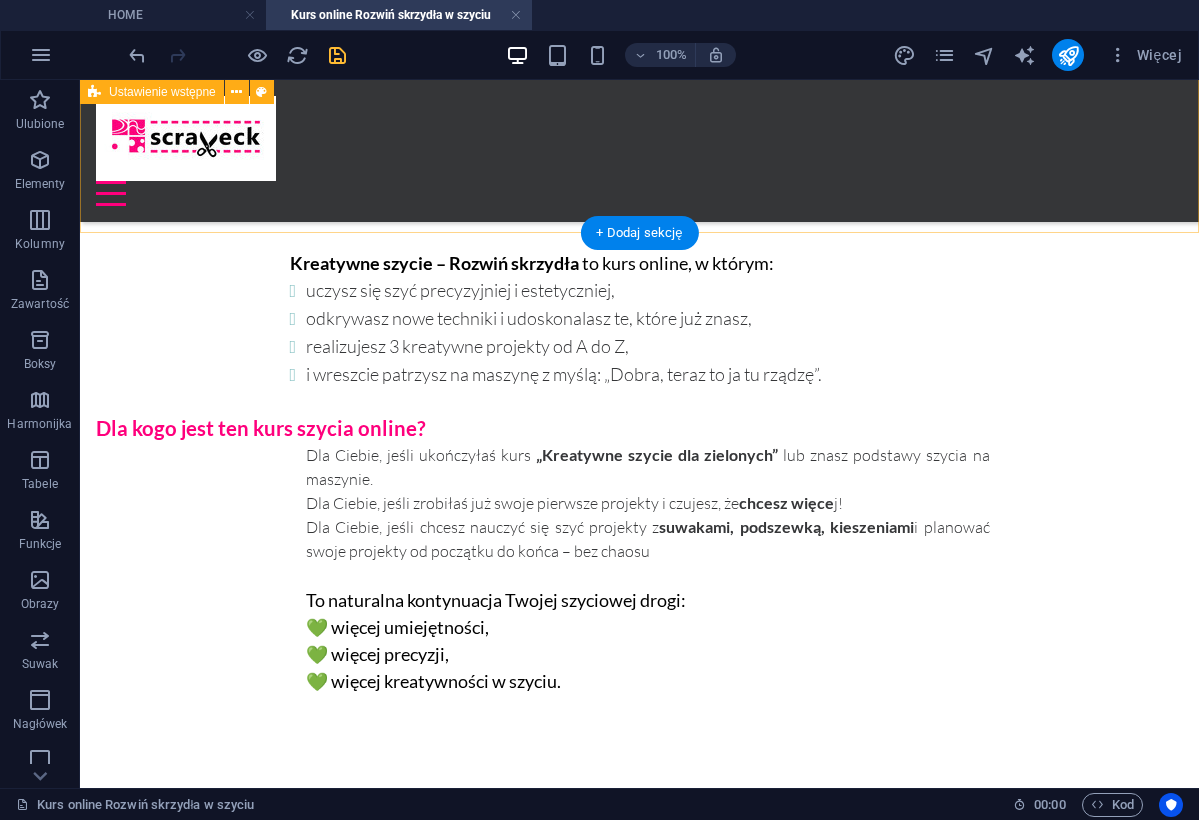 scroll, scrollTop: 1090, scrollLeft: 0, axis: vertical 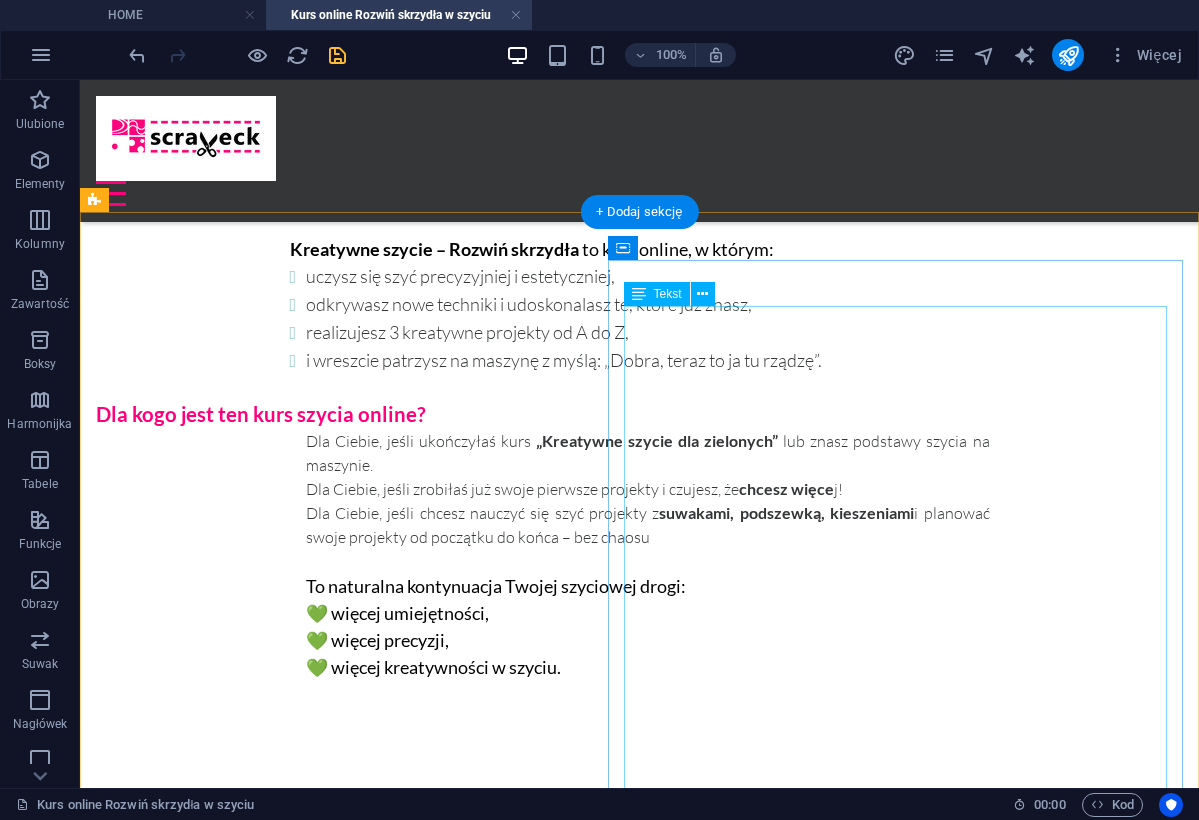 click on "*   3 moduły  z praktycznymi i kreatywnymi projektami * Nowy moduł co 2 tygodnie – oglądasz materiały i  szyjesz bez spiny  - kiedy chcesz, w jakim tempie chcesz * Dostęp do platformy  z filmami instruktażowymi  – na pełne 12 miesięcy, abyś mogła  wracać do materiałów  kiedy tylko potrzebujesz *  Grupa  wsparcia na Facebooku – miejsce do pytań, inspiracji i wymiany pomysłów  Co uszyjesz w tym kursie?            Kosmetyczka z zamkiem i podszewką nauczysz się wszywać zamek, wszyć podszewke i tworzyć estetyczne wykończenia. Torba z kieszenią na suwak i podszewką zaprojektujesz torbę miejską lub plażową, nauczysz się szyć kieszenie z suwakiem i wzmacniać konstrukcję. Dekoracyjna poszewka z 2 rodzajami zapięcia połączysz tkaniny w artystyczny patchworkowy wzór, nauczysz się wykorzystać skrawki (zero waste!), zrobisz zapięcie na guziki lub klasyczną zakładkę" at bounding box center [639, 2013] 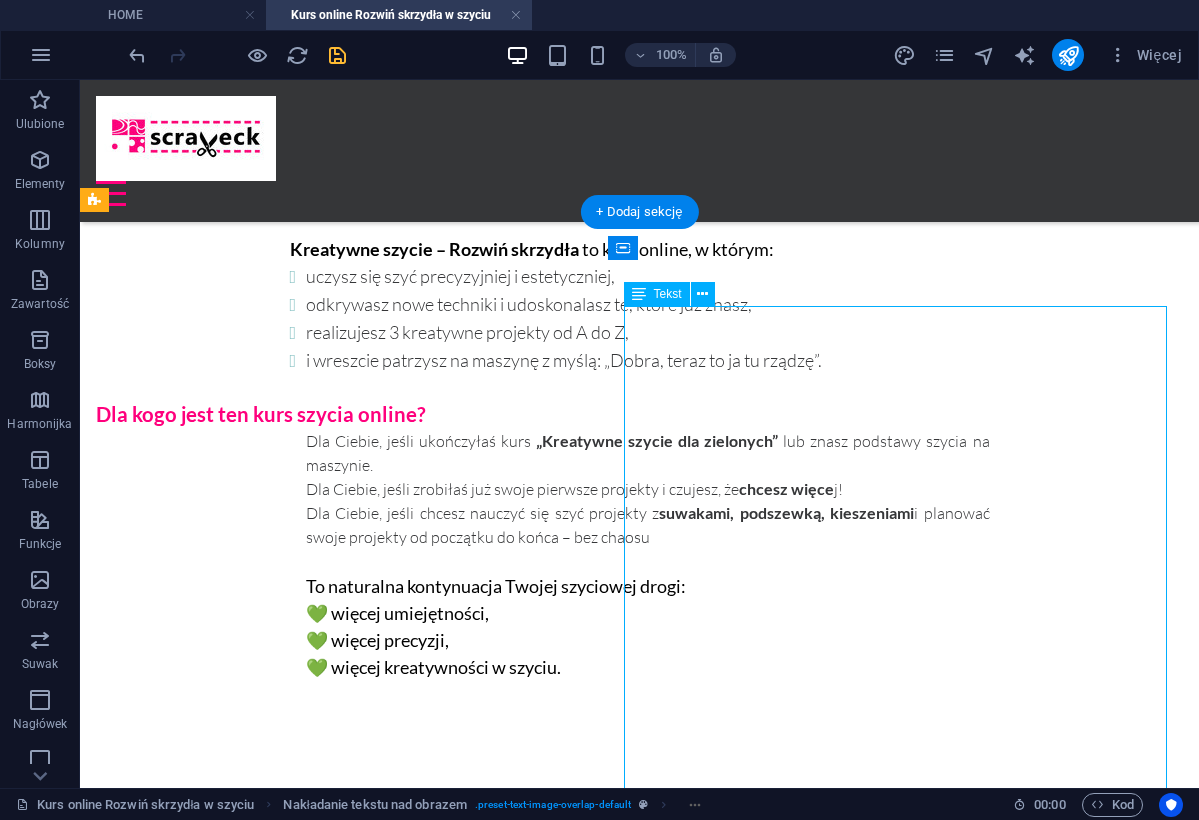 drag, startPoint x: 762, startPoint y: 595, endPoint x: 762, endPoint y: 580, distance: 15 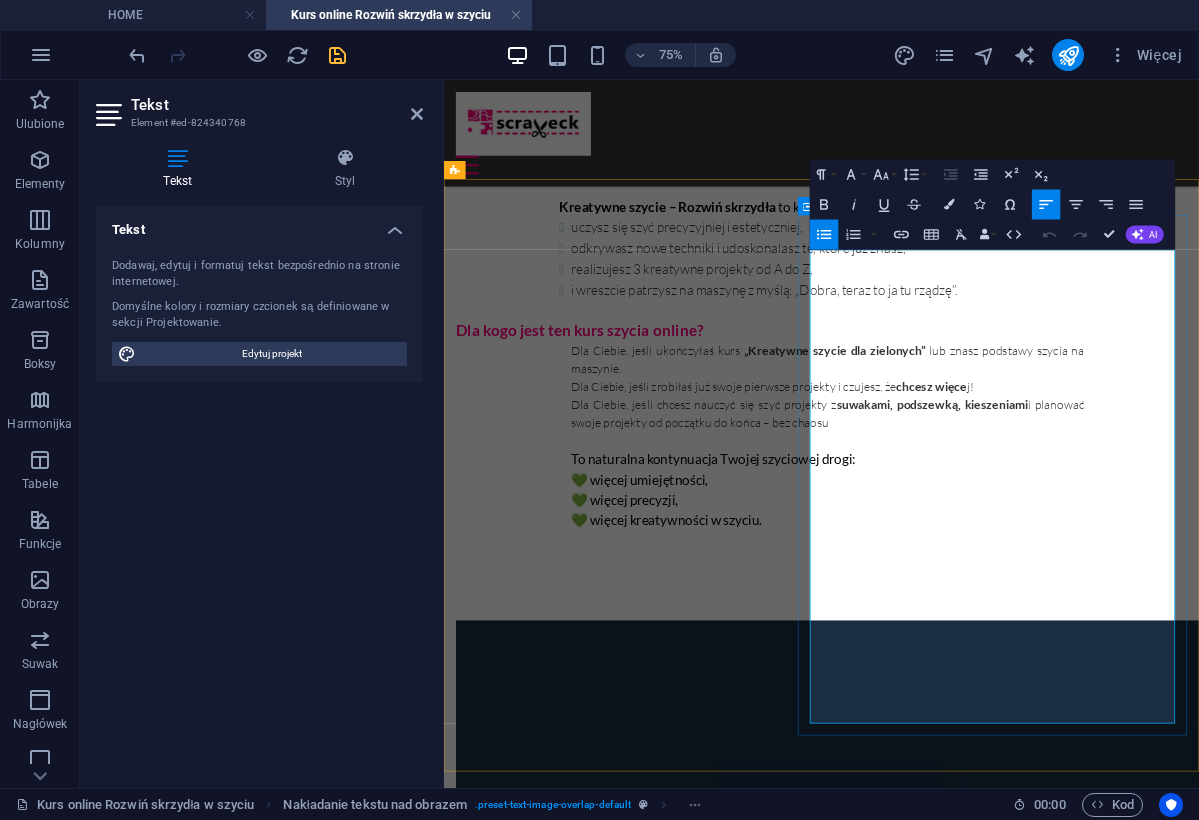 click on "*   3 moduły  z praktycznymi i kreatywnymi projektami * Nowy moduł co 2 tygodnie – oglądasz materiały i  szyjesz bez spiny  - kiedy chcesz, w jakim tempie chcesz * Dostęp do platformy  z filmami instruktażowymi  – na pełne 12 miesięcy, abyś mogła  wracać do materiałów  kiedy tylko potrzebujesz *  Grupa  wsparcia na Facebooku – miejsce do pytań, inspiracji i wymiany pomysłów  Co uszyjesz w tym kursie?            Kosmetyczka z zamkiem i podszewką nauczysz się wszywać zamek, wszyć podszewke i tworzyć estetyczne wykończenia. Torba z kieszenią na suwak i podszewką zaprojektujesz torbę miejską lub plażową, nauczysz się szyć kieszenie z suwakiem i wzmacniać konstrukcję. Dekoracyjna poszewka z 2 rodzajami zapięcia połączysz tkaniny w artystyczny patchworkowy wzór, nauczysz się wykorzystać skrawki (zero waste!), zrobisz zapięcie na guziki lub klasyczną zakładkę" at bounding box center [947, 1931] 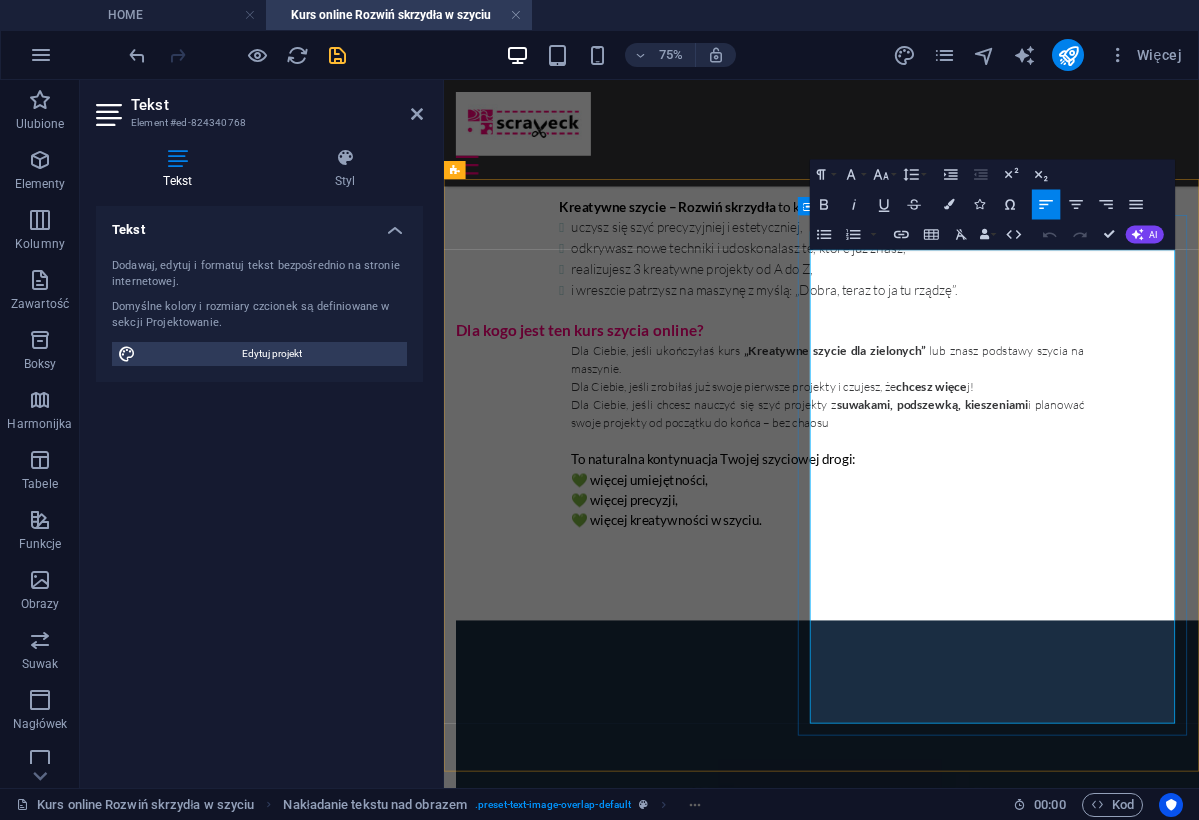 drag, startPoint x: 1161, startPoint y: 620, endPoint x: 927, endPoint y: 620, distance: 234 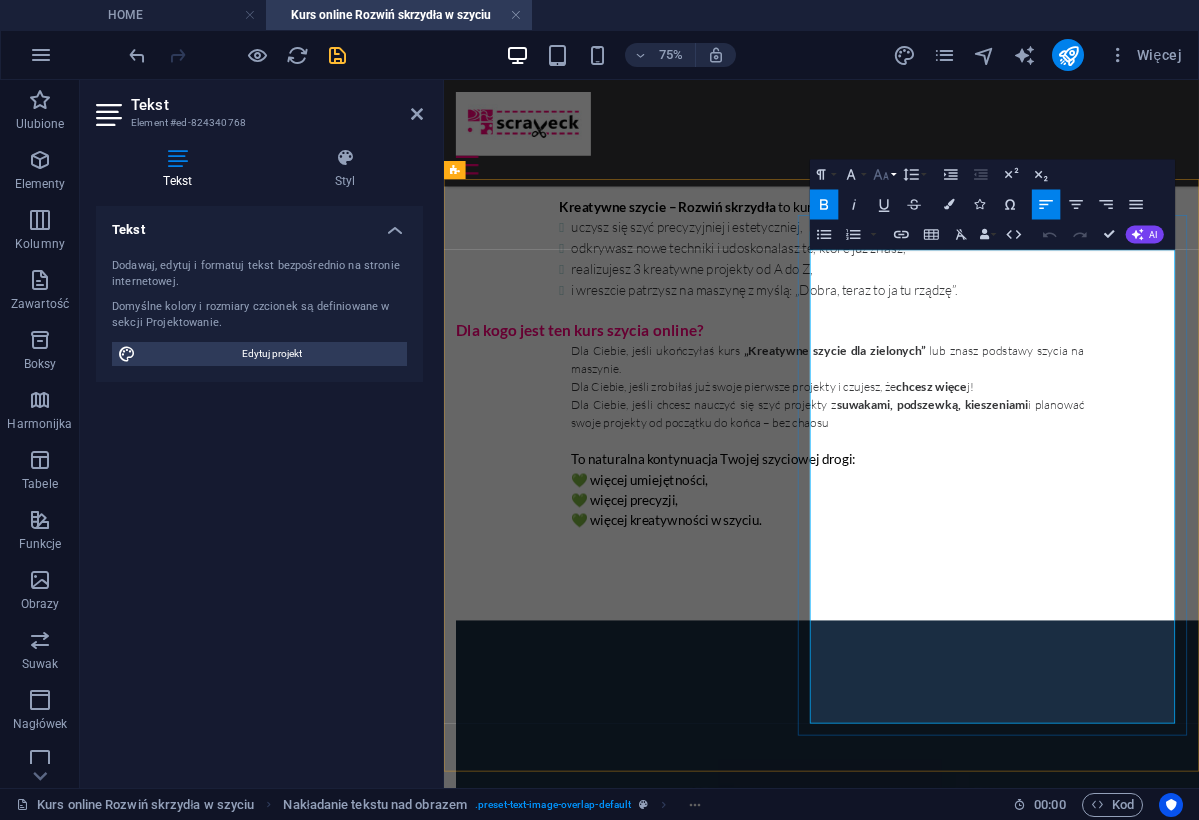 click 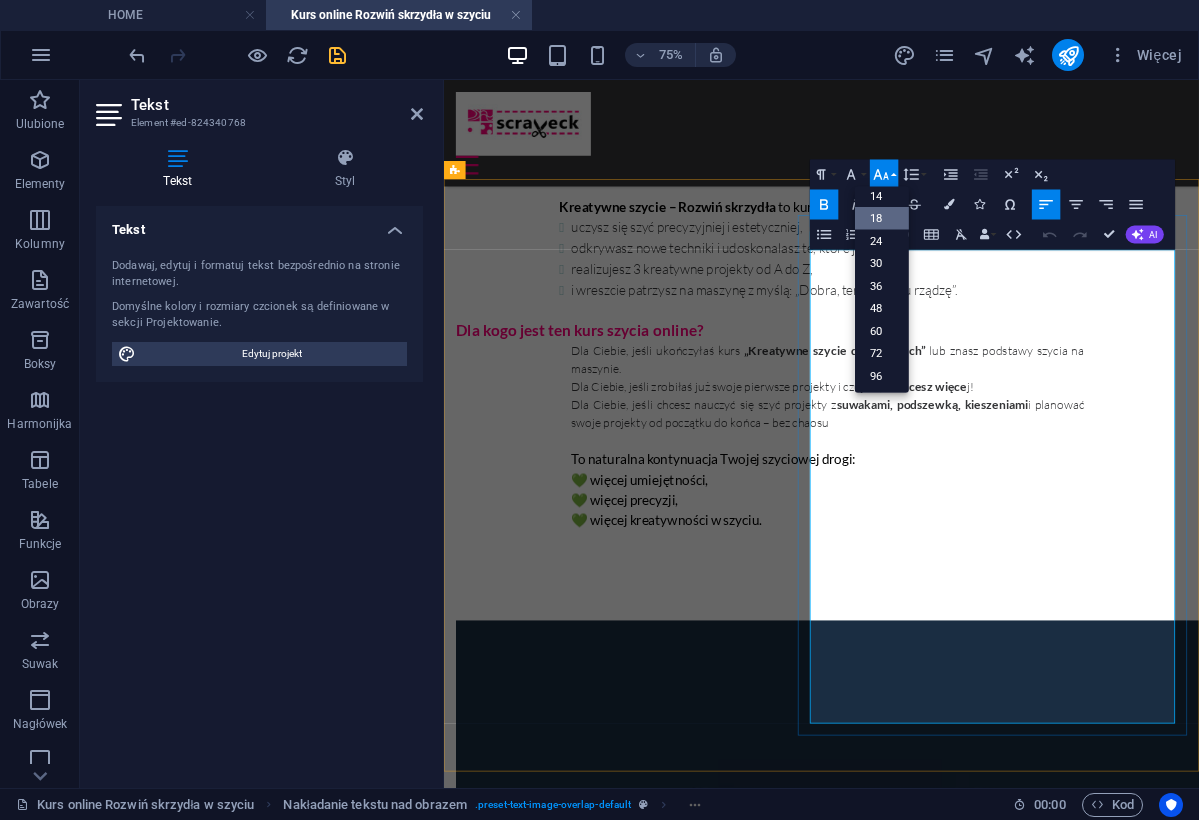 scroll, scrollTop: 161, scrollLeft: 0, axis: vertical 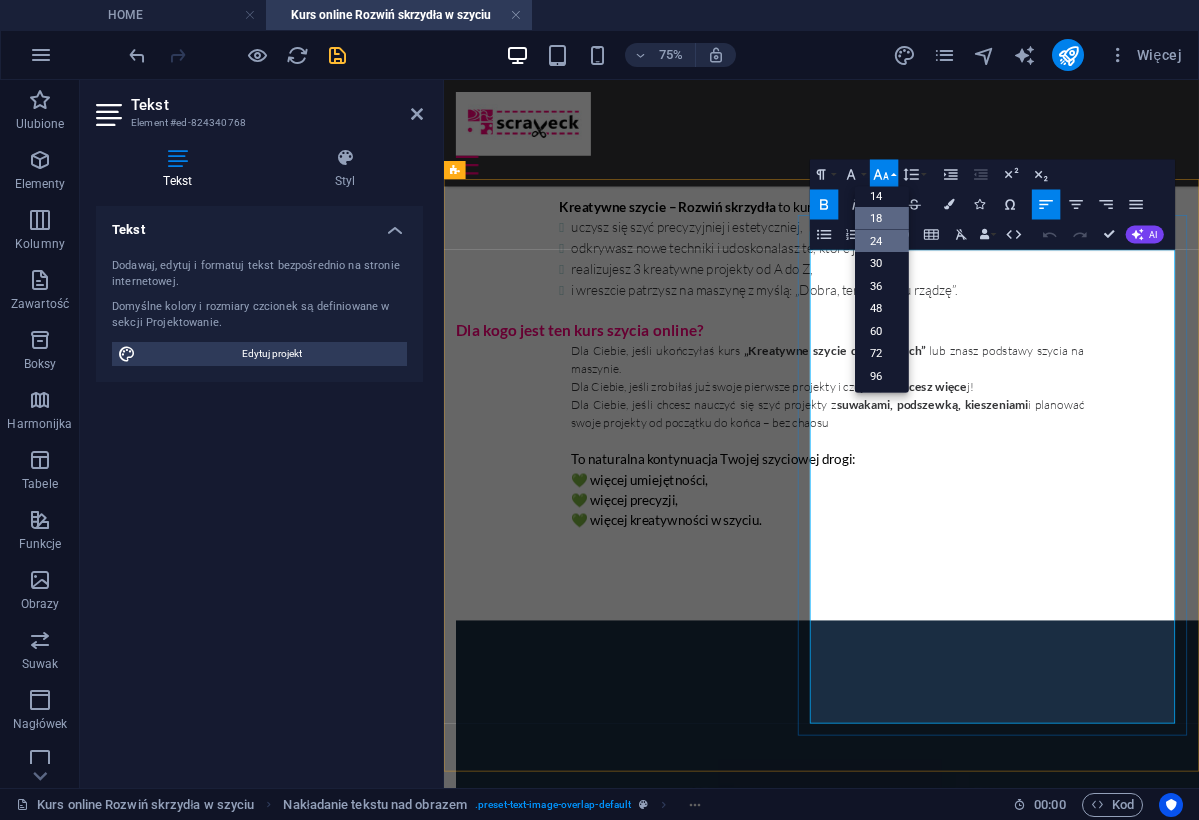 click on "24" at bounding box center (882, 240) 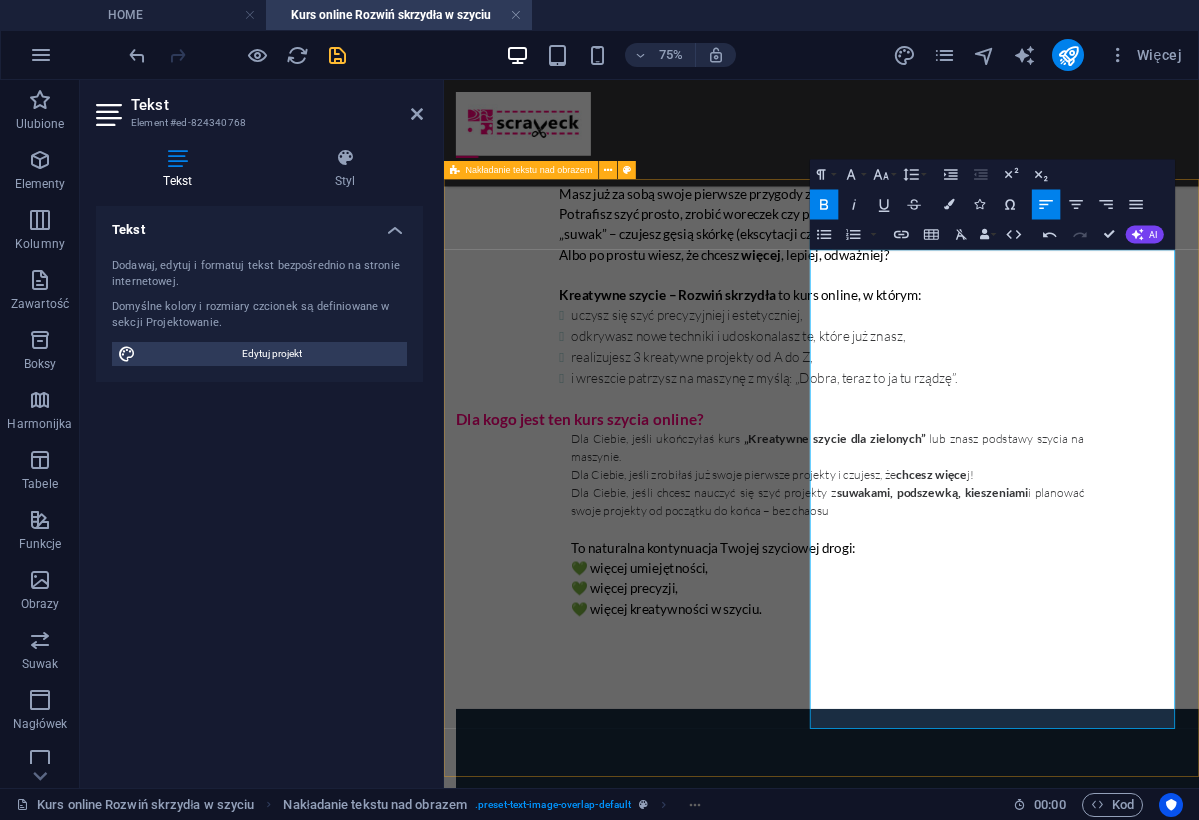 click on "Jak wygląda ten kurs online? *   3 moduły  z praktycznymi i kreatywnymi projektami * Nowy moduł co 2 tygodnie – oglądasz materiały i  szyjesz bez spiny  - kiedy chcesz, w jakim tempie chcesz * Dostęp do platformy  z filmami instruktażowymi  – na pełne 12 miesięcy, abyś mogła  wracać do materiałów  kiedy tylko potrzebujesz *  Grupa  wsparcia na Facebooku – miejsce do pytań, inspiracji i wymiany pomysłów  Co uszyjesz w tym kursie?            Kosmetyczka z zamkiem i podszewką nauczysz się wszywać zamek, wszyć podszewke i tworzyć estetyczne wykończenia. Torba z kieszenią na suwak i podszewką zaprojektujesz torbę miejską lub plażową, nauczysz się szyć kieszenie z suwakiem i wzmacniać konstrukcję. Dekoracyjna poszewka z 2 rodzajami zapięcia połączysz tkaniny w artystyczny patchworkowy wzór, nauczysz się wykorzystać skrawki (zero waste!), zrobisz zapięcie na guziki lub klasyczną zakładkę" at bounding box center (947, 1613) 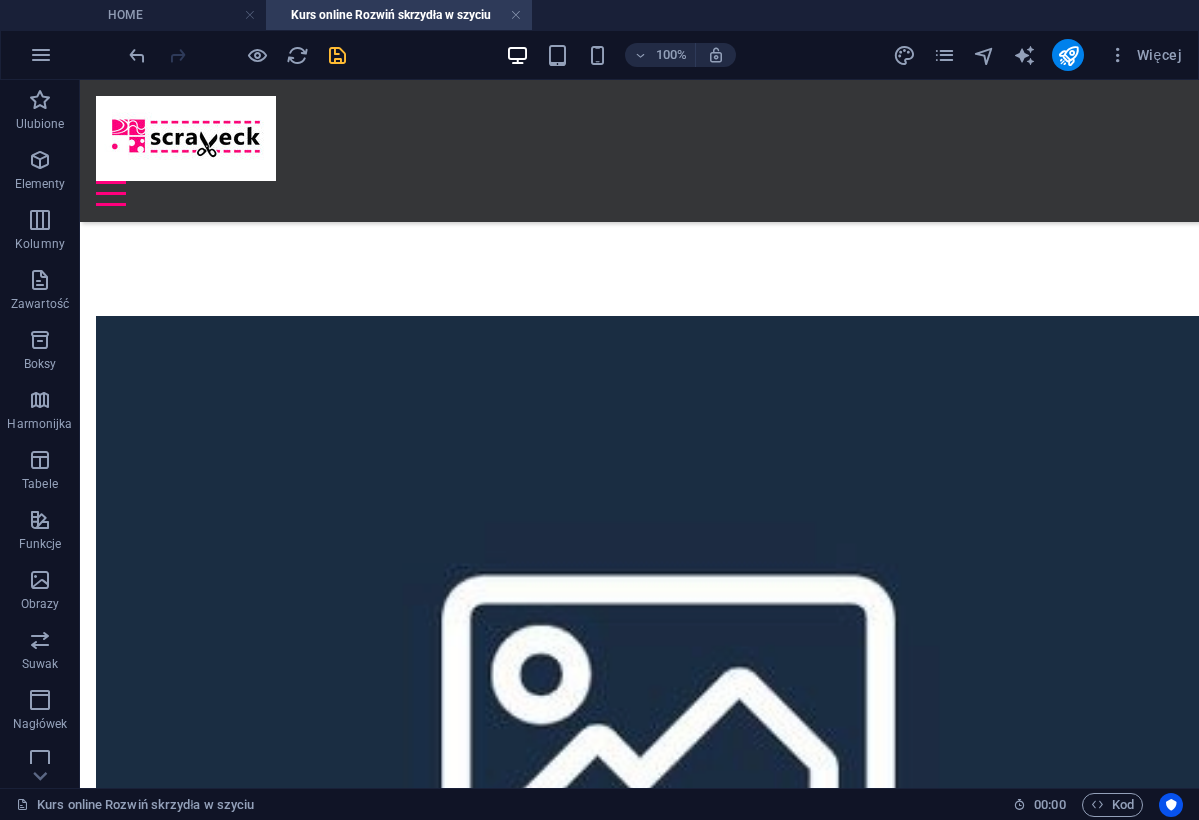 scroll, scrollTop: 1563, scrollLeft: 0, axis: vertical 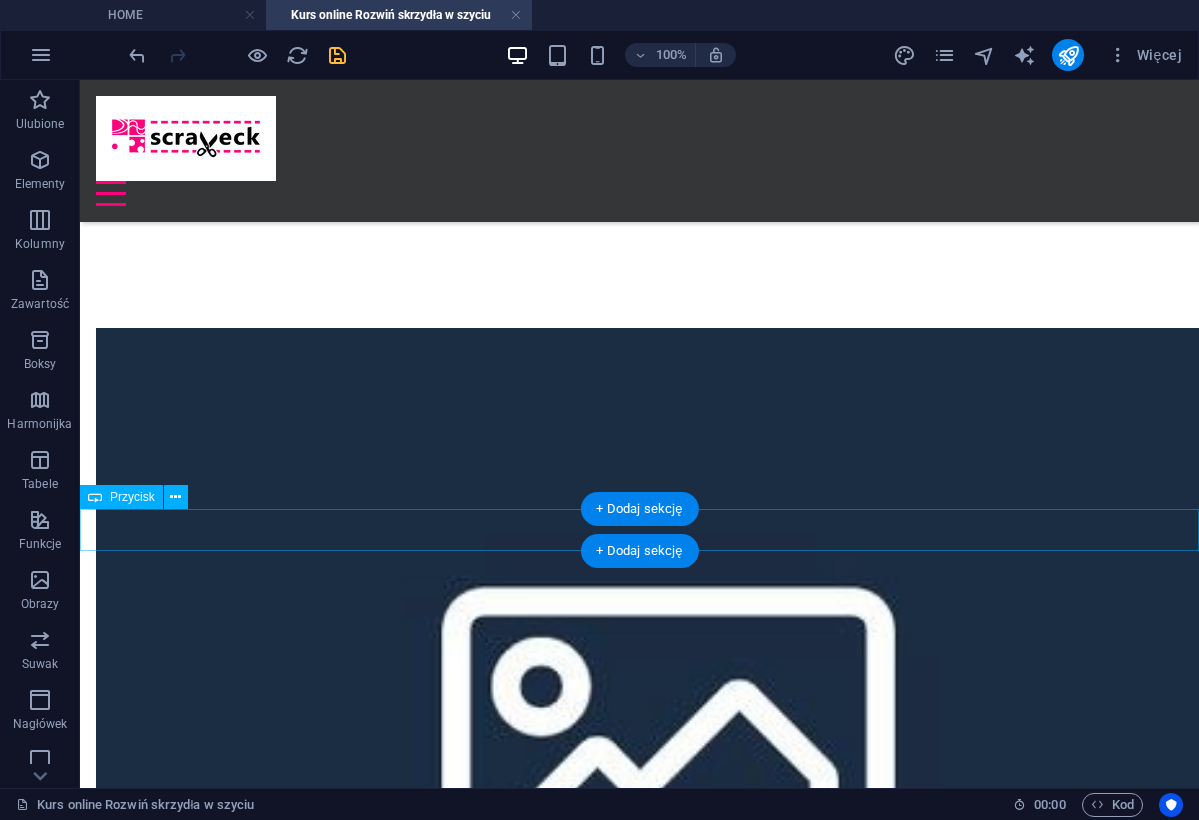 click on "Etykieta przycisku" at bounding box center (639, 1854) 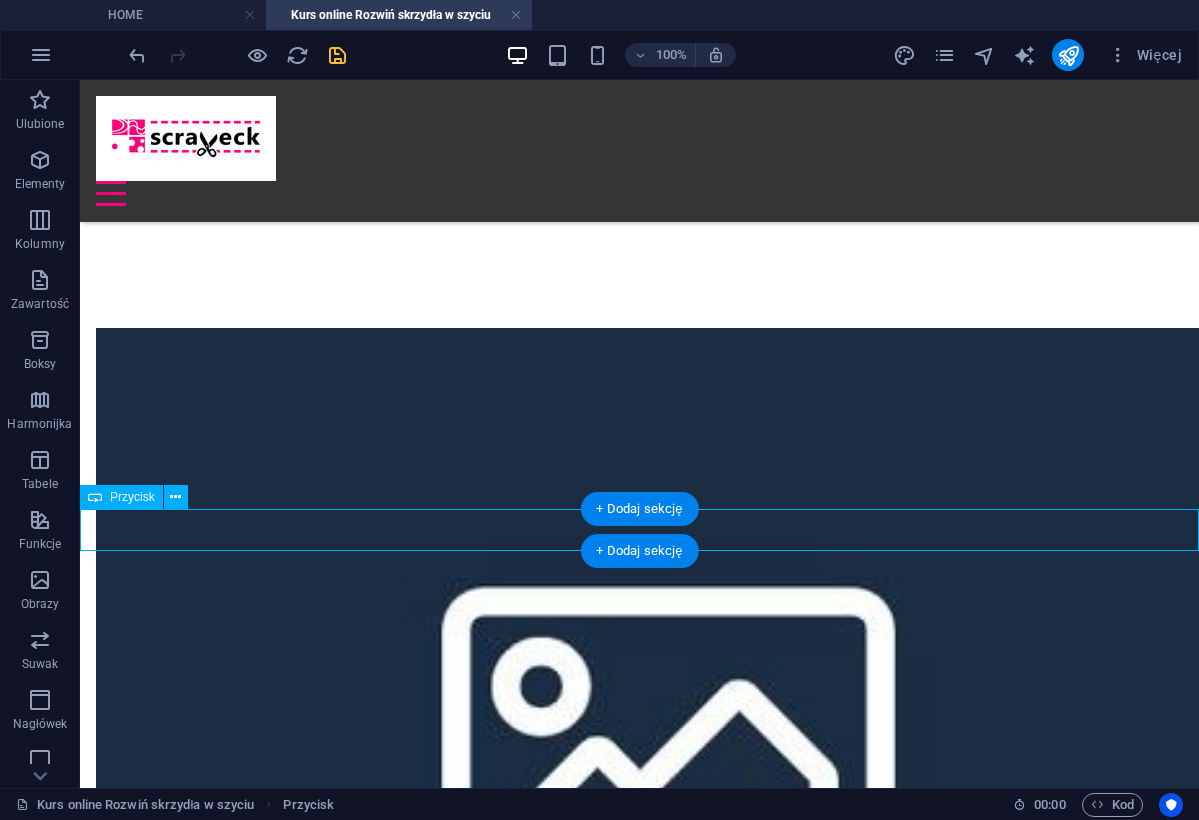 click on "Etykieta przycisku" at bounding box center (639, 1854) 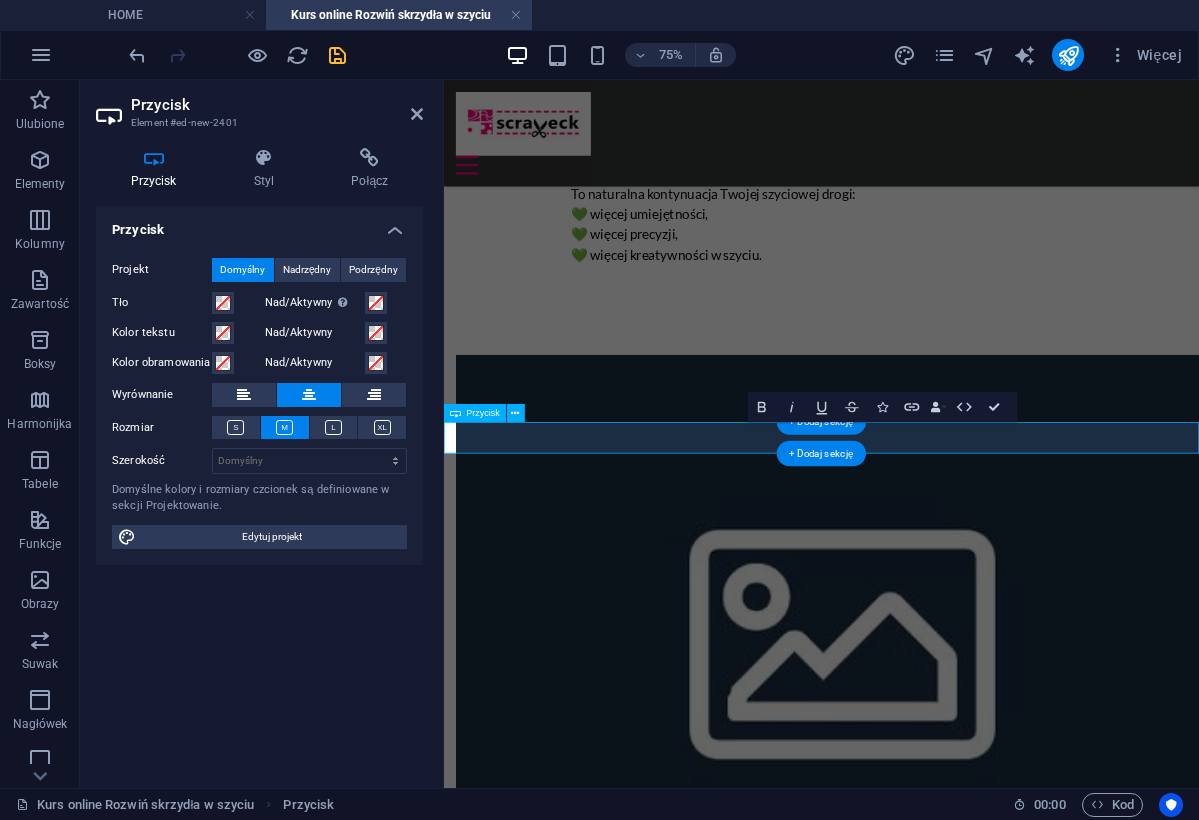 type 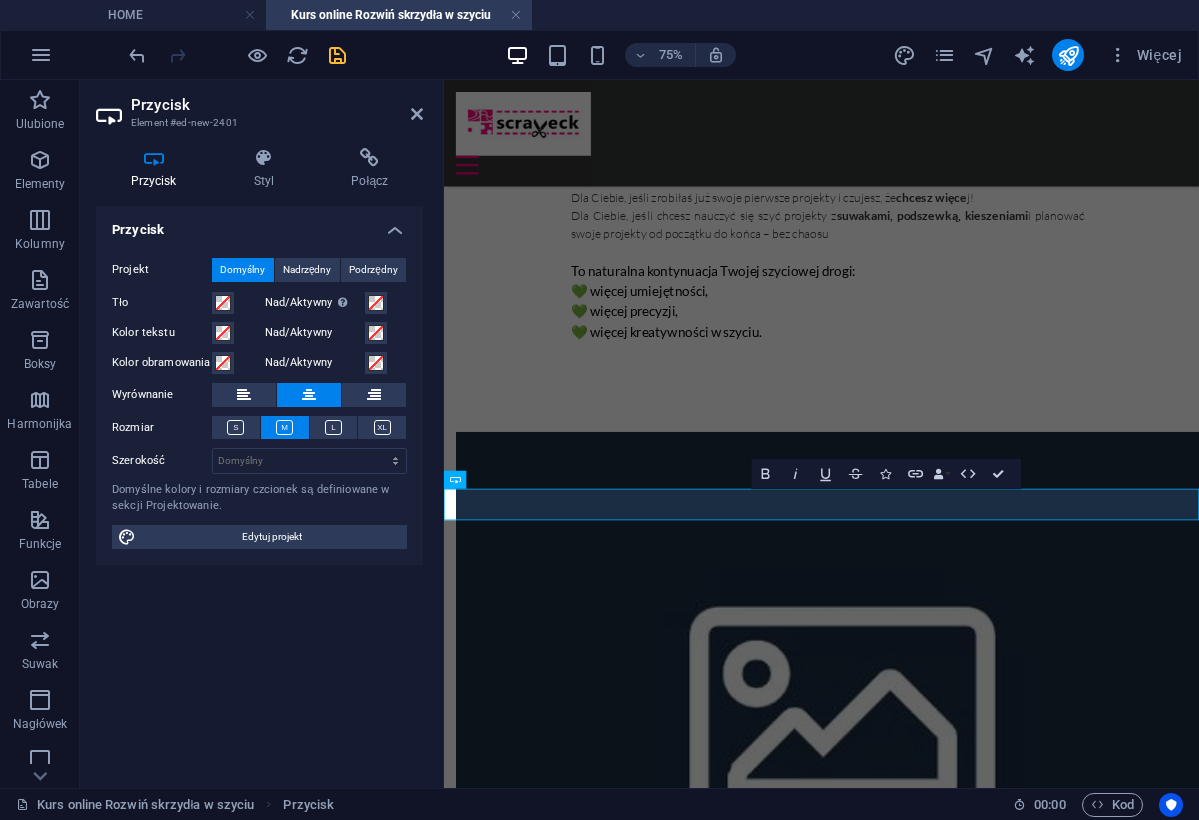 scroll, scrollTop: 1459, scrollLeft: 0, axis: vertical 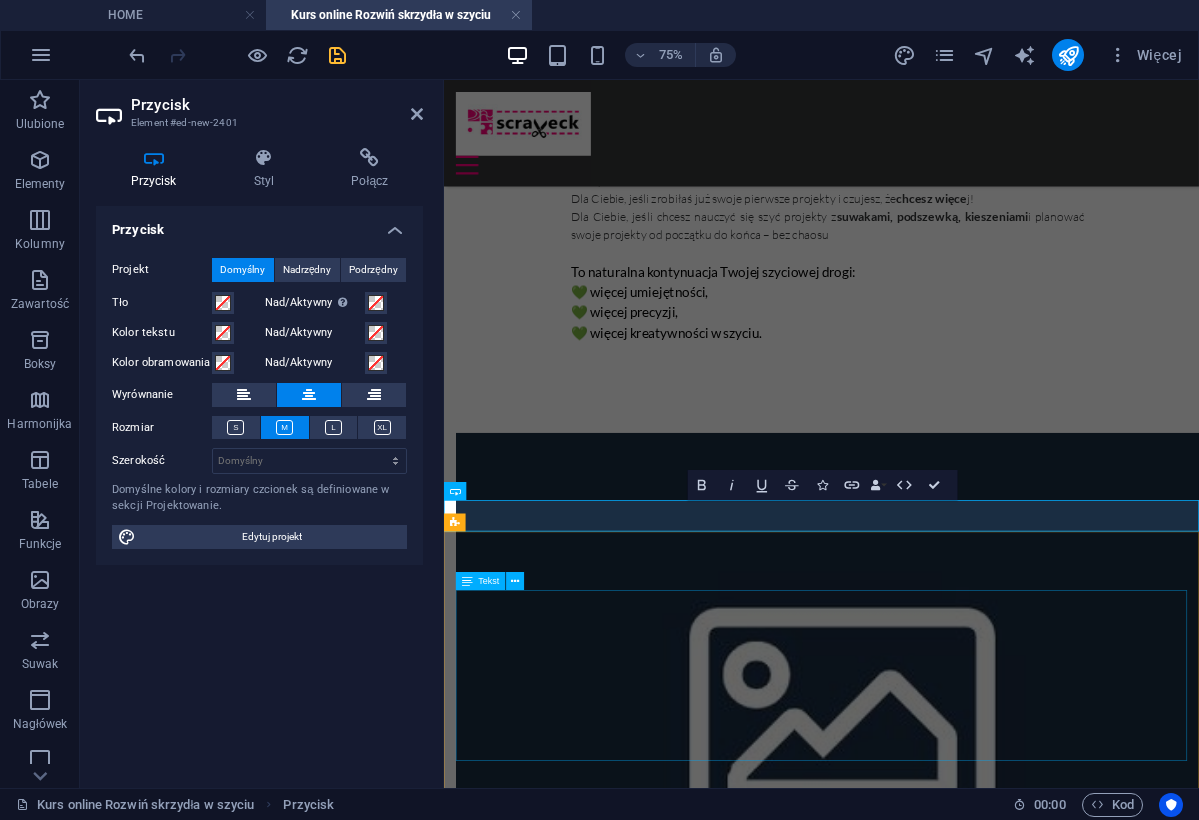 click on "✔ Nauczysz się szyć estetyczne wykończenia: podszewki, zamki, kieszenie. ✔  Poznasz kolejne sposoby szycia w duchu  zero waste i upcyklingu . ✔  Rozwiniesz precyzję, estetykę i umiejętność planowania projektów. ✔  Zyskasz pewność siebie i radość z tworzenia – szyjesz to, co umiesz  i  to, co sobie wymarzysz. ✔  Nauczysz się patrzeć na każdy kawałek materiału jak na potencjalny projekt (każdy skrawek się liczy!)." at bounding box center (947, 2222) 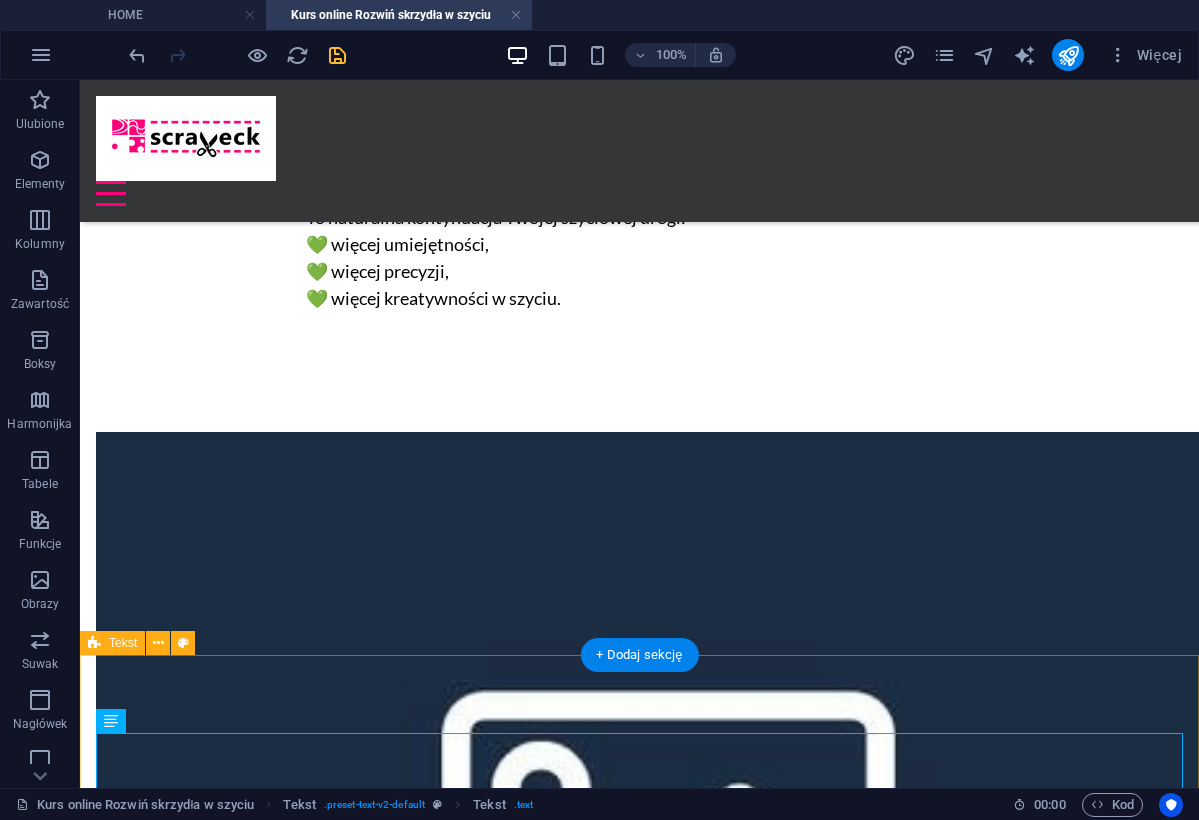click on "Co zyskasz dzięki kursowi? ✔ Nauczysz się szyć estetyczne wykończenia: podszewki, zamki, kieszenie. ✔  Poznasz kolejne sposoby szycia w duchu  zero waste i upcyklingu . ✔  Rozwiniesz precyzję, estetykę i umiejętność planowania projektów. ✔  Zyskasz pewność siebie i radość z tworzenia – szyjesz to, co umiesz  i  to, co sobie wymarzysz. ✔  Nauczysz się patrzeć na każdy kawałek materiału jak na potencjalny projekt (każdy skrawek się liczy!)." at bounding box center (639, 2156) 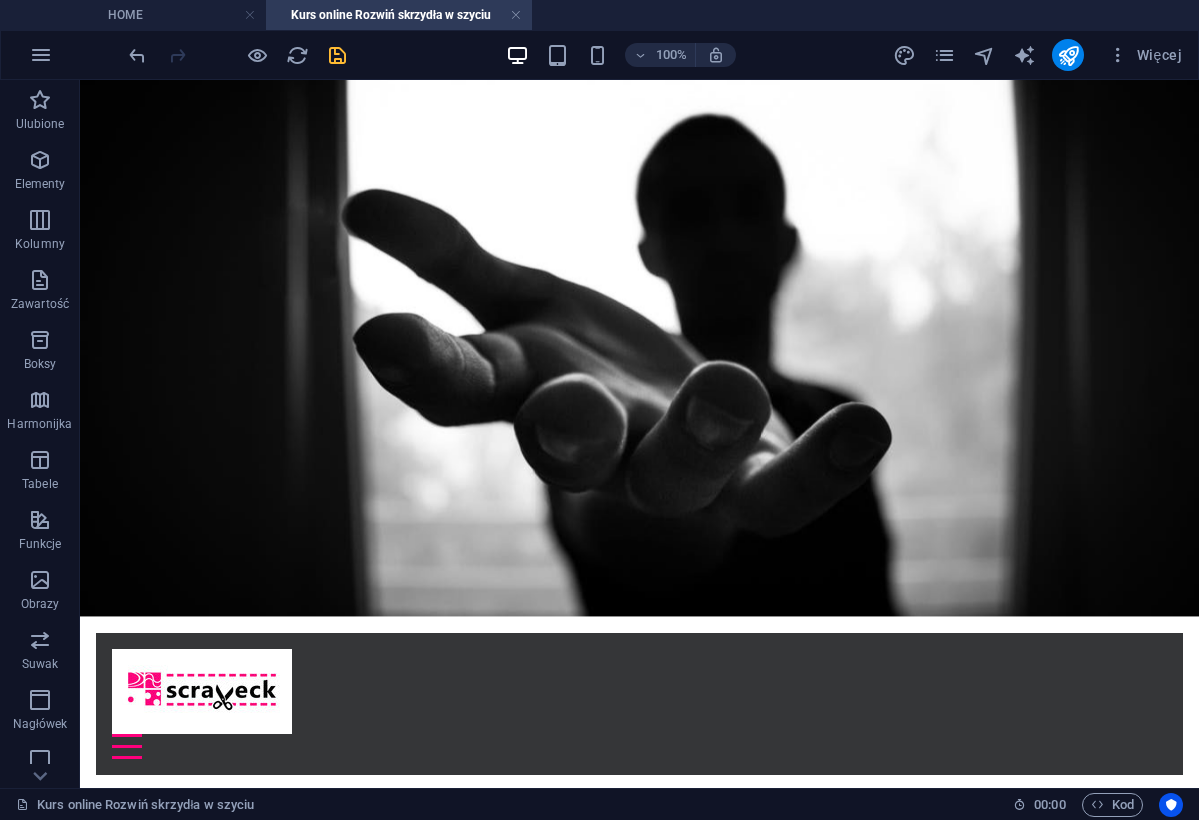 scroll, scrollTop: 0, scrollLeft: 0, axis: both 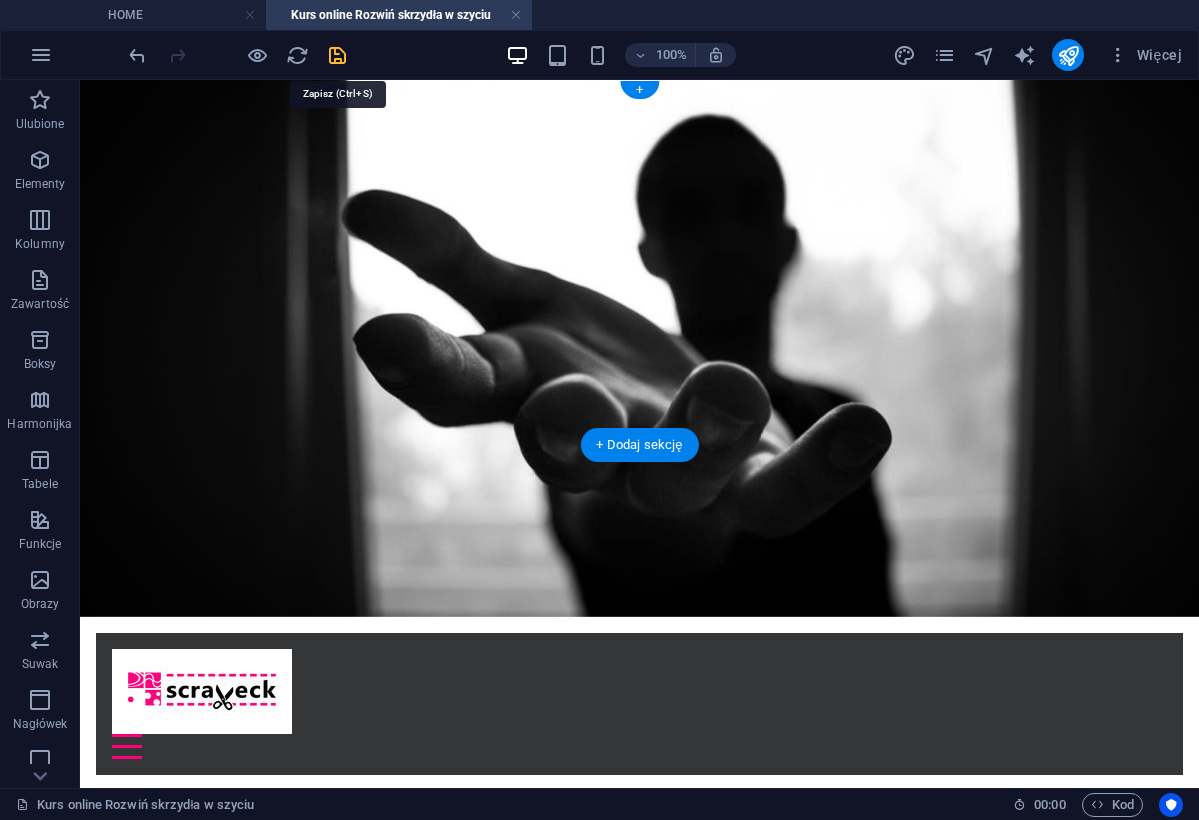 click at bounding box center [337, 55] 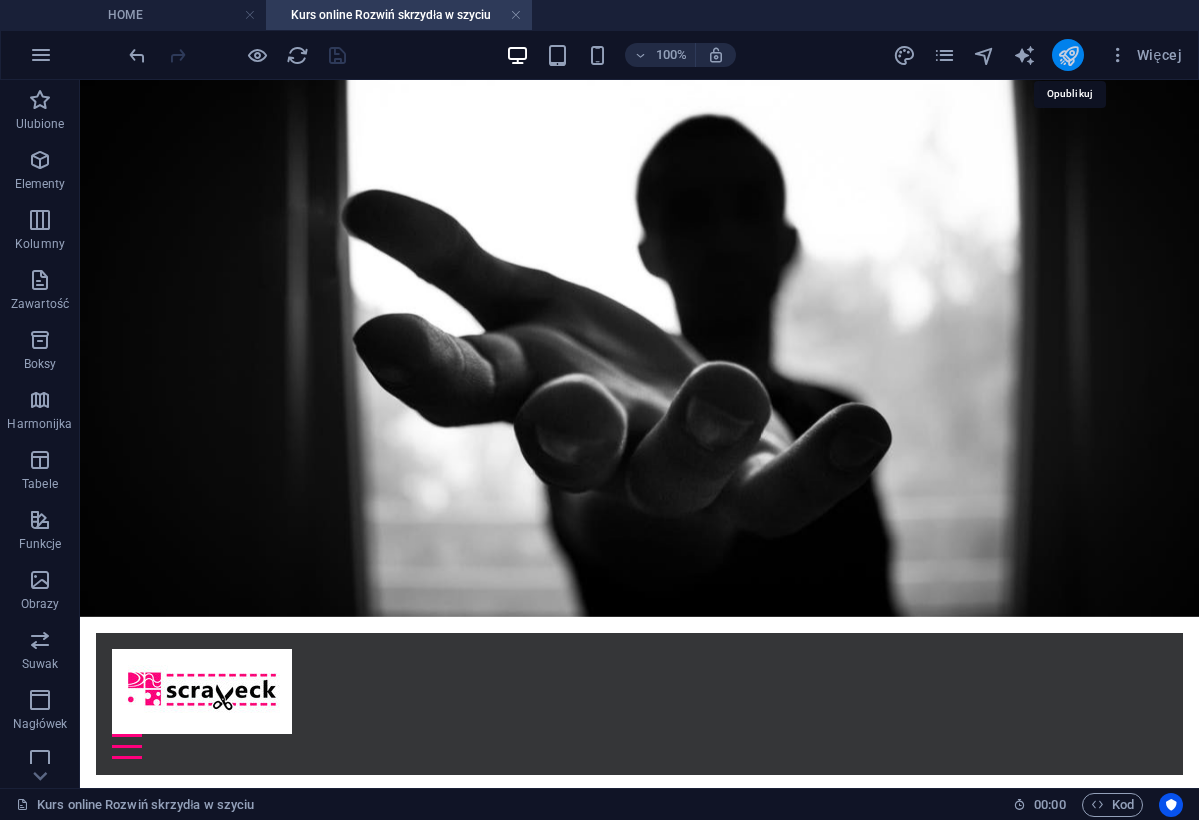 click at bounding box center (1068, 55) 